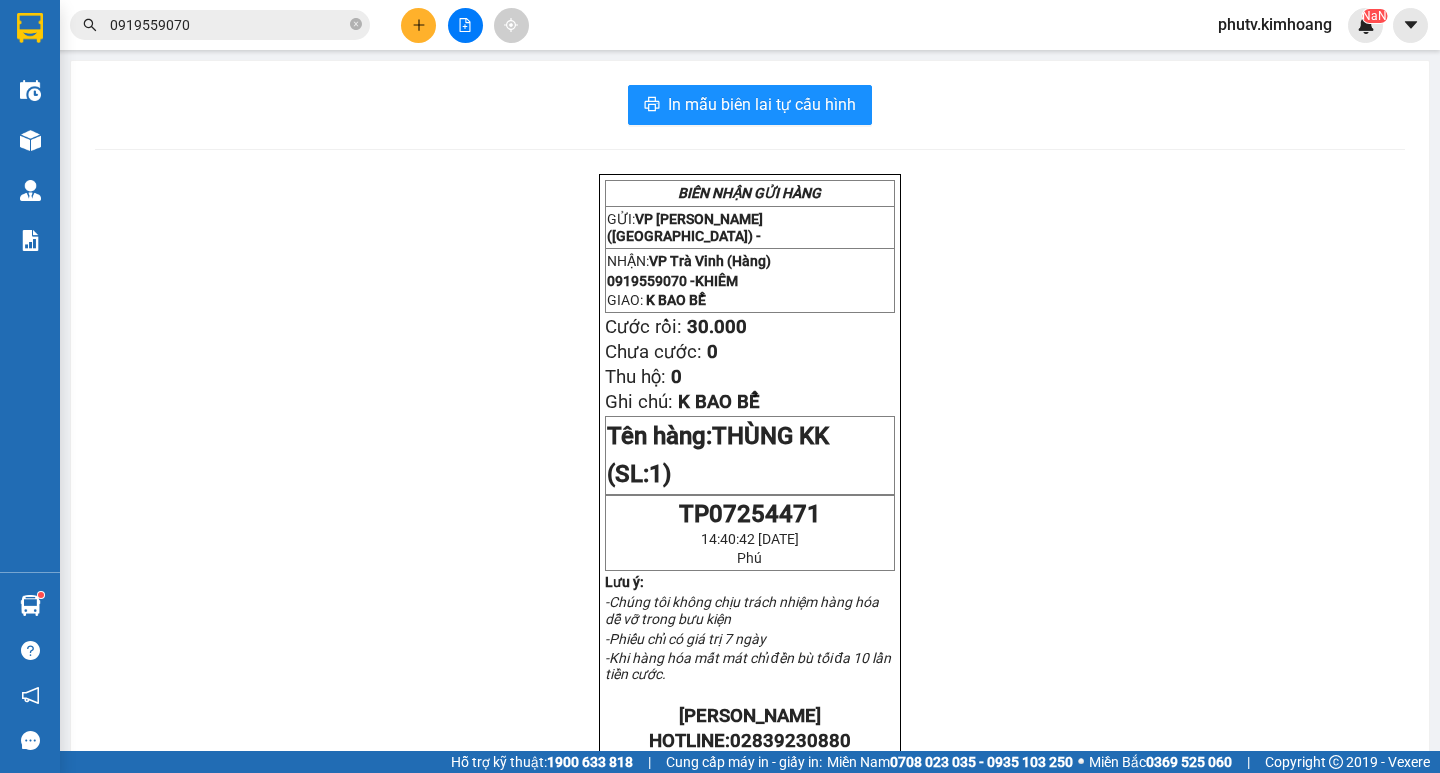 scroll, scrollTop: 0, scrollLeft: 0, axis: both 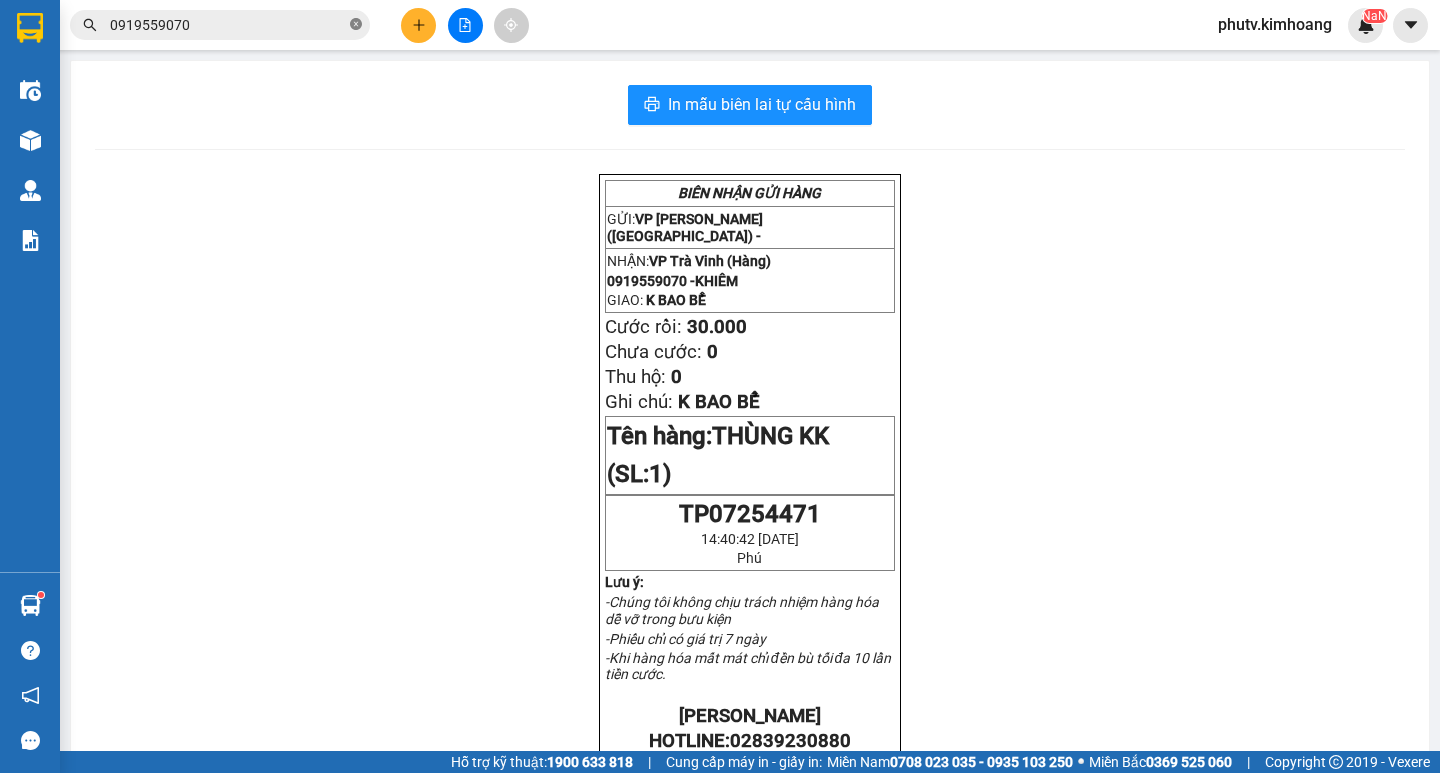 click 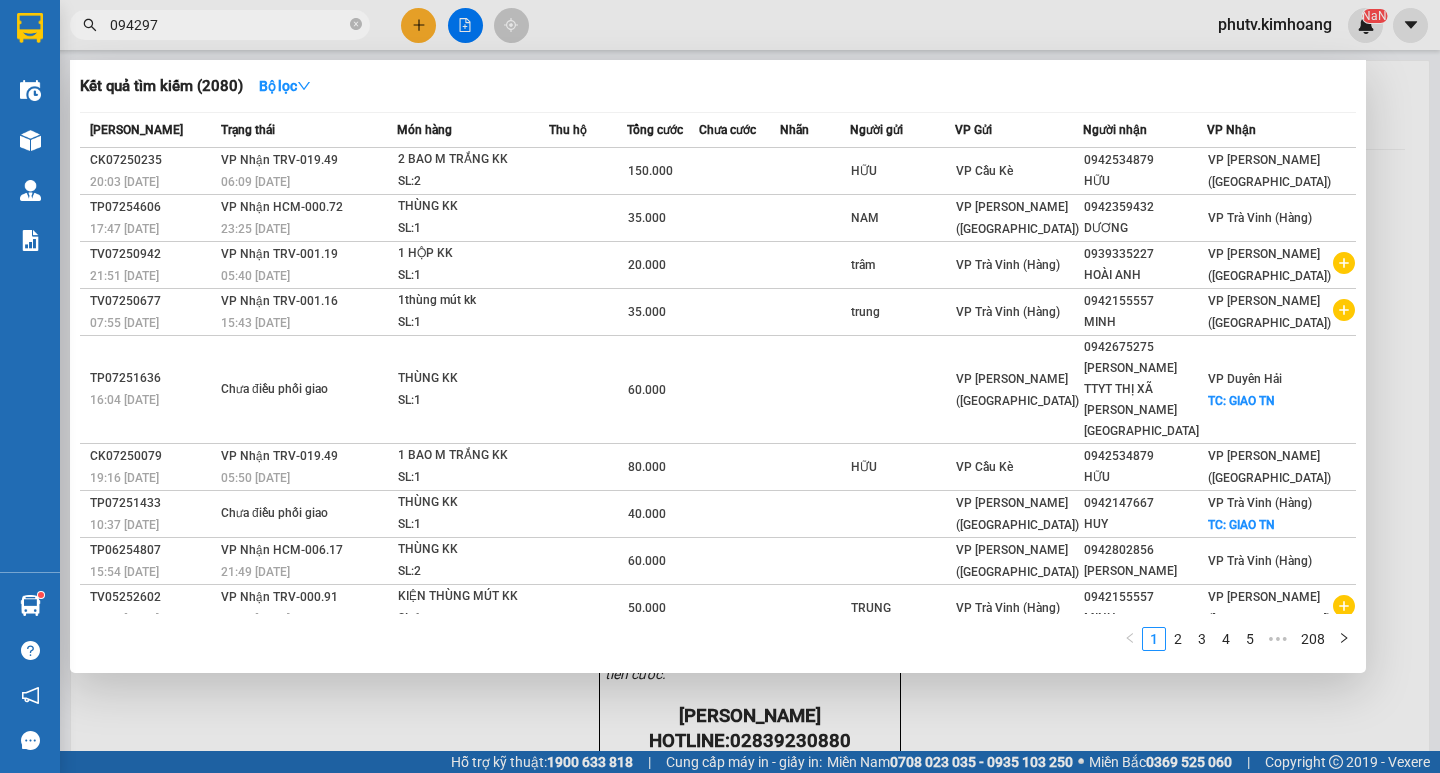 type on "0942977" 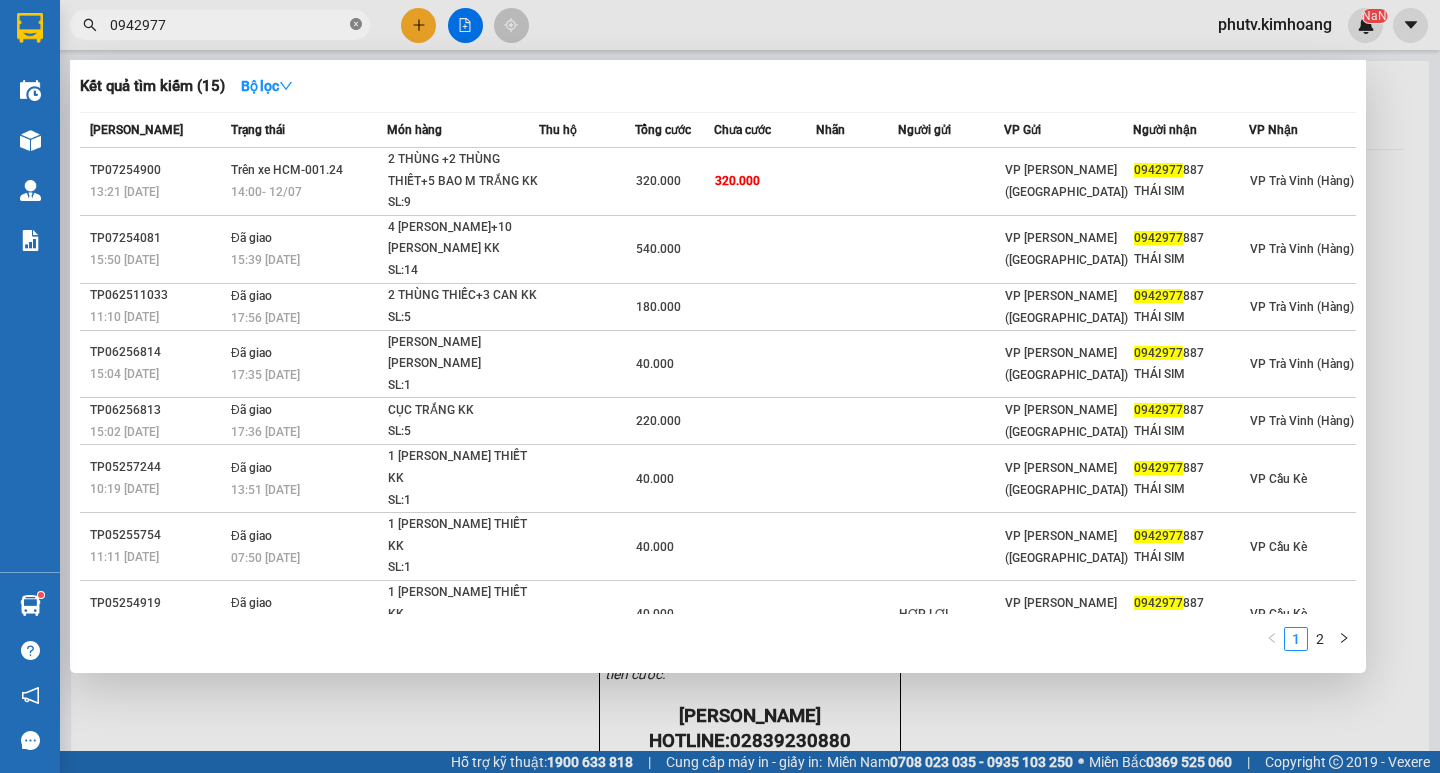 click 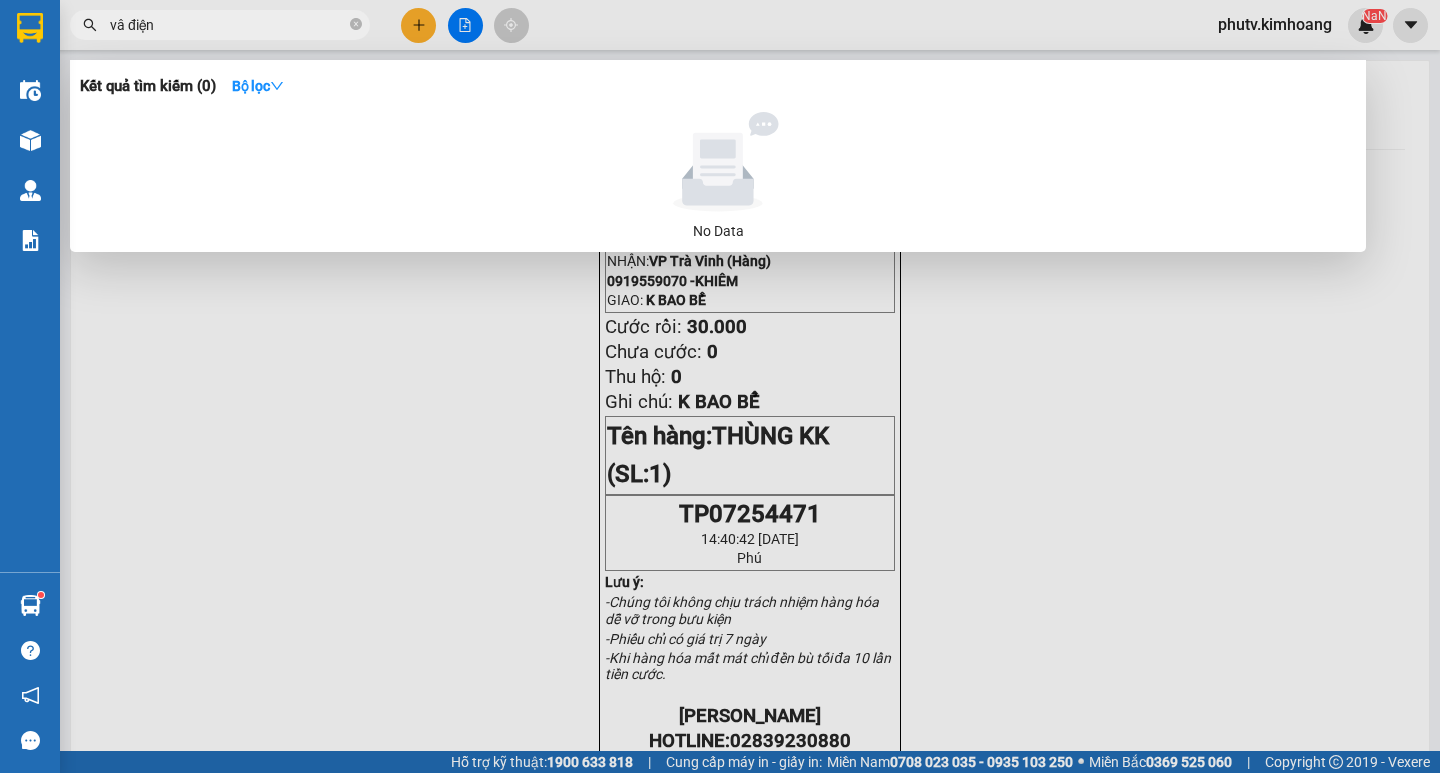 click on "vâ điện" at bounding box center (228, 25) 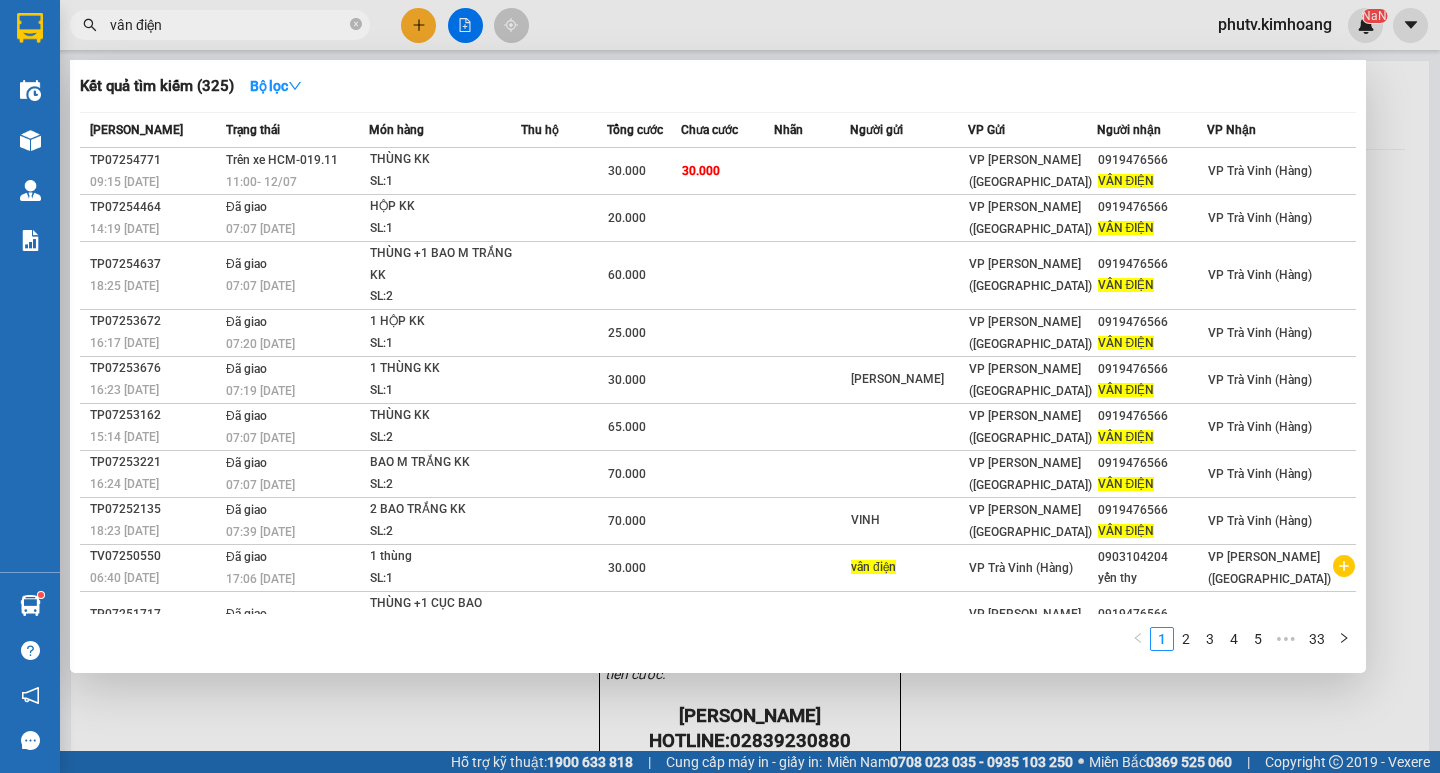 click 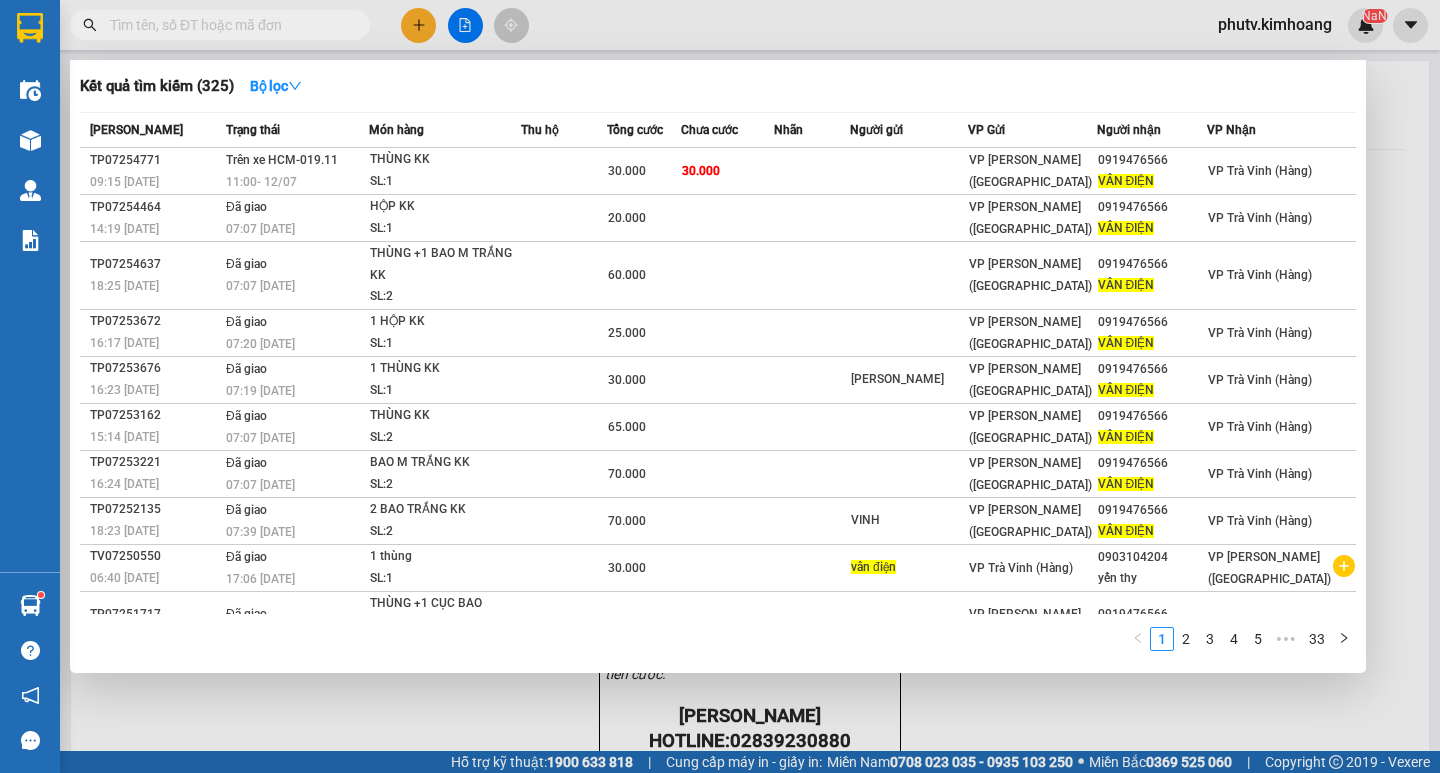 click at bounding box center [220, 25] 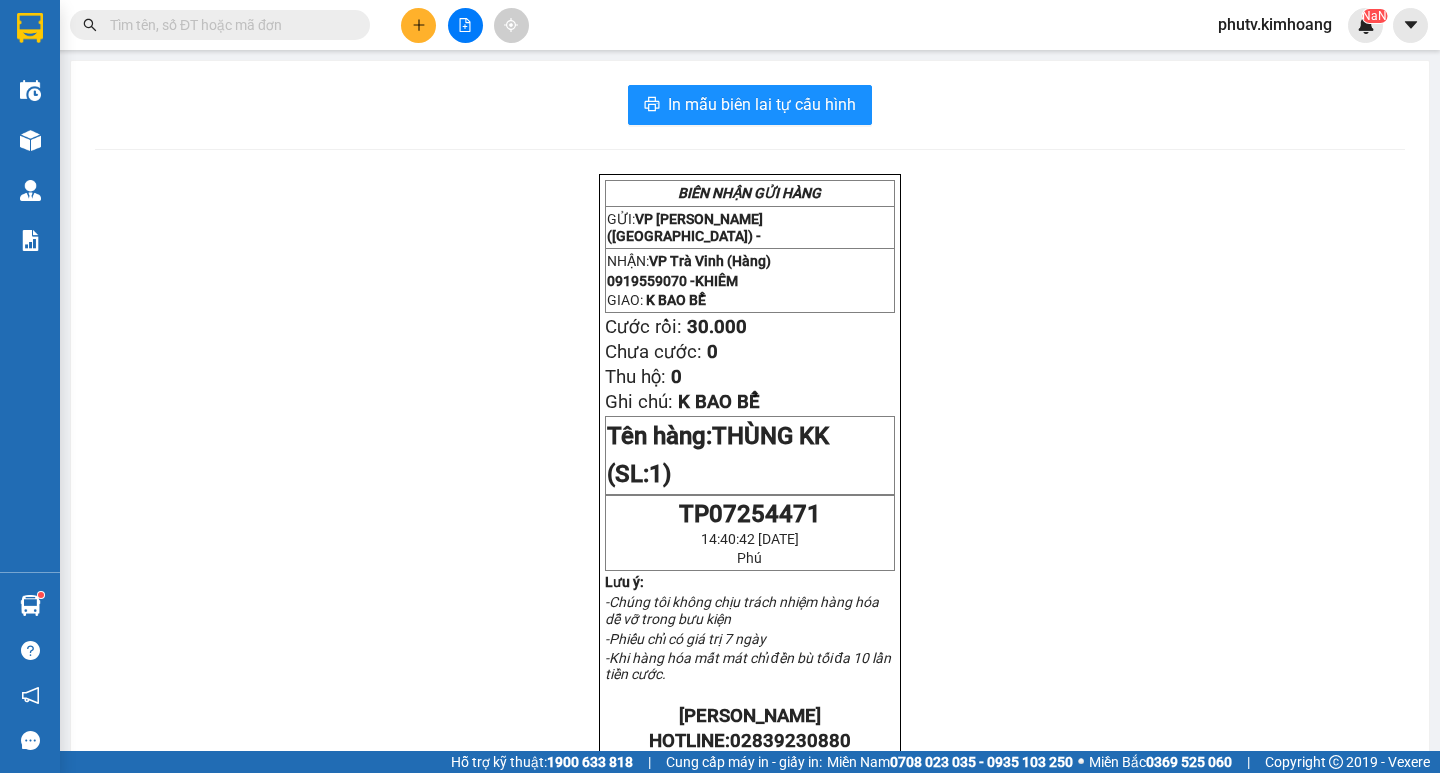 click at bounding box center [228, 25] 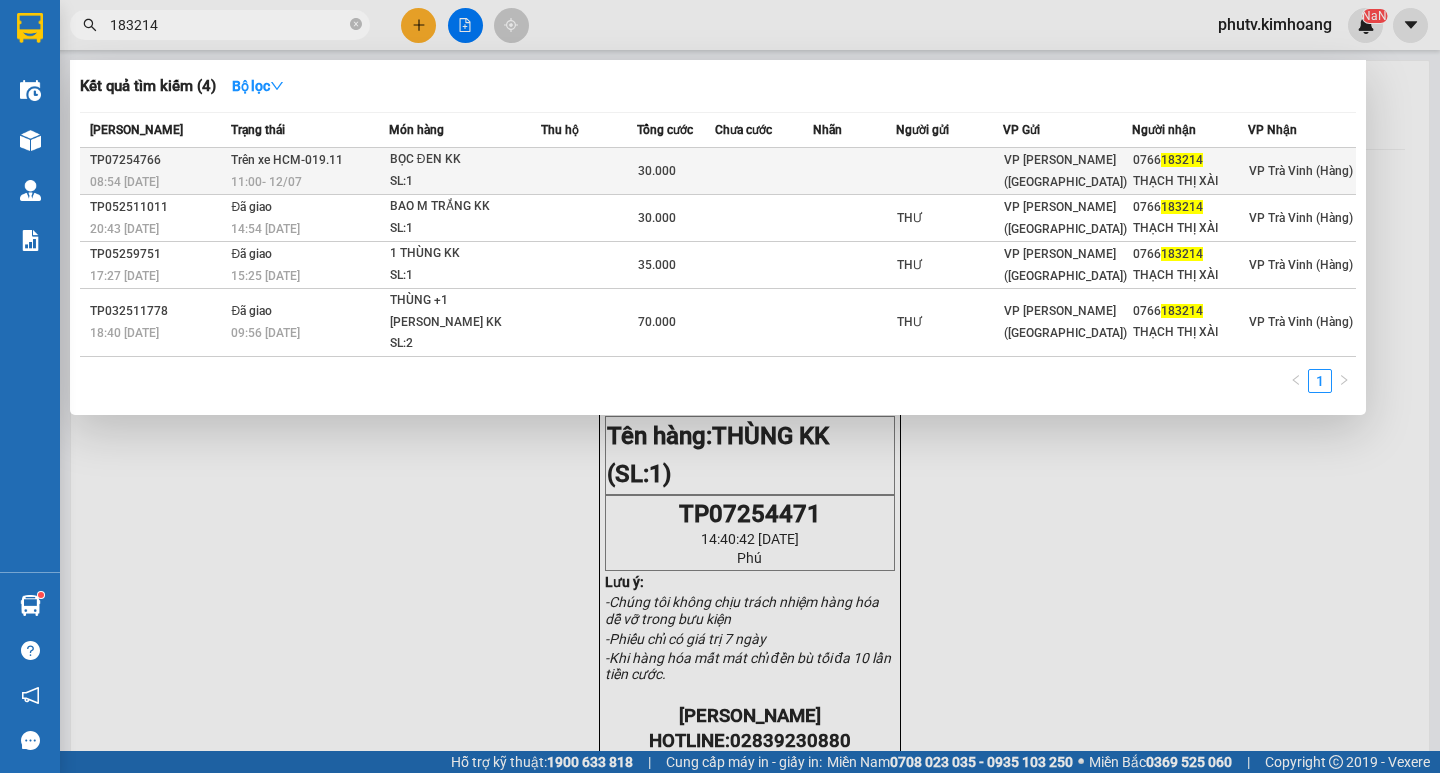 type on "183214" 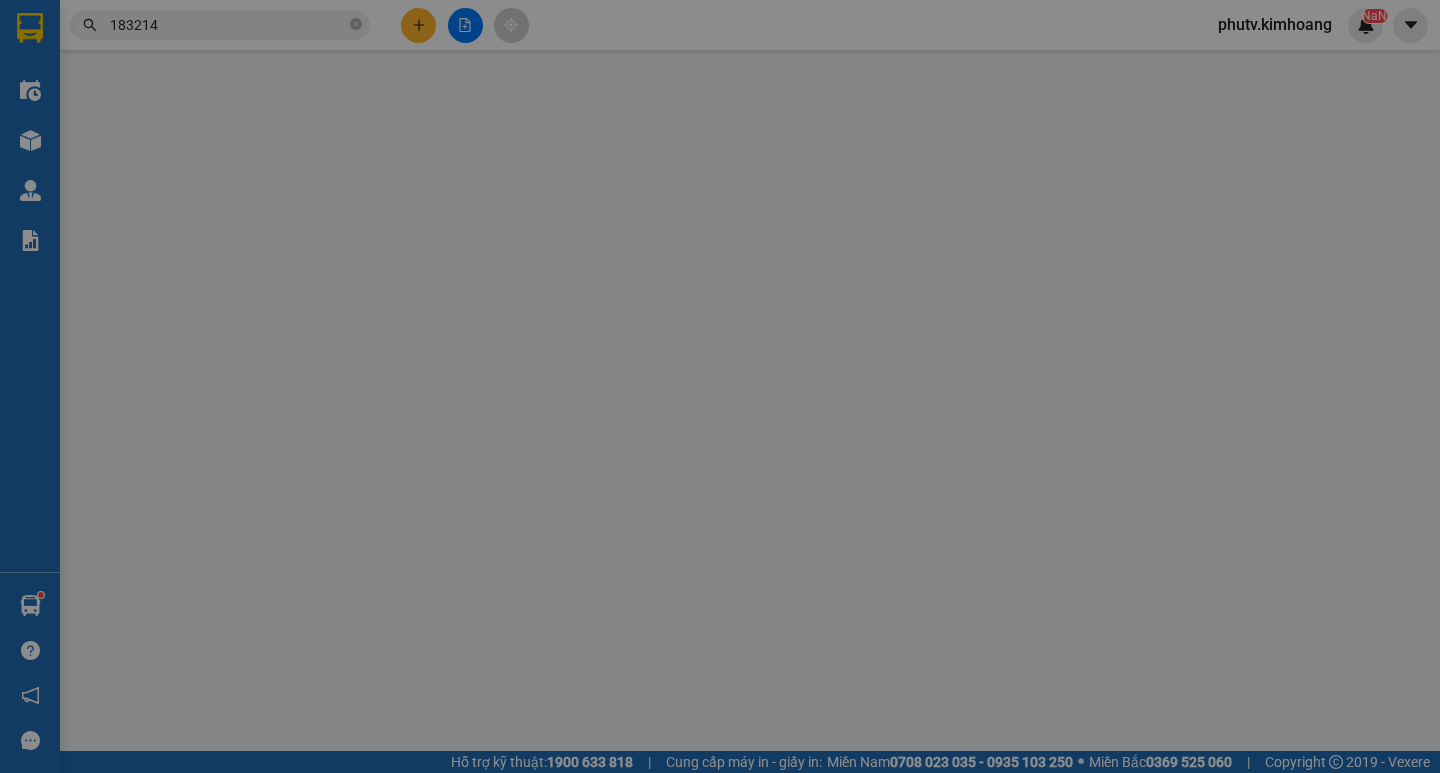 type on "0766183214" 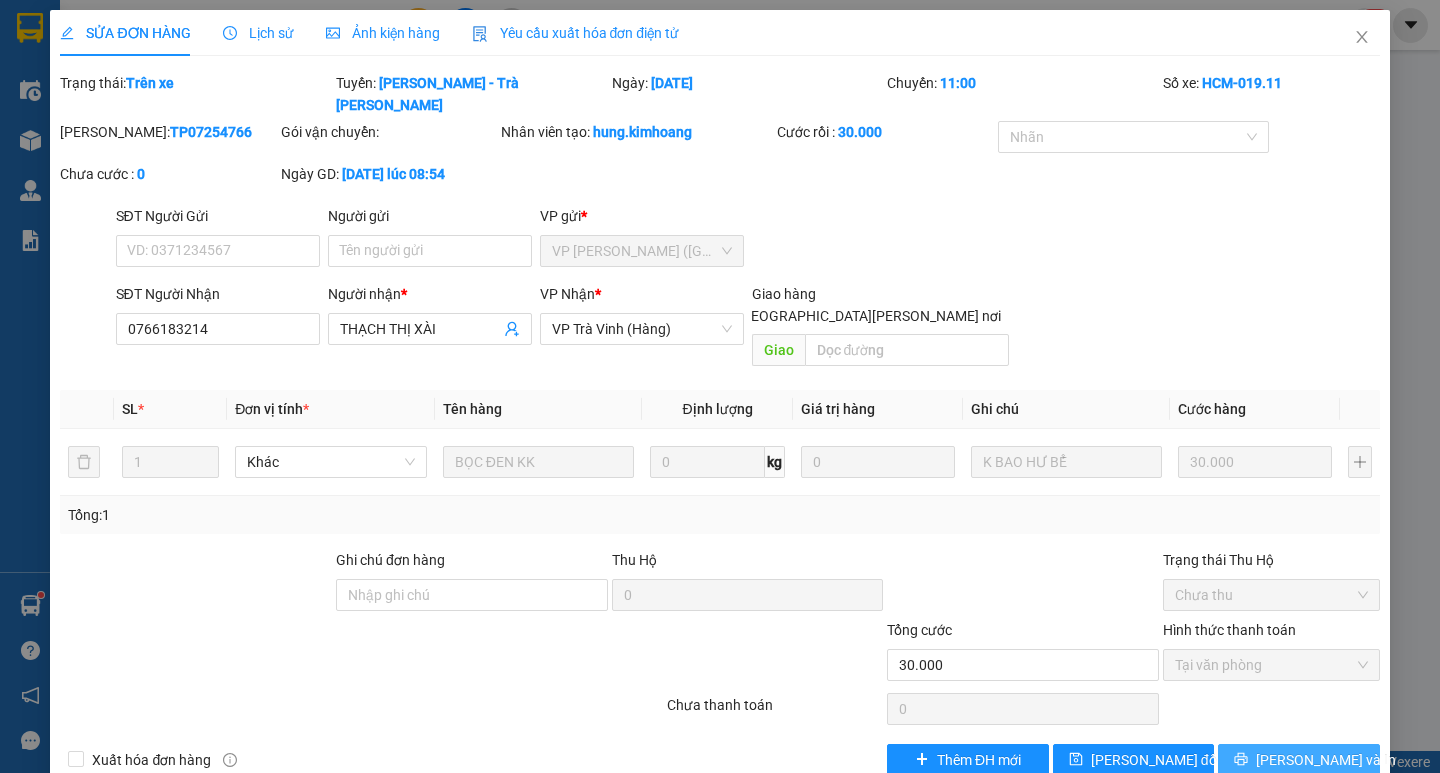 click on "[PERSON_NAME] và In" at bounding box center (1326, 760) 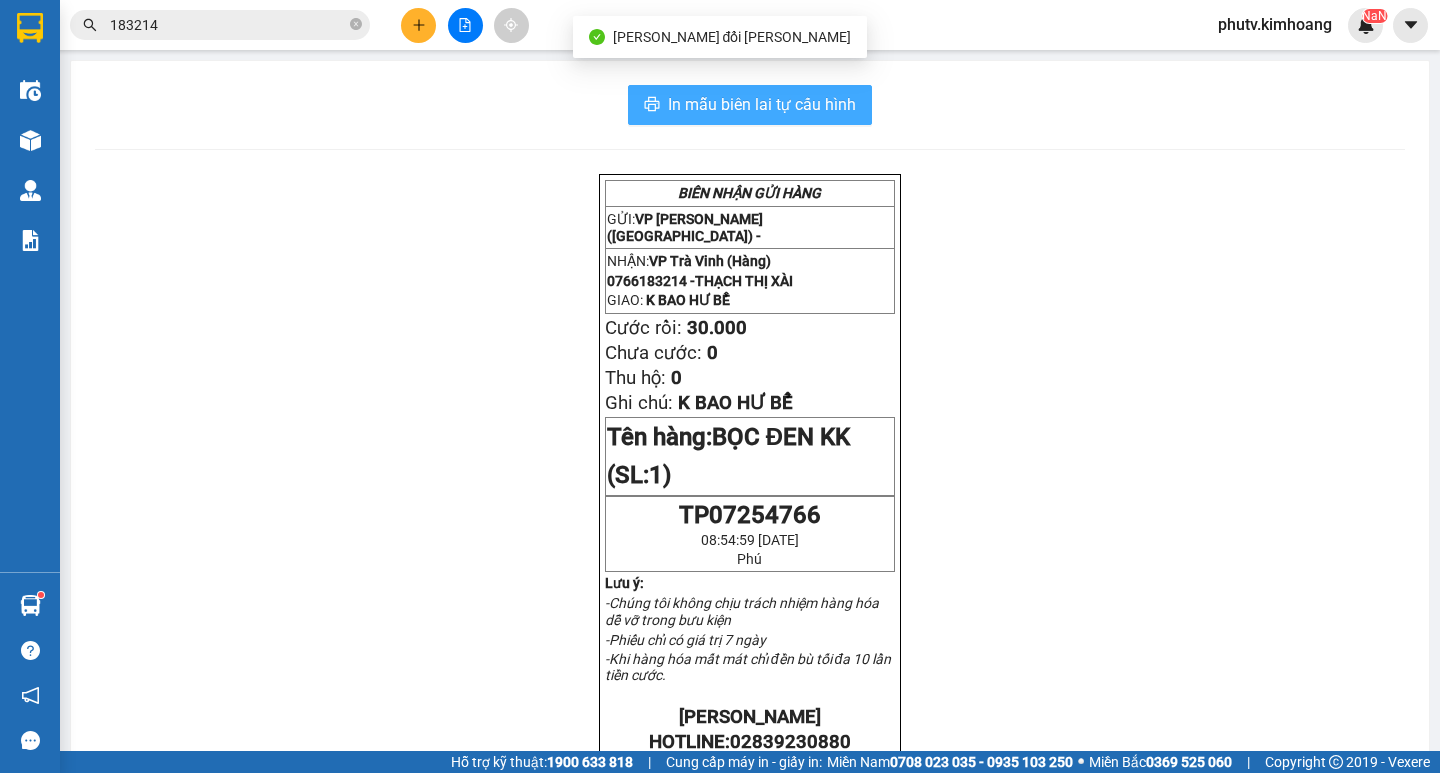 click on "In mẫu biên lai tự cấu hình" at bounding box center [762, 104] 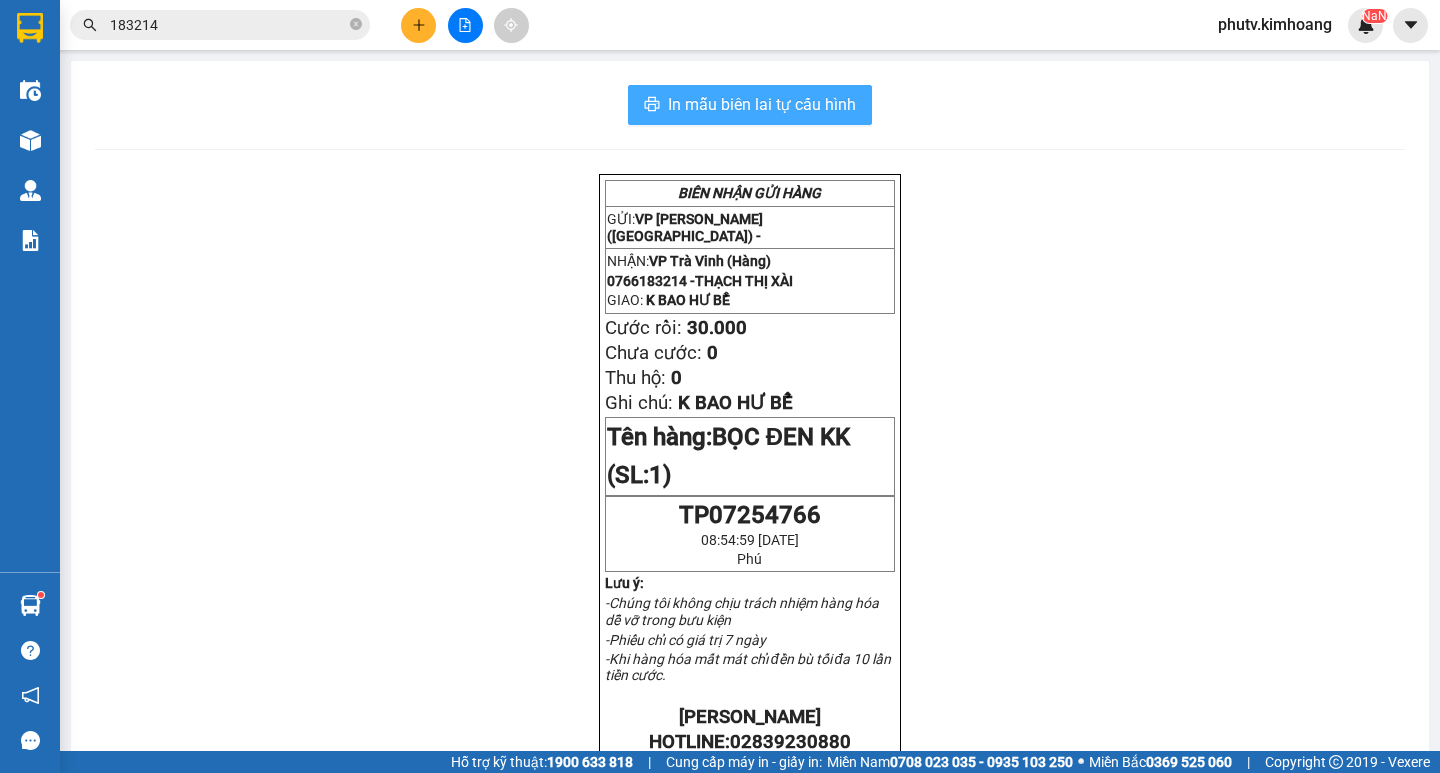 scroll, scrollTop: 0, scrollLeft: 0, axis: both 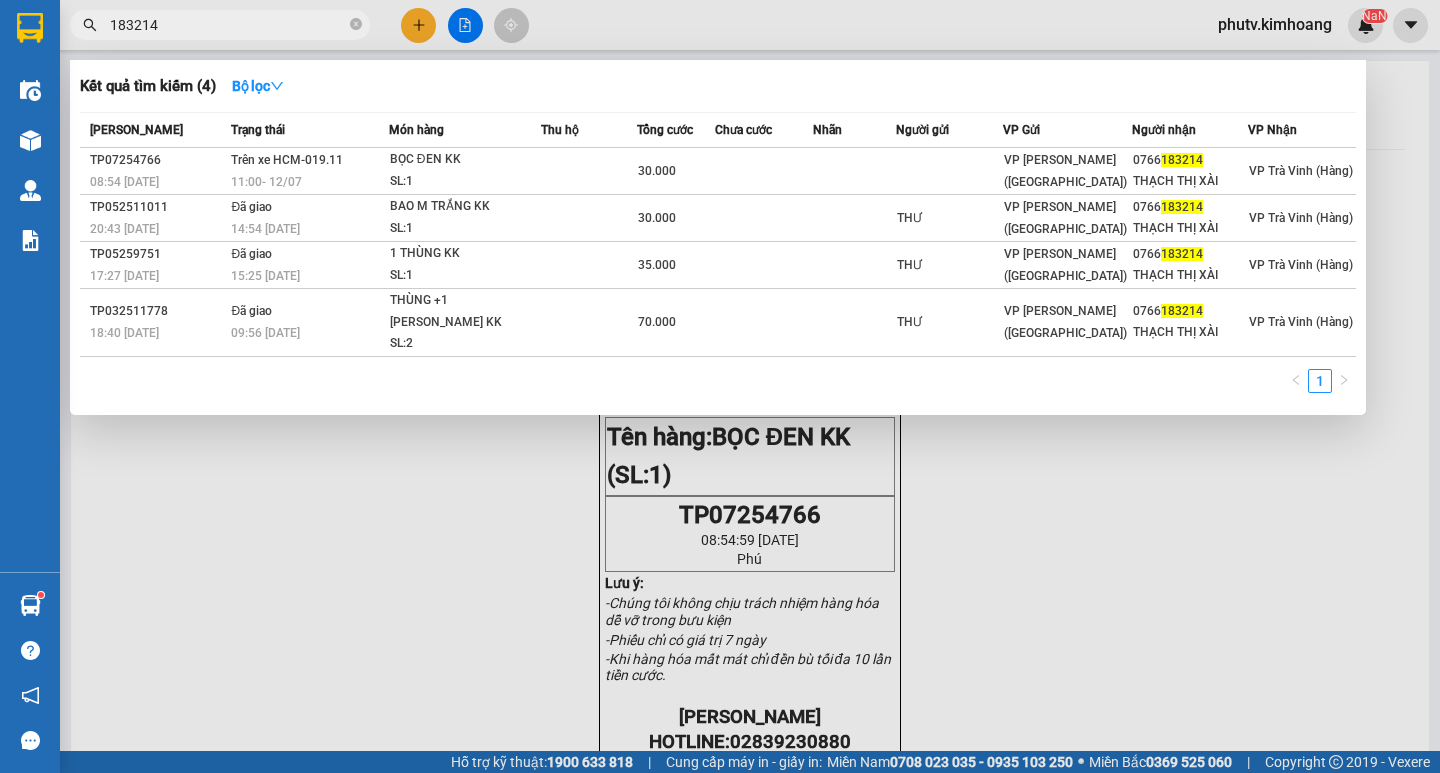 click on "183214" at bounding box center (228, 25) 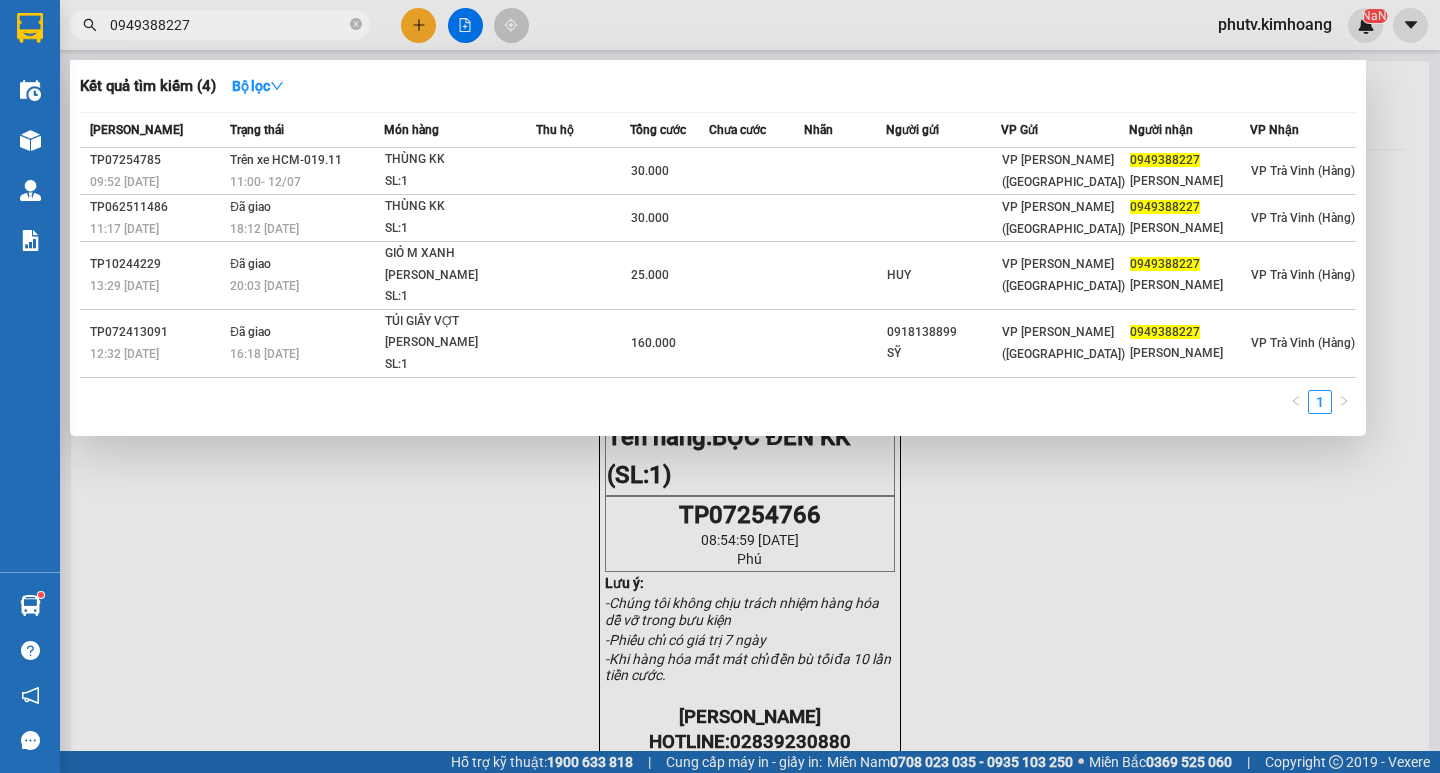 click on "0949388227" at bounding box center [228, 25] 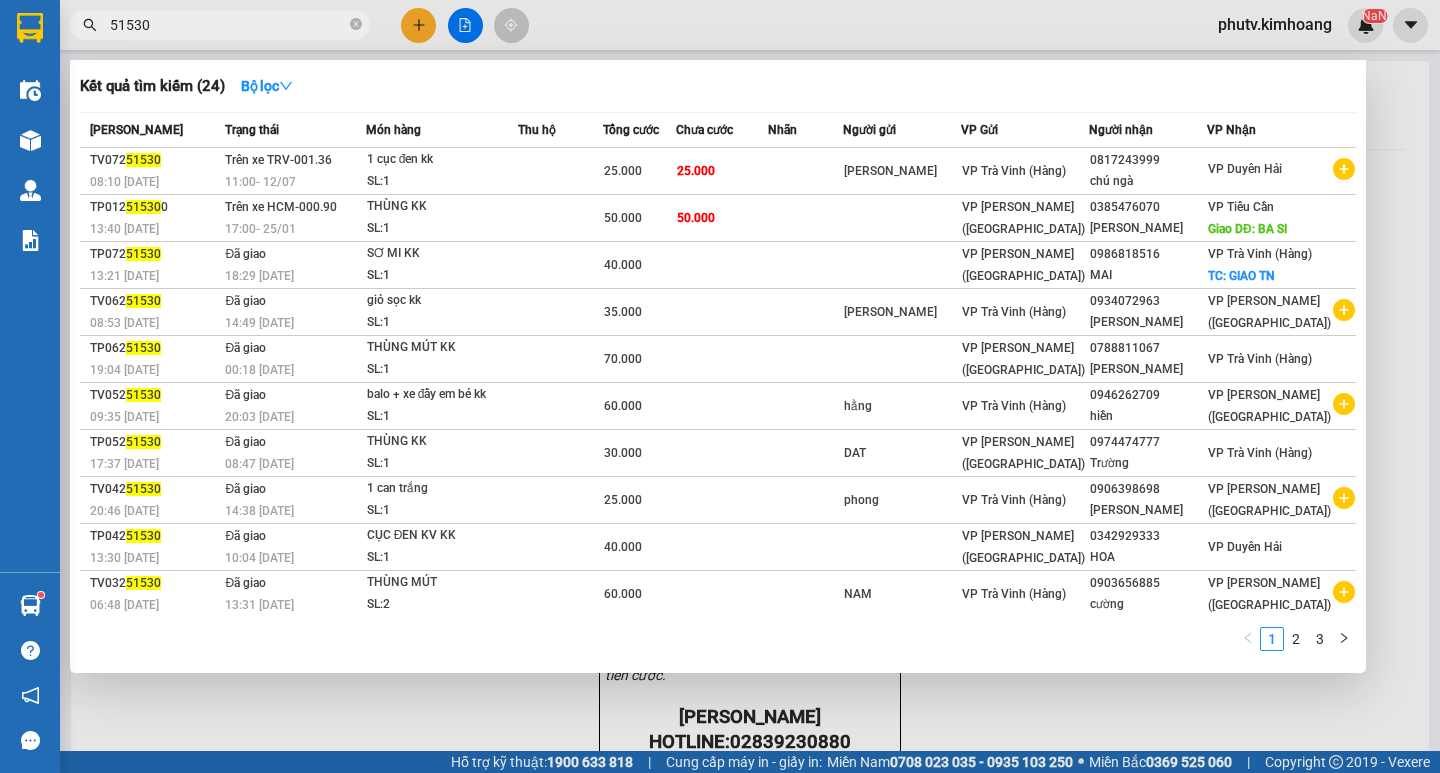 click on "51530" at bounding box center (228, 25) 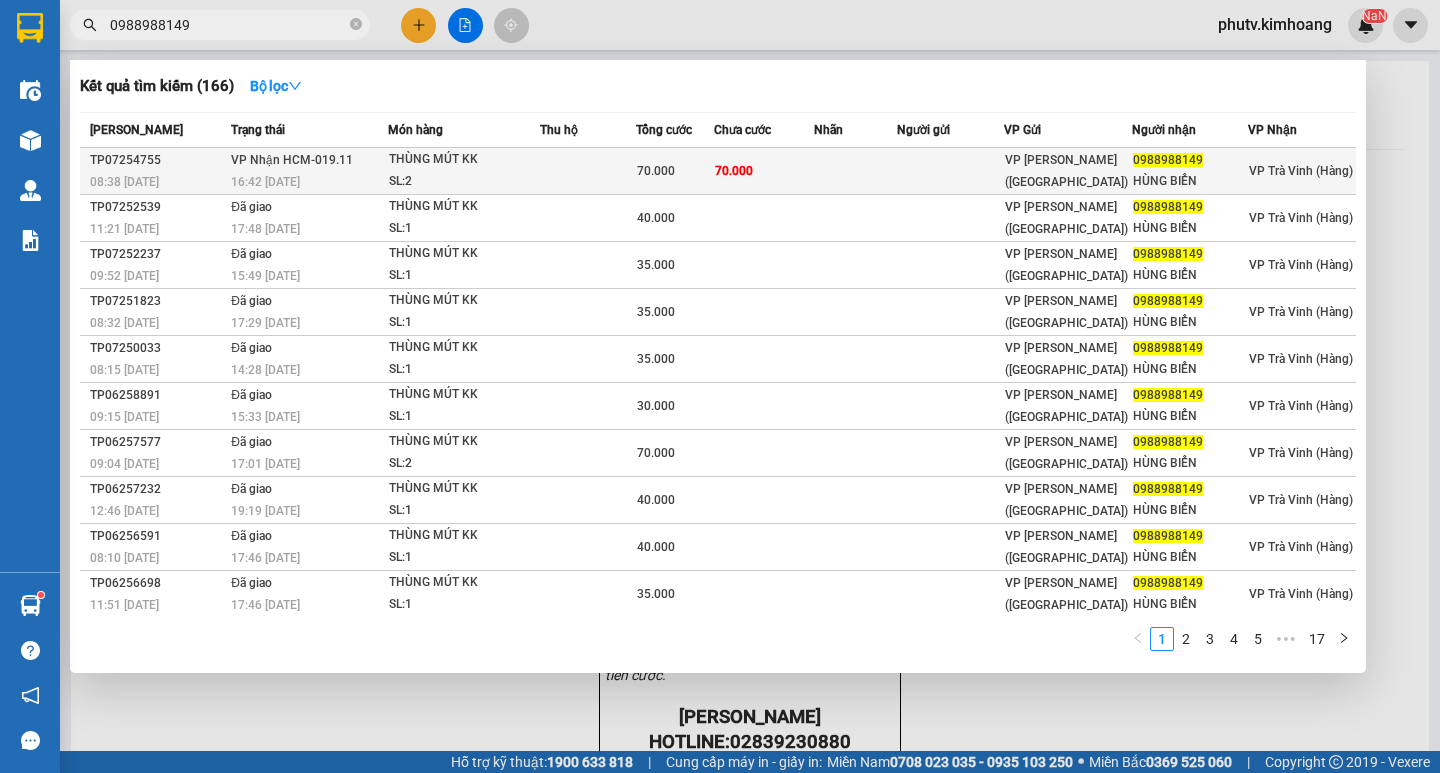 type on "0988988149" 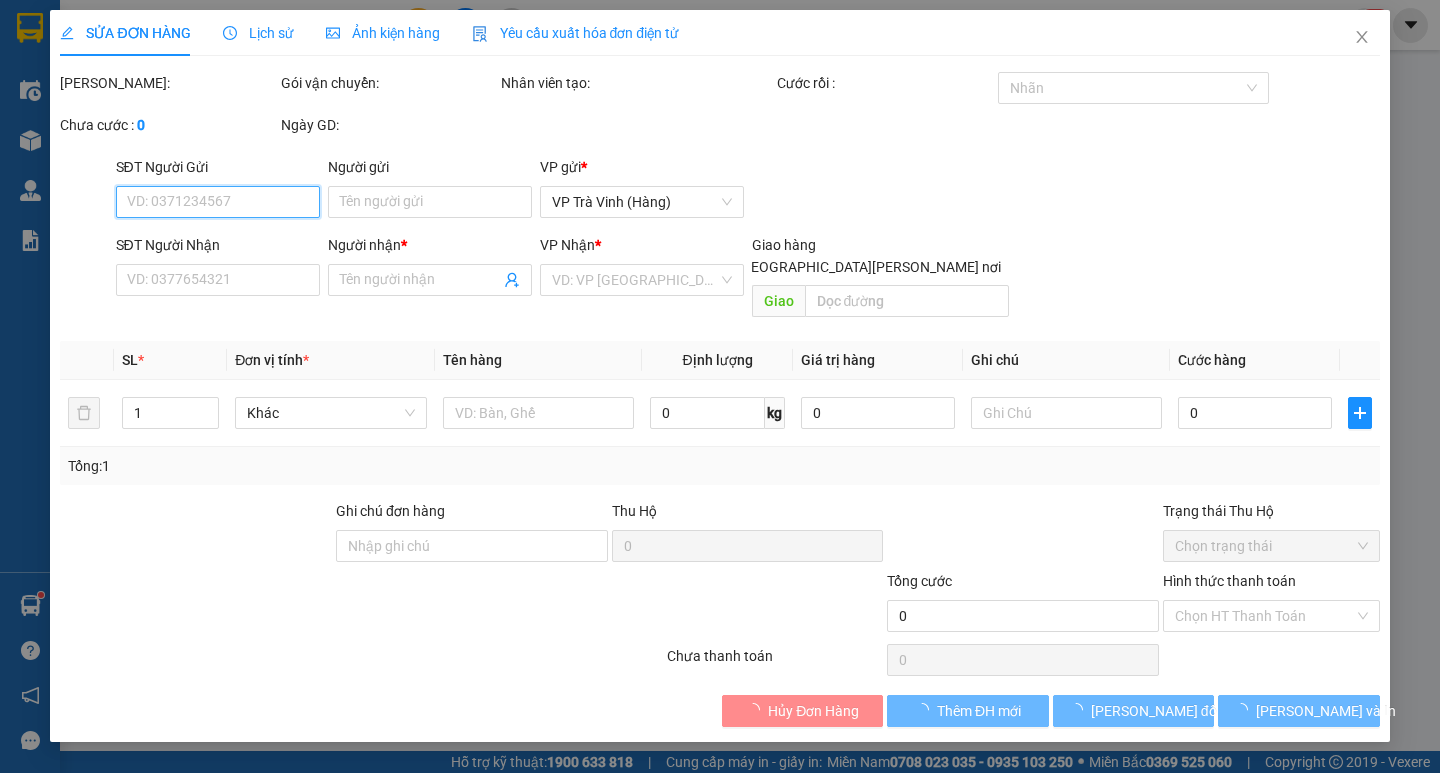 type on "0988988149" 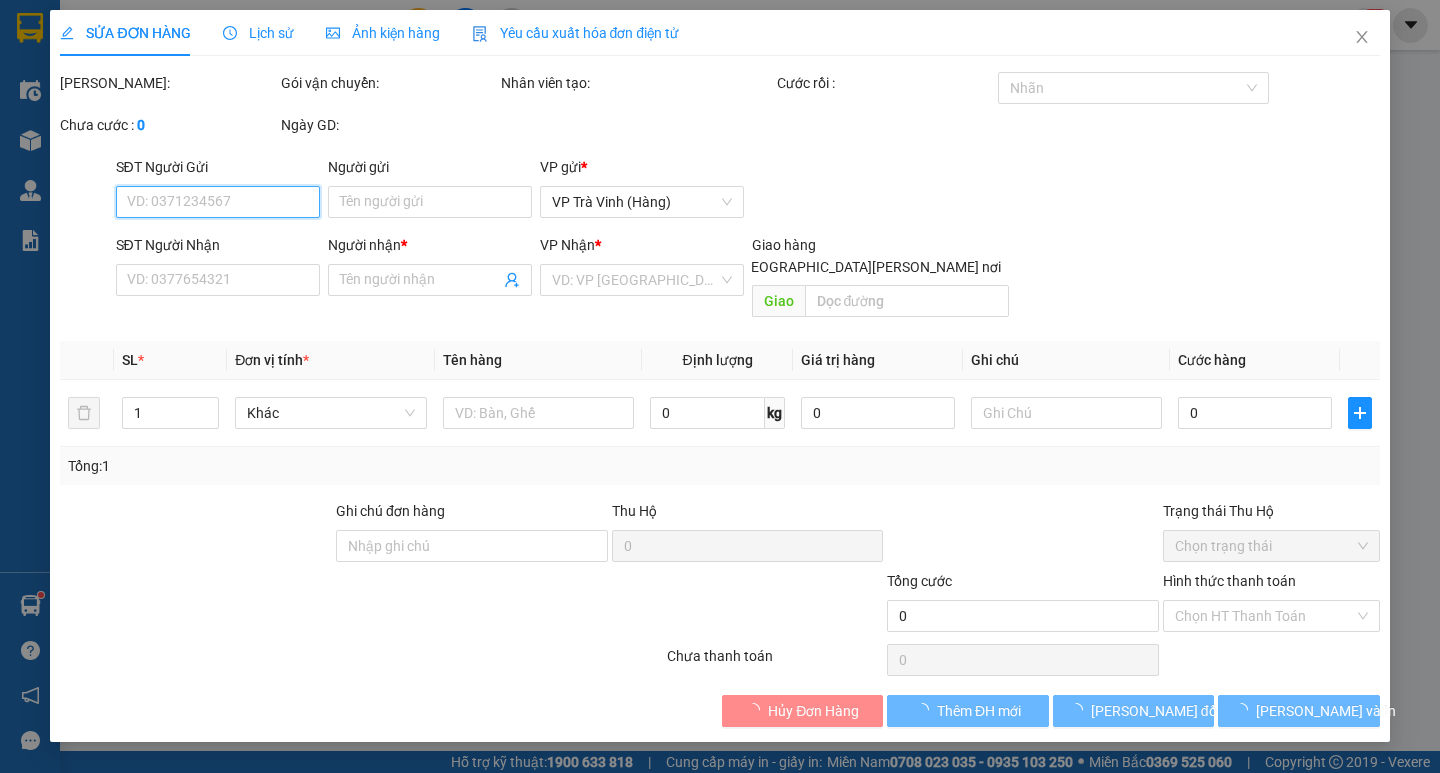 type on "HÙNG BIỂN" 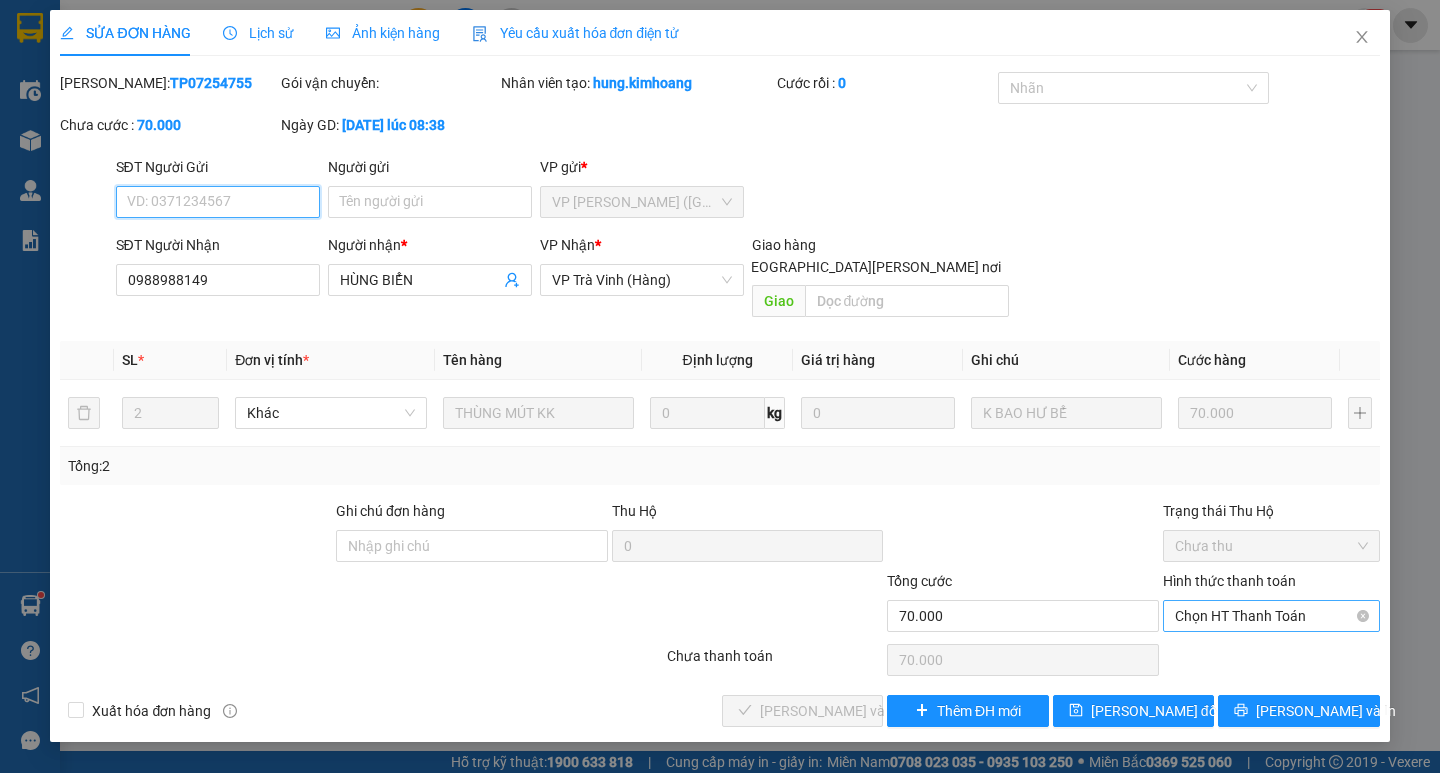click on "Chọn HT Thanh Toán" at bounding box center (1271, 616) 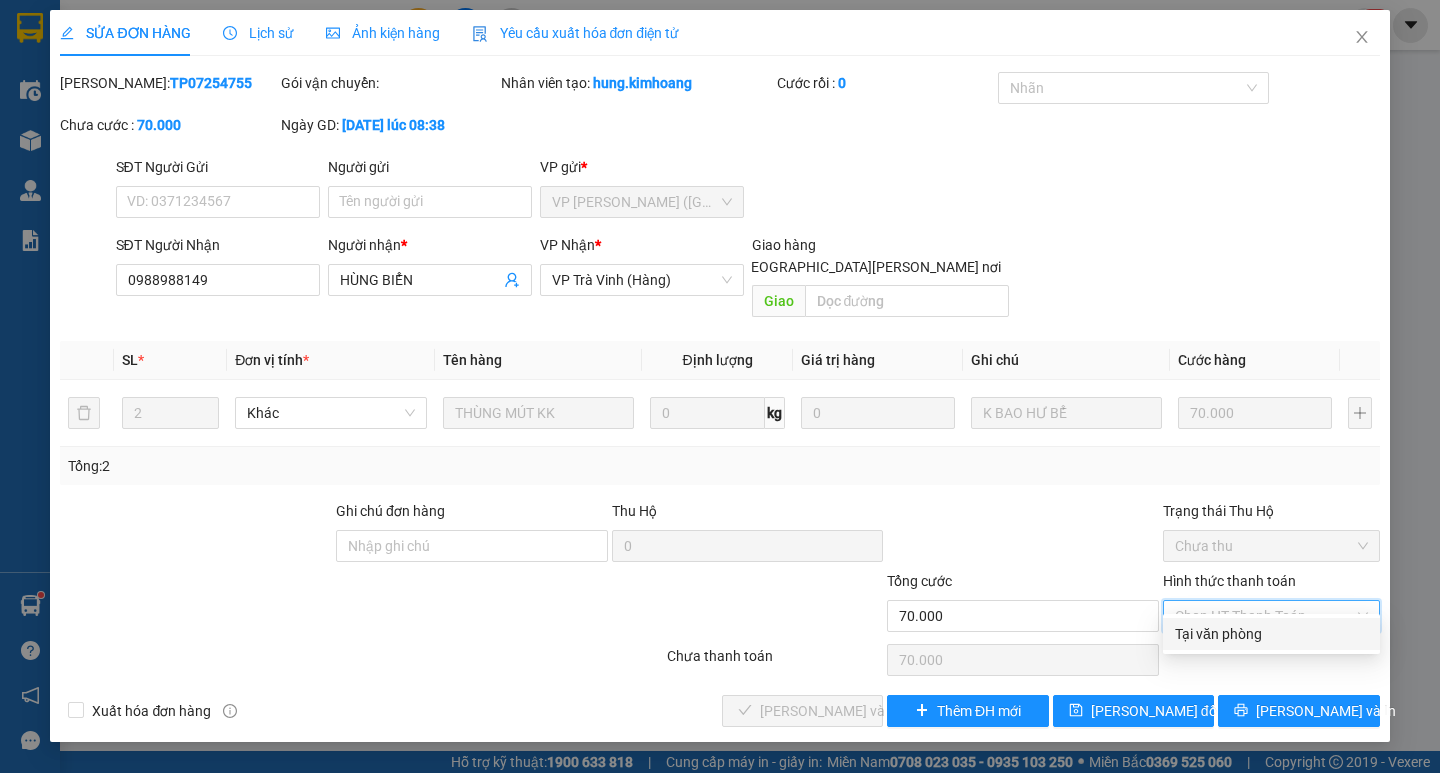 drag, startPoint x: 1208, startPoint y: 644, endPoint x: 1173, endPoint y: 656, distance: 37 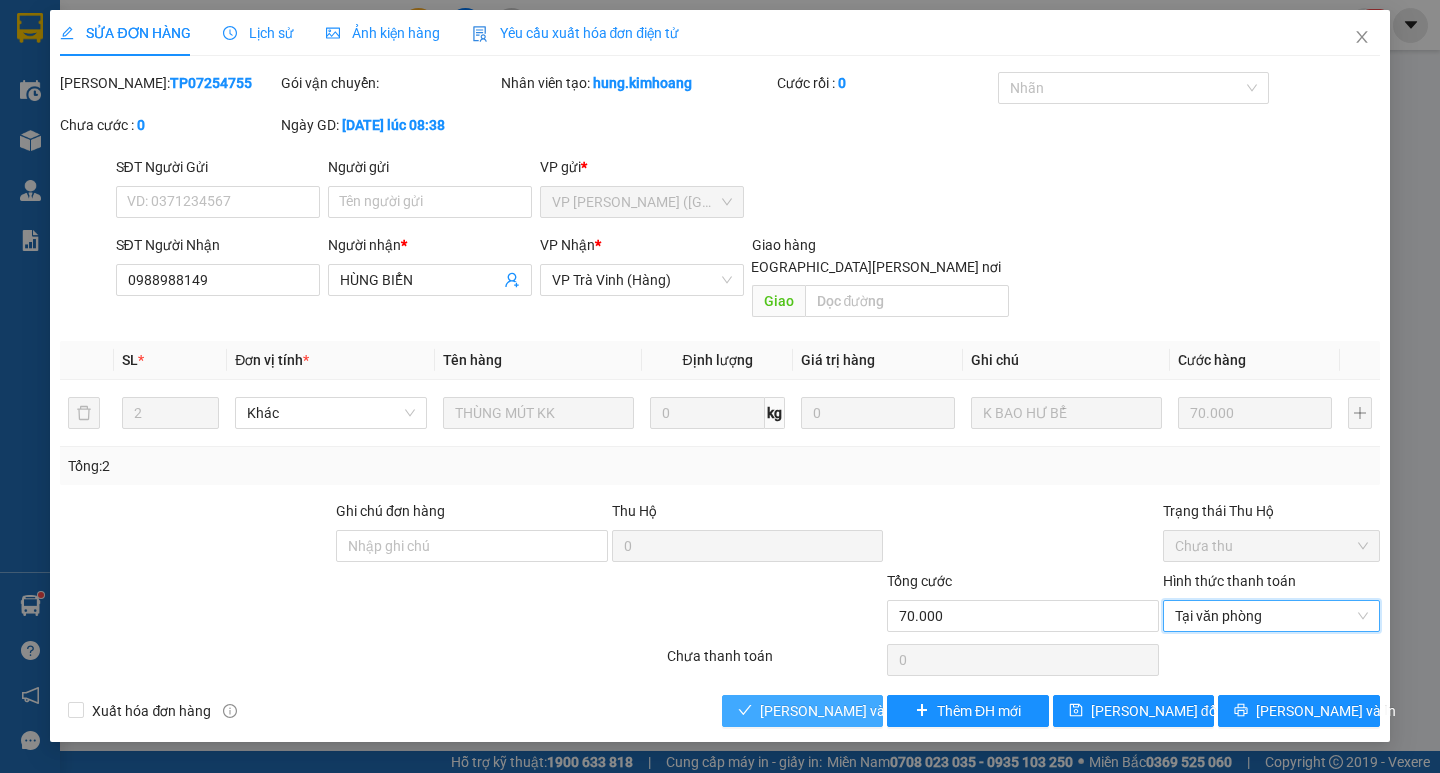 click on "[PERSON_NAME] và [PERSON_NAME] hàng" at bounding box center (895, 711) 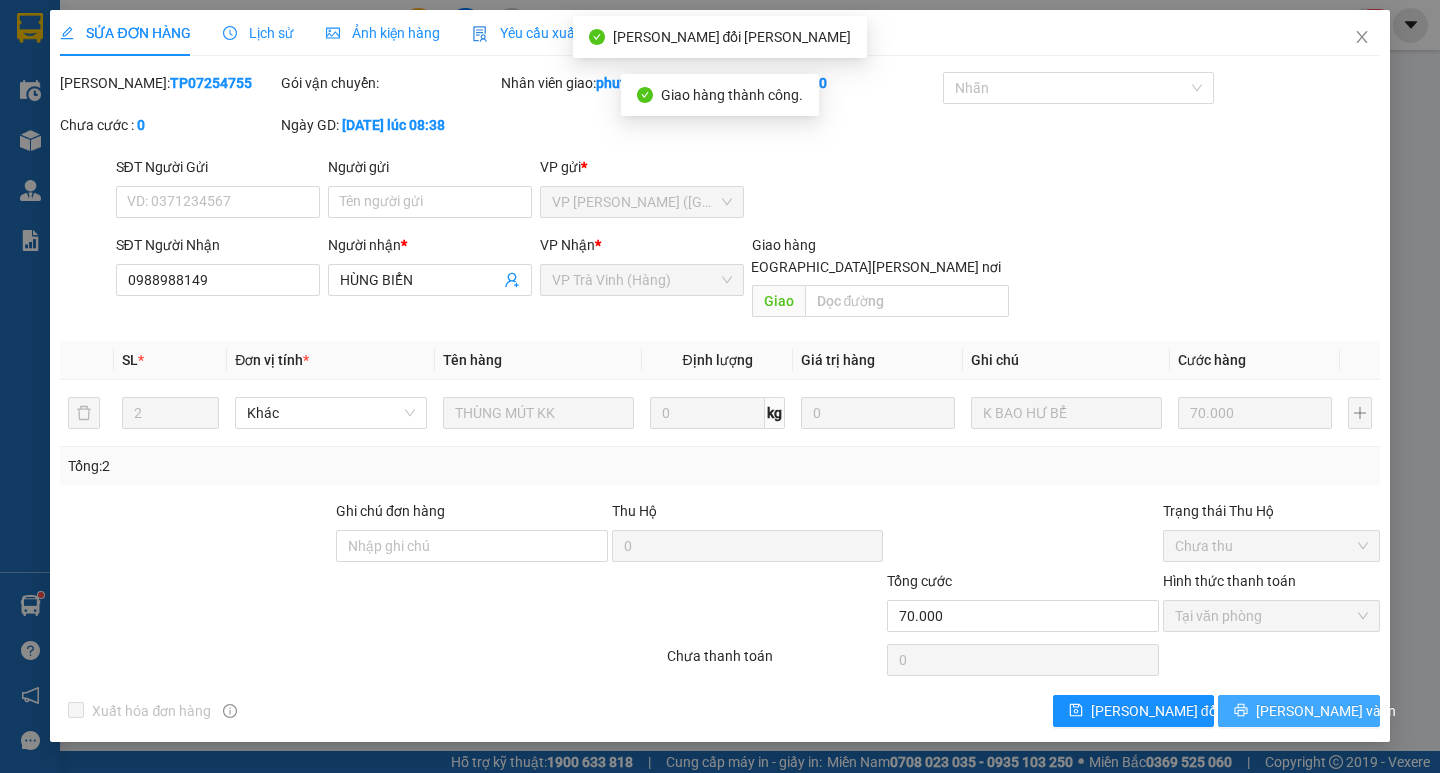 click on "[PERSON_NAME] và In" at bounding box center (1298, 711) 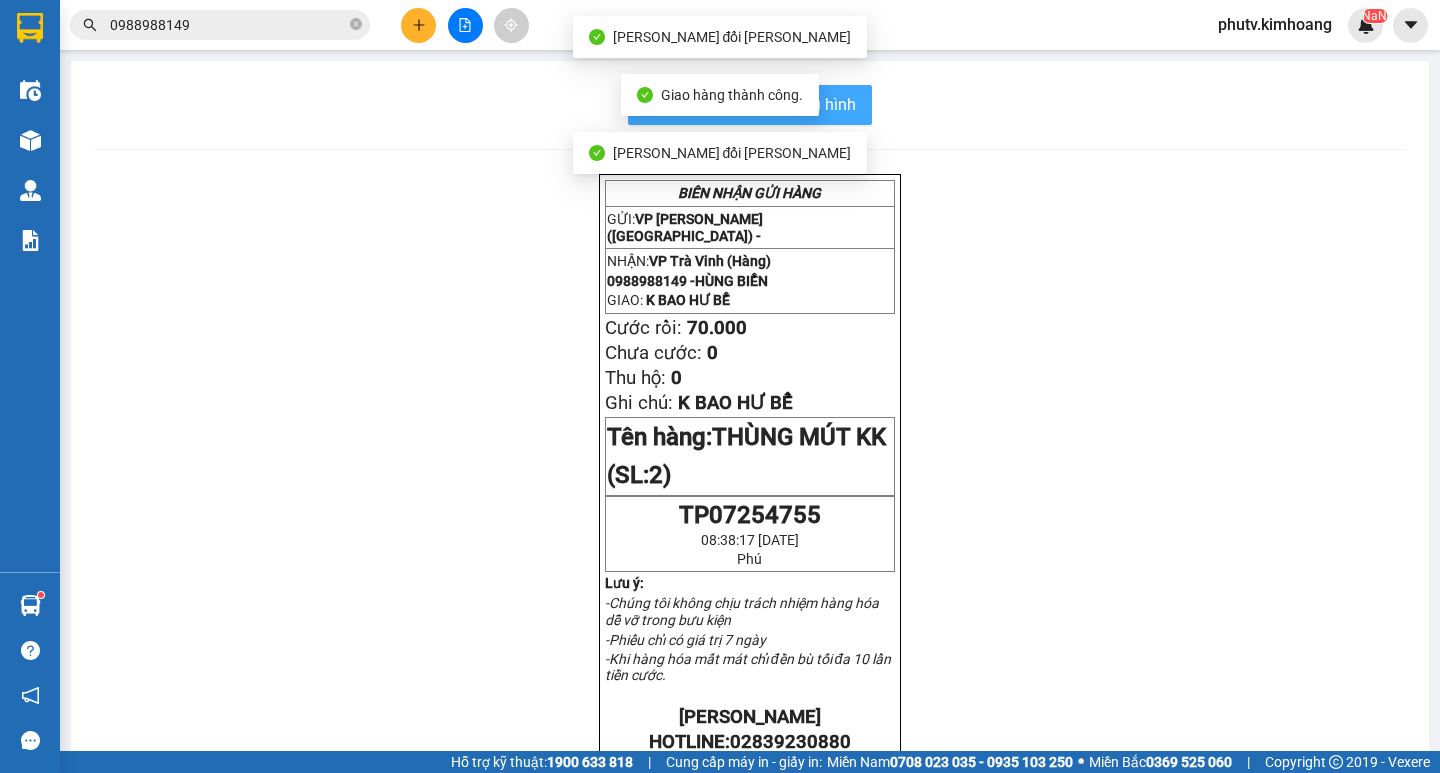 click on "In mẫu biên lai tự cấu hình" at bounding box center (762, 104) 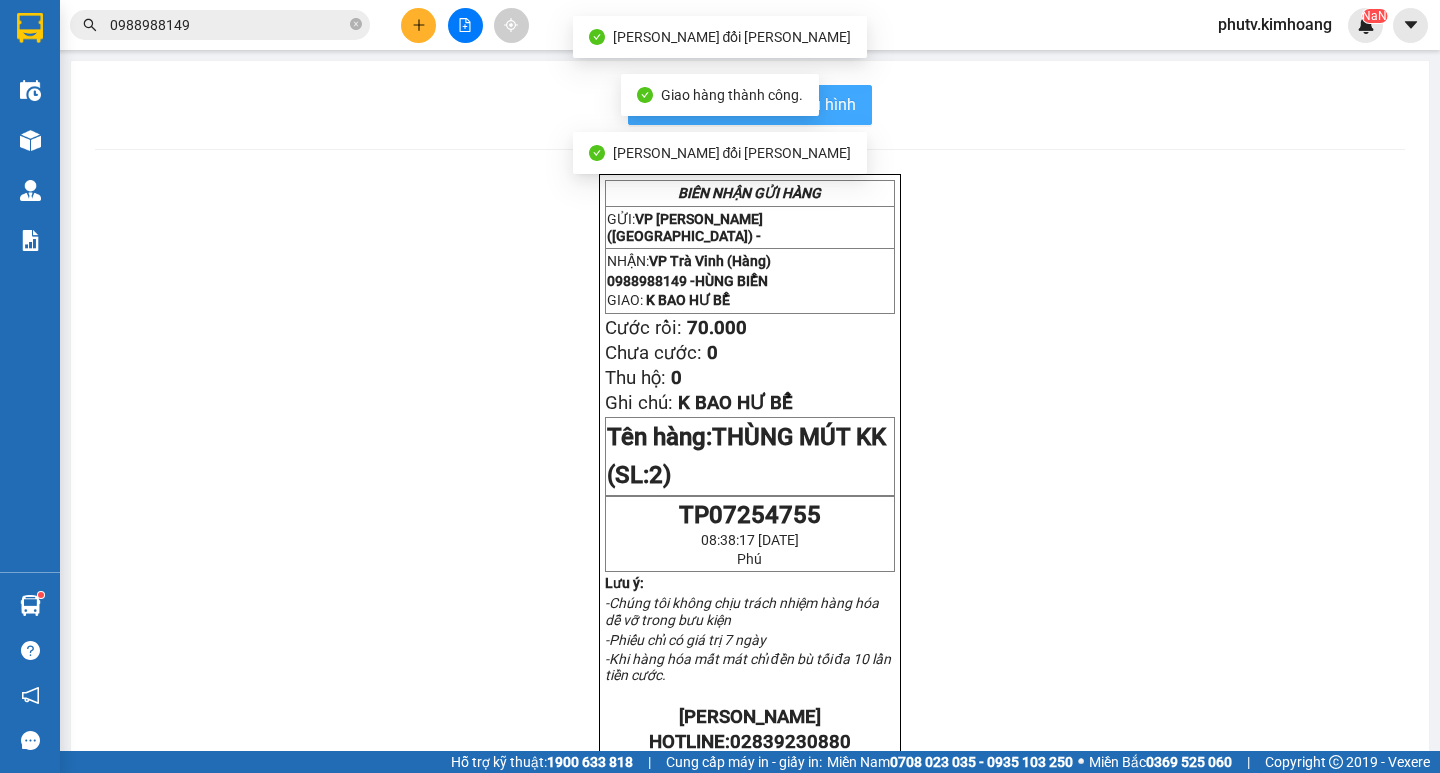 scroll, scrollTop: 0, scrollLeft: 0, axis: both 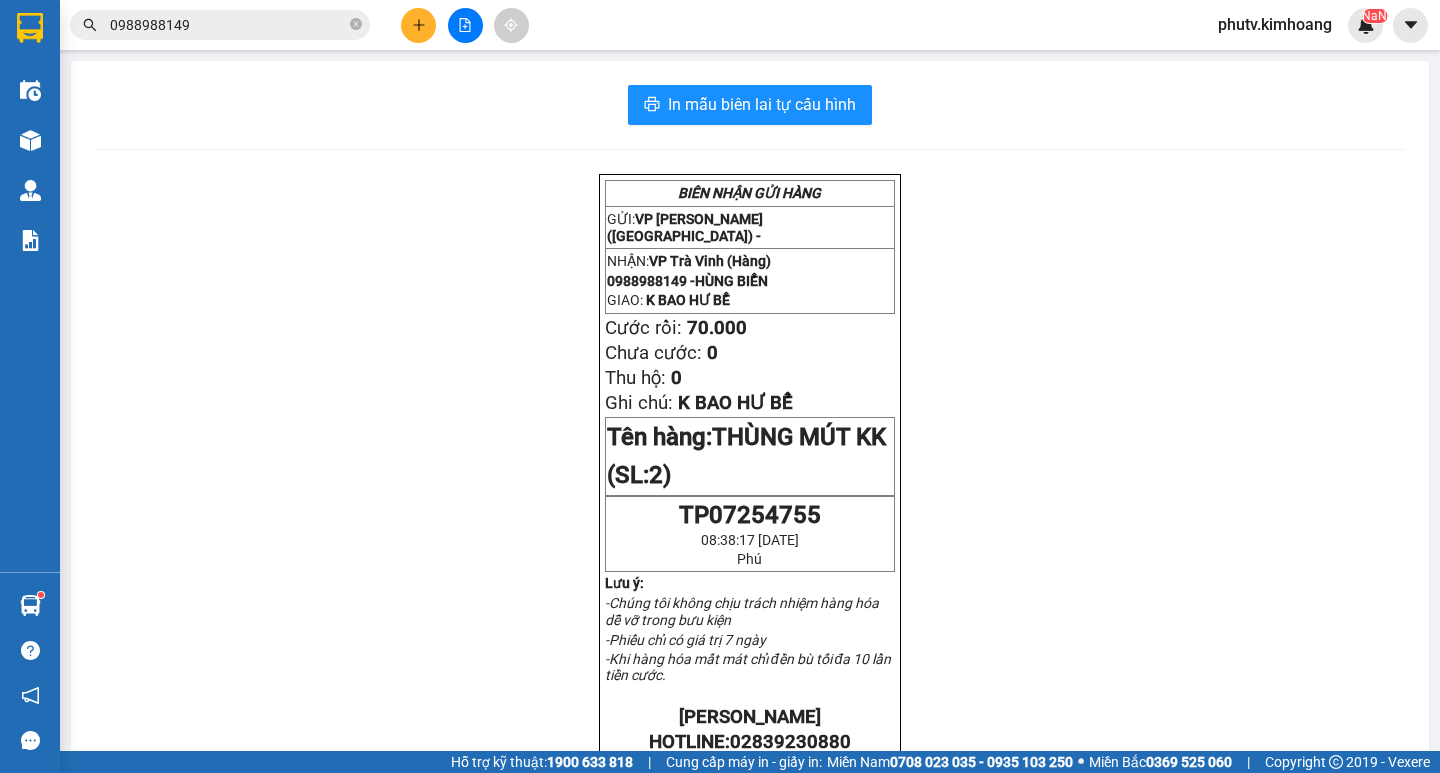 click on "0988988149" at bounding box center (228, 25) 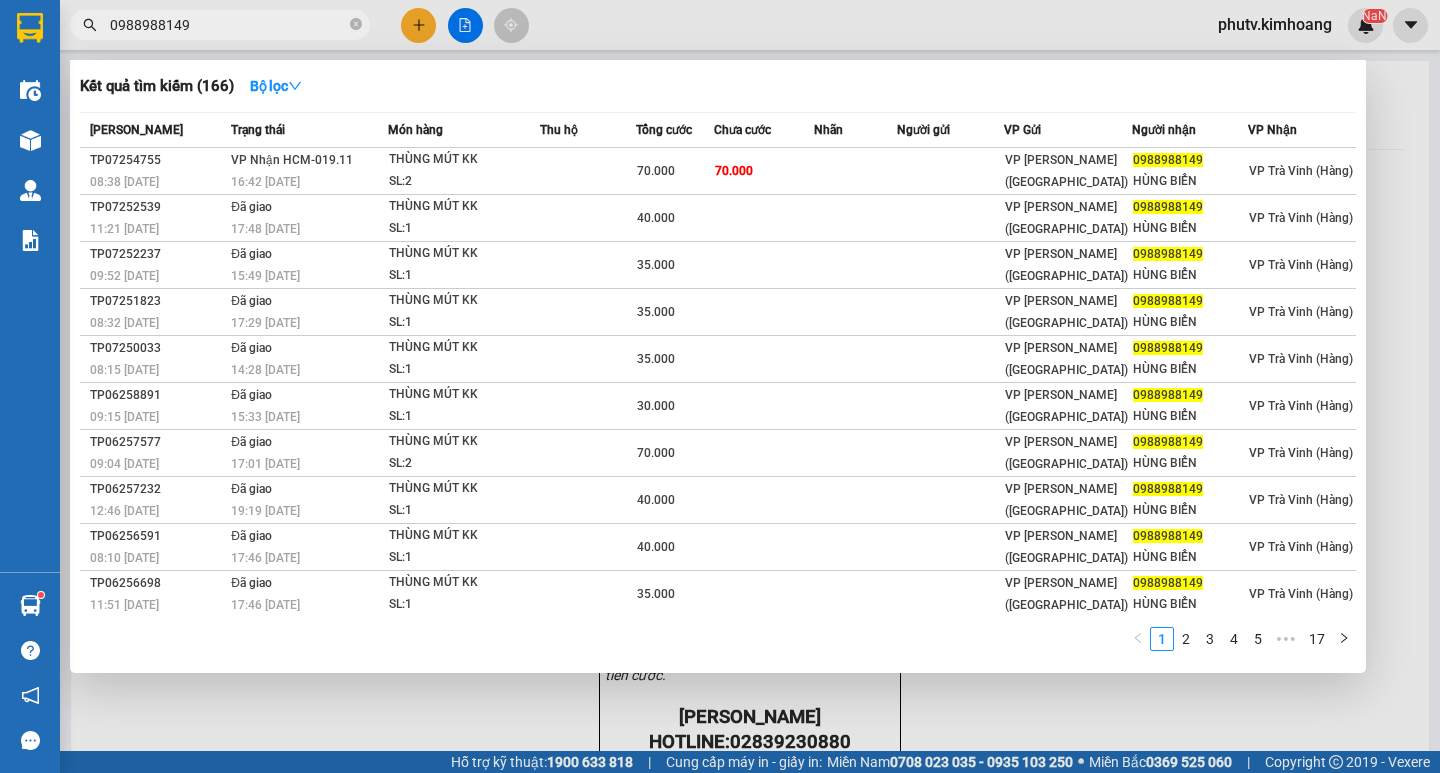 click on "0988988149" at bounding box center (228, 25) 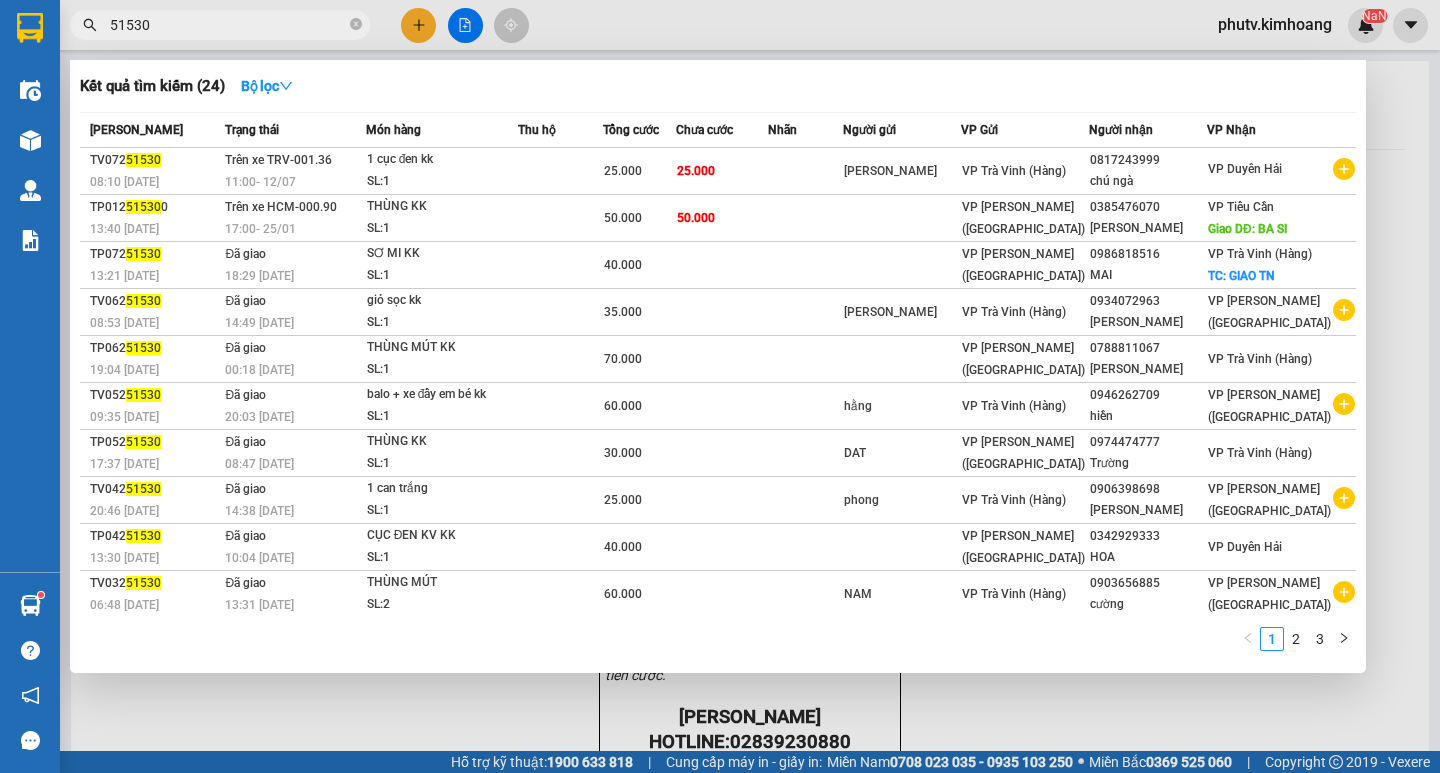 type on "51530" 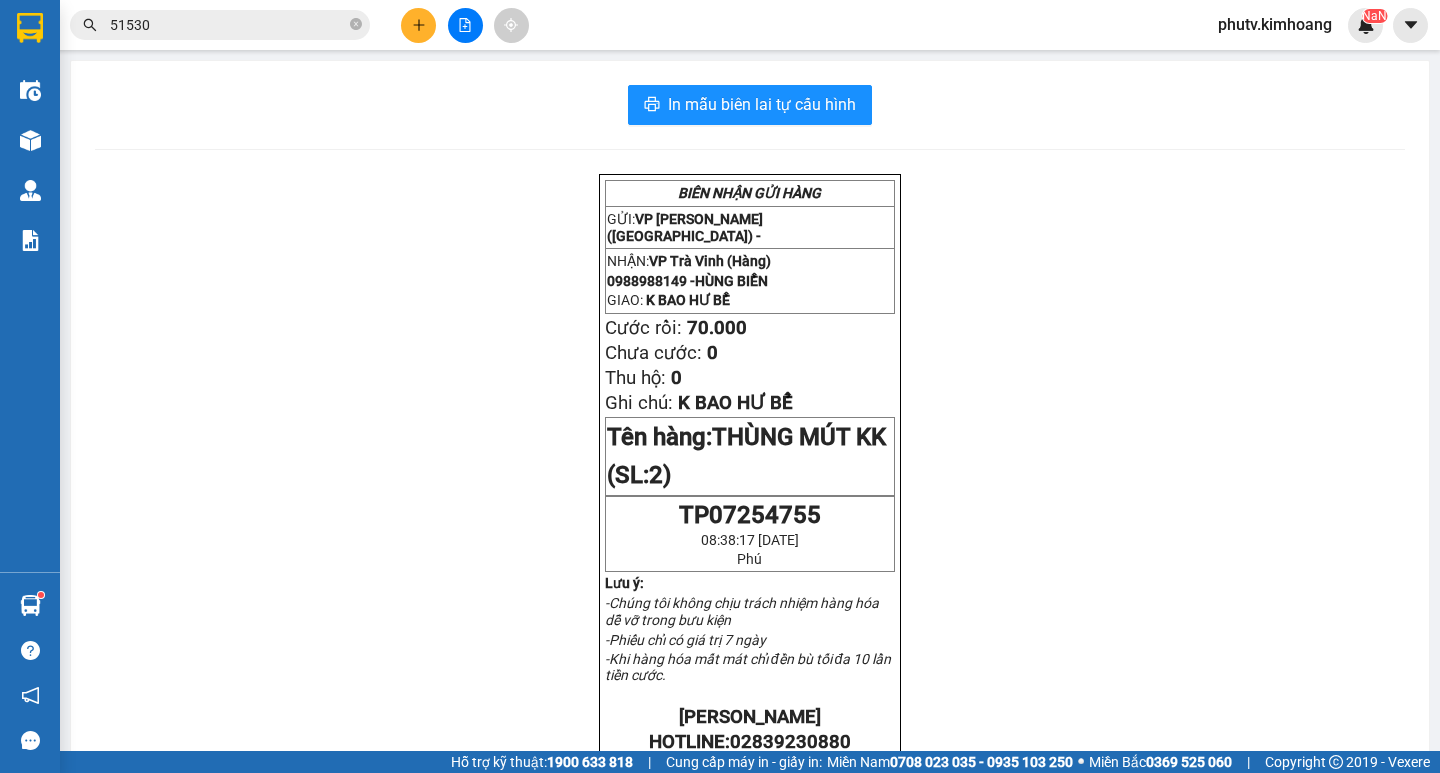 click 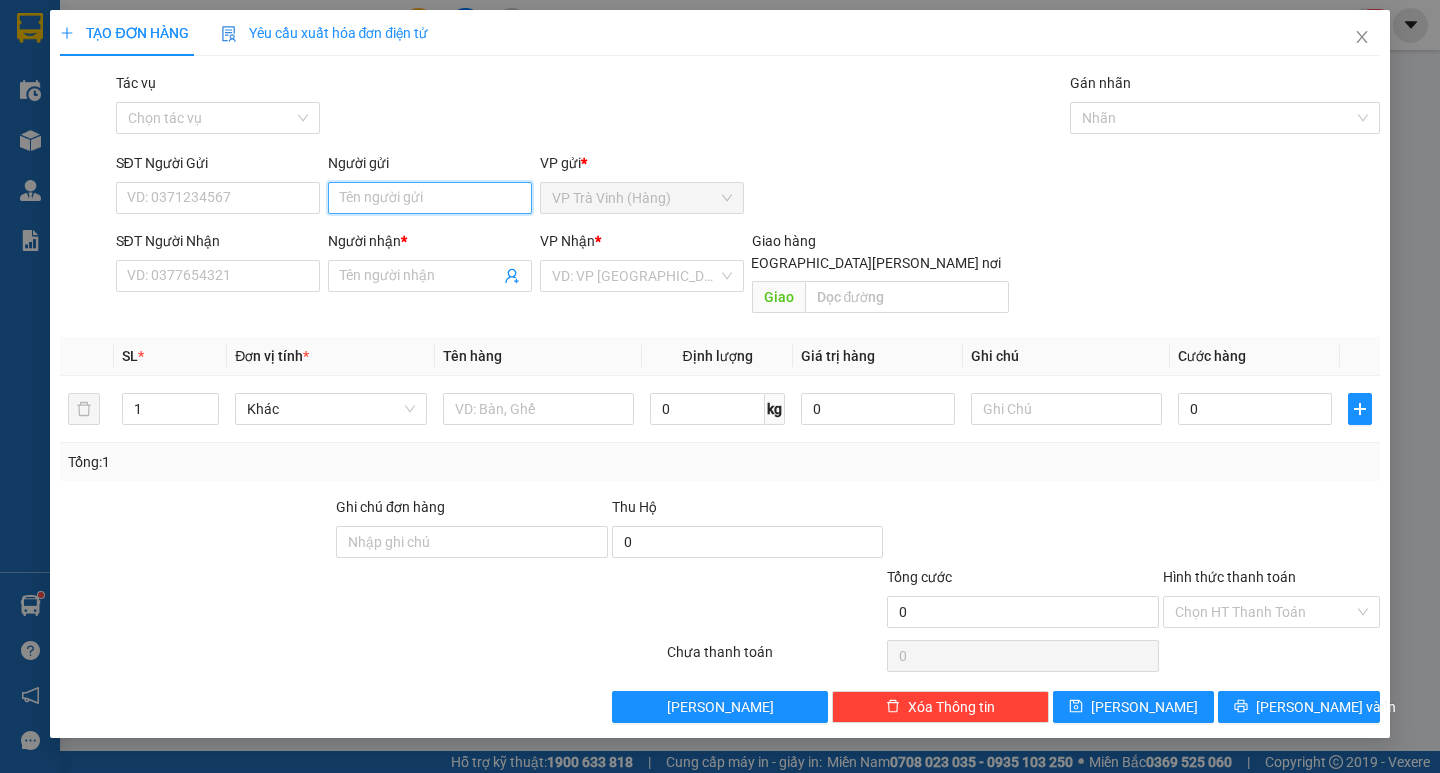 click on "Người gửi" at bounding box center [430, 198] 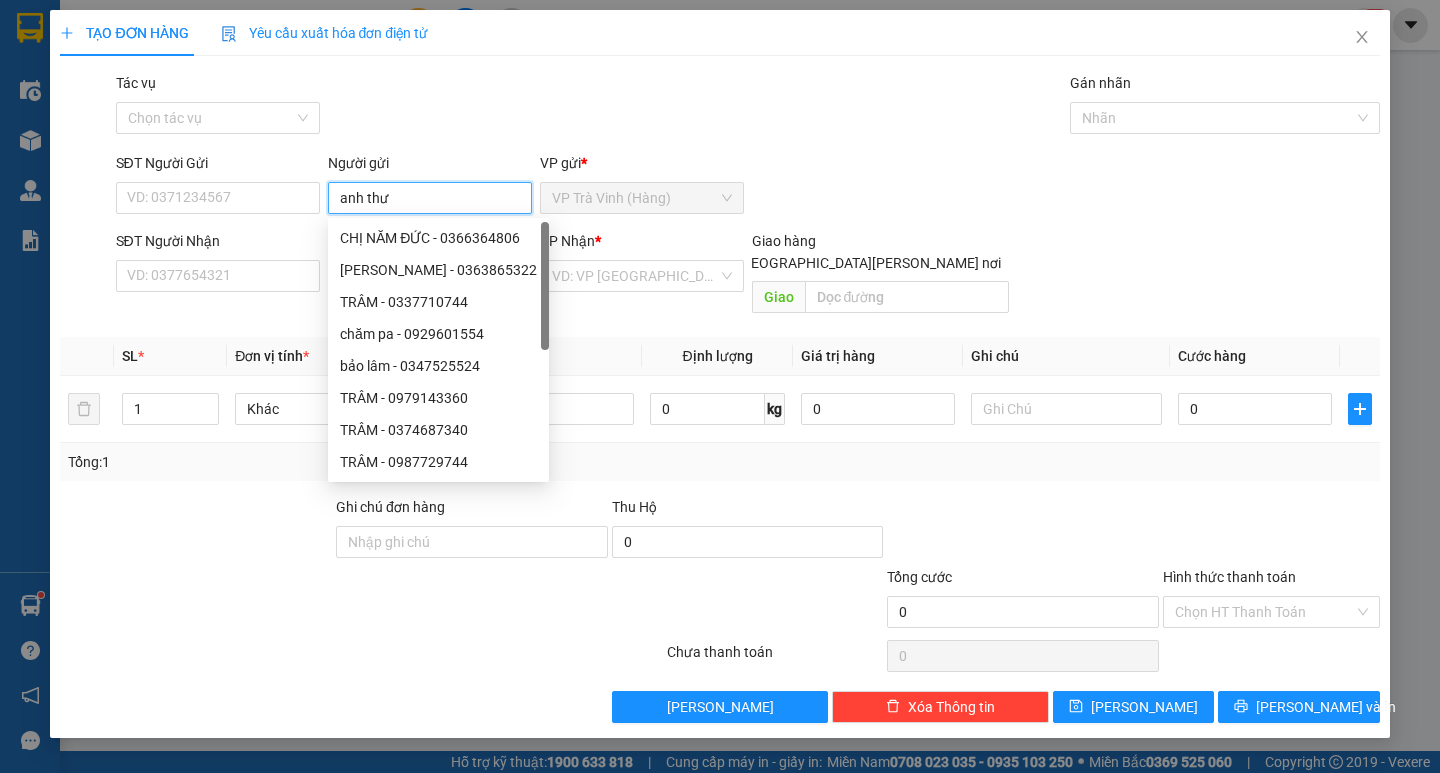 type on "anh thư" 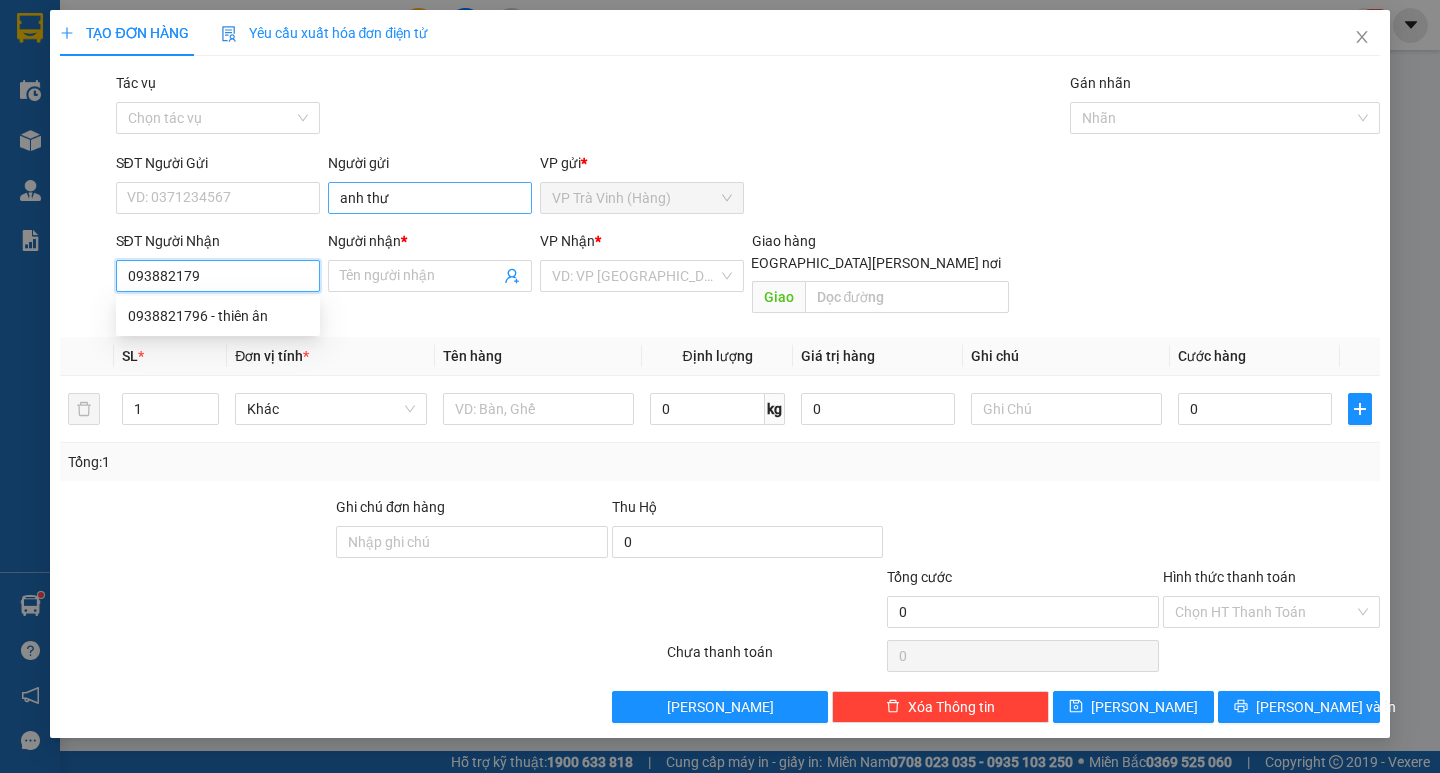 type on "0938821796" 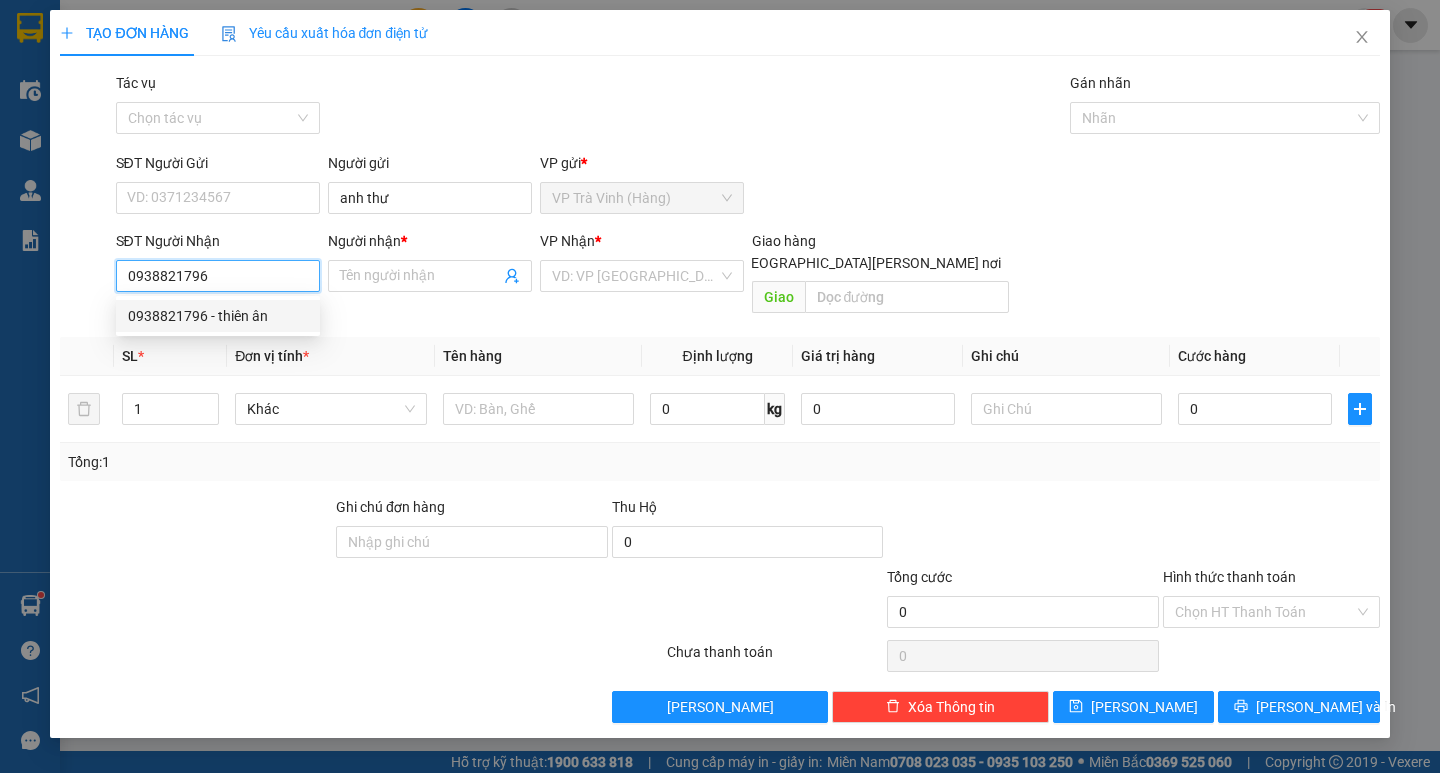 click on "0938821796 - thiên ân" at bounding box center (218, 316) 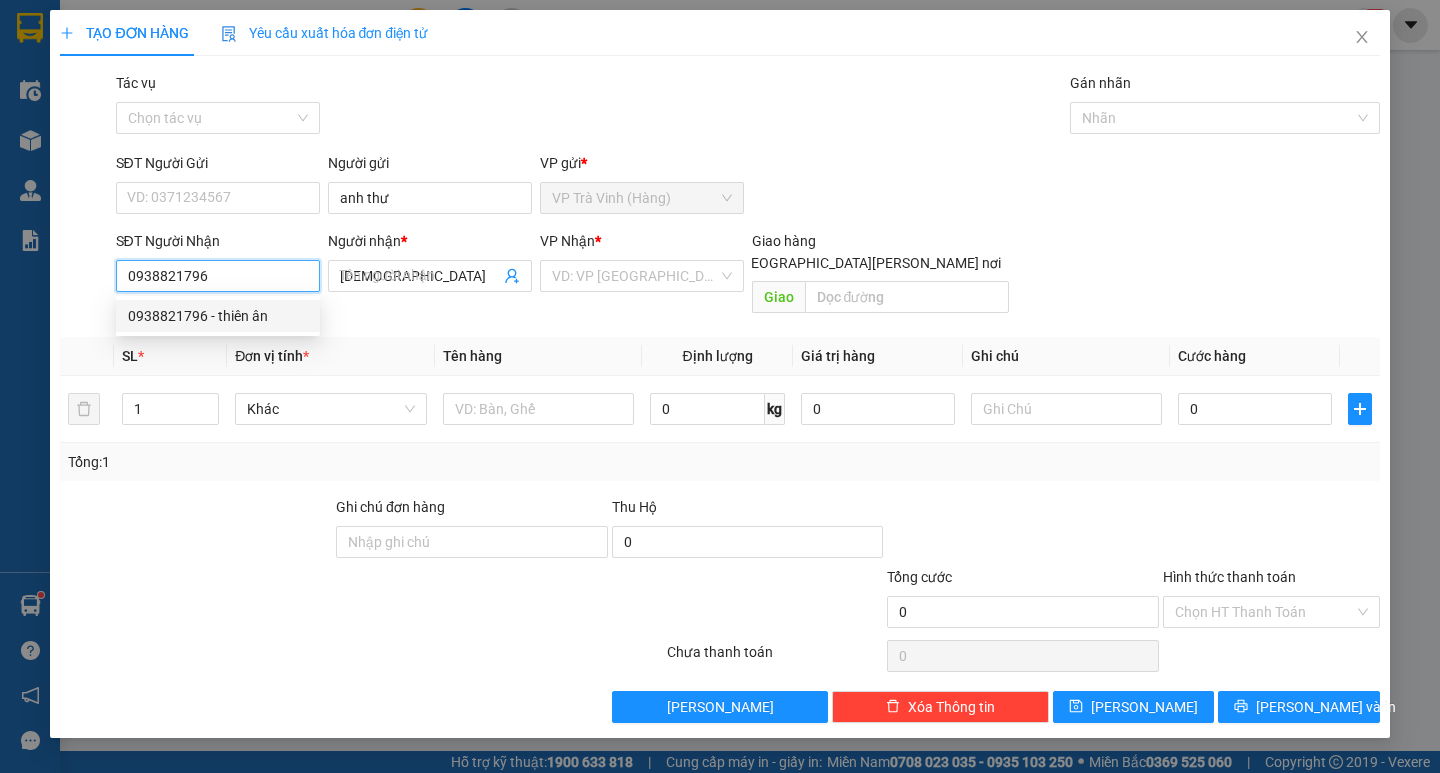 type on "20.000" 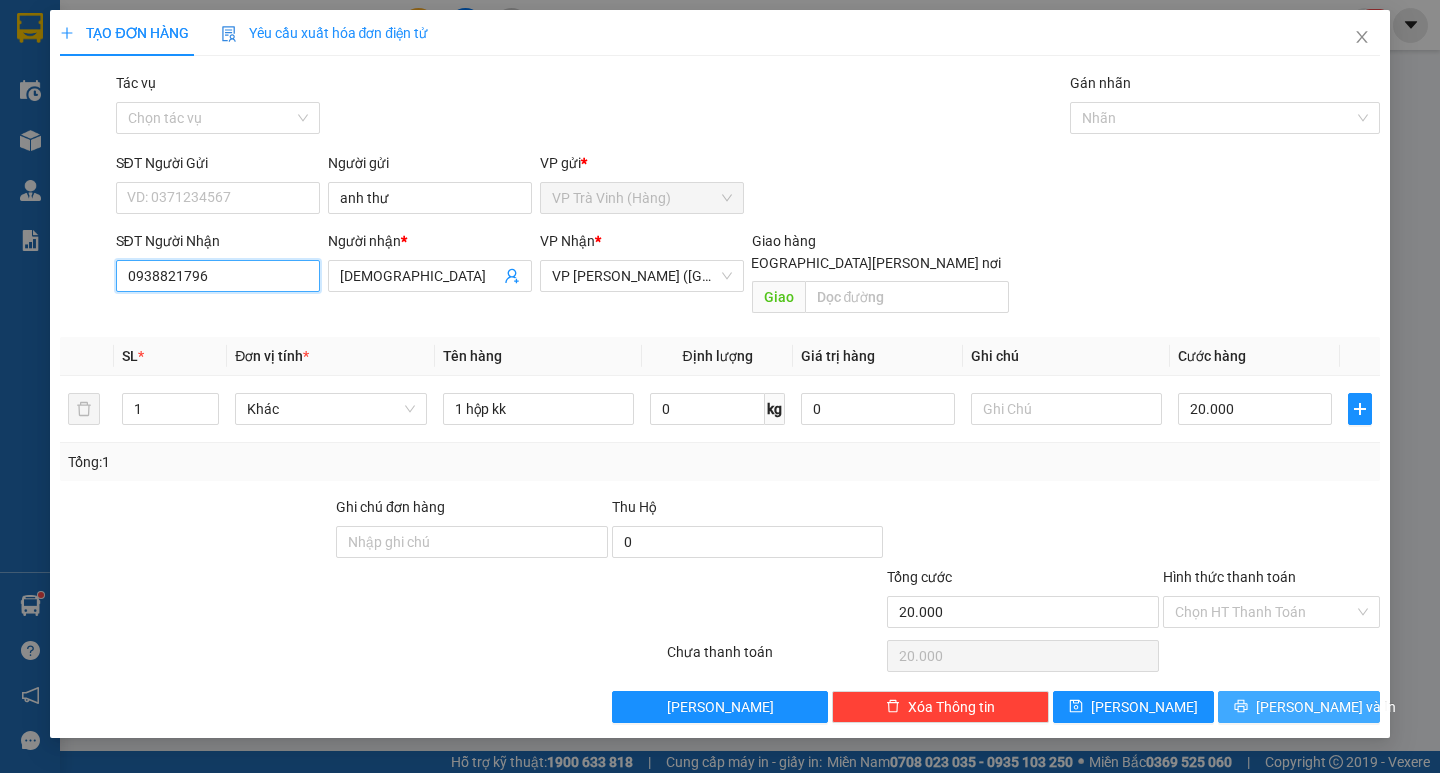type on "0938821796" 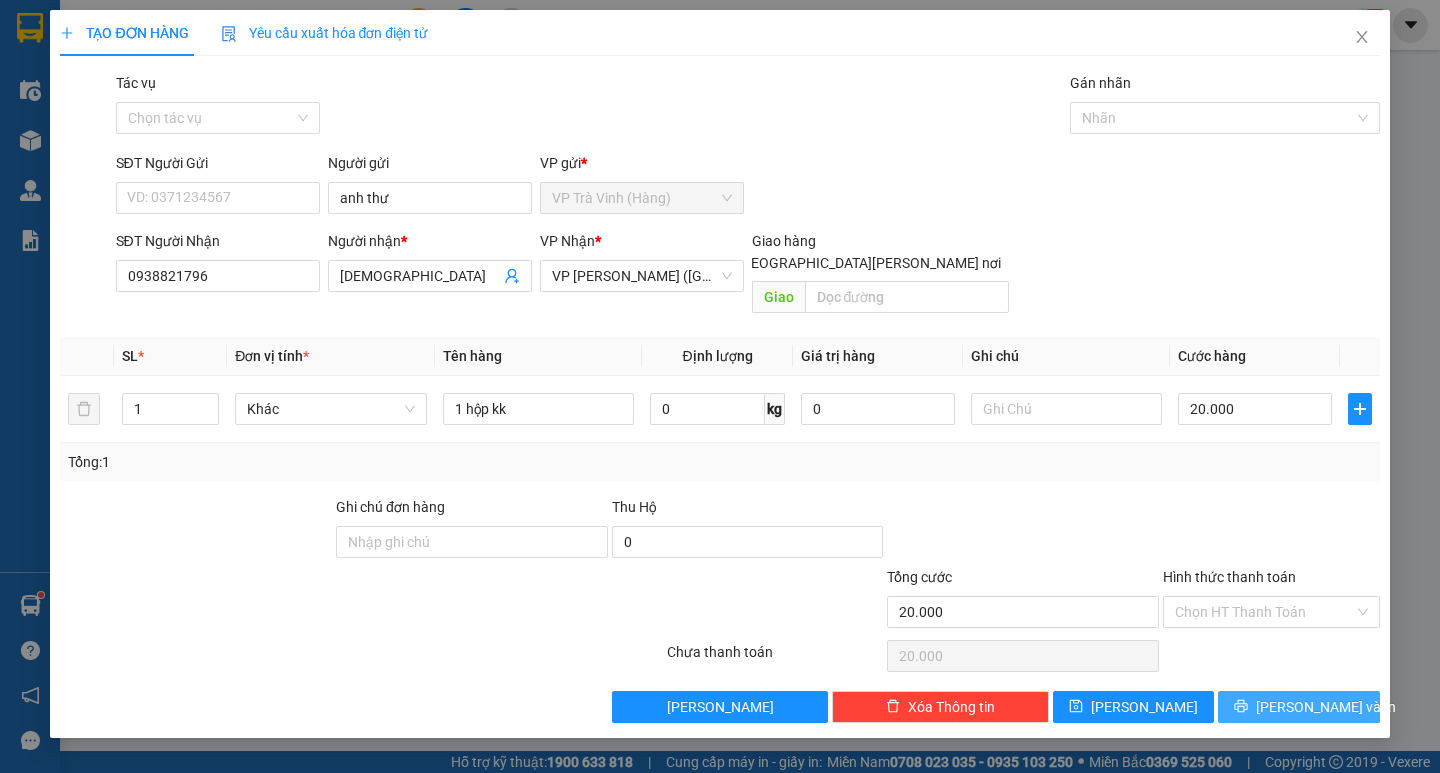 click on "[PERSON_NAME] và In" at bounding box center (1326, 707) 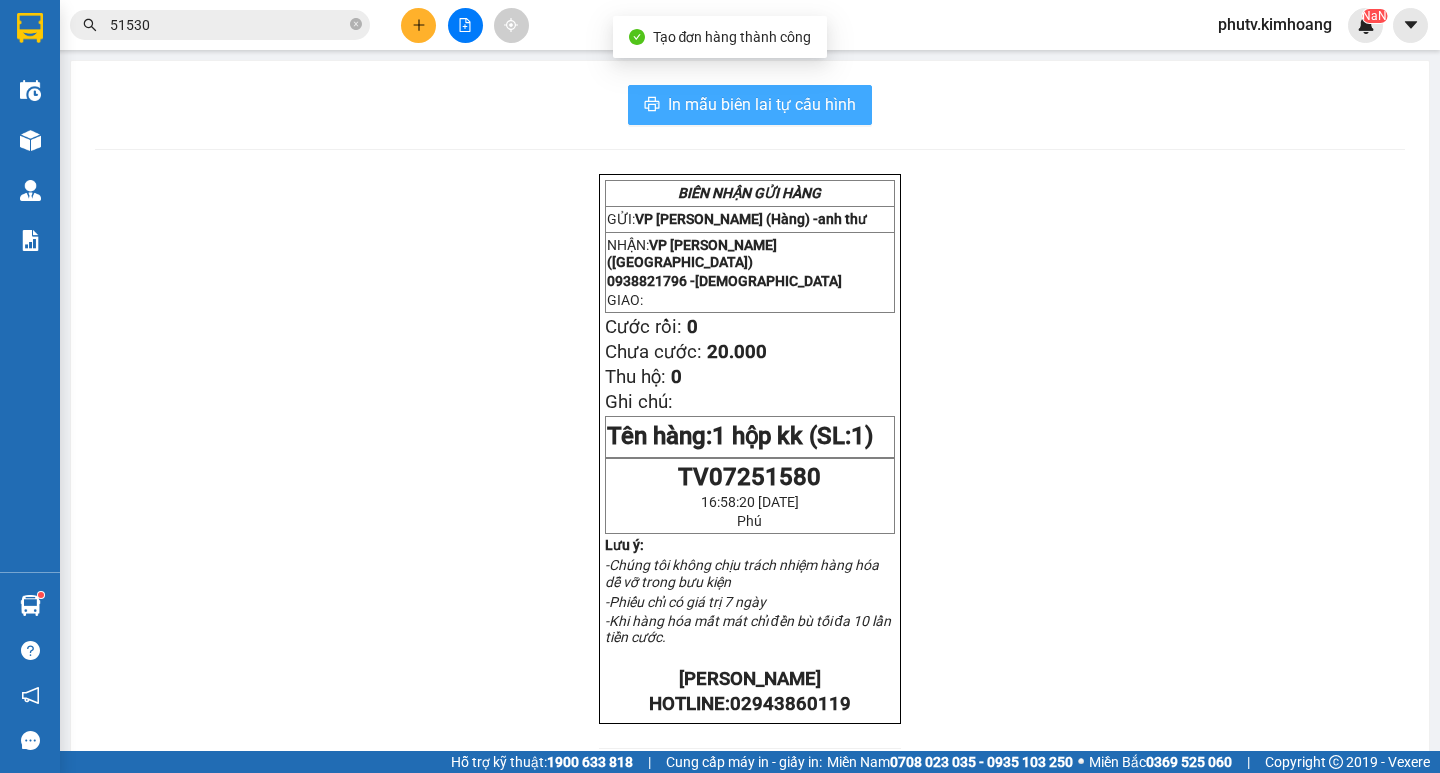 click on "In mẫu biên lai tự cấu hình" at bounding box center [750, 105] 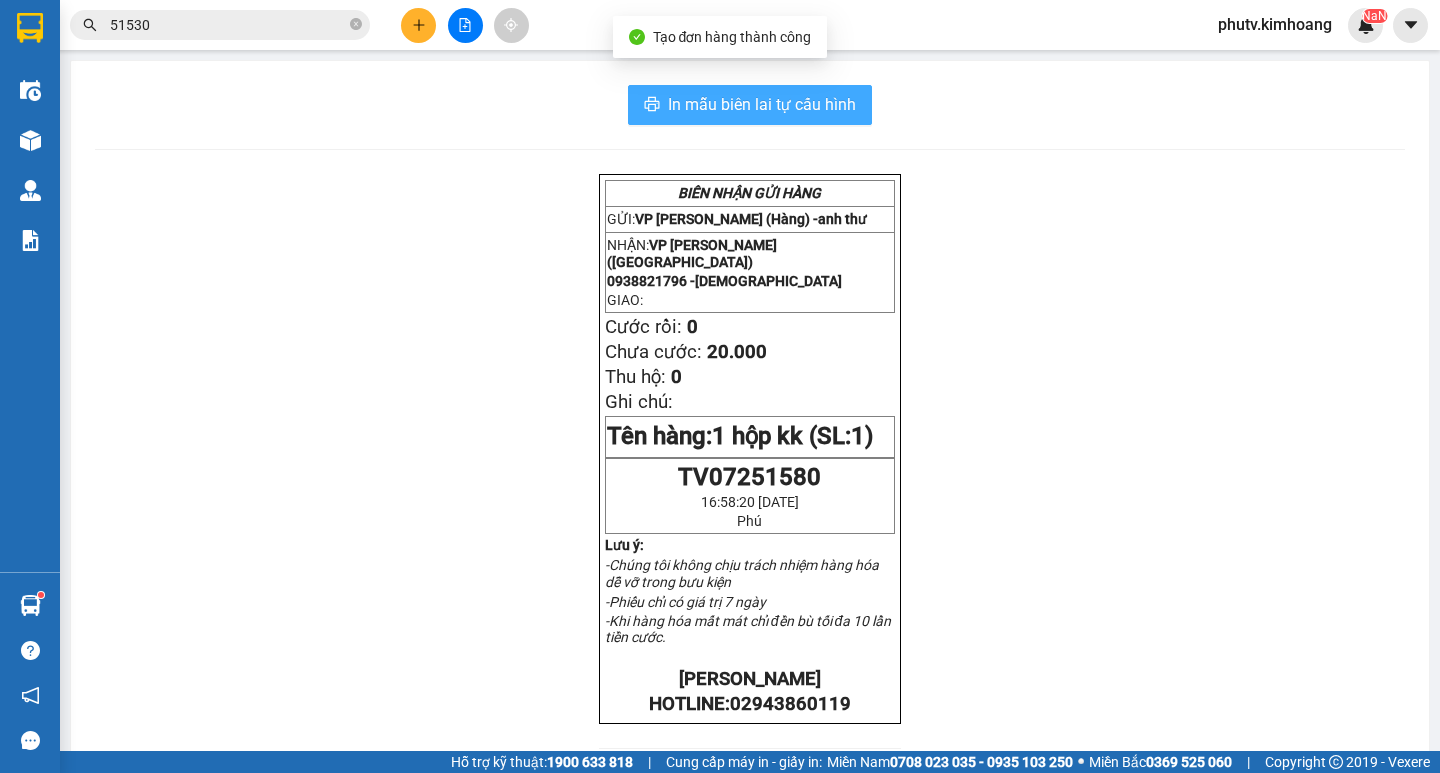 scroll, scrollTop: 0, scrollLeft: 0, axis: both 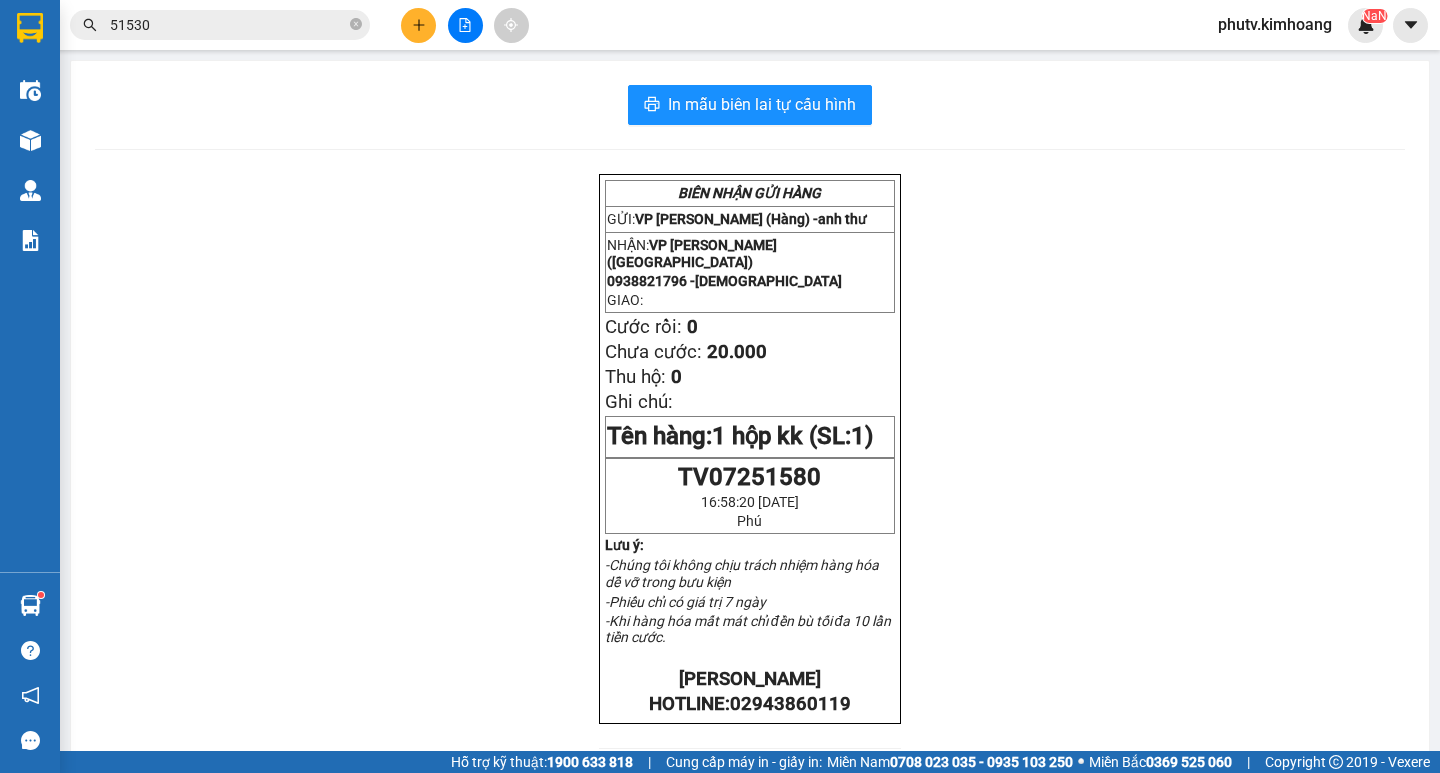click on "51530" at bounding box center (228, 25) 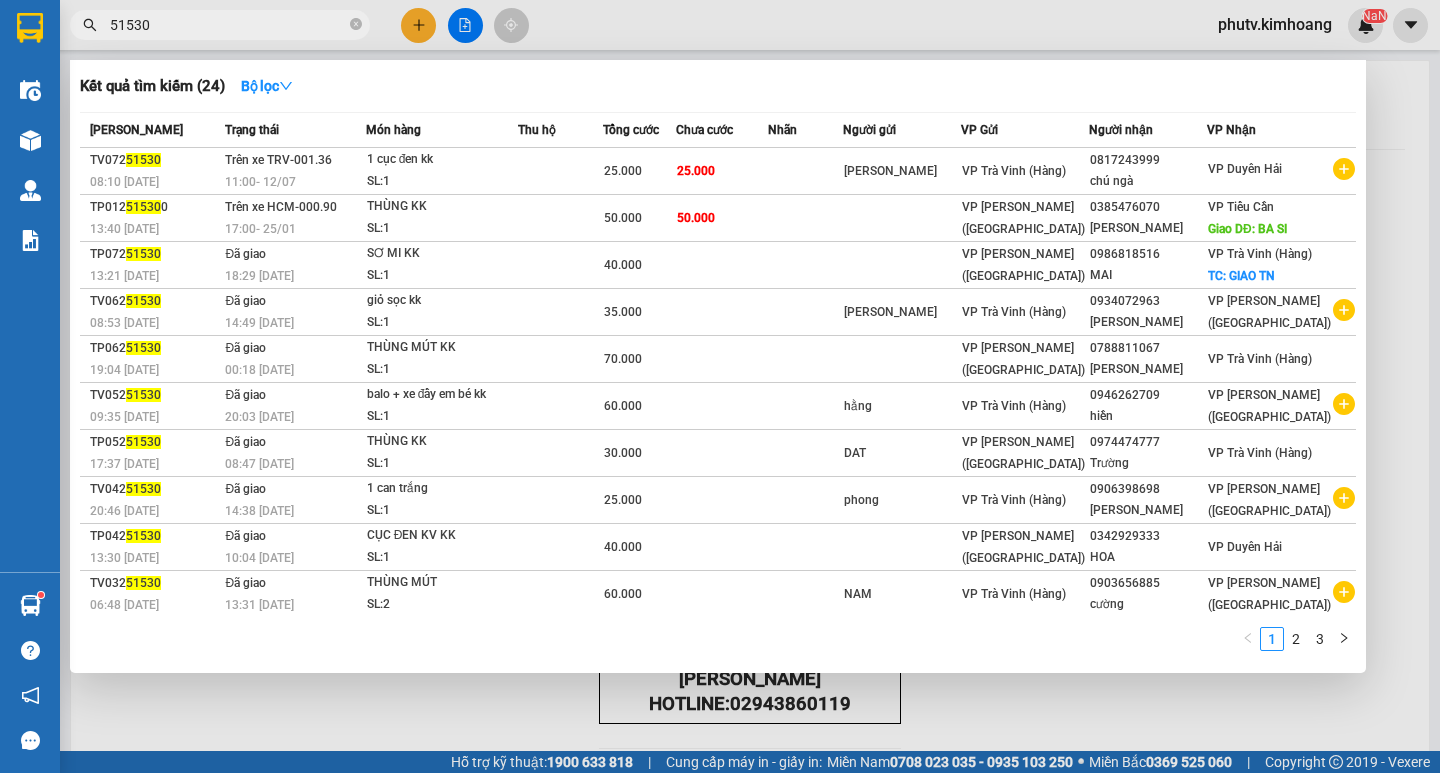 click on "51530" at bounding box center [228, 25] 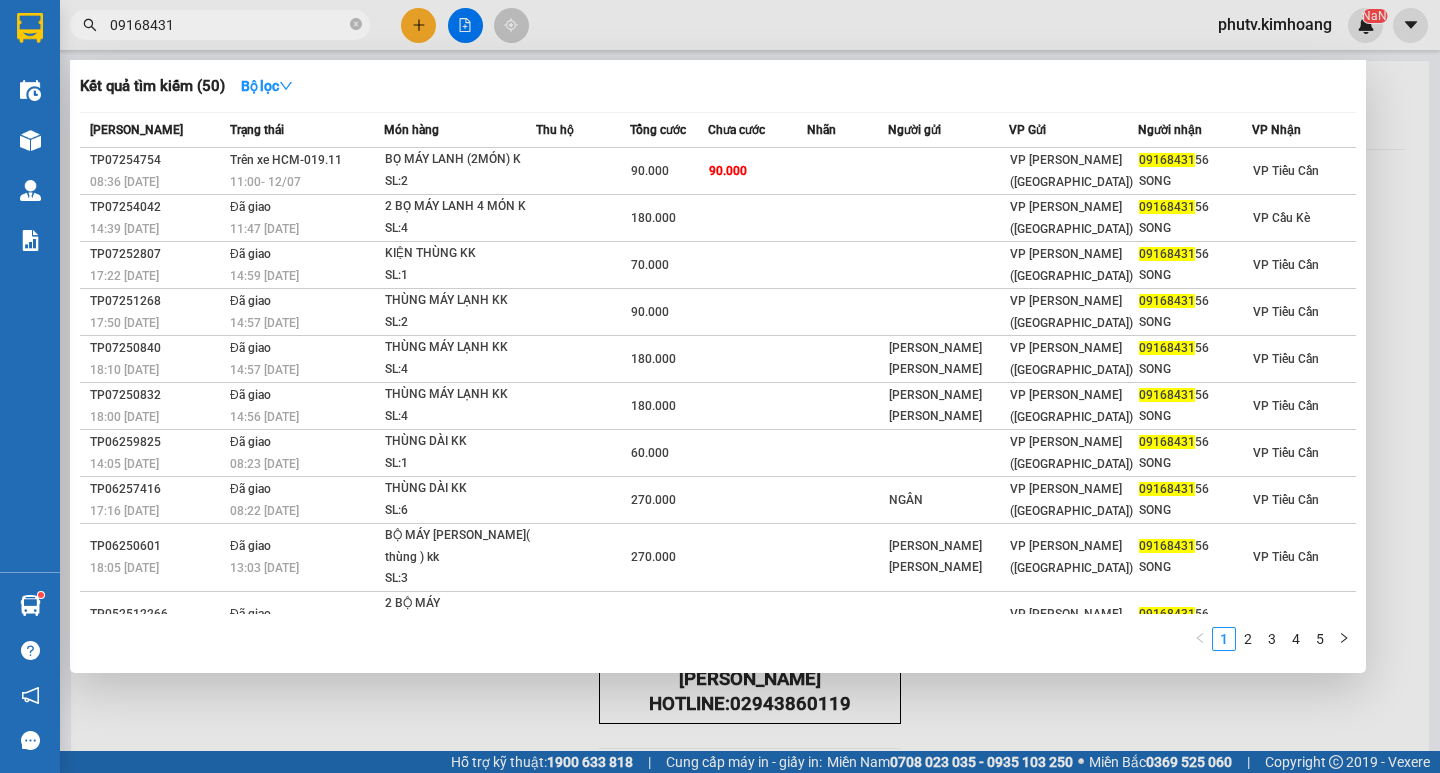 type on "09168431" 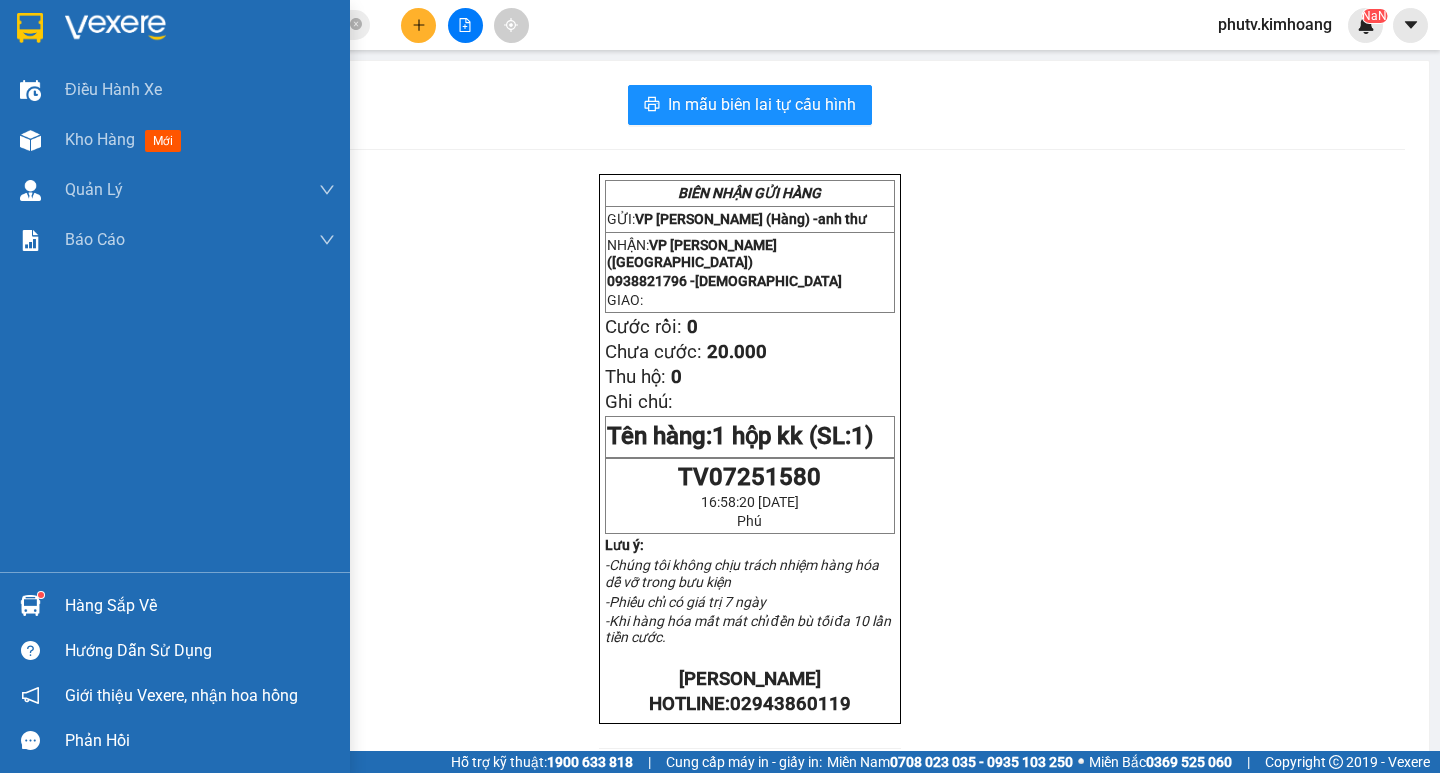 click on "Hàng sắp về" at bounding box center (200, 606) 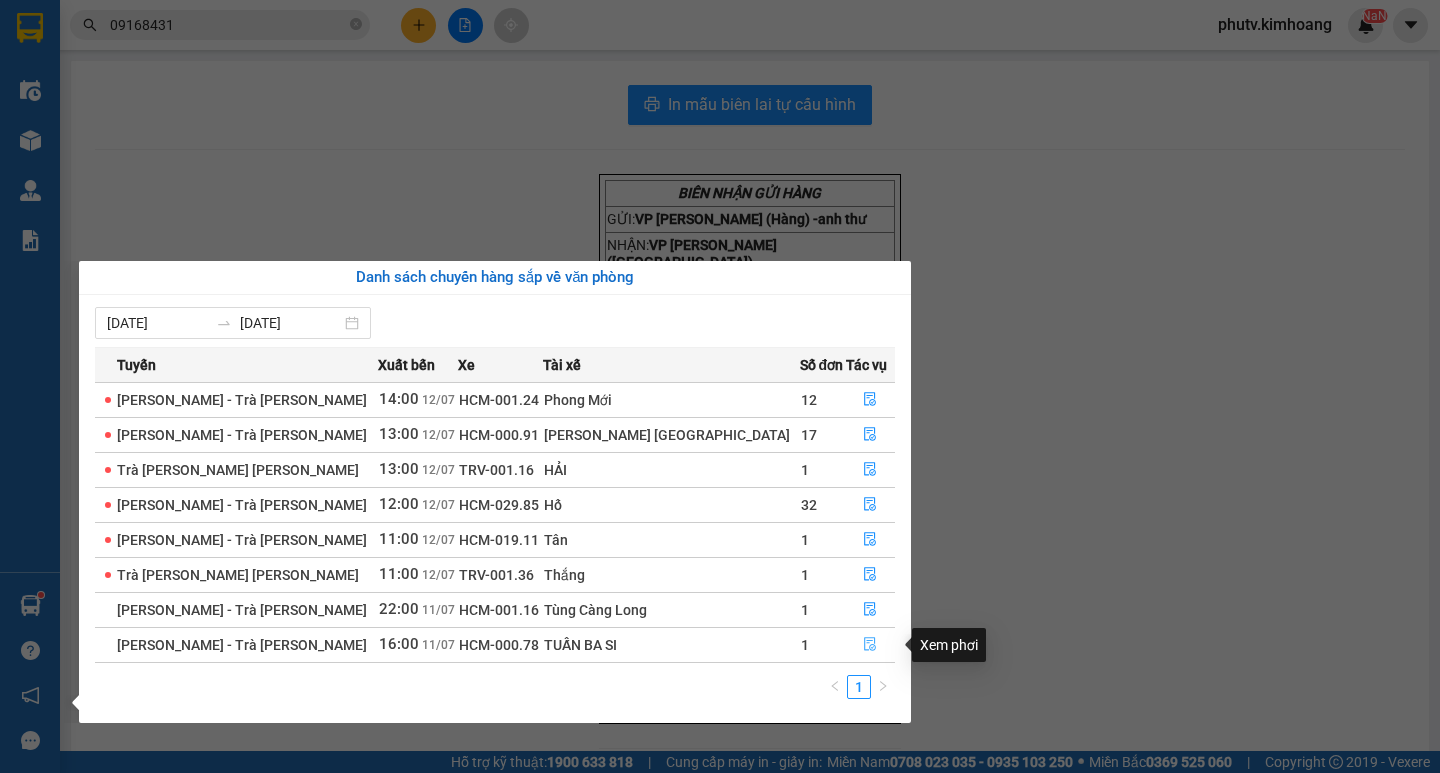 drag, startPoint x: 857, startPoint y: 653, endPoint x: 838, endPoint y: 647, distance: 19.924858 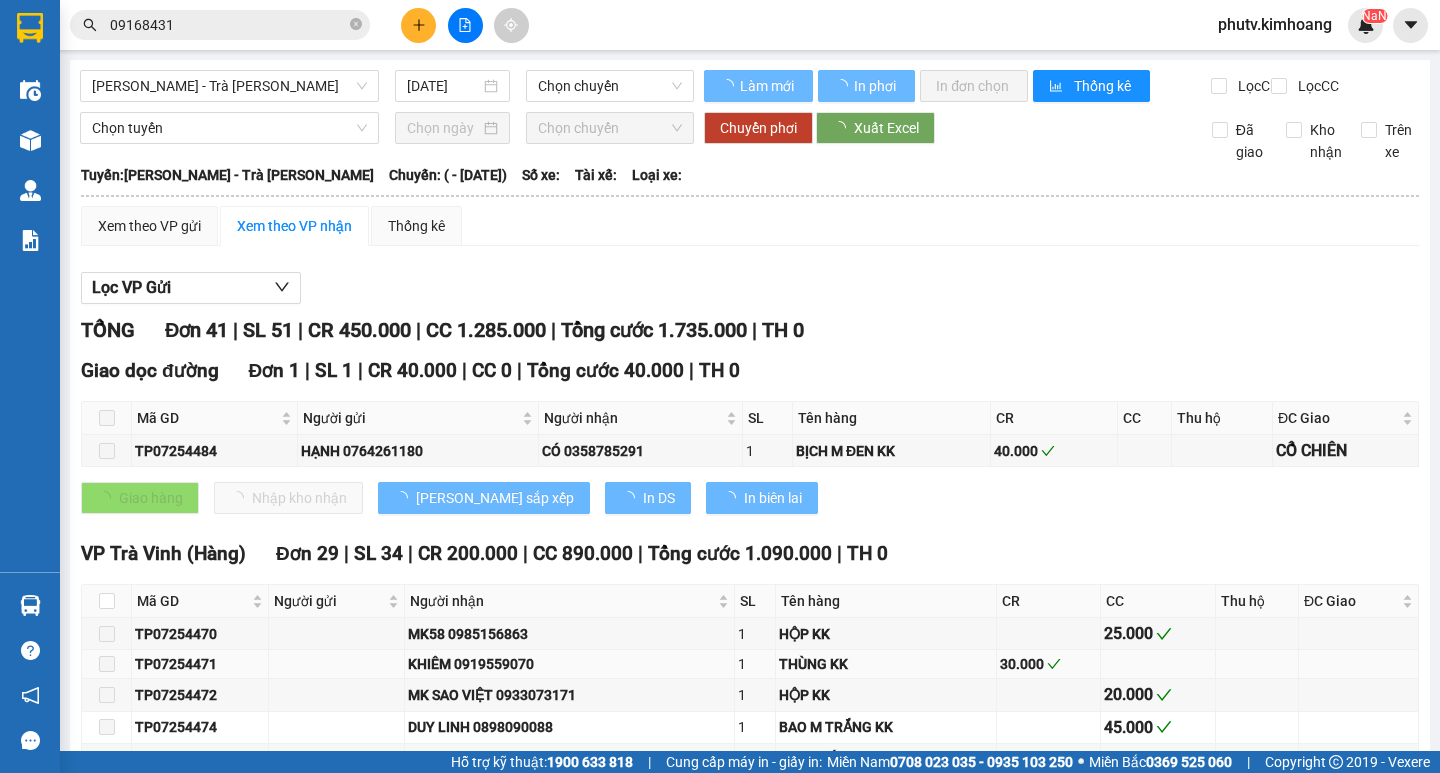 type on "[DATE]" 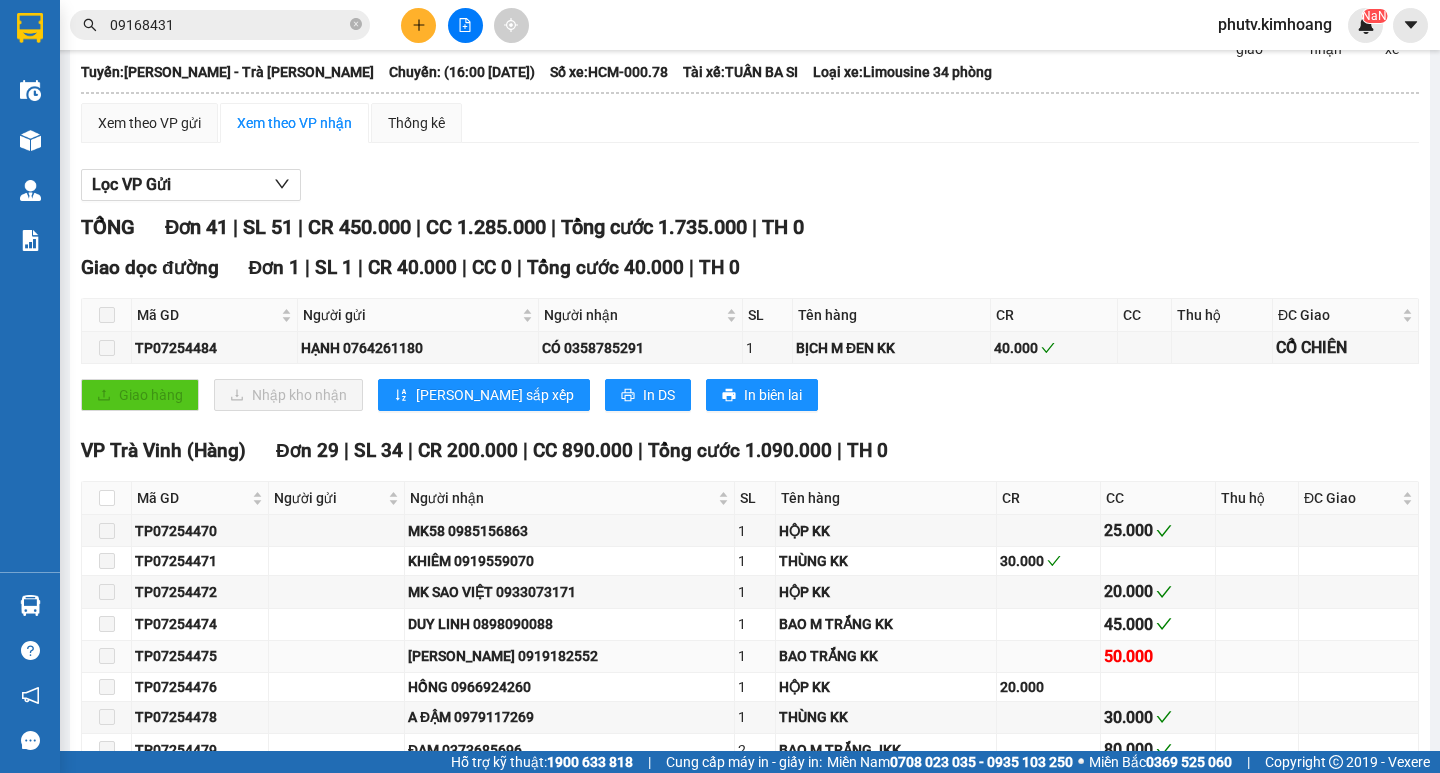 scroll, scrollTop: 200, scrollLeft: 0, axis: vertical 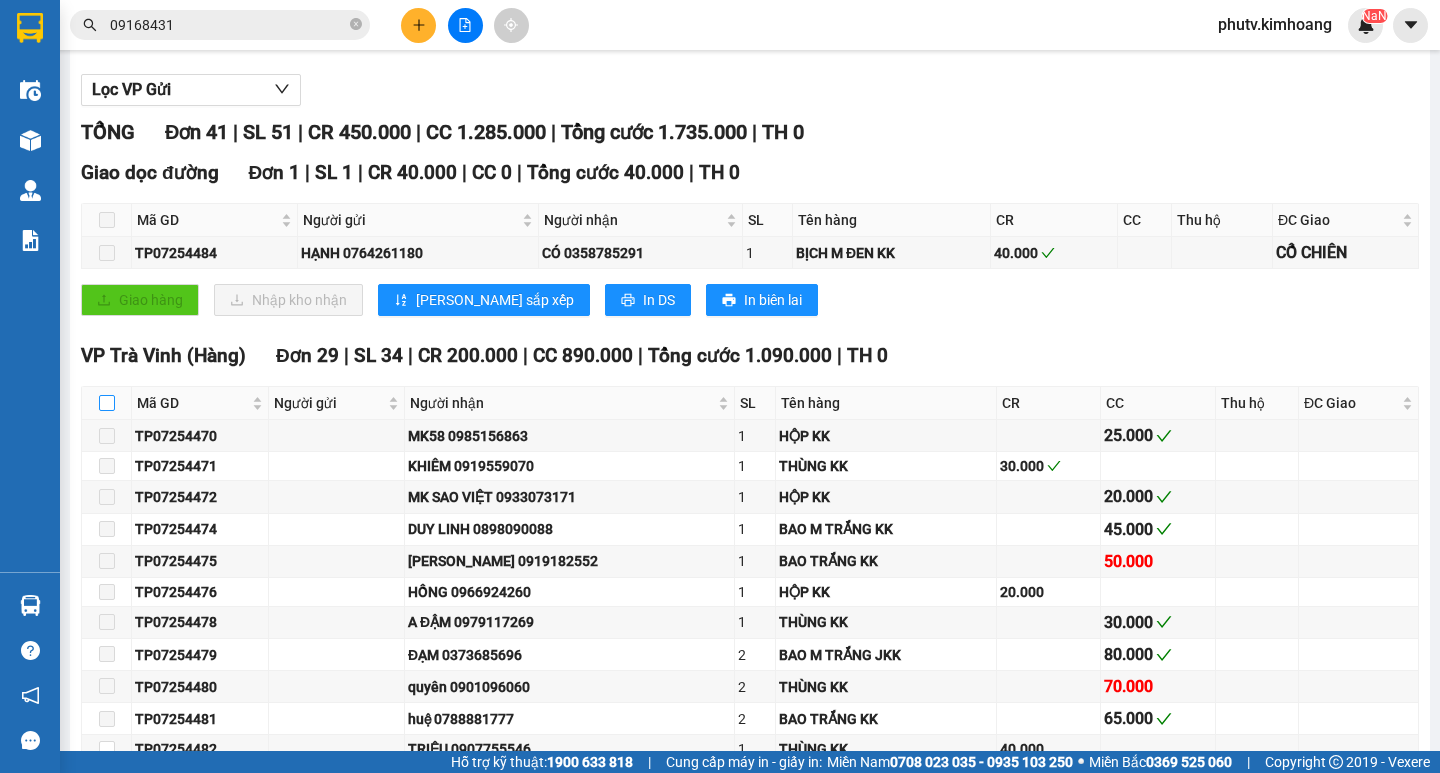 click at bounding box center (107, 403) 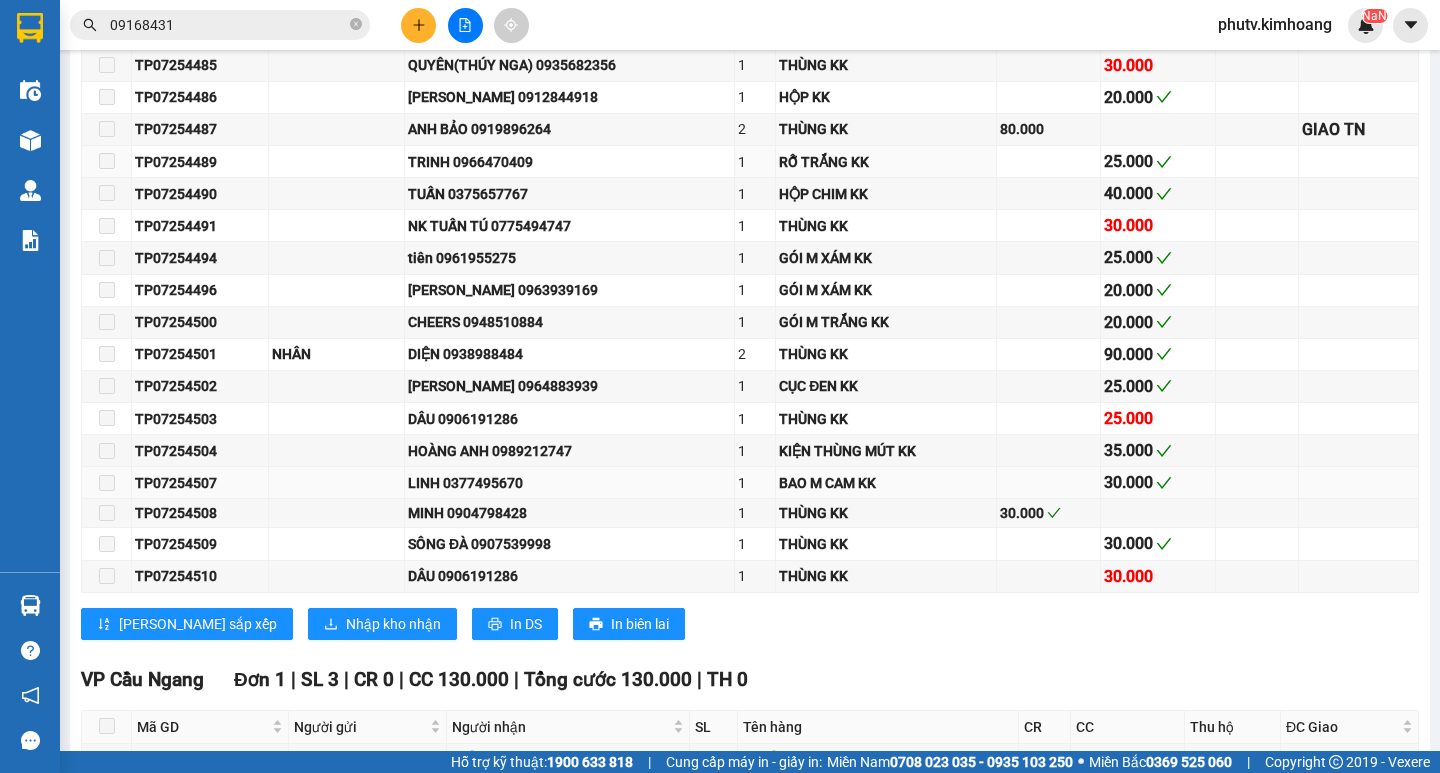 scroll, scrollTop: 1100, scrollLeft: 0, axis: vertical 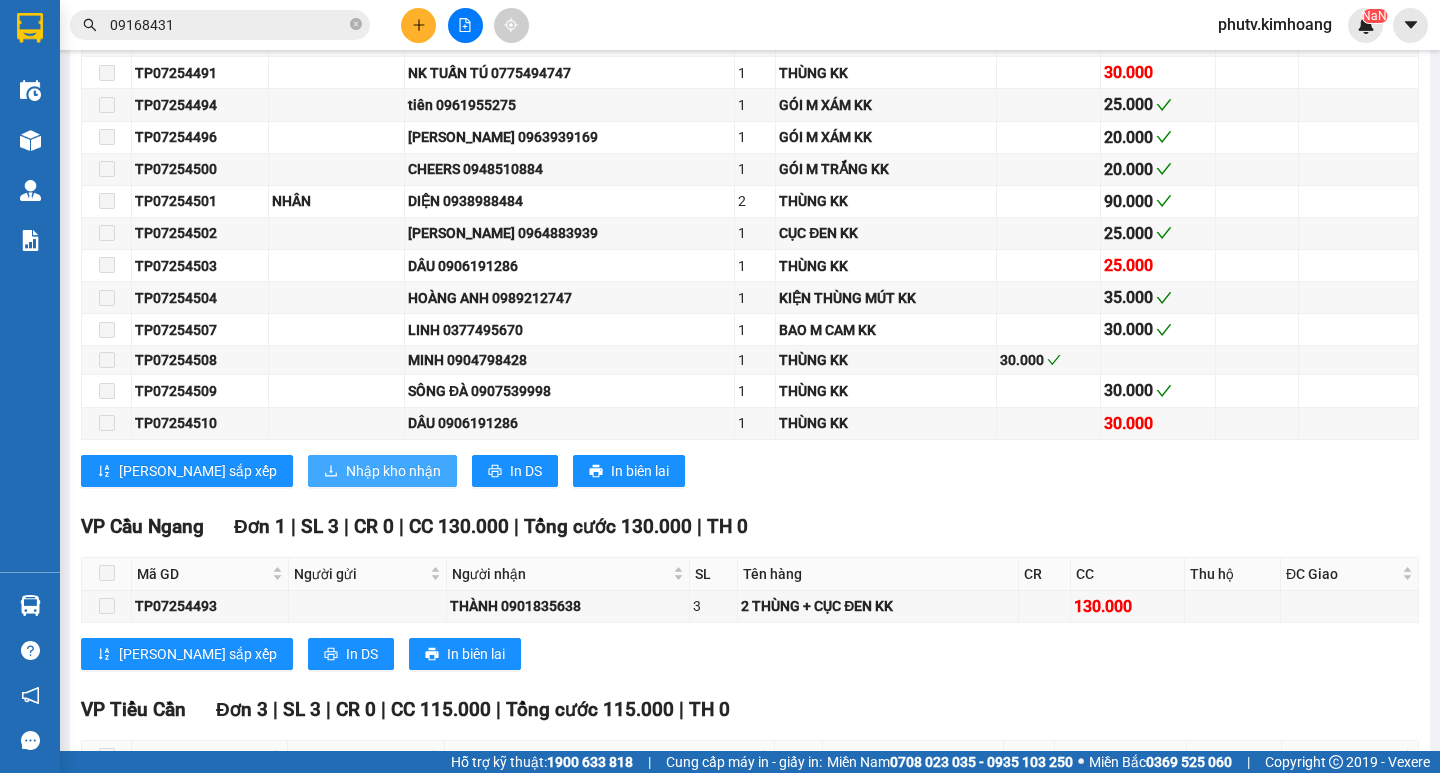 click on "Nhập kho nhận" at bounding box center [393, 471] 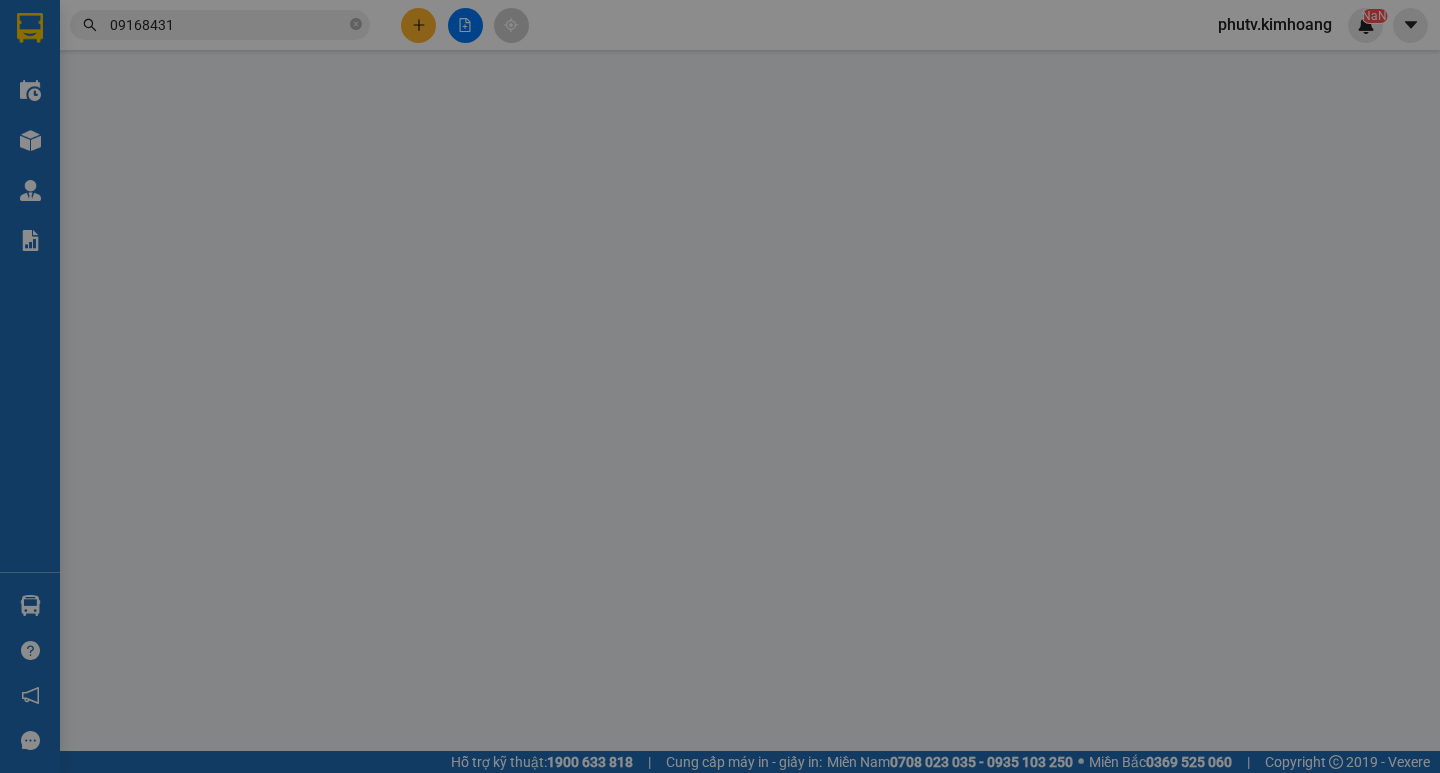 scroll, scrollTop: 0, scrollLeft: 0, axis: both 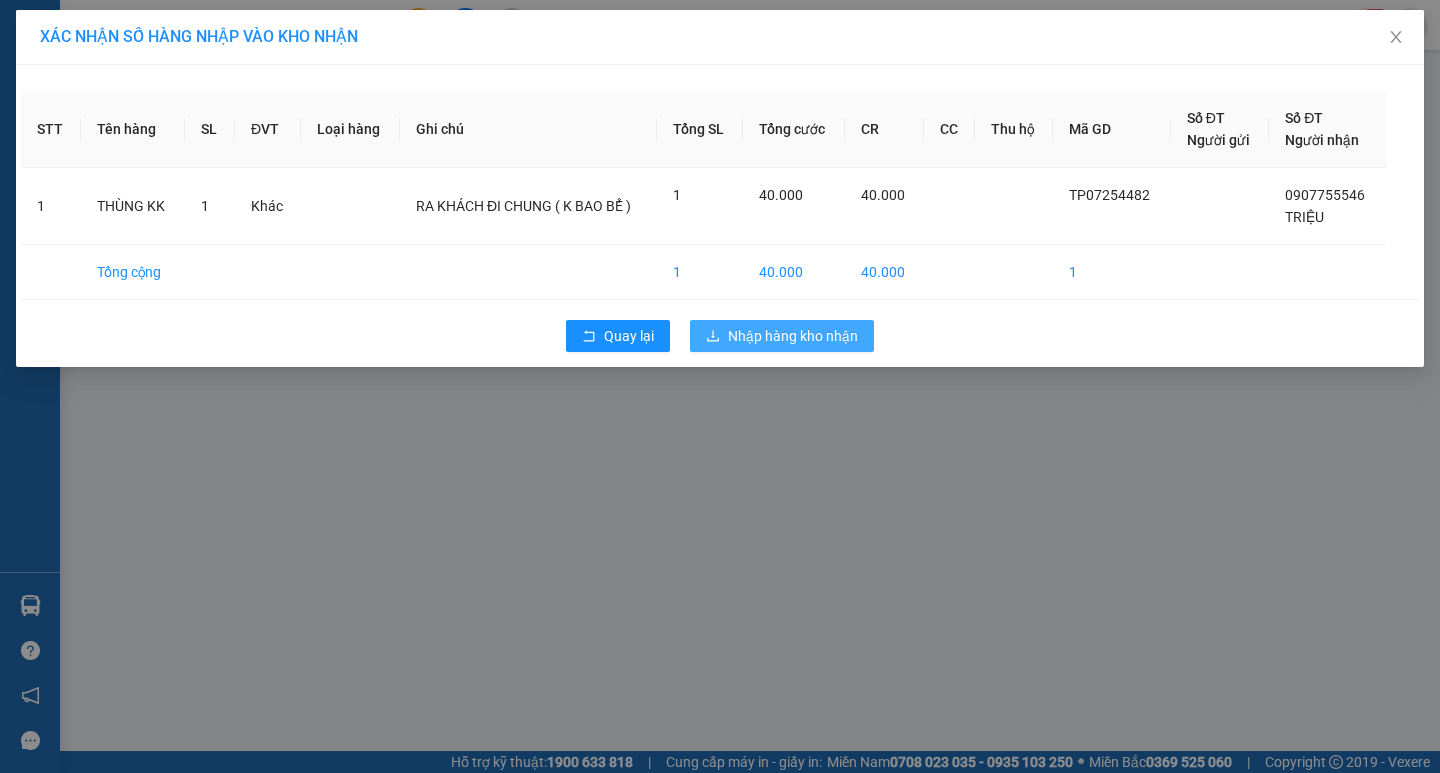 click on "Nhập hàng kho nhận" at bounding box center [793, 336] 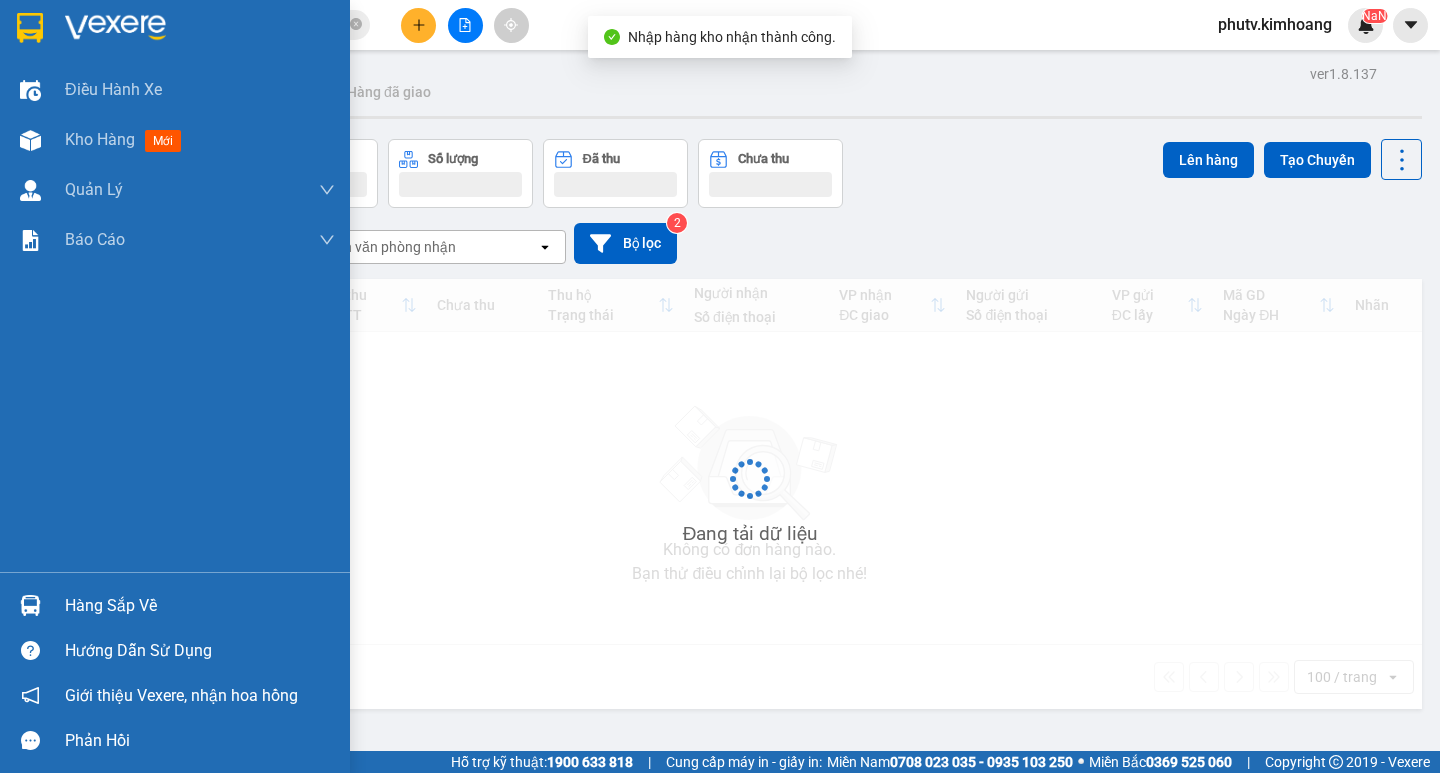 click on "Hàng sắp về" at bounding box center [200, 606] 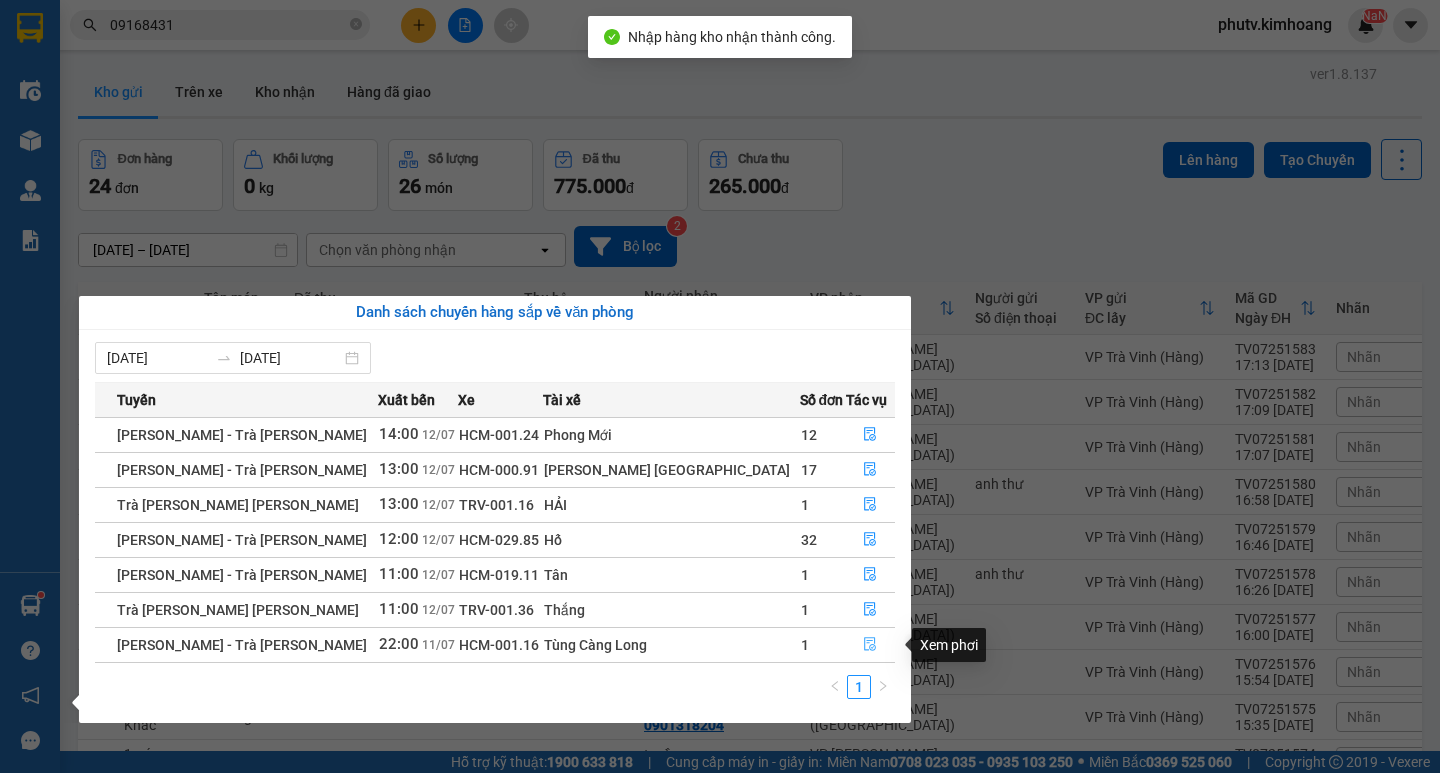 click at bounding box center [871, 645] 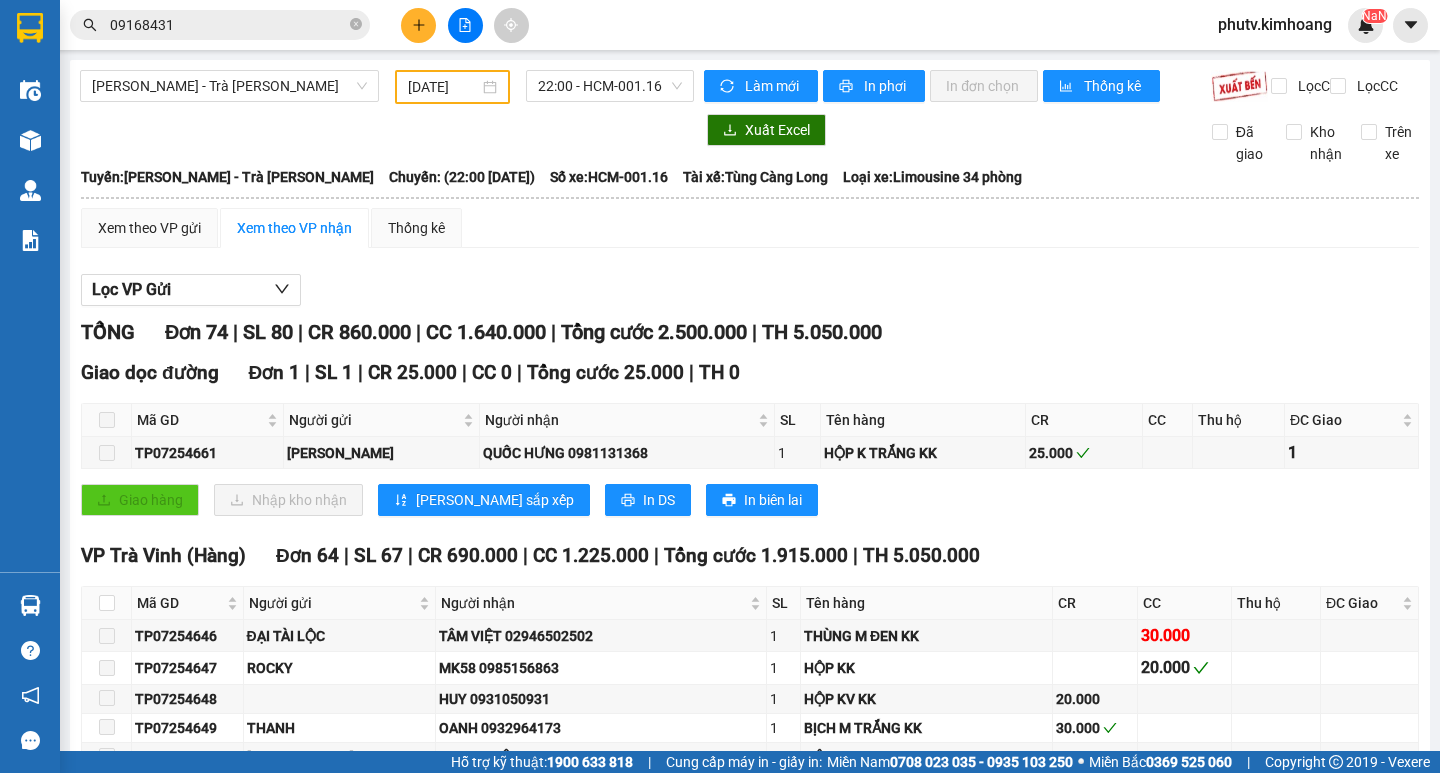 scroll, scrollTop: 100, scrollLeft: 0, axis: vertical 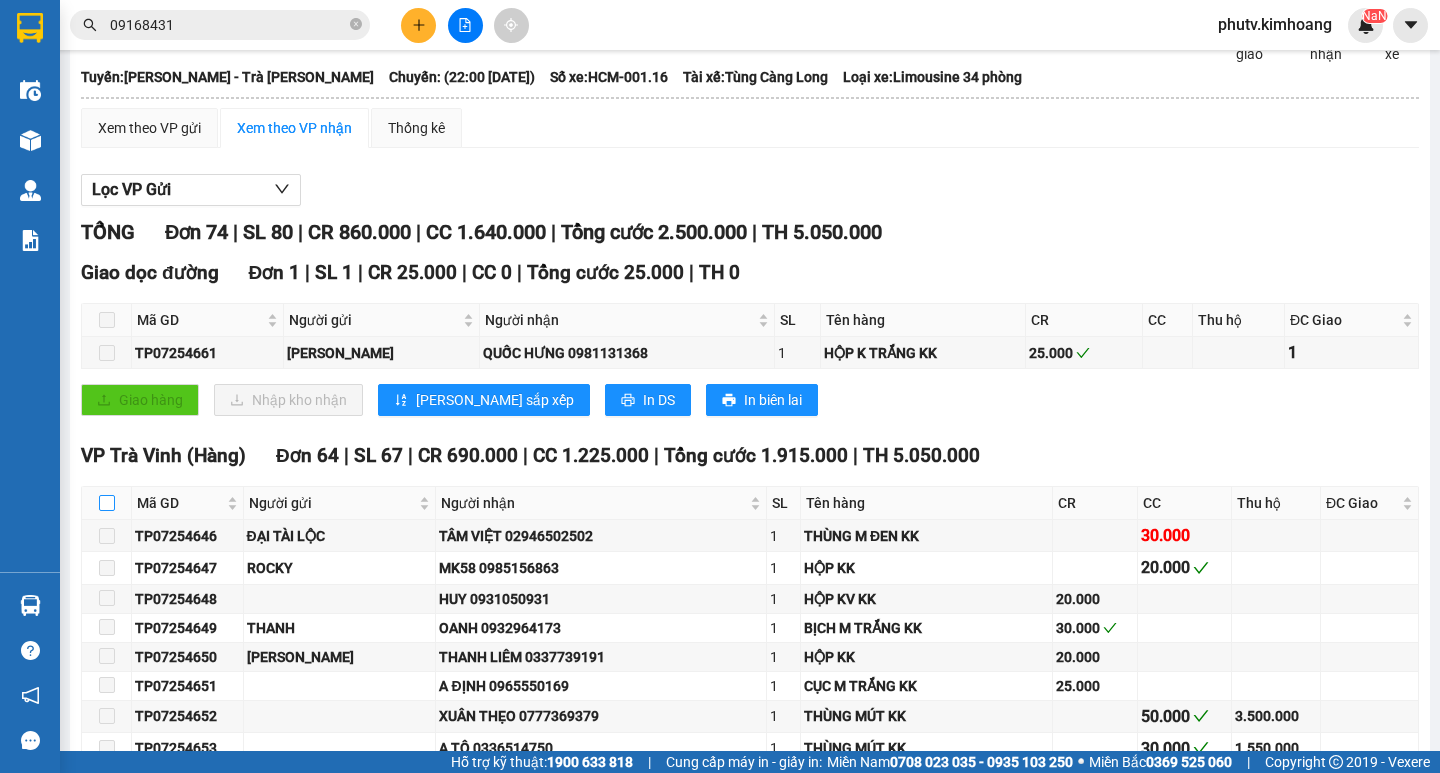 click at bounding box center (107, 503) 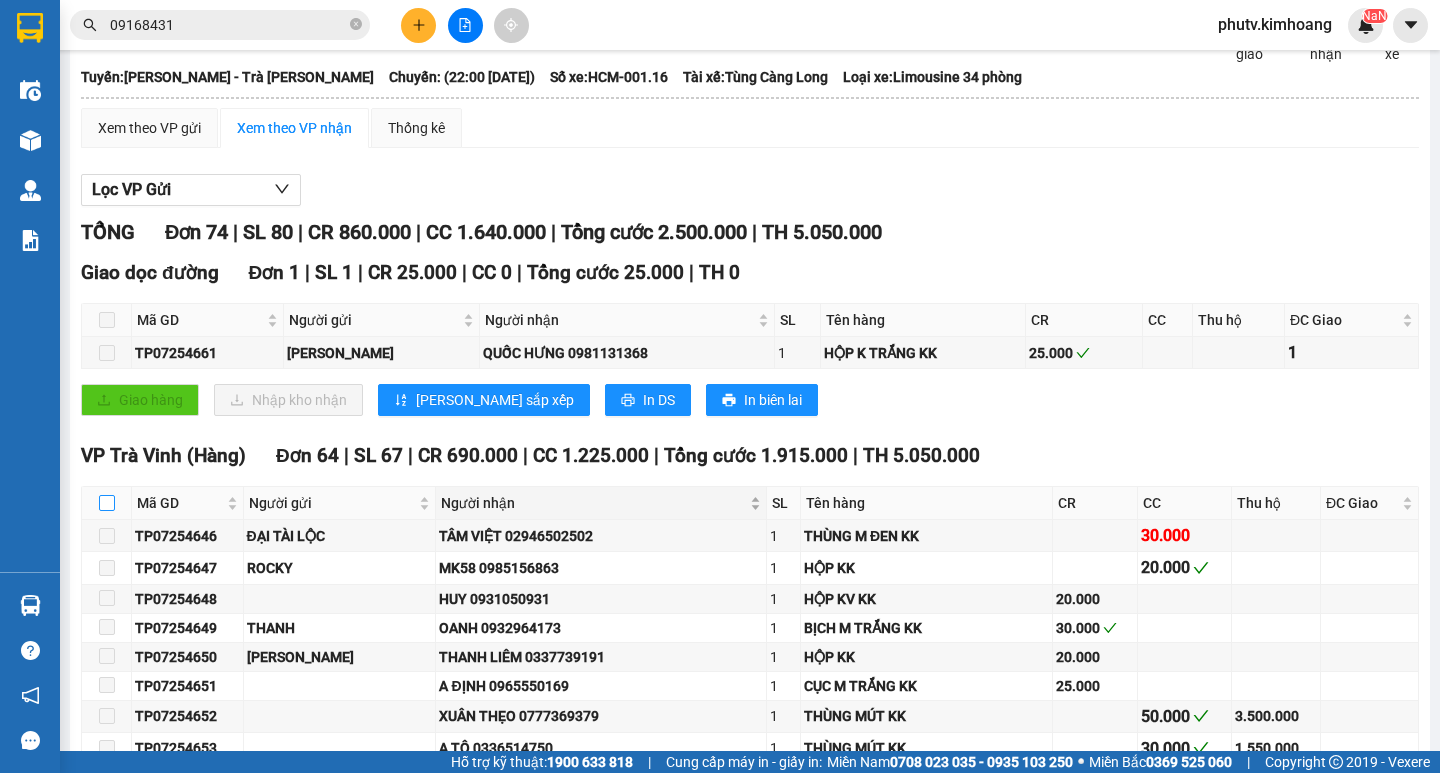 checkbox on "true" 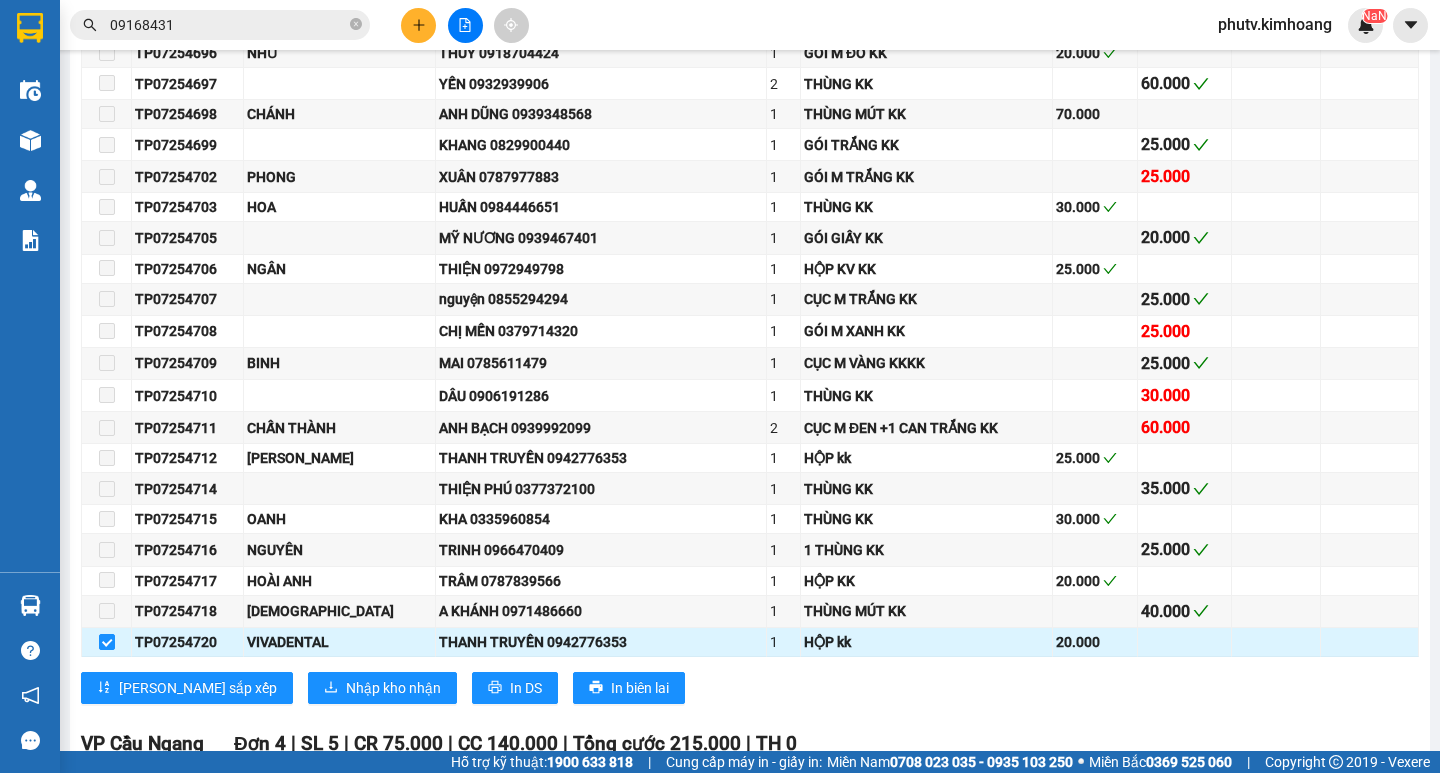 scroll, scrollTop: 2200, scrollLeft: 0, axis: vertical 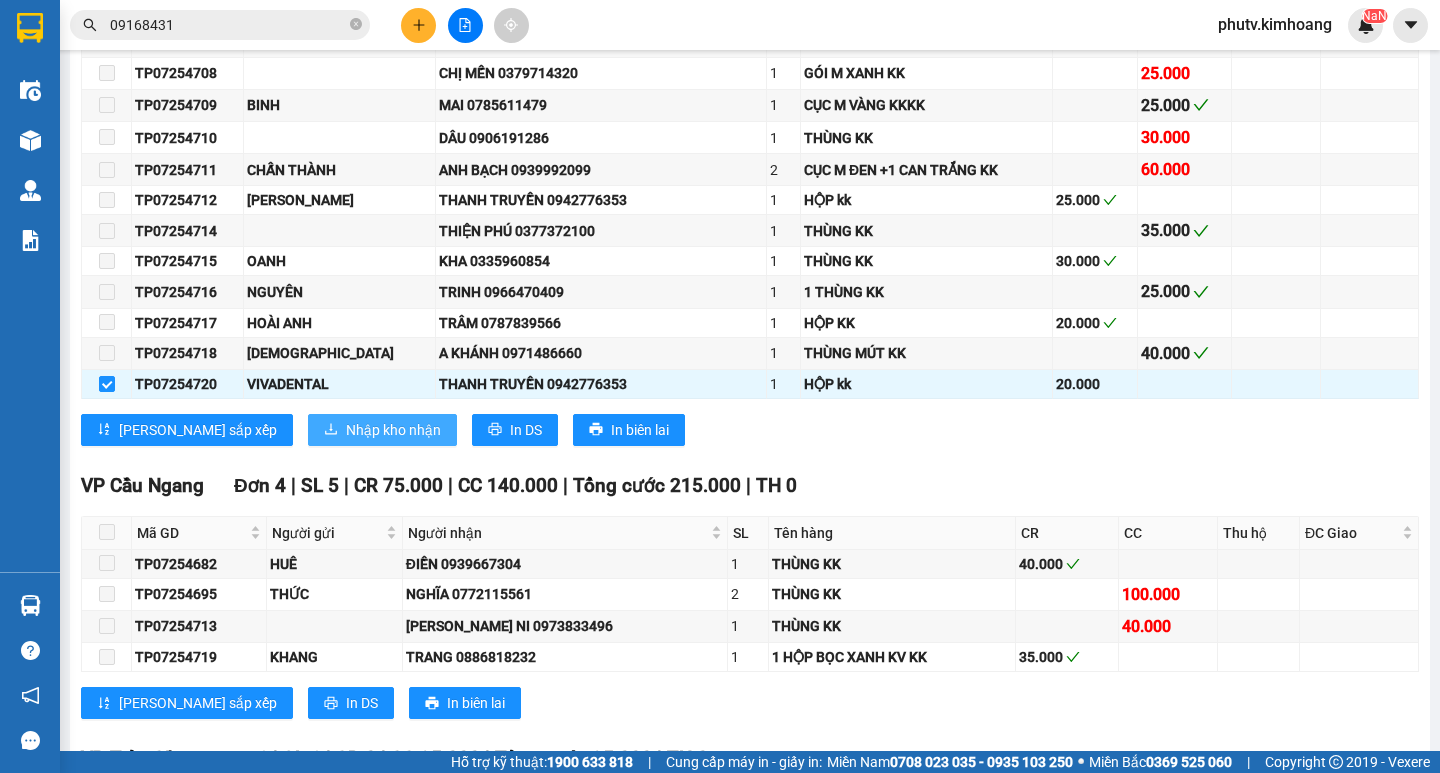 click on "Nhập kho nhận" at bounding box center (393, 430) 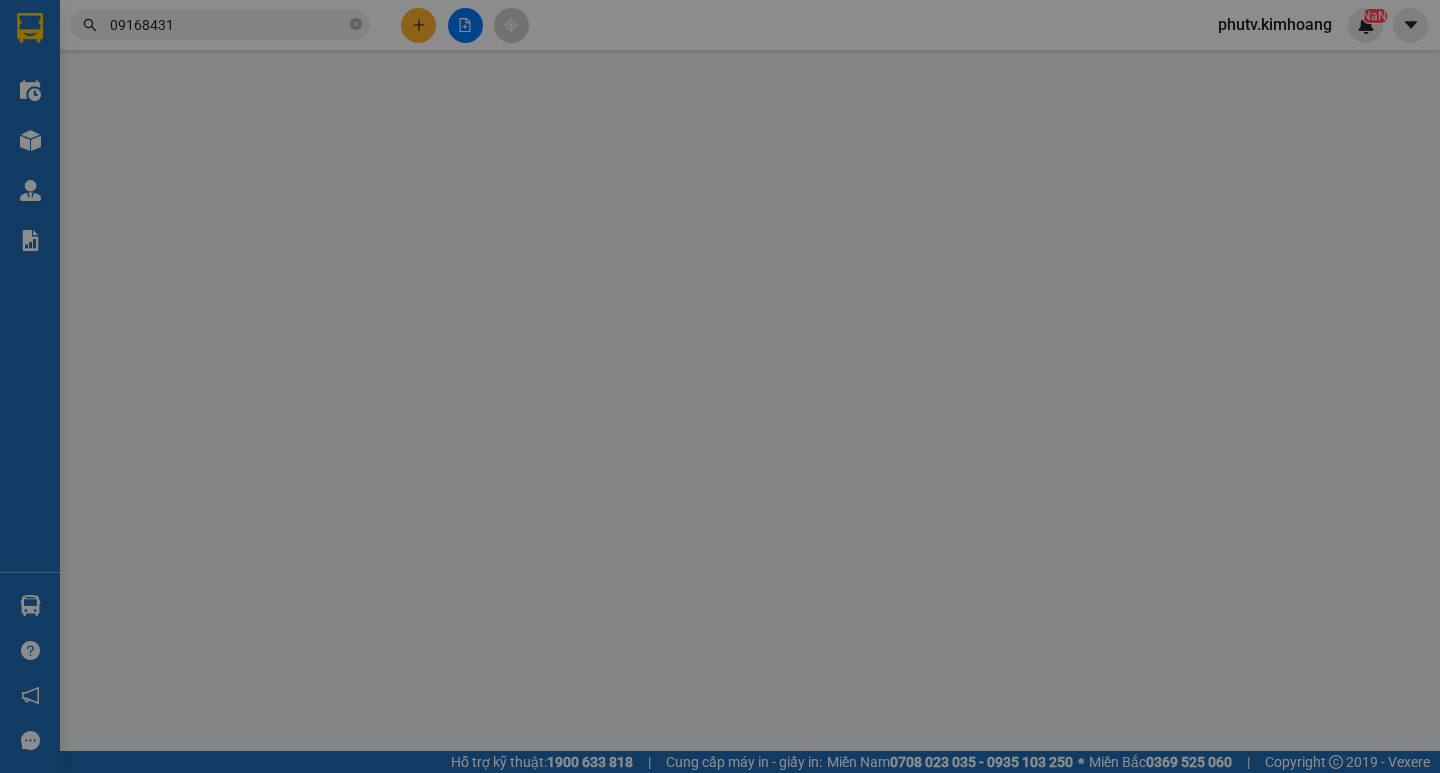 scroll, scrollTop: 0, scrollLeft: 0, axis: both 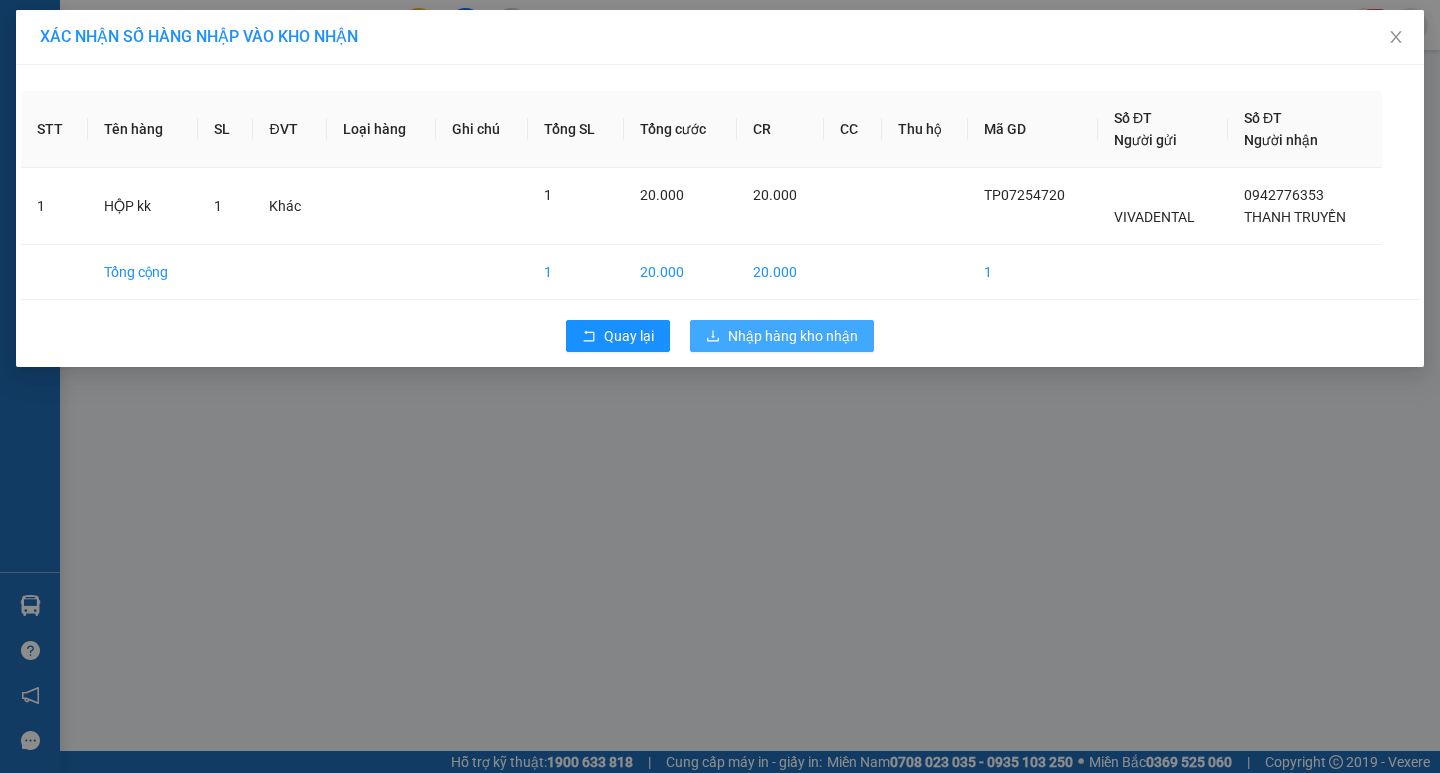click on "Nhập hàng kho nhận" at bounding box center [793, 336] 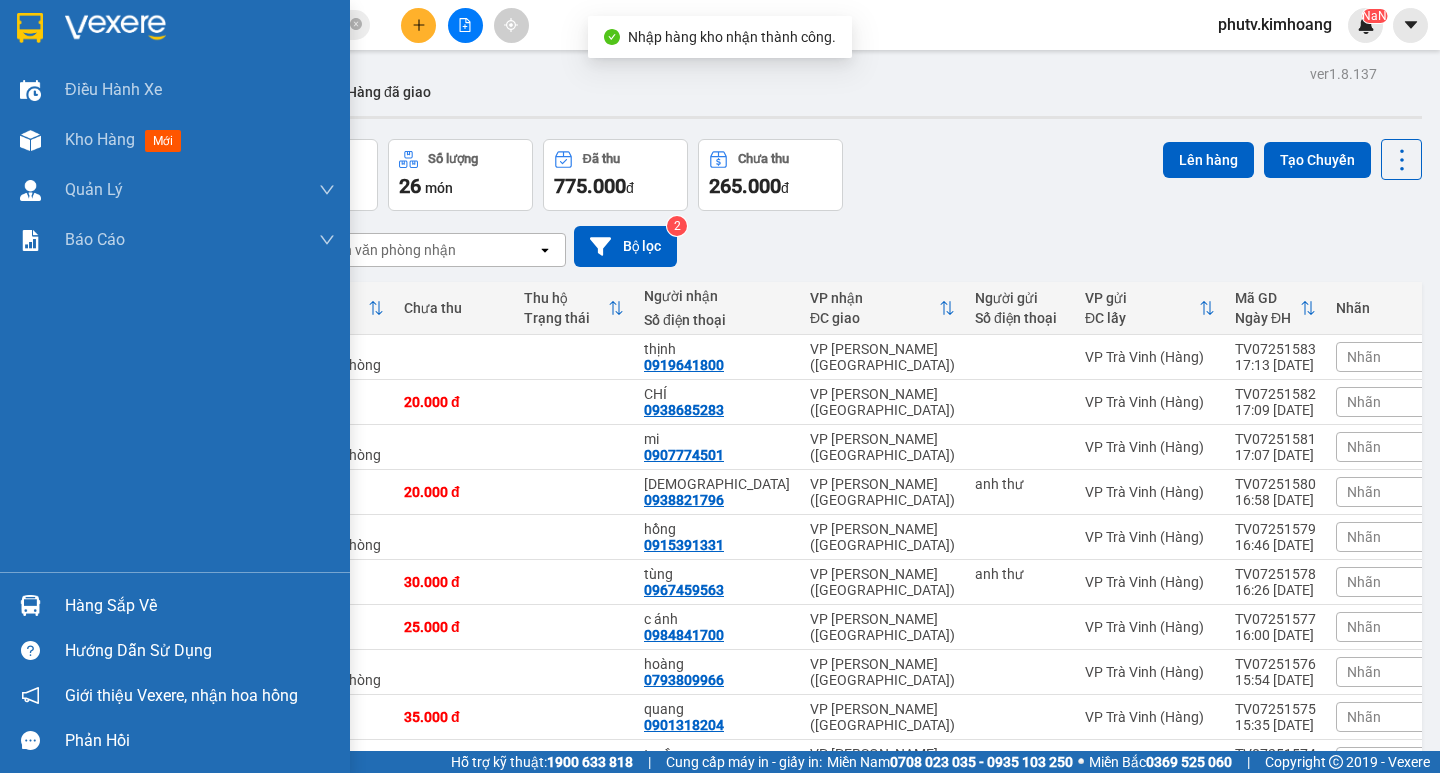 click on "Hàng sắp về" at bounding box center [200, 606] 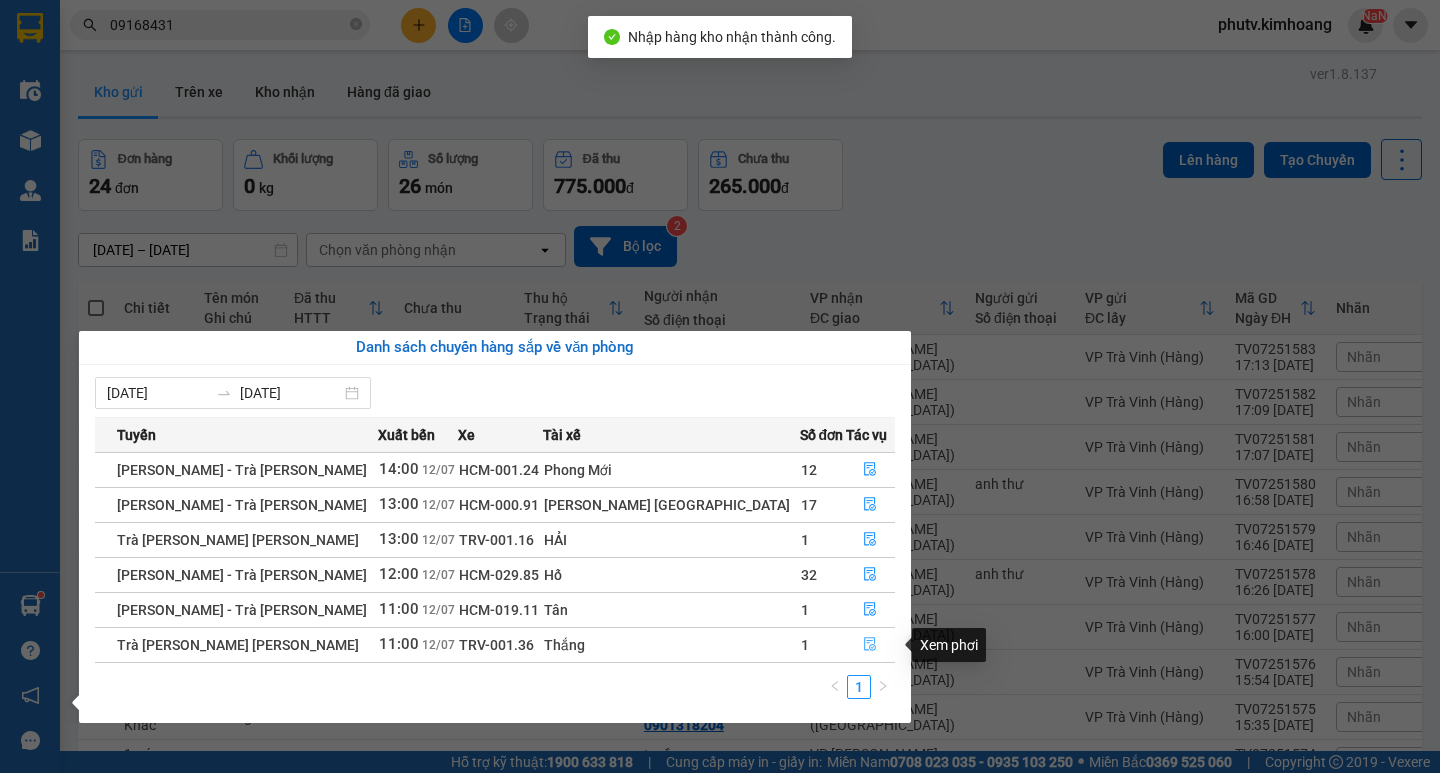 click 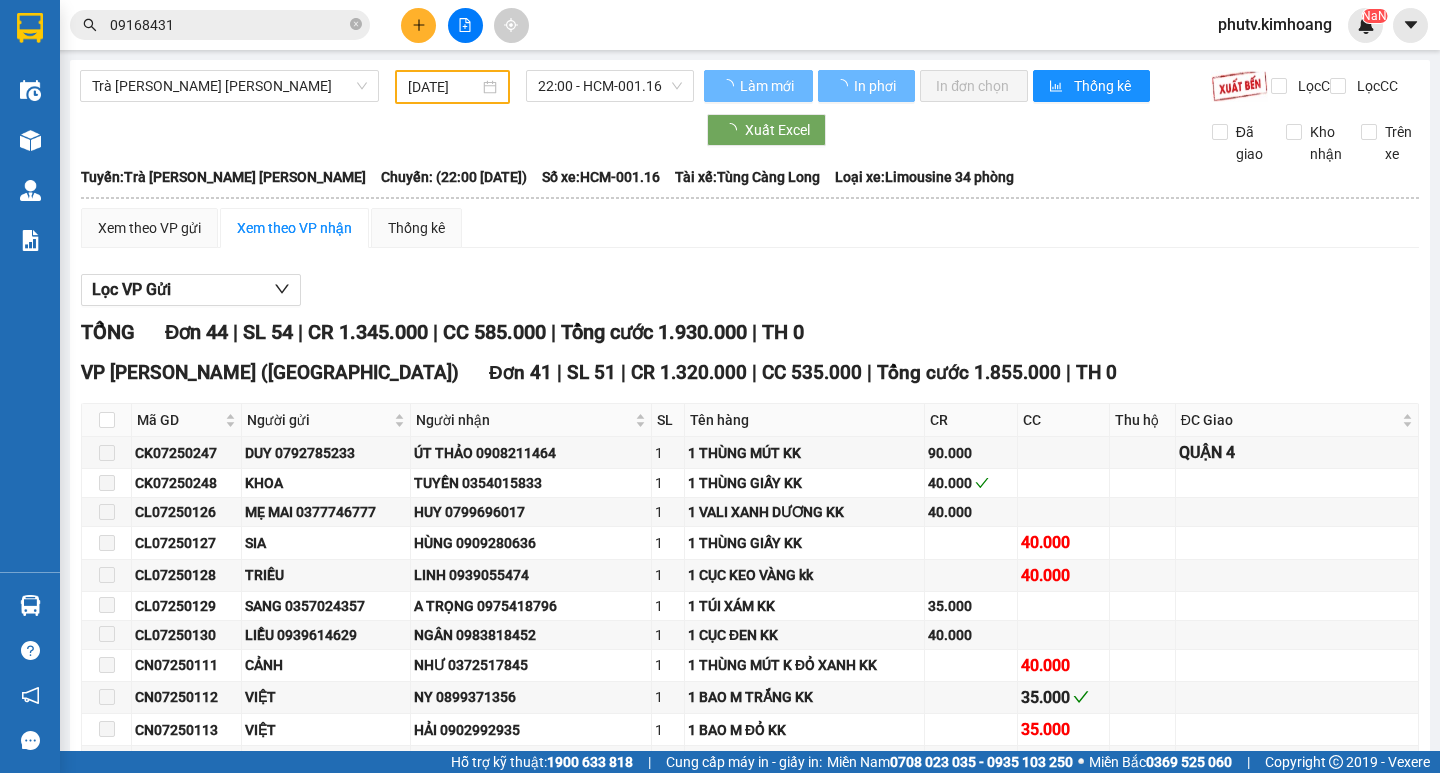 type on "[DATE]" 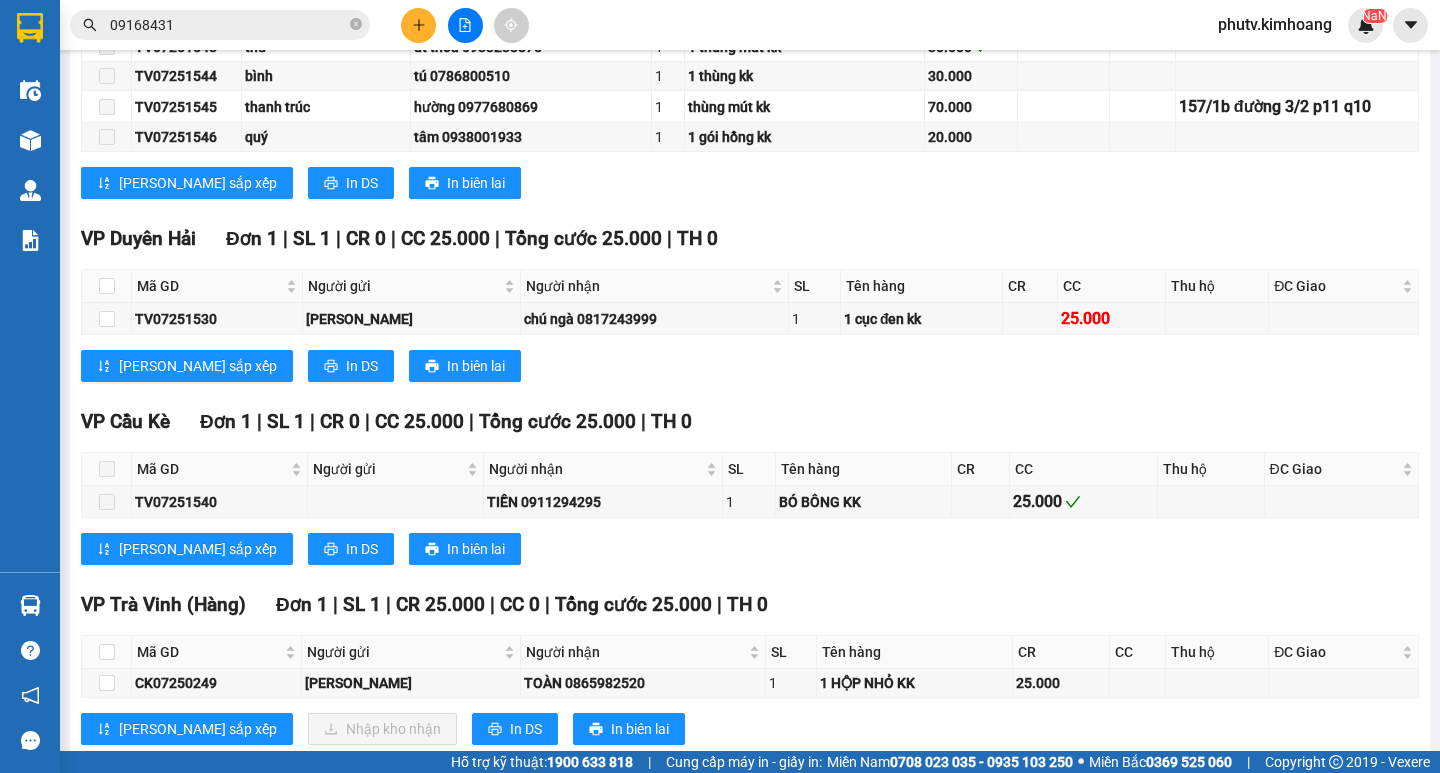 scroll, scrollTop: 1586, scrollLeft: 0, axis: vertical 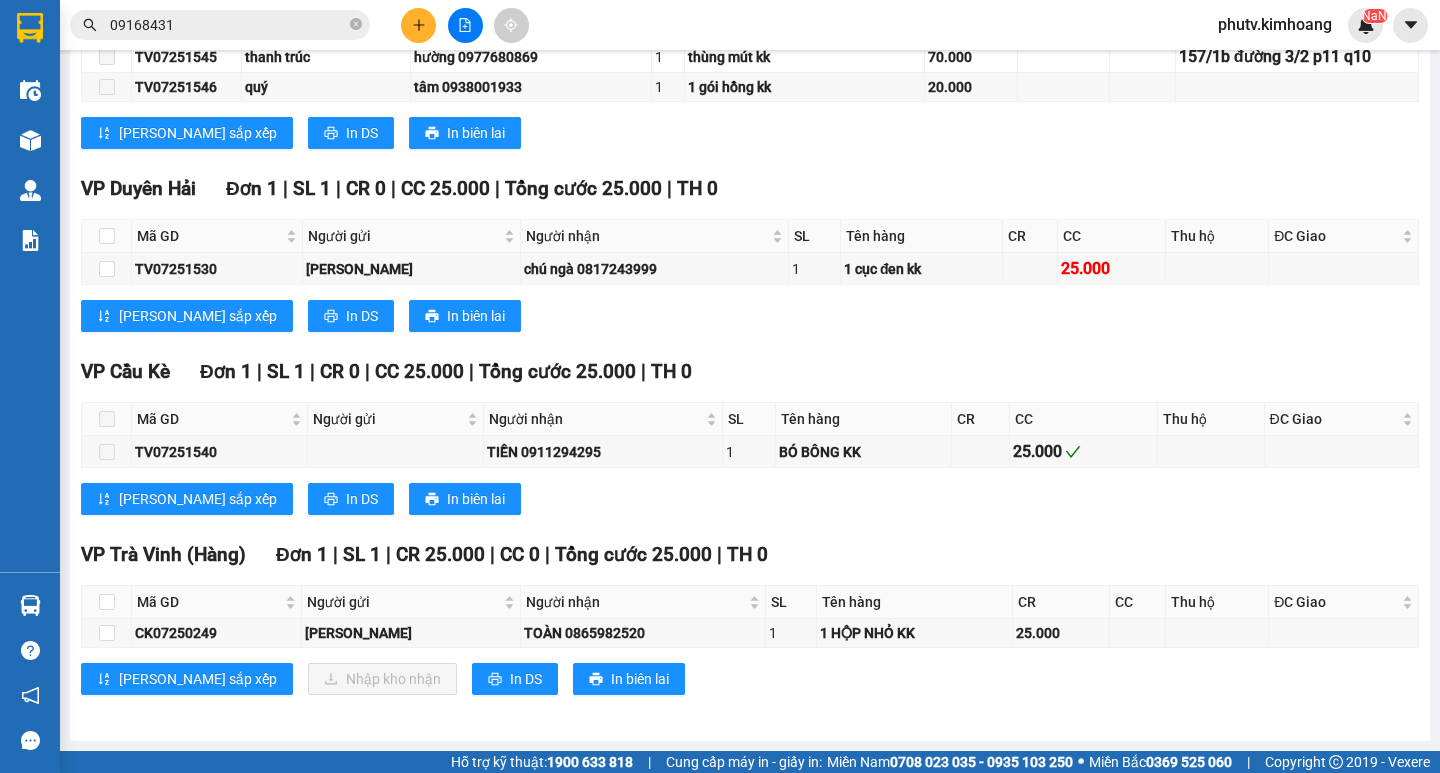 click at bounding box center (107, 602) 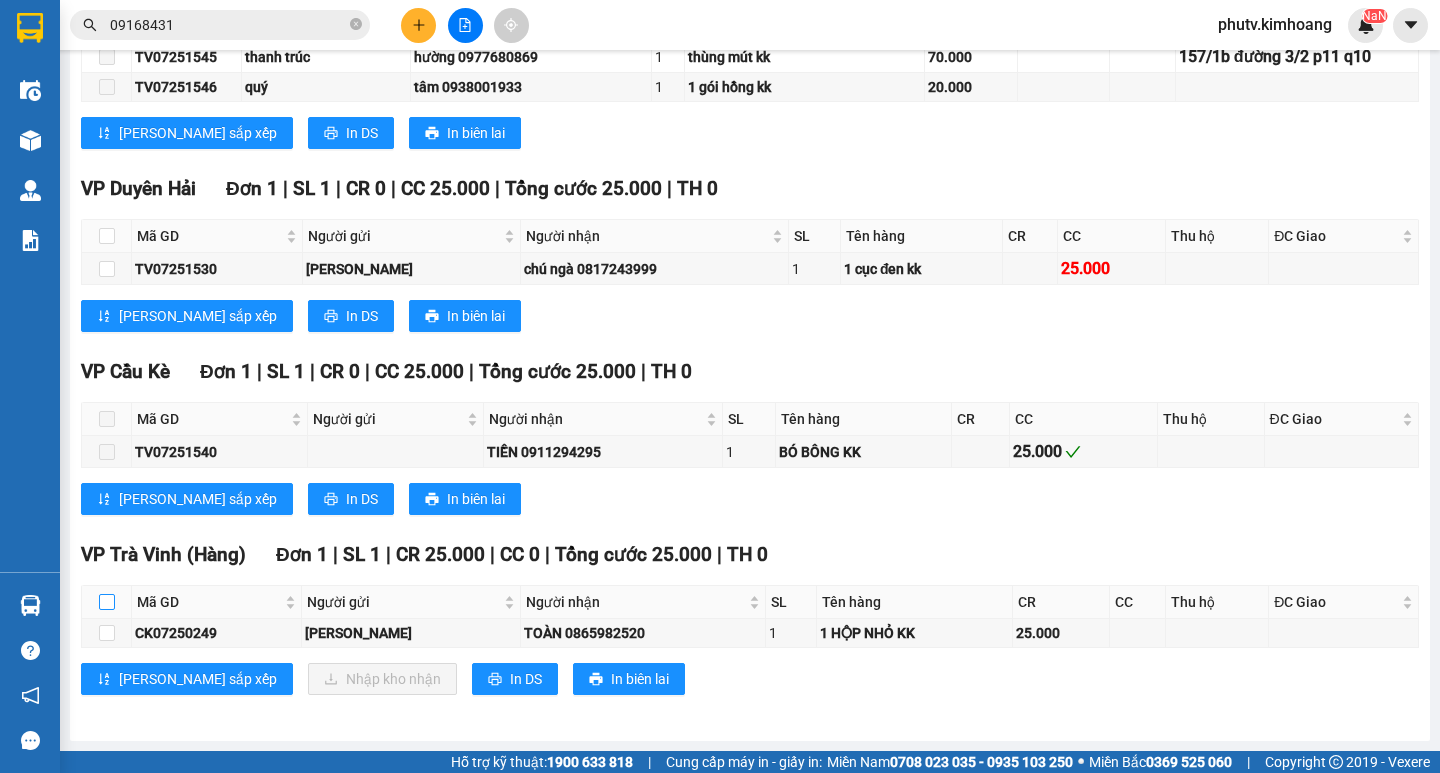 click at bounding box center [107, 602] 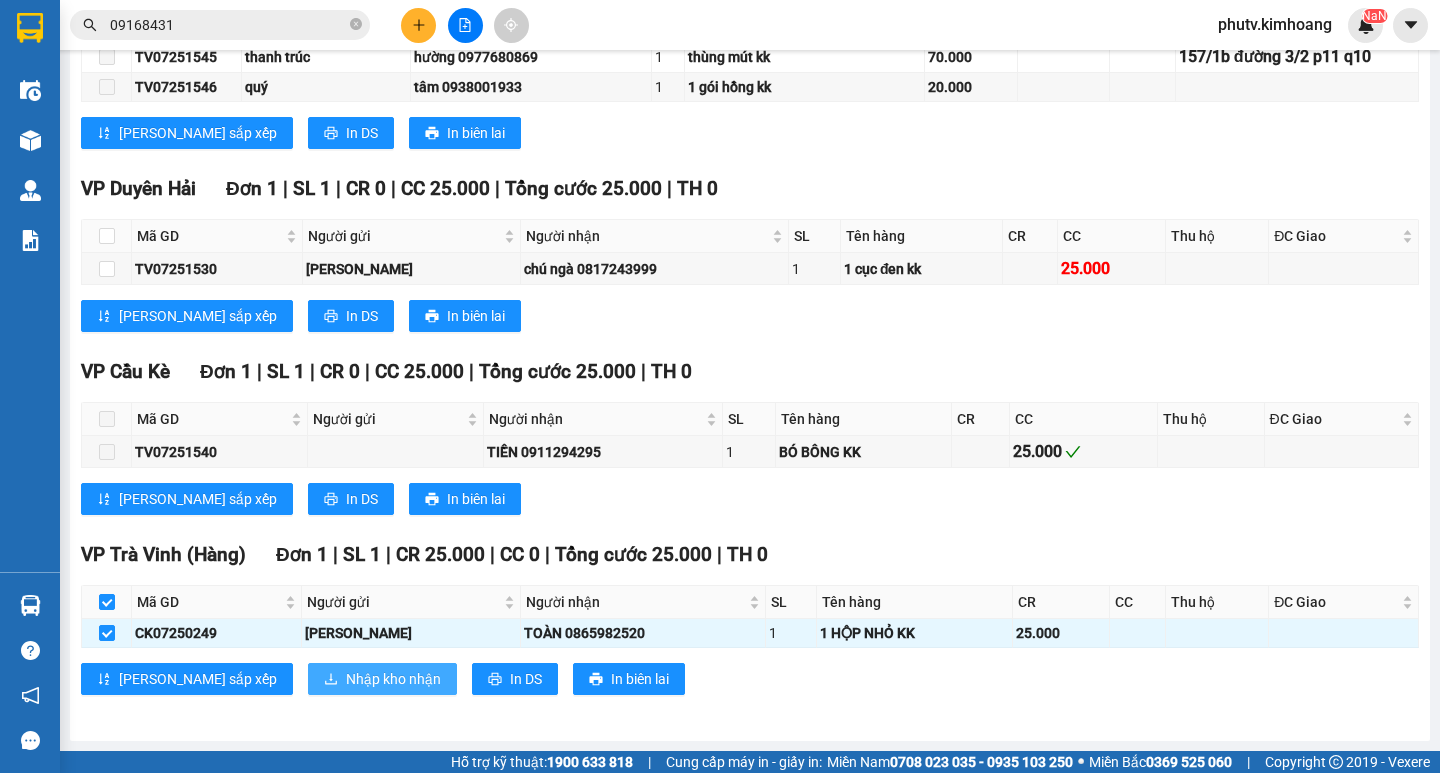 click on "Nhập kho nhận" at bounding box center [382, 679] 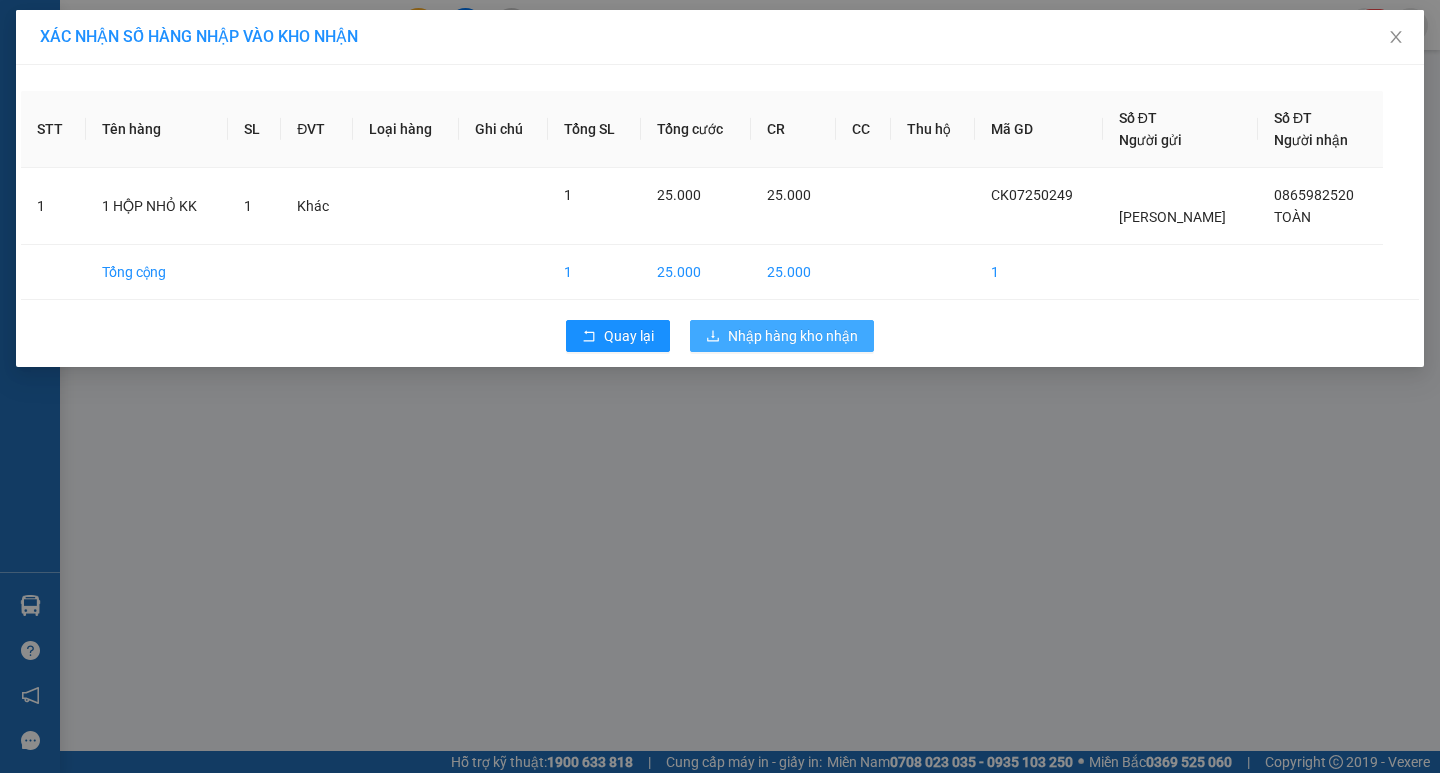 click on "Nhập hàng kho nhận" at bounding box center (793, 336) 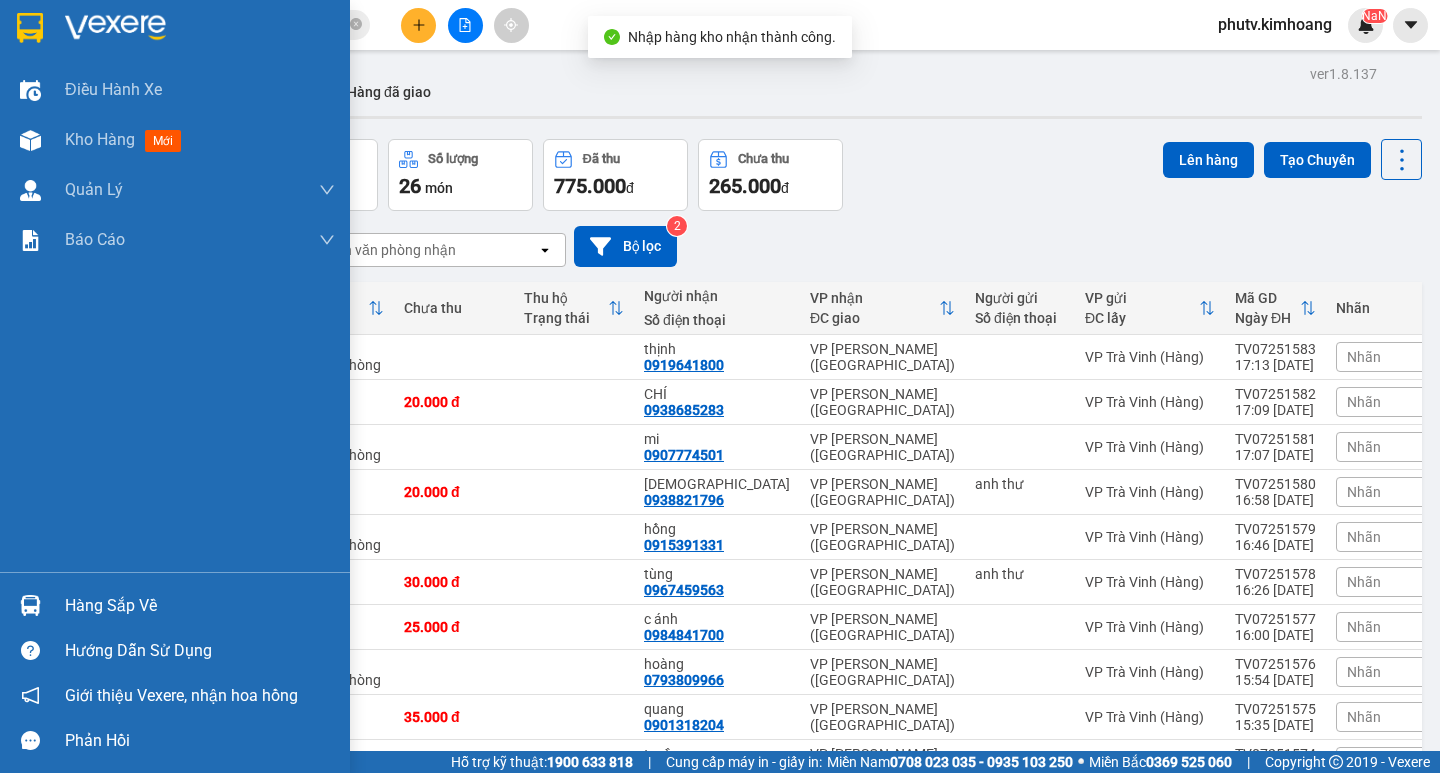 click on "Hàng sắp về" at bounding box center (200, 606) 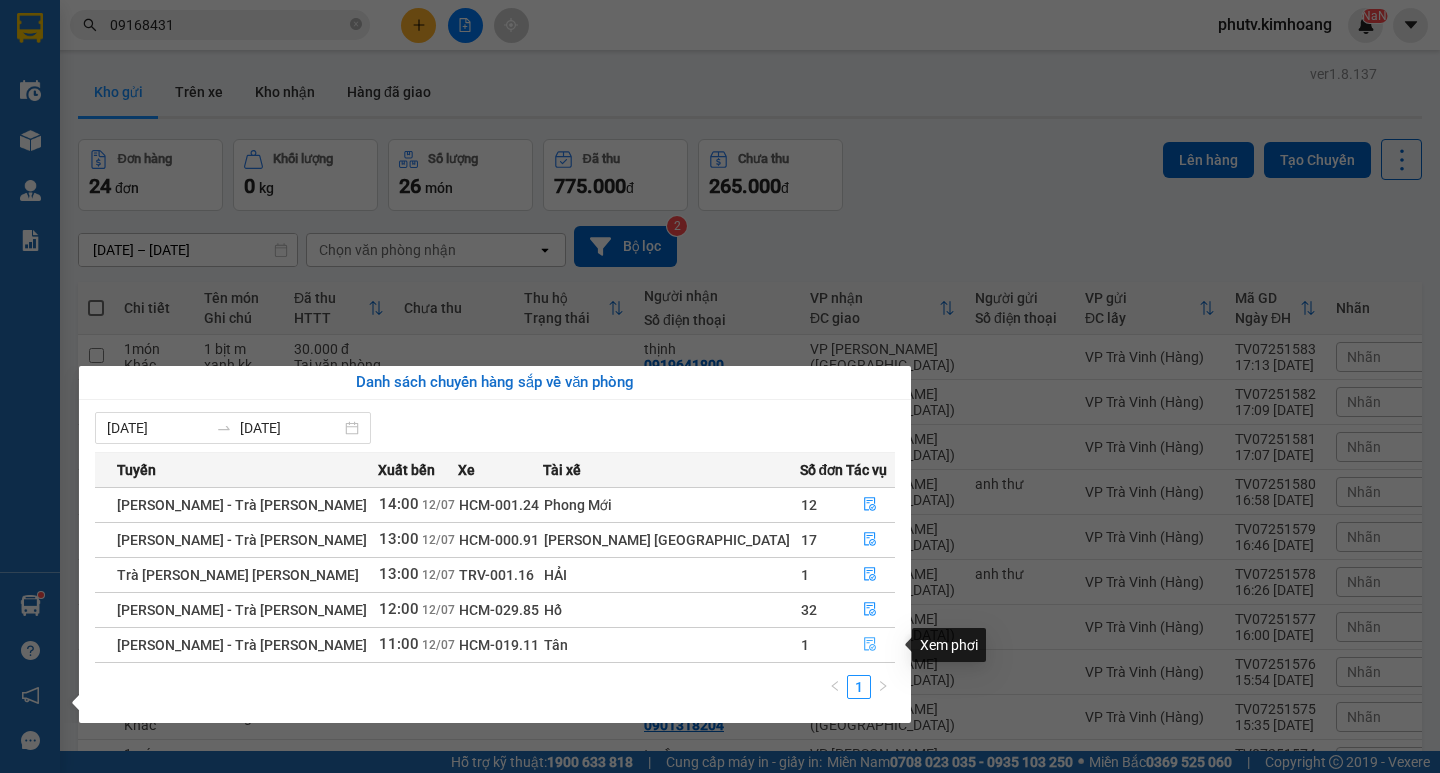 click 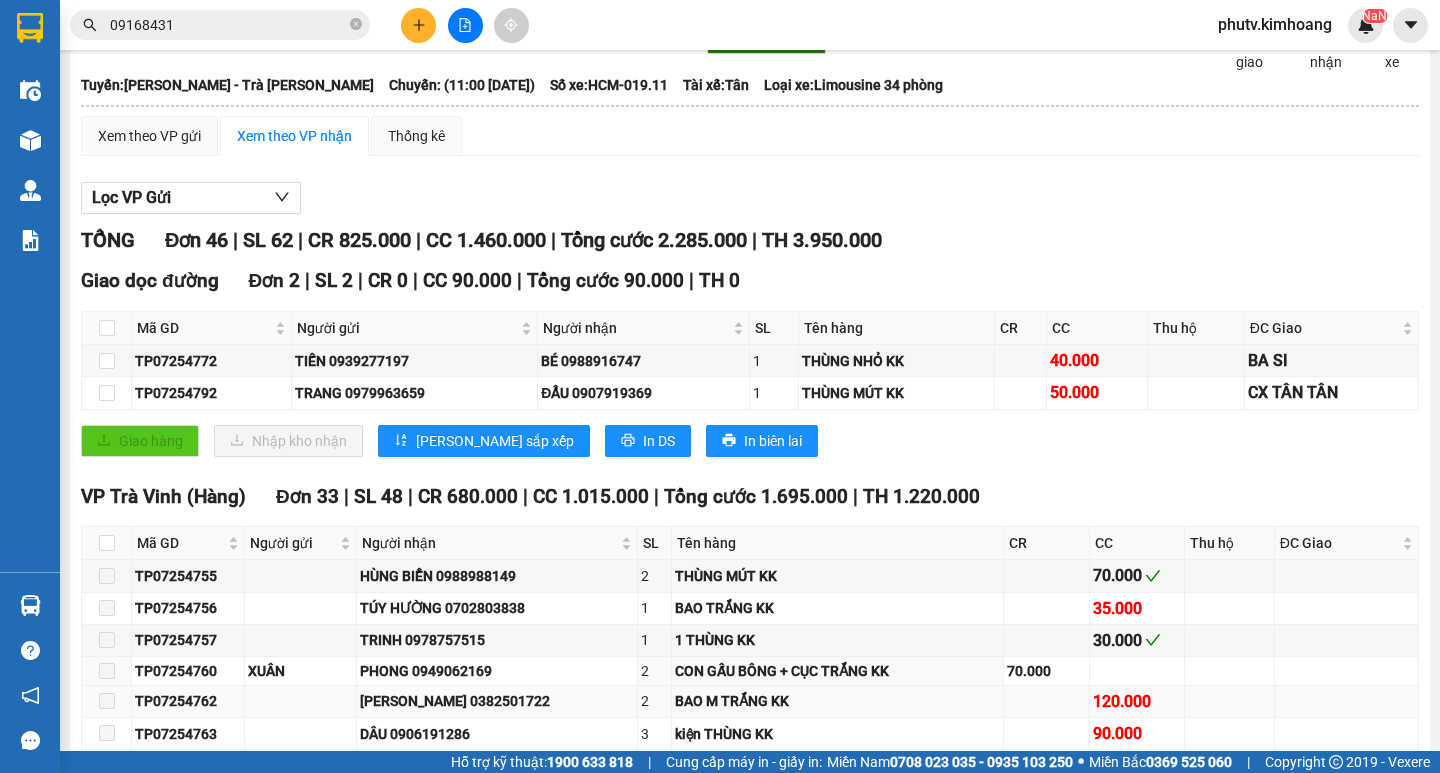 scroll, scrollTop: 300, scrollLeft: 0, axis: vertical 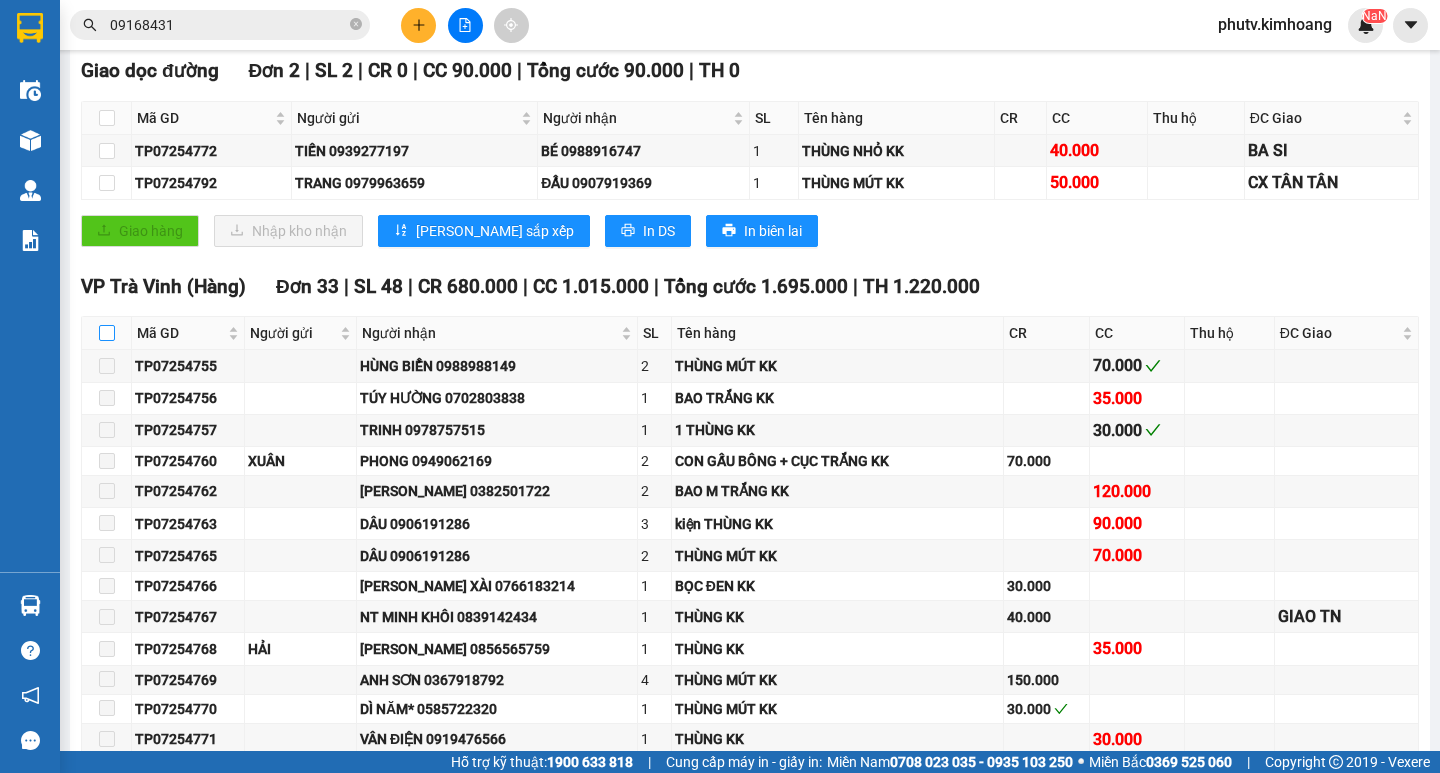 click at bounding box center (107, 333) 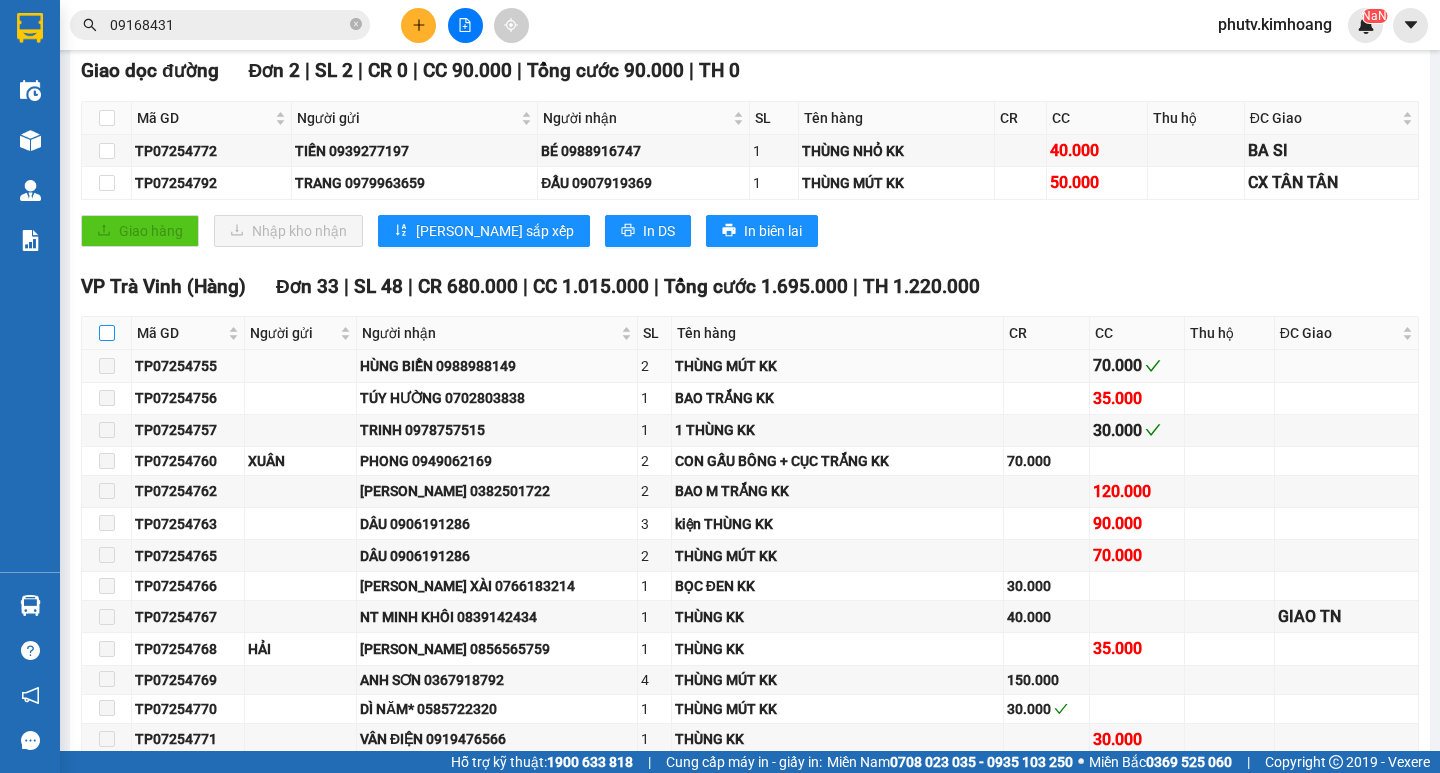 checkbox on "true" 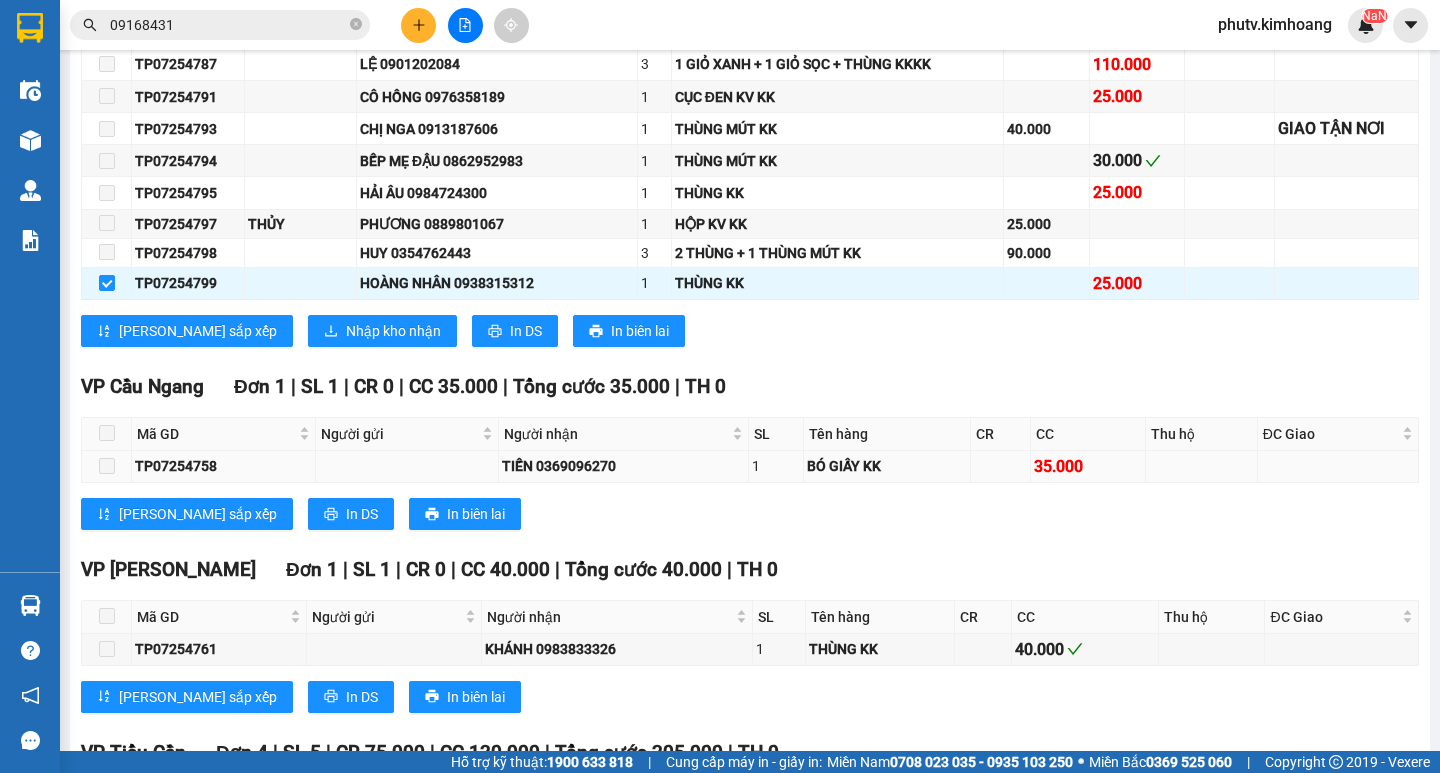 scroll, scrollTop: 1400, scrollLeft: 0, axis: vertical 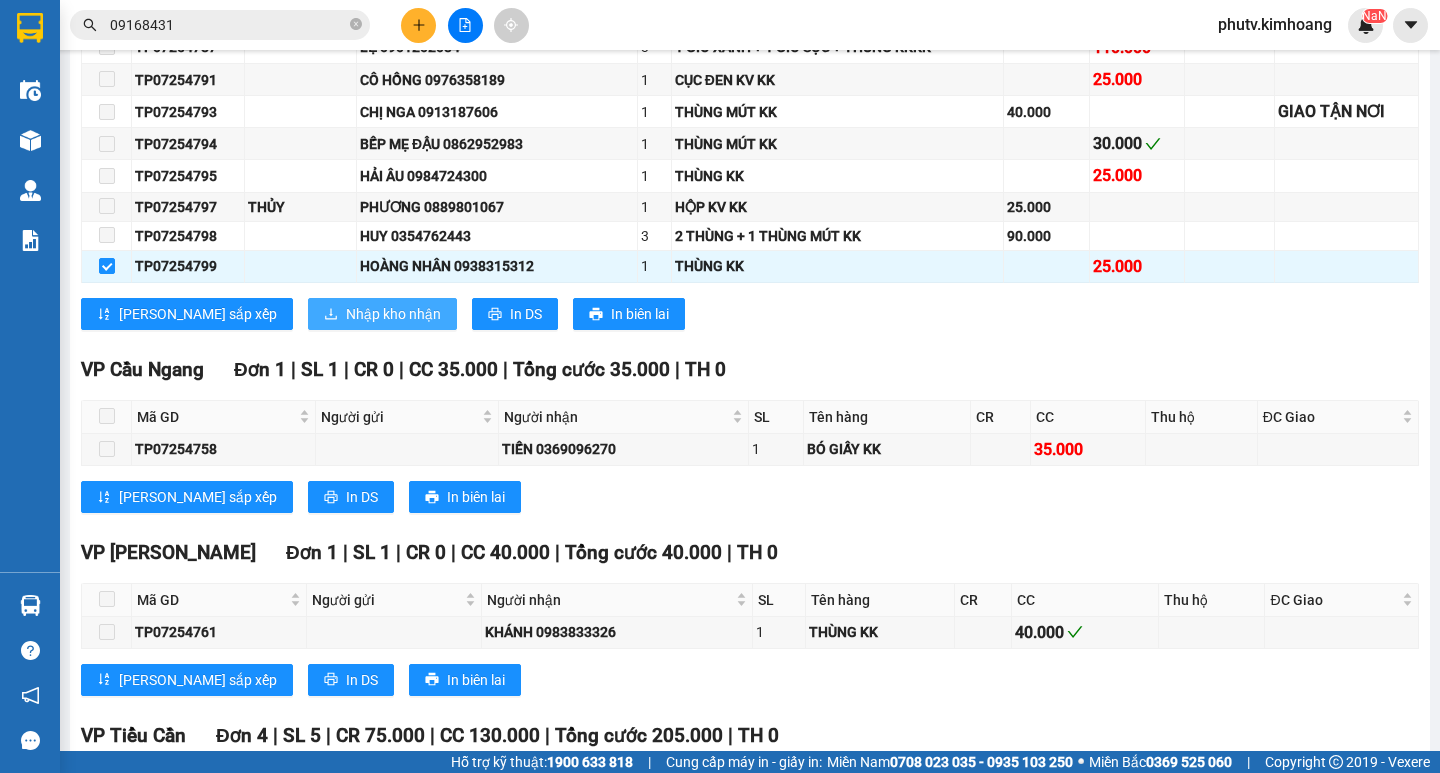 click on "Nhập kho nhận" at bounding box center [393, 314] 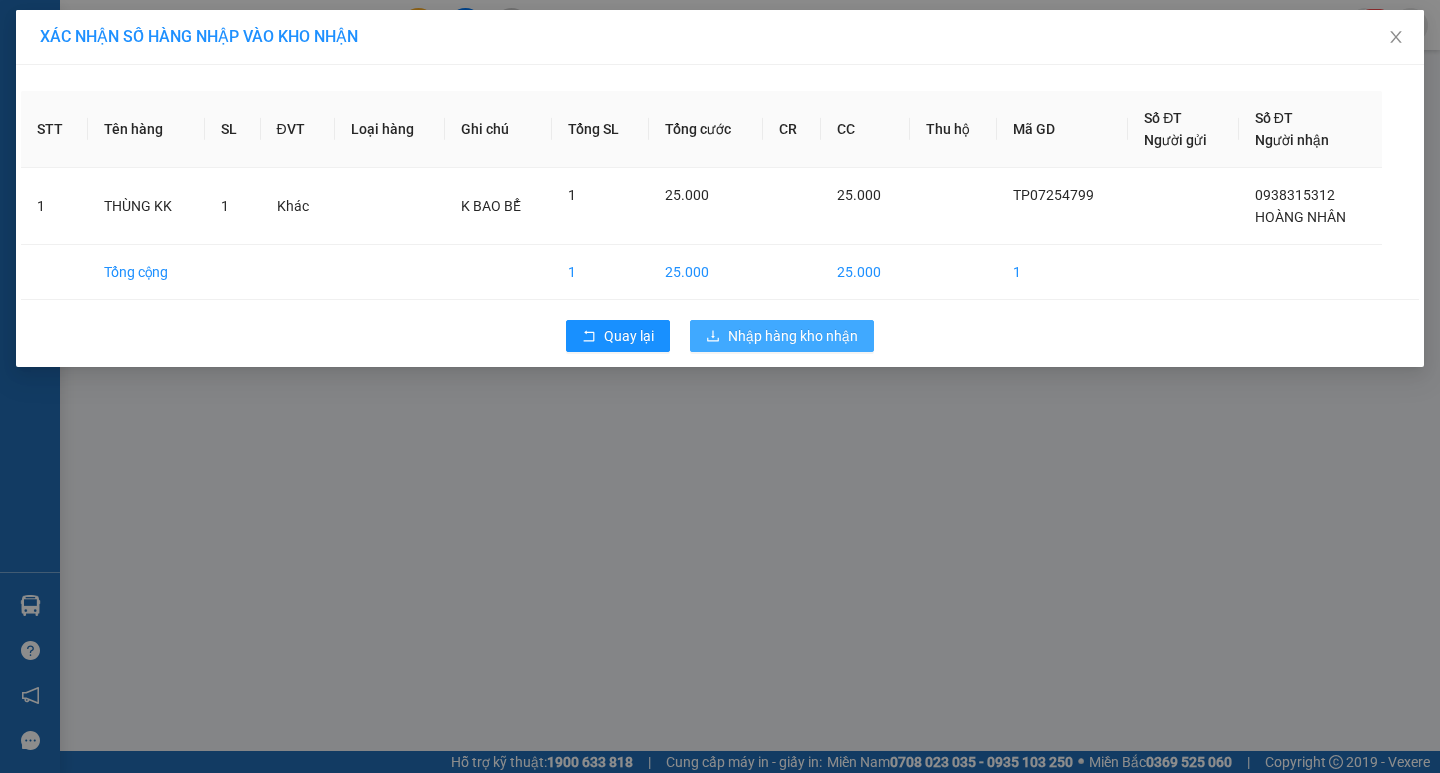 click 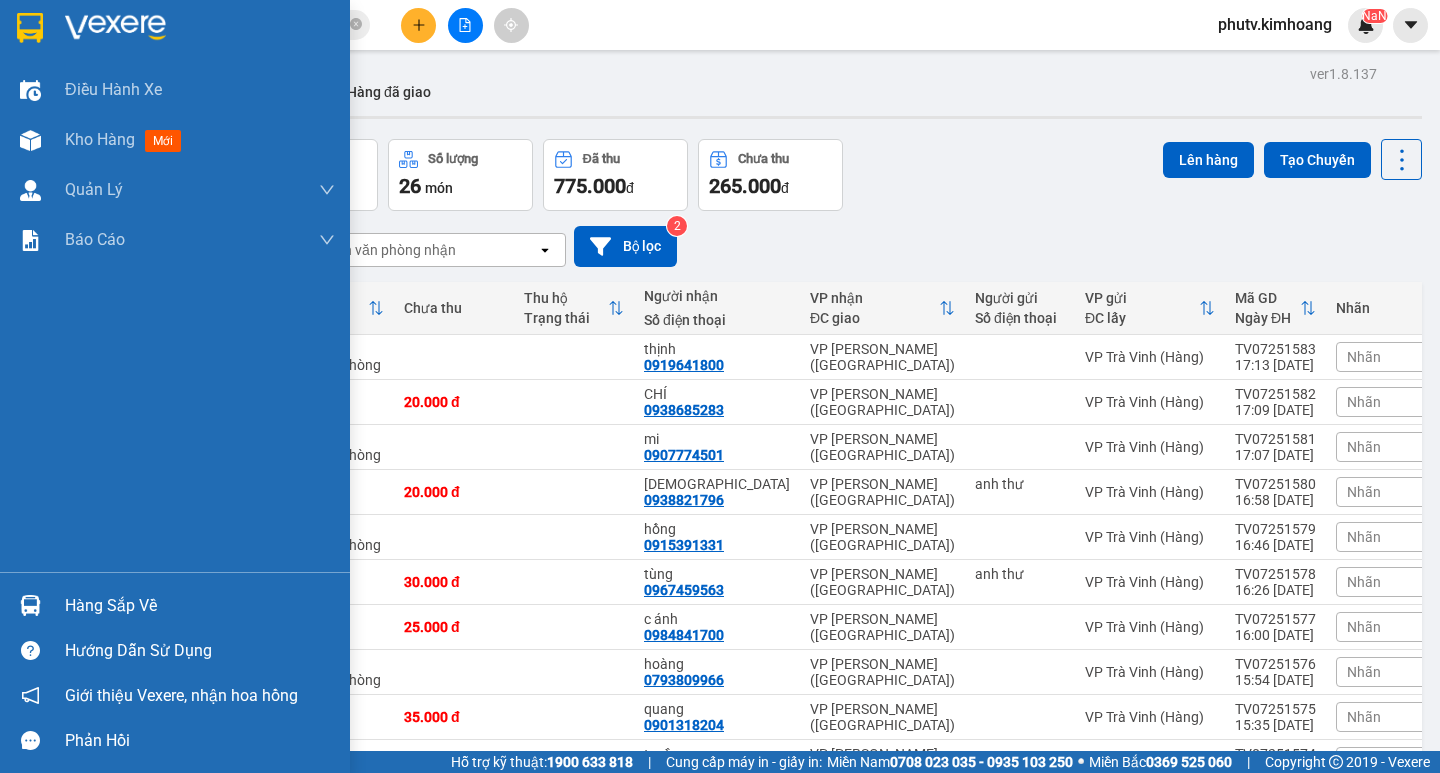 click on "Hàng sắp về" at bounding box center [200, 606] 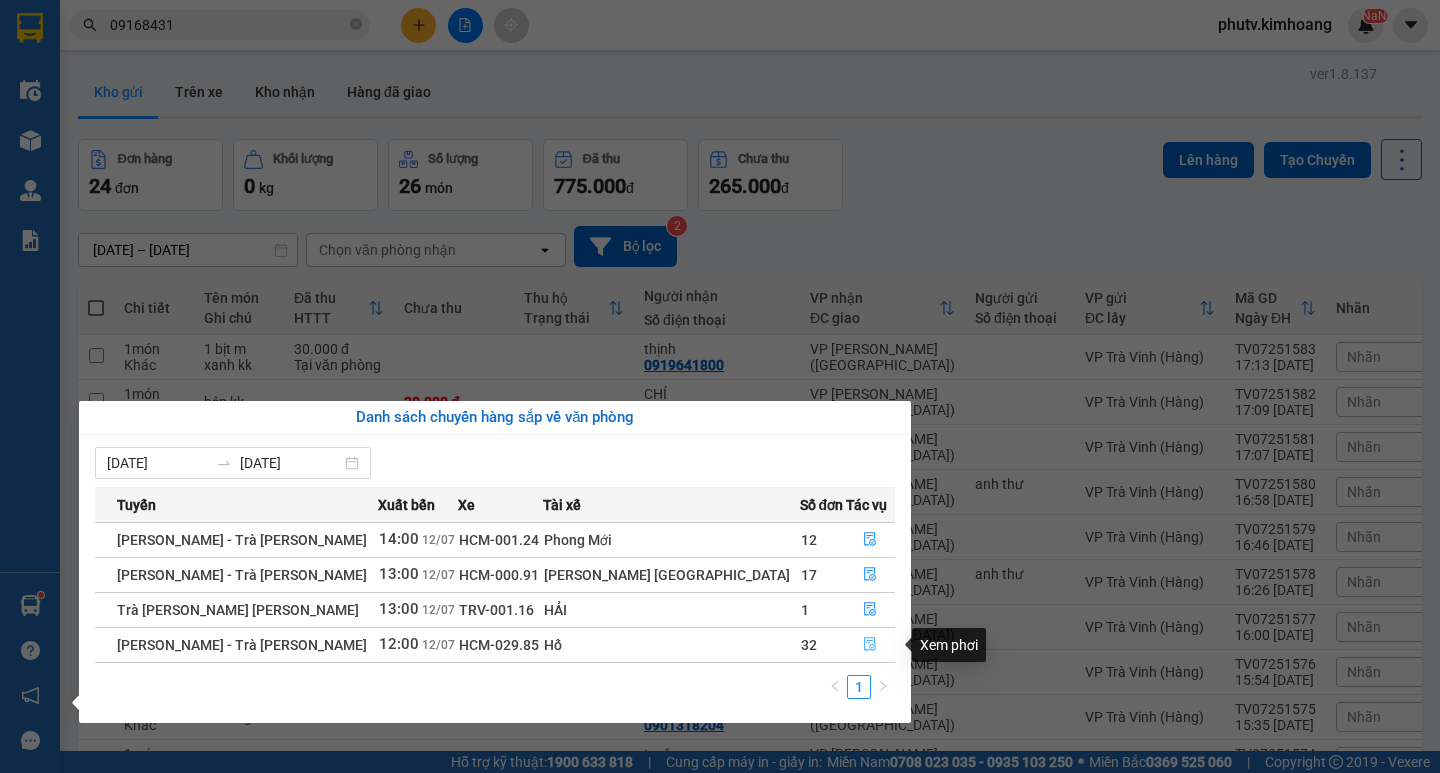 click 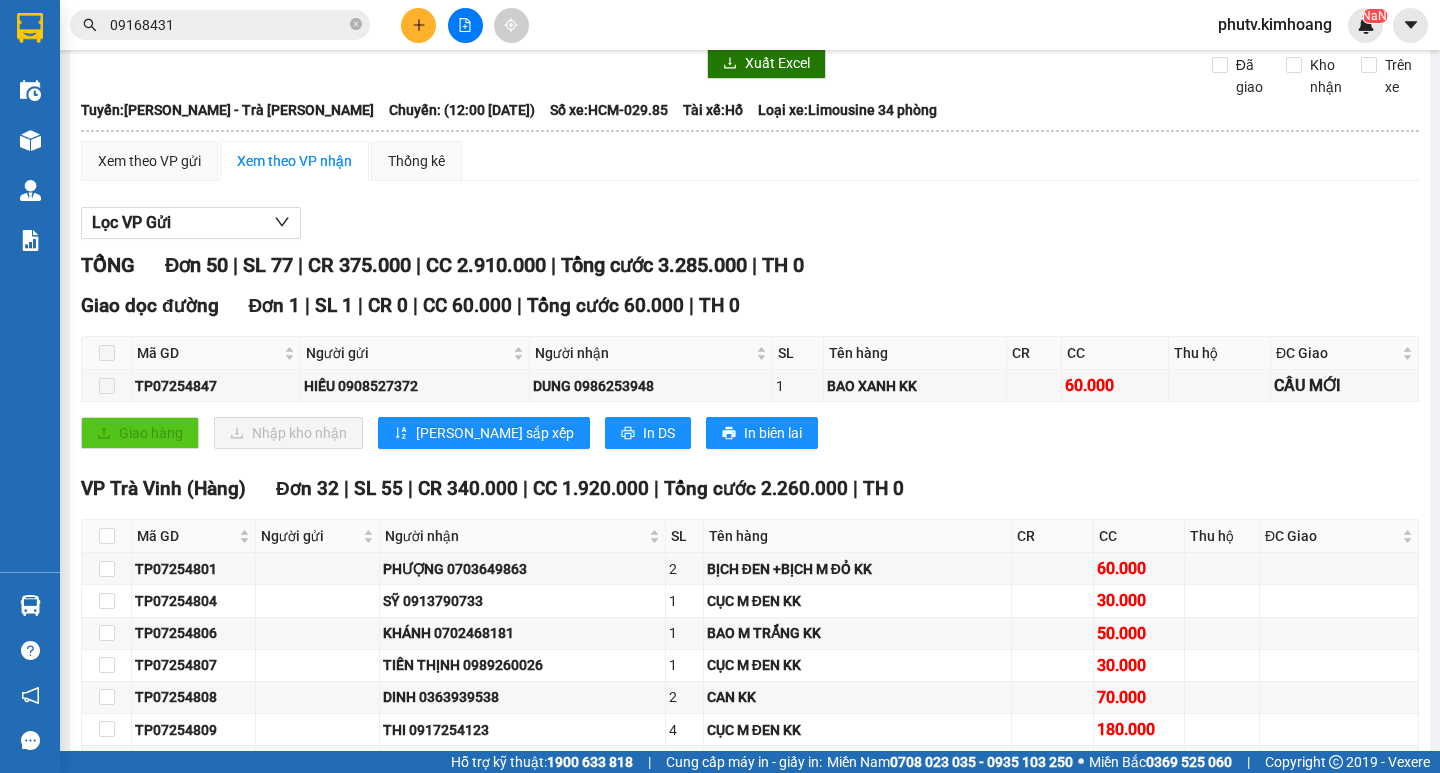 scroll, scrollTop: 100, scrollLeft: 0, axis: vertical 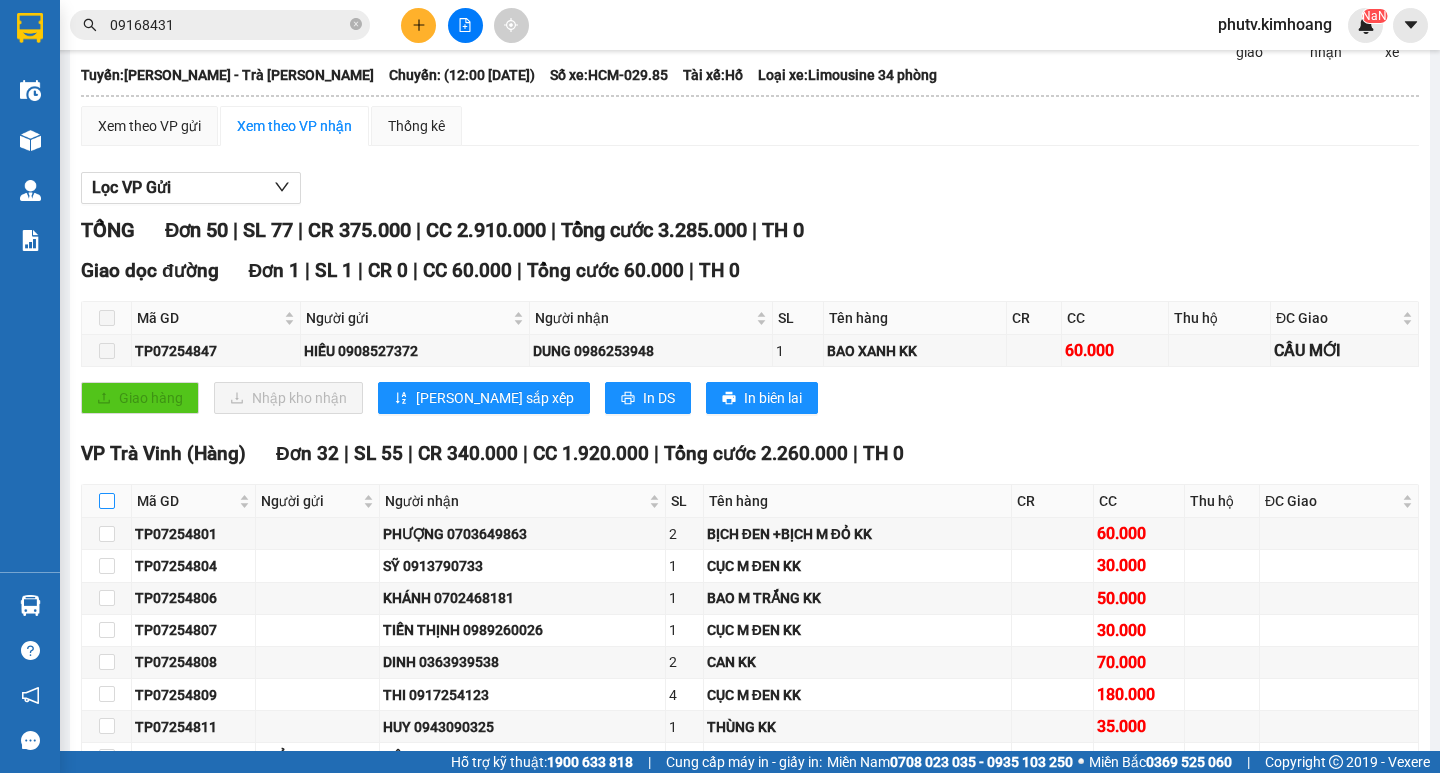 click at bounding box center (107, 501) 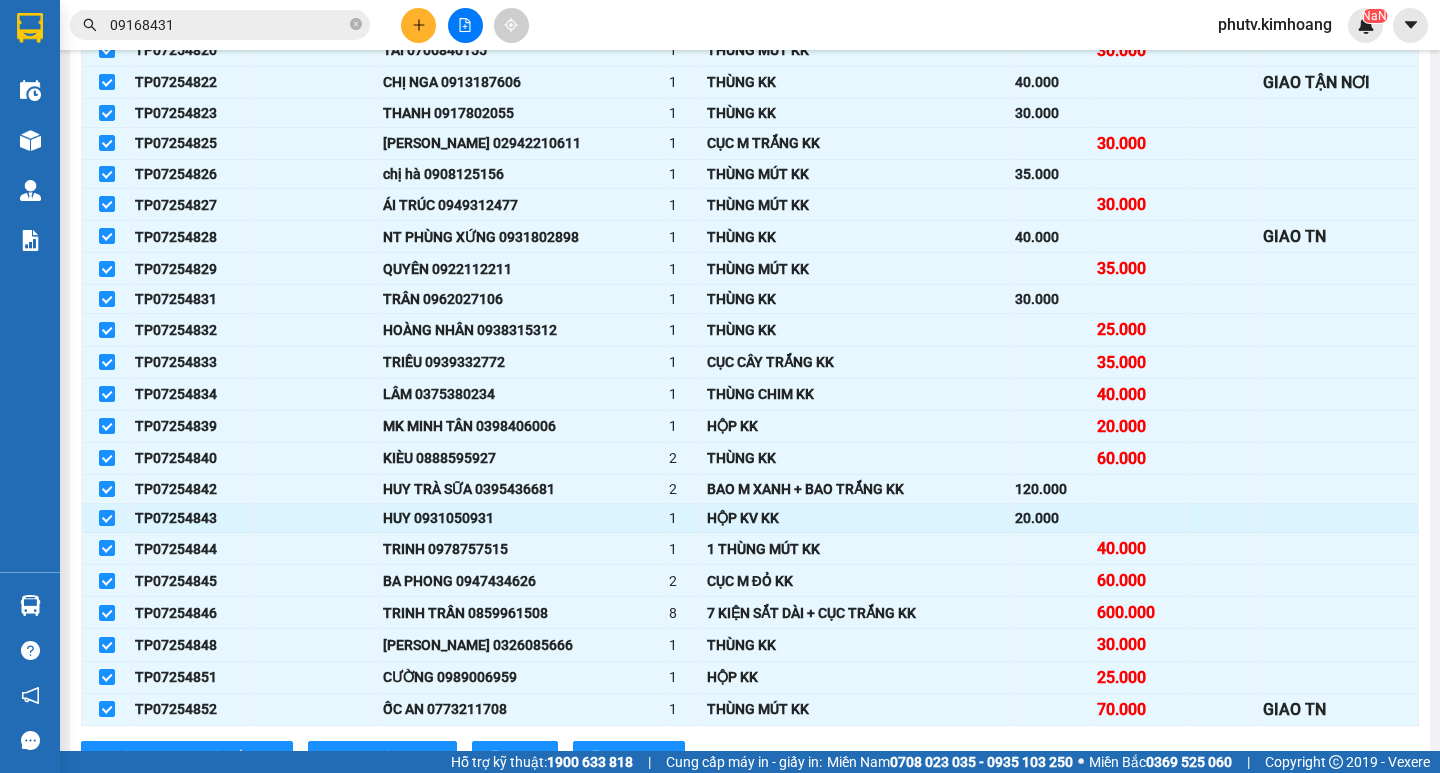 scroll, scrollTop: 1000, scrollLeft: 0, axis: vertical 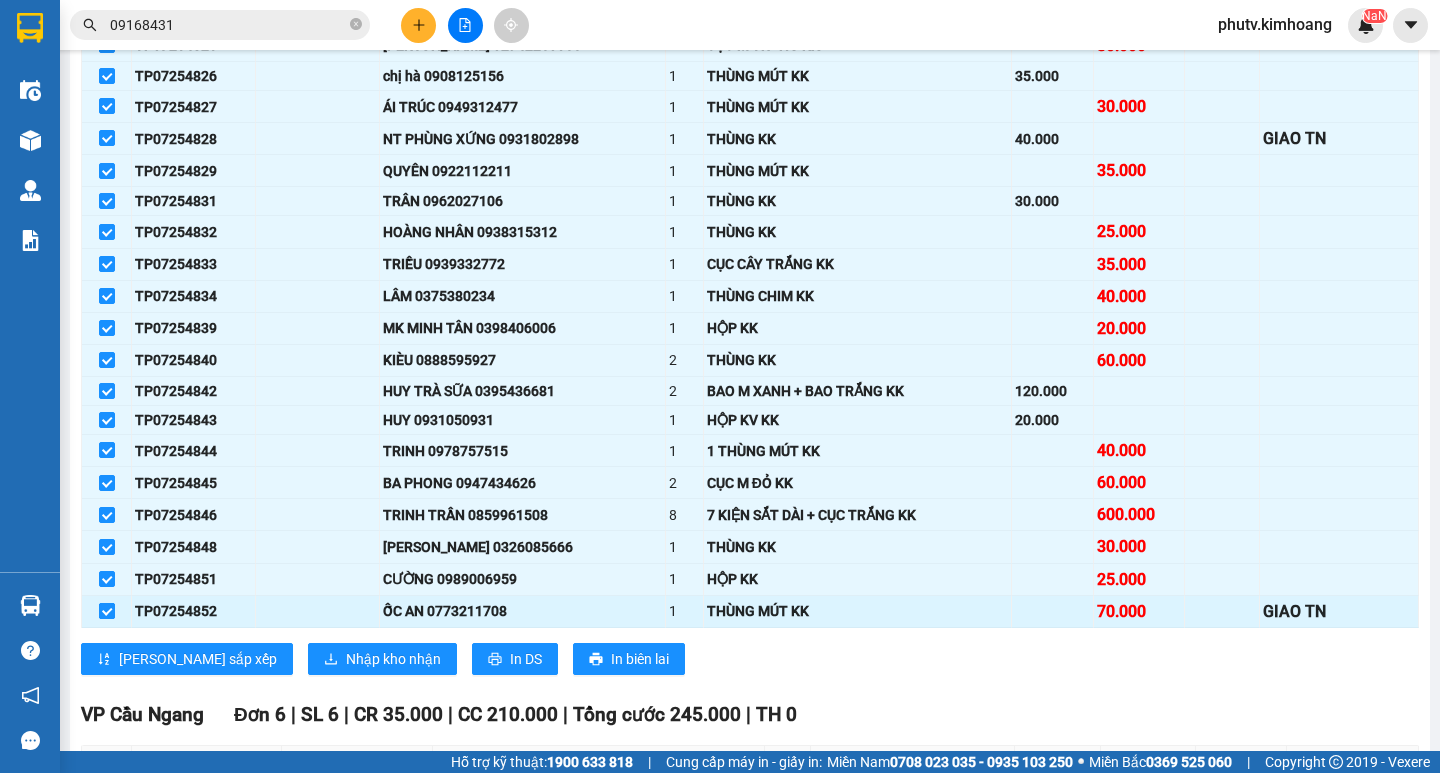 click at bounding box center (107, 611) 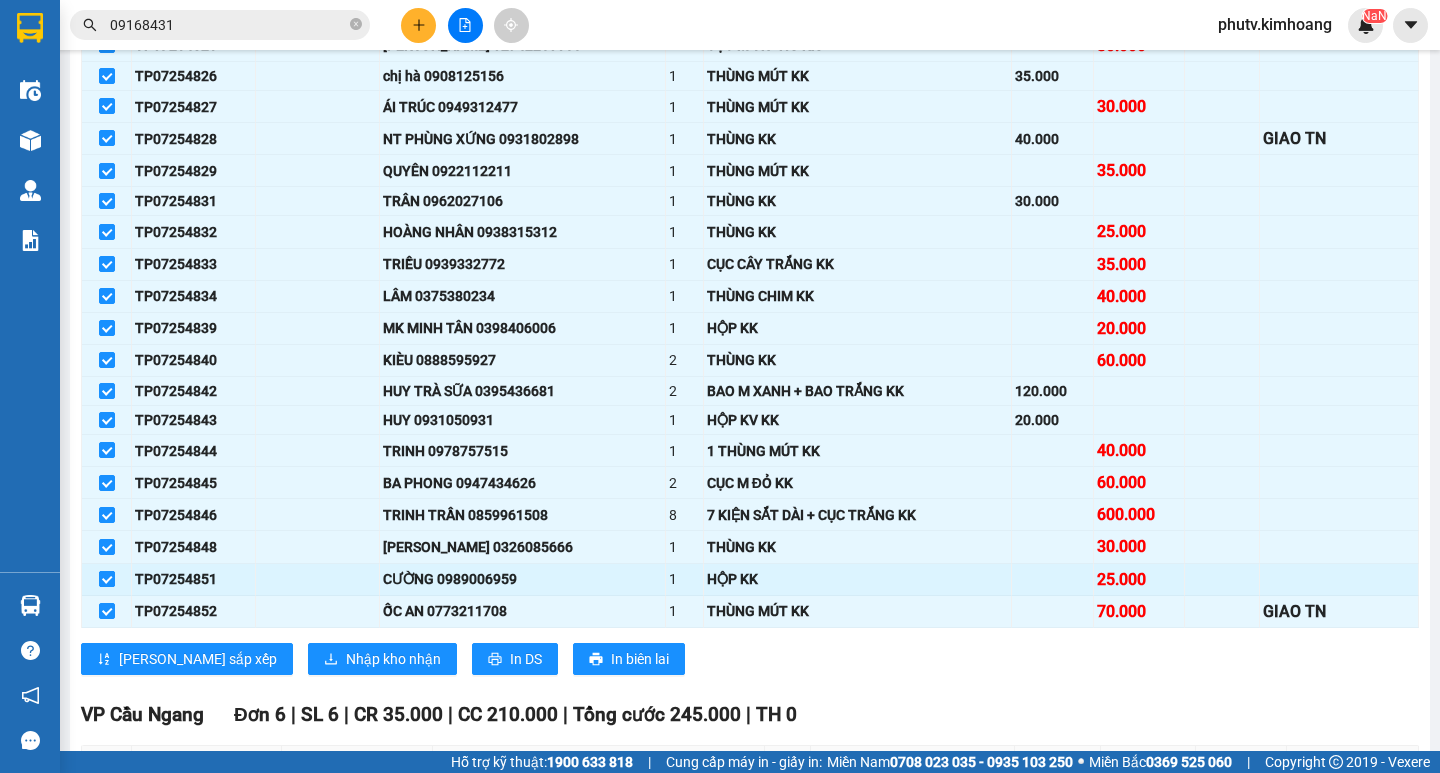 checkbox on "false" 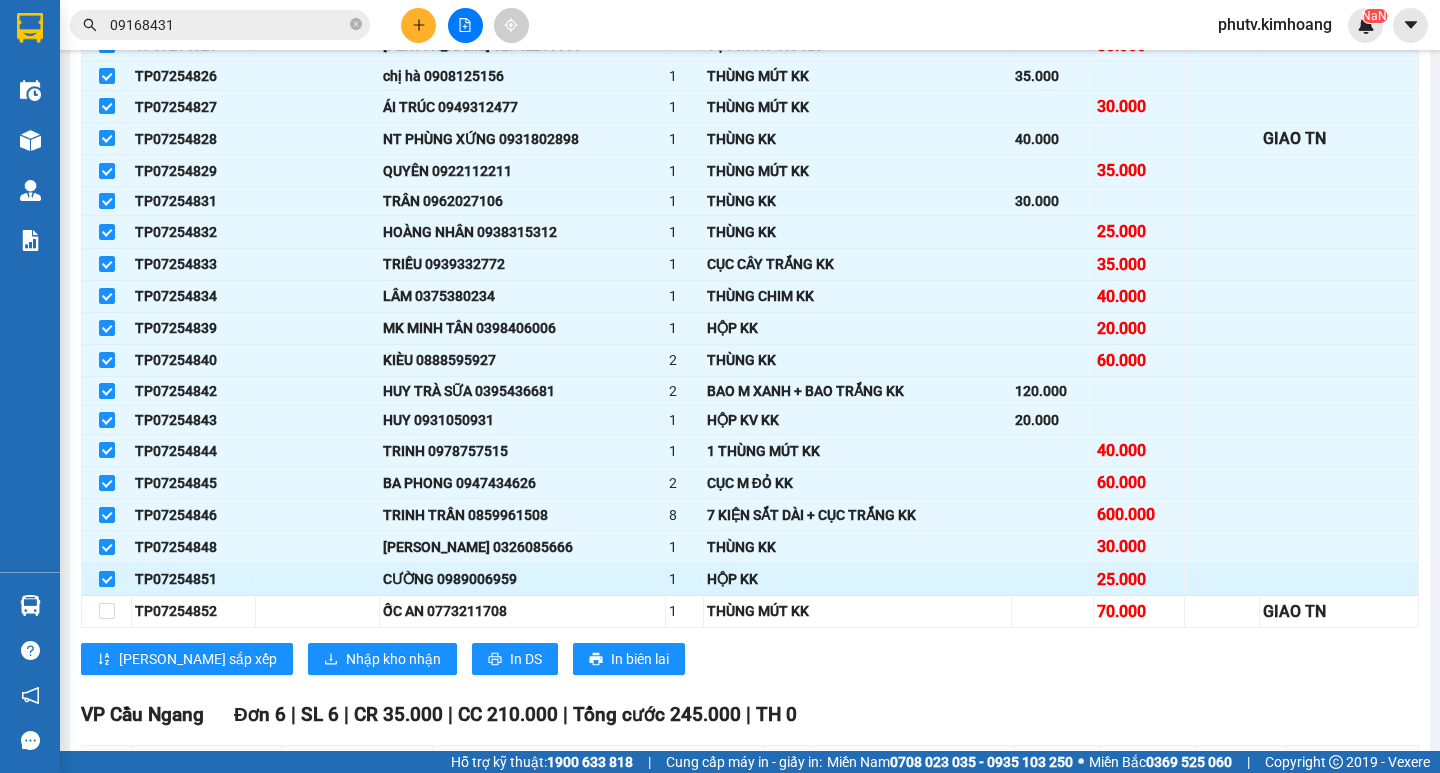 click at bounding box center [107, 579] 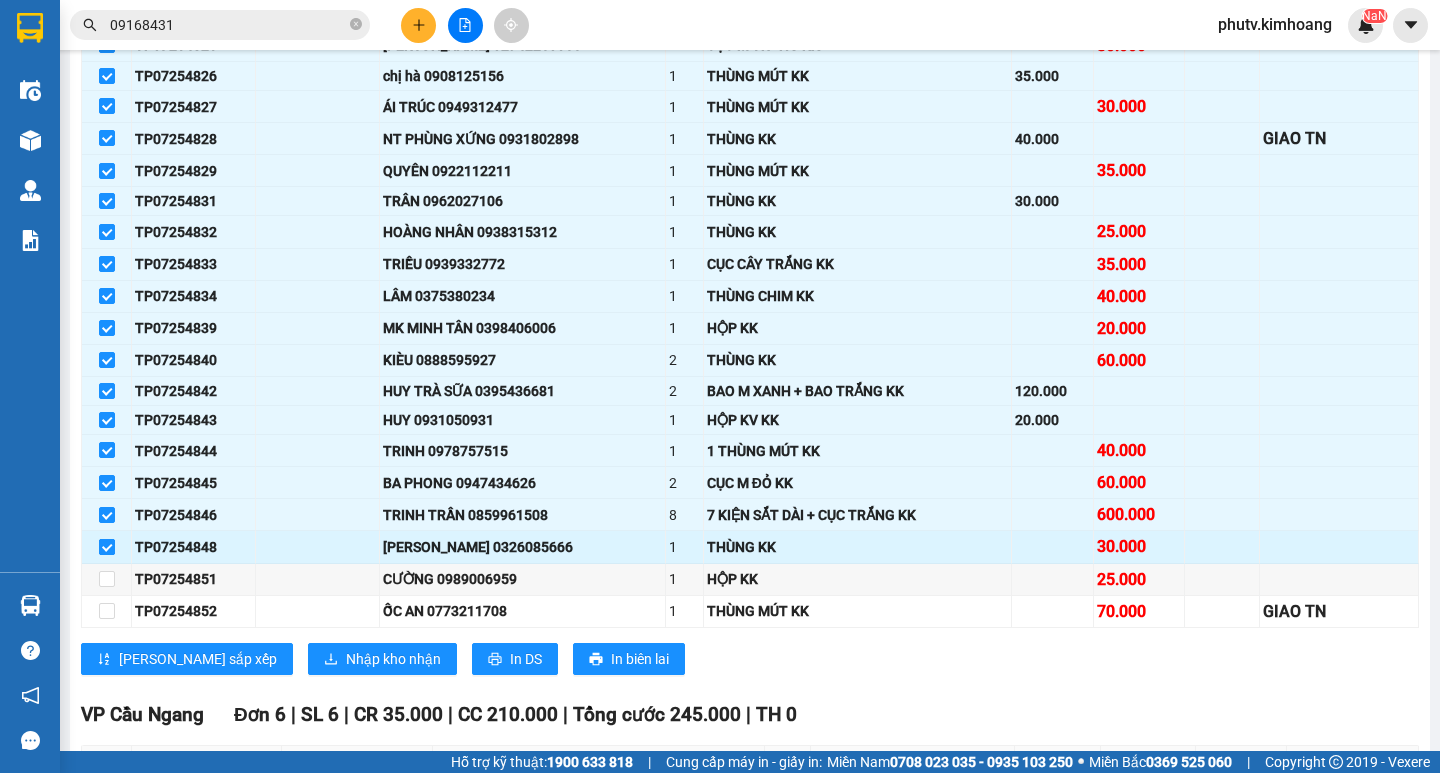 click at bounding box center [107, 547] 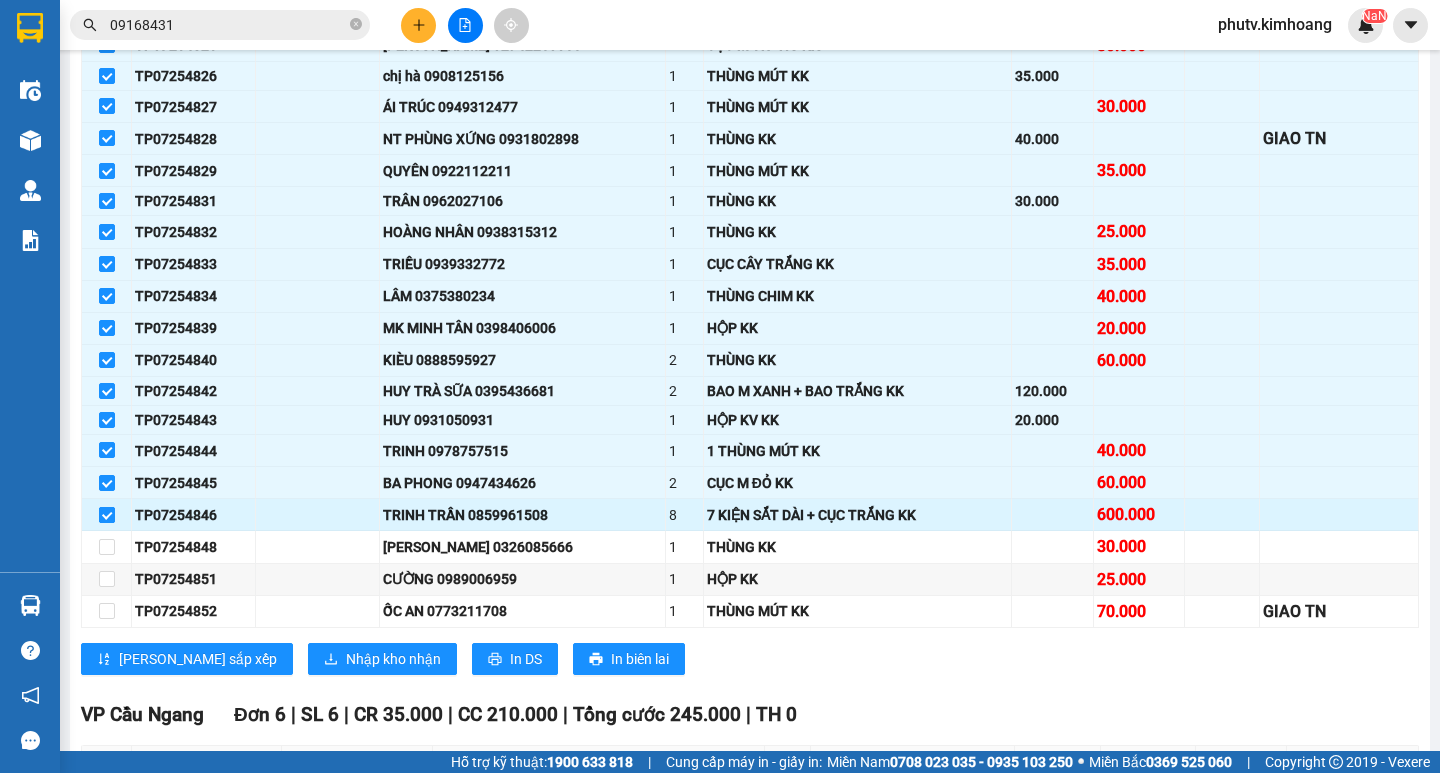click at bounding box center [107, 515] 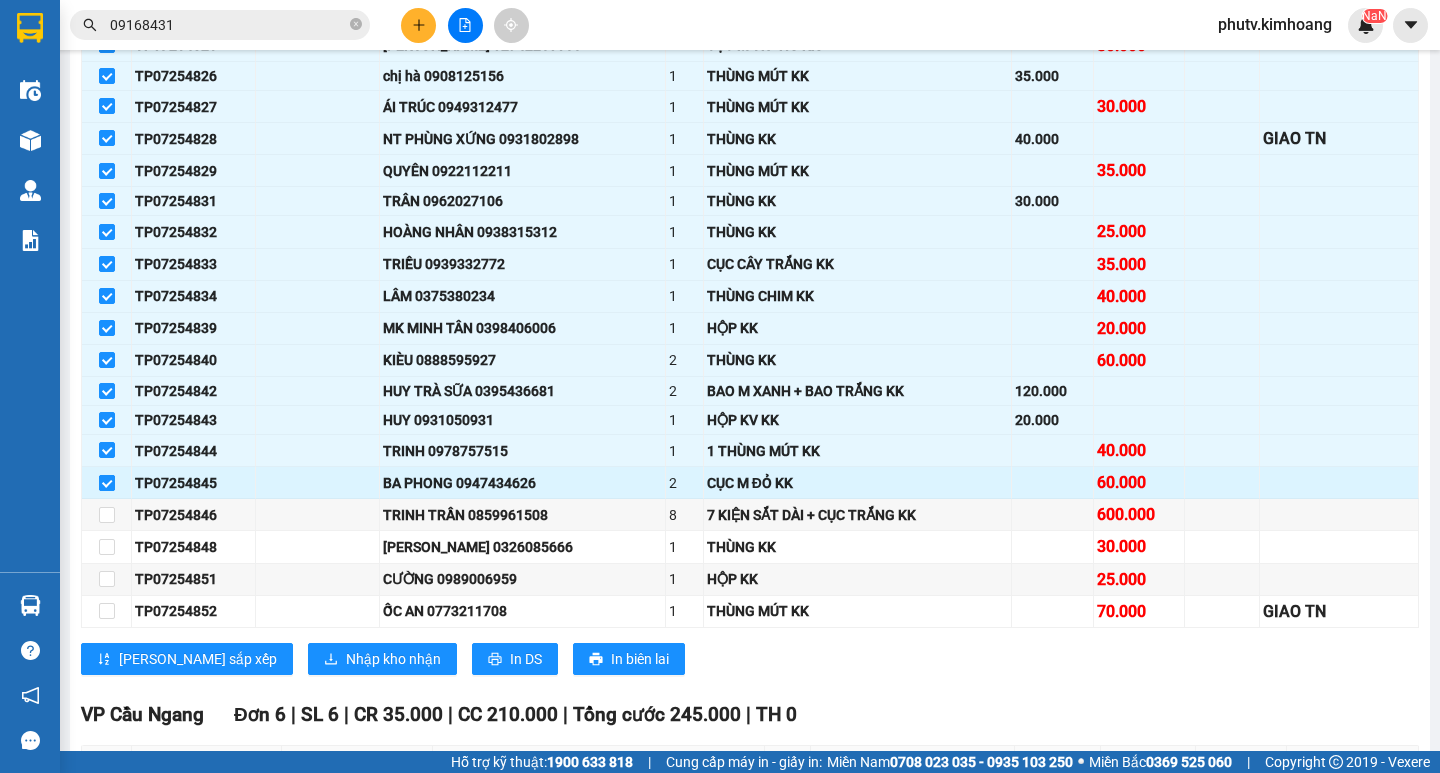 click at bounding box center [107, 483] 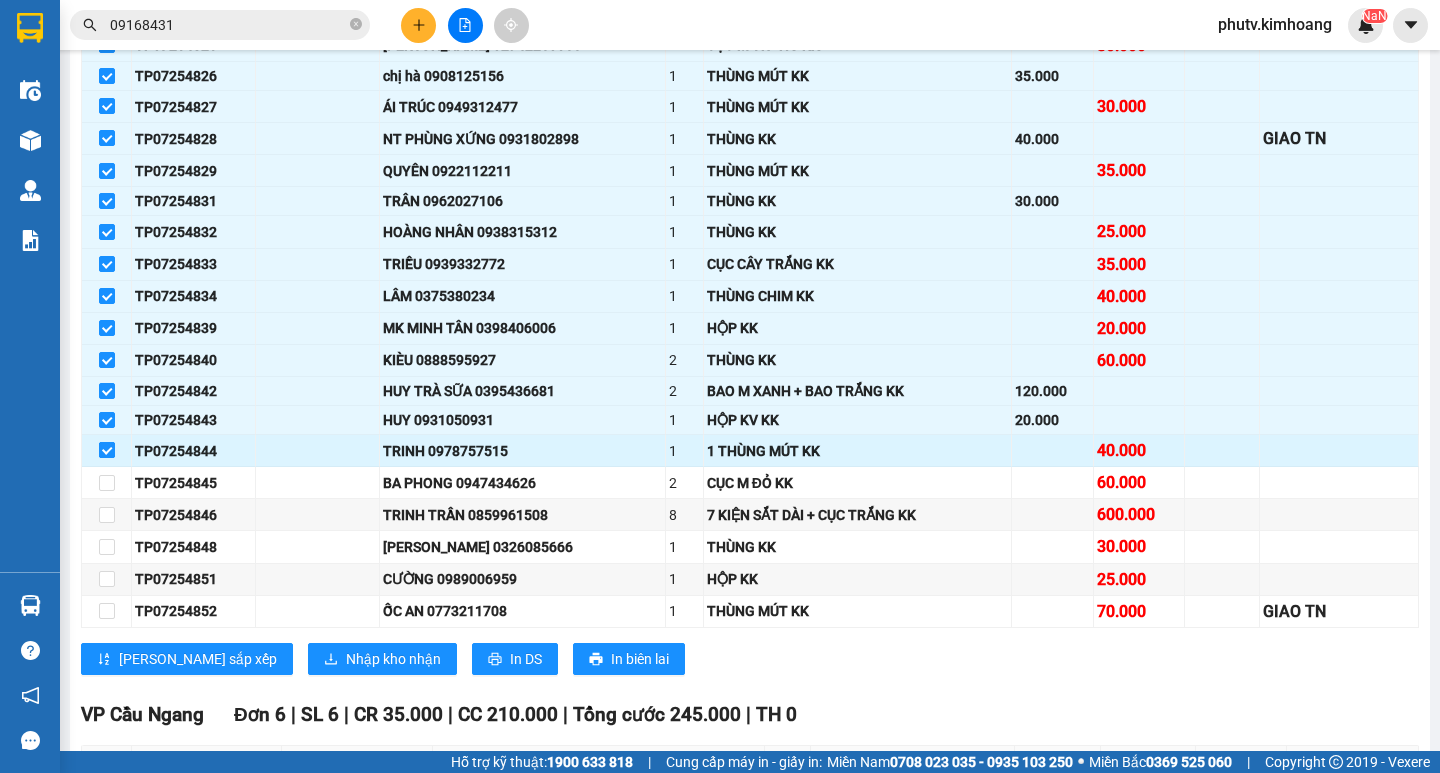 click at bounding box center (107, 451) 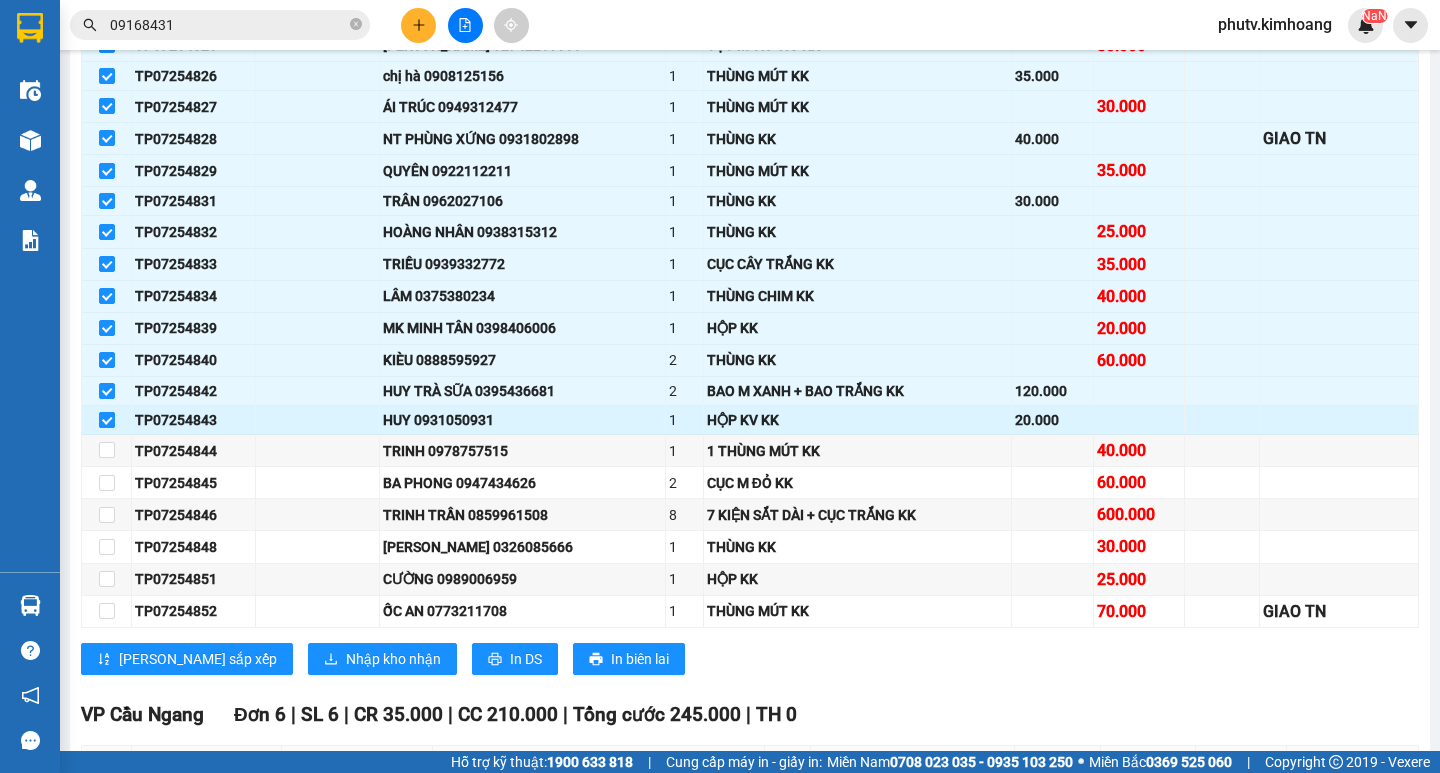 click at bounding box center [107, 420] 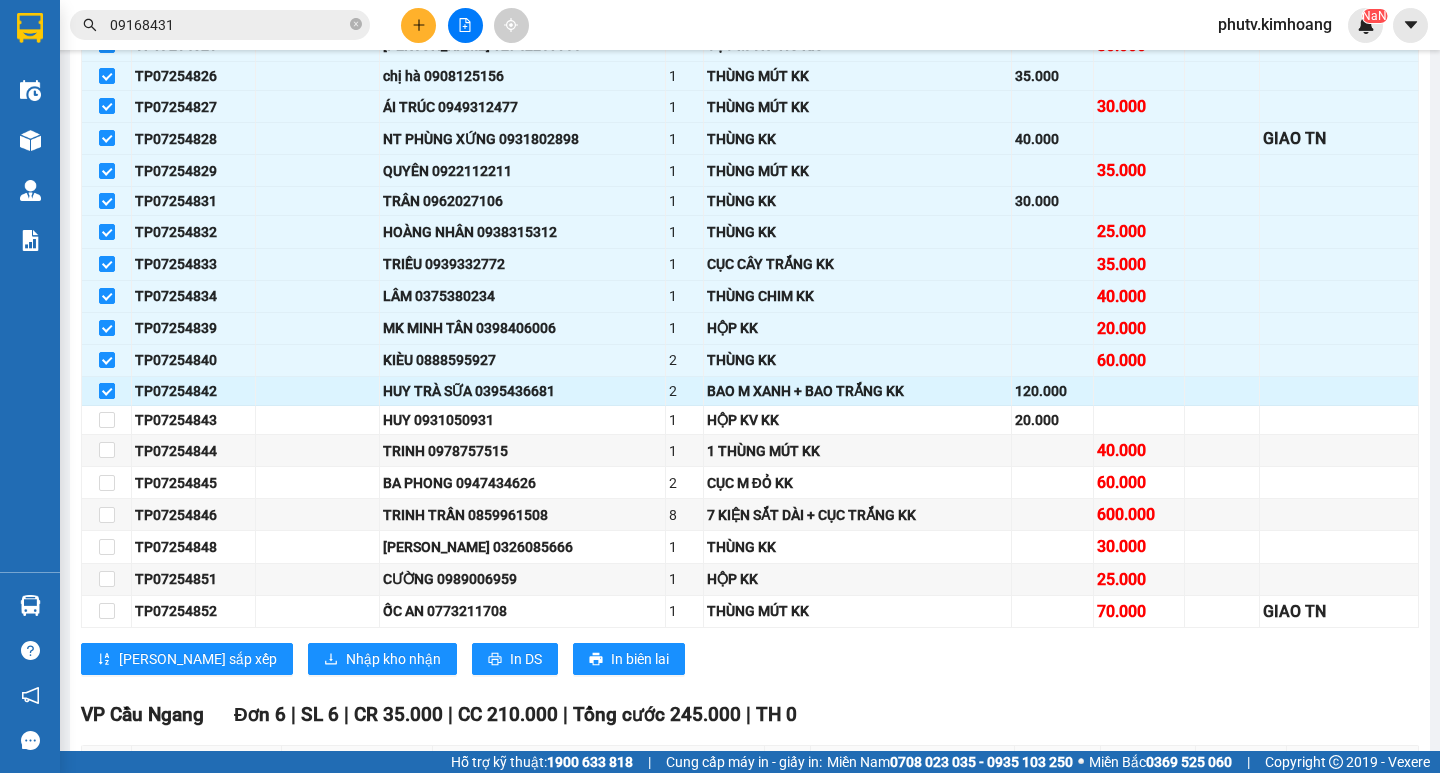 click at bounding box center (107, 391) 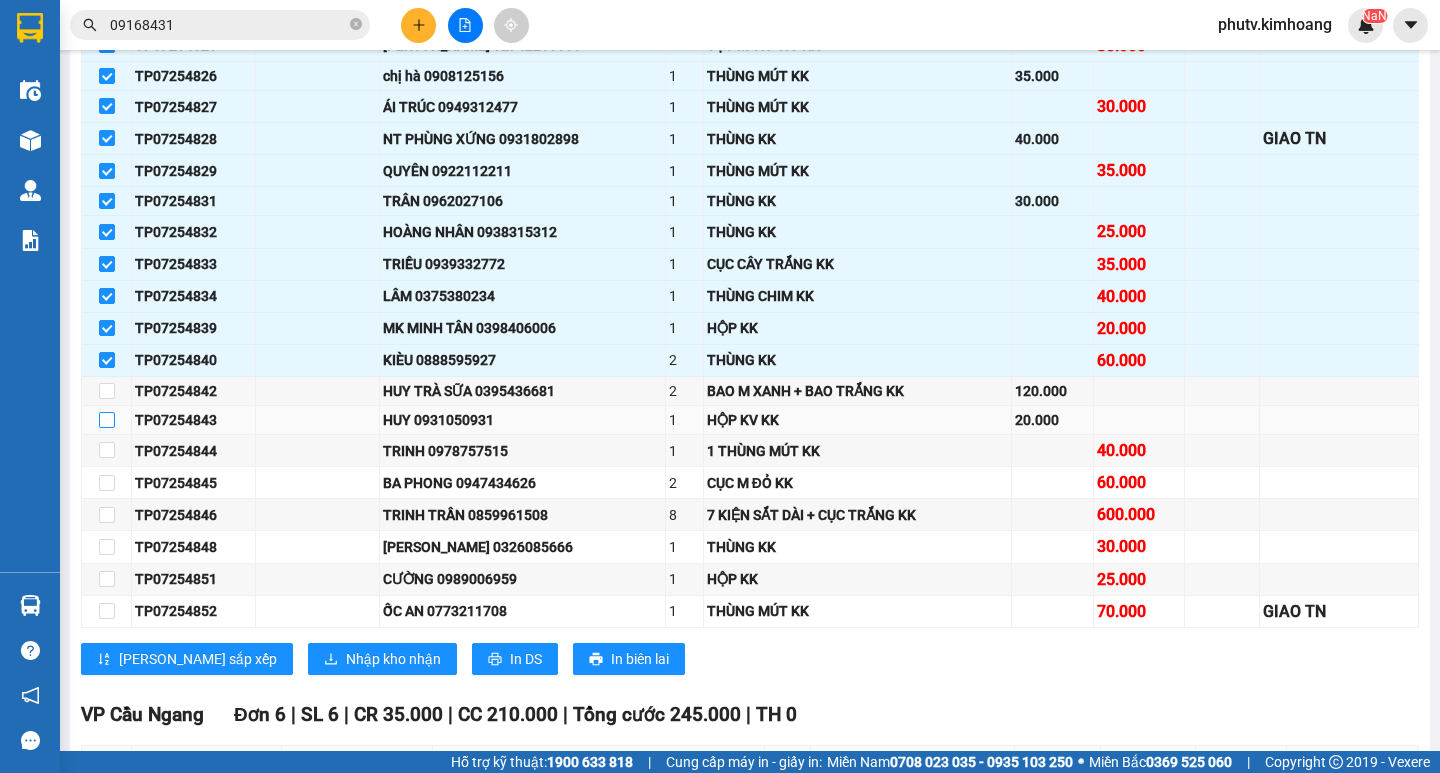 click at bounding box center [107, 420] 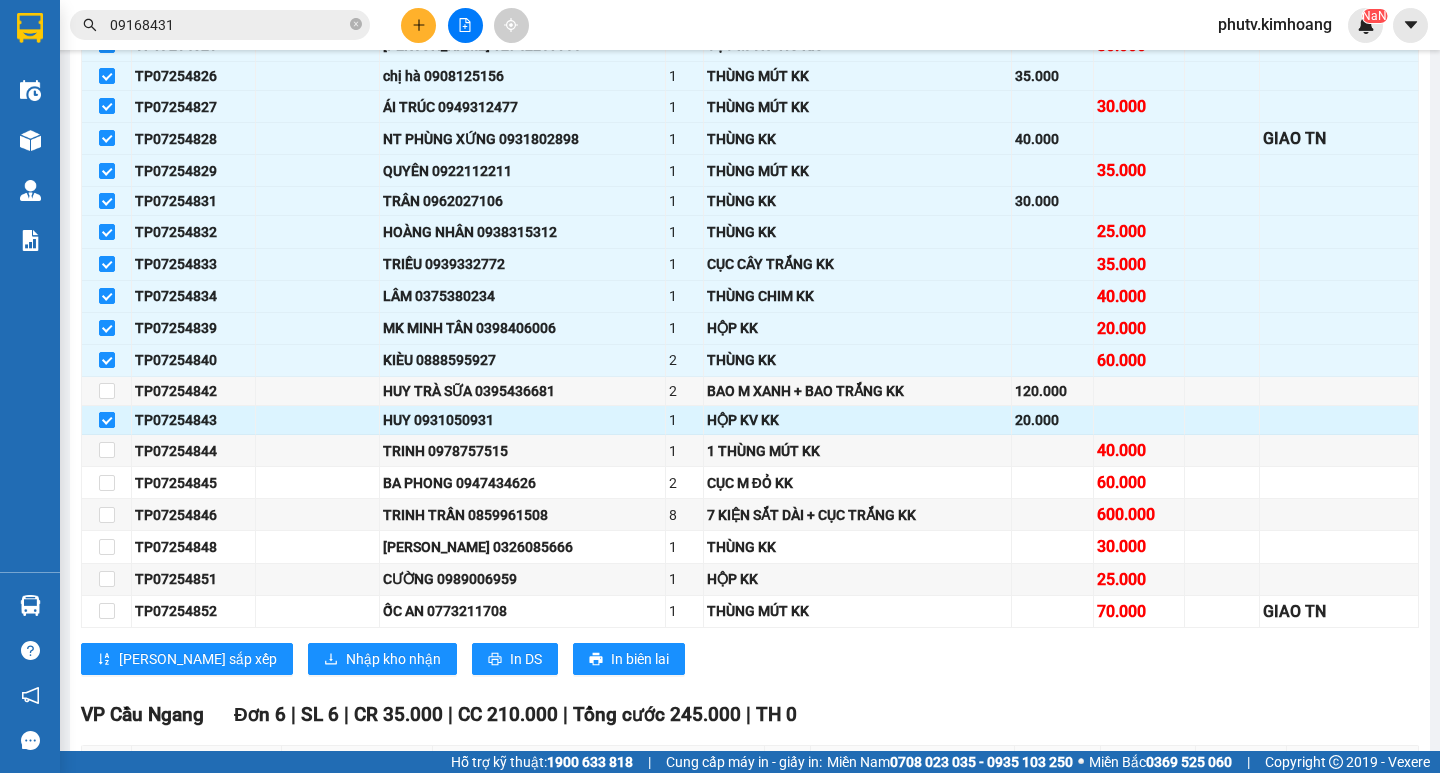 click at bounding box center [107, 420] 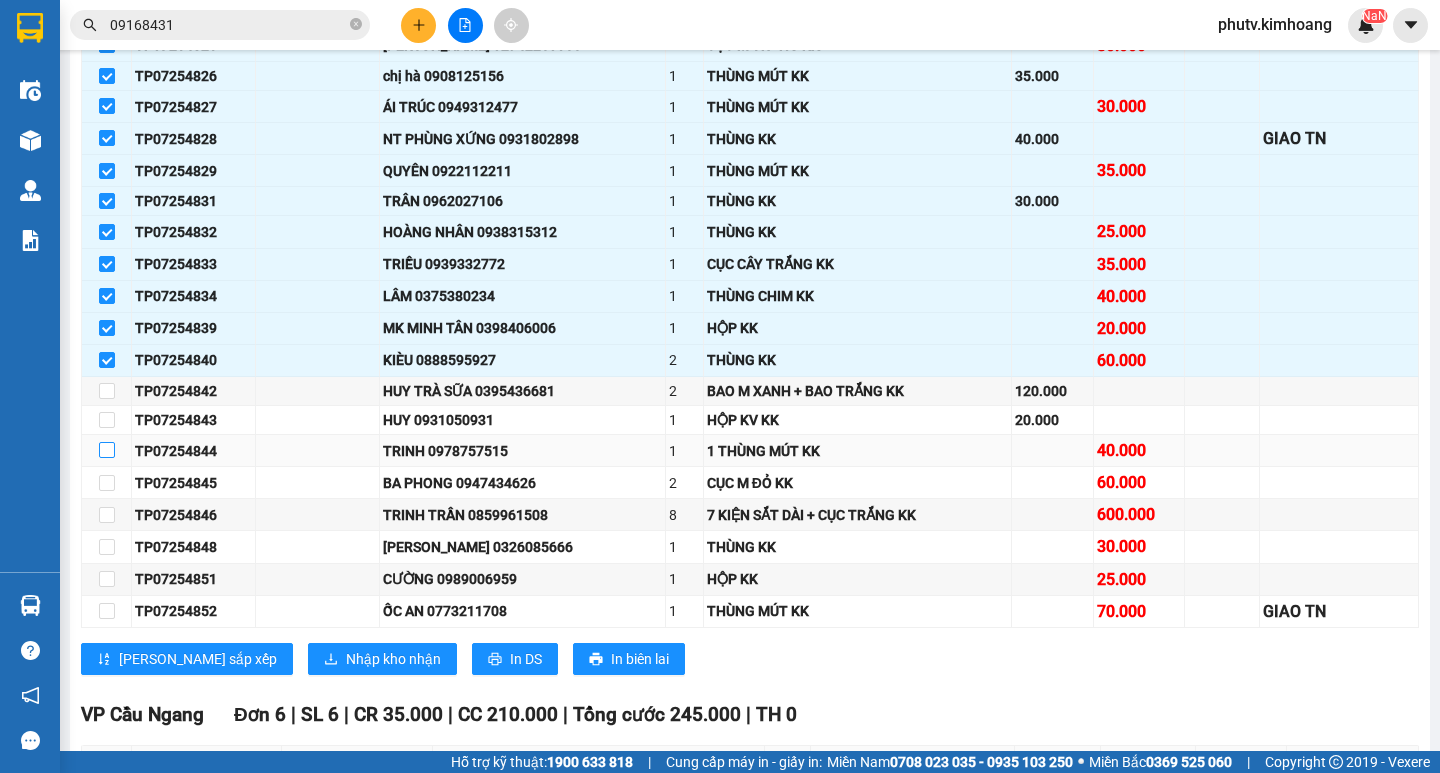click at bounding box center [107, 450] 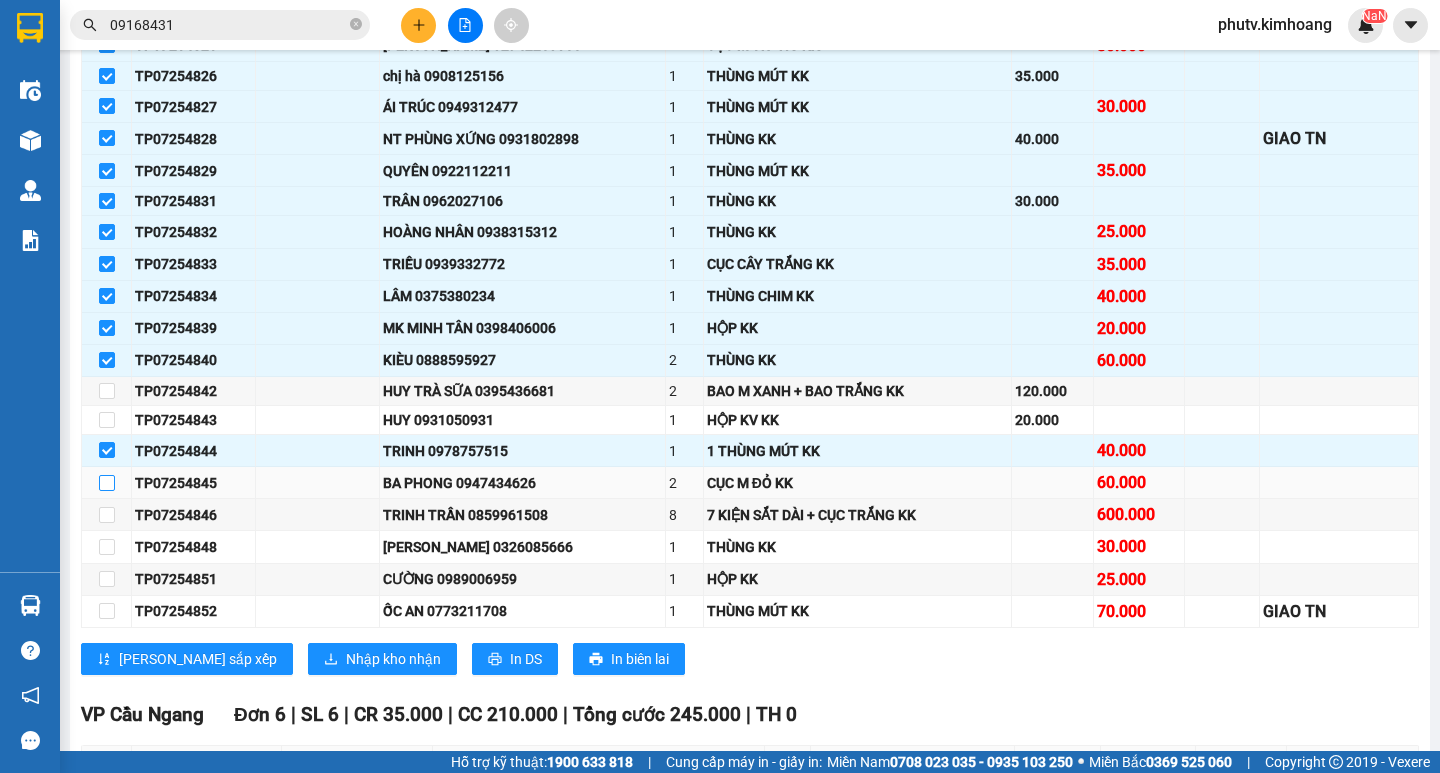 click at bounding box center [107, 483] 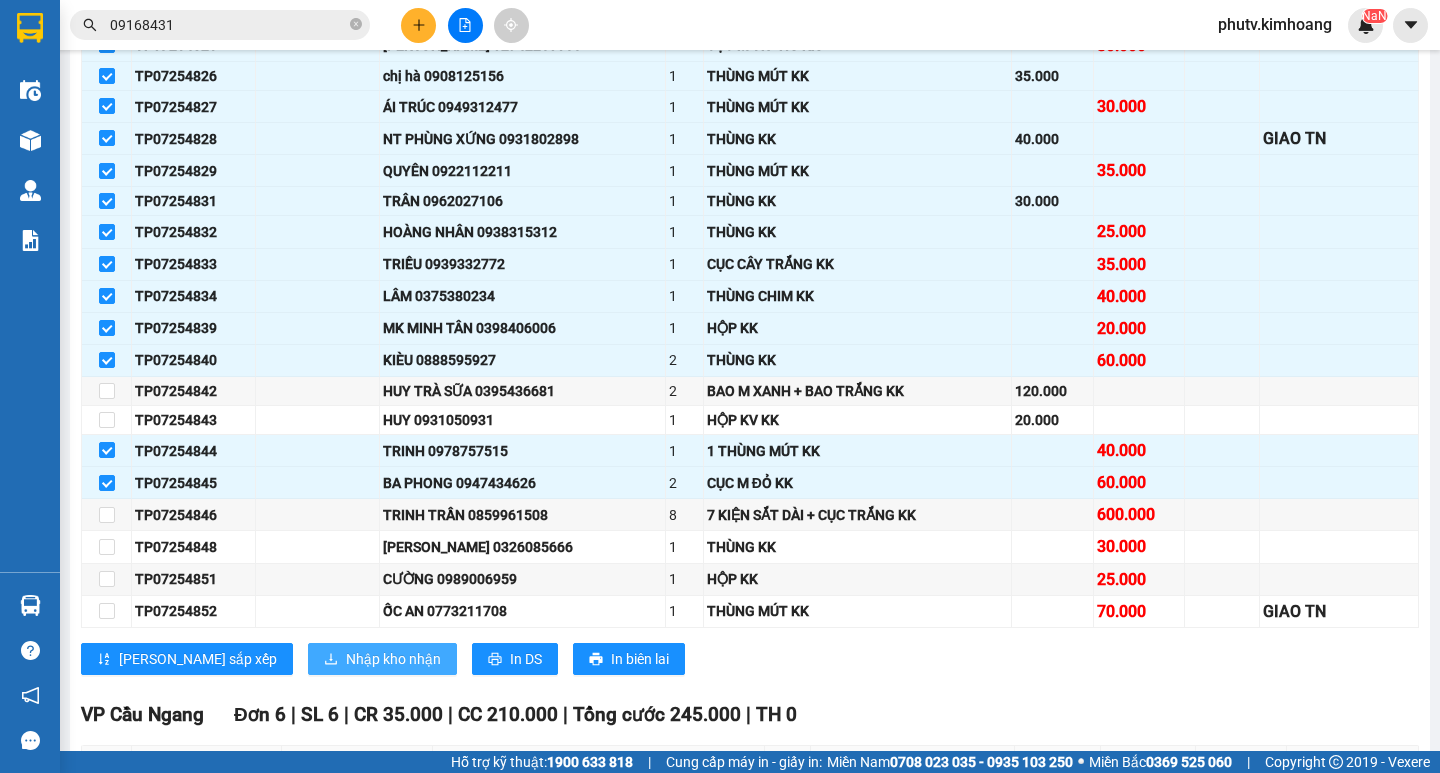 click on "Nhập kho nhận" at bounding box center (393, 659) 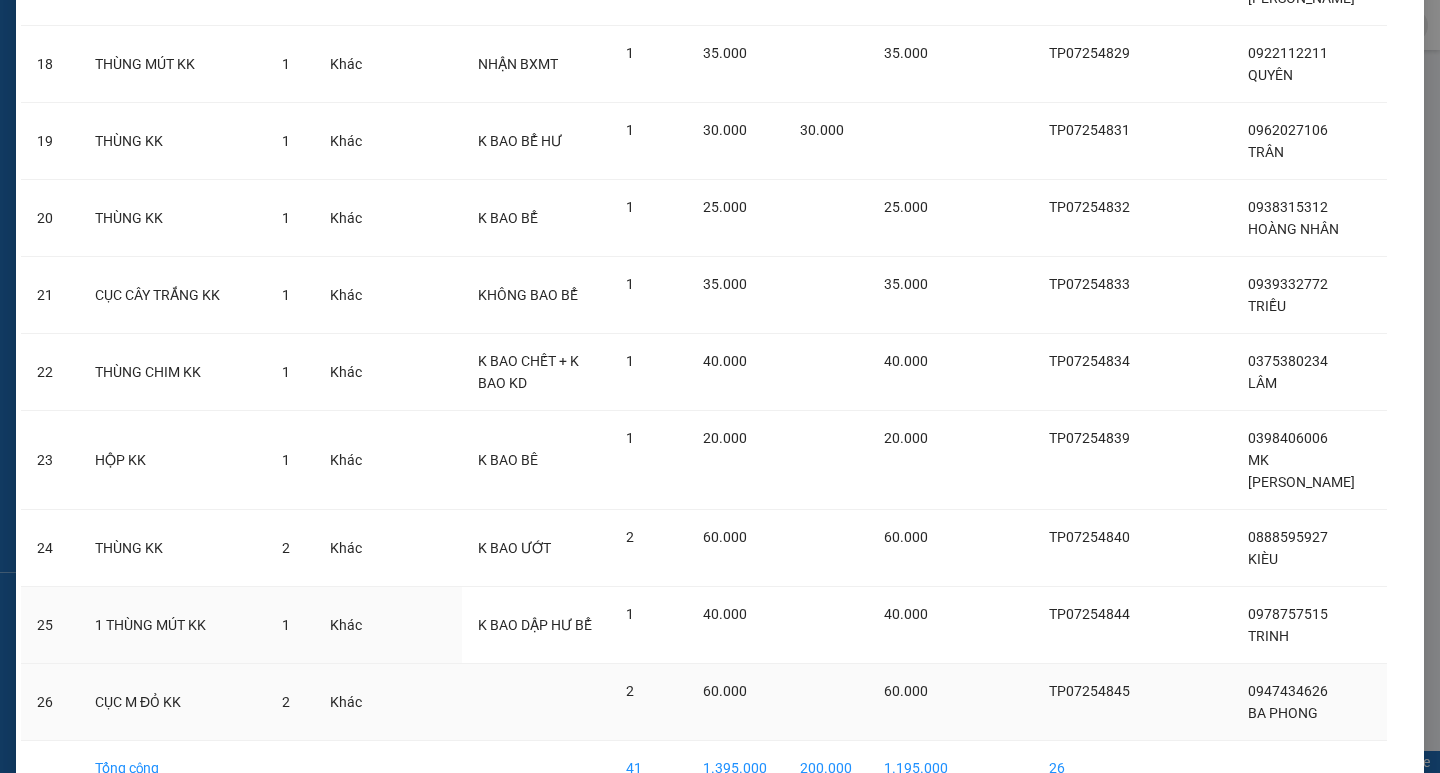 scroll, scrollTop: 1587, scrollLeft: 0, axis: vertical 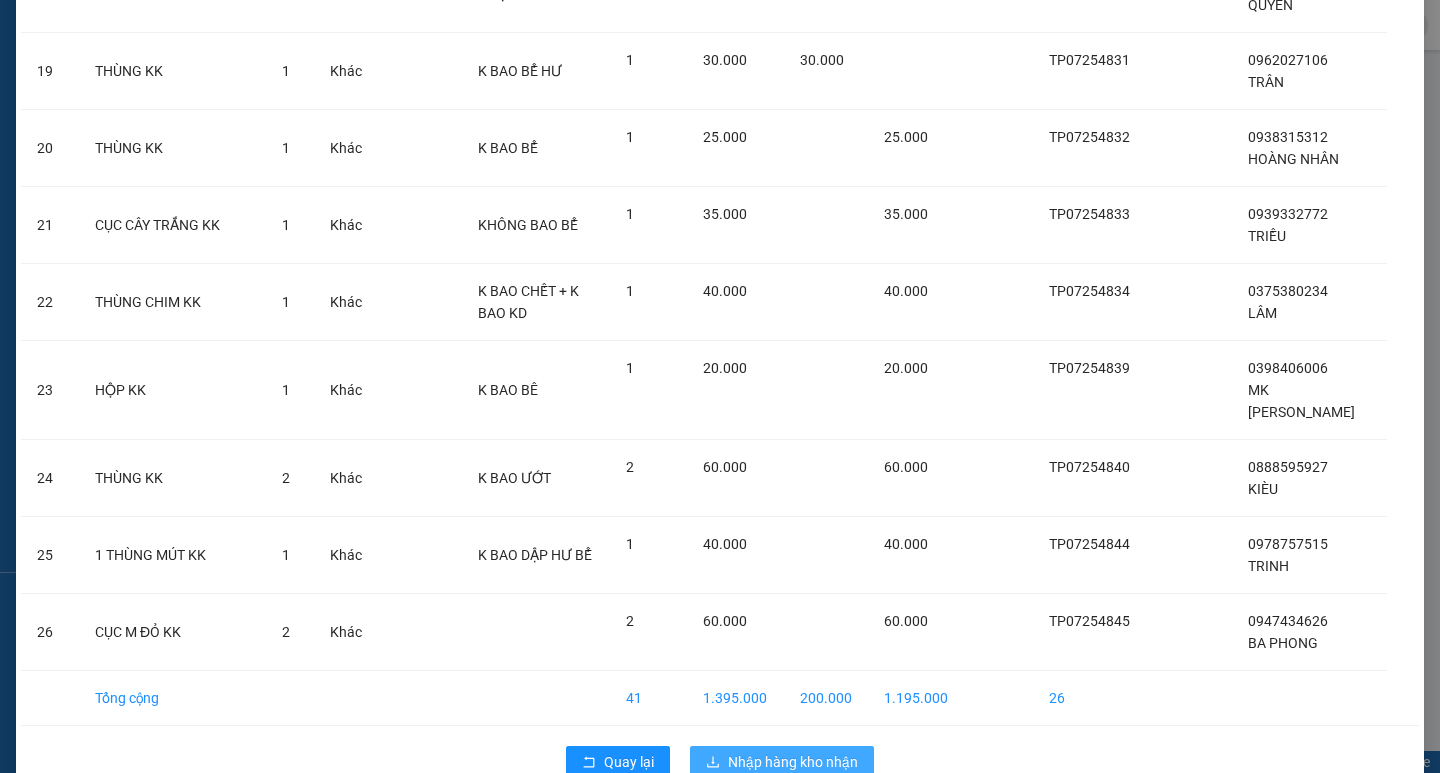 click on "Nhập hàng kho nhận" at bounding box center (793, 762) 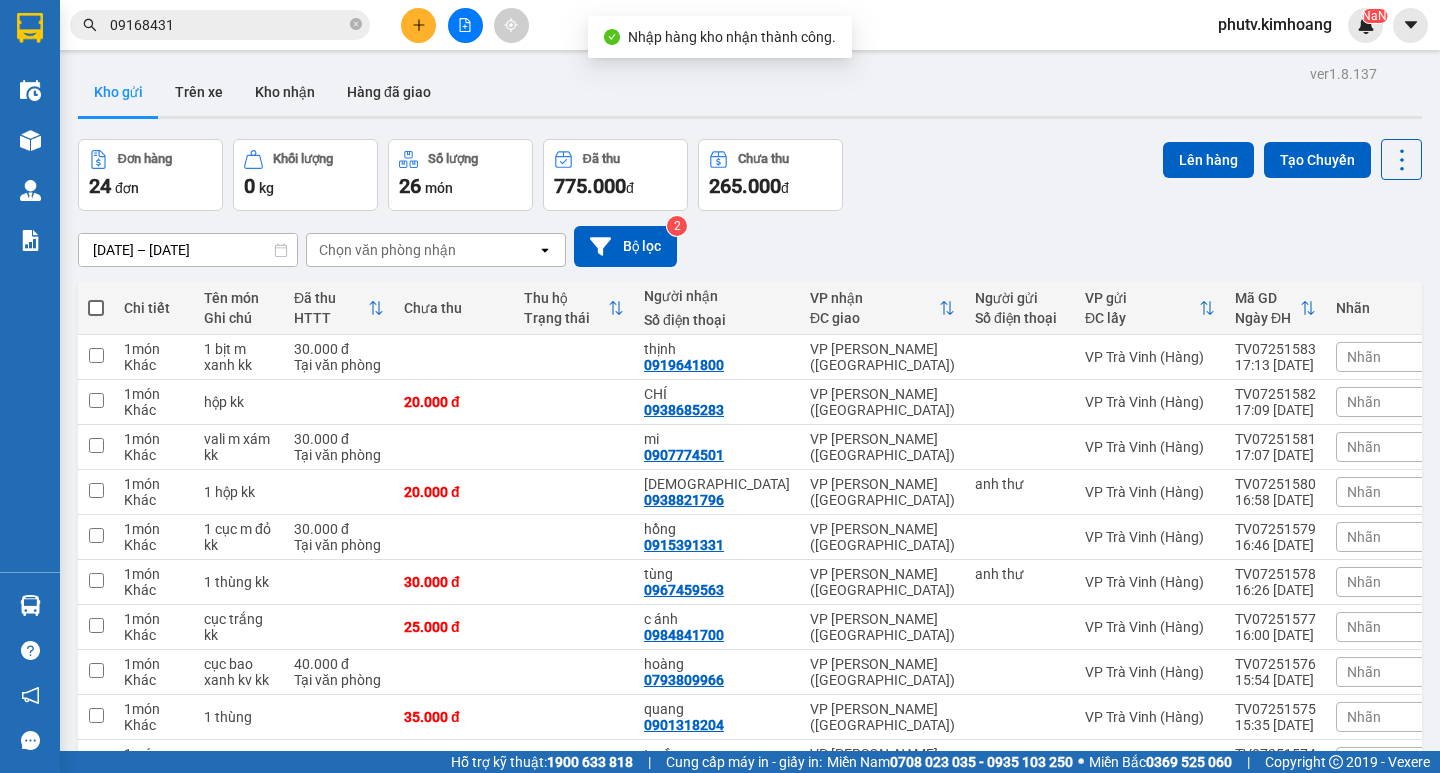 click on "09168431" at bounding box center [228, 25] 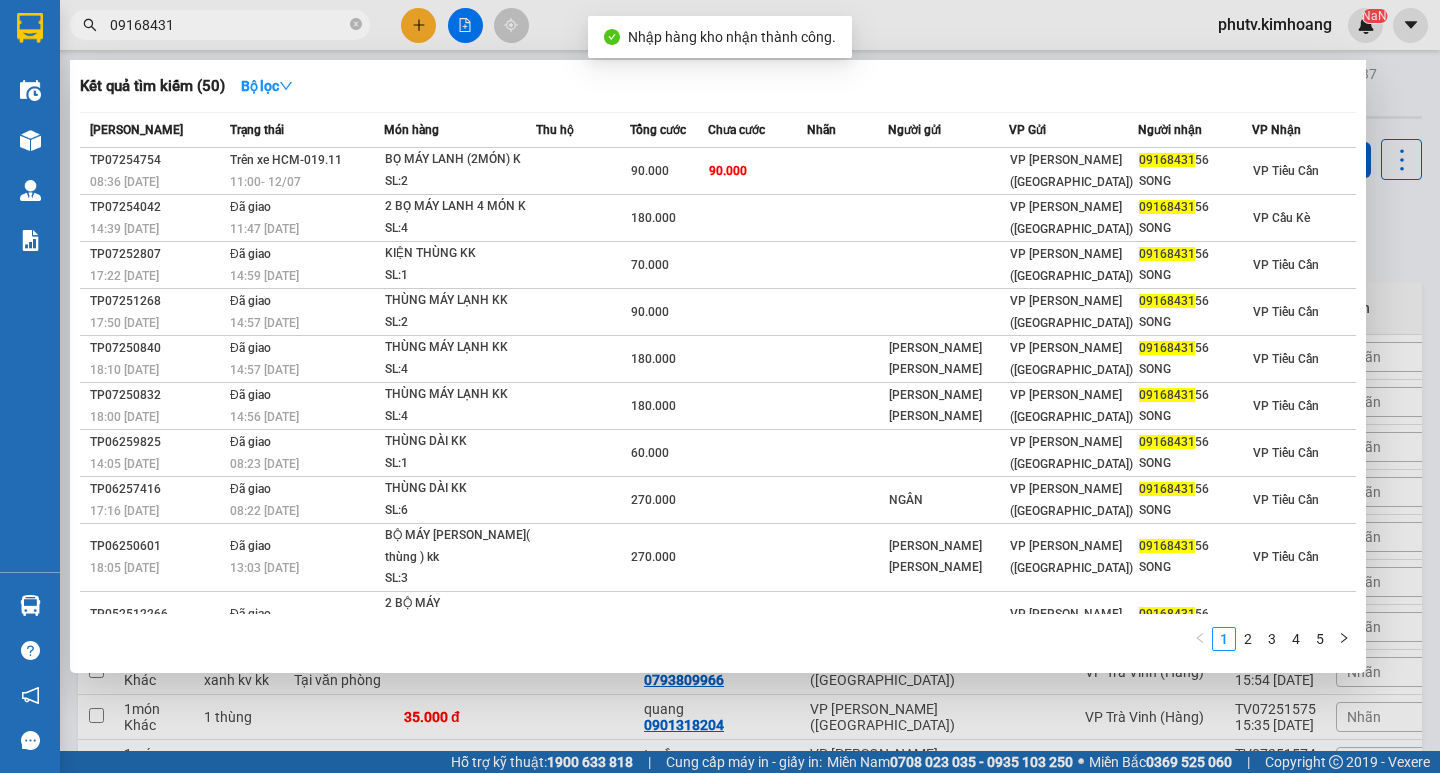 click on "09168431" at bounding box center [228, 25] 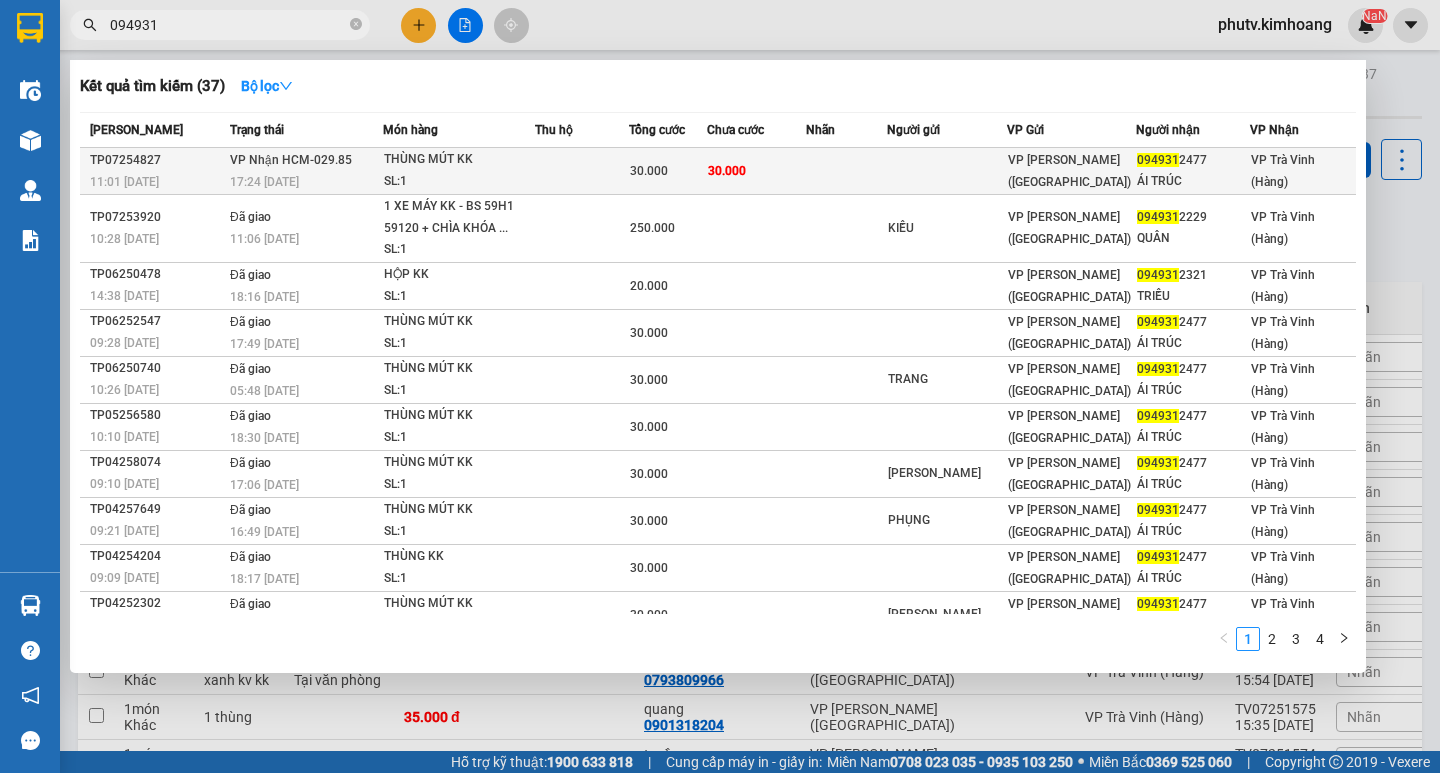 type on "094931" 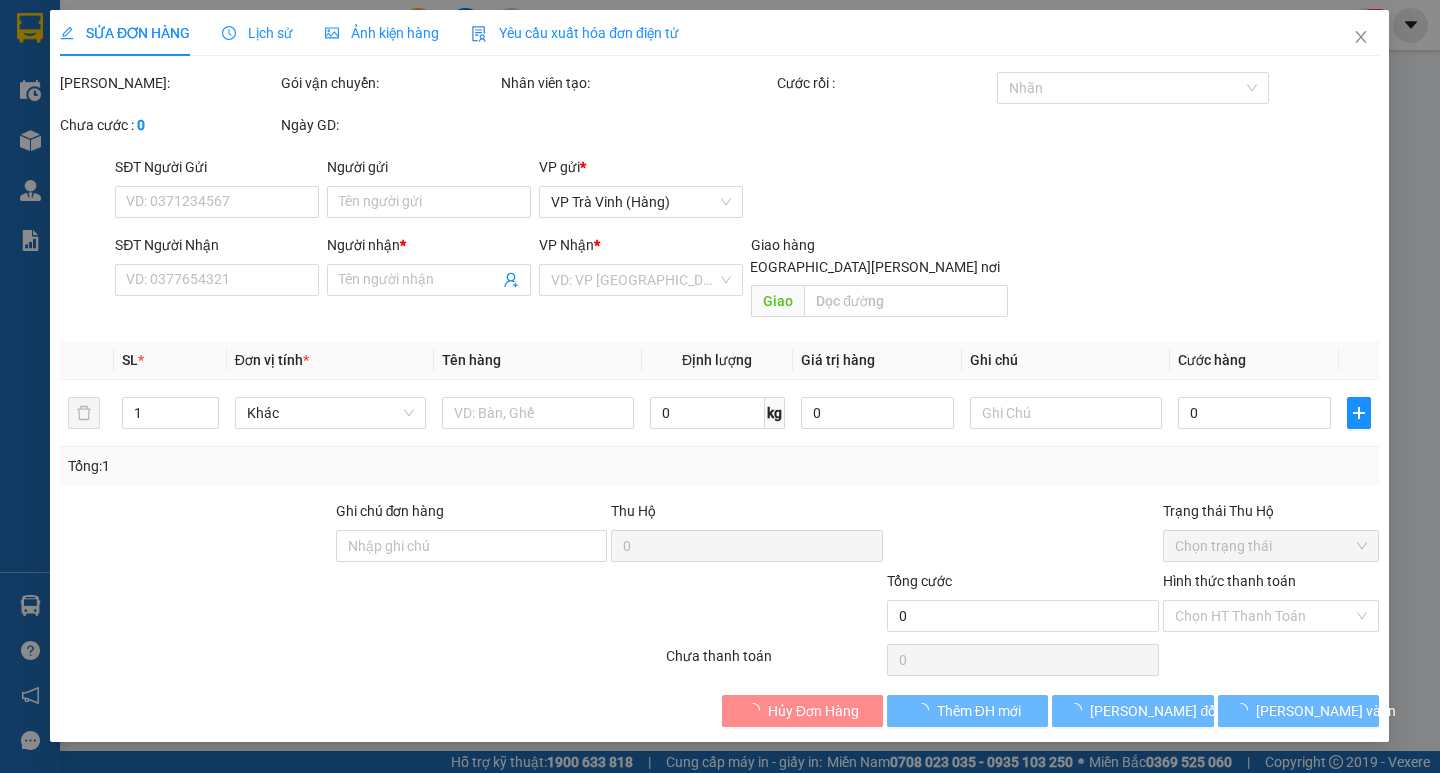 type on "0949312477" 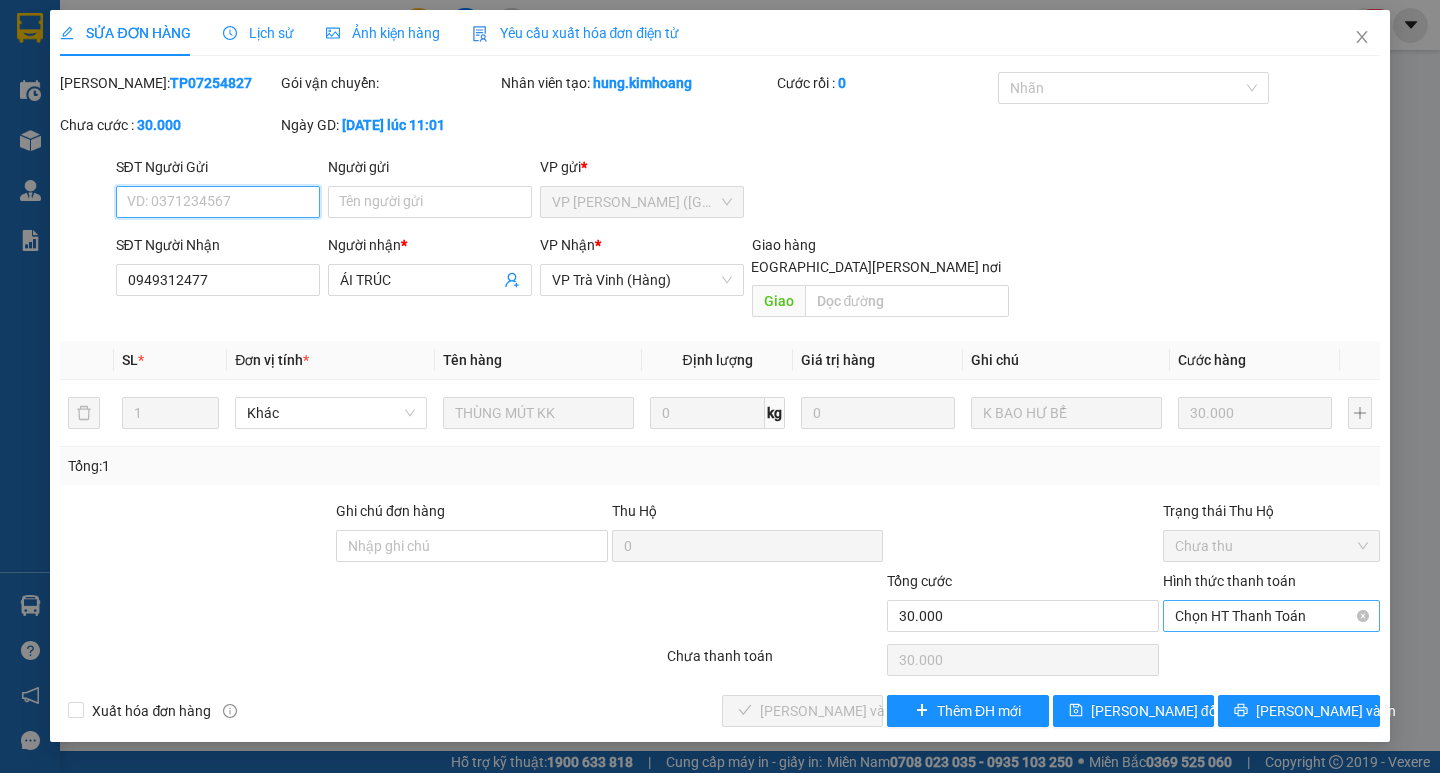 drag, startPoint x: 1257, startPoint y: 584, endPoint x: 1260, endPoint y: 605, distance: 21.213203 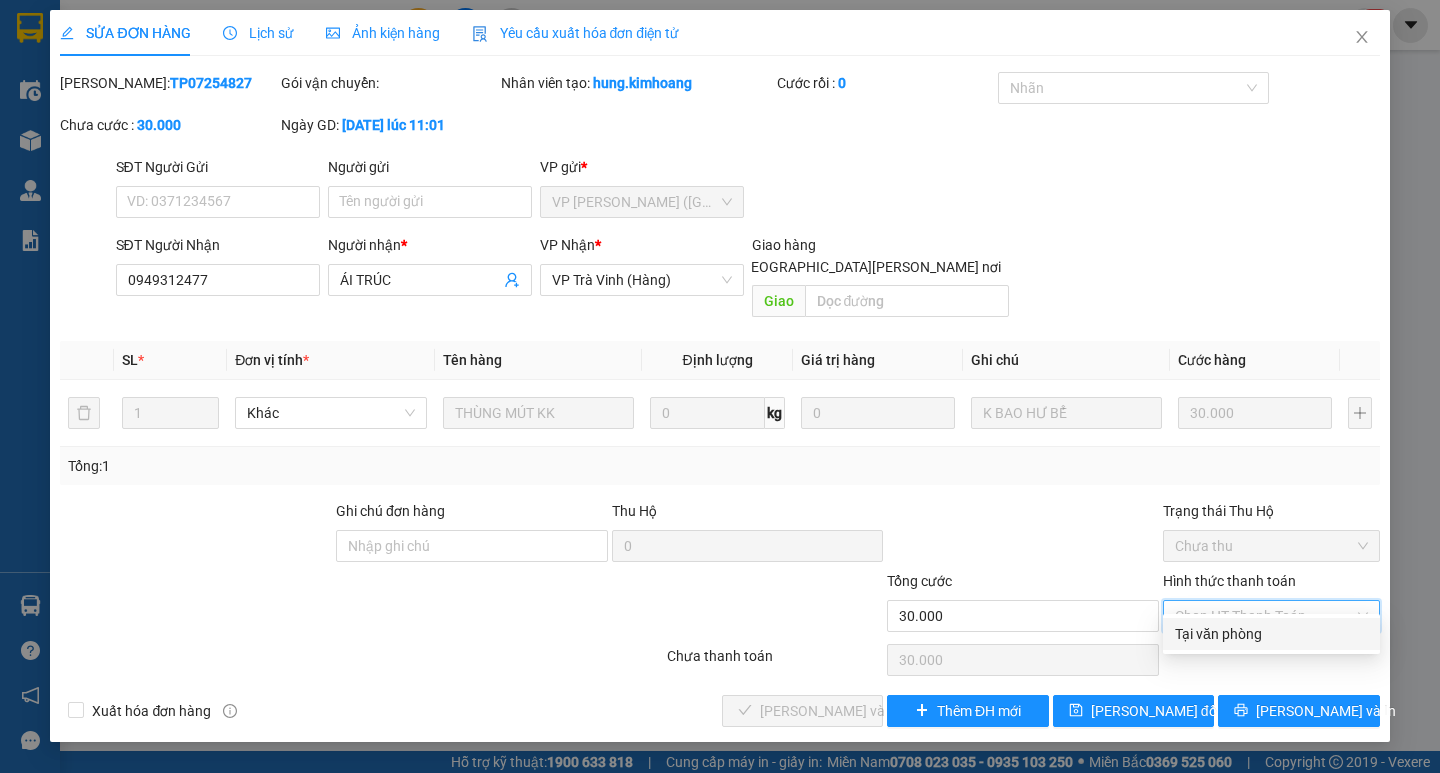 drag, startPoint x: 1260, startPoint y: 605, endPoint x: 1228, endPoint y: 642, distance: 48.9183 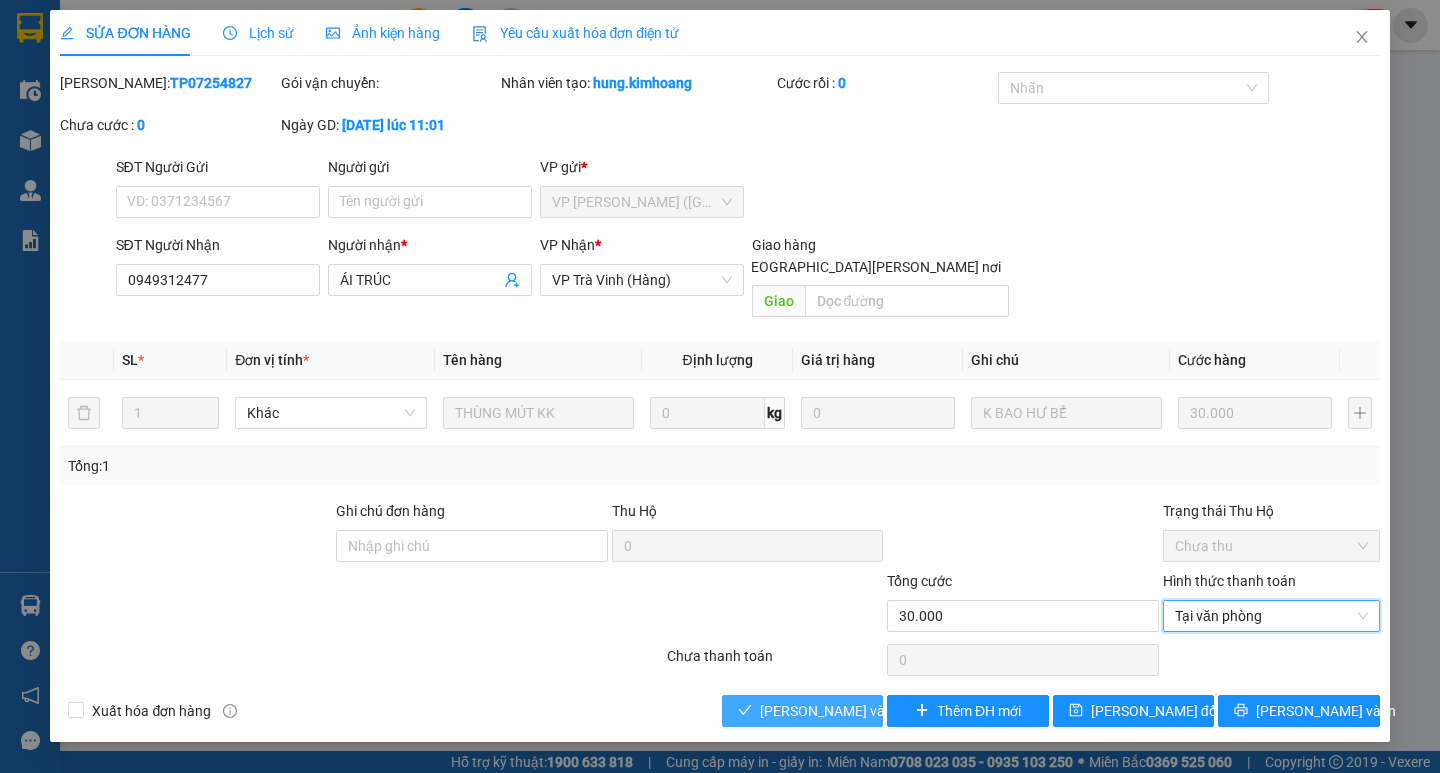 click on "[PERSON_NAME] và [PERSON_NAME] hàng" at bounding box center (895, 711) 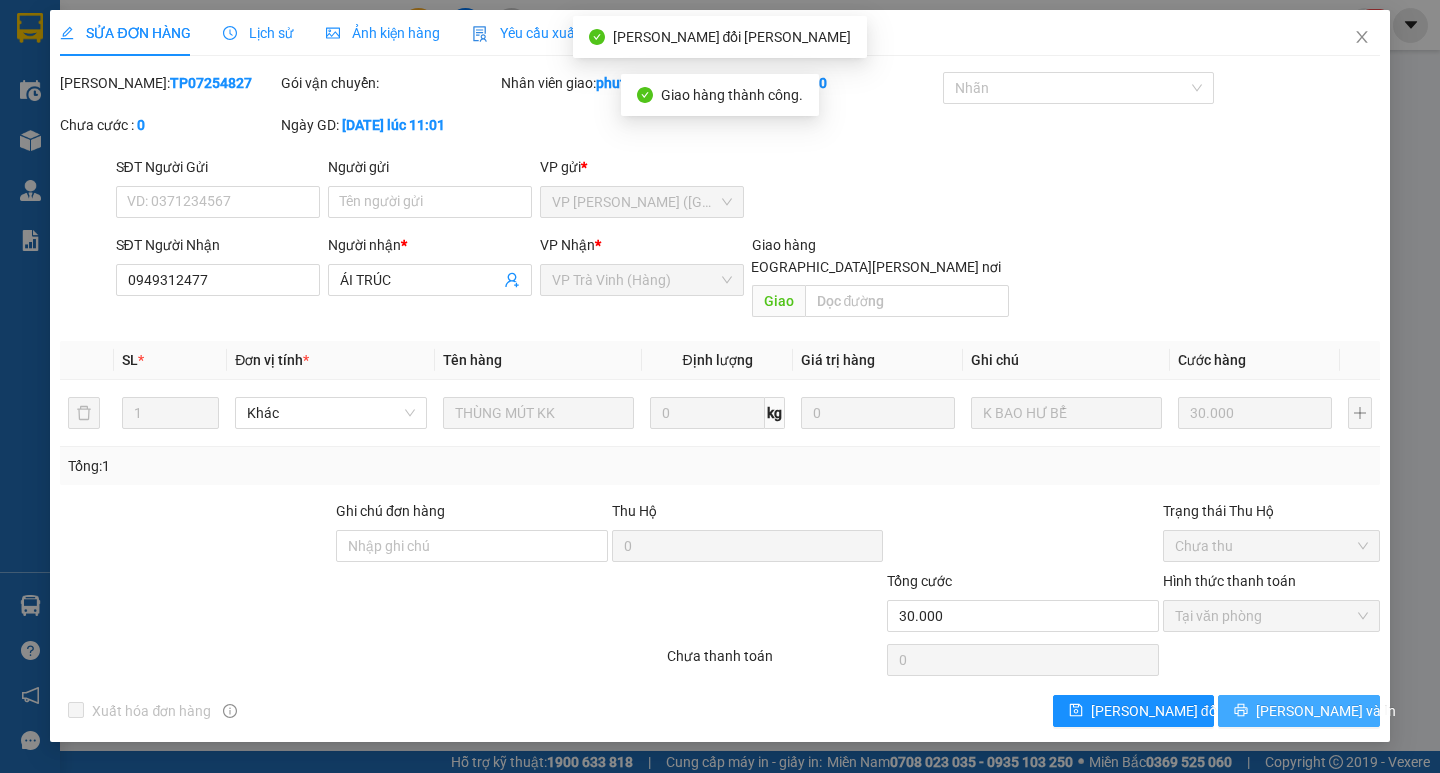 click on "[PERSON_NAME] và In" at bounding box center (1326, 711) 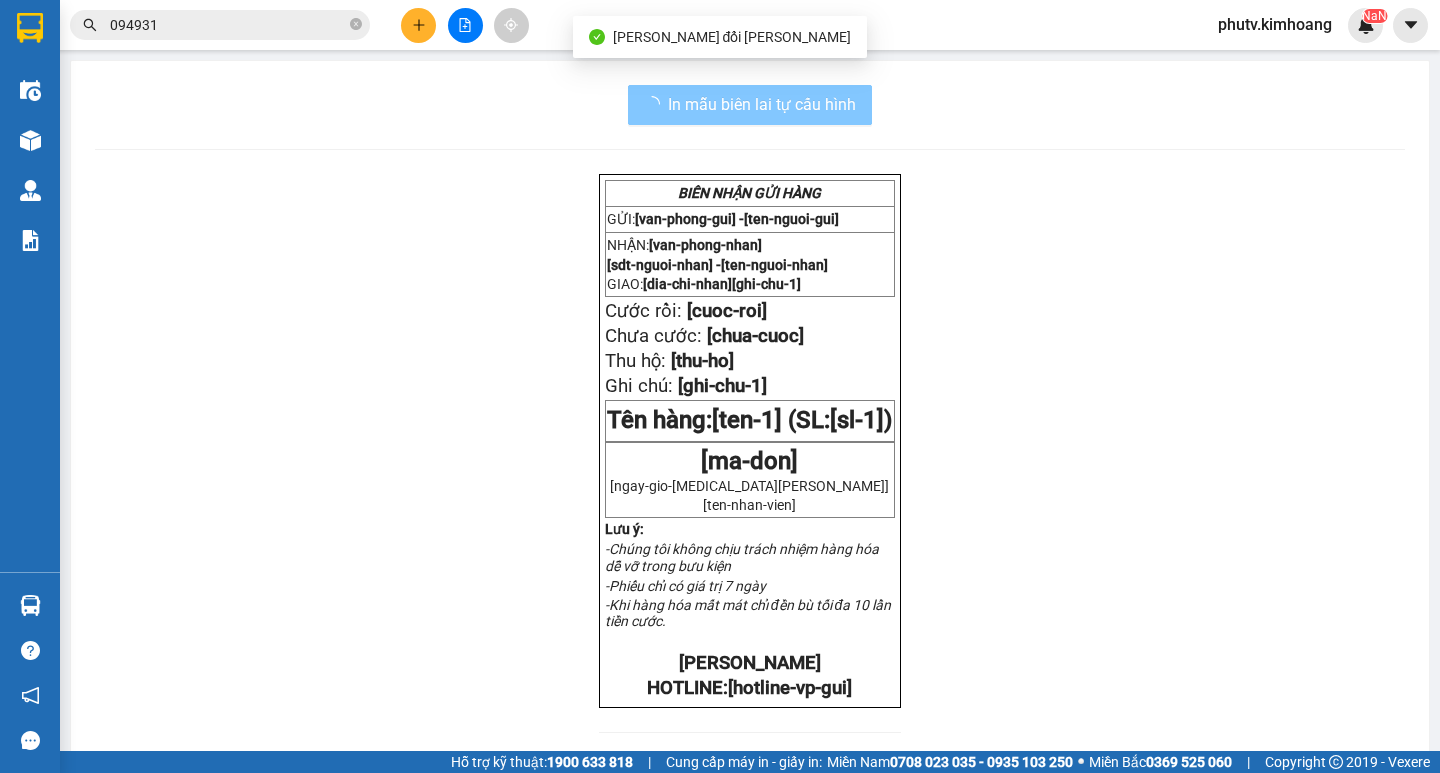 click on "In mẫu biên lai tự cấu hình" at bounding box center [762, 104] 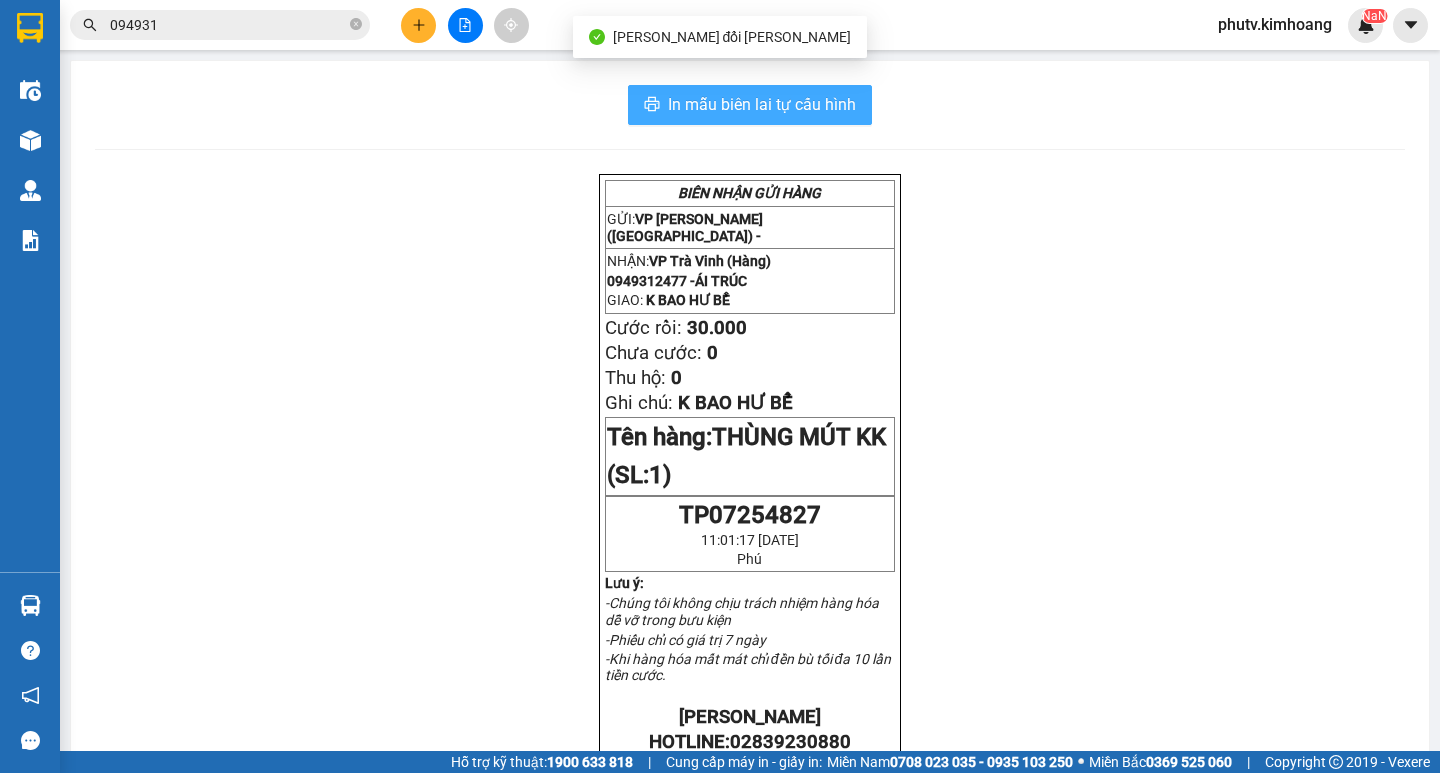 click on "In mẫu biên lai tự cấu hình" at bounding box center (762, 104) 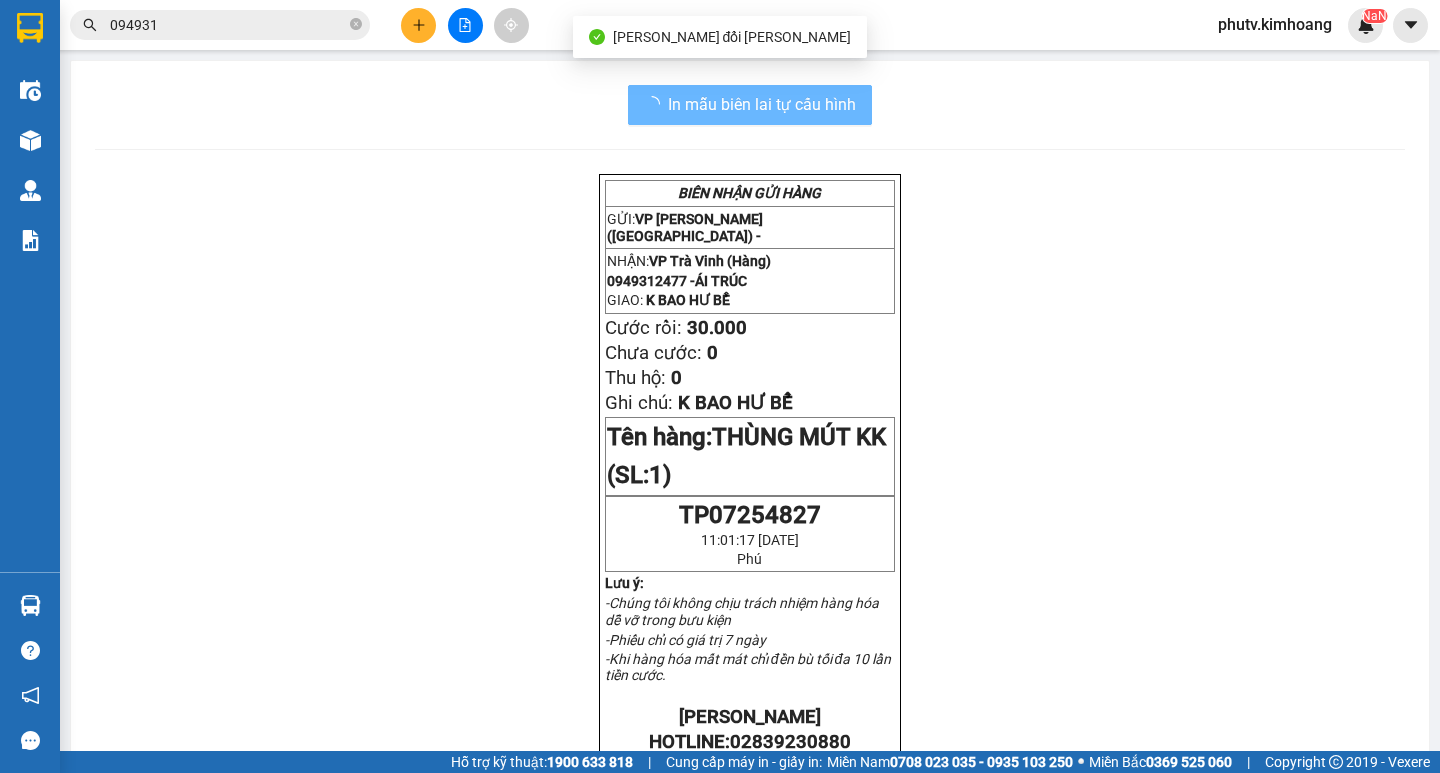 scroll, scrollTop: 0, scrollLeft: 0, axis: both 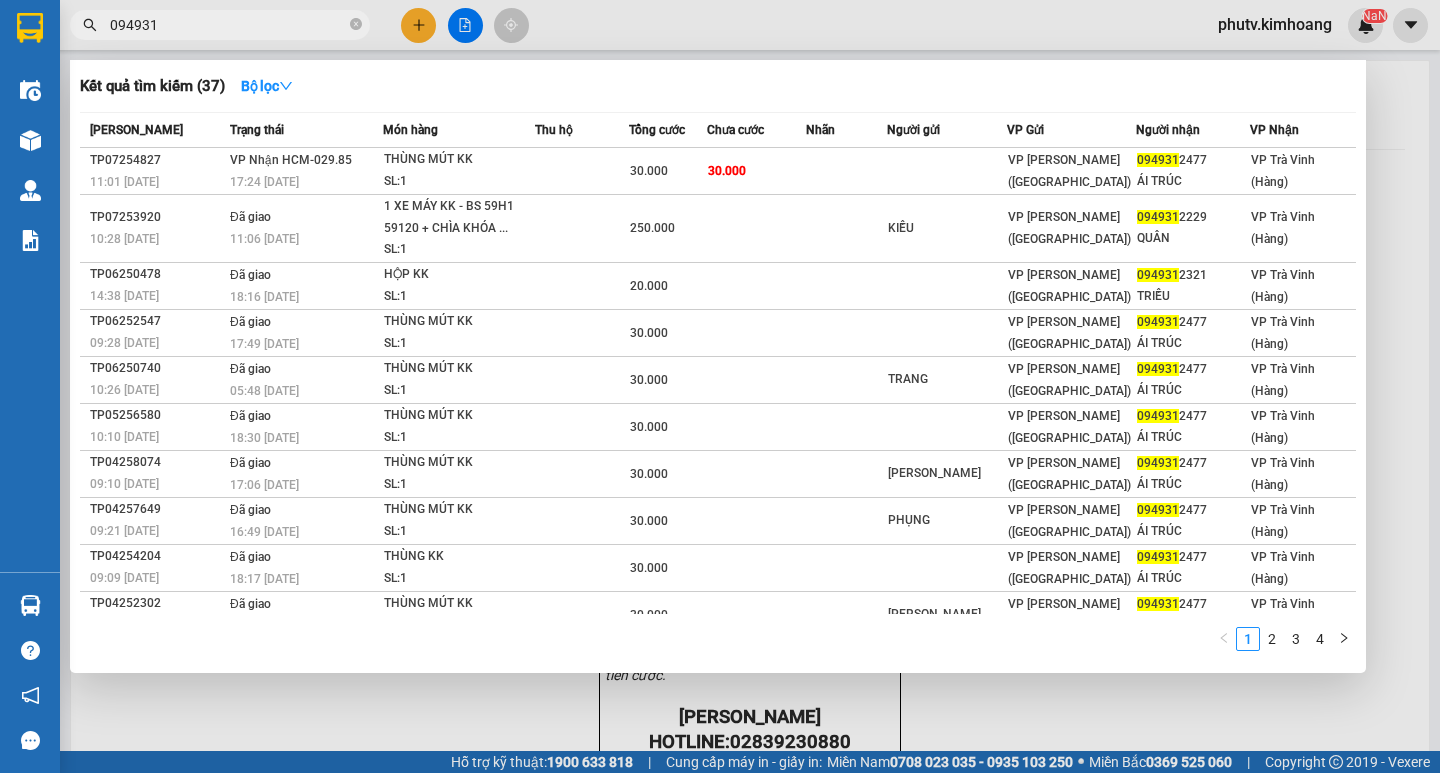 click on "094931" at bounding box center [228, 25] 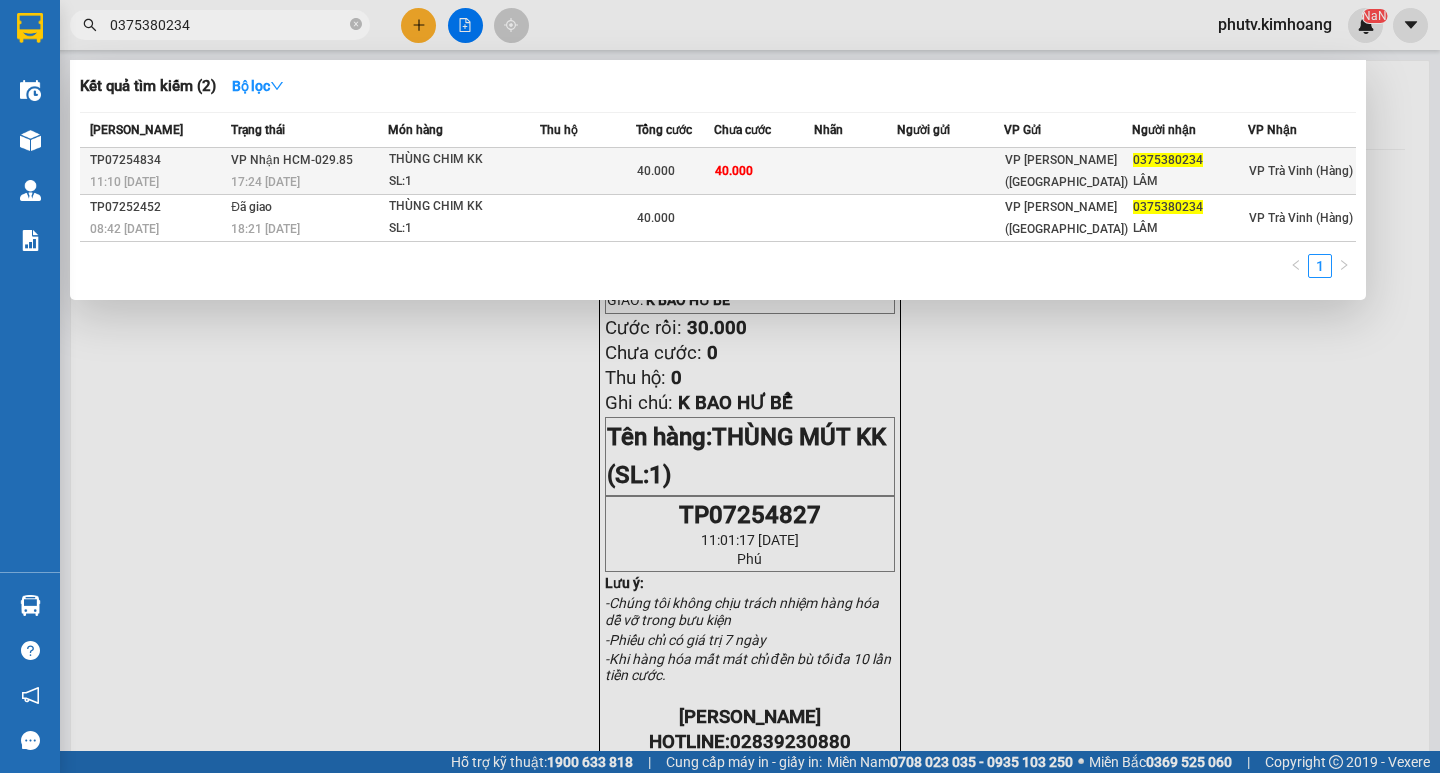 type on "0375380234" 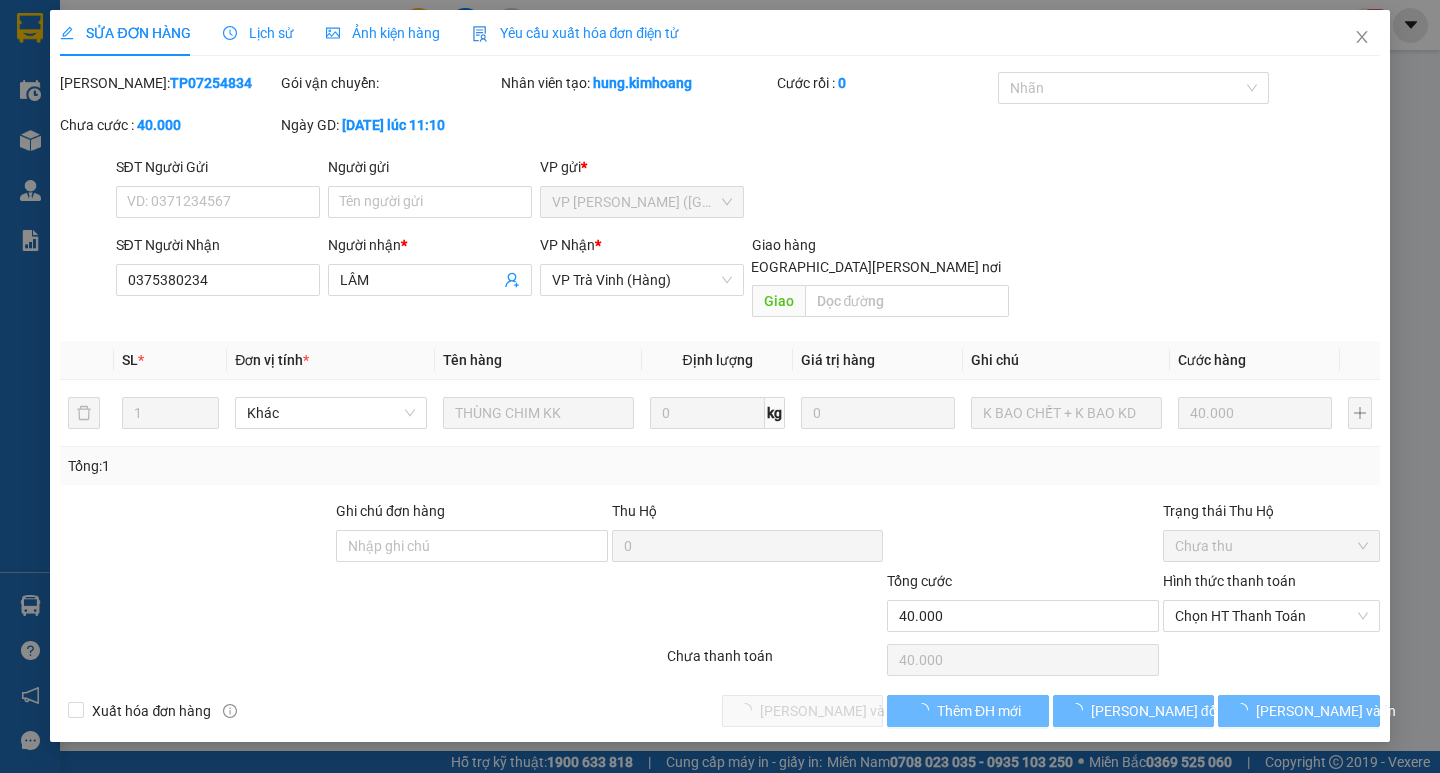 type on "0375380234" 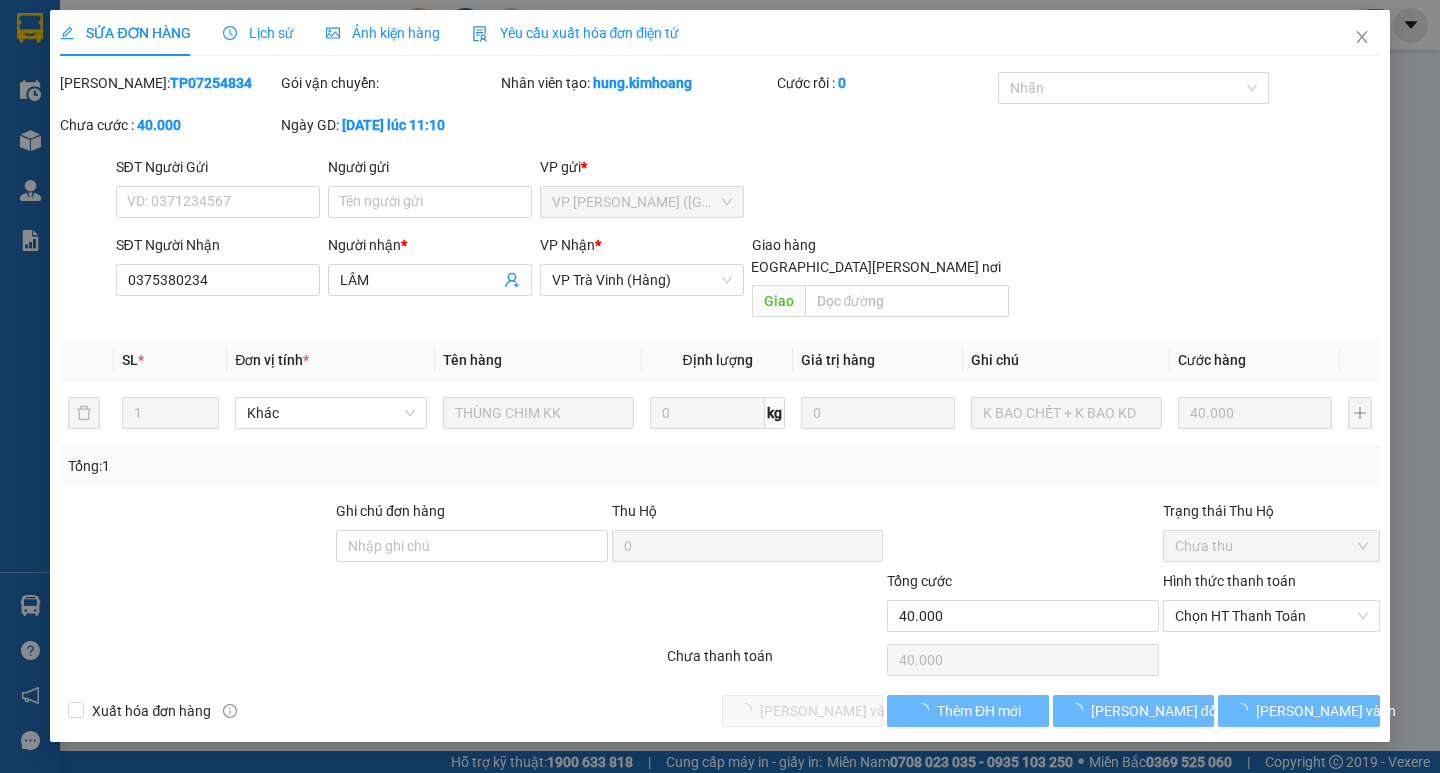 type on "LÂM" 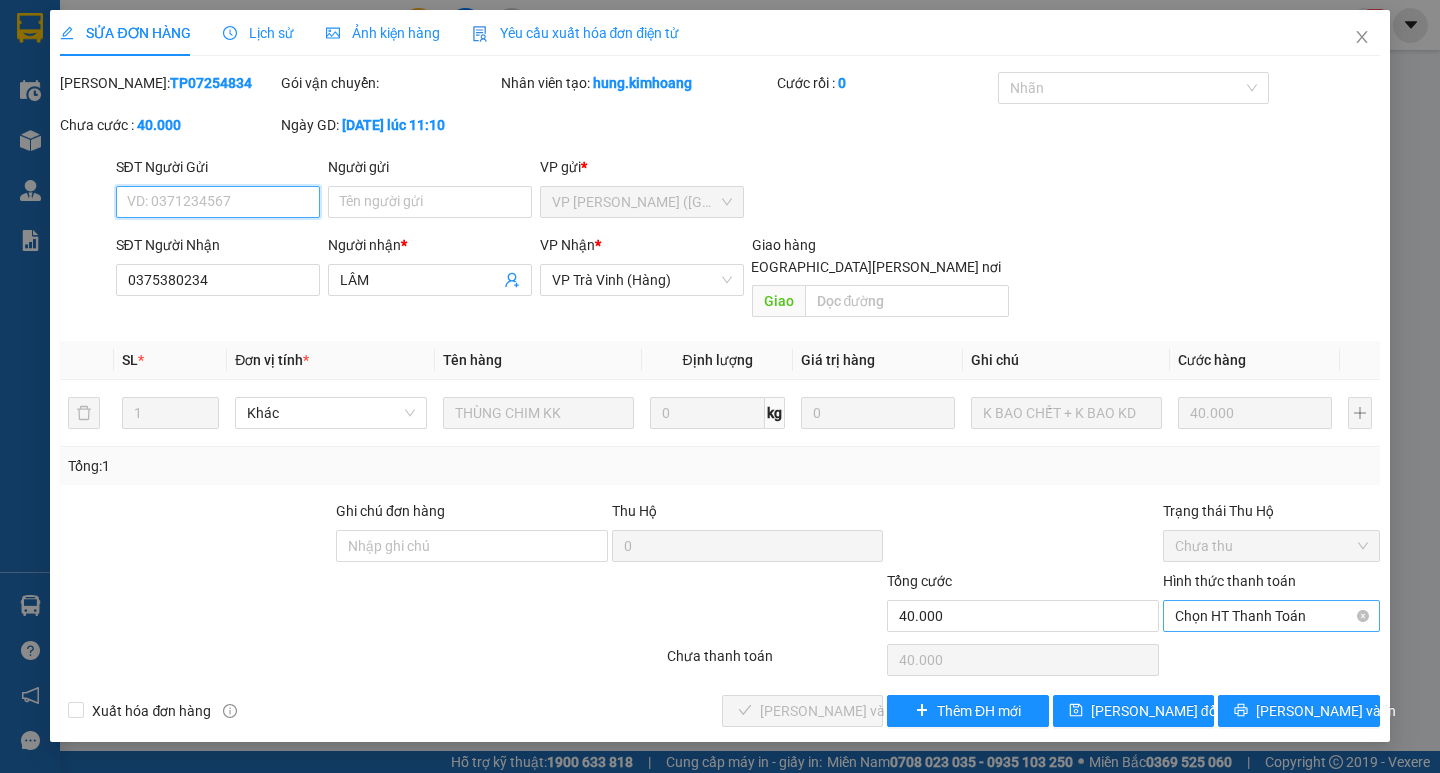 click on "Chọn HT Thanh Toán" at bounding box center (1271, 616) 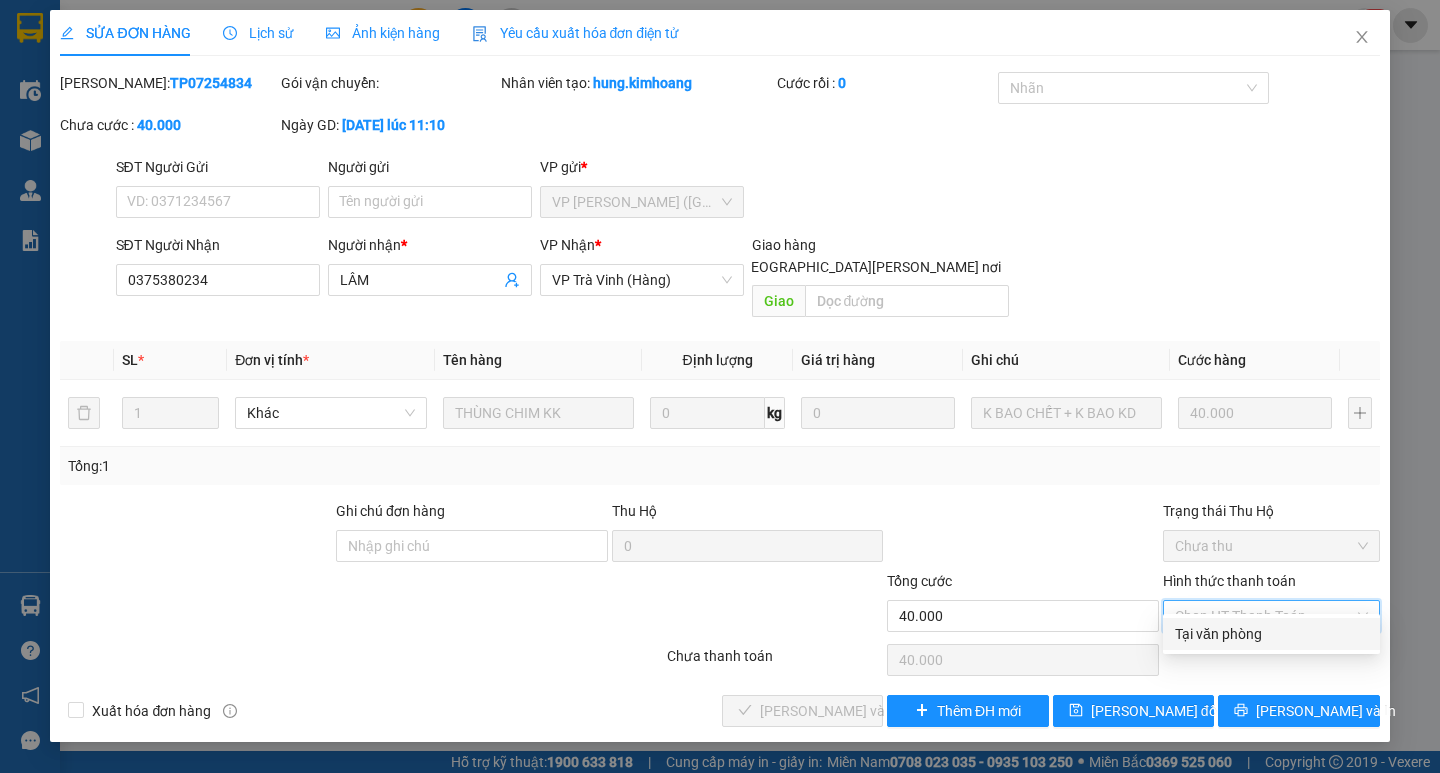 click on "Tại văn phòng" at bounding box center [1271, 634] 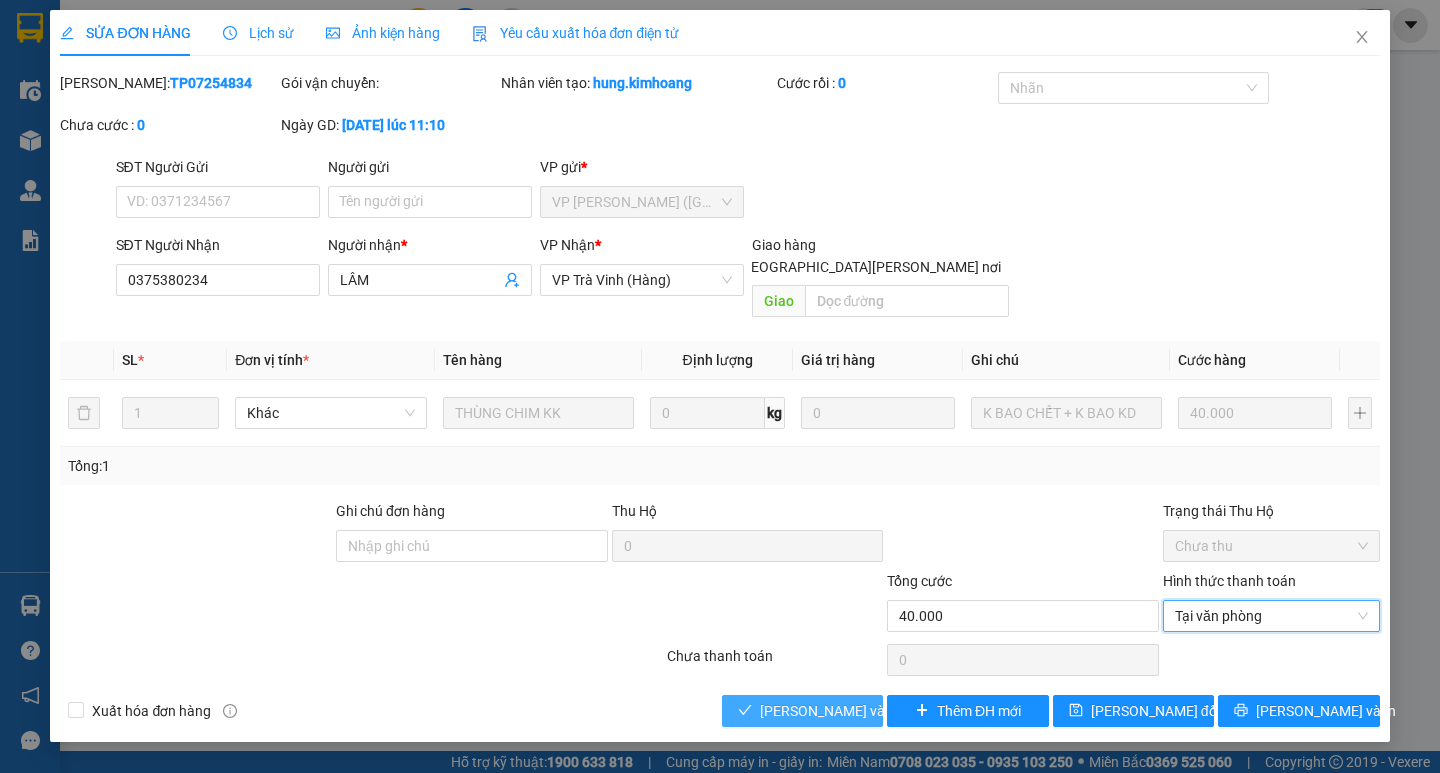 click on "[PERSON_NAME] và [PERSON_NAME] hàng" at bounding box center [802, 711] 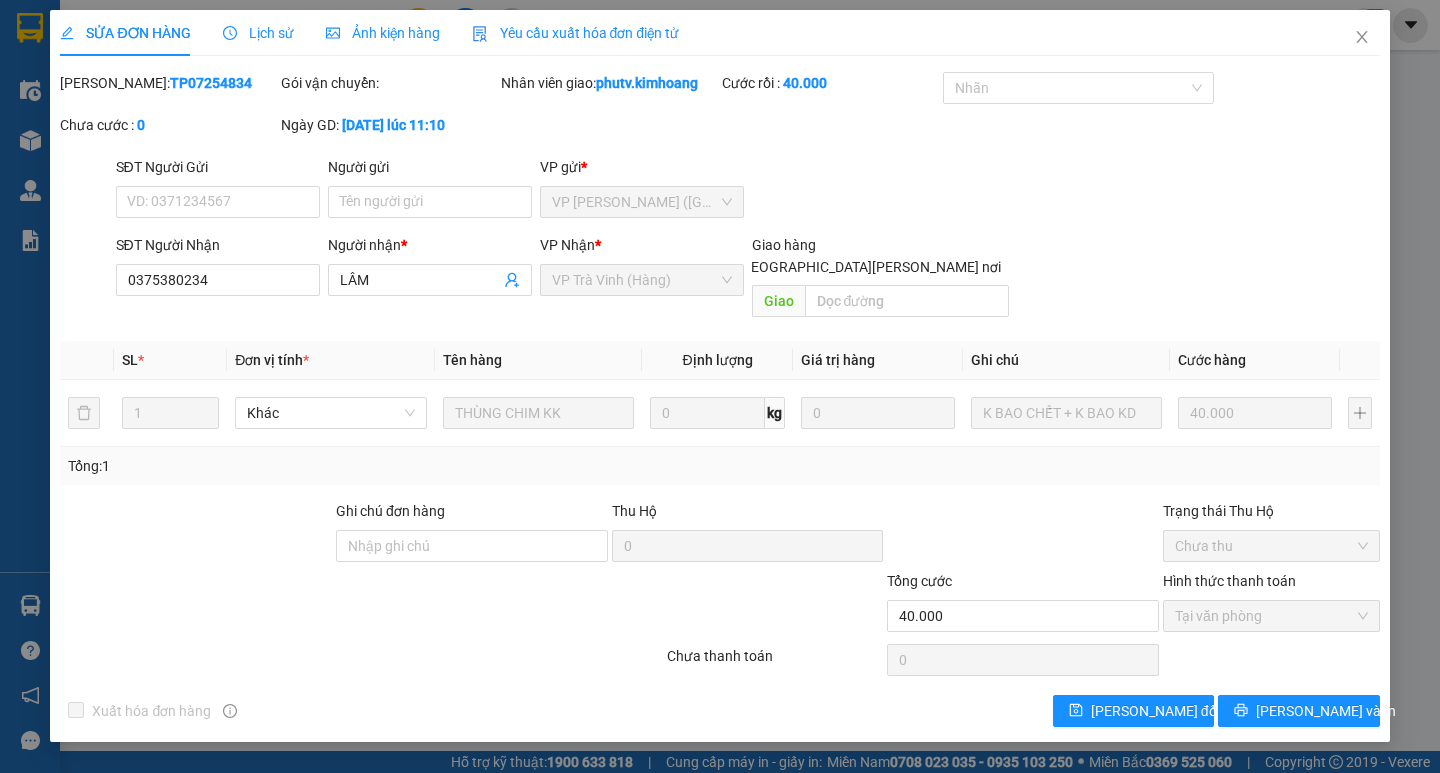 click on "Total Paid Fee 40.000 Total UnPaid Fee 0 Cash Collection Total Fee Mã ĐH:  TP07254834 Gói vận chuyển:   [PERSON_NAME] [PERSON_NAME]: phutv.kimhoang Cước rồi :   40.000   [PERSON_NAME] cước :   0 Ngày GD:   [DATE] lúc 11:10 SĐT Người Gửi VD: 0371234567 Người gửi Tên người gửi VP gửi  * VP [PERSON_NAME] ([GEOGRAPHIC_DATA]) SĐT Người [PERSON_NAME] 0375380234 Người [PERSON_NAME]  * [PERSON_NAME] [PERSON_NAME]  * VP Trà [PERSON_NAME] (Hàng) Giao hàng [PERSON_NAME] nơi [PERSON_NAME]  * Đơn vị tính  * Tên hàng  Định [PERSON_NAME] trị hàng Ghi [PERSON_NAME] hàng                   1 [PERSON_NAME] CHIM KK 0 kg 0 K [PERSON_NAME] + K [PERSON_NAME] 40.000 Tổng:  1 Ghi [PERSON_NAME] hàng Thu Hộ 0 Trạng thái Thu Hộ   Chưa thu [PERSON_NAME] 40.000 [PERSON_NAME] [PERSON_NAME] [PERSON_NAME] Số [PERSON_NAME] thu trước 40.000 [PERSON_NAME] [PERSON_NAME] [PERSON_NAME] 0 [PERSON_NAME] [PERSON_NAME] Xuất [PERSON_NAME] hàng [PERSON_NAME] đổi [PERSON_NAME] và In [PERSON_NAME] [PERSON_NAME]" at bounding box center [719, 399] 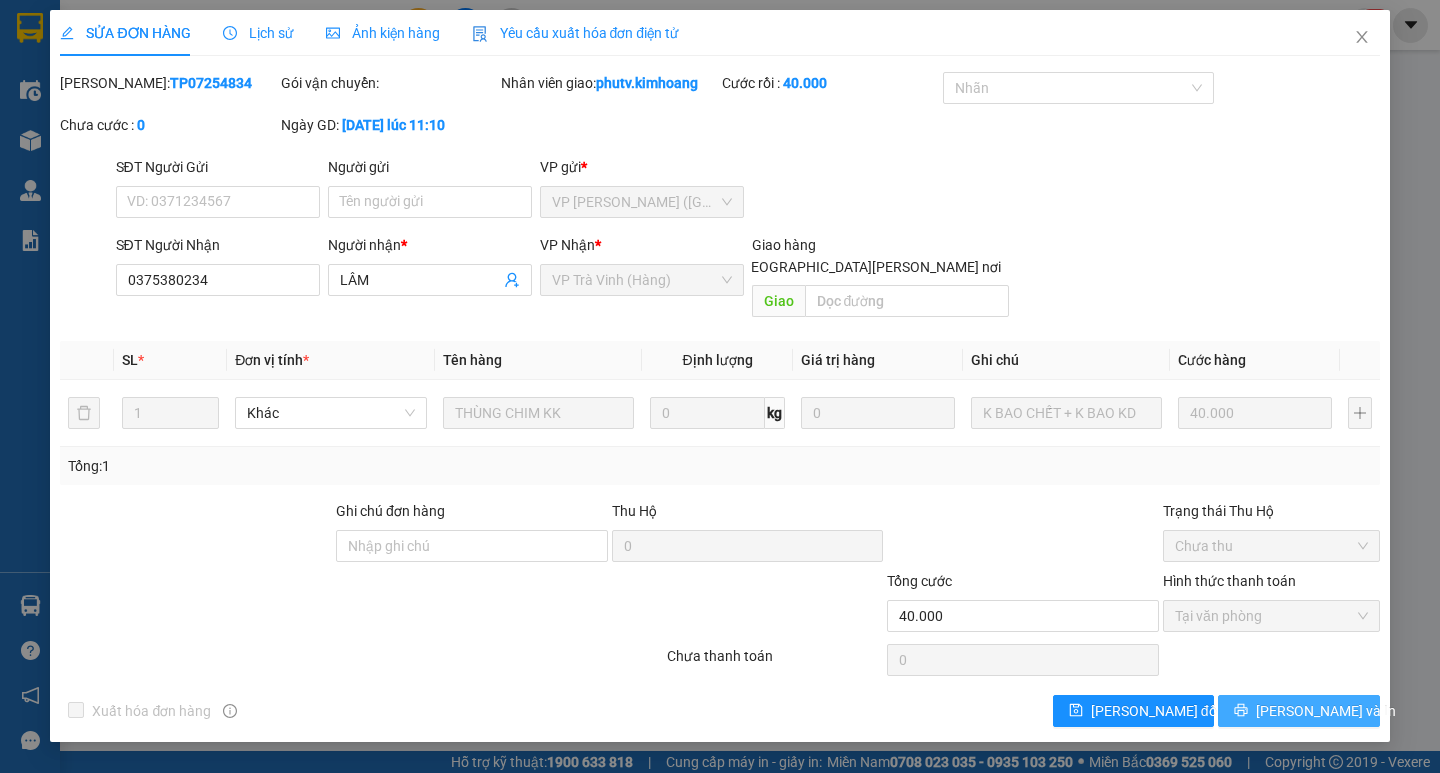 click on "[PERSON_NAME] và In" at bounding box center (1326, 711) 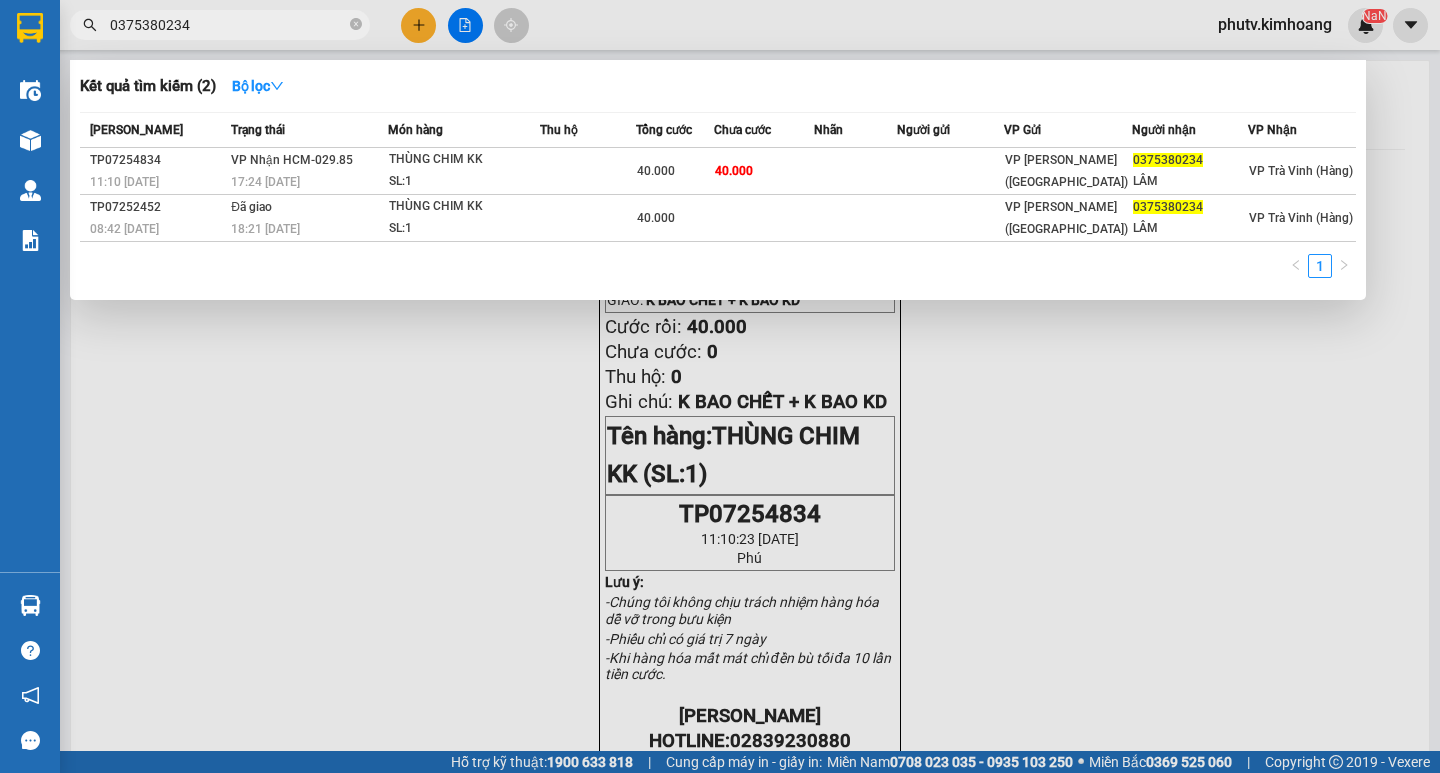 click on "0375380234" at bounding box center [228, 25] 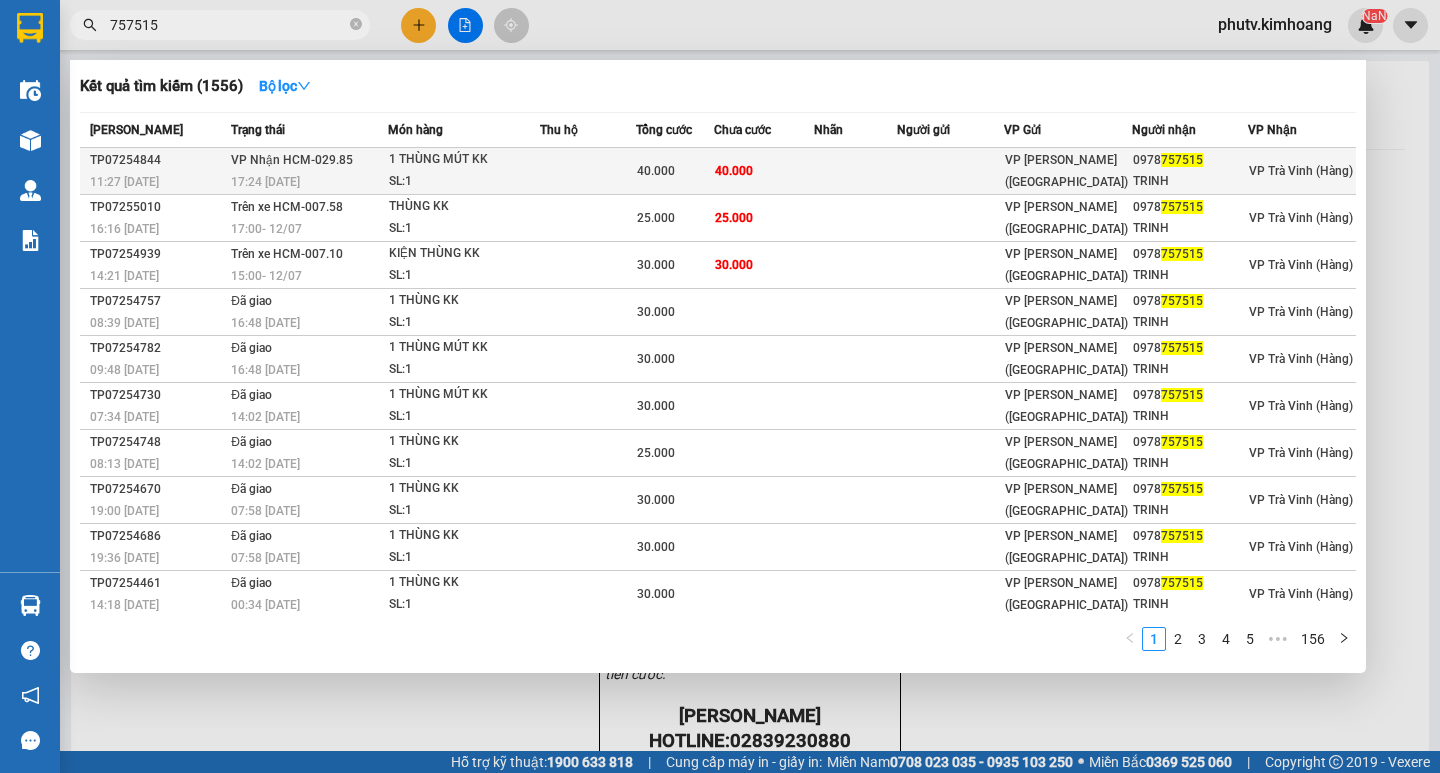 type on "757515" 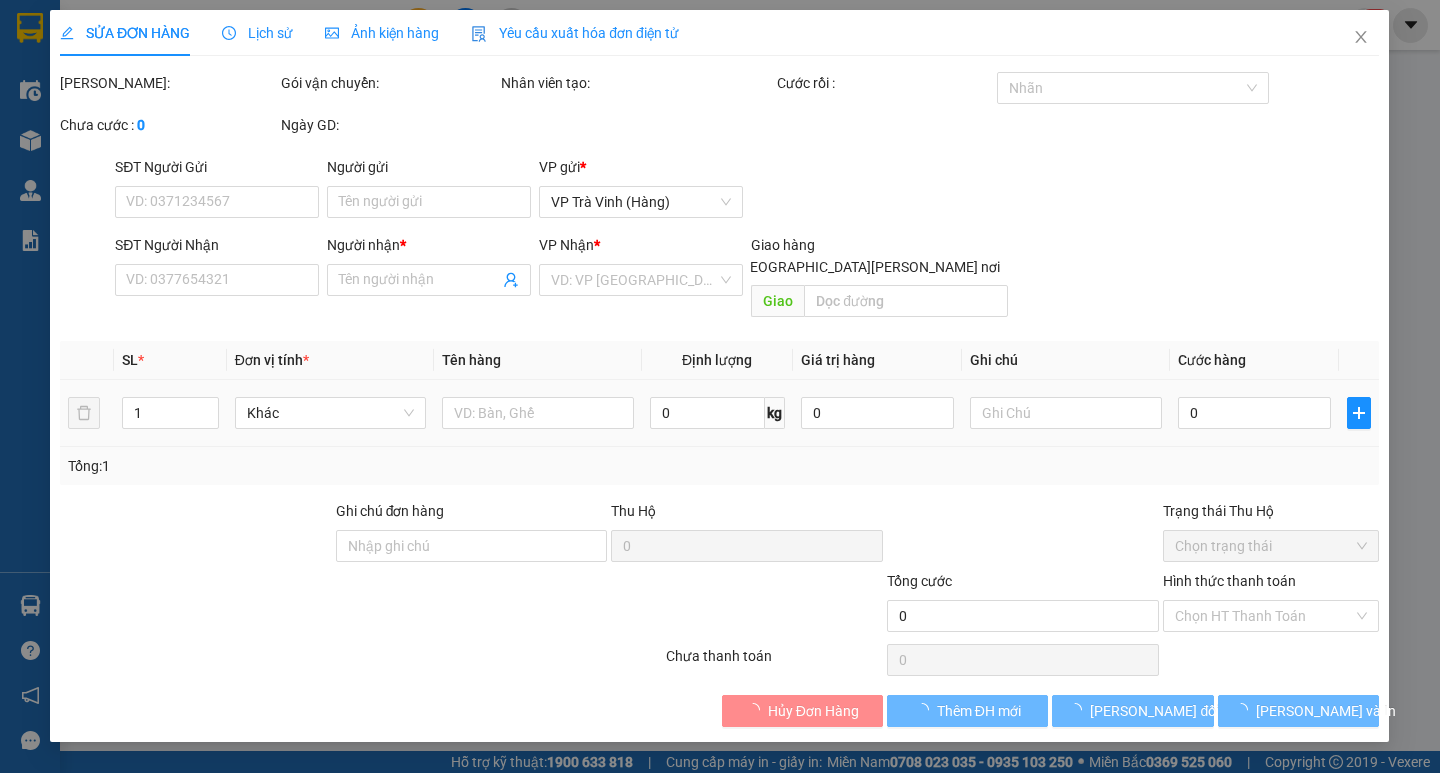 type on "0978757515" 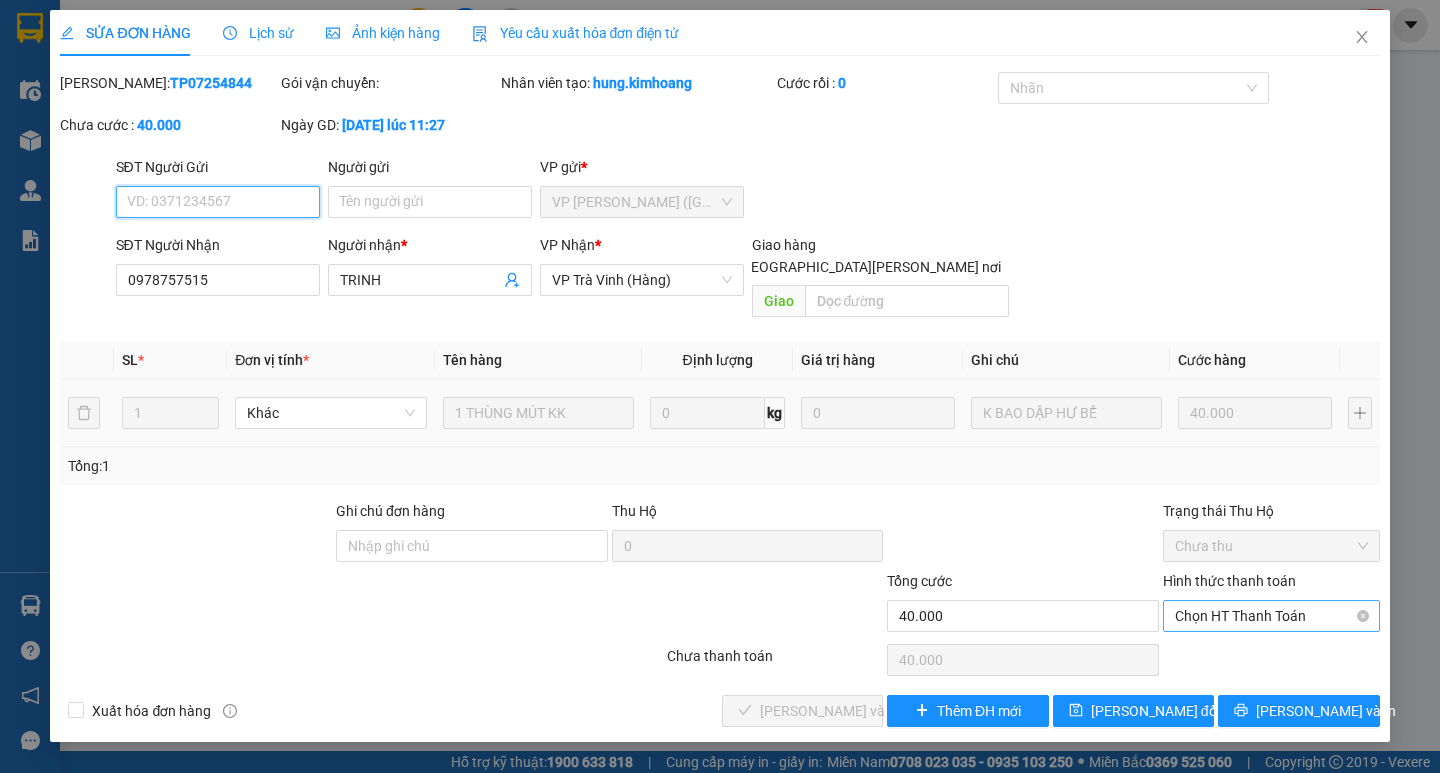 click on "Chọn HT Thanh Toán" at bounding box center (1271, 616) 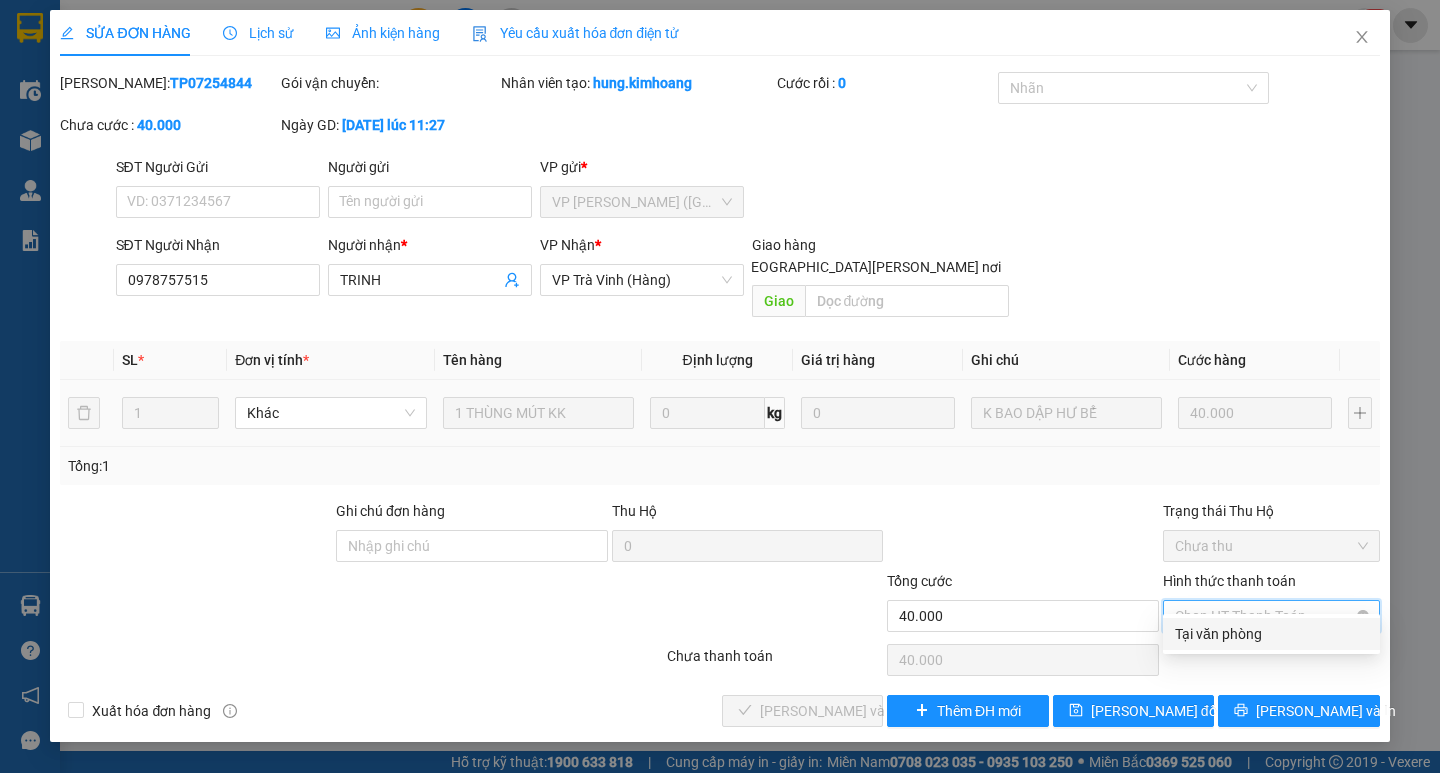 click on "Tại văn phòng" at bounding box center [1271, 634] 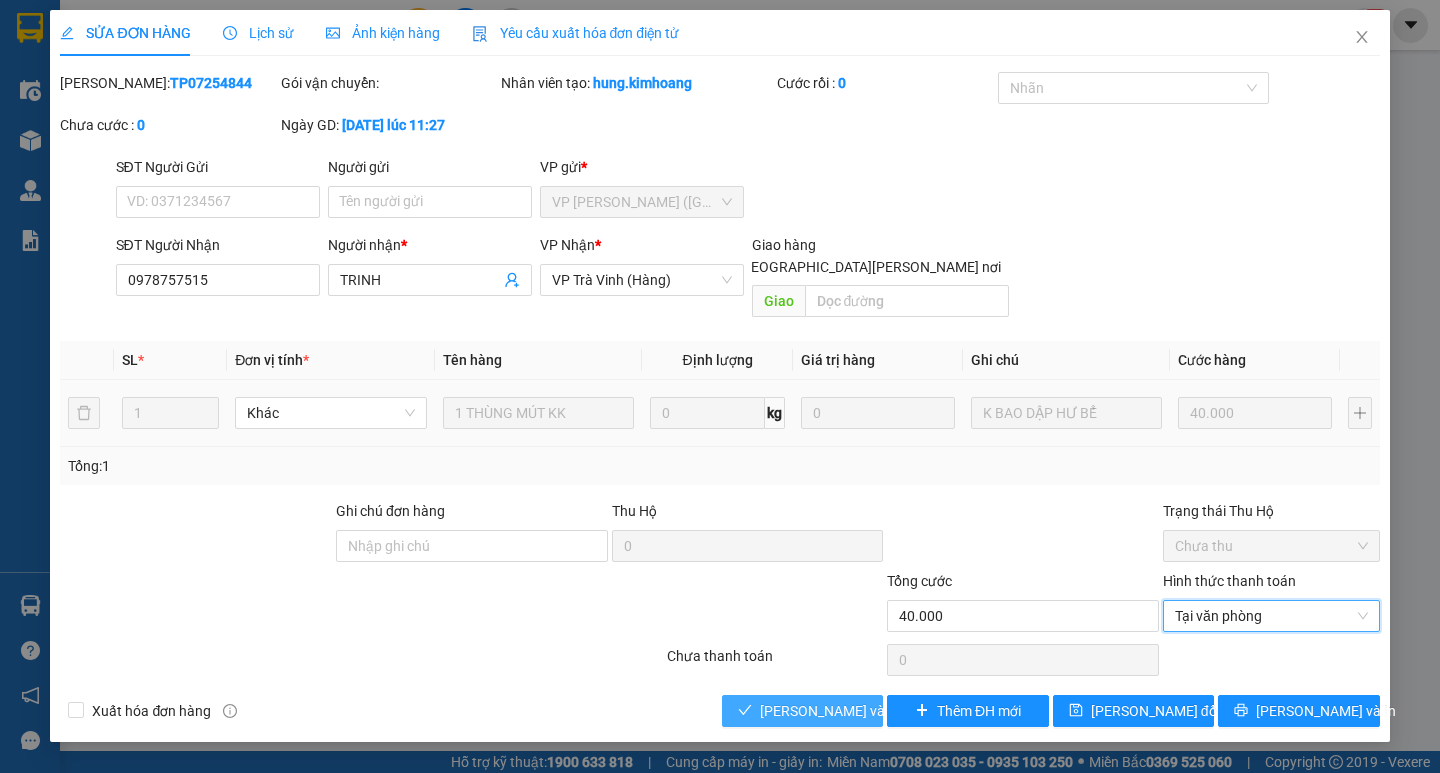 click on "[PERSON_NAME] và [PERSON_NAME] hàng" at bounding box center [895, 711] 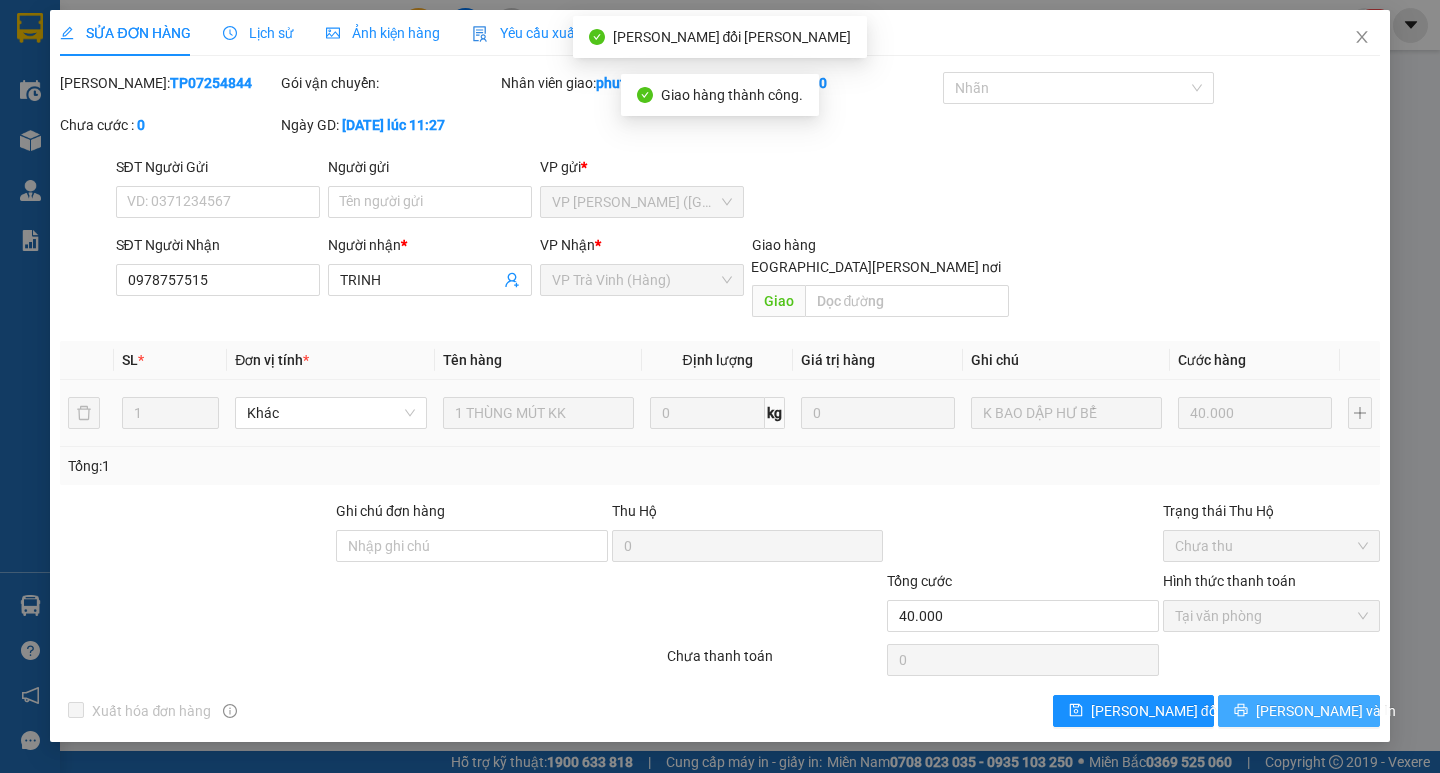 click 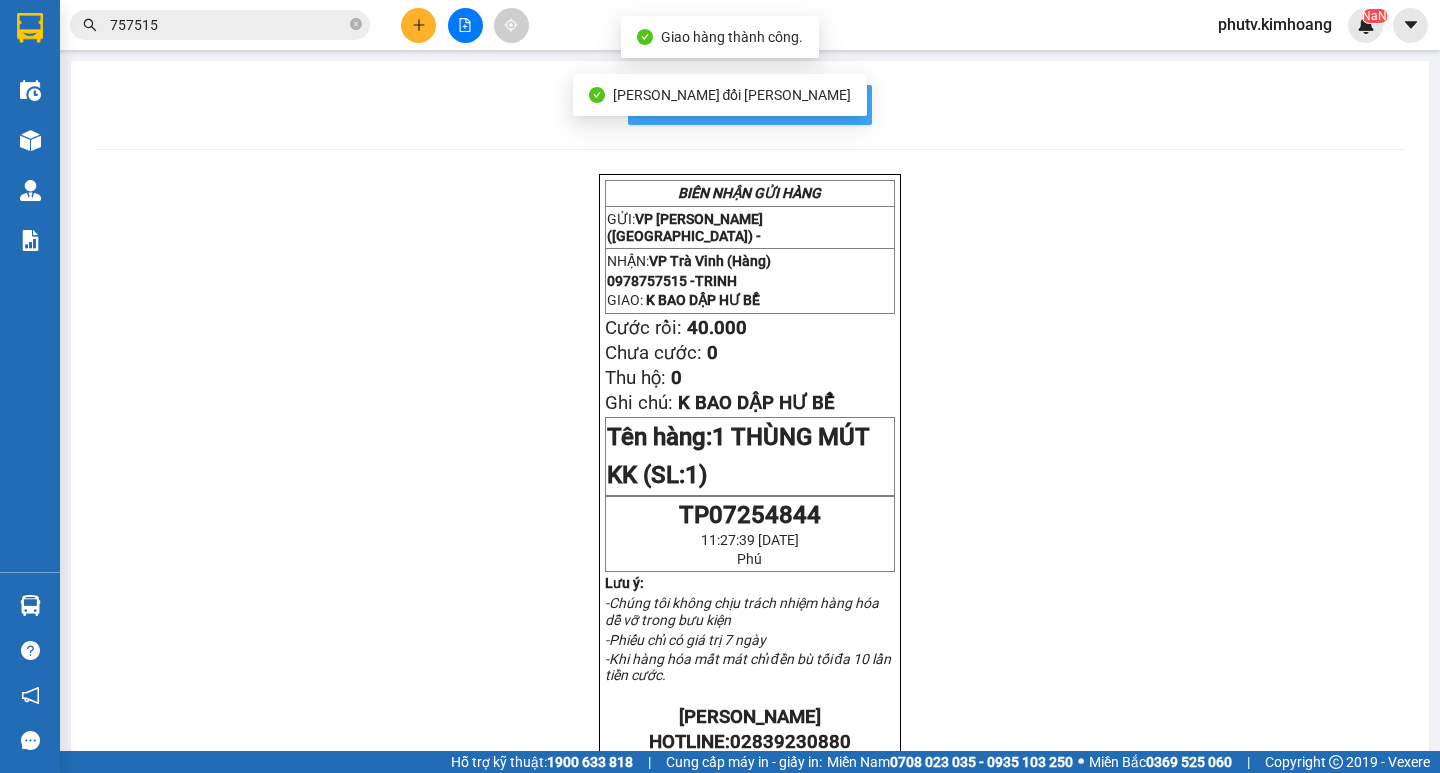 click on "In mẫu biên lai tự cấu hình" at bounding box center [762, 104] 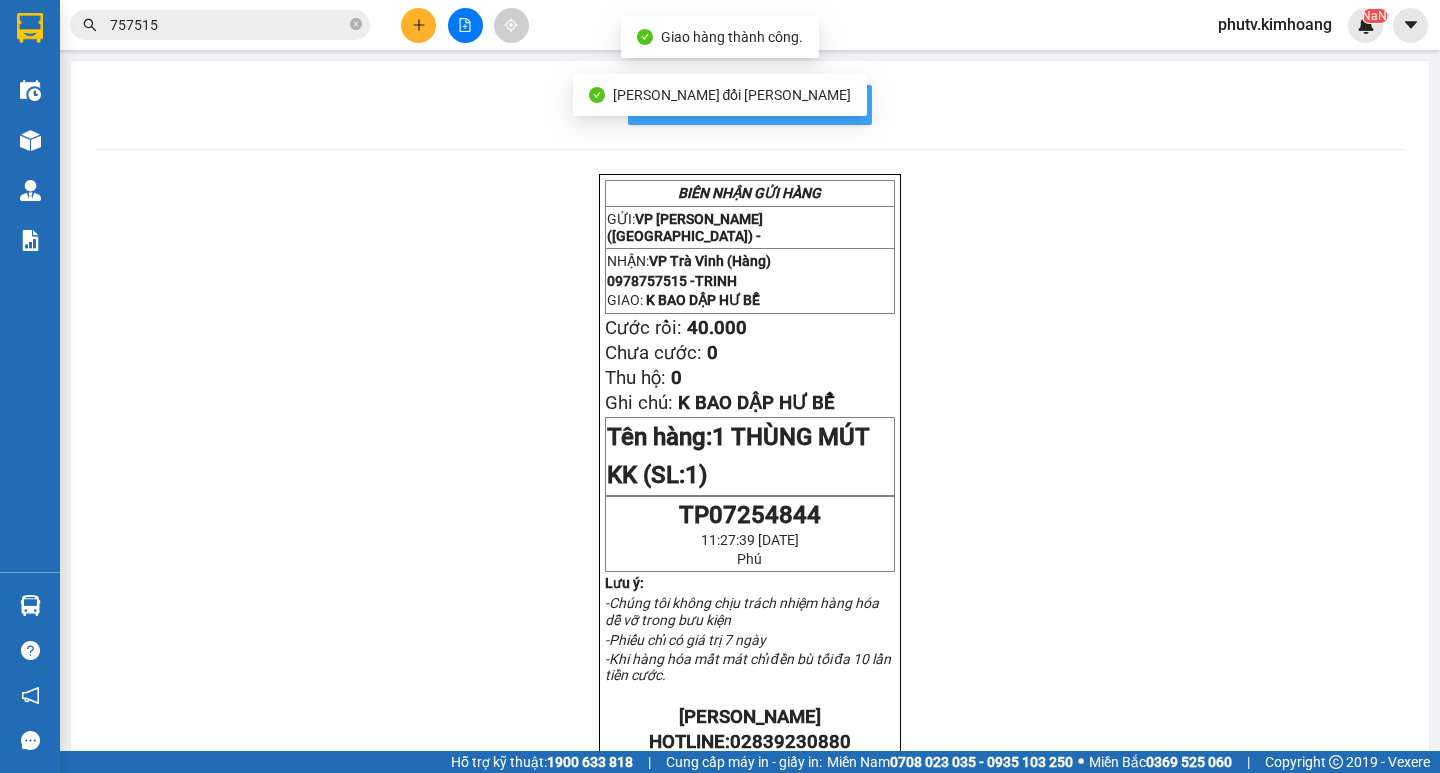 scroll, scrollTop: 0, scrollLeft: 0, axis: both 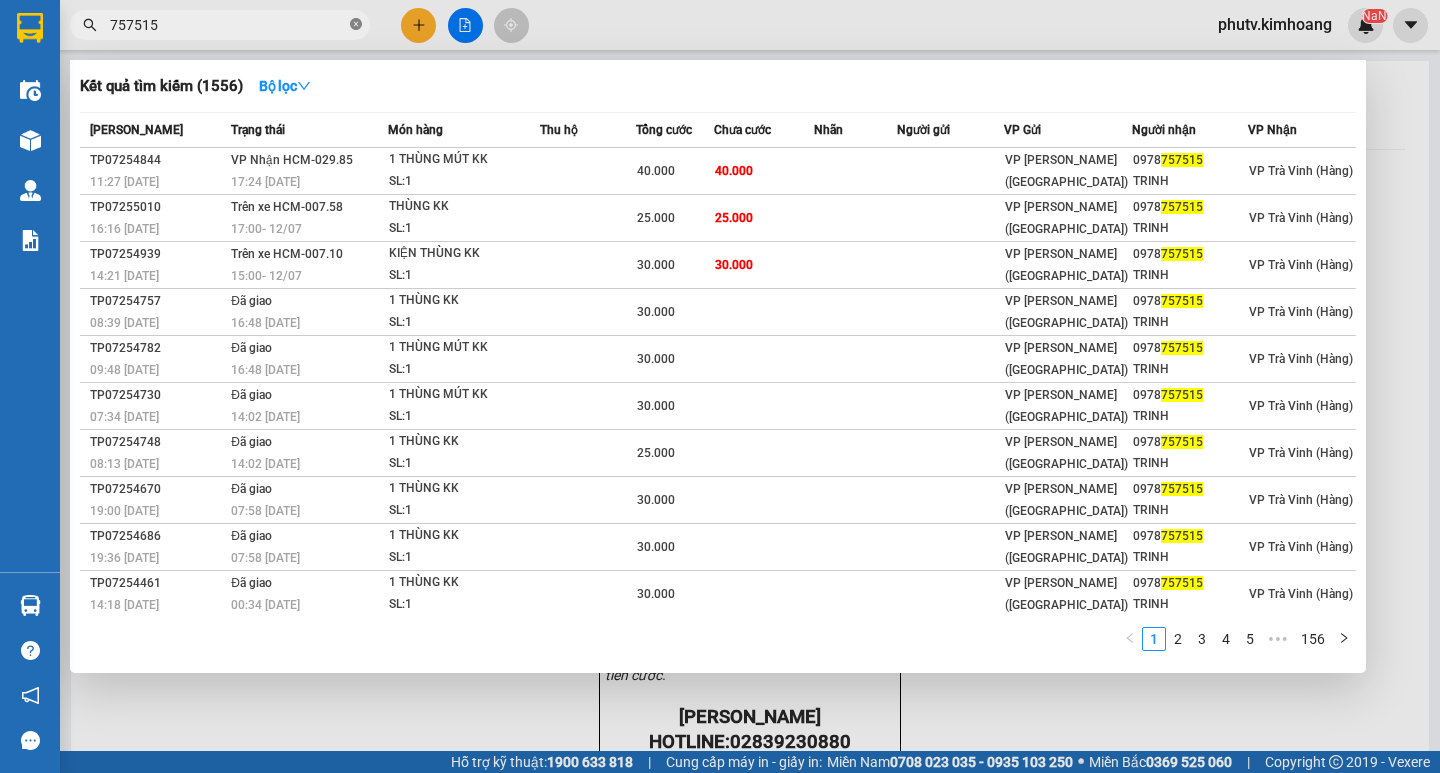 click 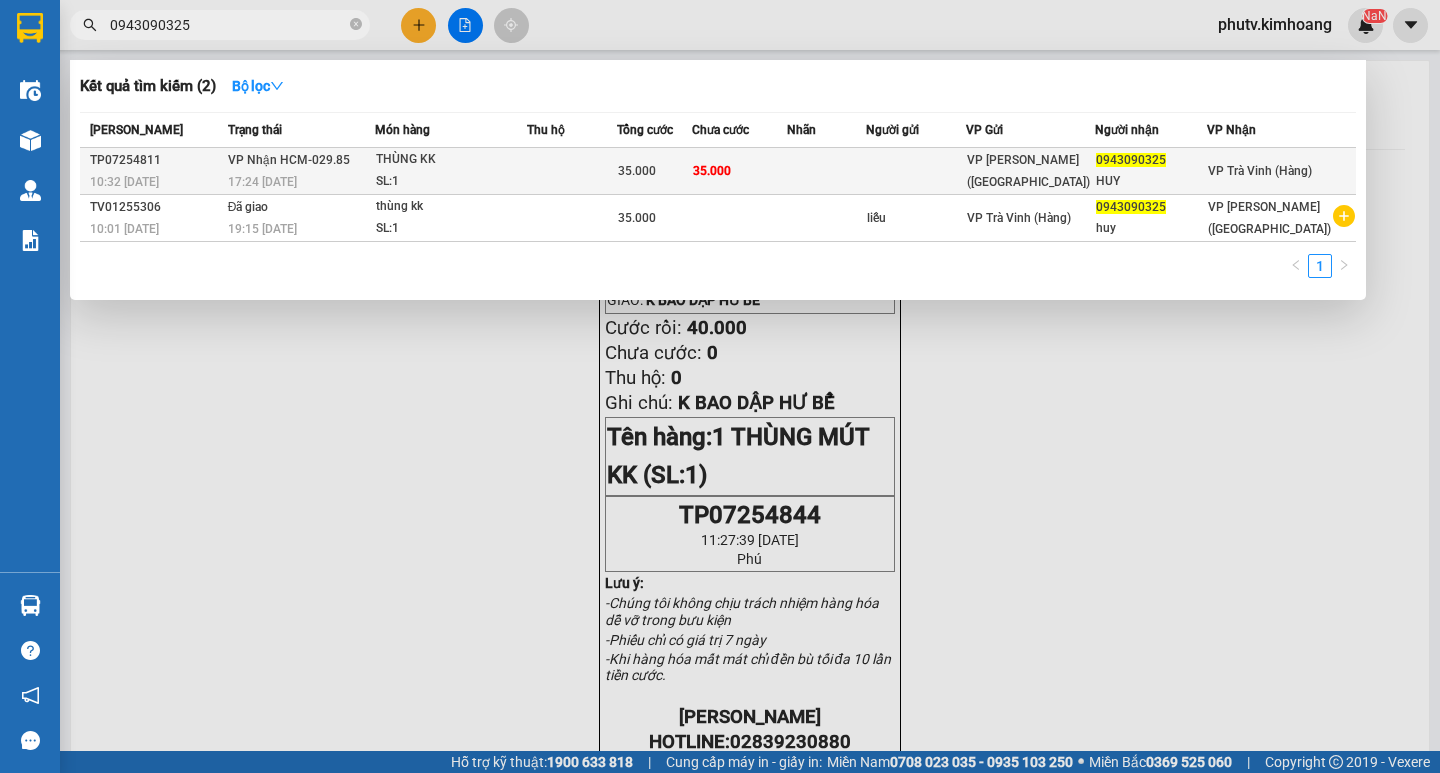 type on "0943090325" 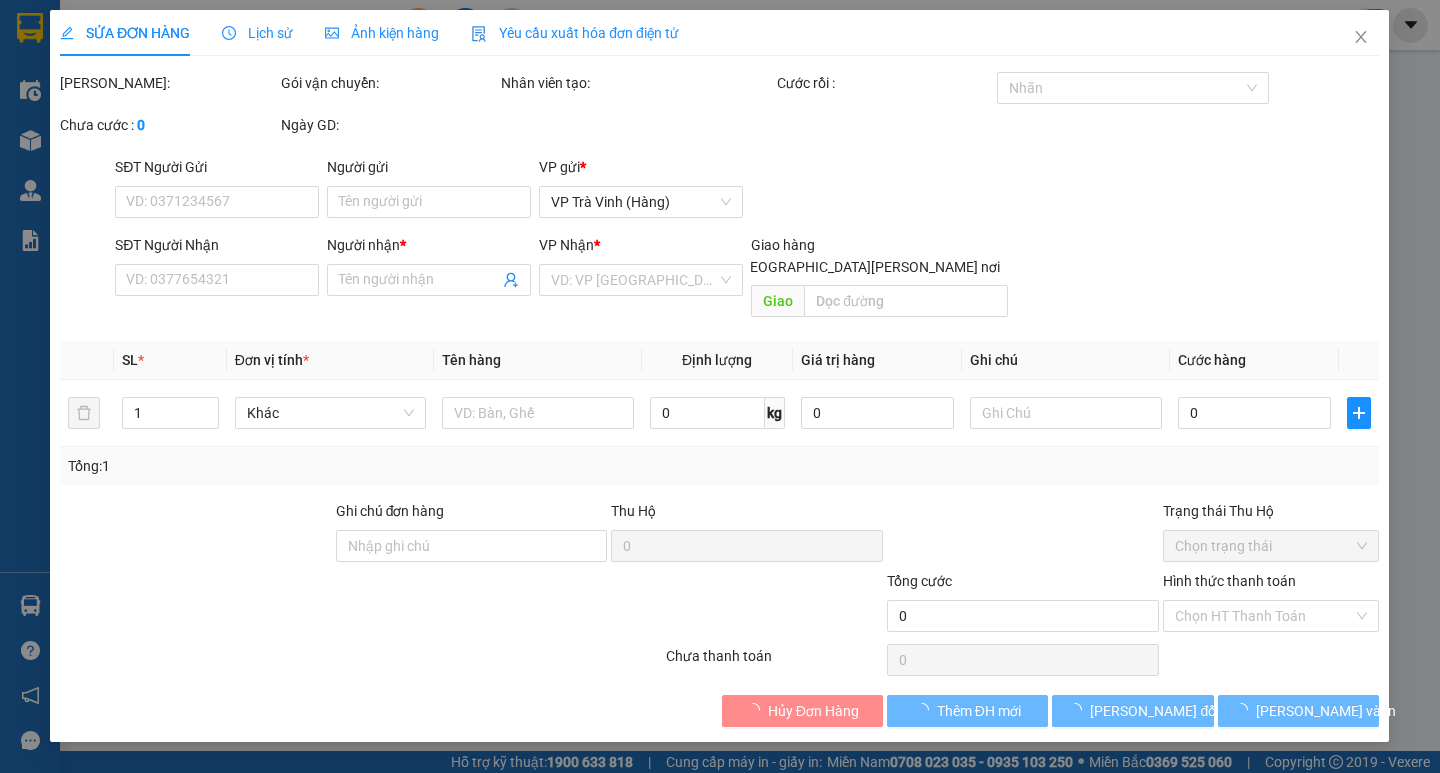 type on "0943090325" 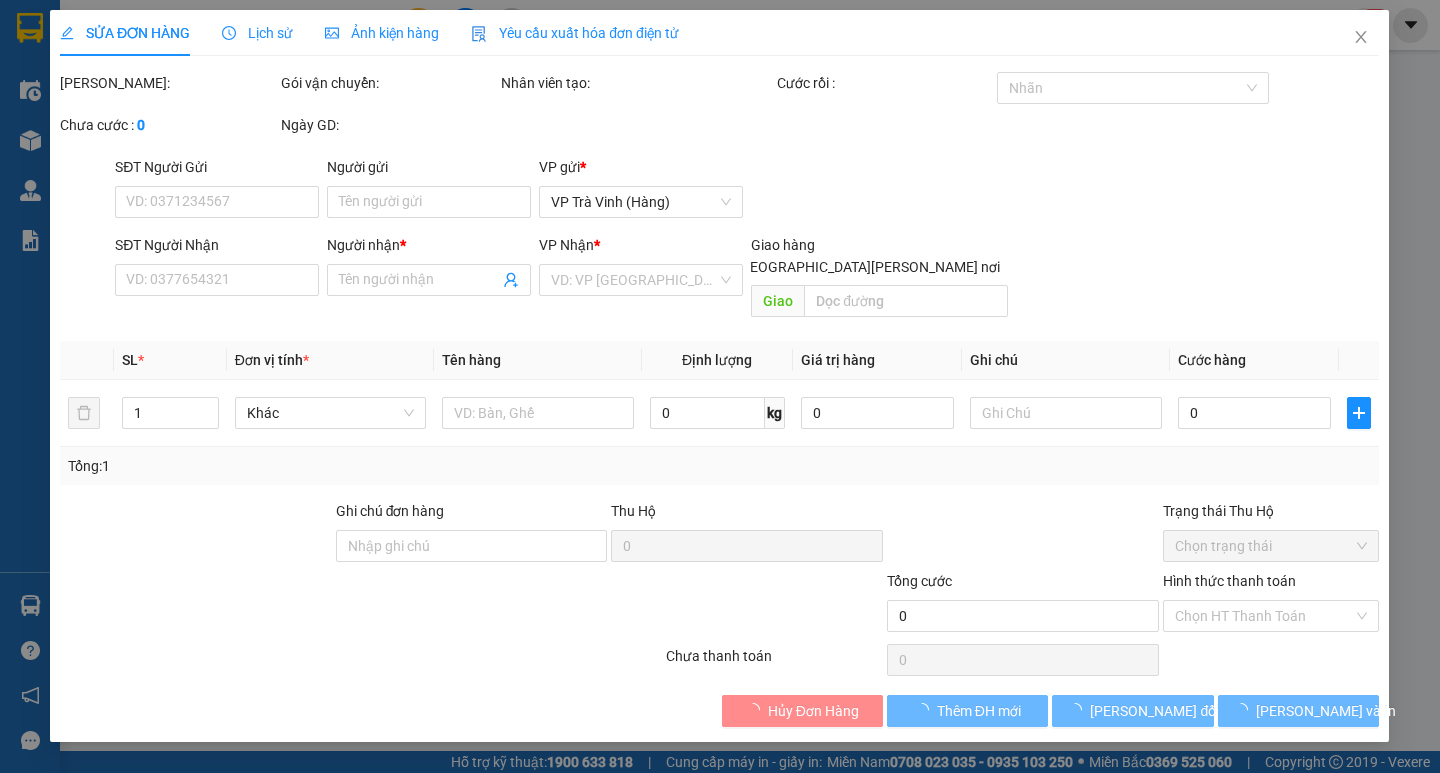 type on "HUY" 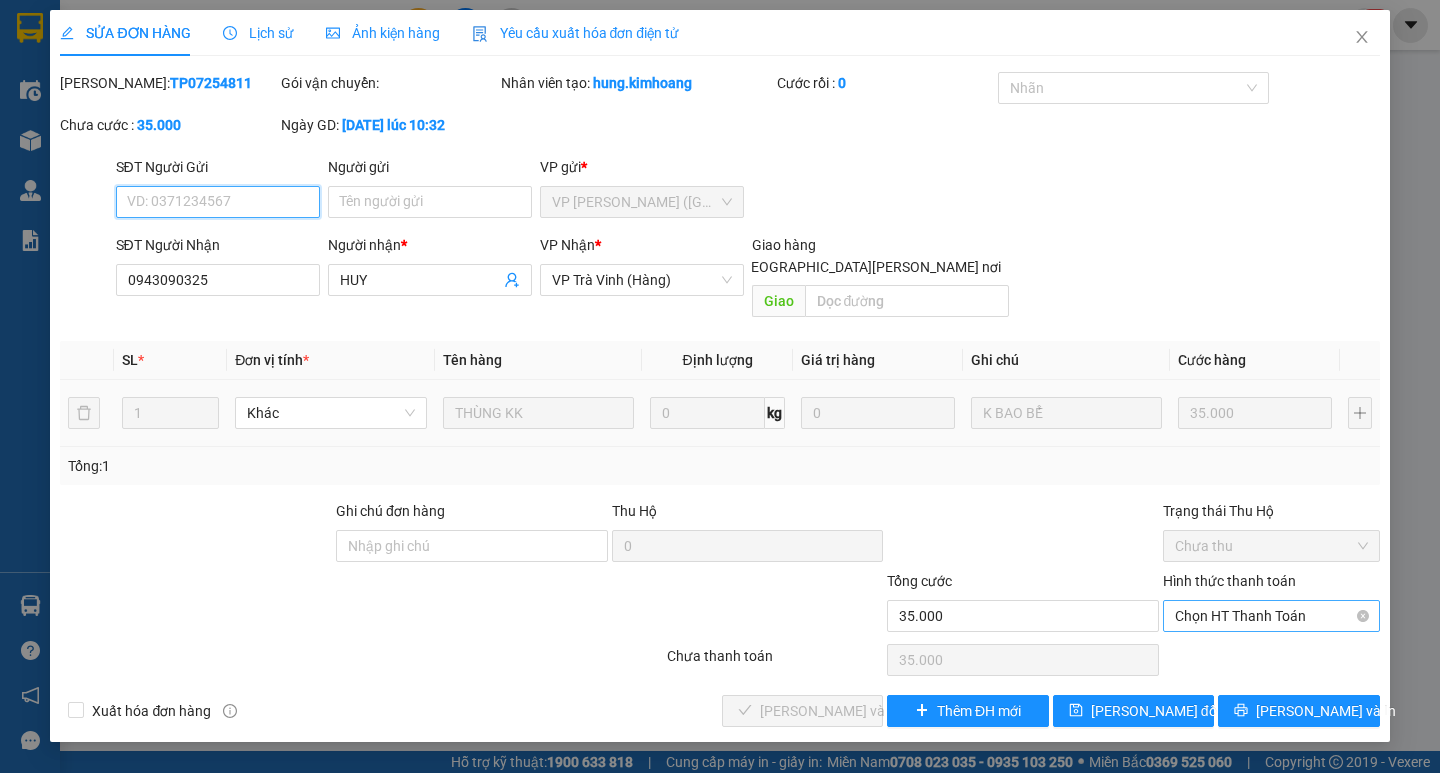 click on "Chọn HT Thanh Toán" at bounding box center (1271, 616) 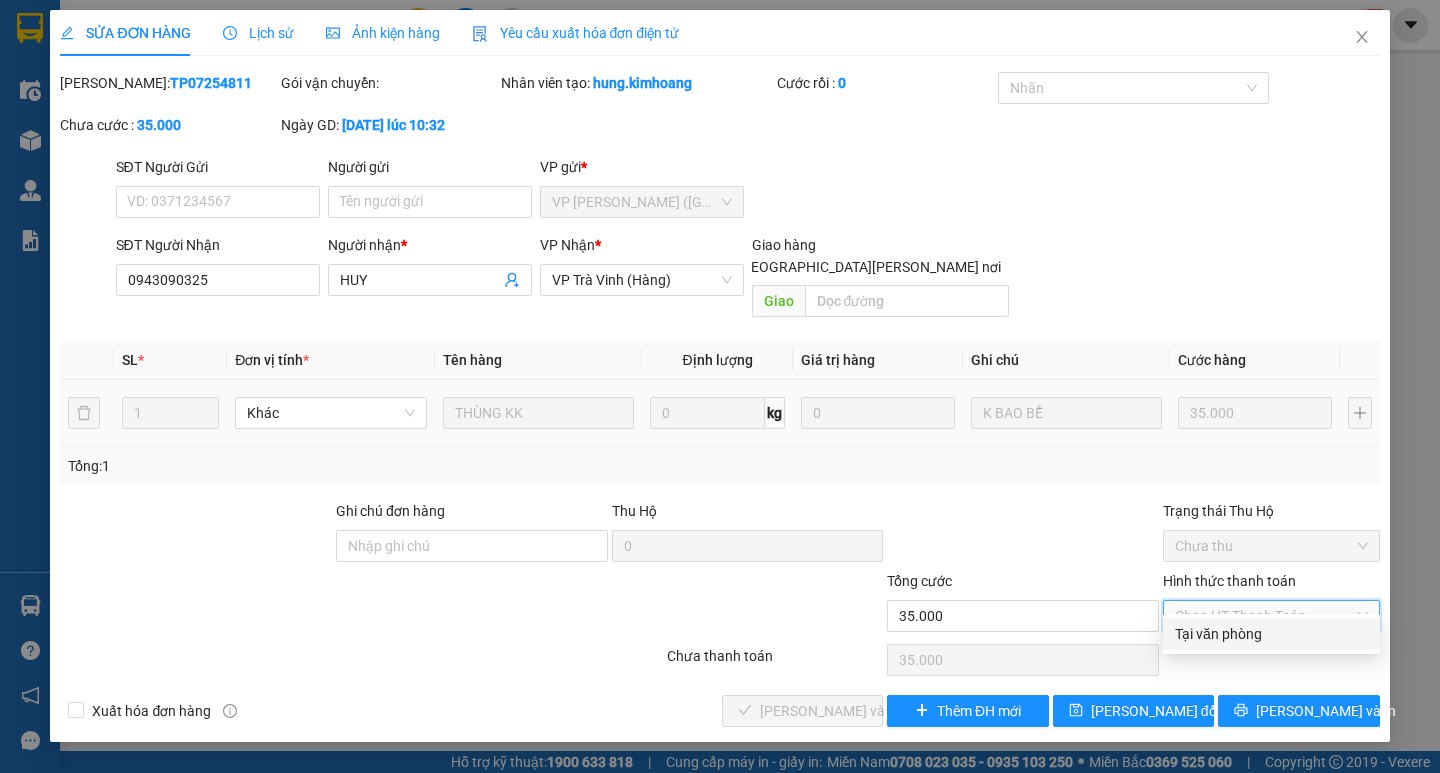 click on "Tại văn phòng" at bounding box center [1271, 634] 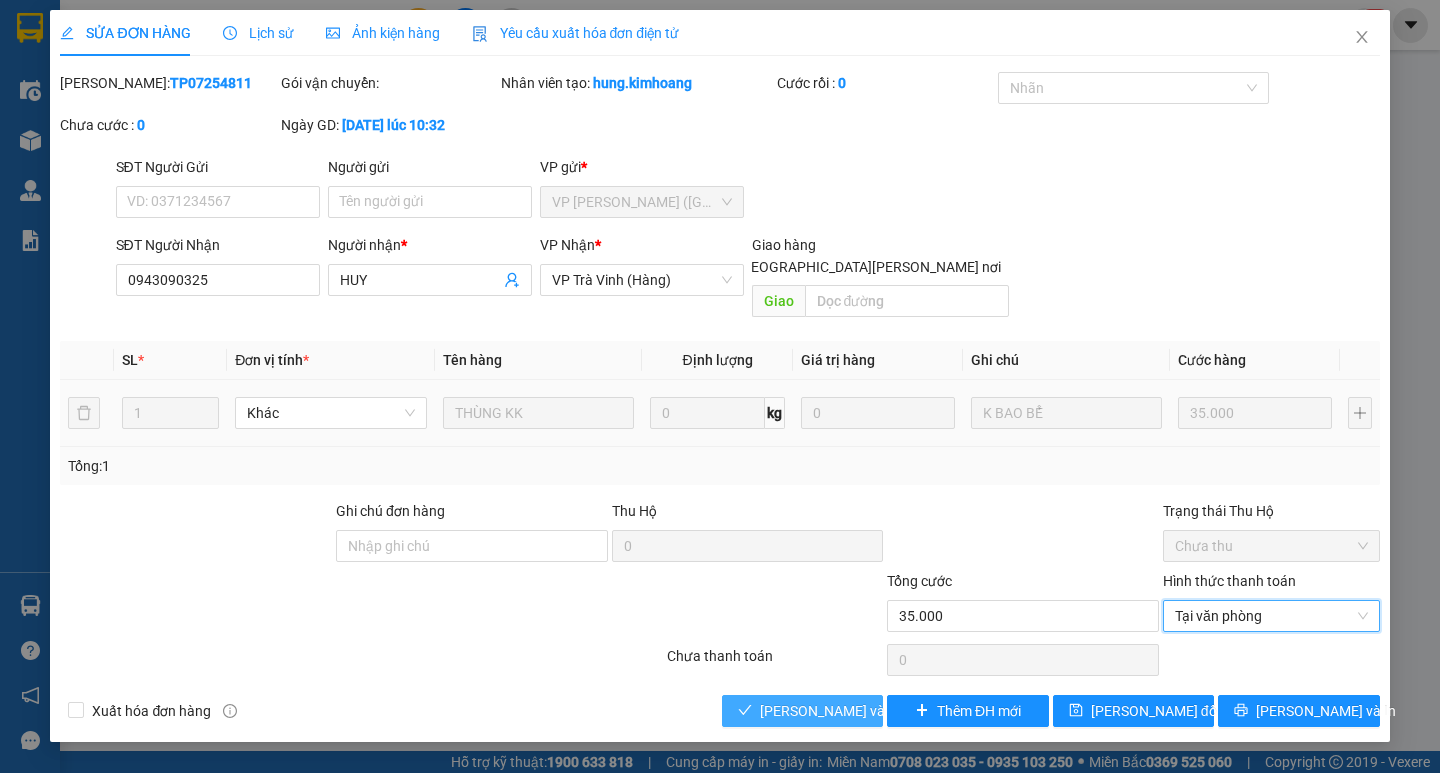 click on "[PERSON_NAME] và [PERSON_NAME] hàng" at bounding box center (895, 711) 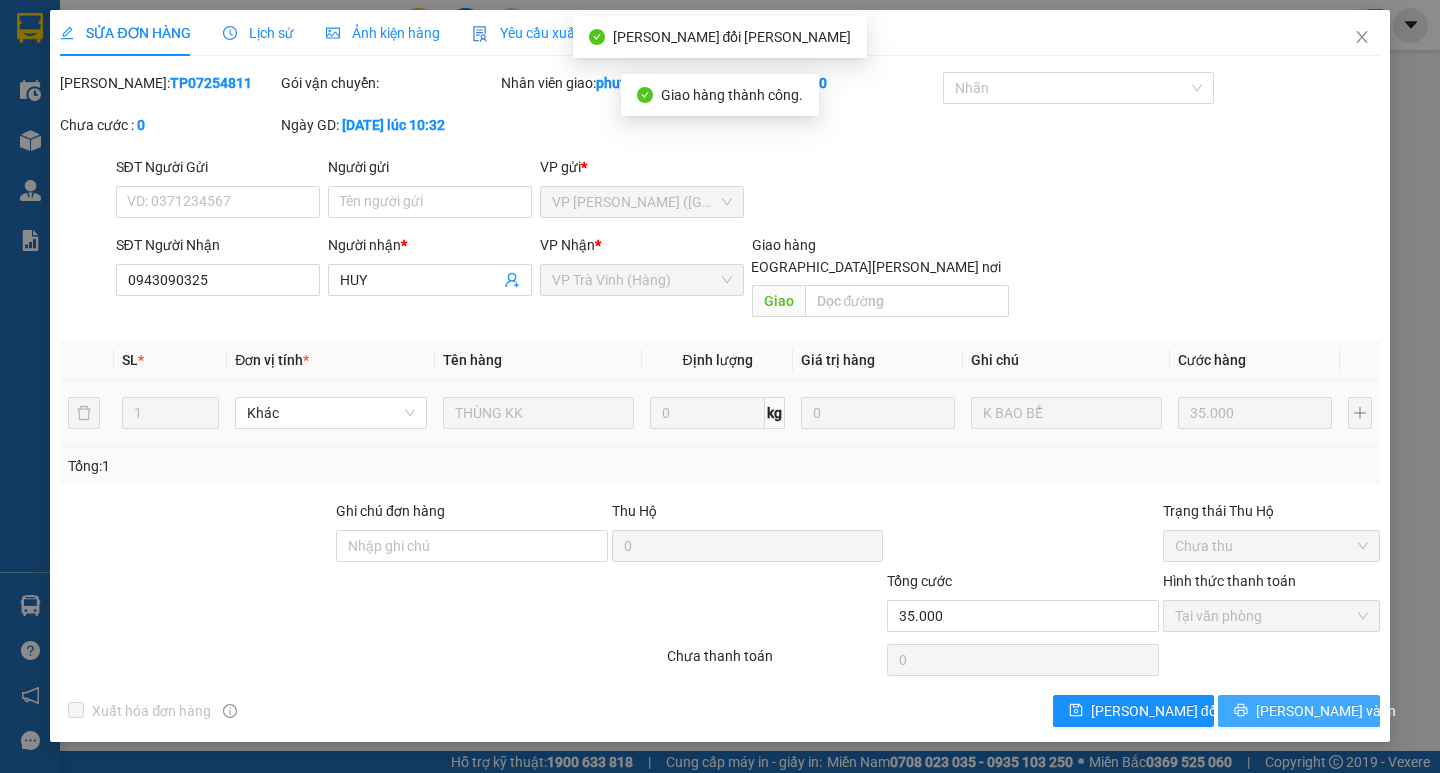 click on "[PERSON_NAME] và In" at bounding box center [1298, 711] 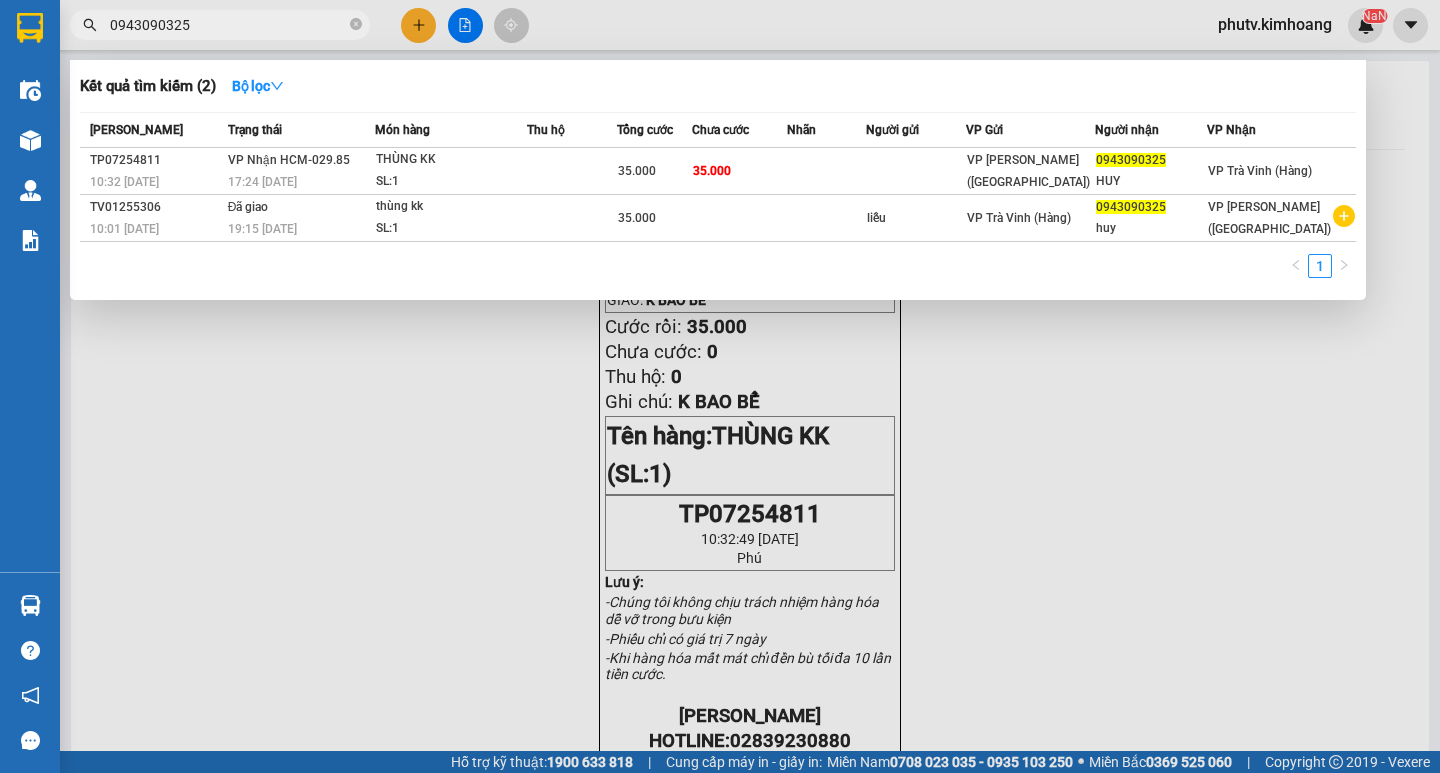 click on "0943090325" at bounding box center (228, 25) 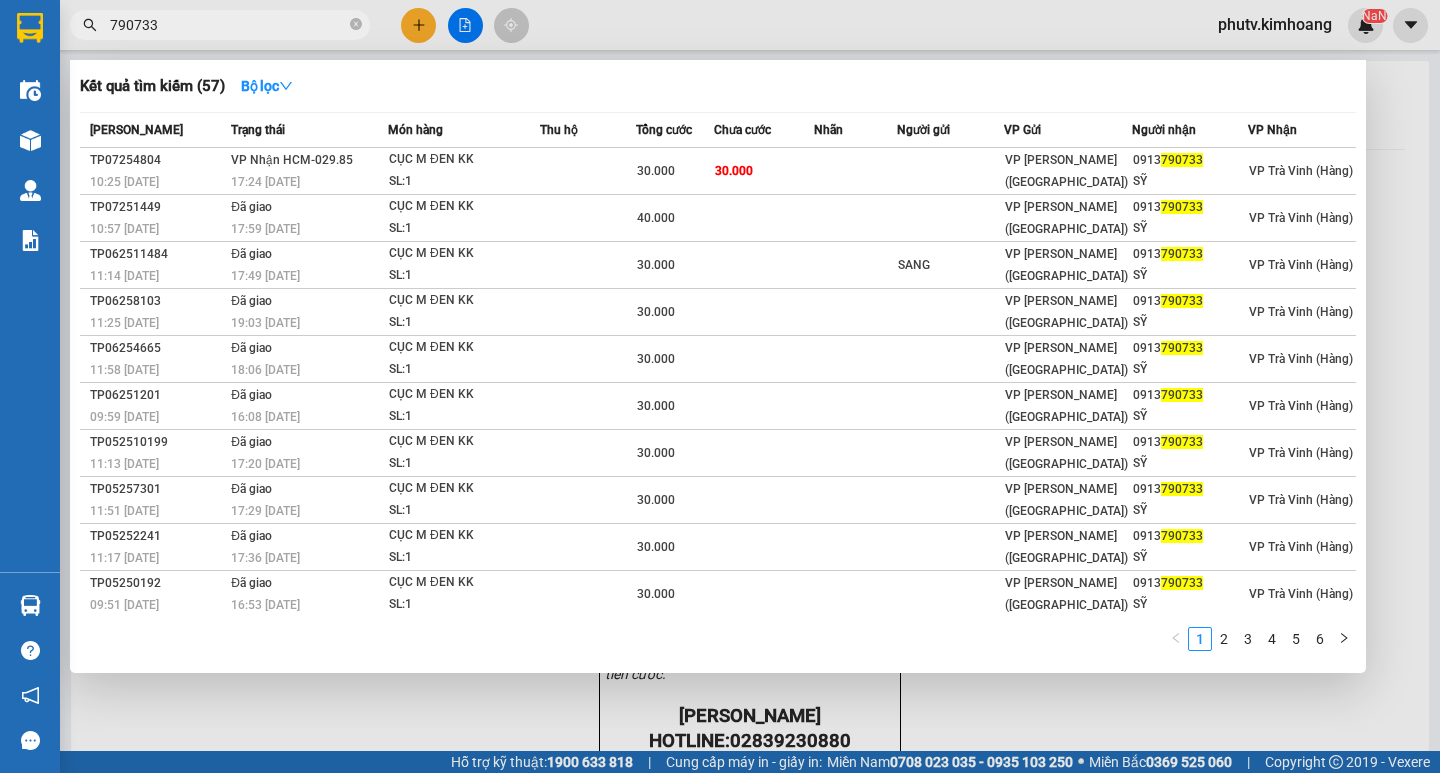 click on "790733" at bounding box center (220, 25) 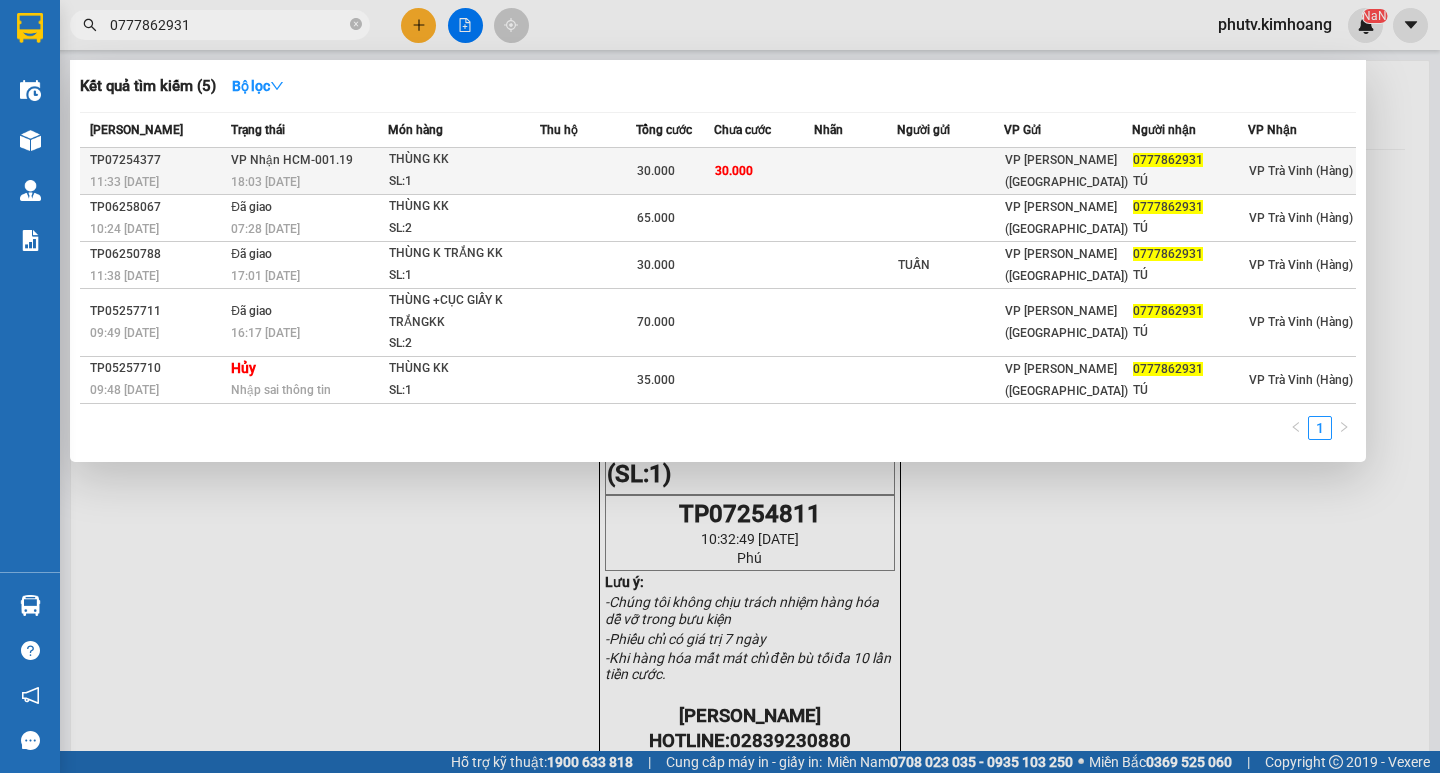 type on "0777862931" 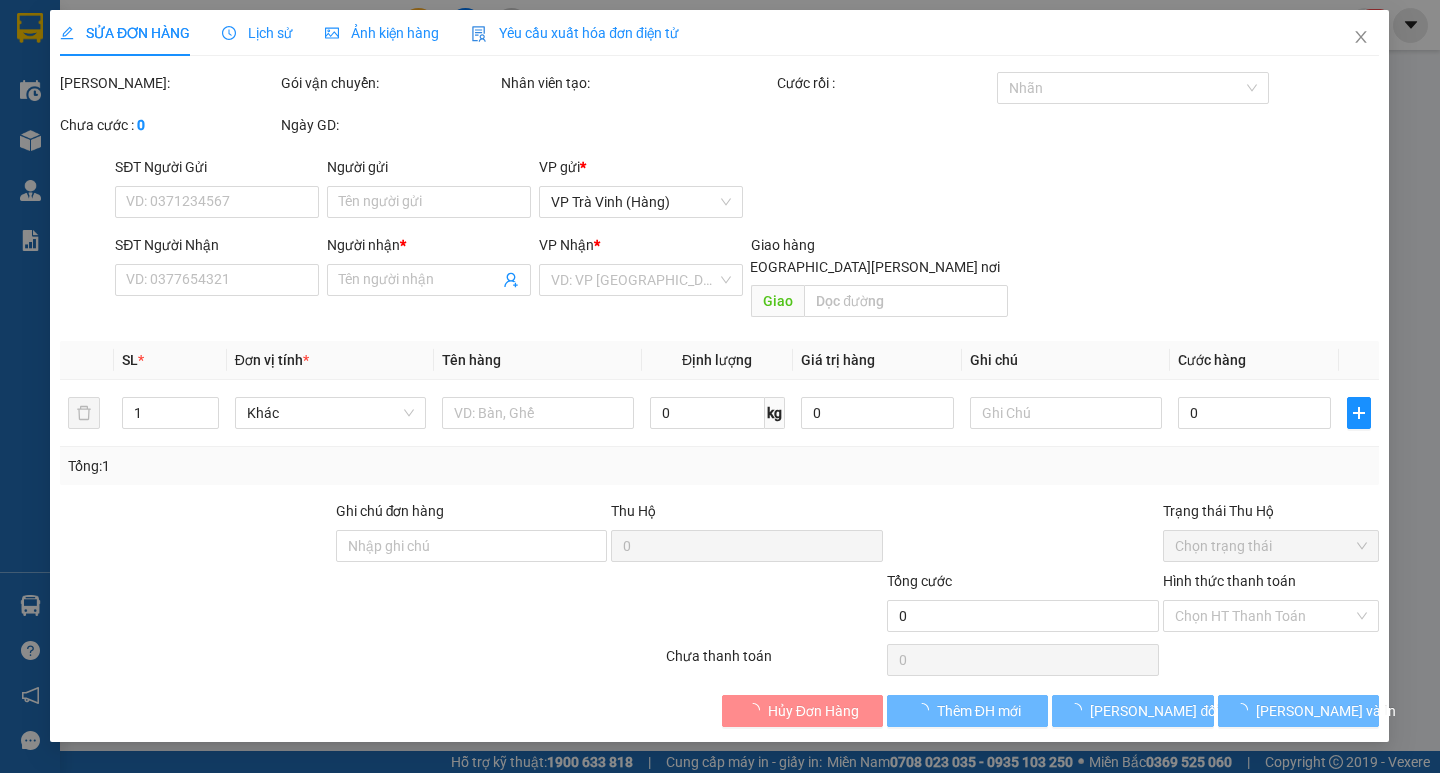 type on "0777862931" 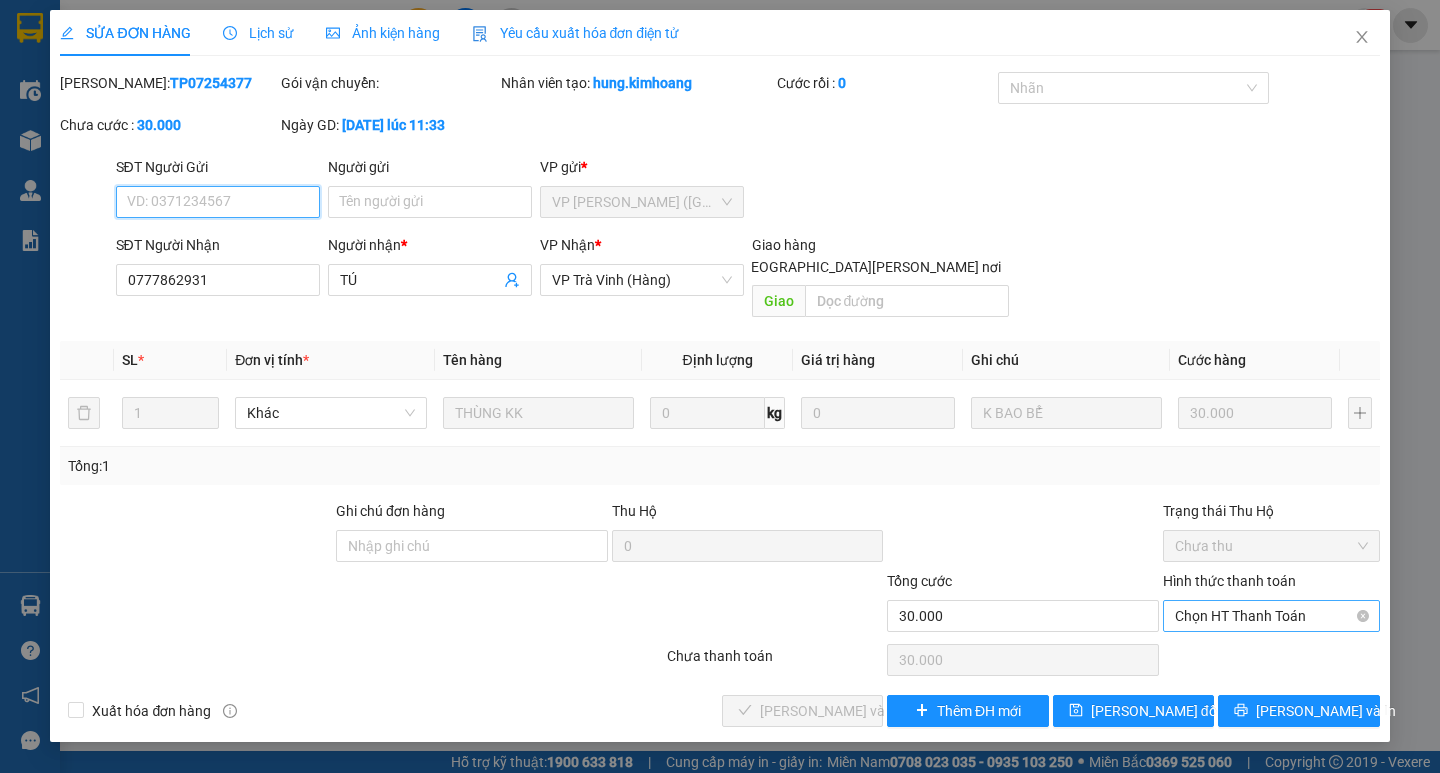 click on "Chọn HT Thanh Toán" at bounding box center [1271, 616] 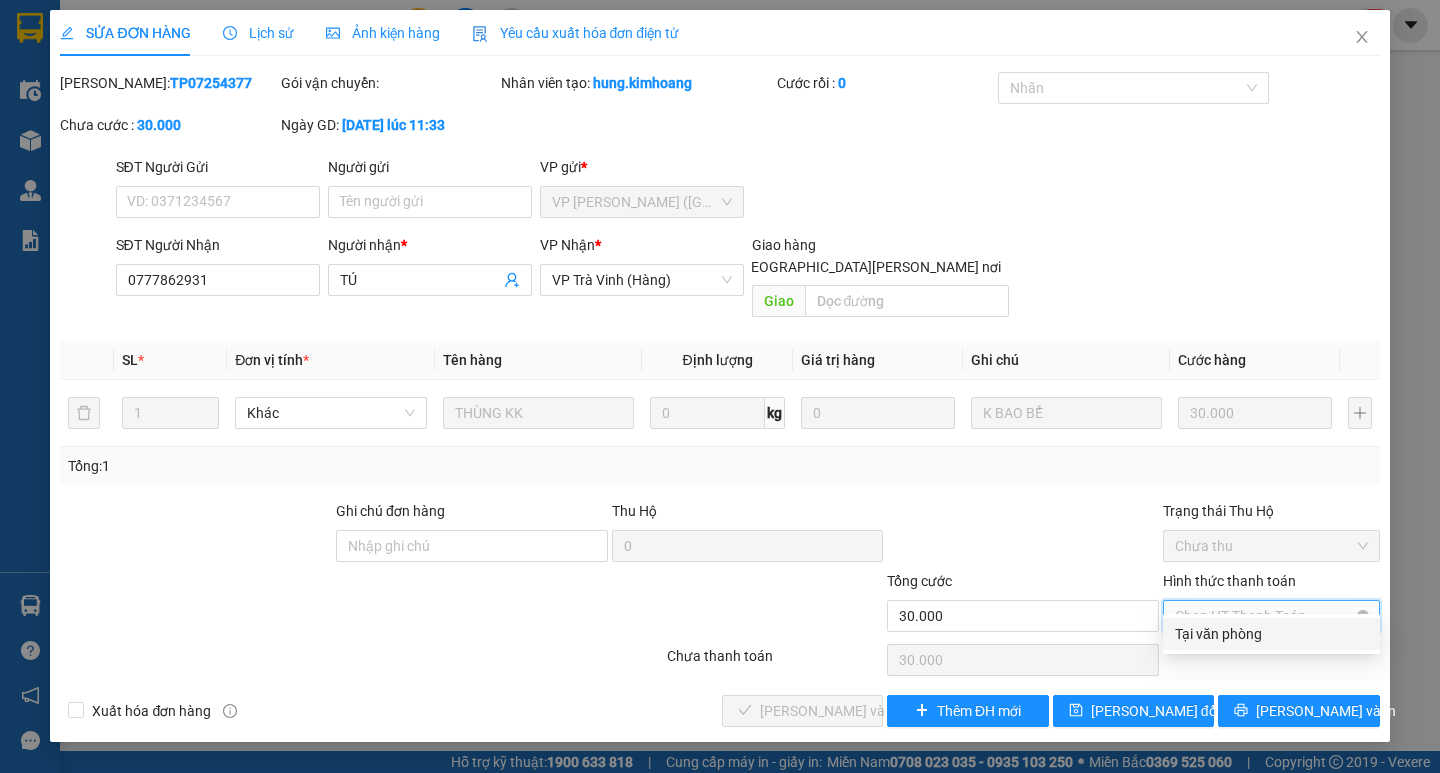 click on "Tại văn phòng" at bounding box center [1271, 634] 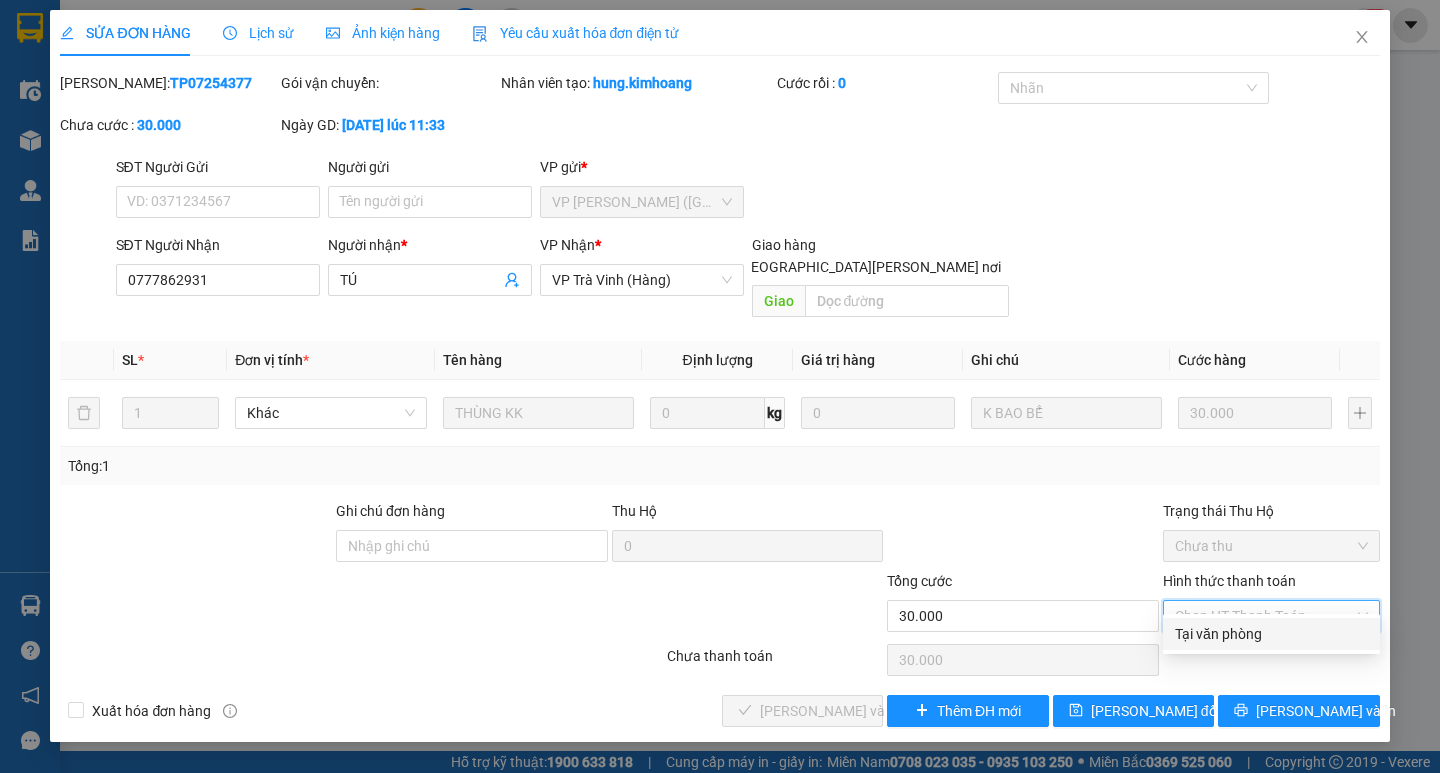 type on "0" 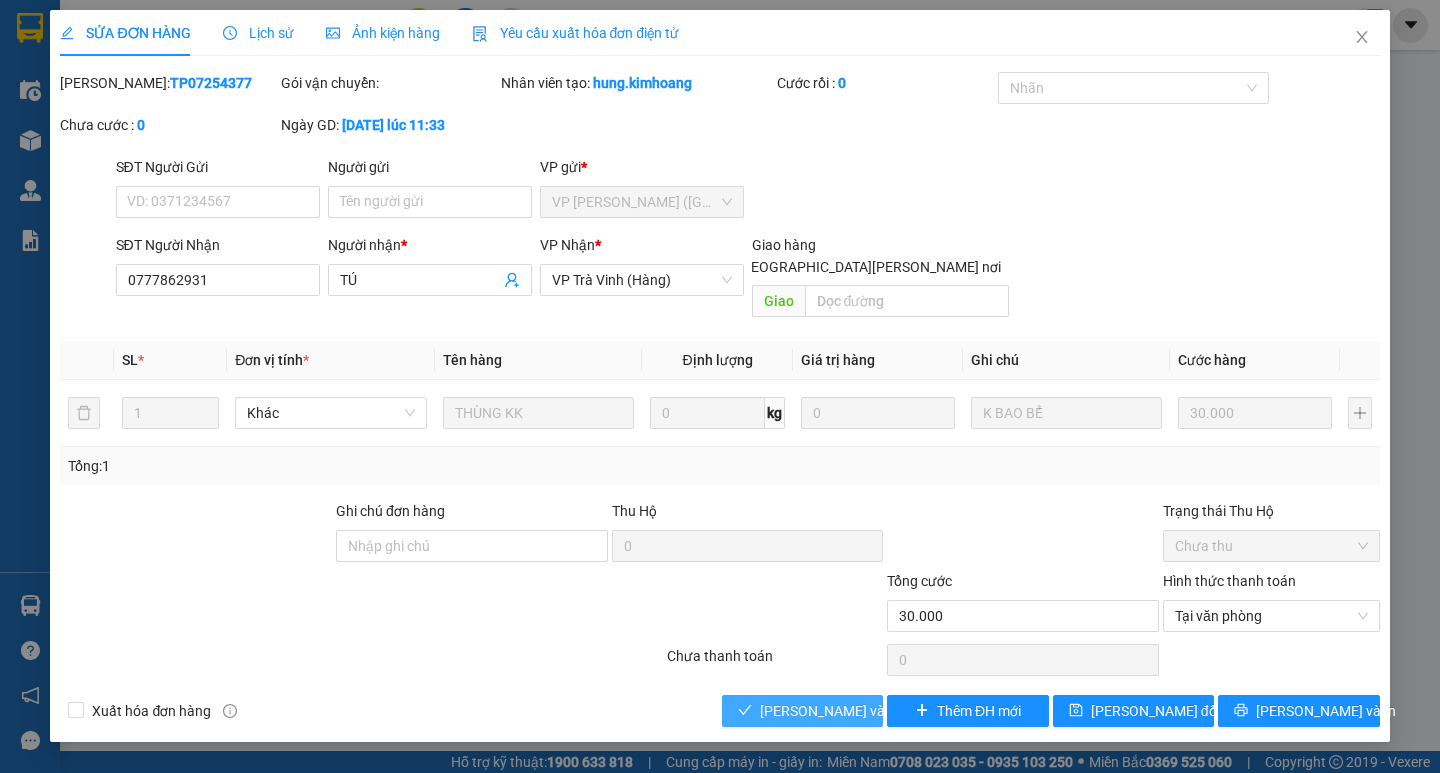 click on "[PERSON_NAME] và [PERSON_NAME] hàng" at bounding box center [895, 711] 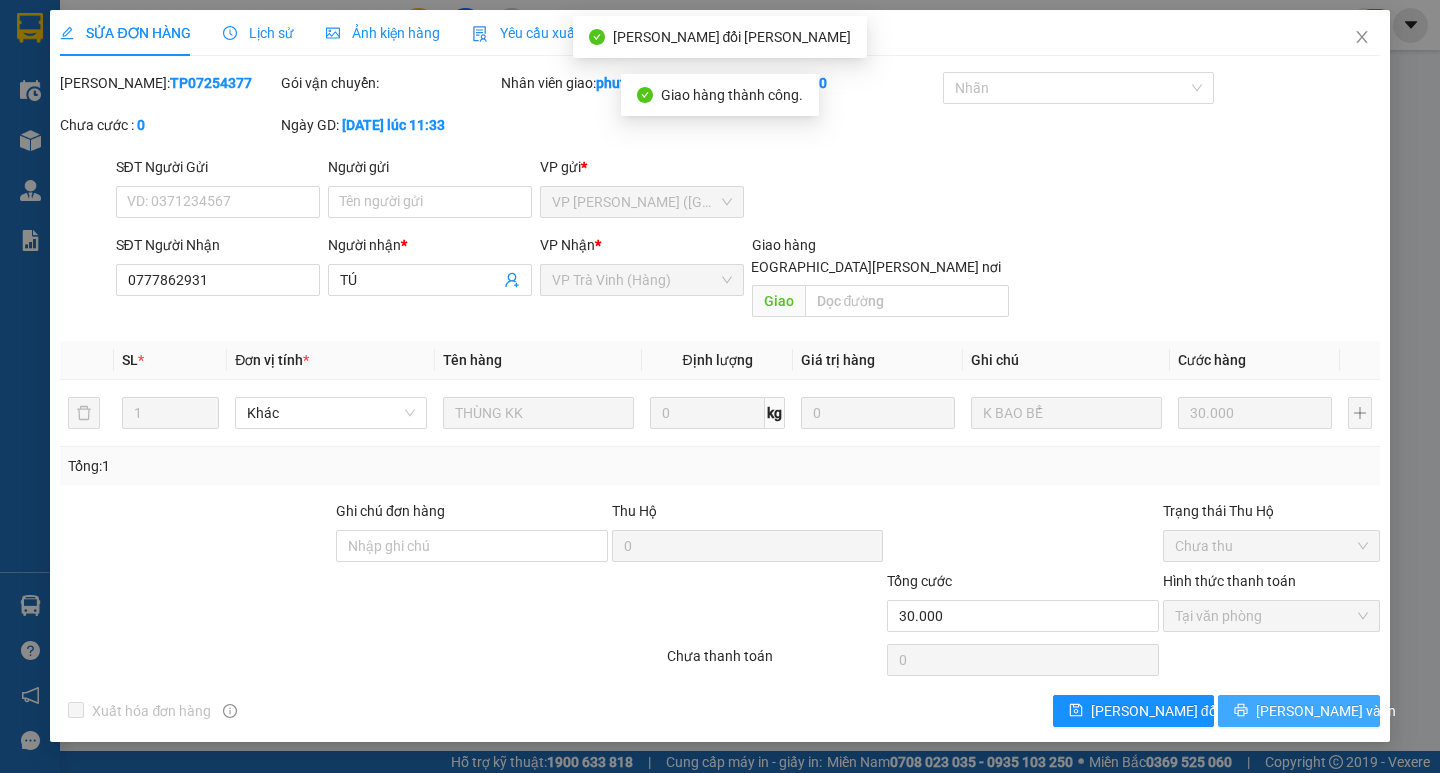click on "[PERSON_NAME] và In" at bounding box center (1298, 711) 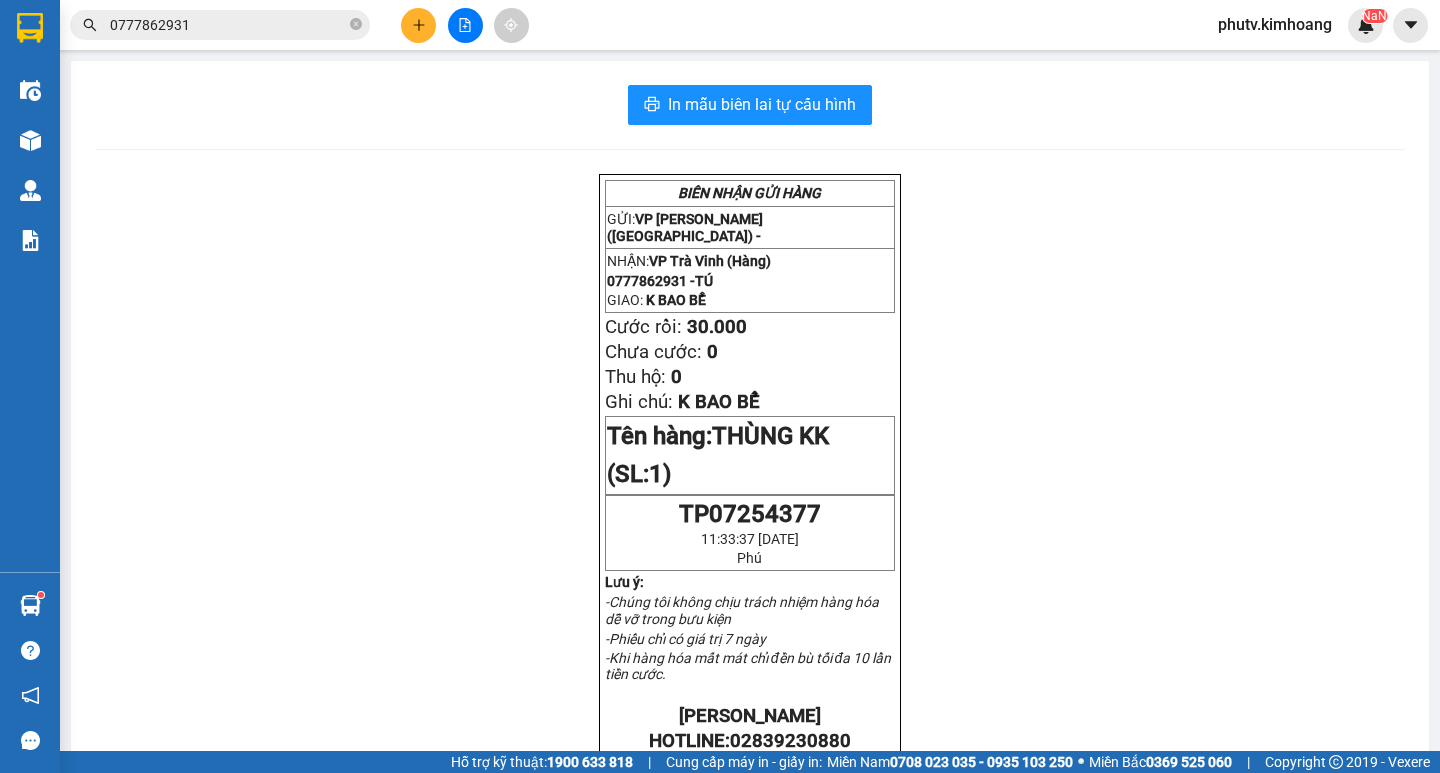 click on "0777862931" at bounding box center (228, 25) 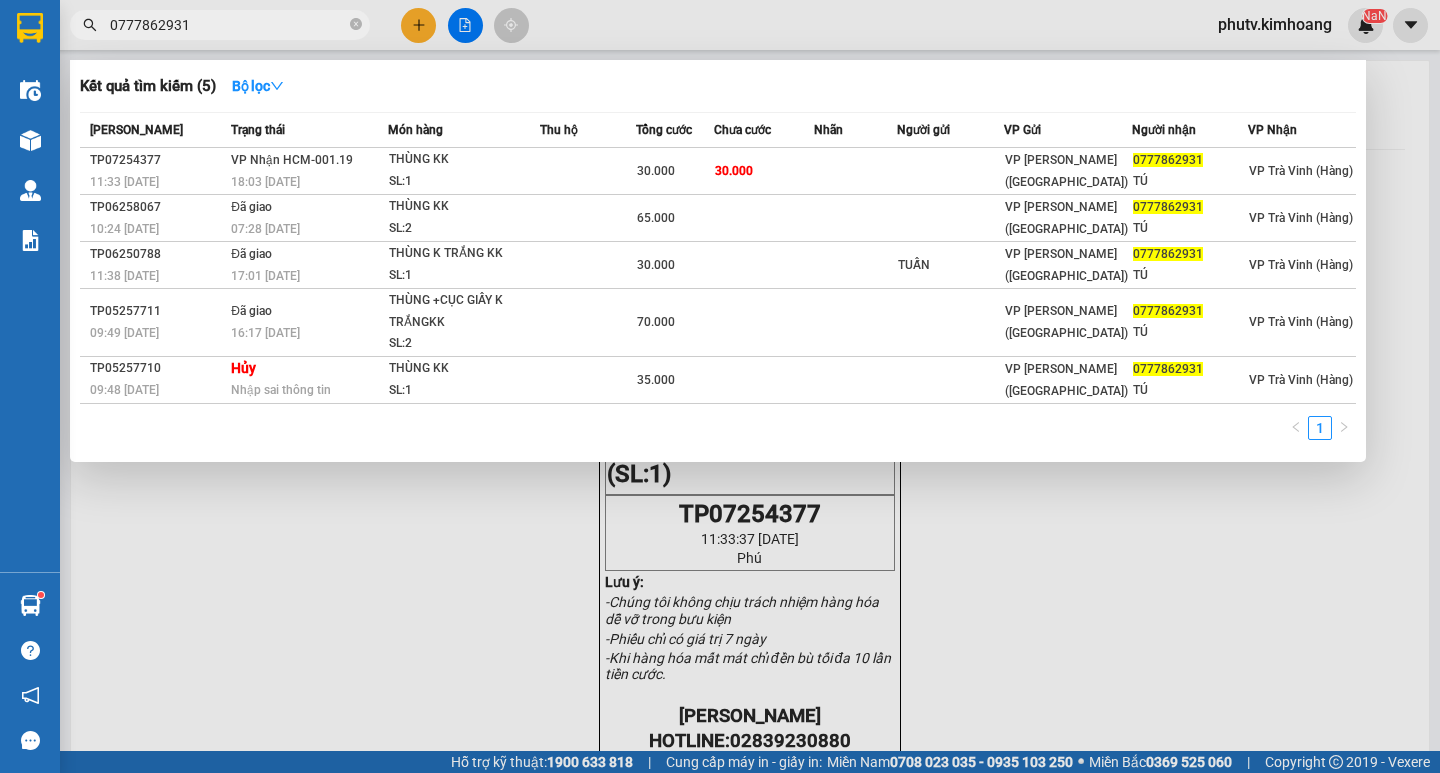 click on "0777862931" at bounding box center [228, 25] 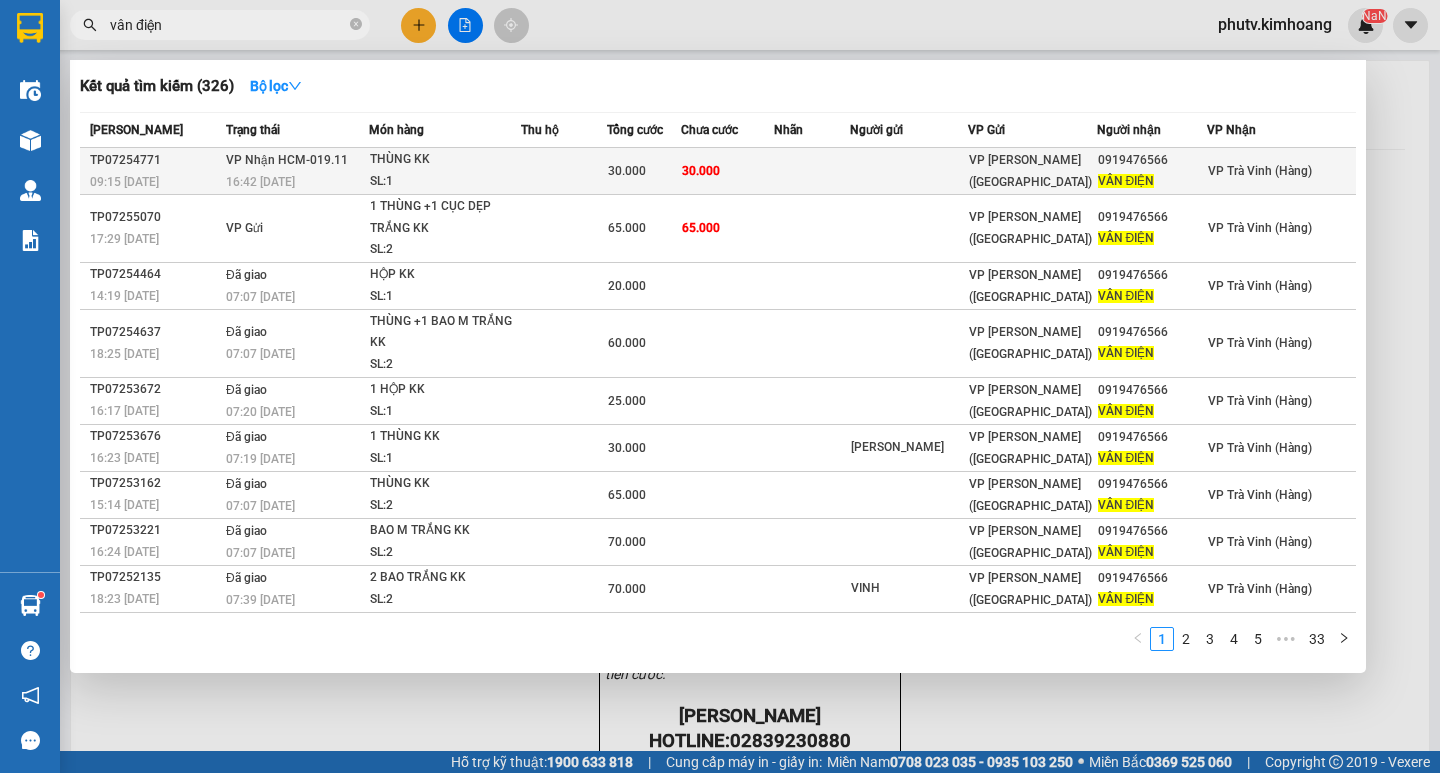 type on "vân điện" 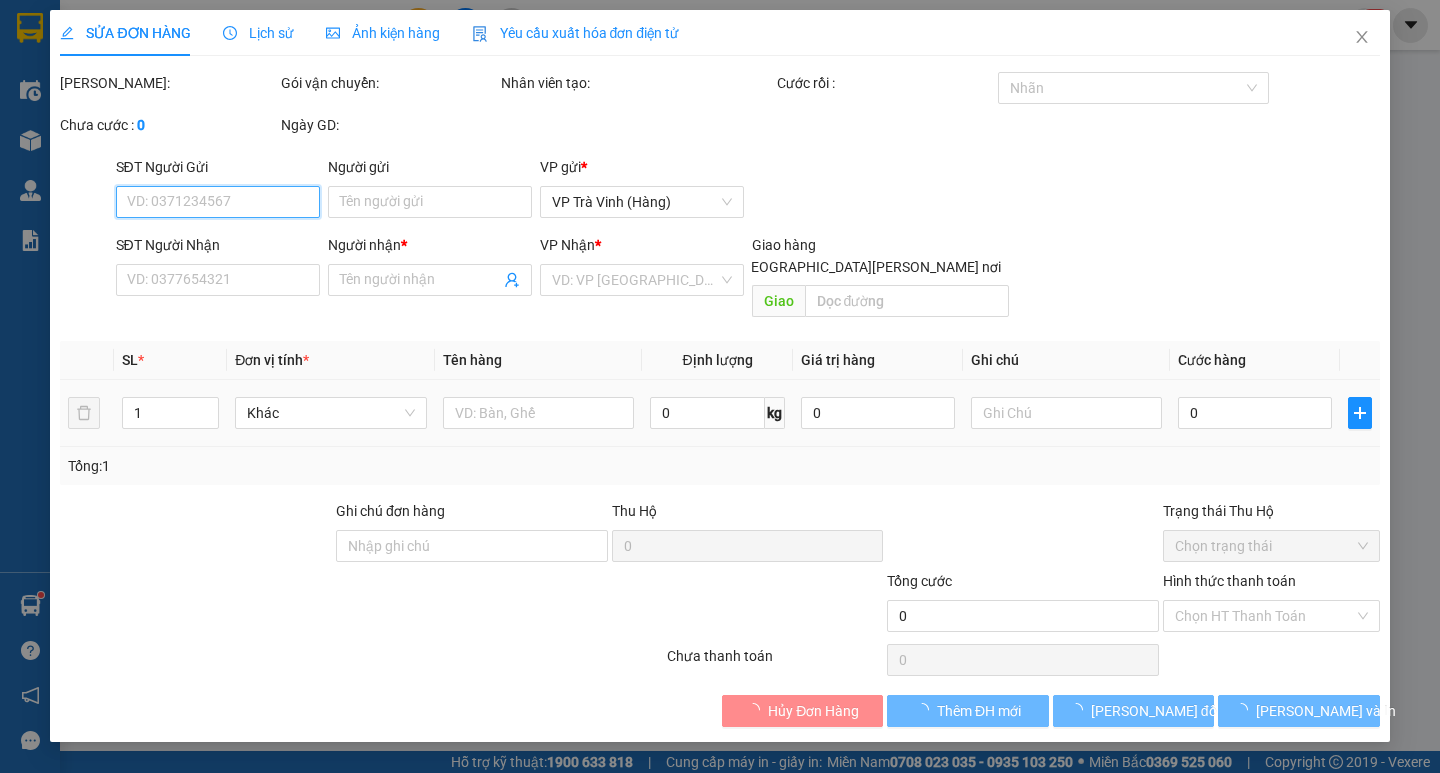 type on "0919476566" 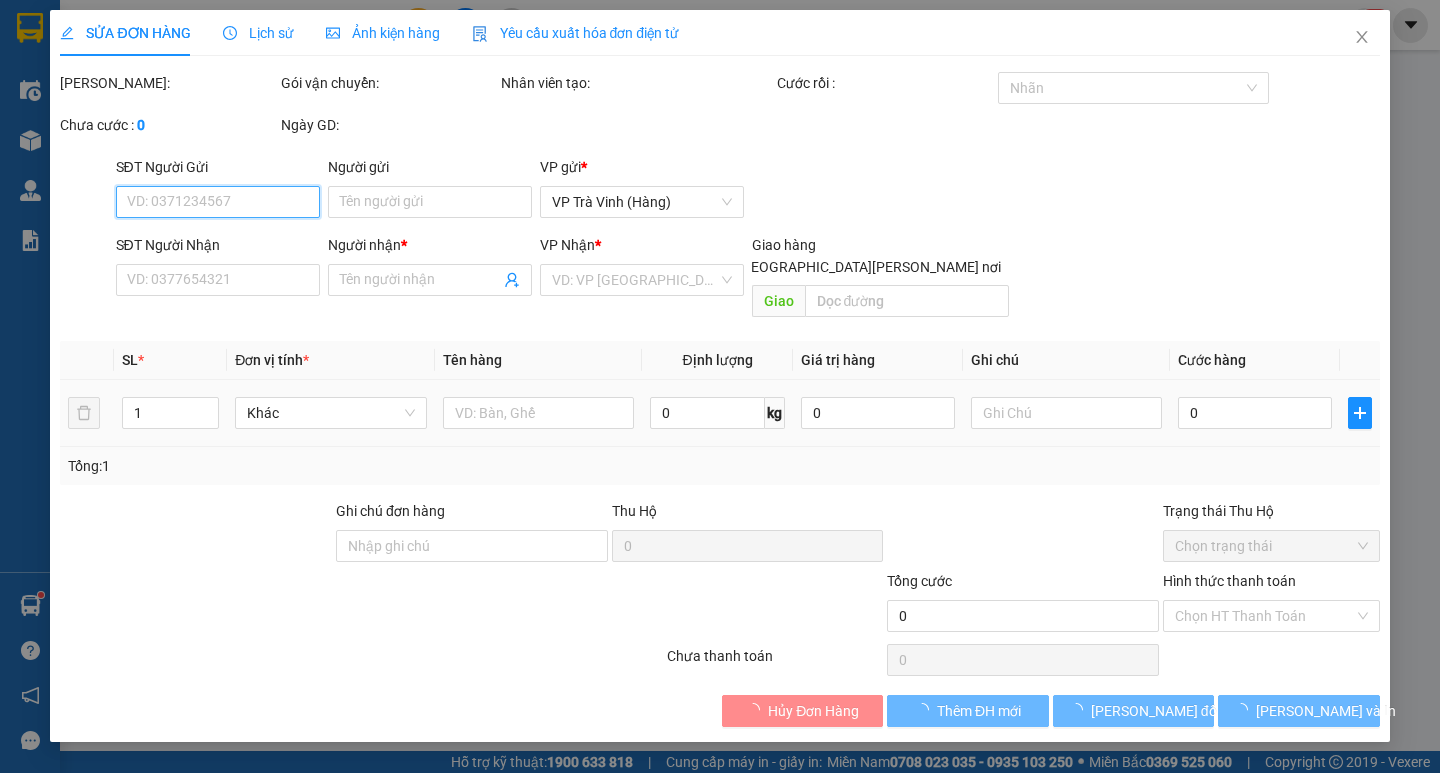 type on "VÂN ĐIỆN" 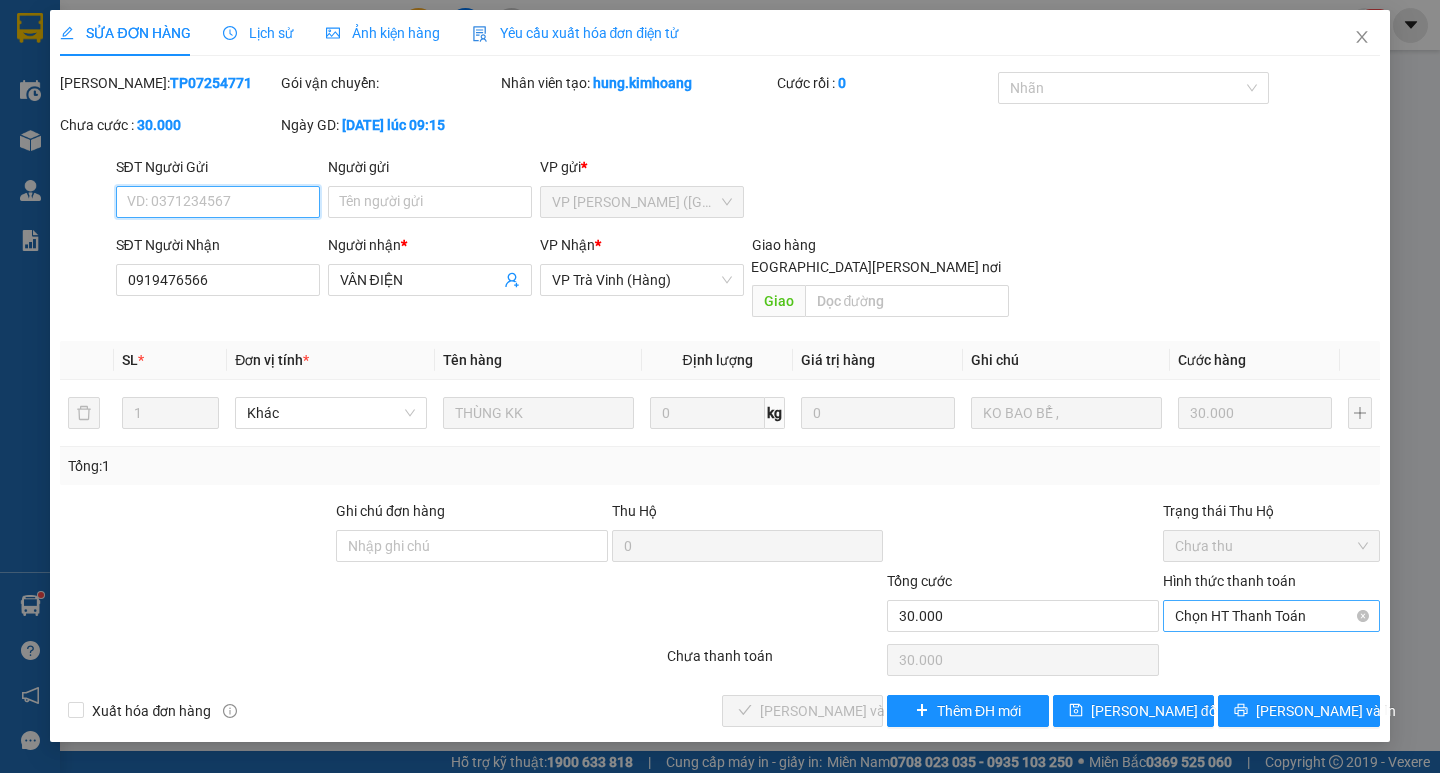 click on "Chọn HT Thanh Toán" at bounding box center [1271, 616] 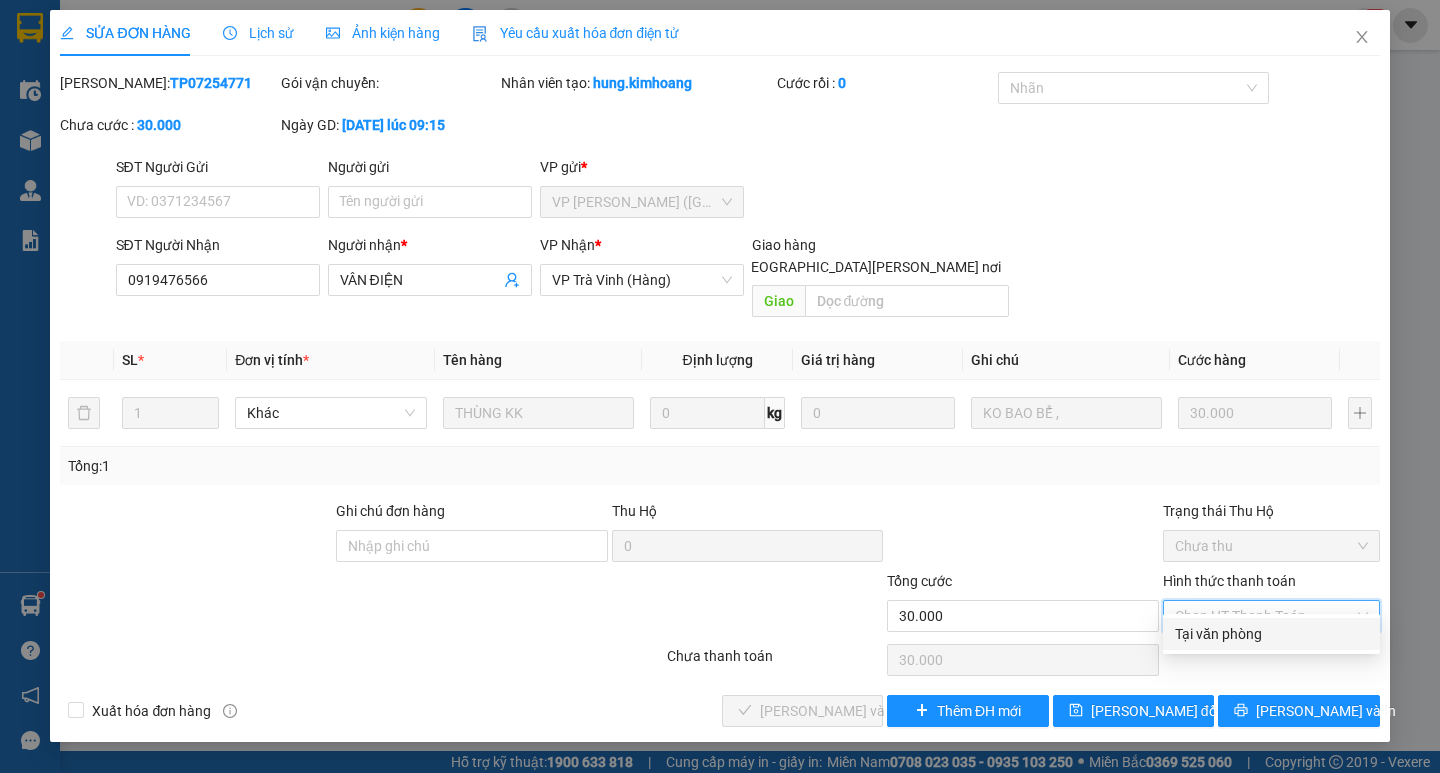 click on "Tại văn phòng" at bounding box center (1271, 634) 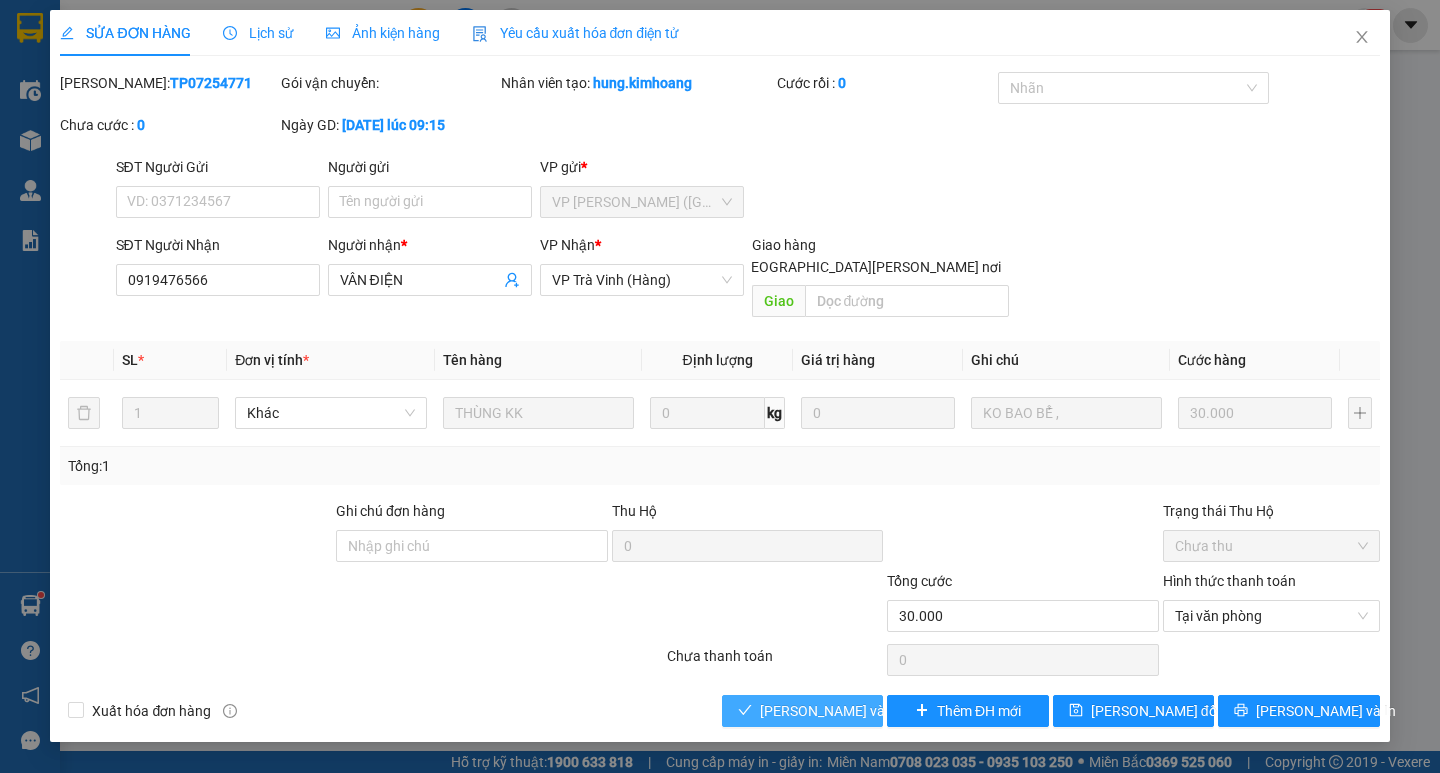 click on "[PERSON_NAME] và [PERSON_NAME] hàng" at bounding box center (895, 711) 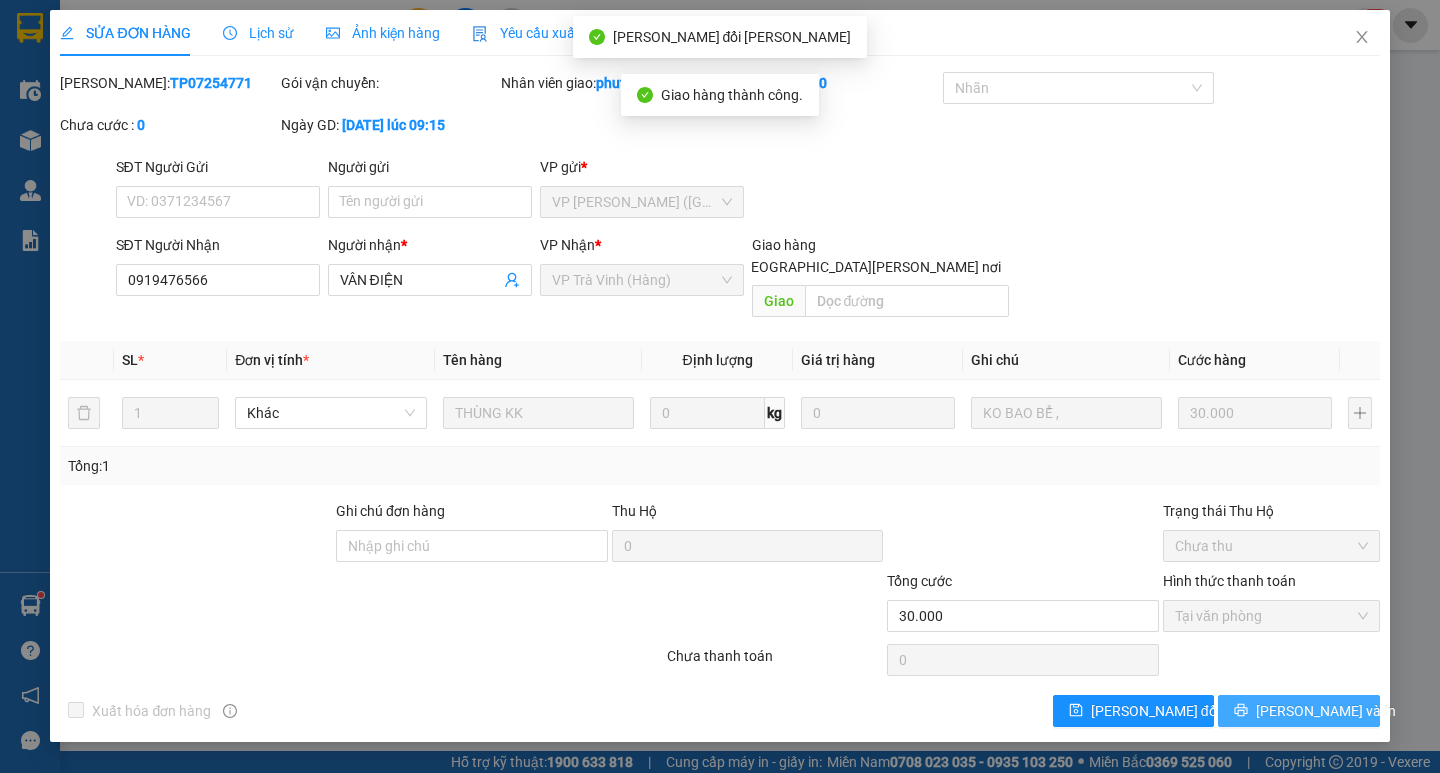 click on "[PERSON_NAME] và In" at bounding box center [1326, 711] 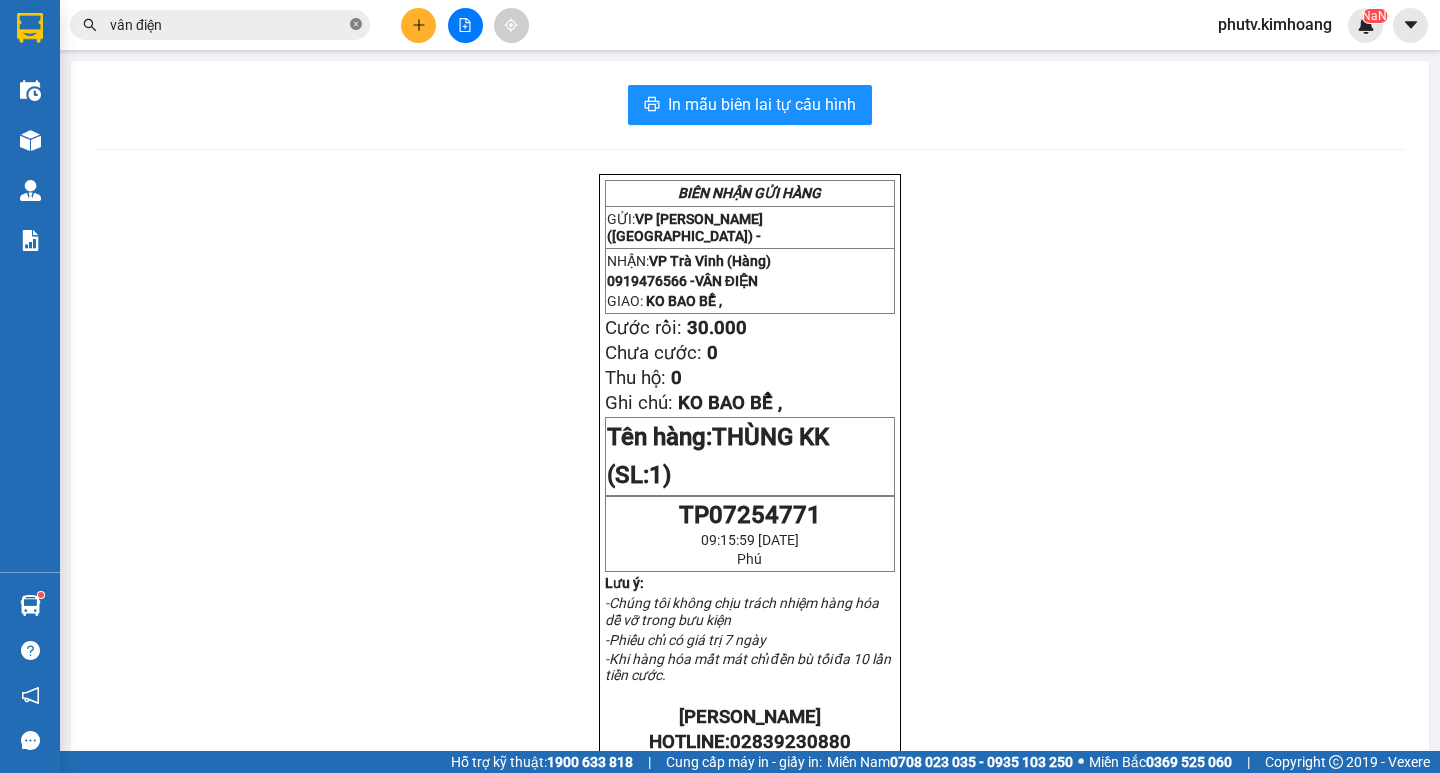 click 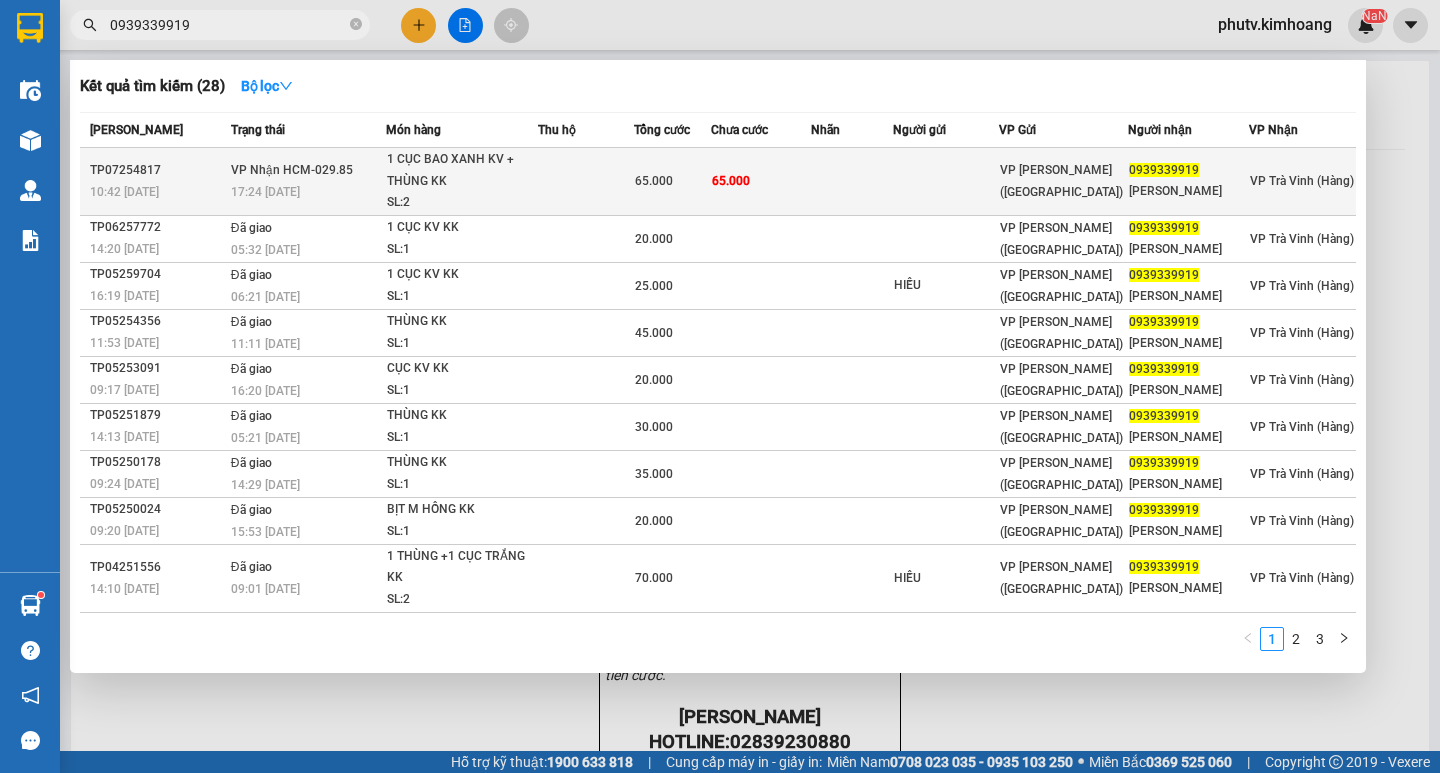 type on "0939339919" 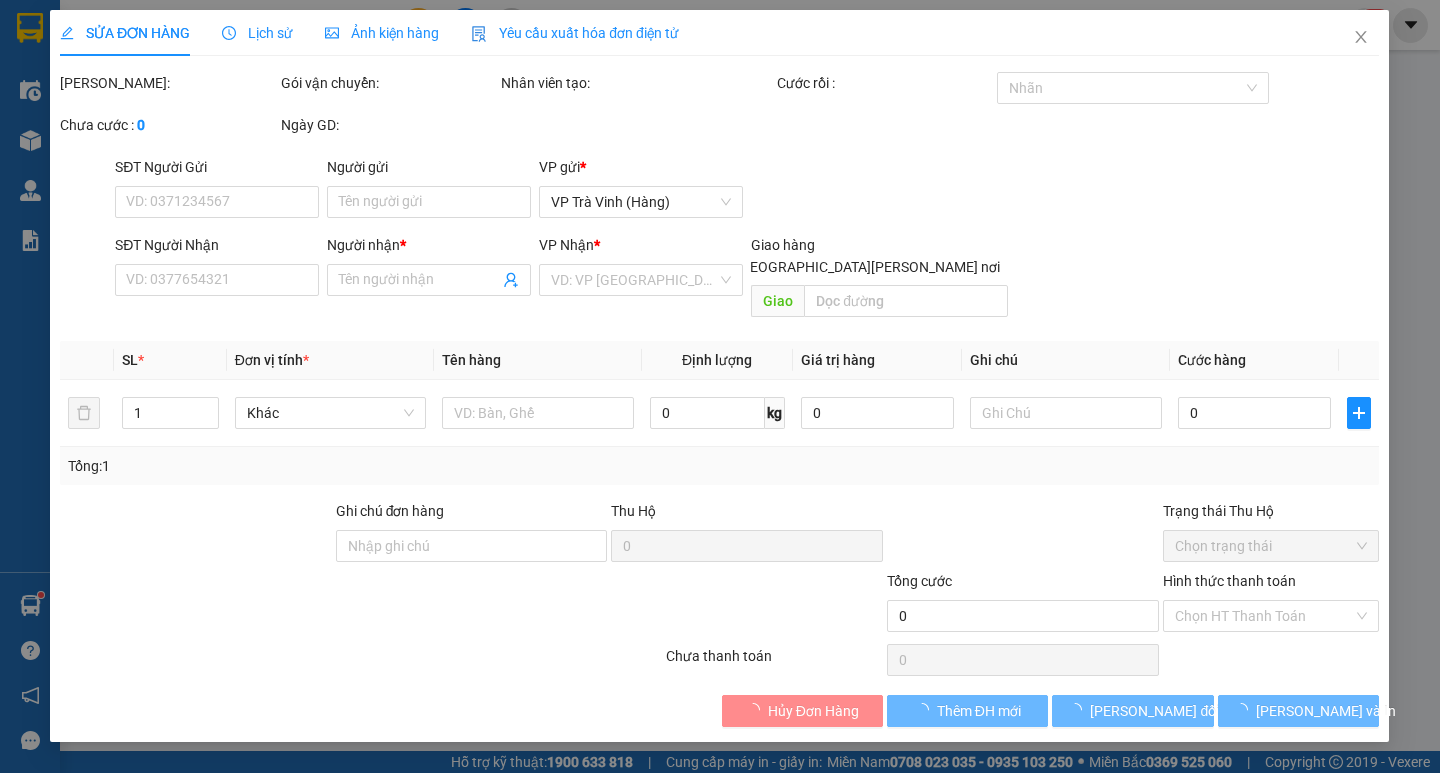 type on "0939339919" 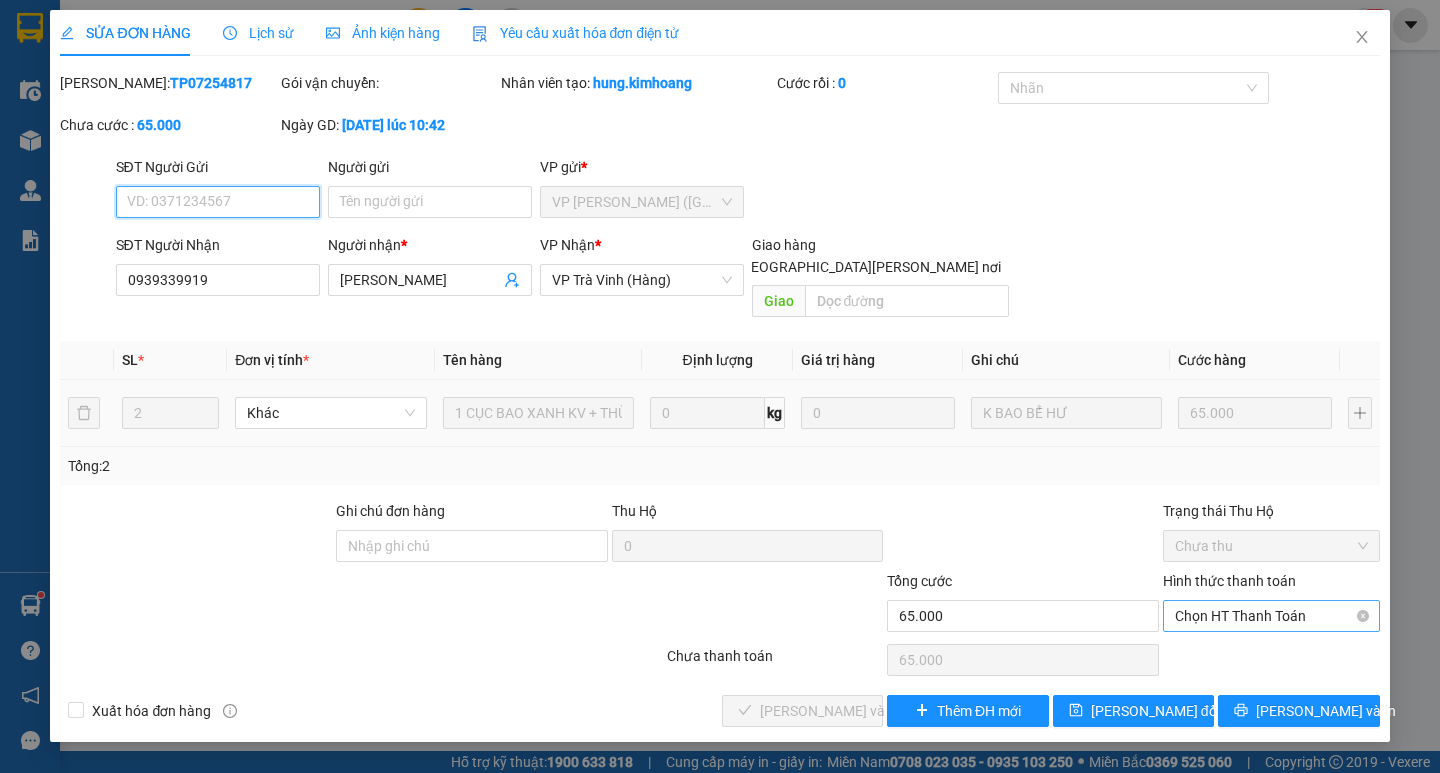 click on "Chọn HT Thanh Toán" at bounding box center (1271, 616) 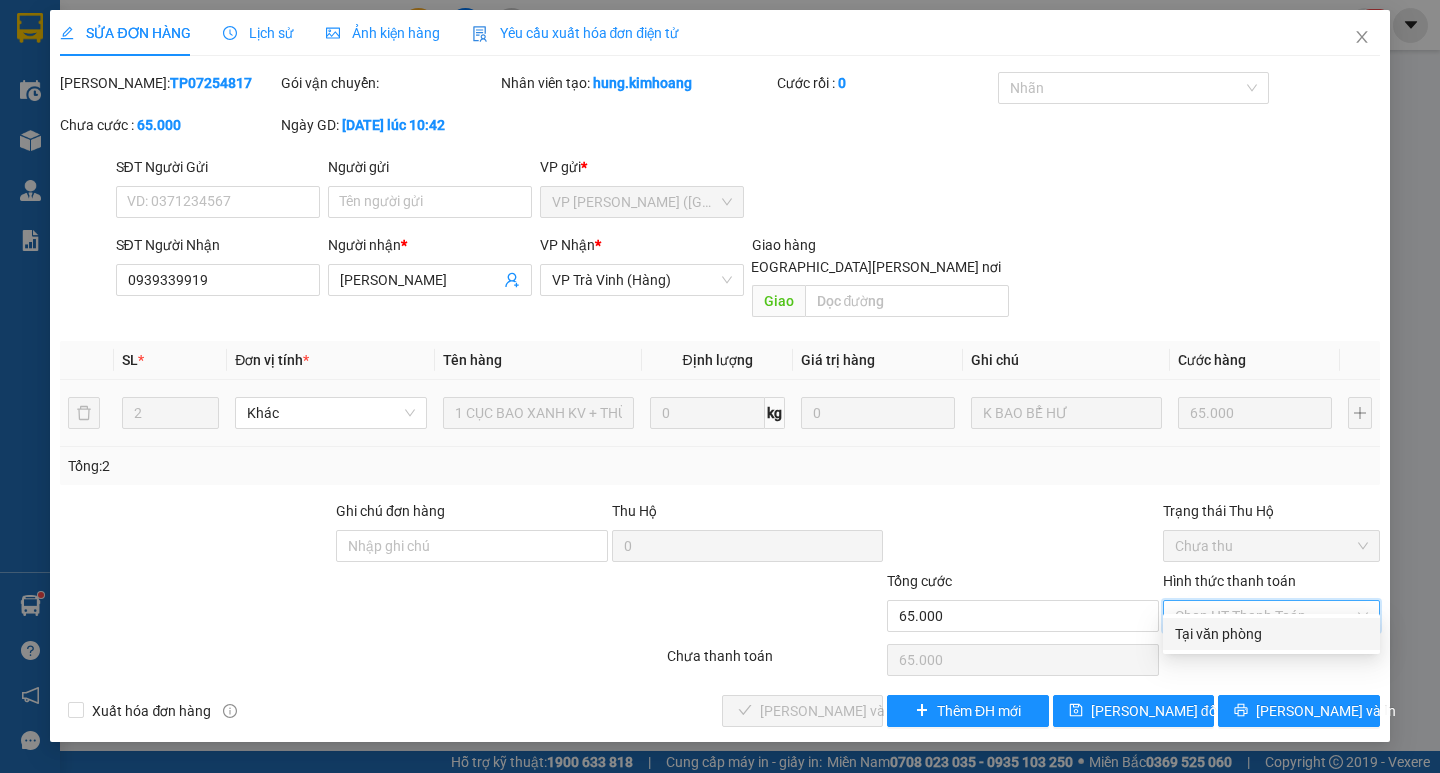 click on "Tại văn phòng" at bounding box center [1271, 634] 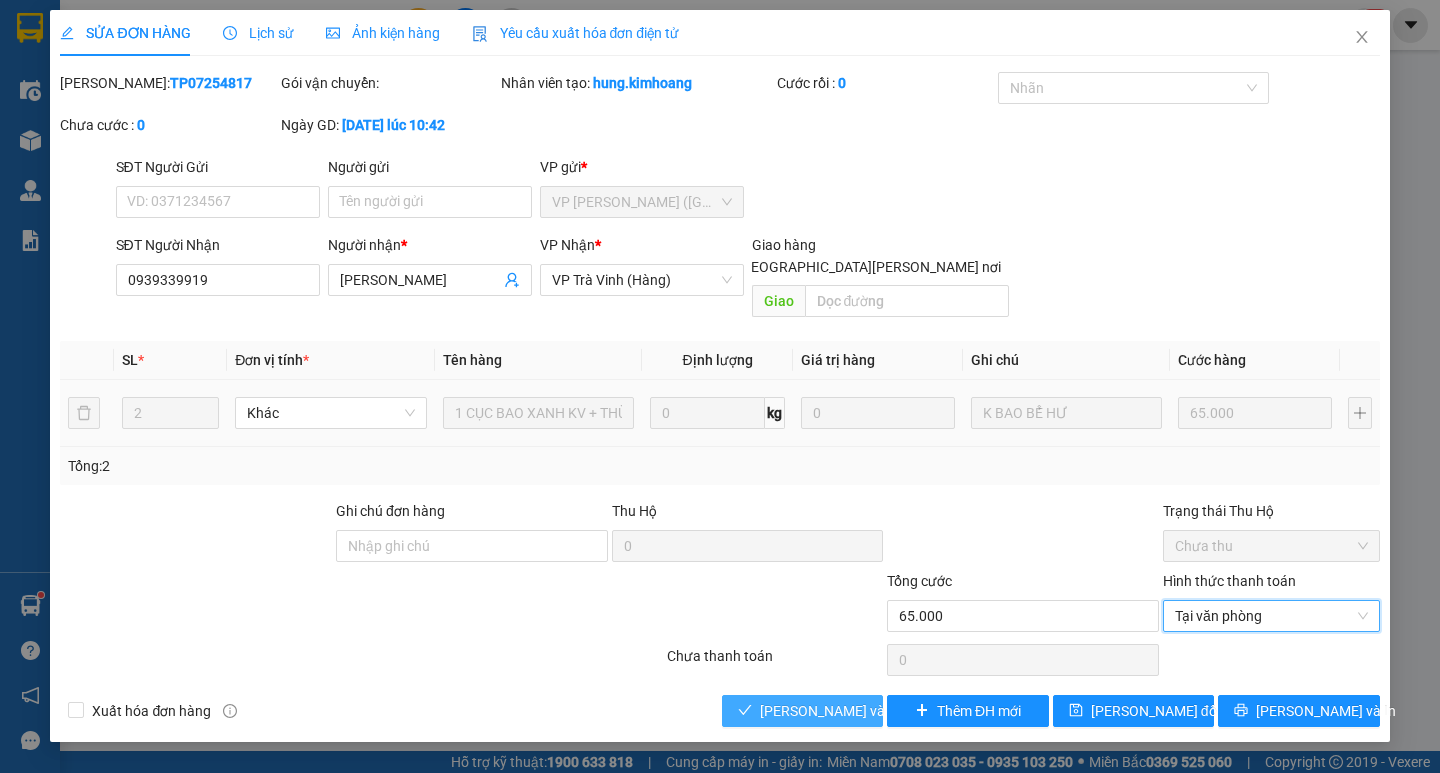 click on "[PERSON_NAME] và [PERSON_NAME] hàng" at bounding box center [895, 711] 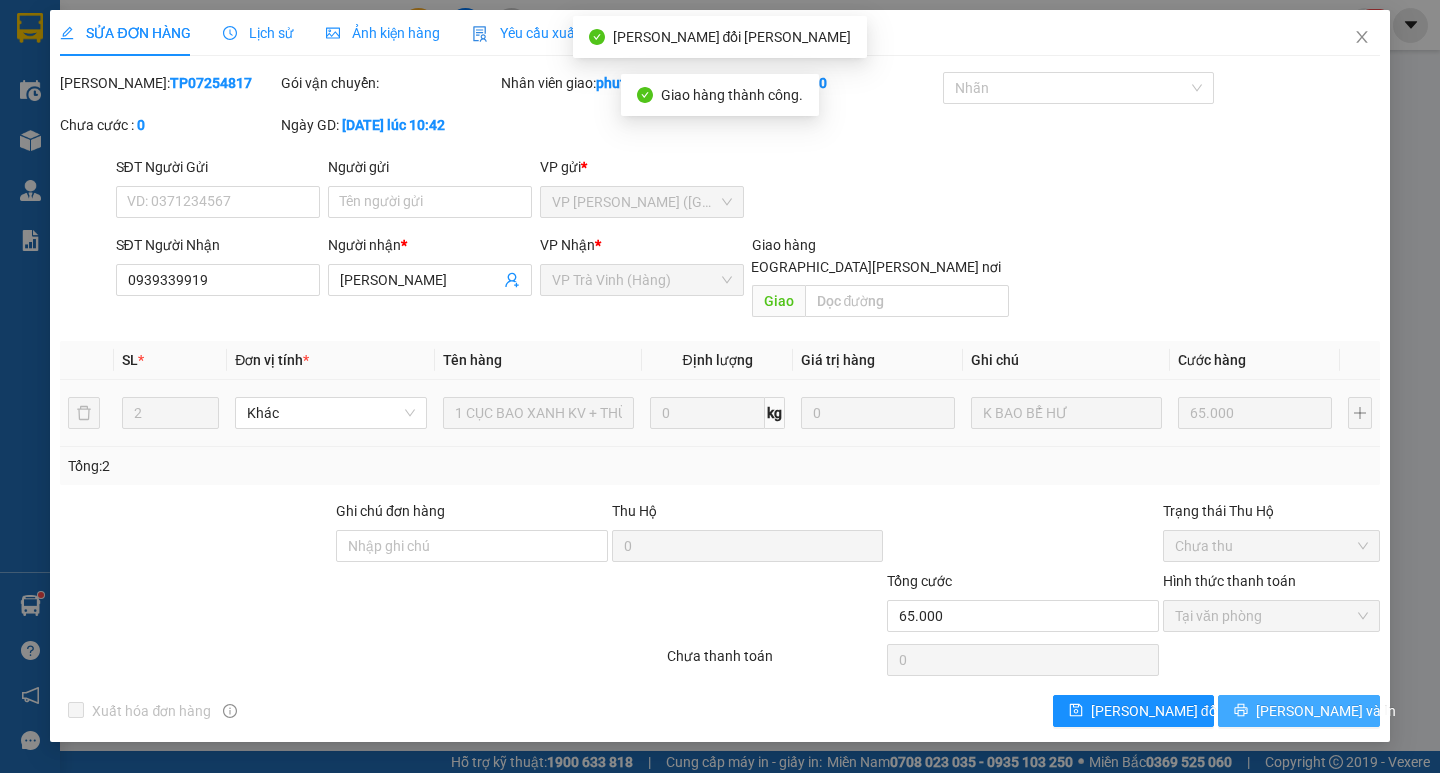 click on "[PERSON_NAME] và In" at bounding box center [1298, 711] 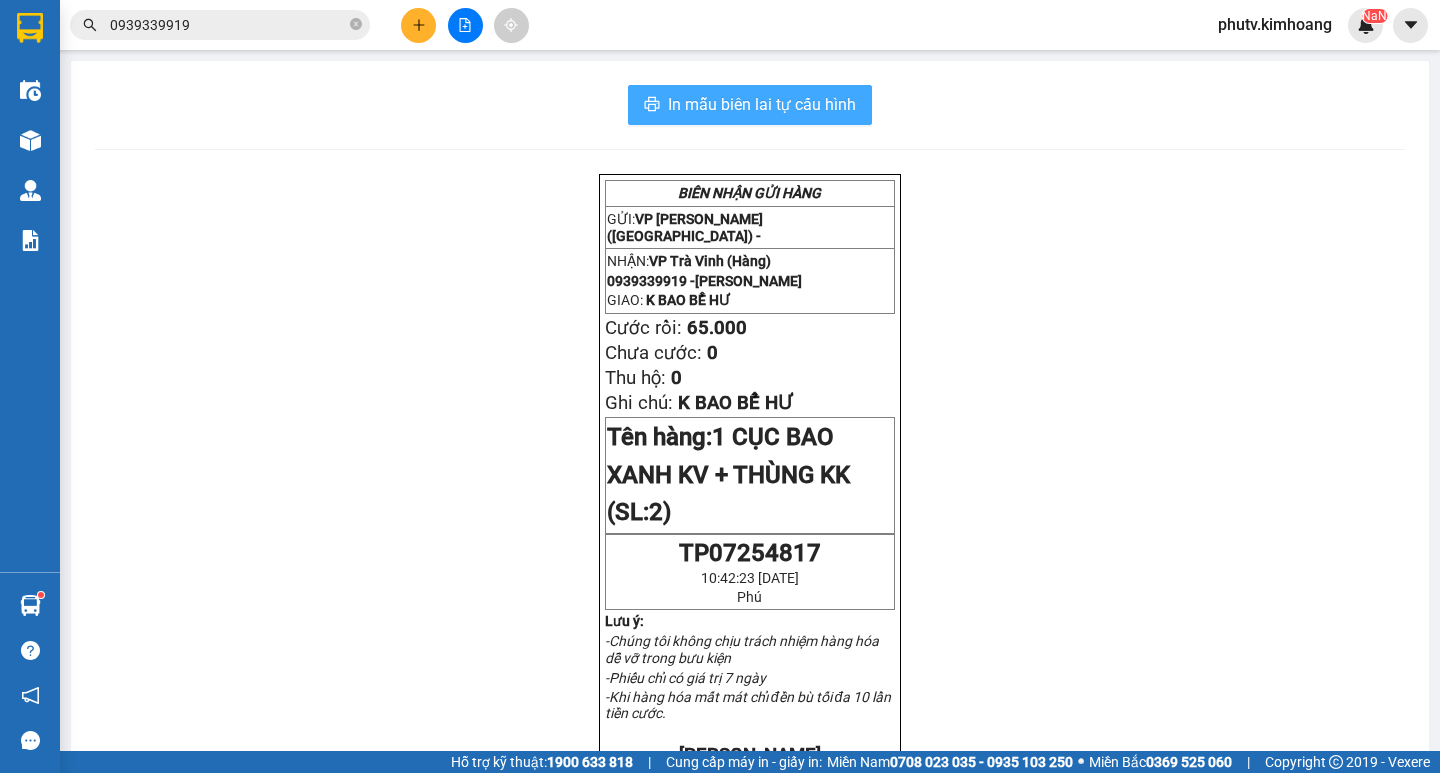 click on "In mẫu biên lai tự cấu hình" at bounding box center [762, 104] 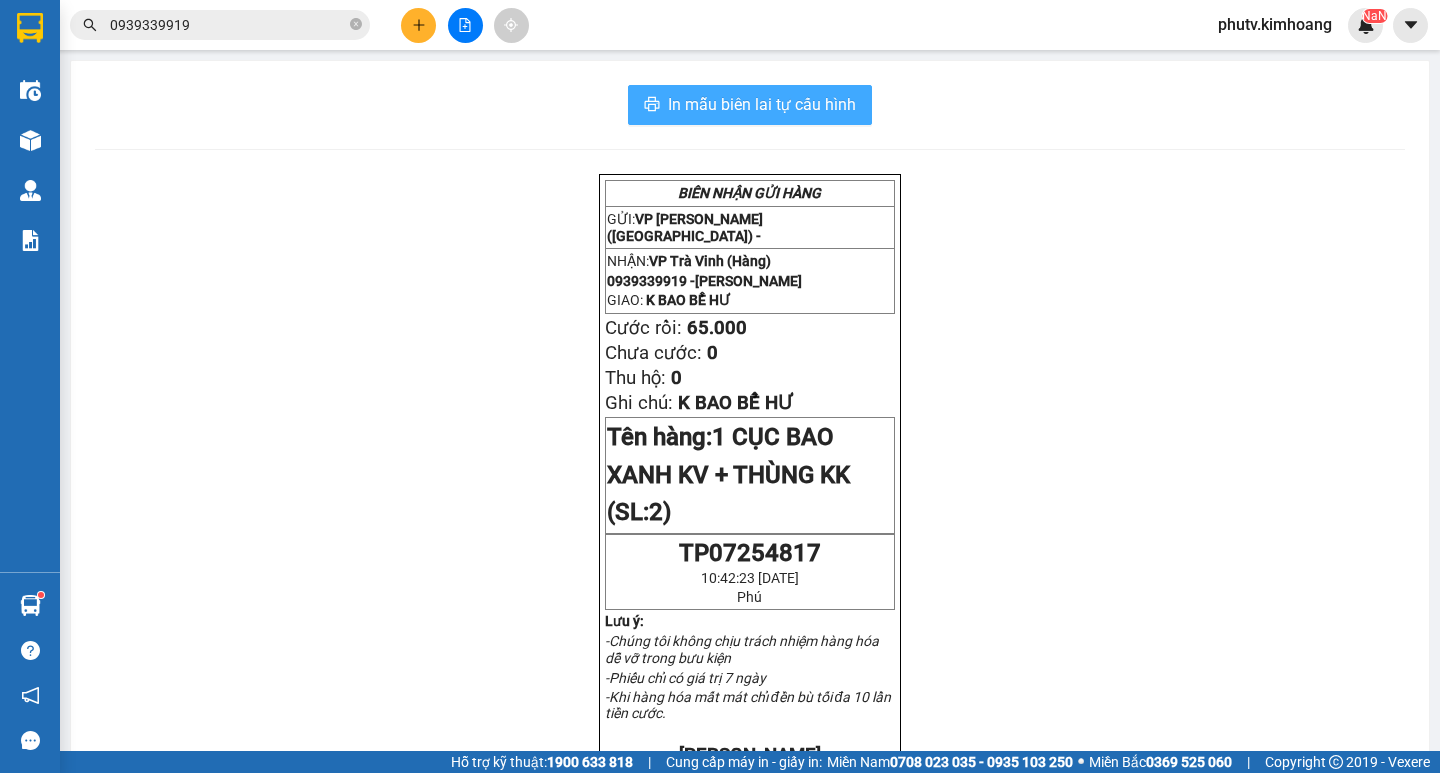 scroll, scrollTop: 0, scrollLeft: 0, axis: both 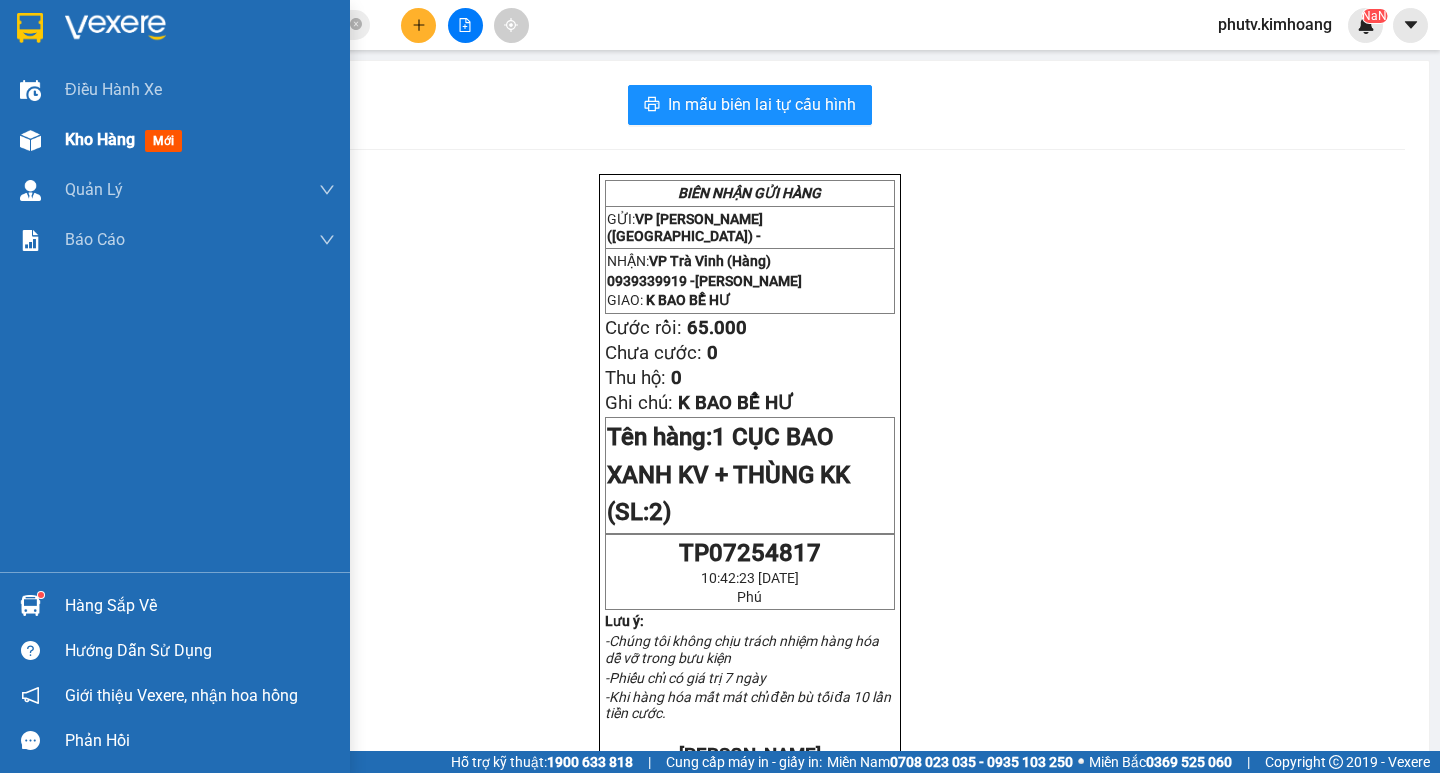 click on "Kho hàng mới" at bounding box center (200, 140) 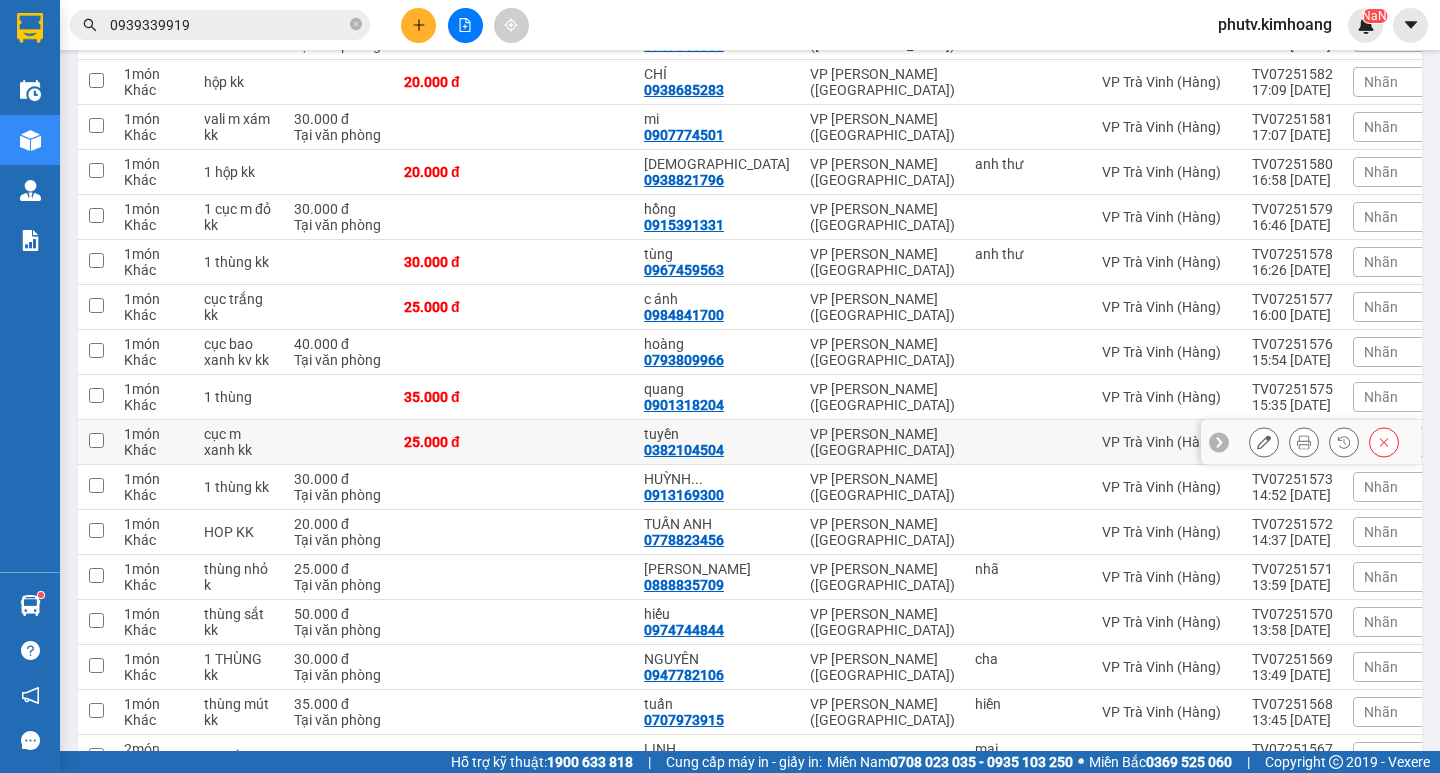 scroll, scrollTop: 974, scrollLeft: 0, axis: vertical 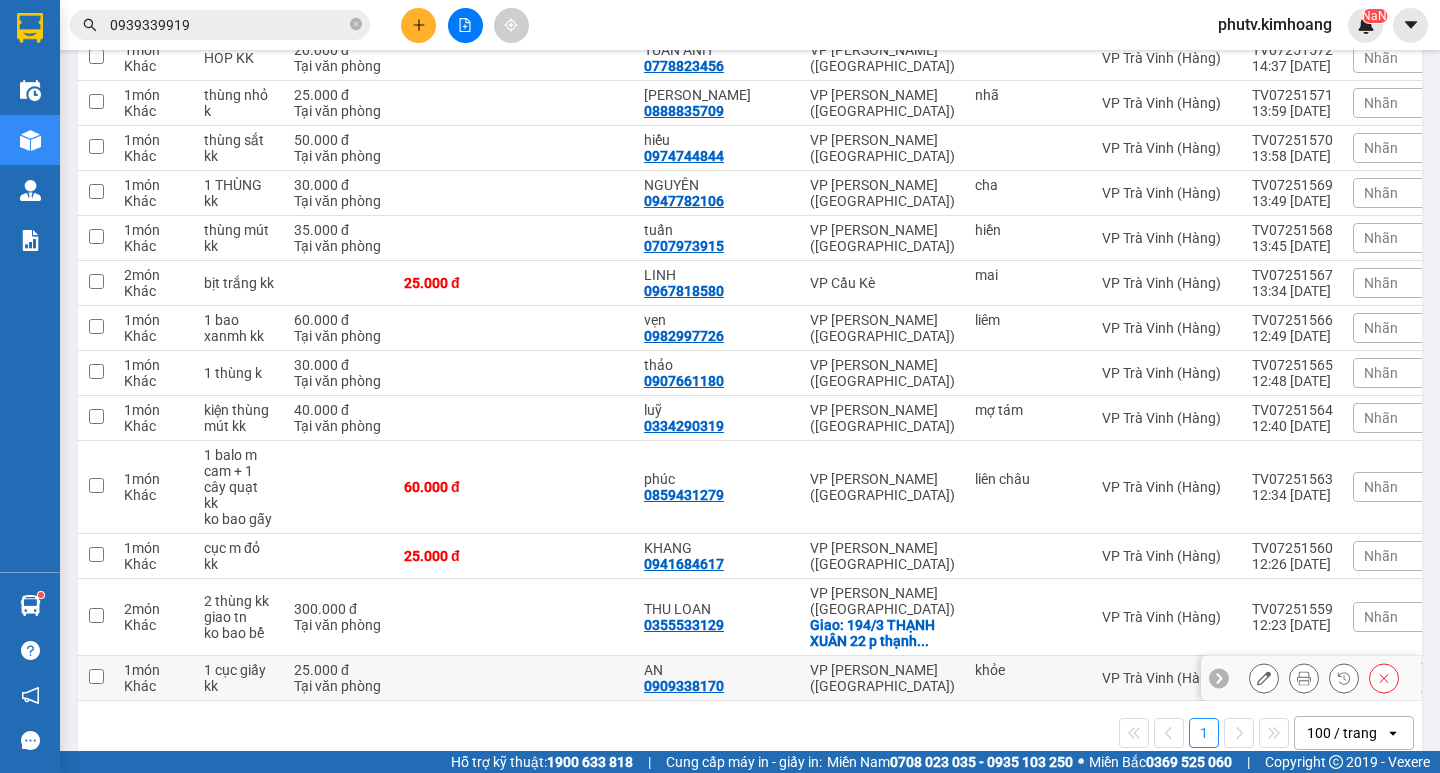 drag, startPoint x: 486, startPoint y: 647, endPoint x: 480, endPoint y: 622, distance: 25.70992 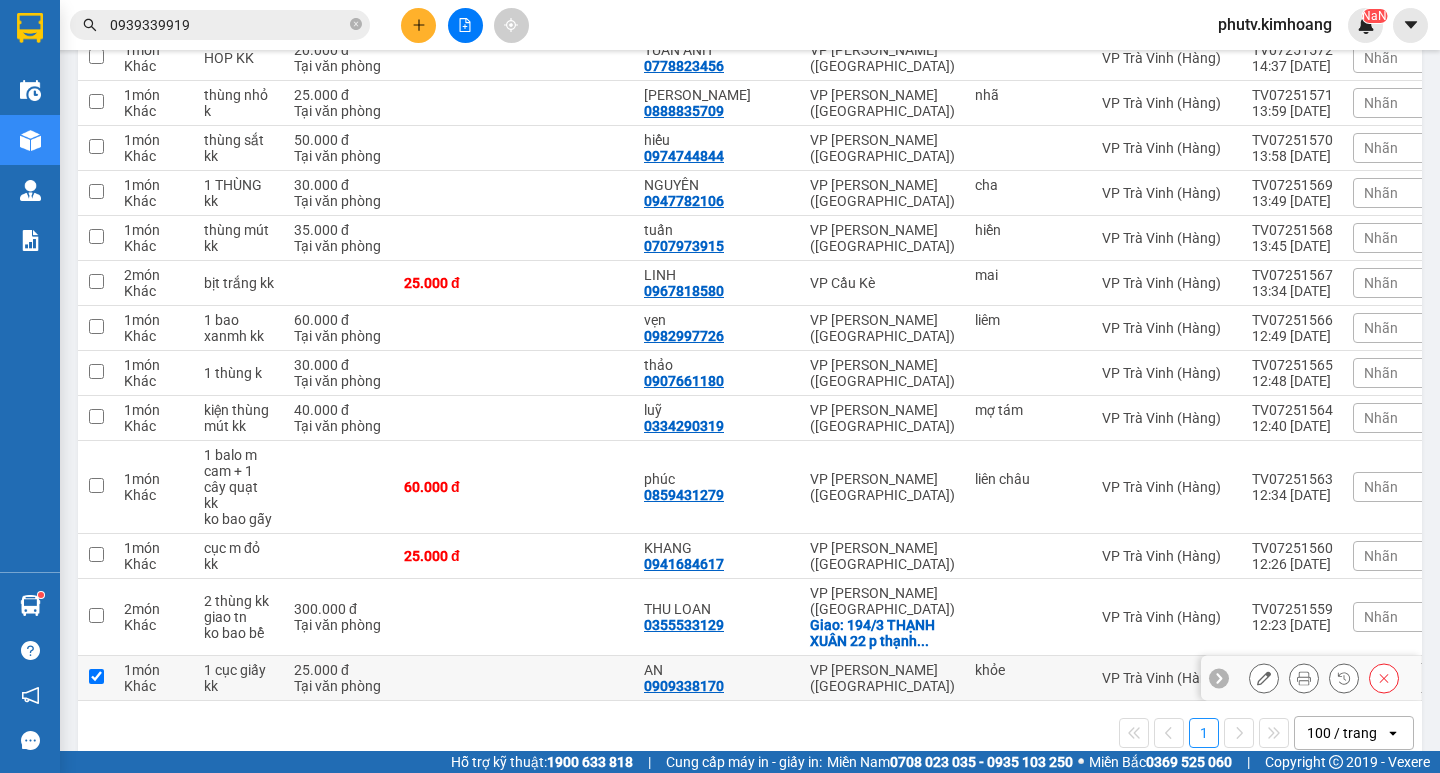 checkbox on "true" 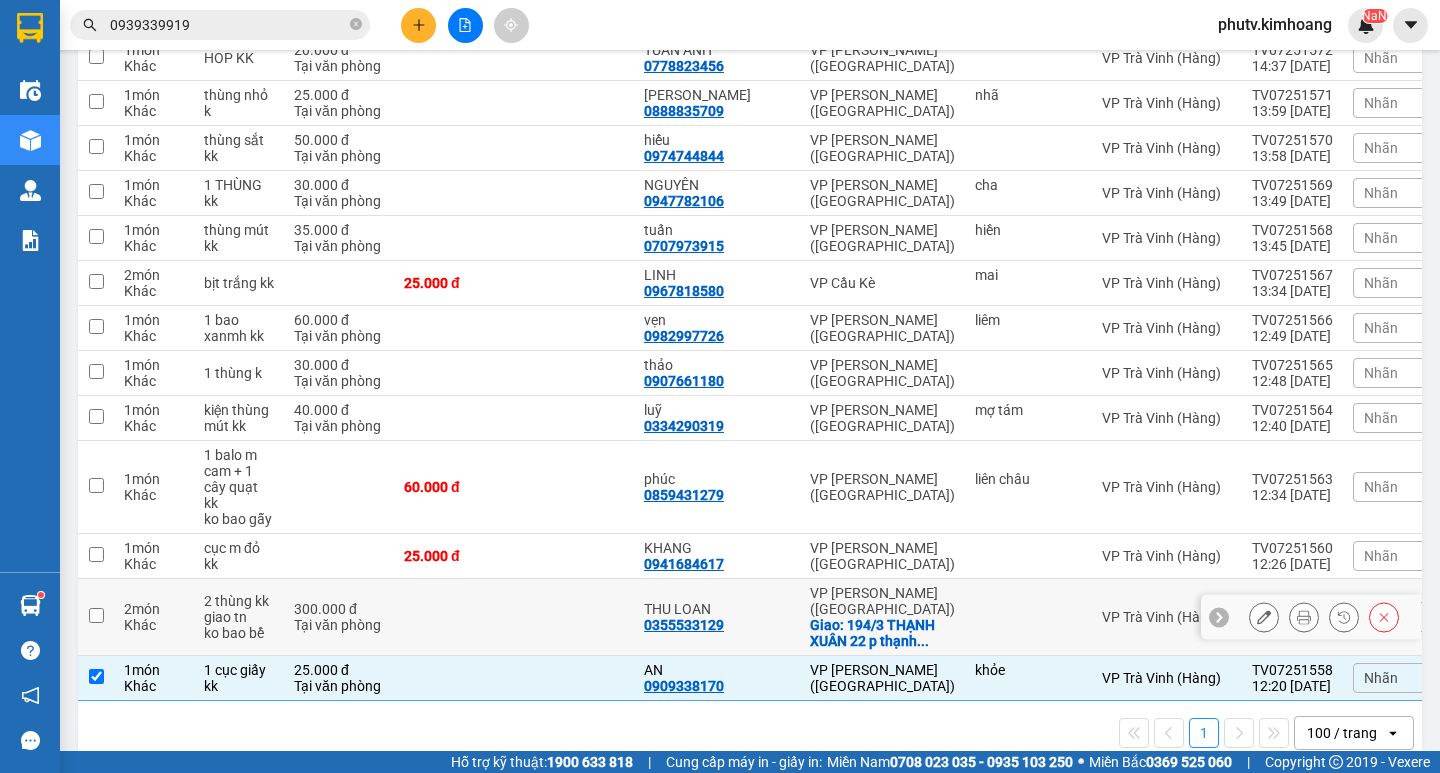 click at bounding box center [454, 617] 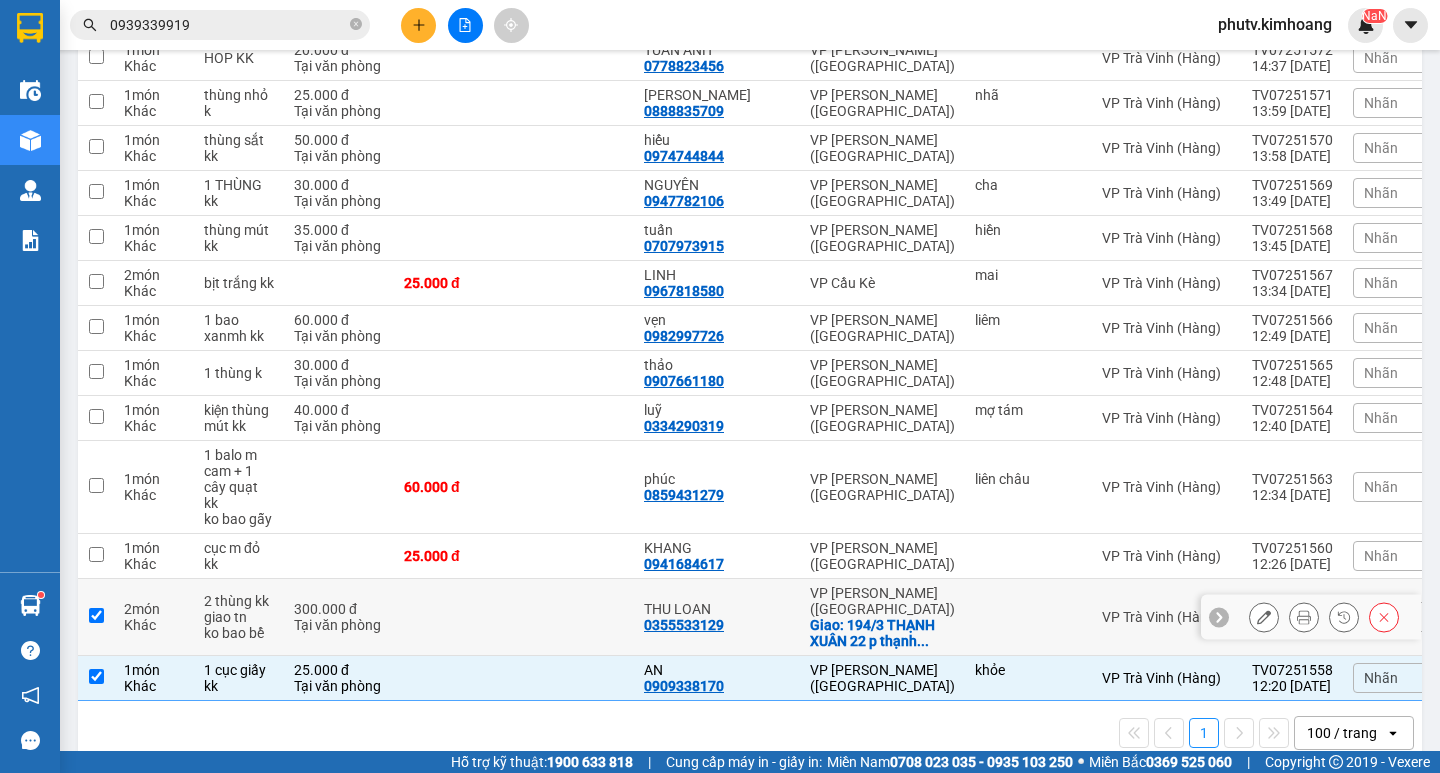 checkbox on "true" 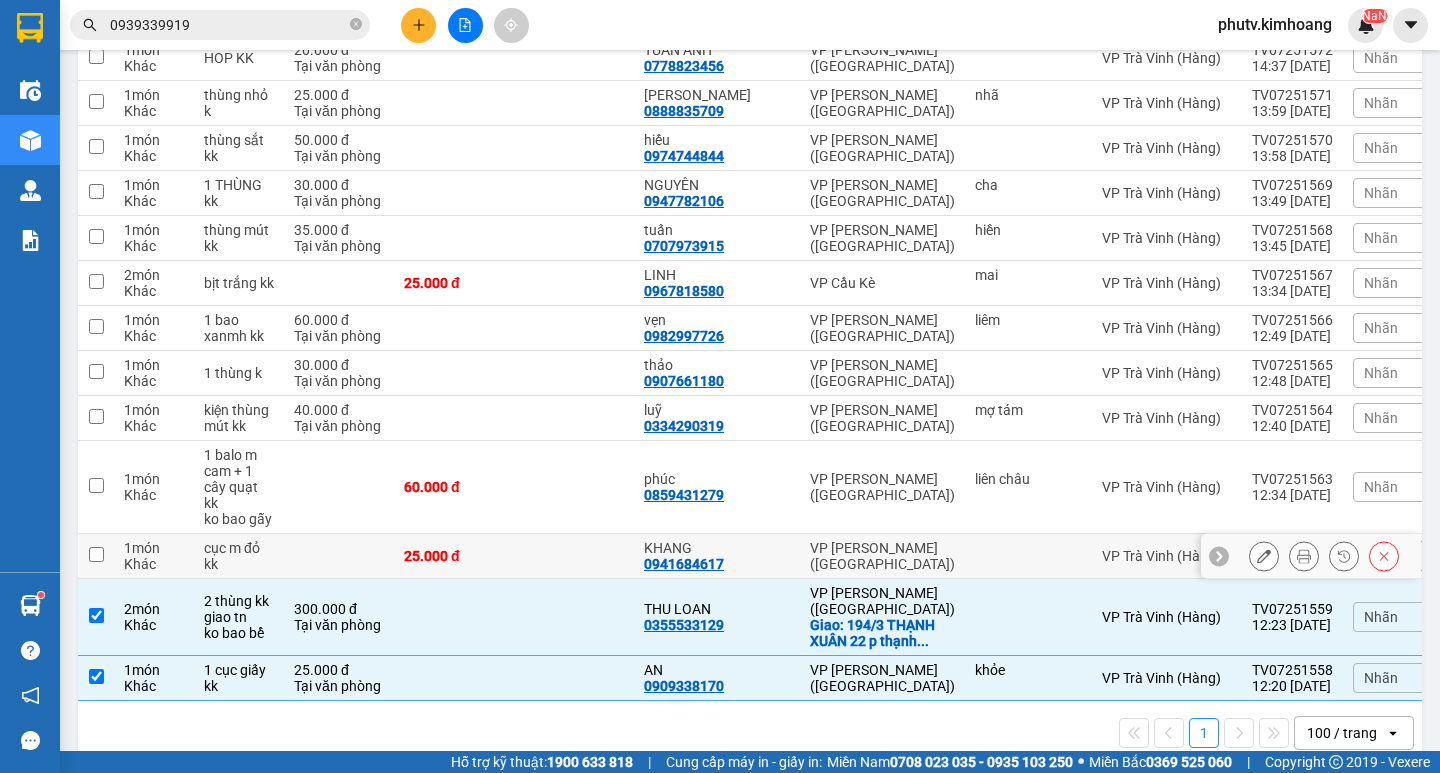 click on "25.000 đ" at bounding box center (454, 556) 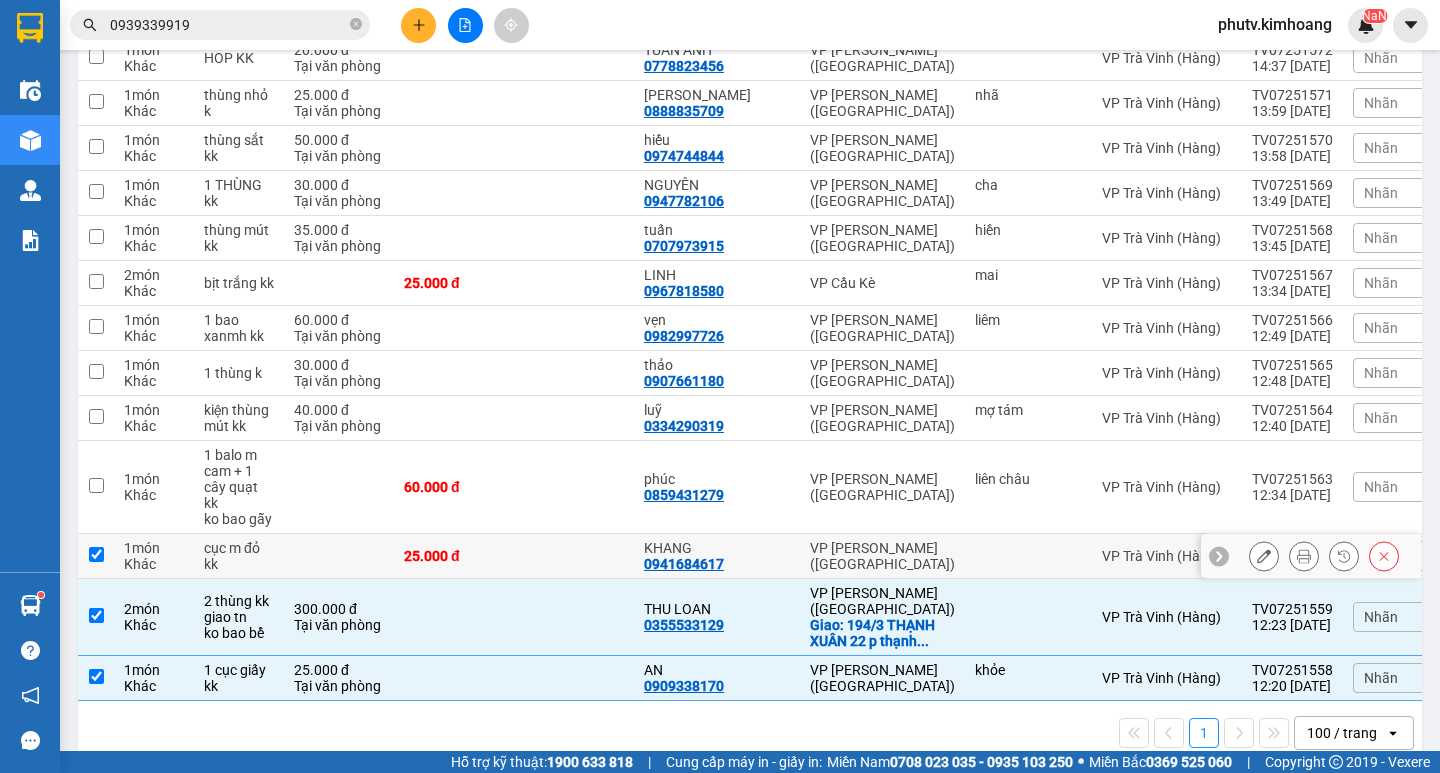 checkbox on "true" 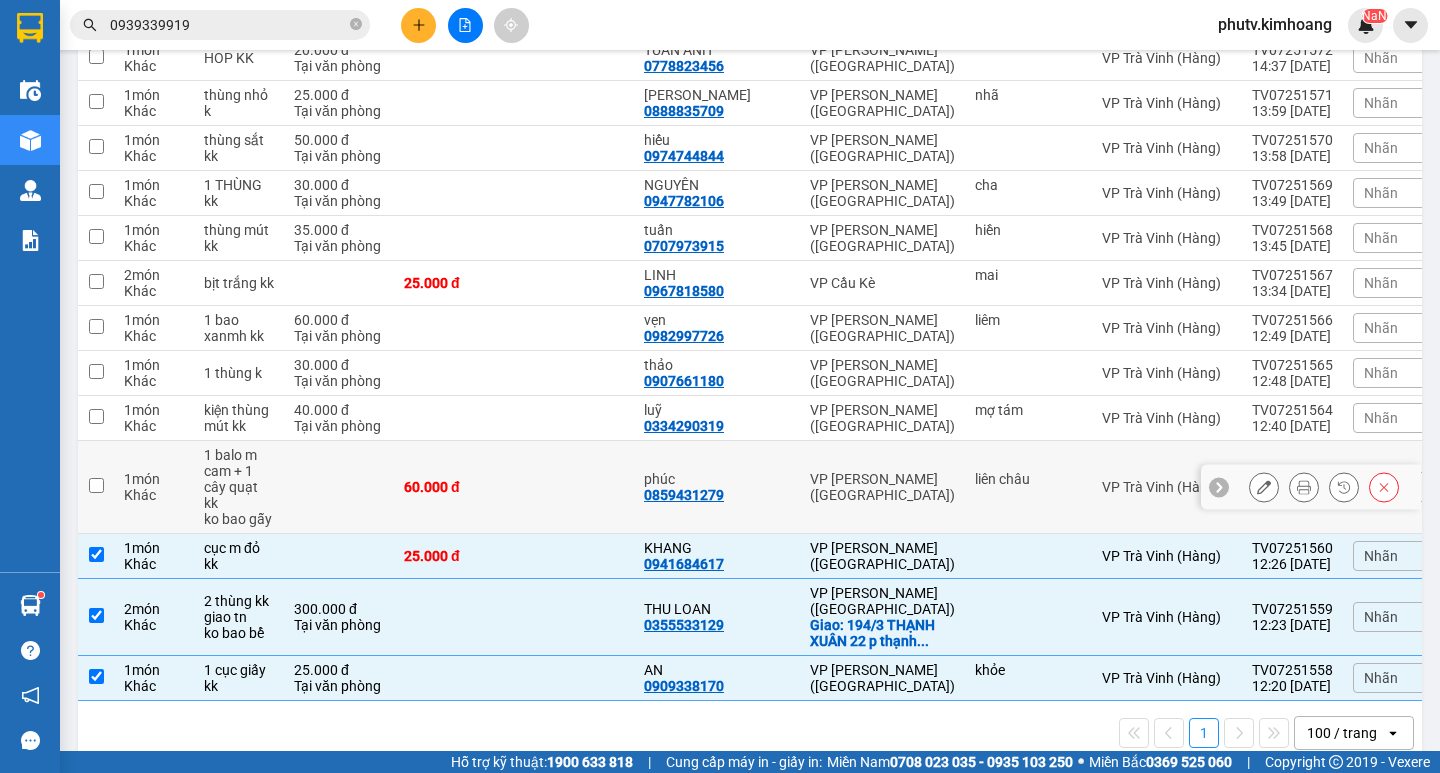 click on "60.000 đ" at bounding box center [454, 487] 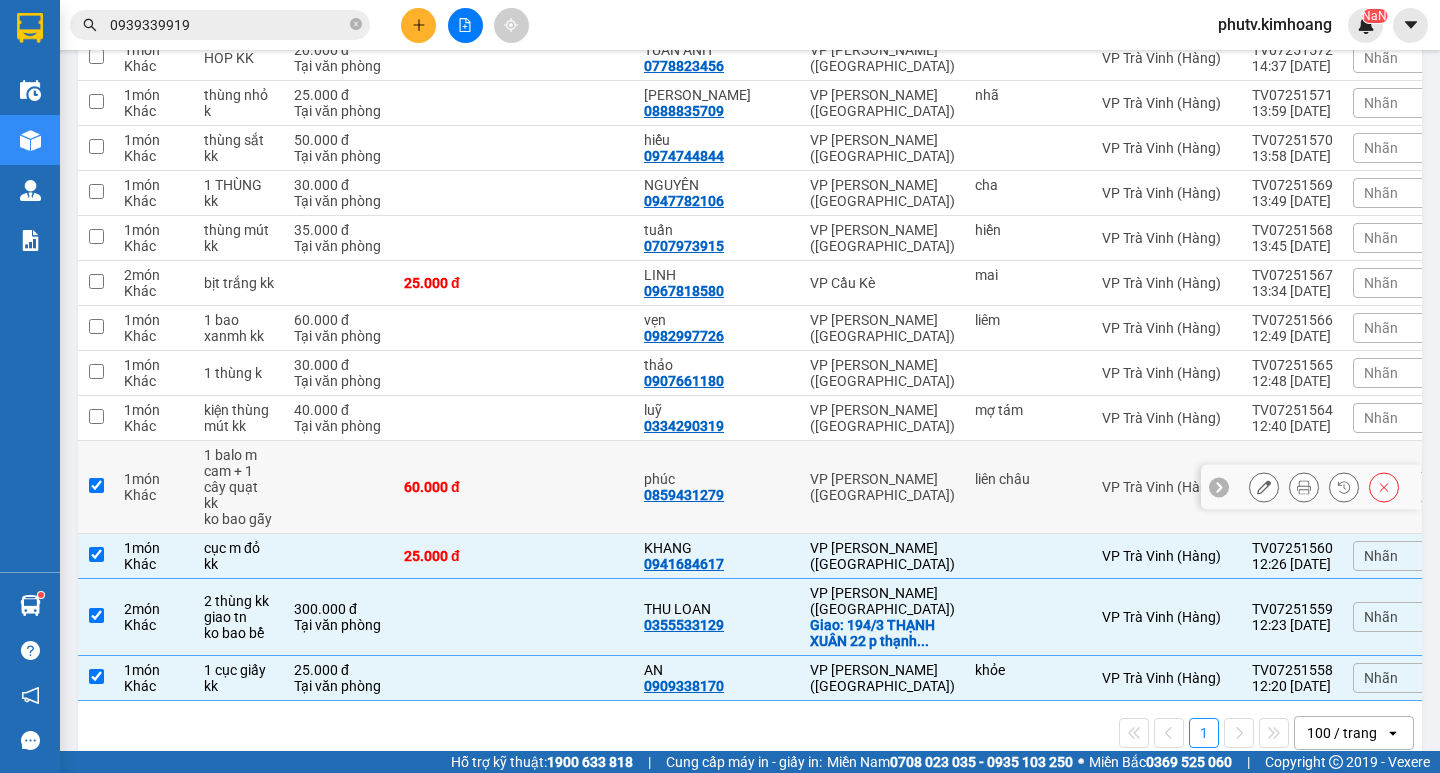checkbox on "true" 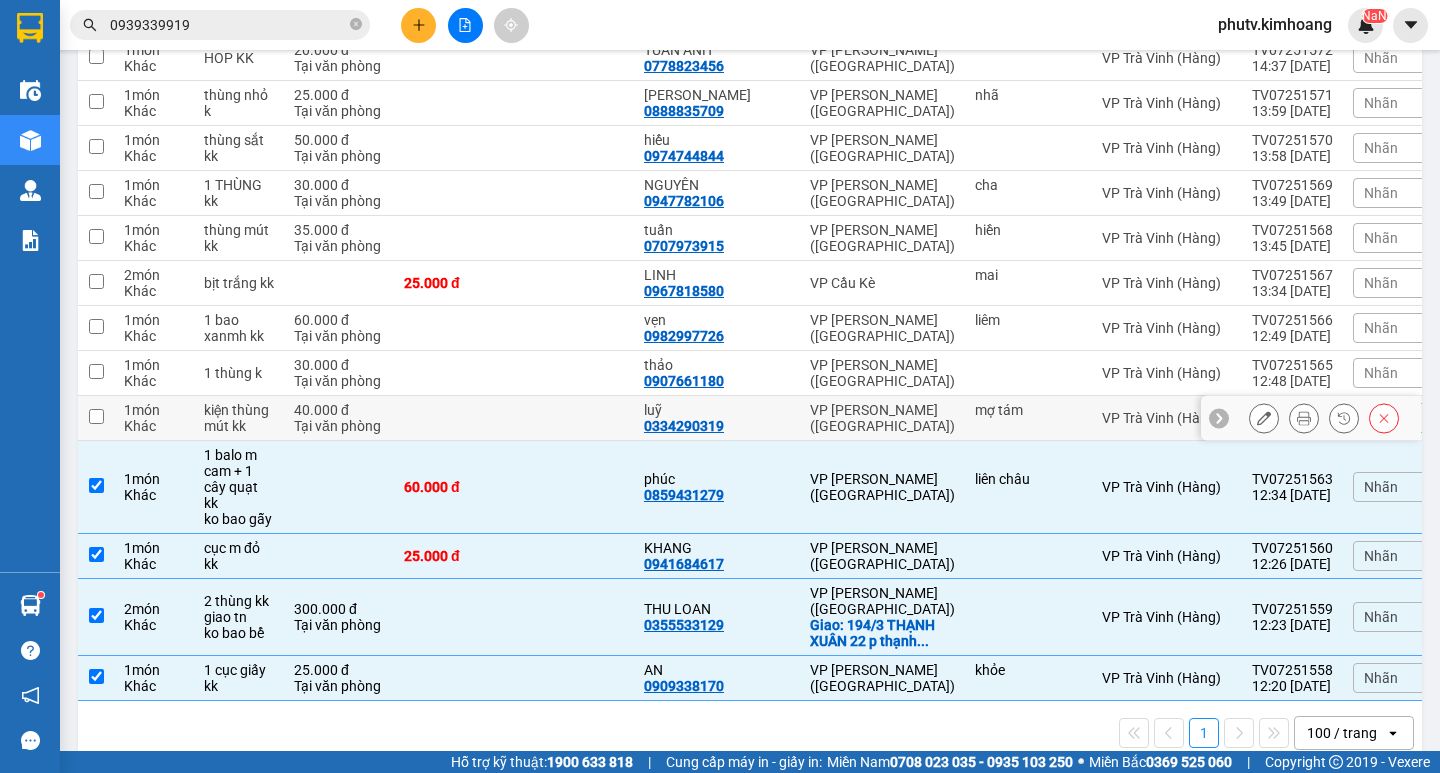 click at bounding box center (454, 418) 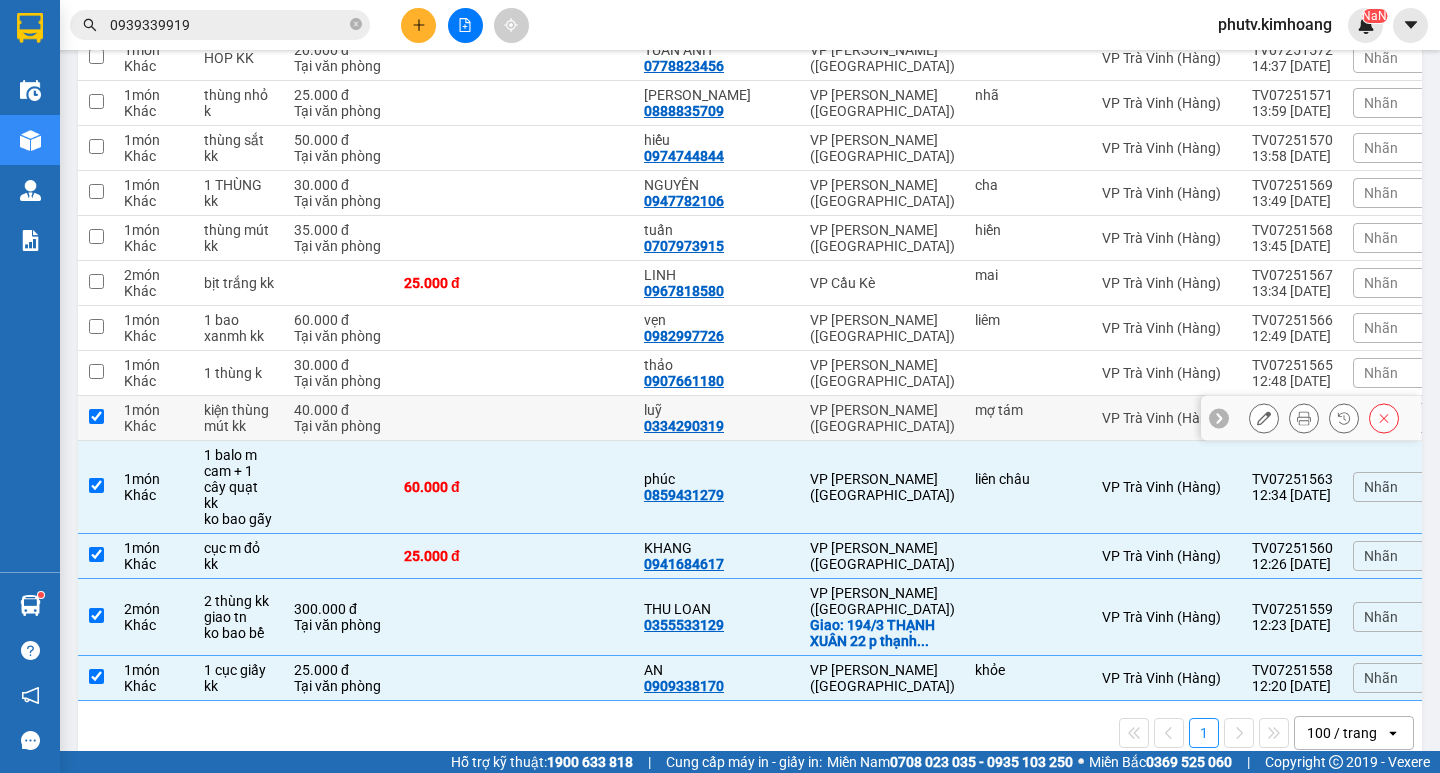 checkbox on "true" 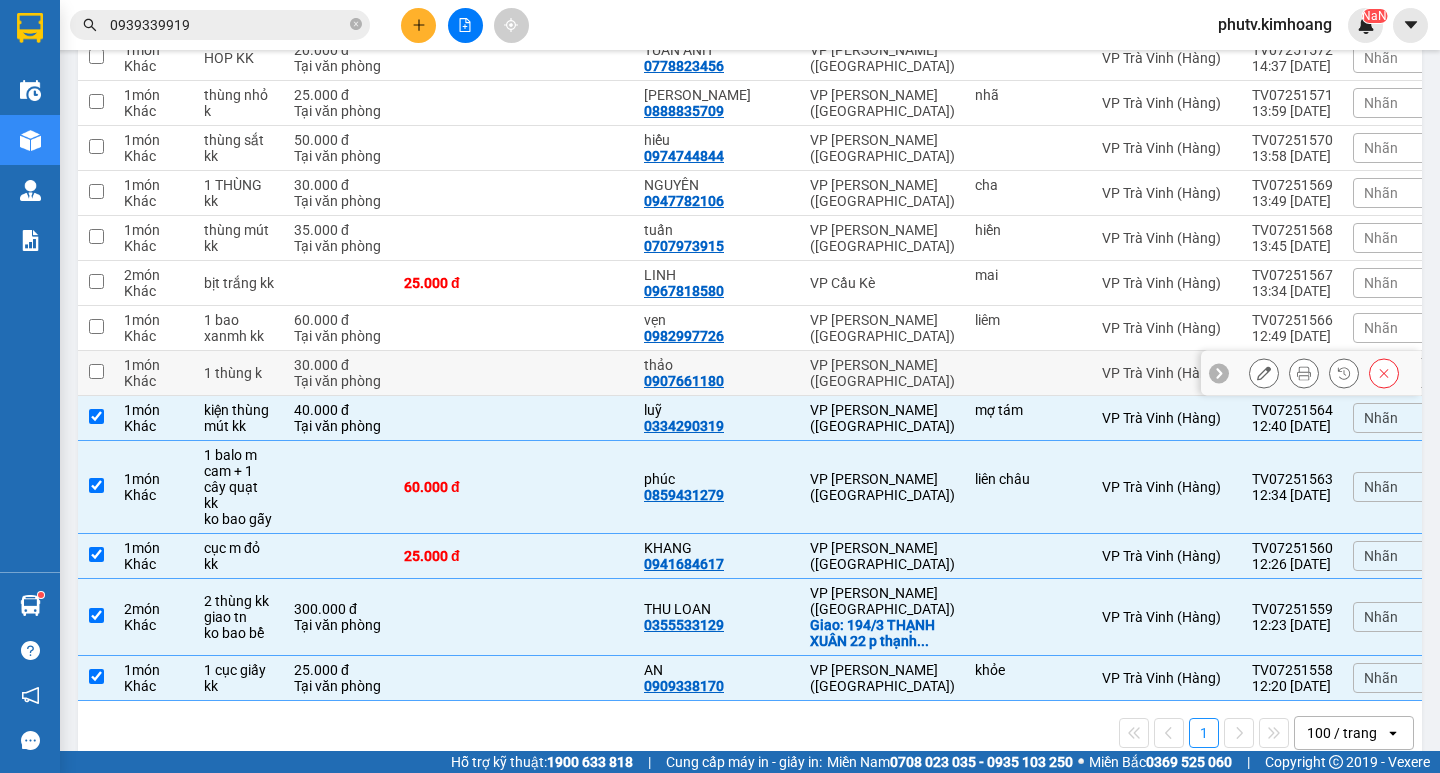 click at bounding box center [454, 373] 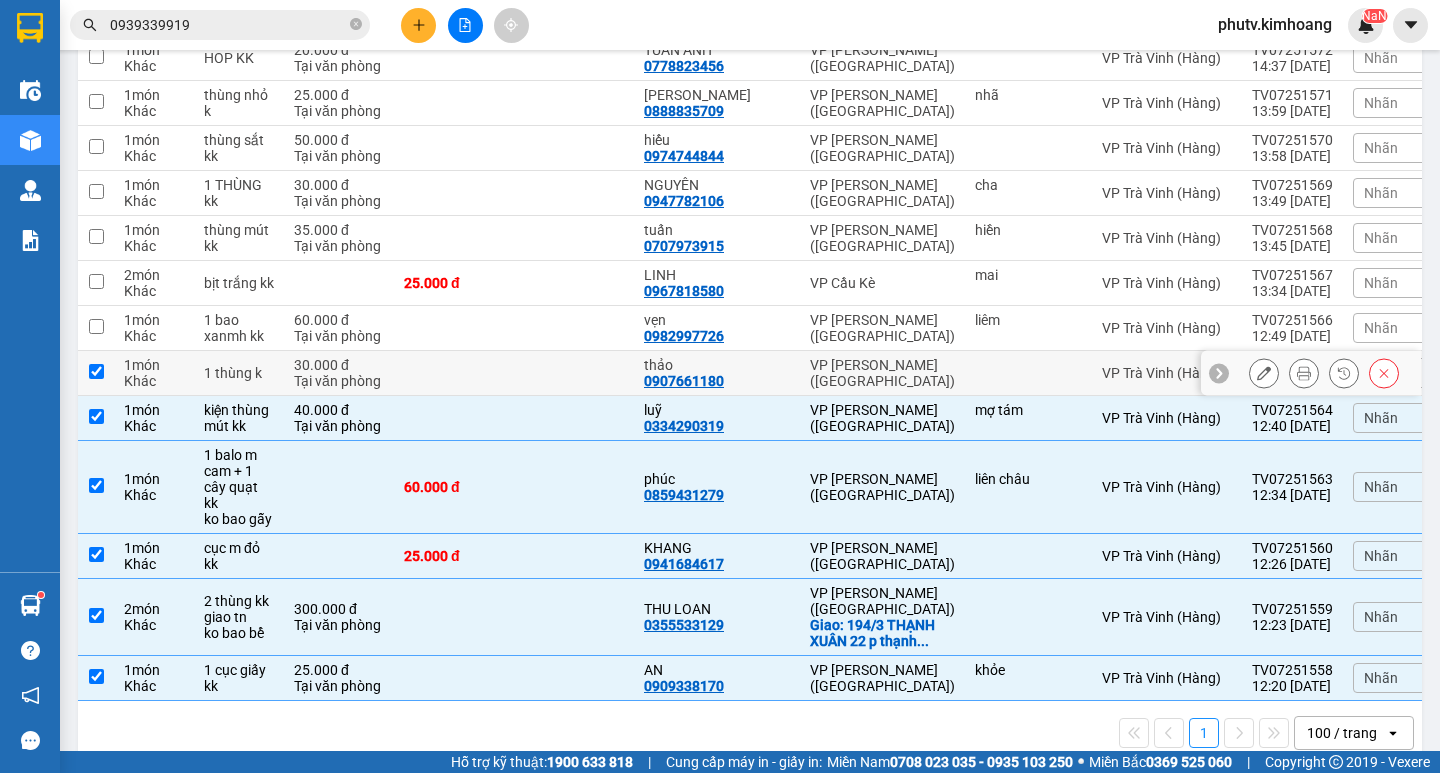 checkbox on "true" 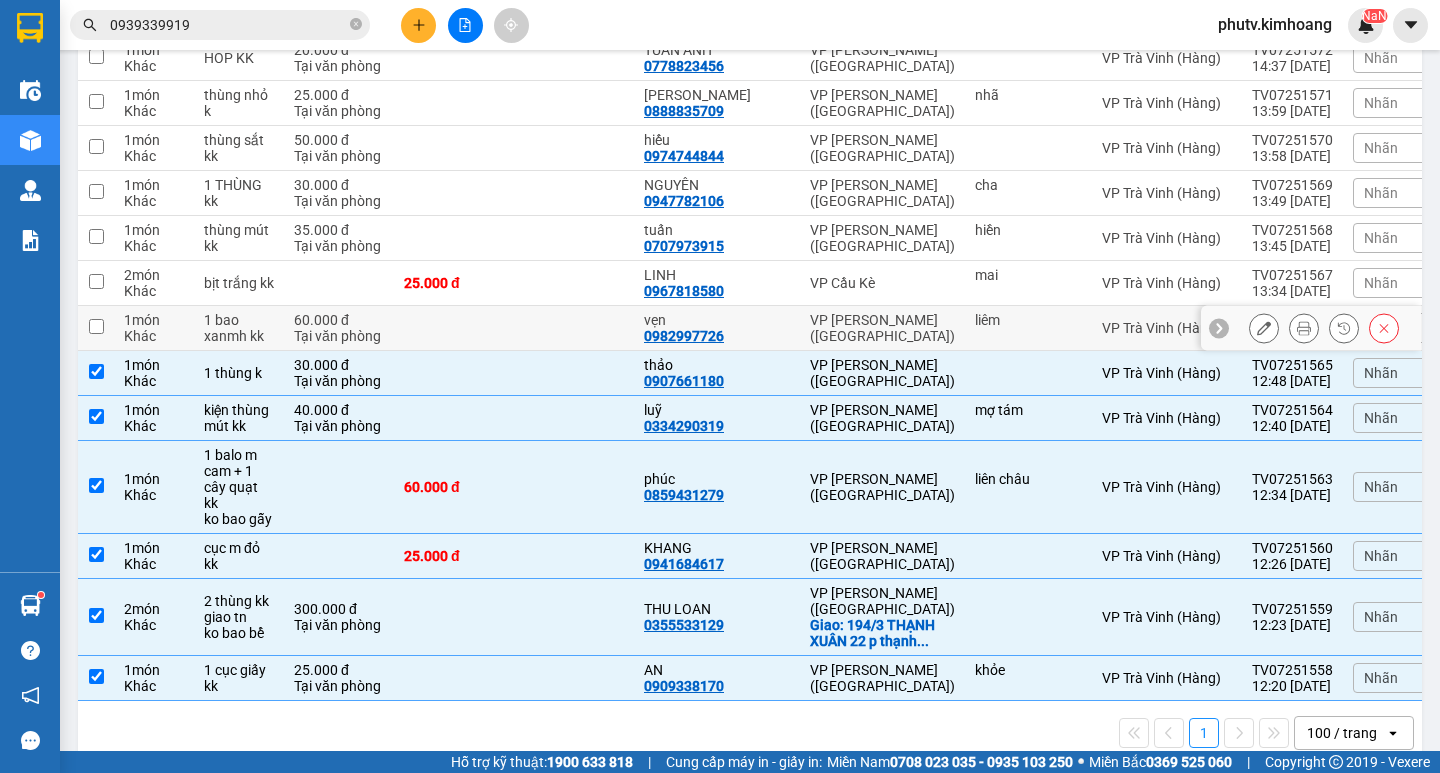 click at bounding box center [454, 328] 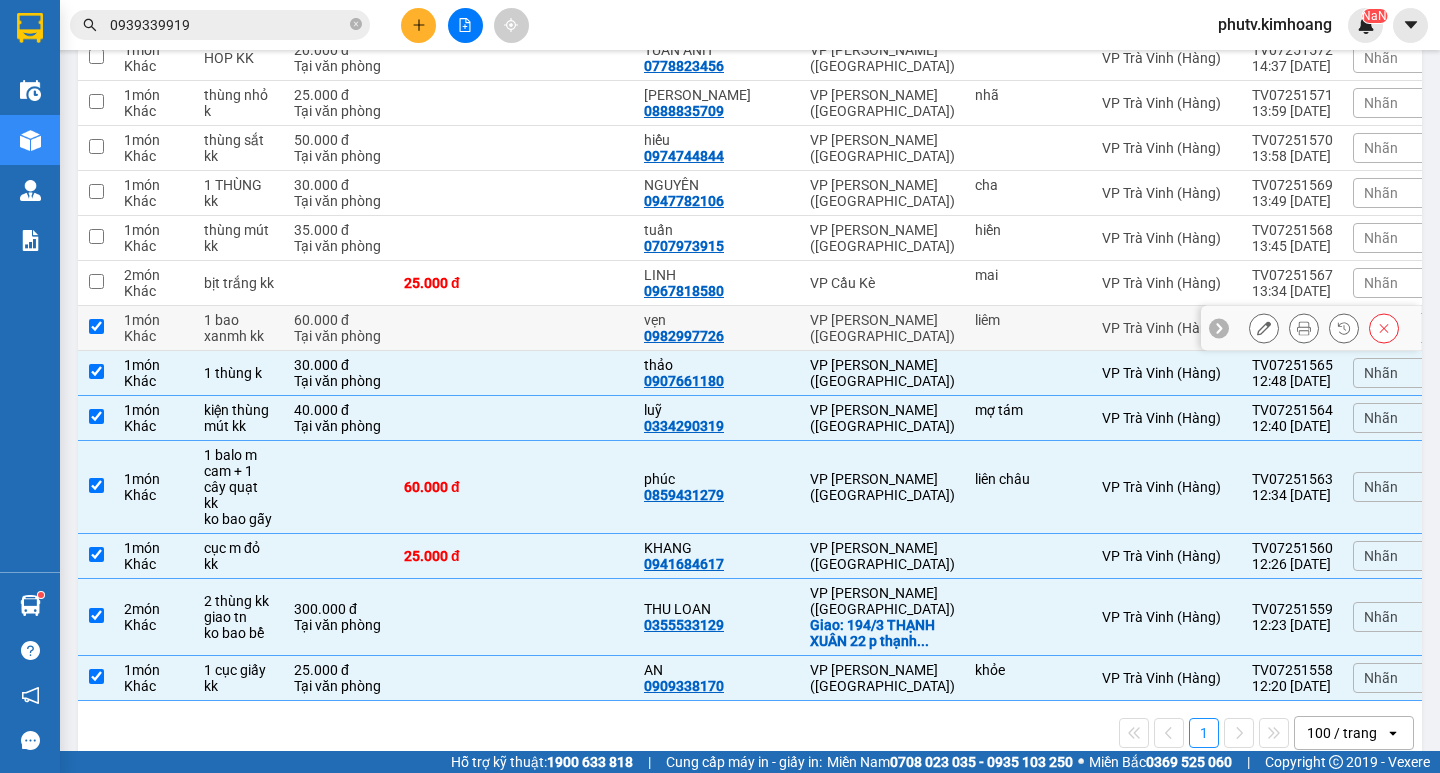checkbox on "true" 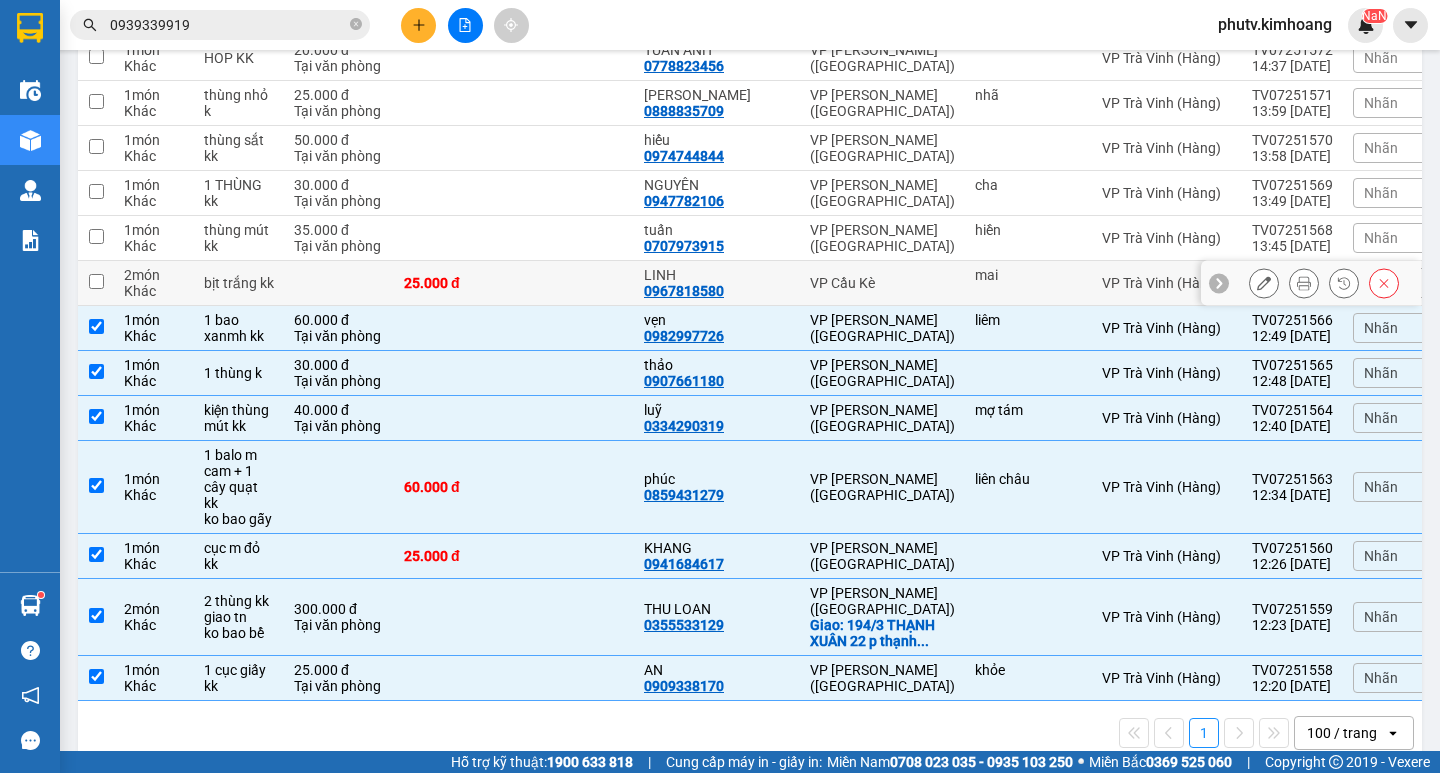 click on "25.000 đ" at bounding box center (454, 283) 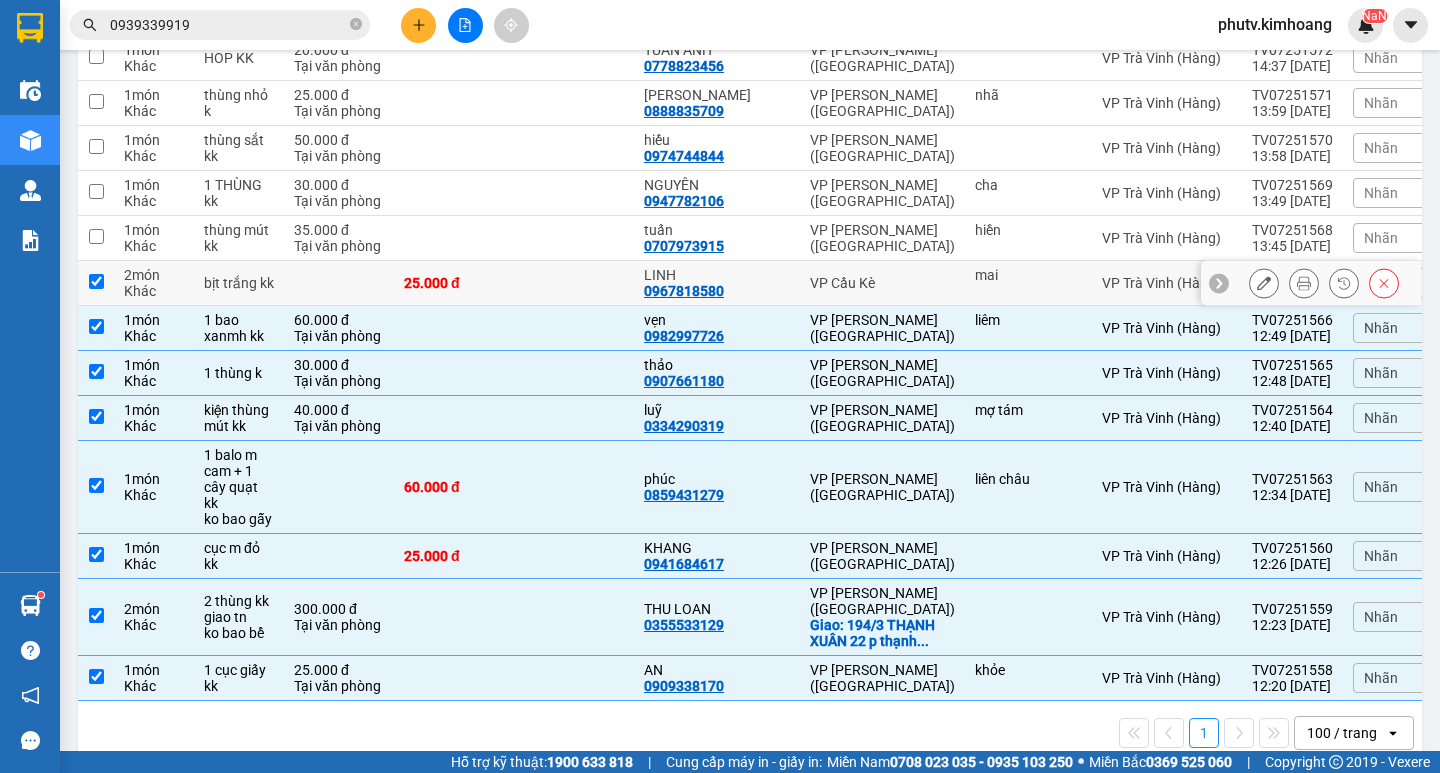 checkbox on "true" 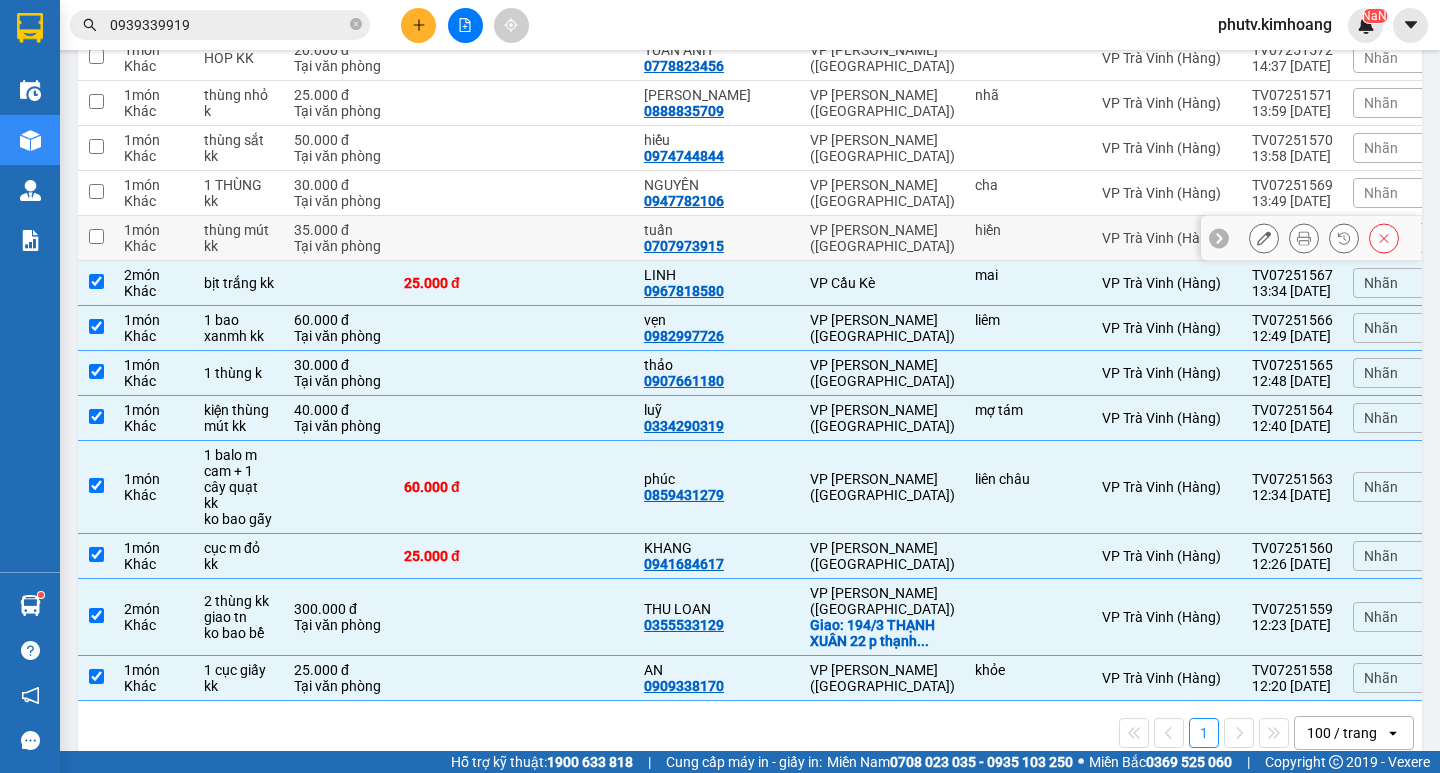 click at bounding box center (454, 238) 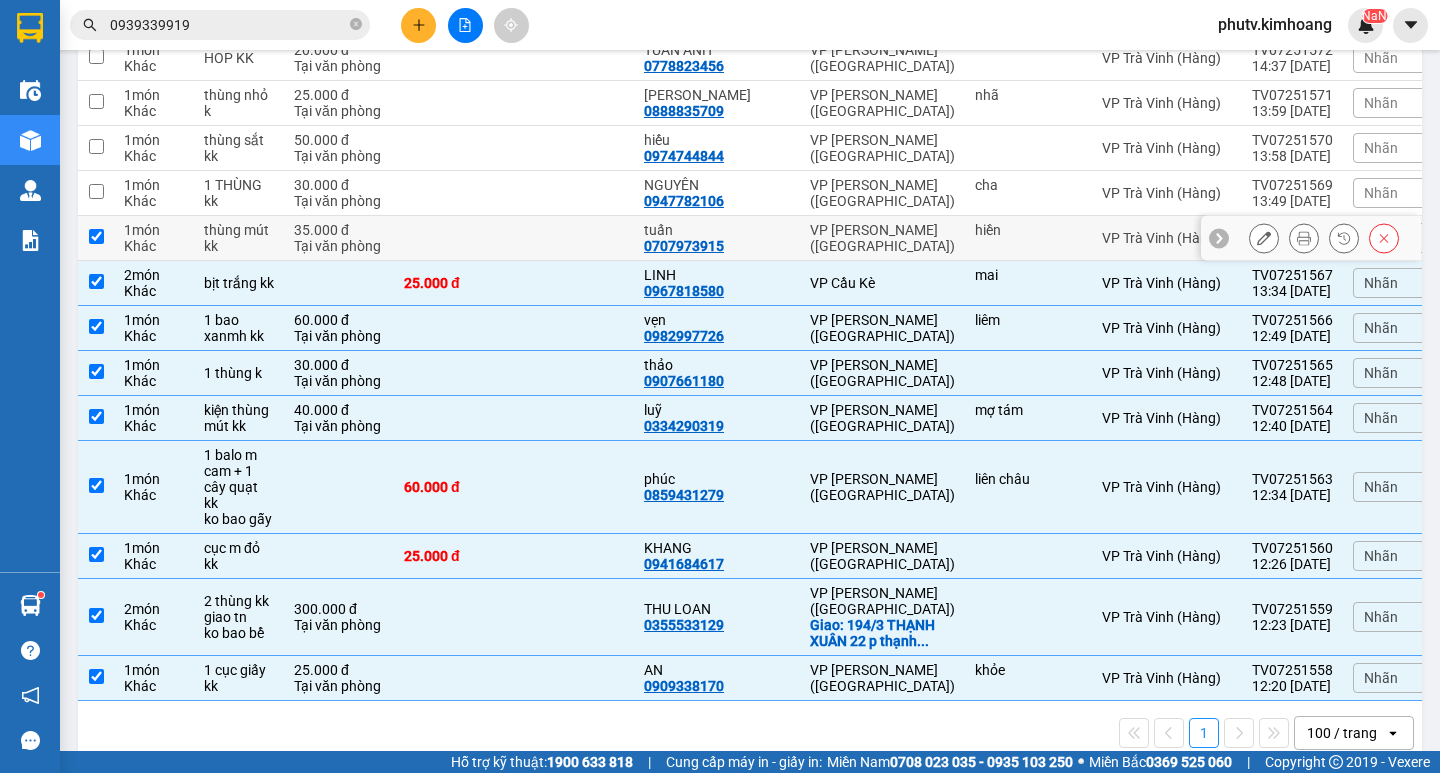 checkbox on "true" 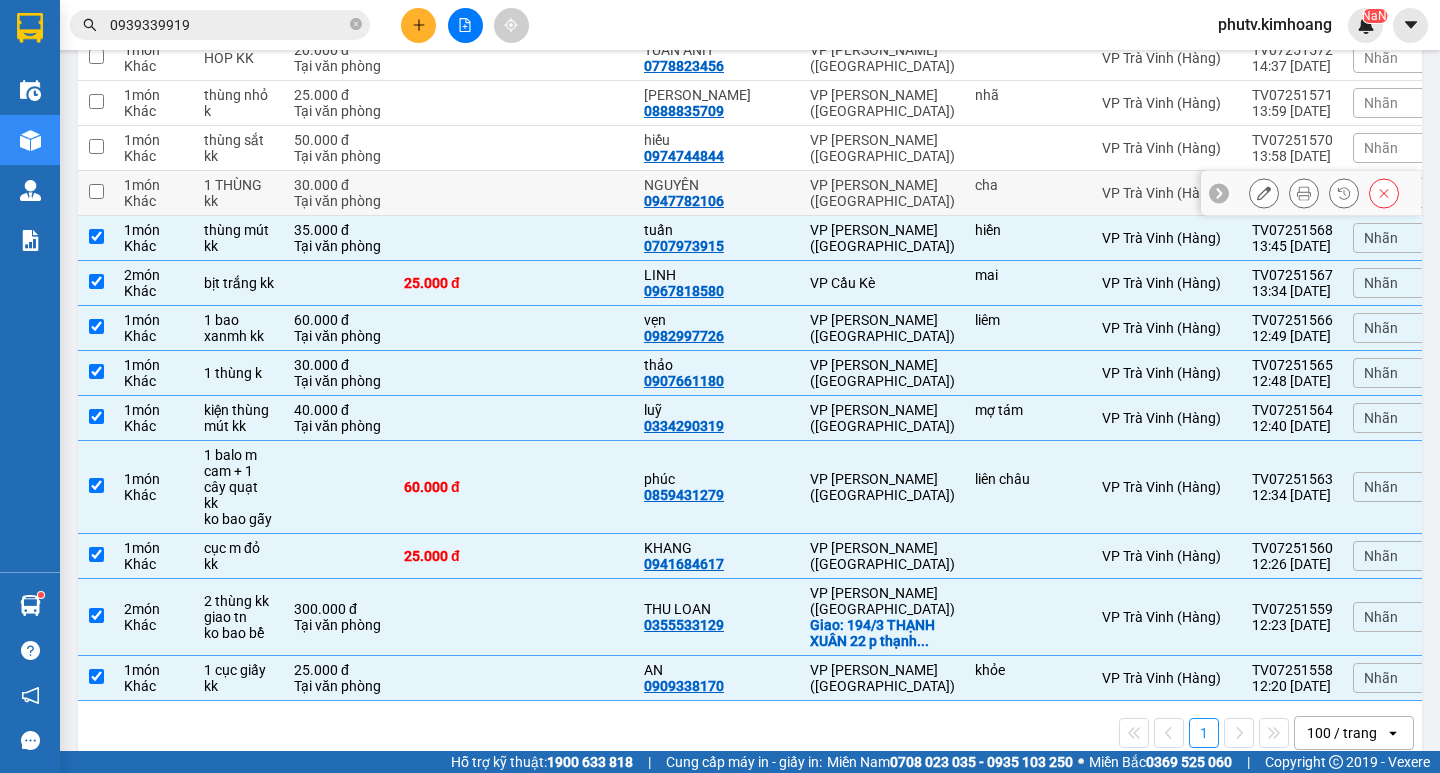 click at bounding box center (454, 193) 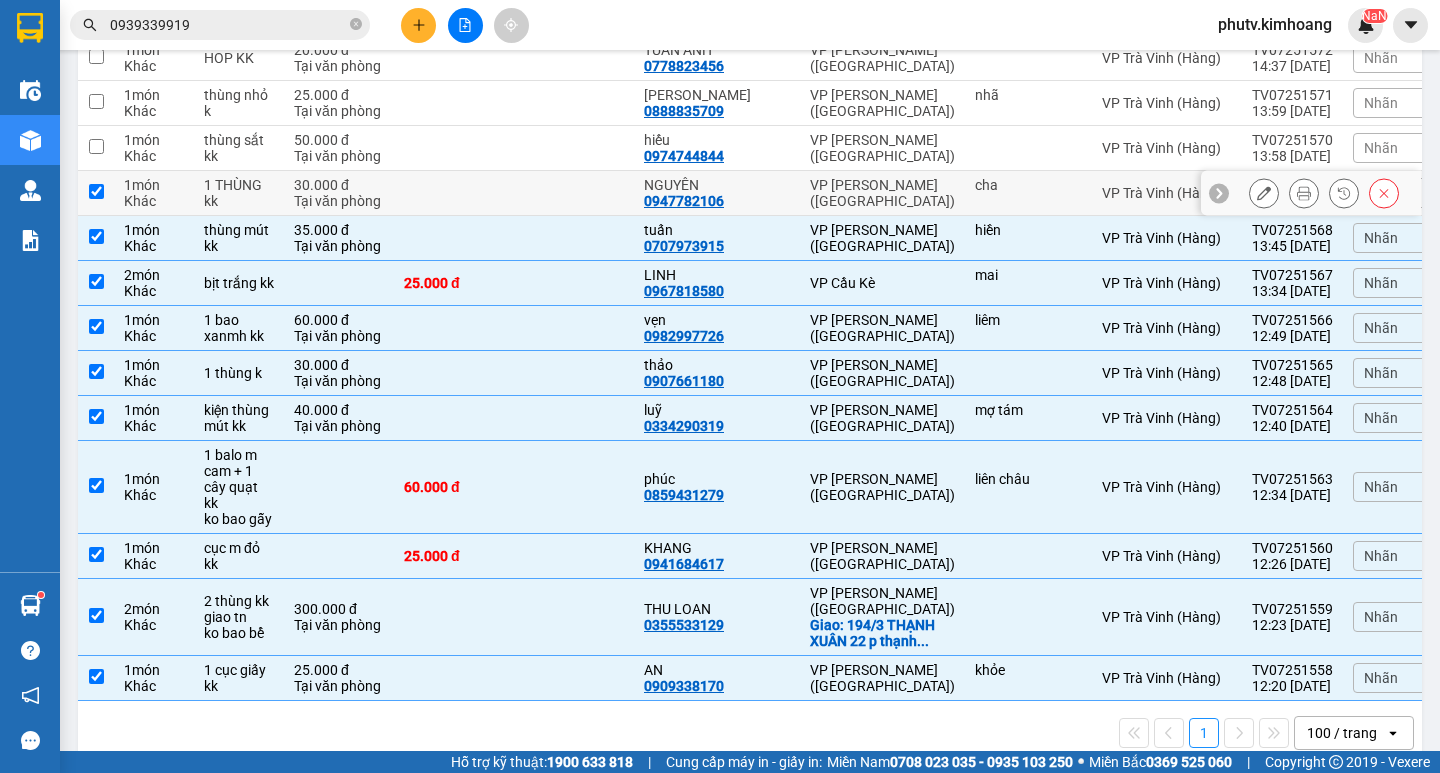 checkbox on "true" 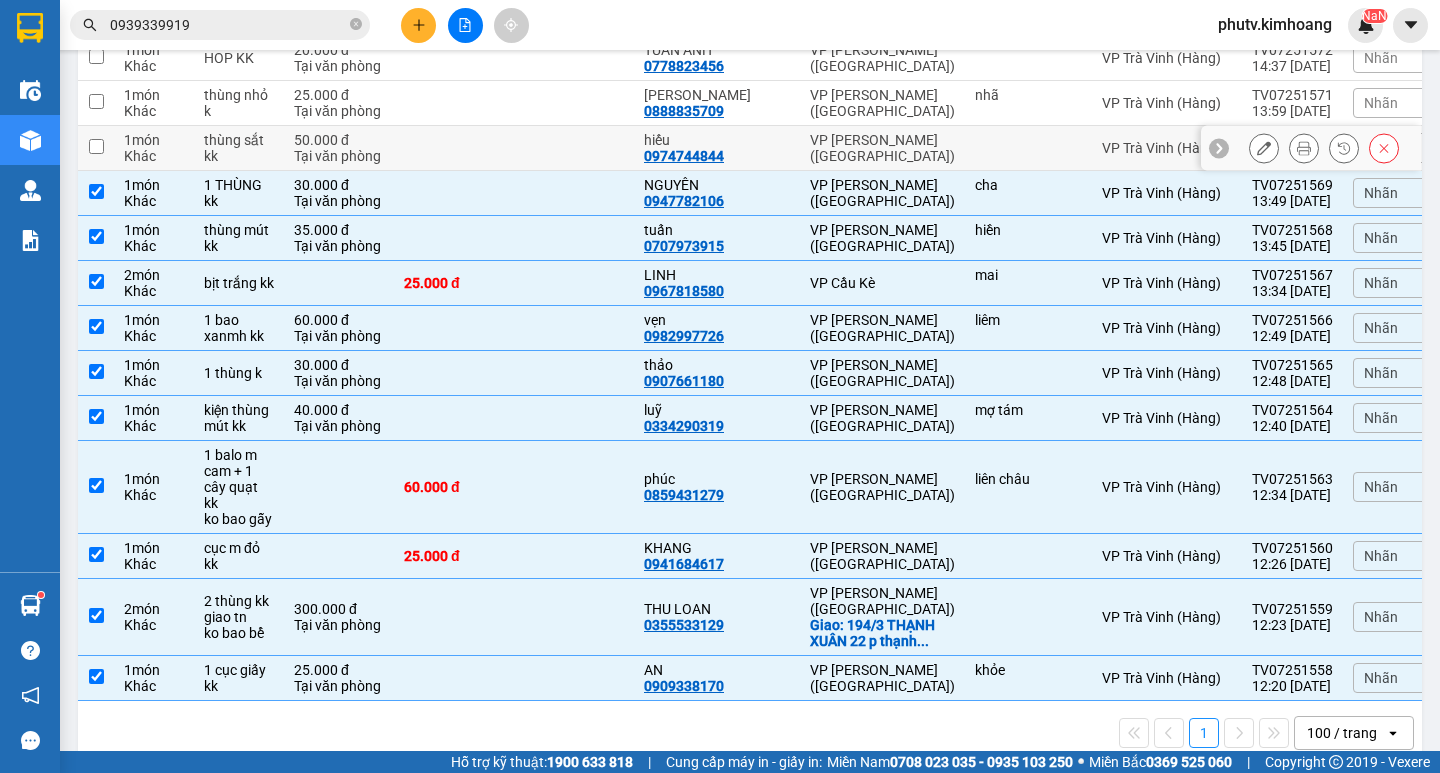 click at bounding box center (454, 148) 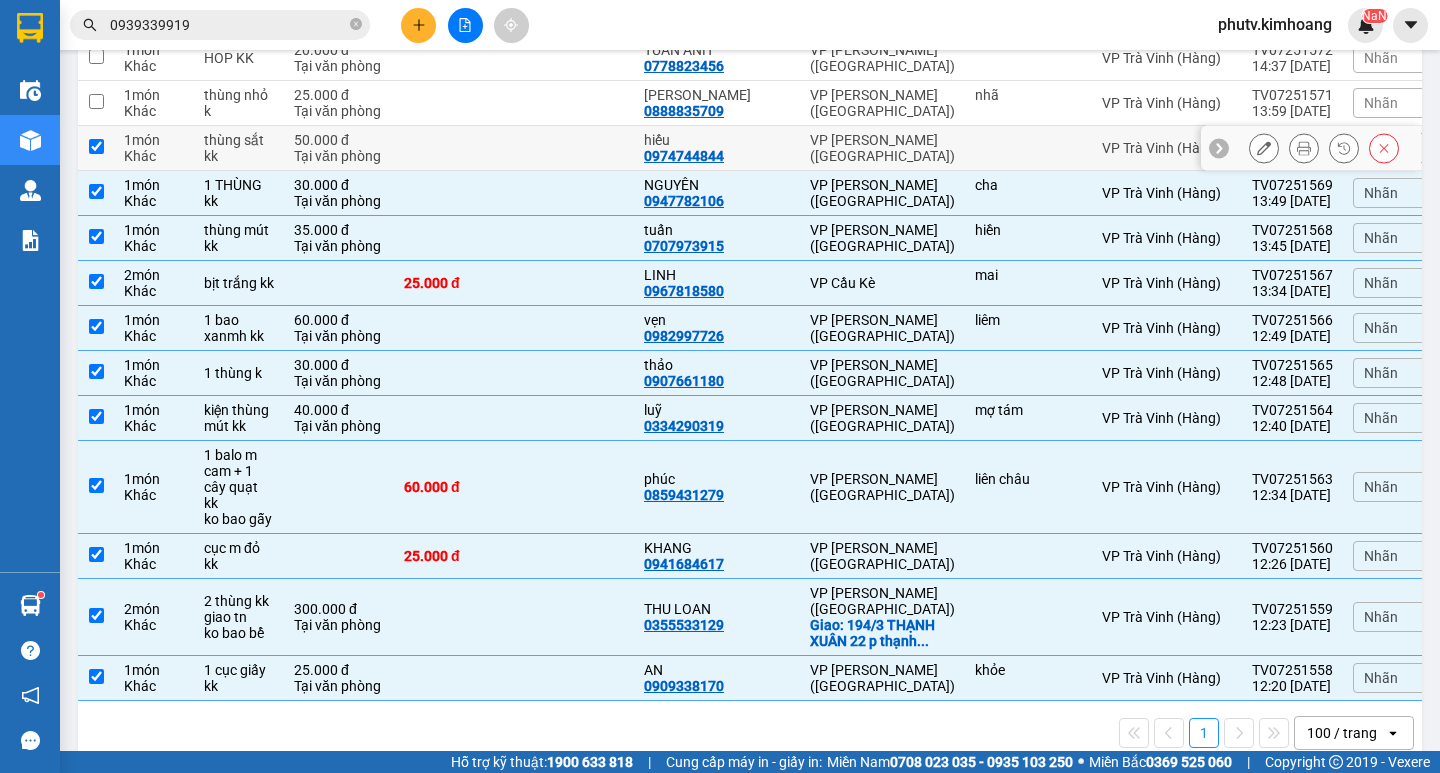 checkbox on "true" 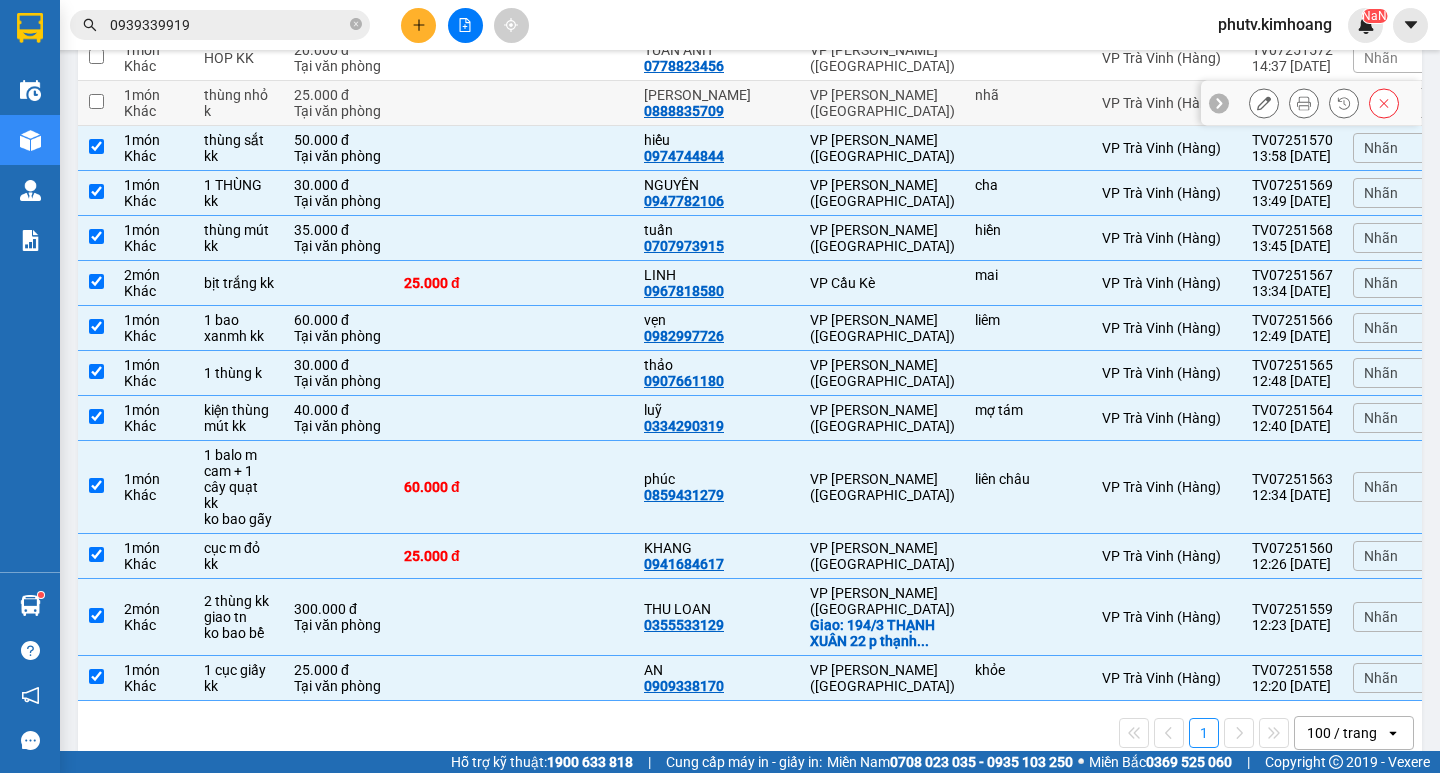 click at bounding box center [454, 103] 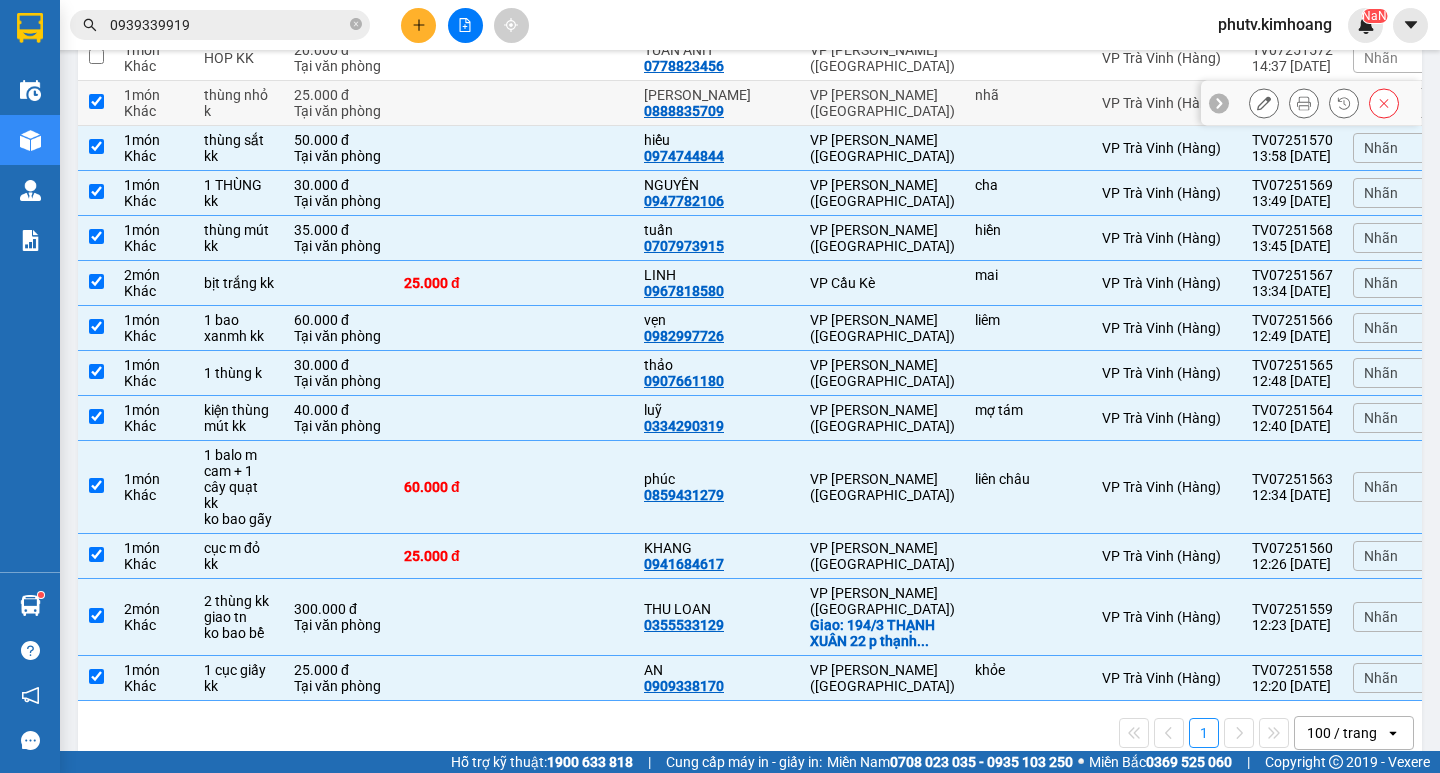 checkbox on "true" 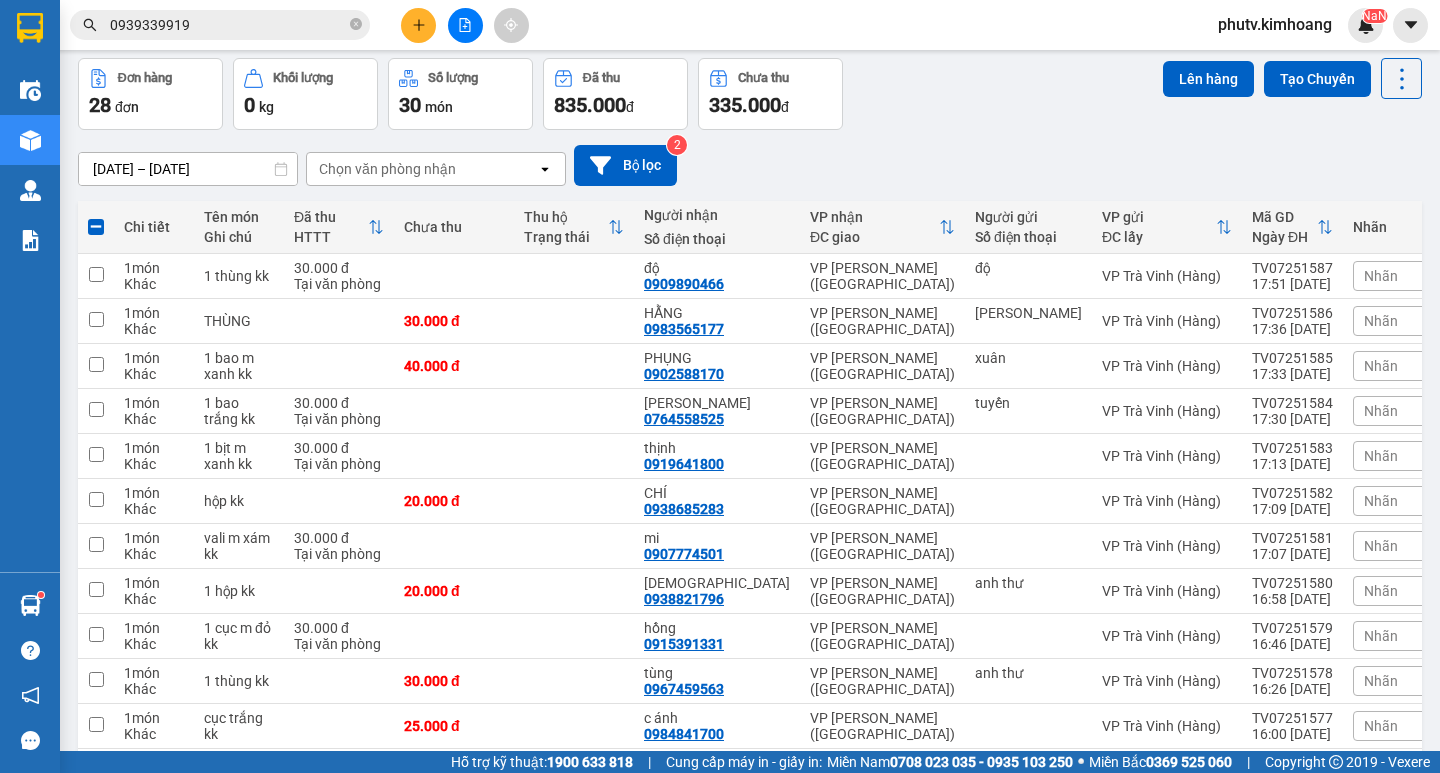scroll, scrollTop: 0, scrollLeft: 0, axis: both 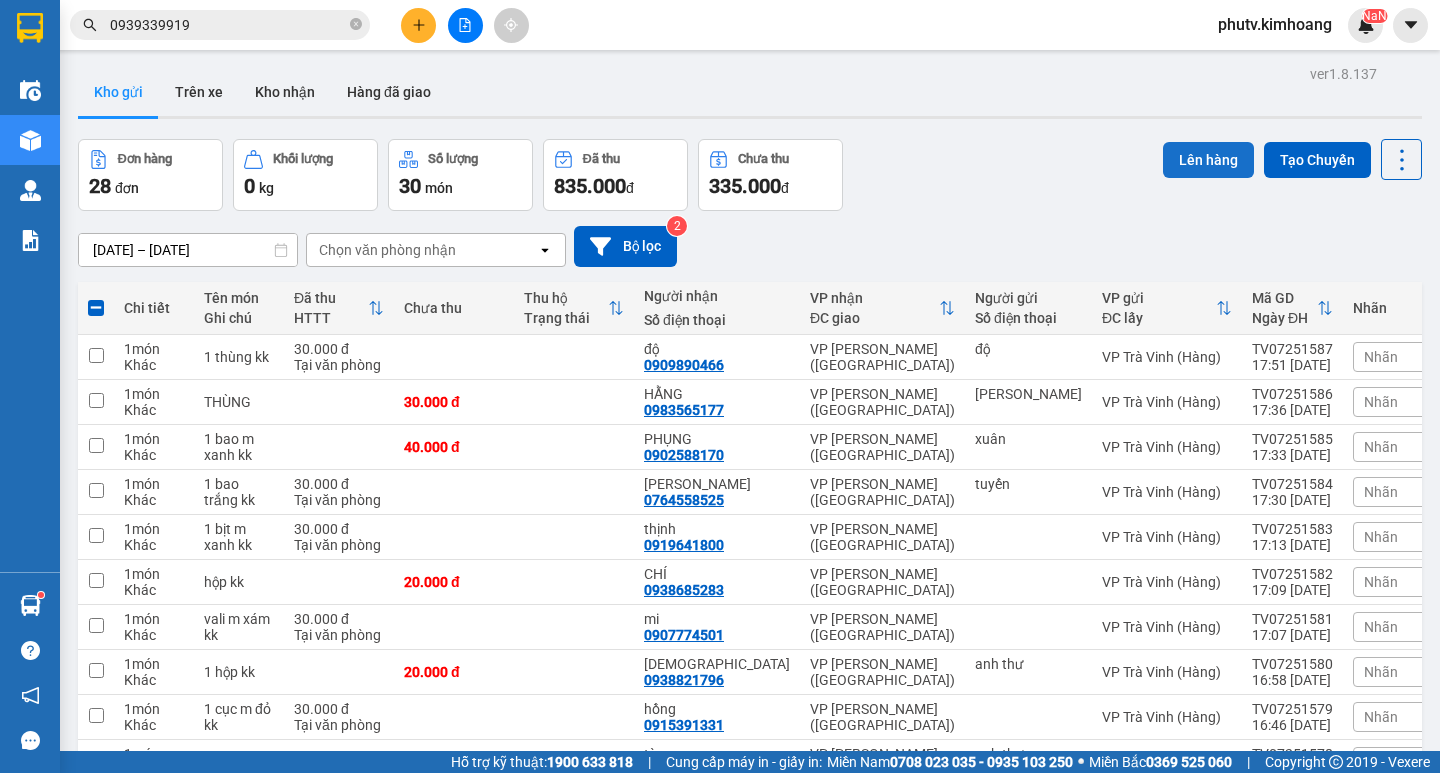 click on "Lên hàng" at bounding box center (1208, 160) 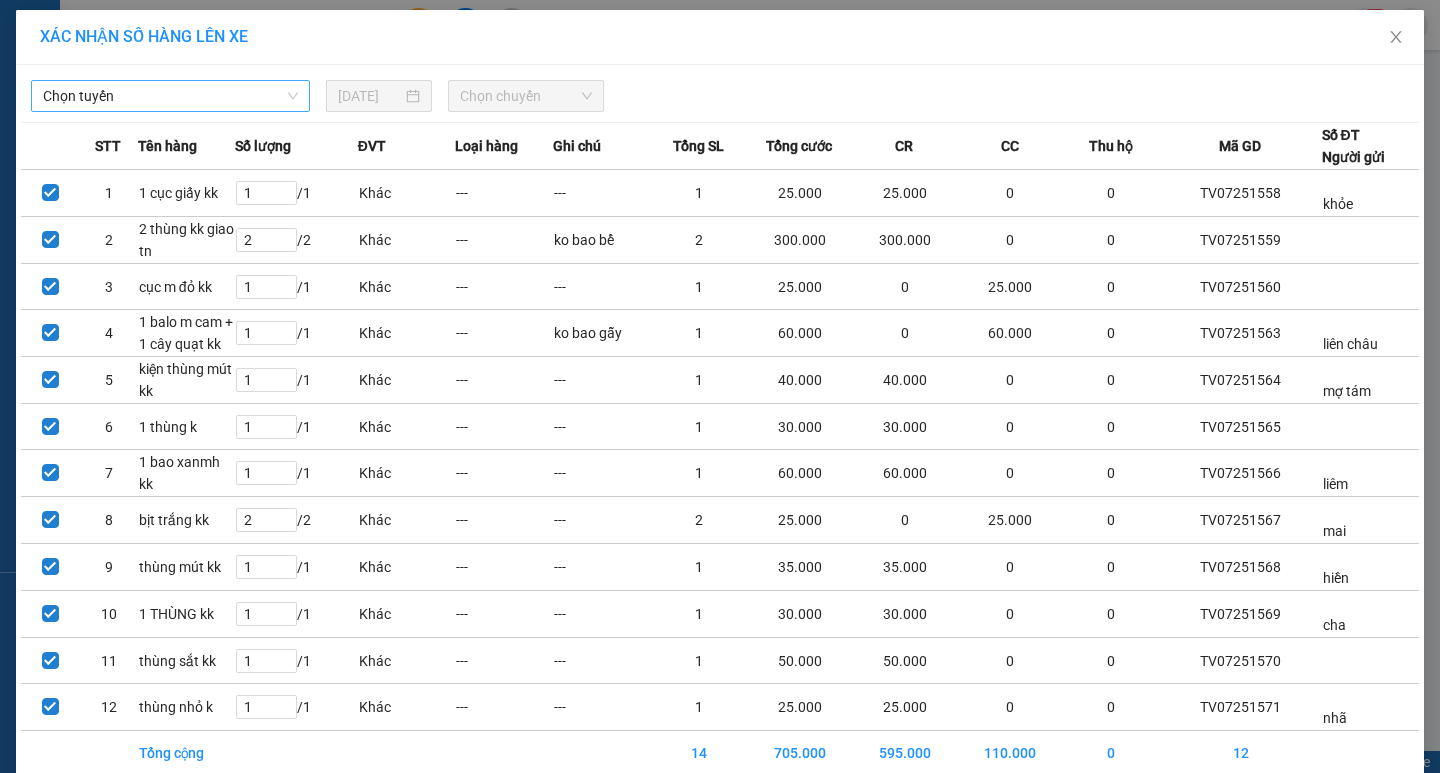 click on "Chọn tuyến" at bounding box center [170, 96] 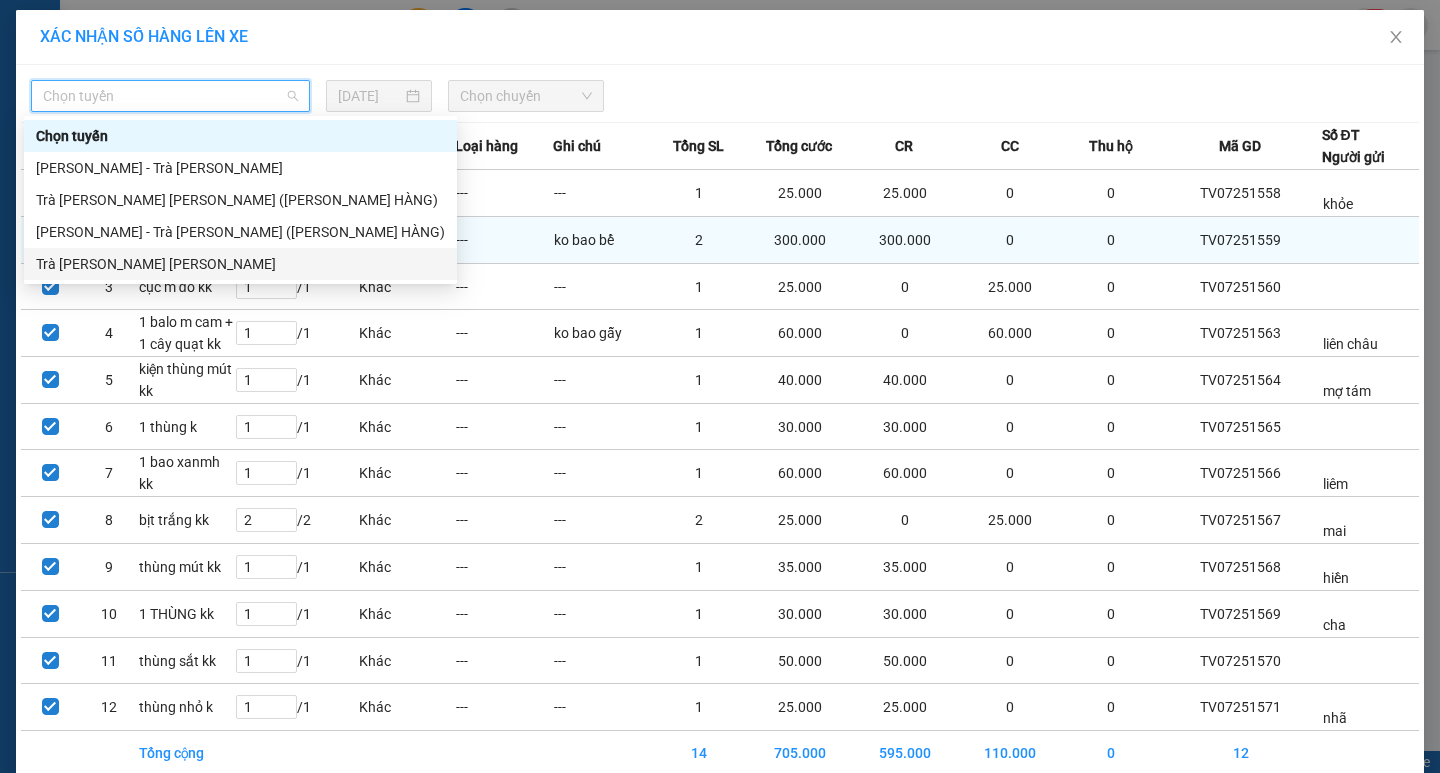 click on "Trà [PERSON_NAME] [PERSON_NAME]" at bounding box center [240, 264] 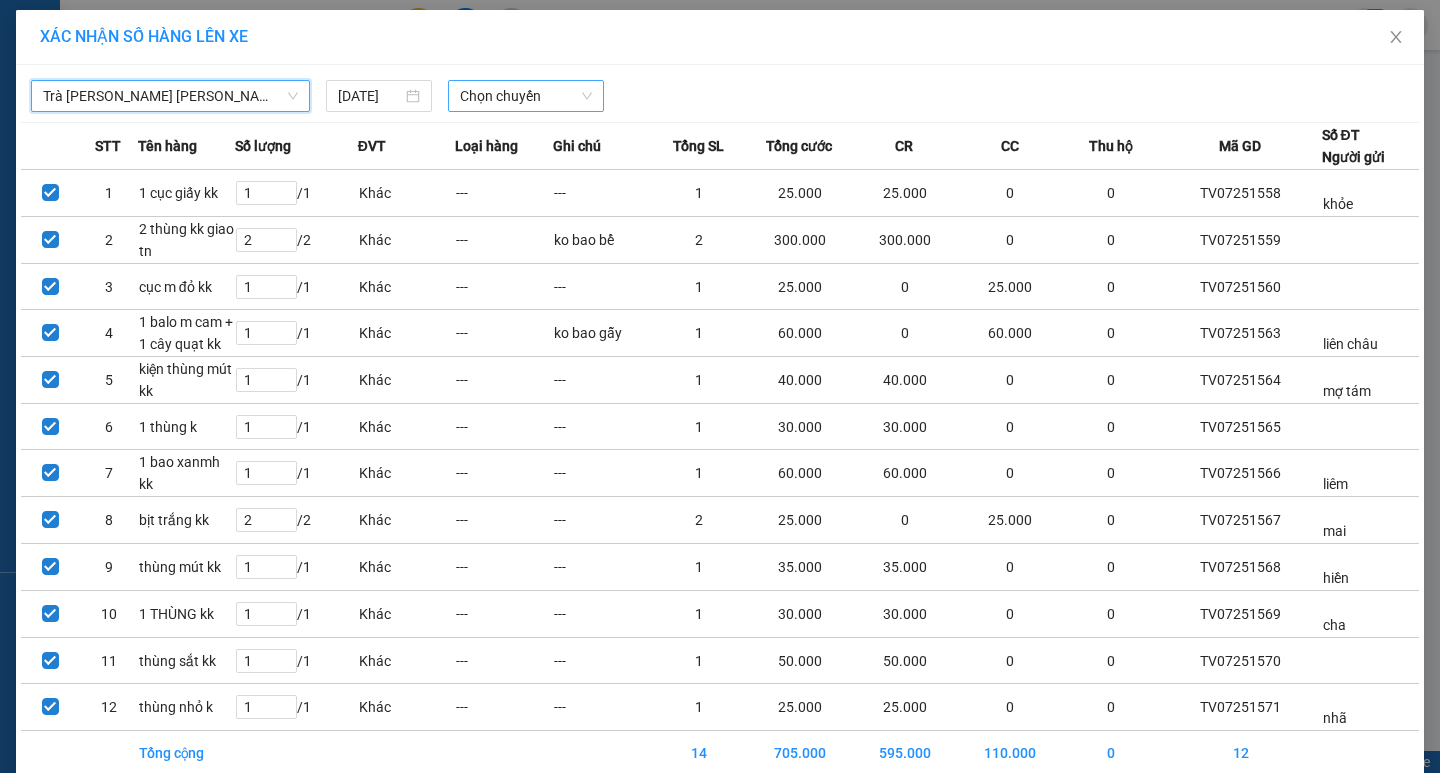 click on "Chọn chuyến" at bounding box center (526, 96) 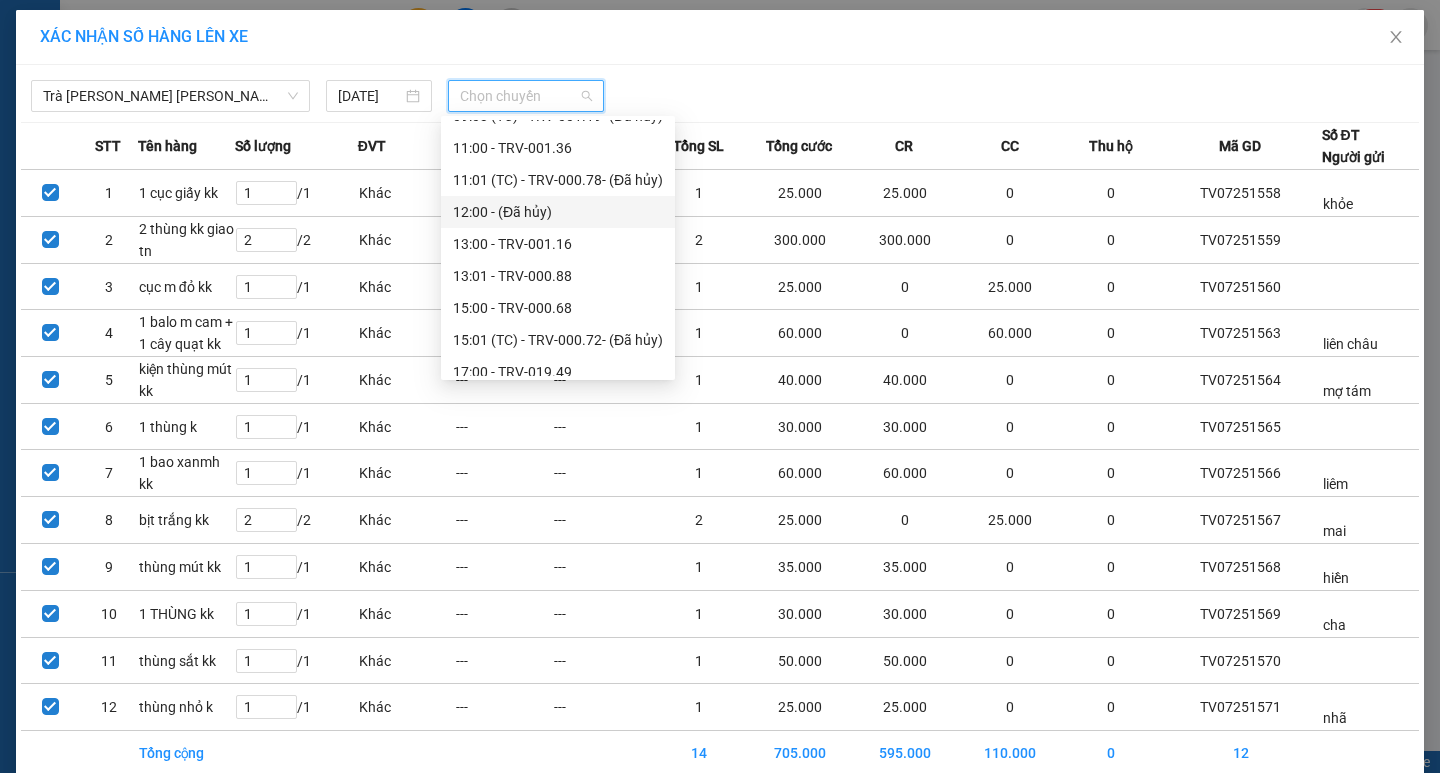scroll, scrollTop: 576, scrollLeft: 0, axis: vertical 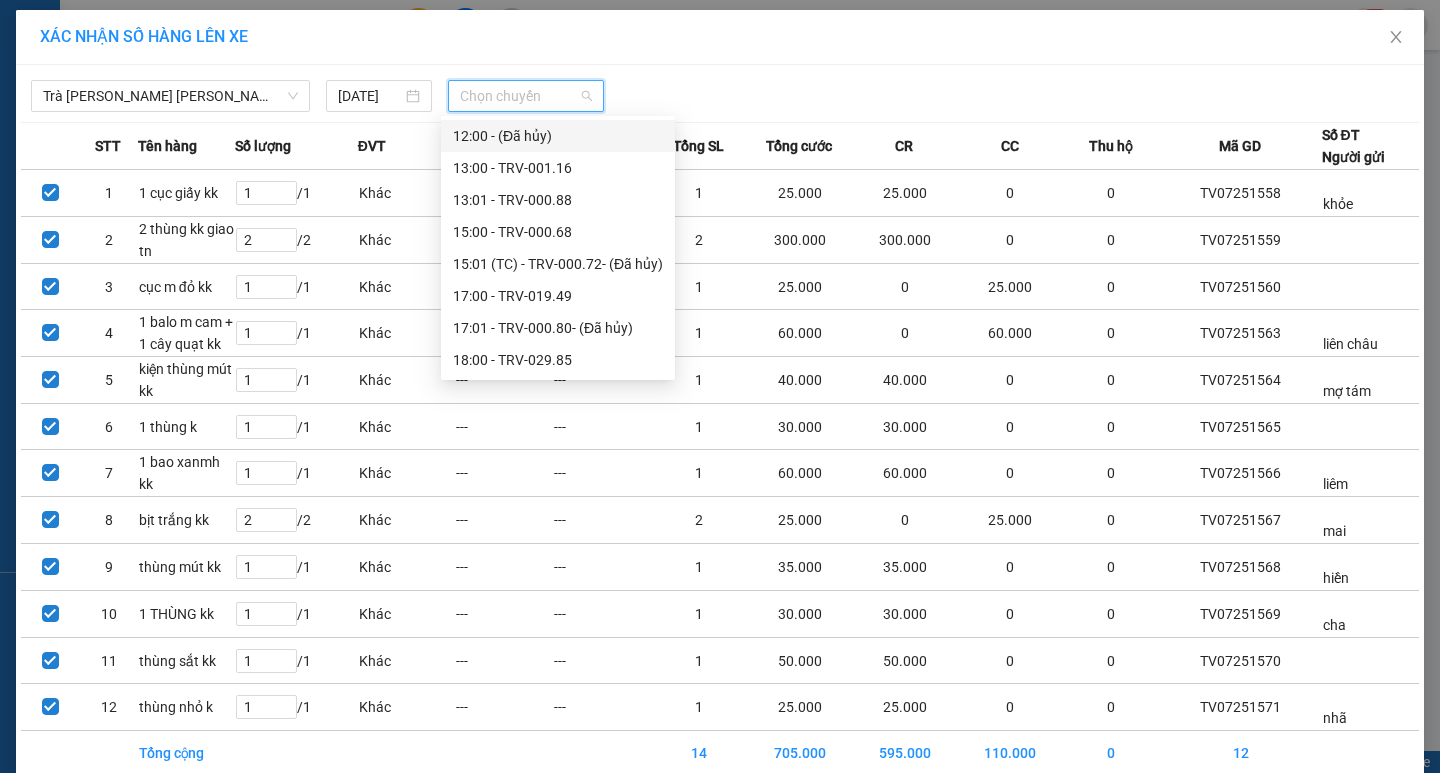 click on "15:00     - TRV-000.68" at bounding box center (558, 232) 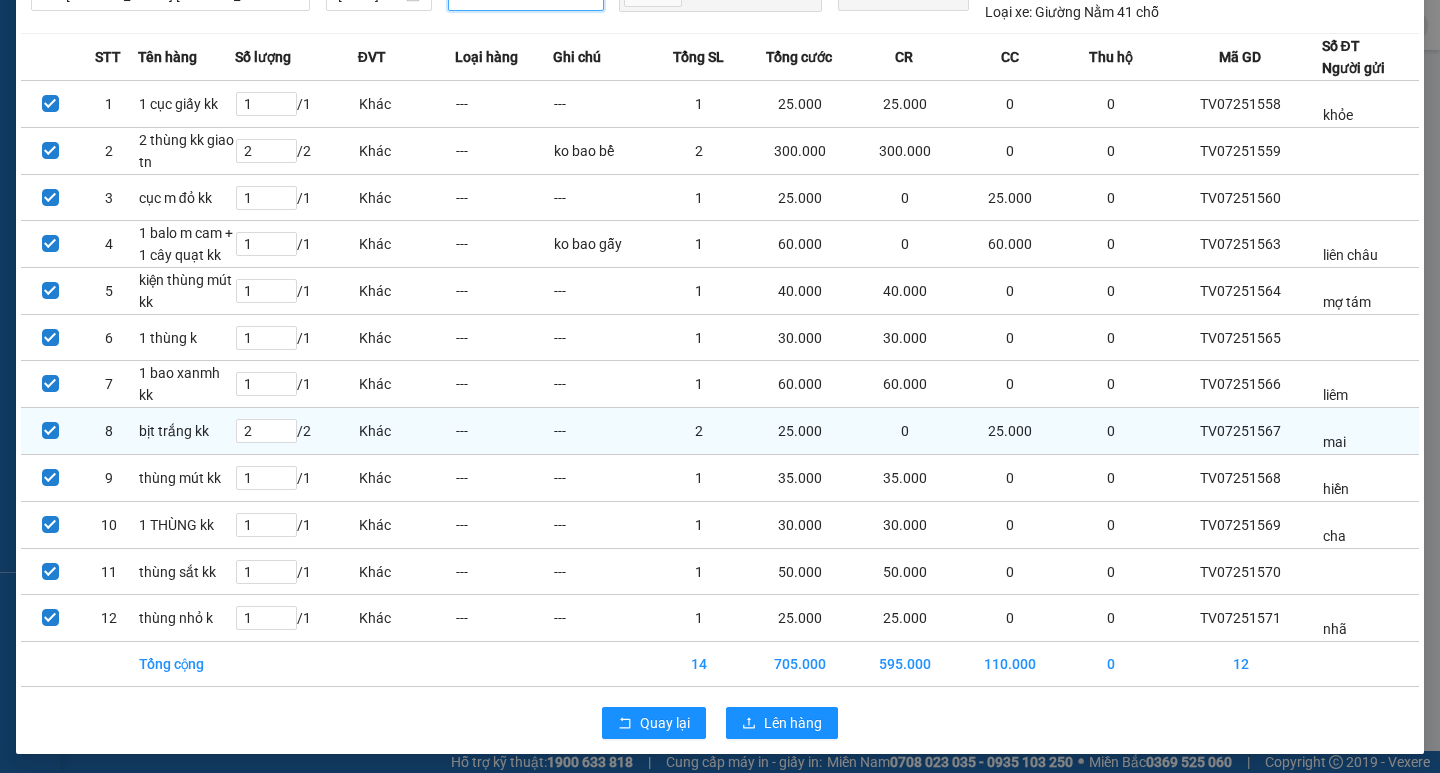 scroll, scrollTop: 106, scrollLeft: 0, axis: vertical 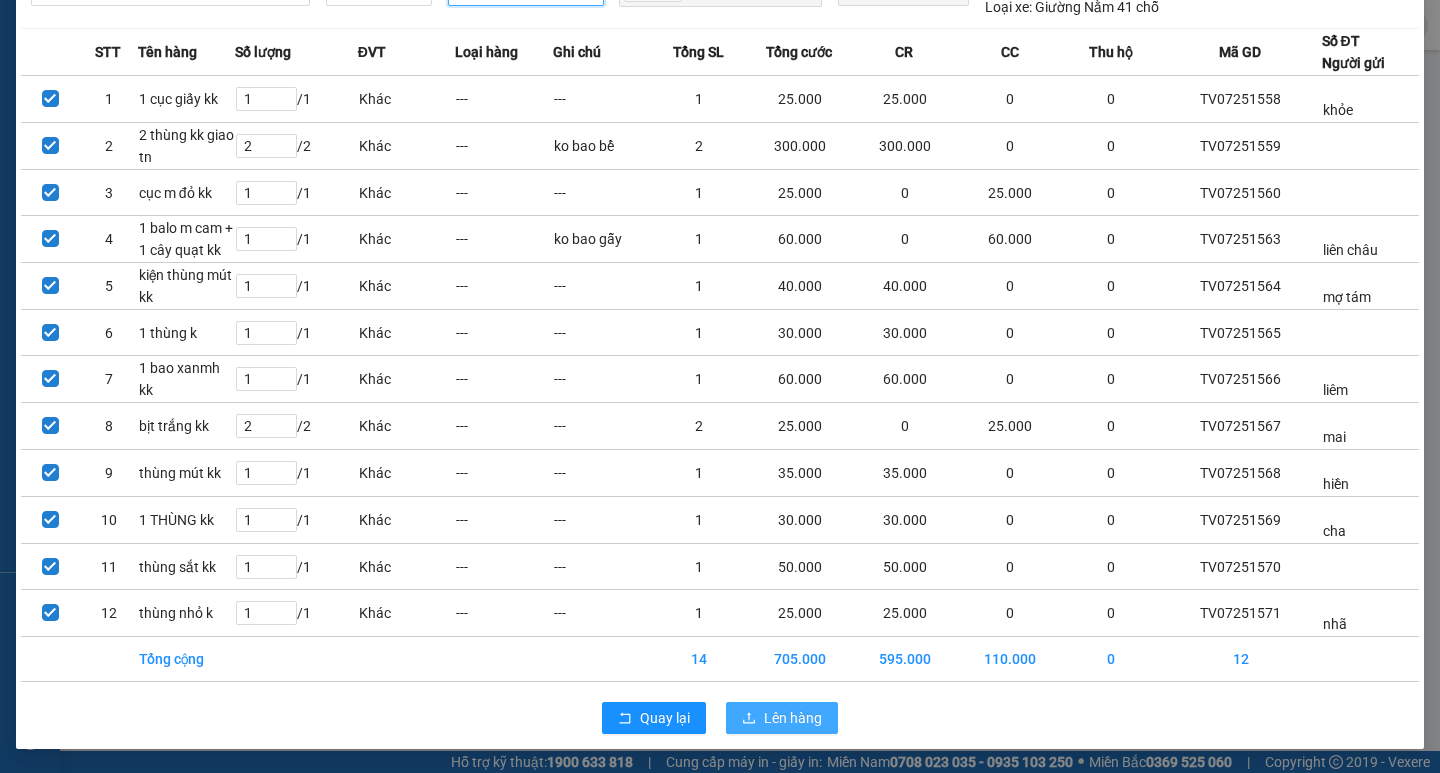 click on "Lên hàng" at bounding box center [793, 718] 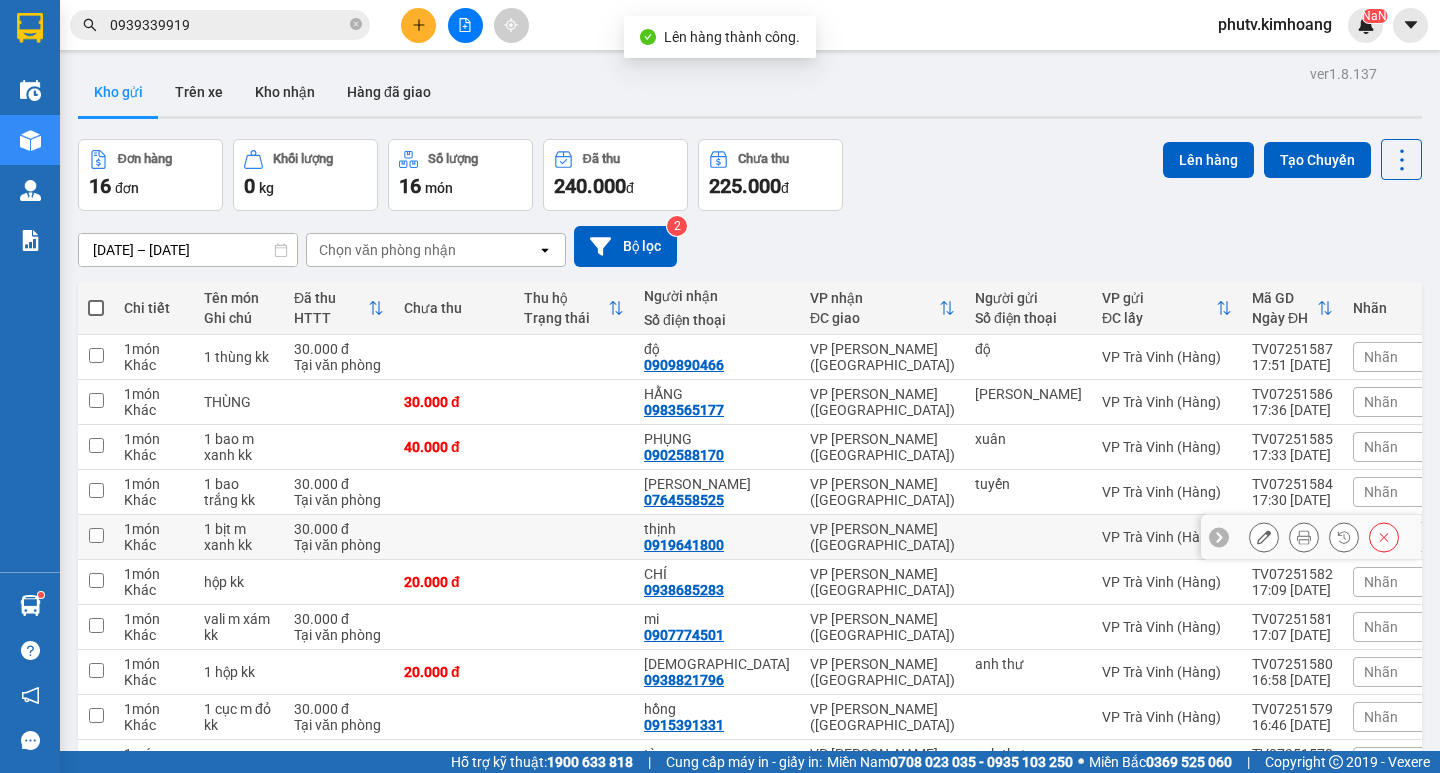 scroll, scrollTop: 386, scrollLeft: 0, axis: vertical 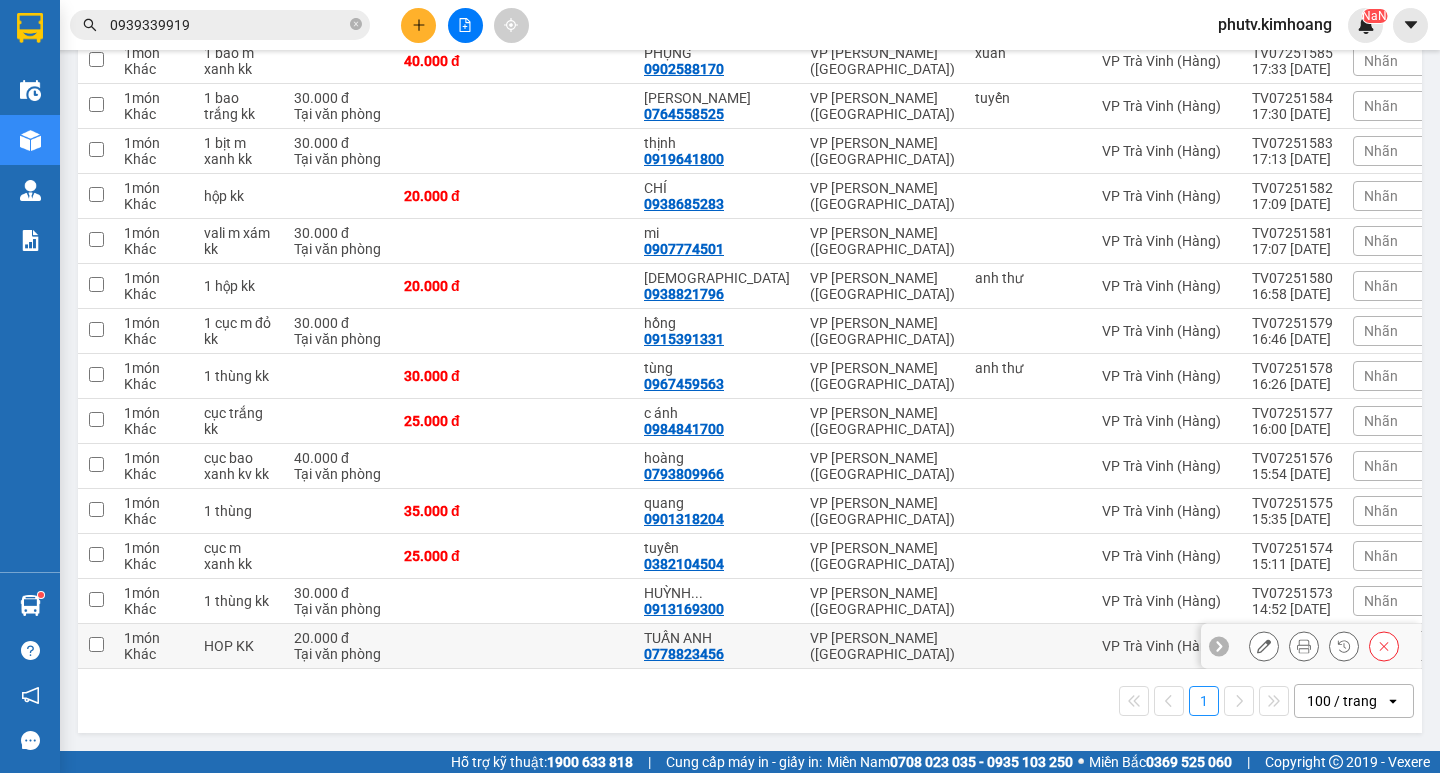 click on "Tại văn phòng" at bounding box center [339, 654] 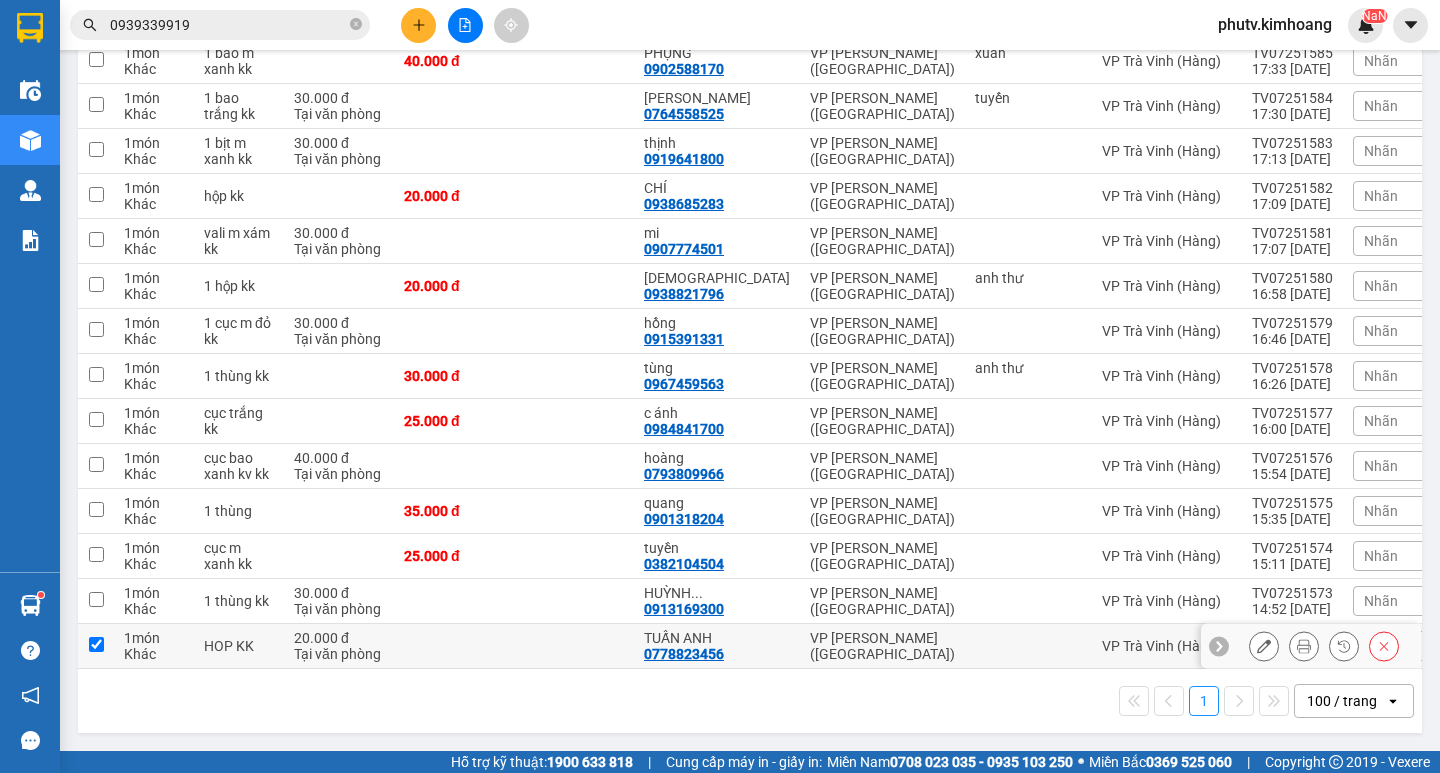checkbox on "true" 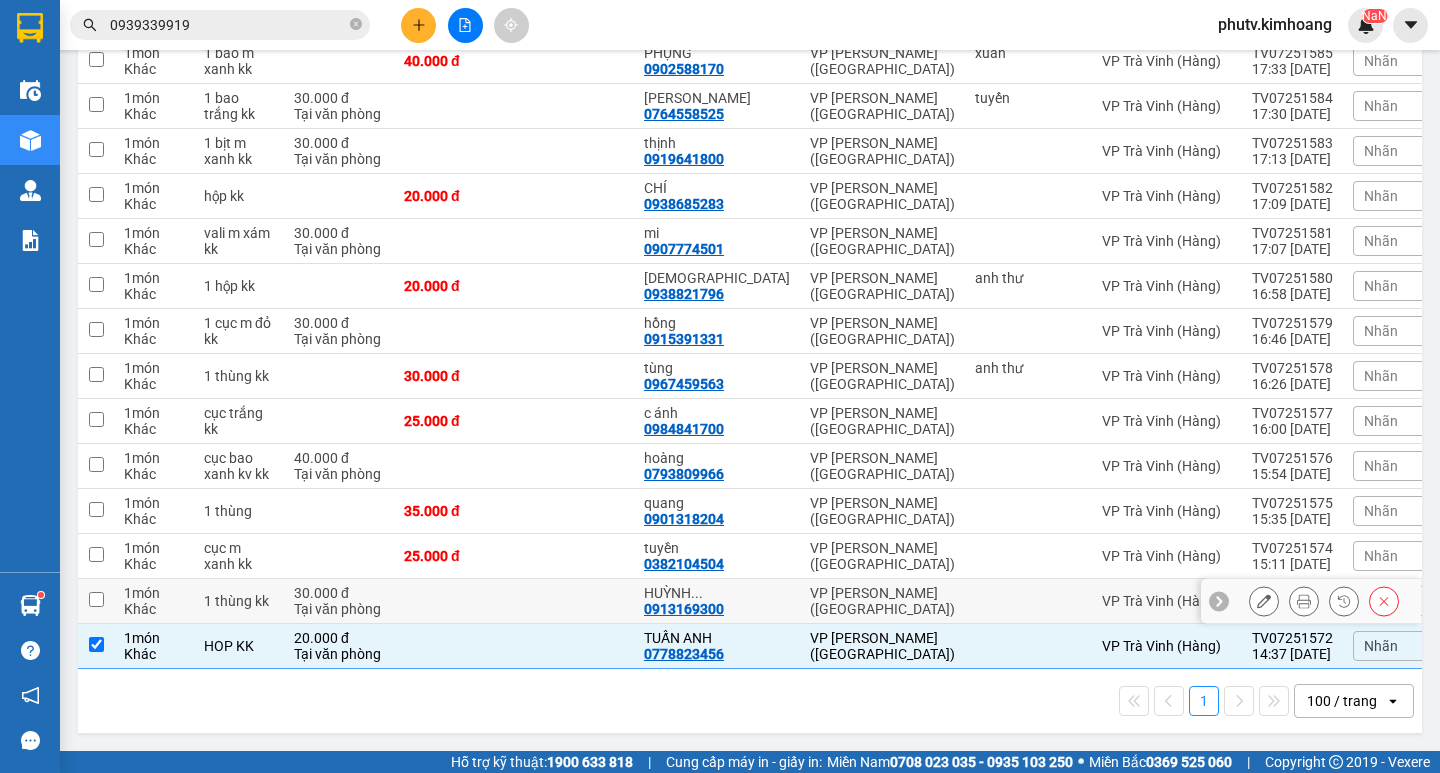 click on "Tại văn phòng" at bounding box center (339, 609) 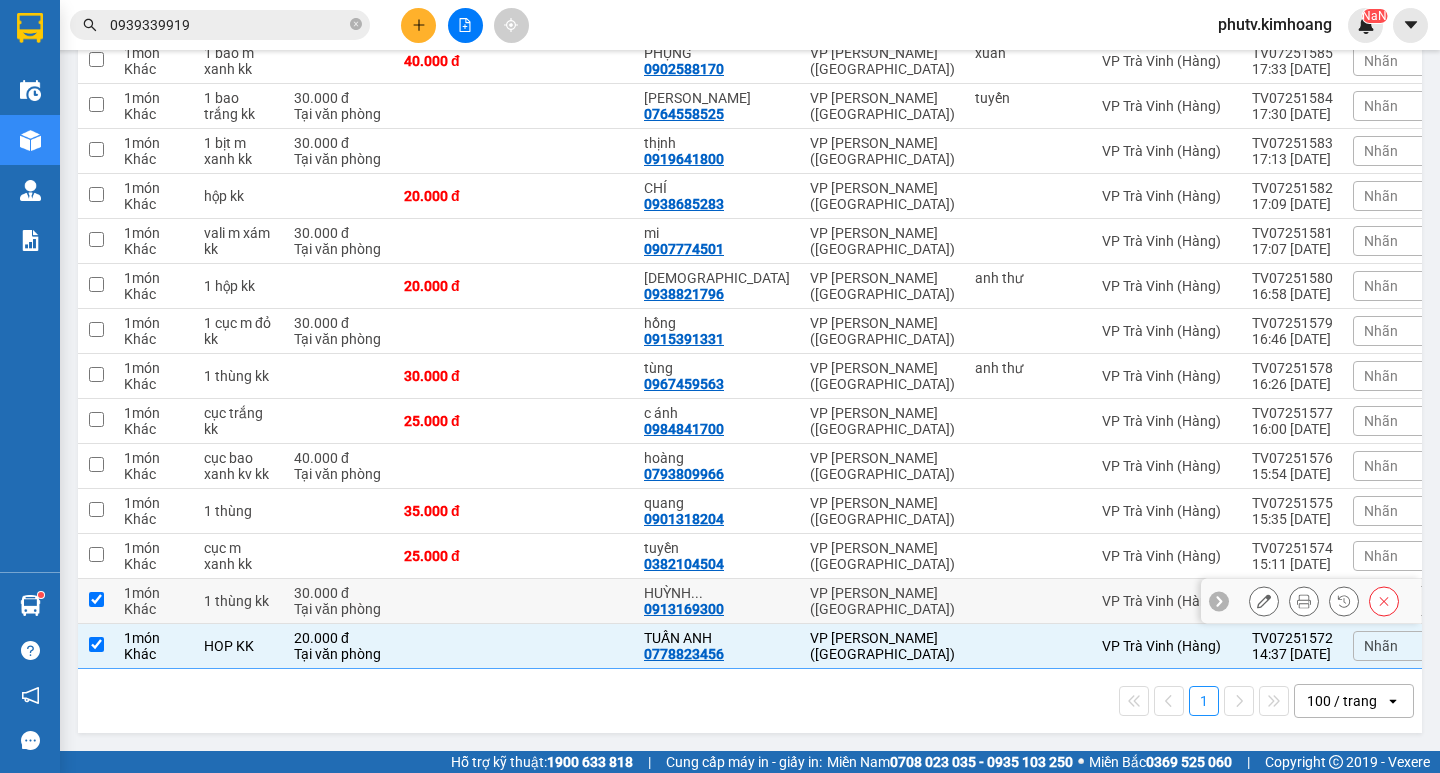 checkbox on "true" 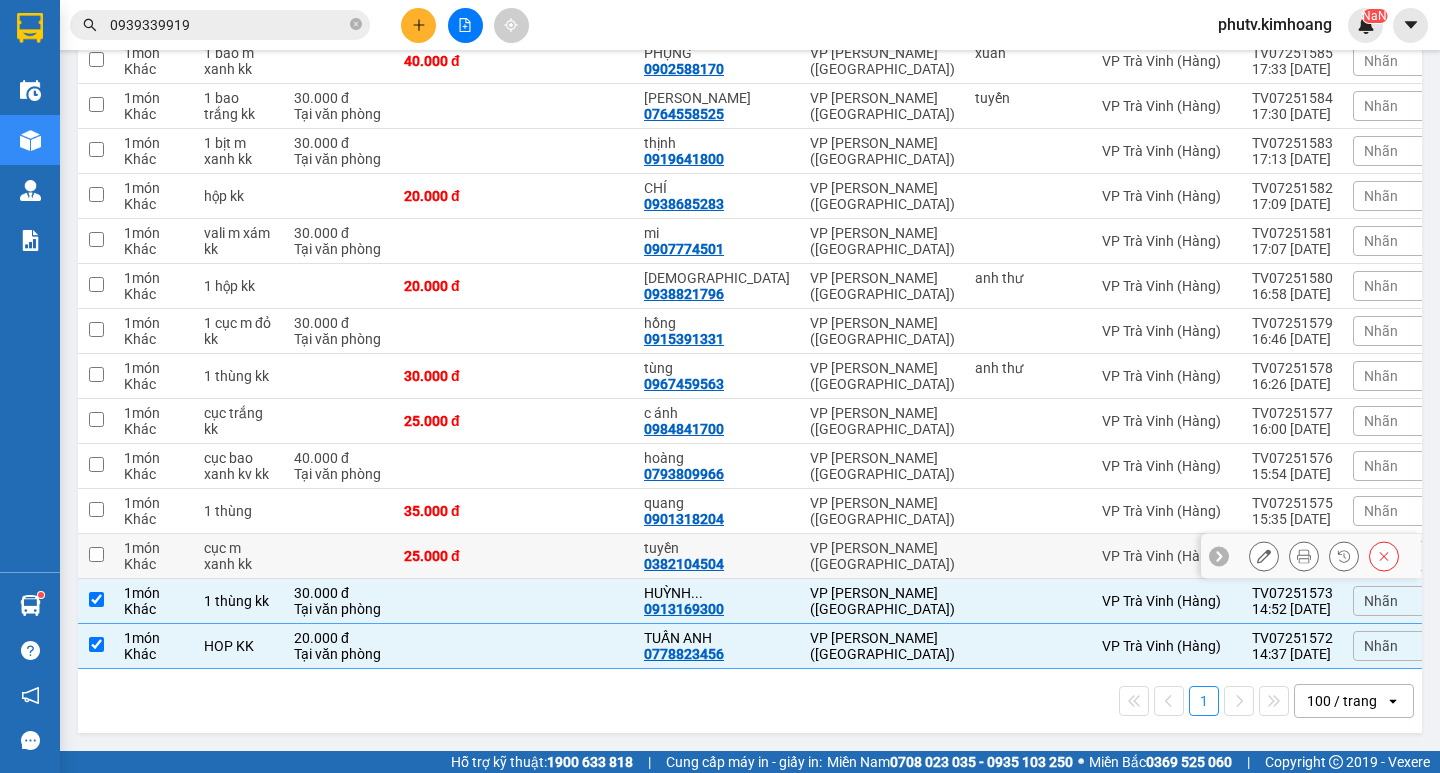 click at bounding box center [339, 556] 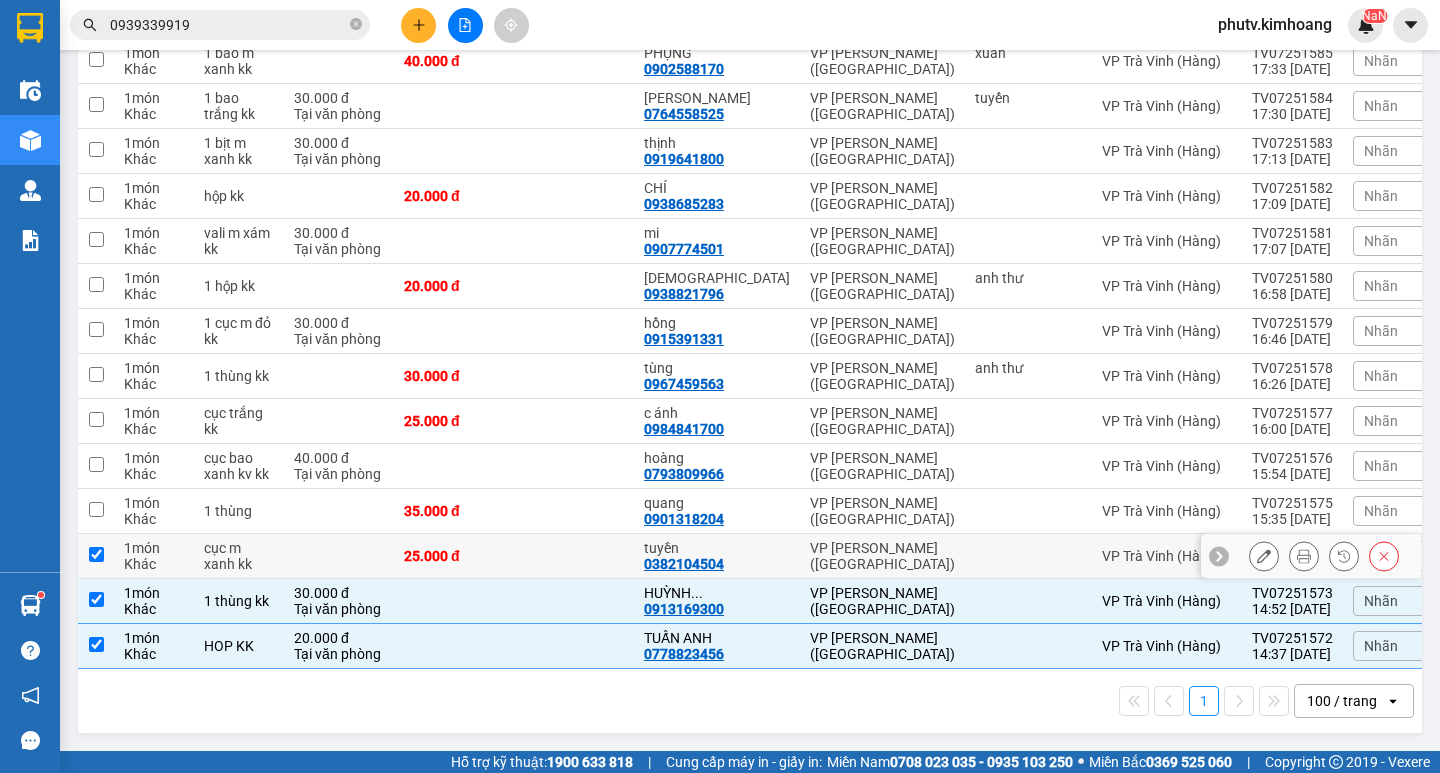 checkbox on "true" 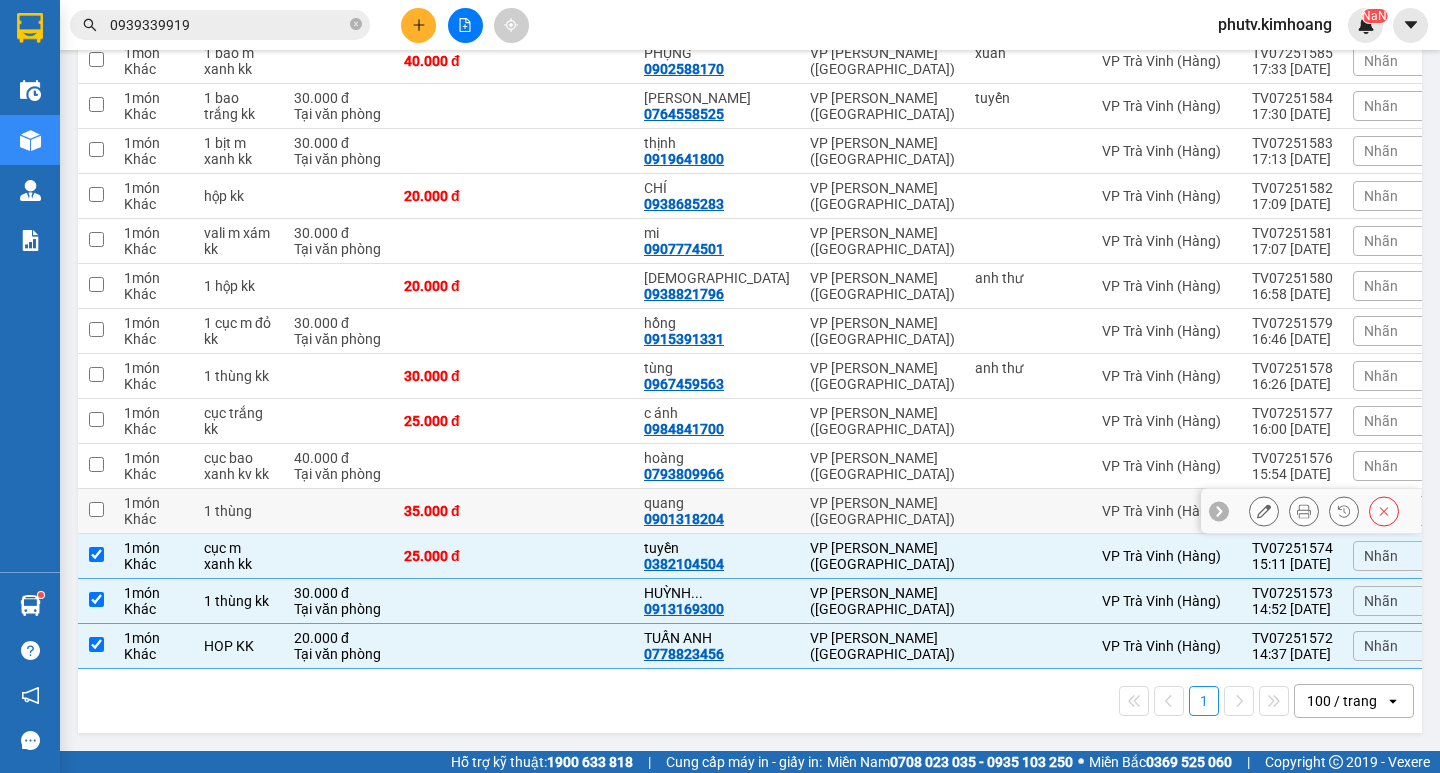 click at bounding box center [339, 511] 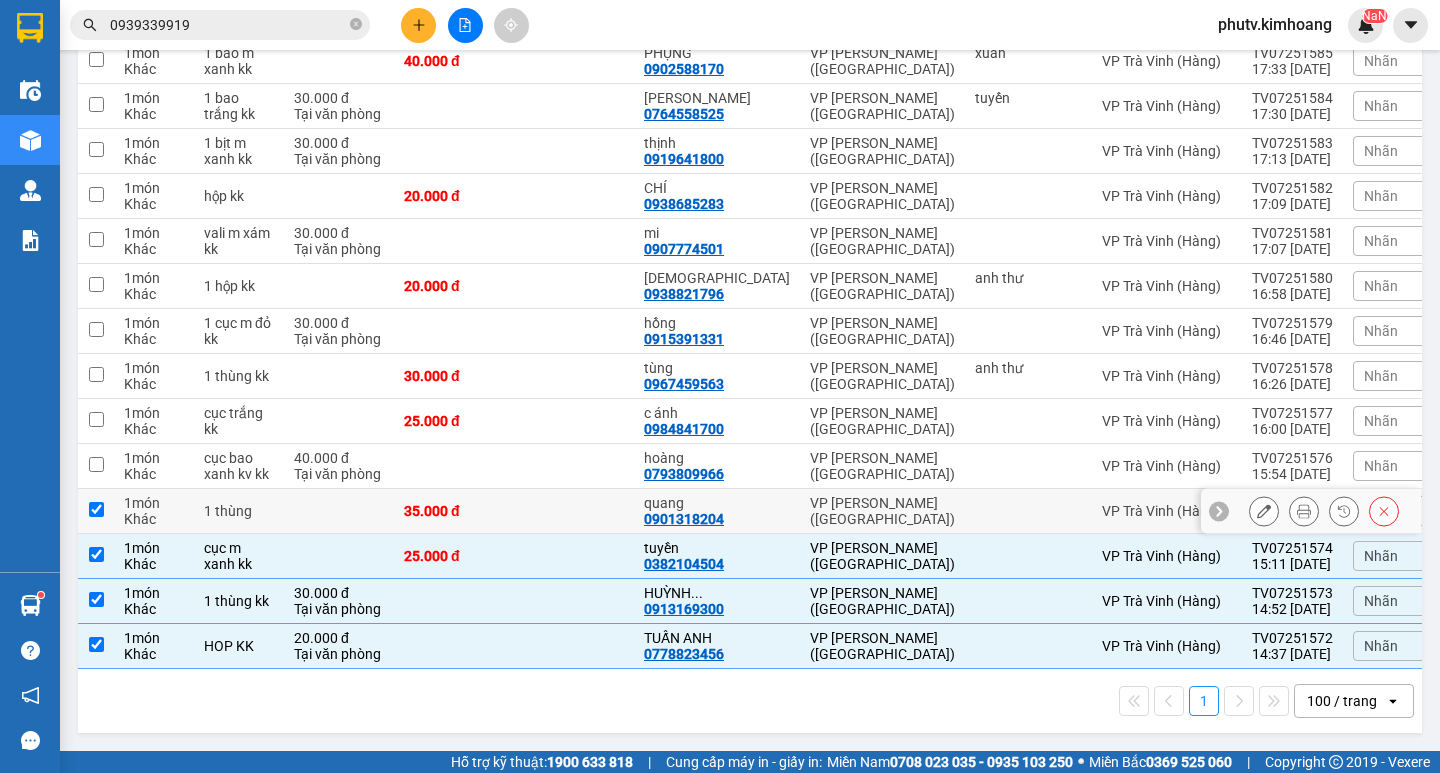 checkbox on "true" 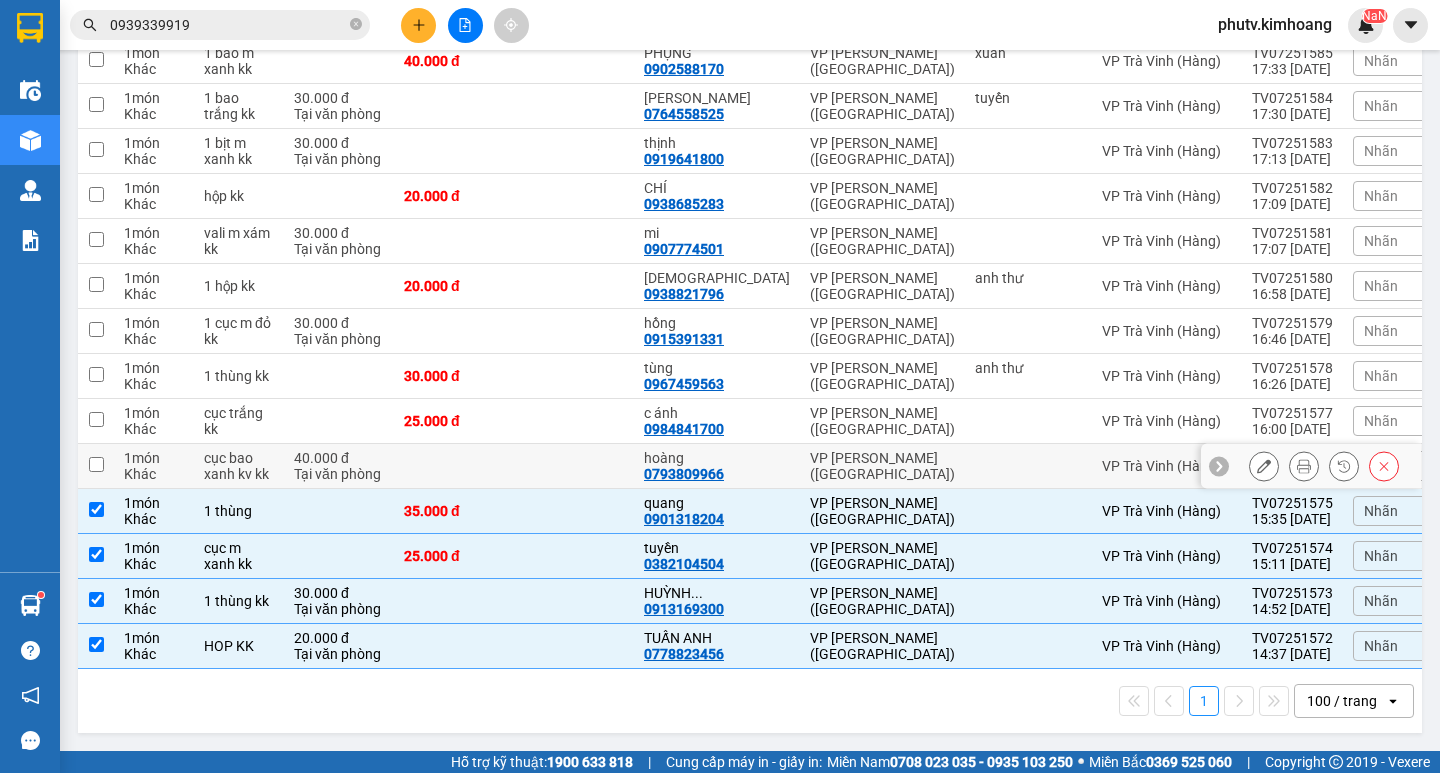 click on "40.000 đ" at bounding box center [339, 458] 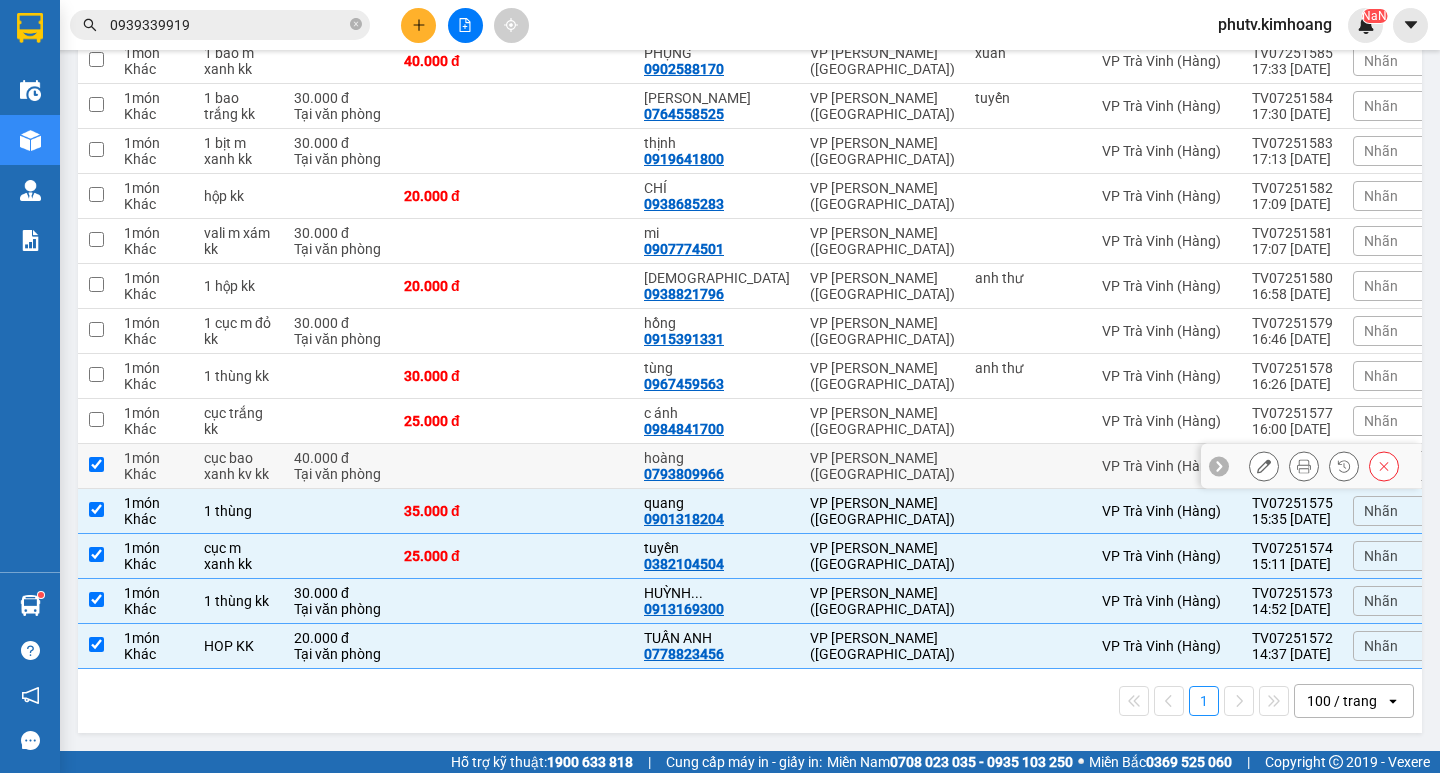 checkbox on "true" 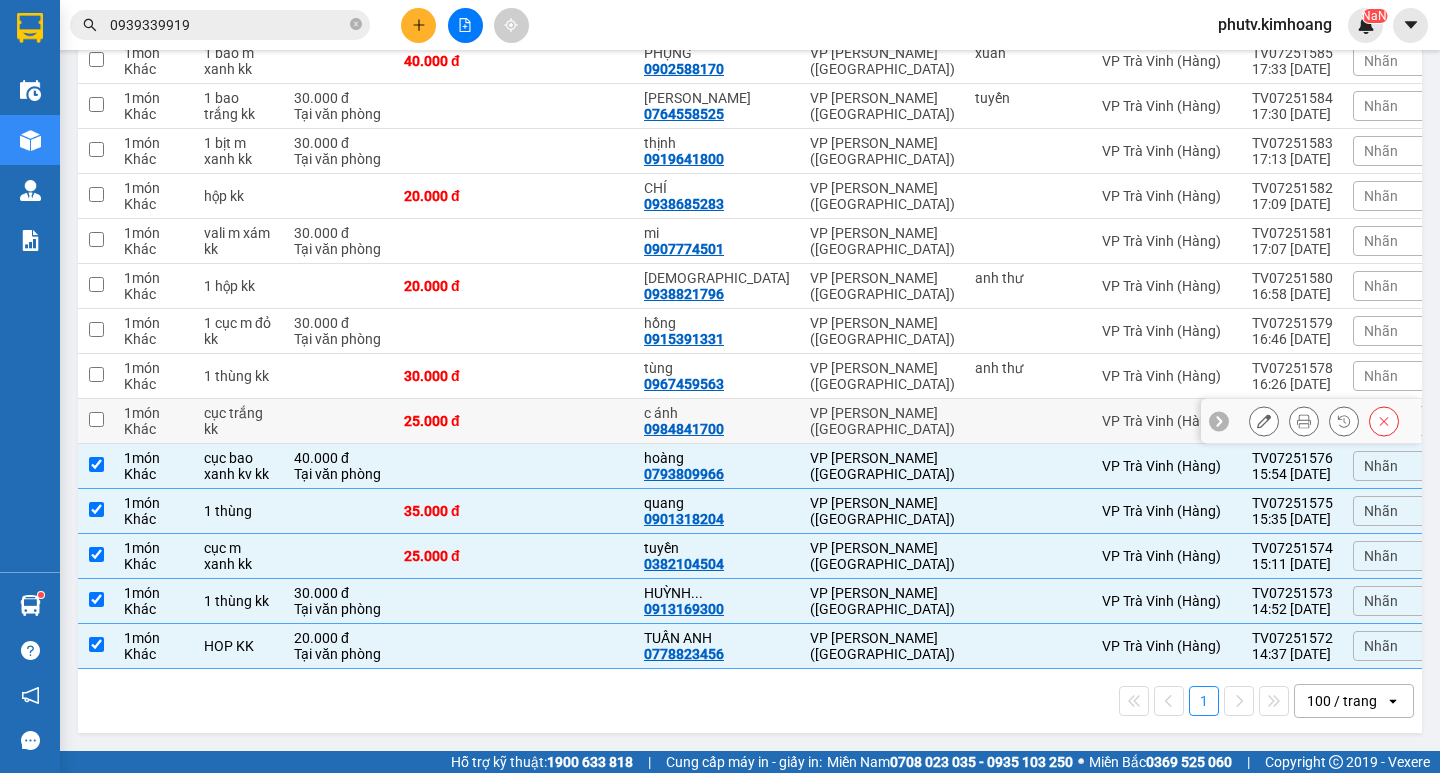 click at bounding box center [339, 421] 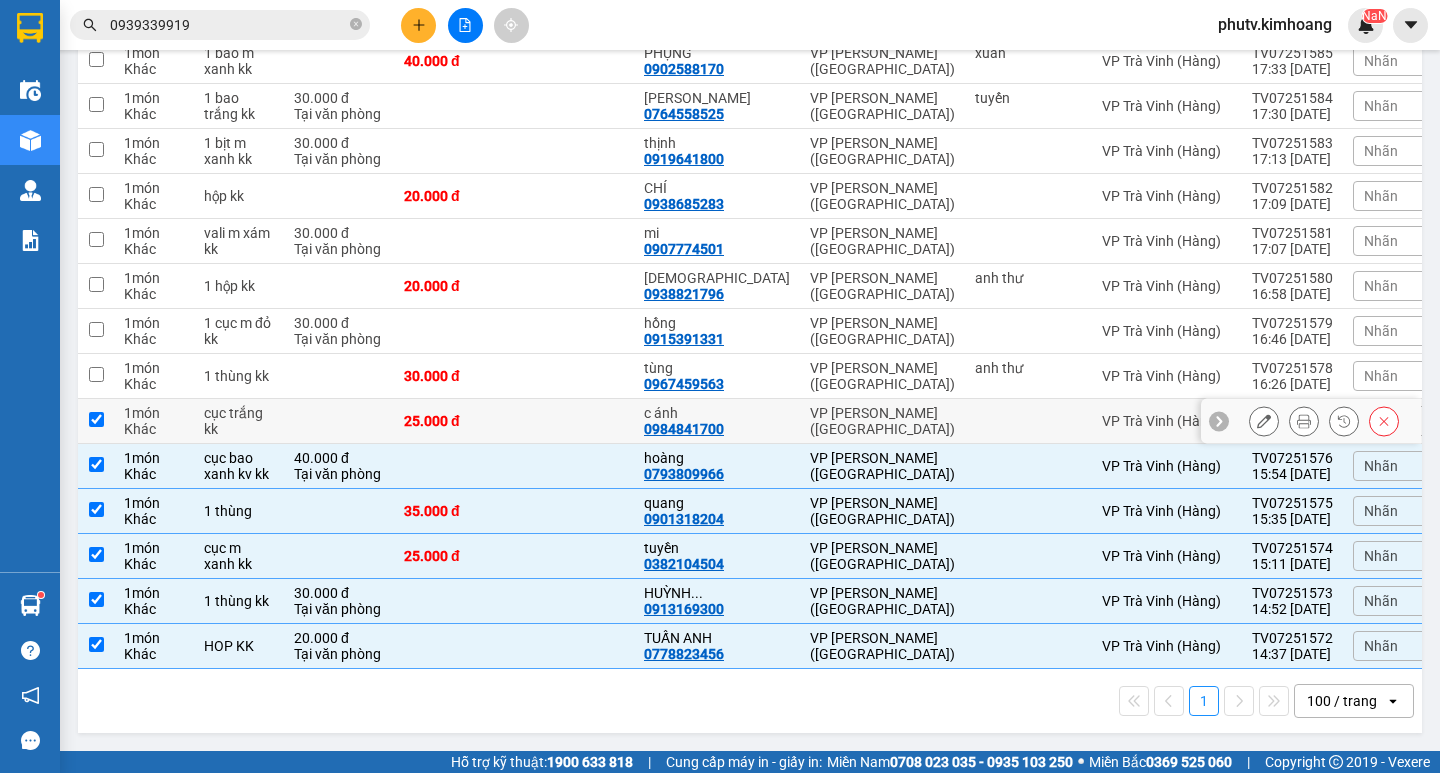 checkbox on "true" 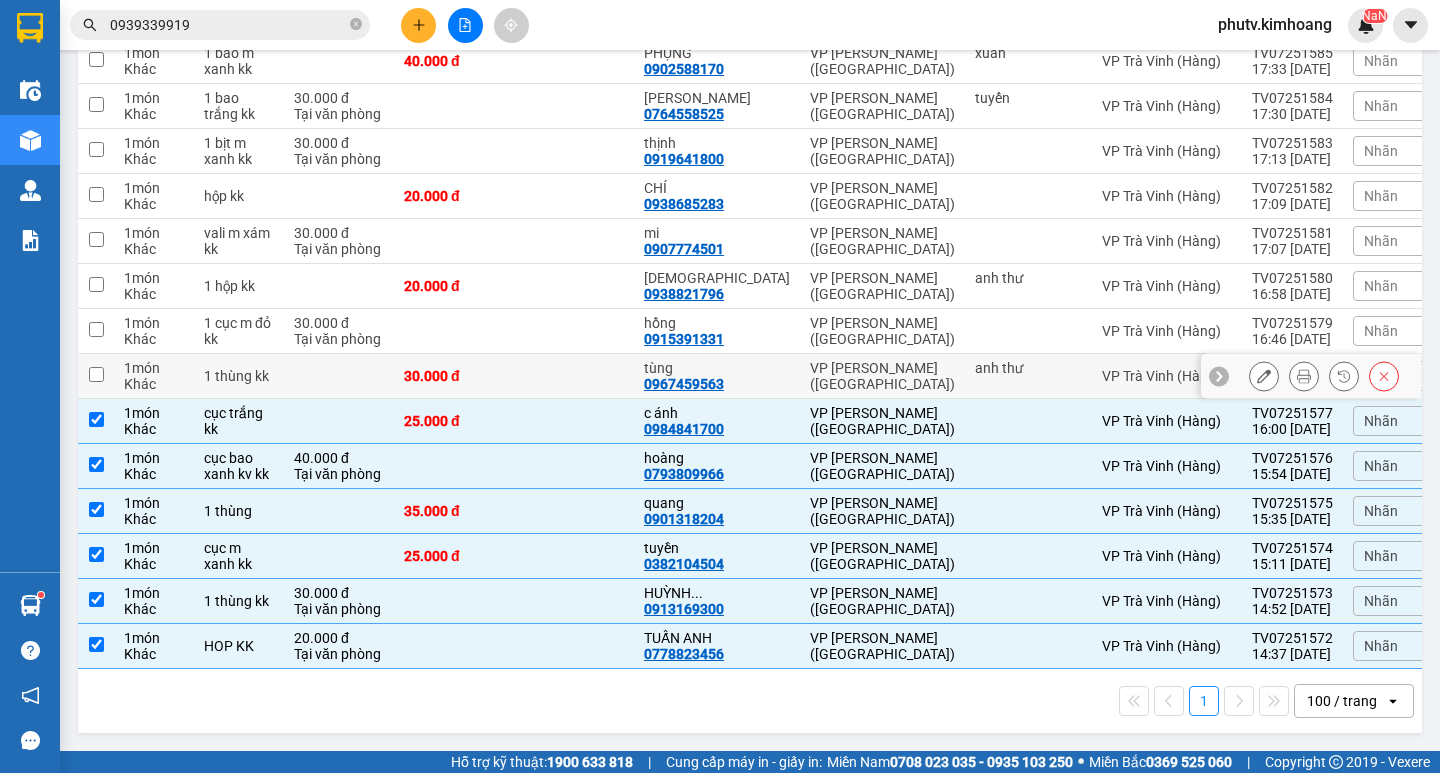 click at bounding box center (339, 376) 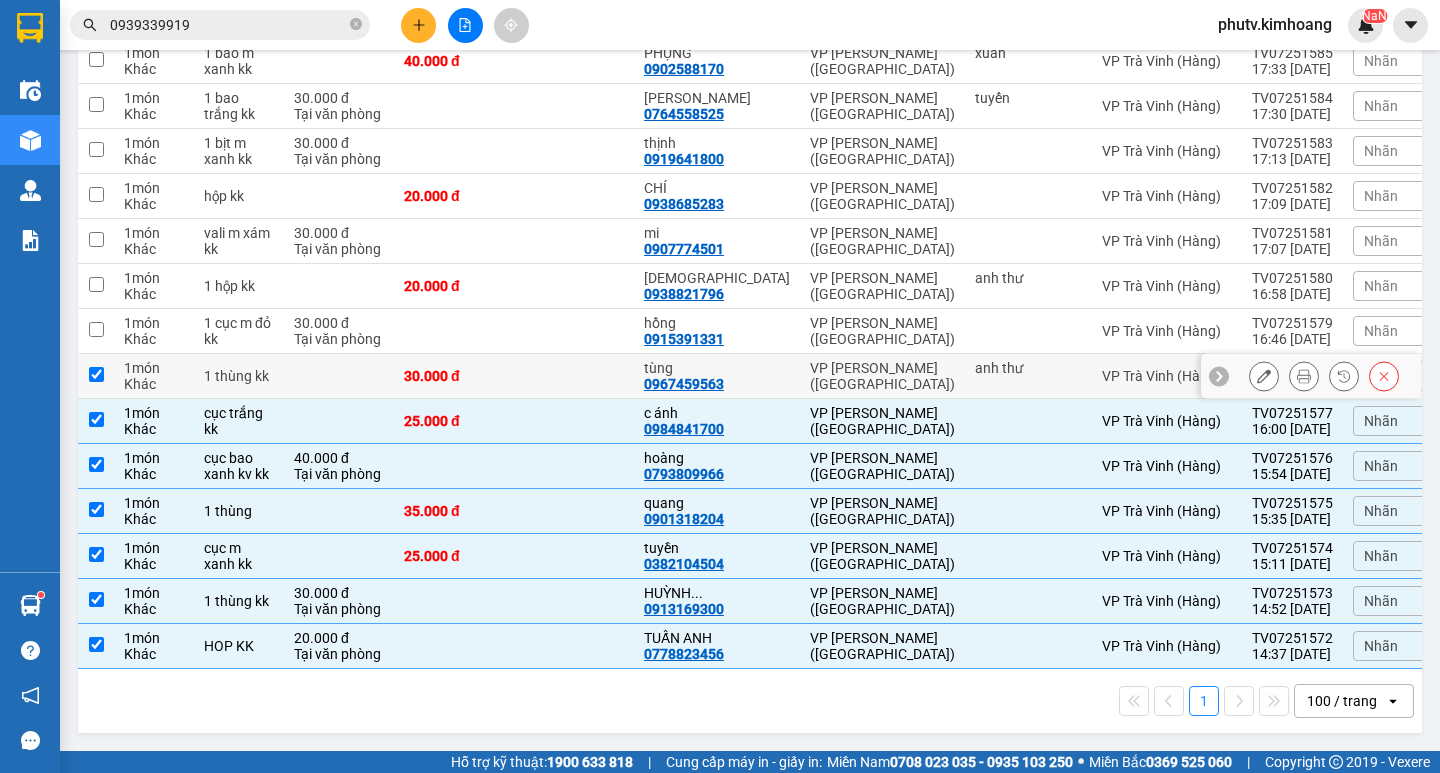 checkbox on "true" 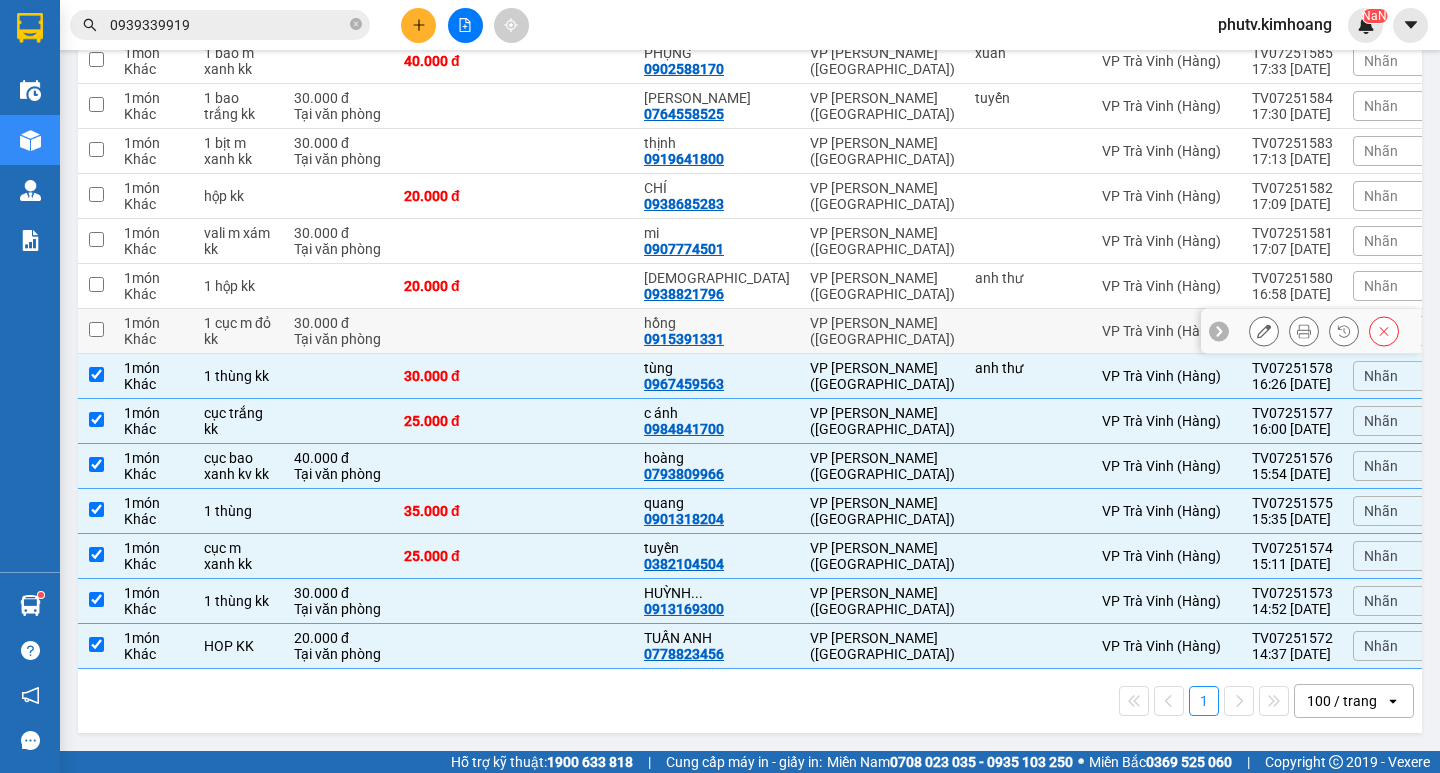 click on "30.000 đ" at bounding box center [339, 323] 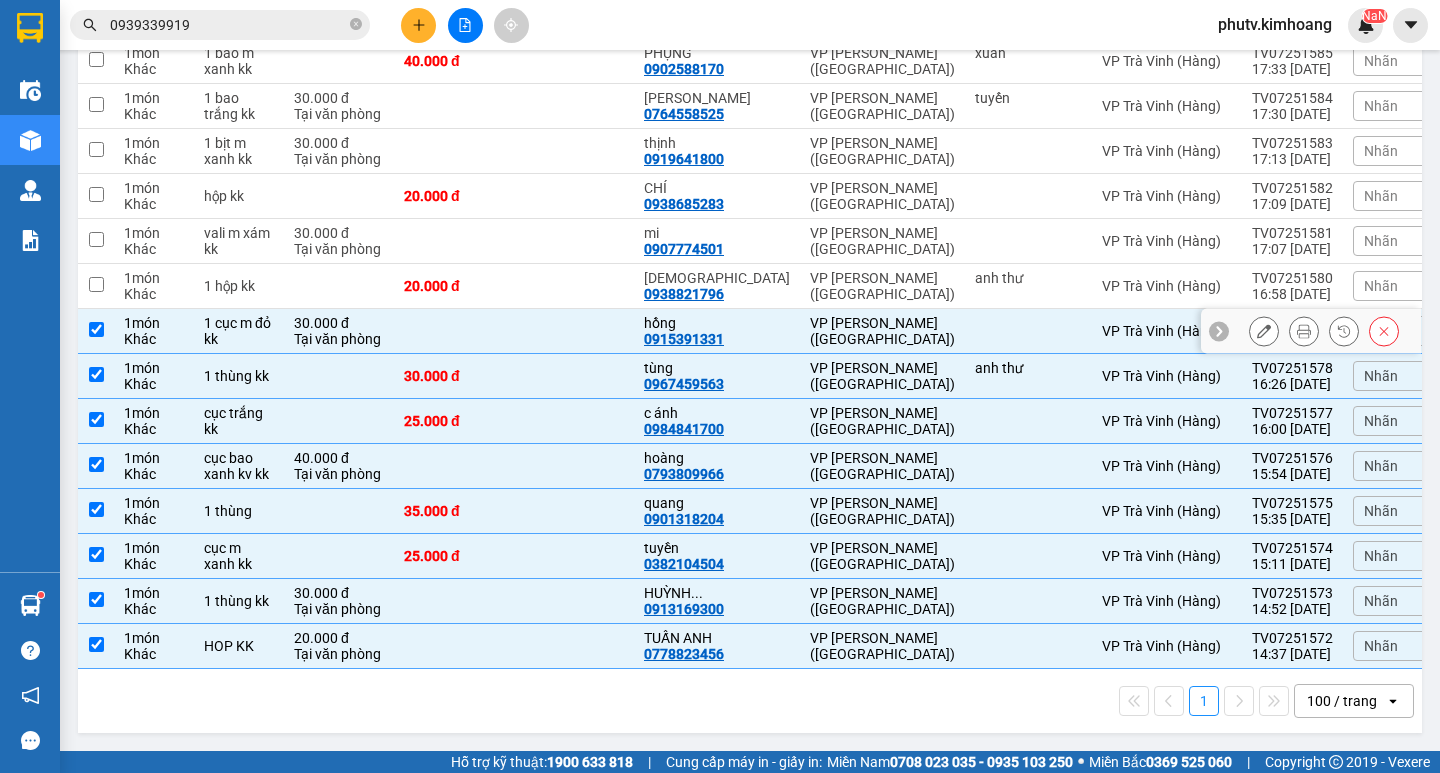 click at bounding box center (454, 331) 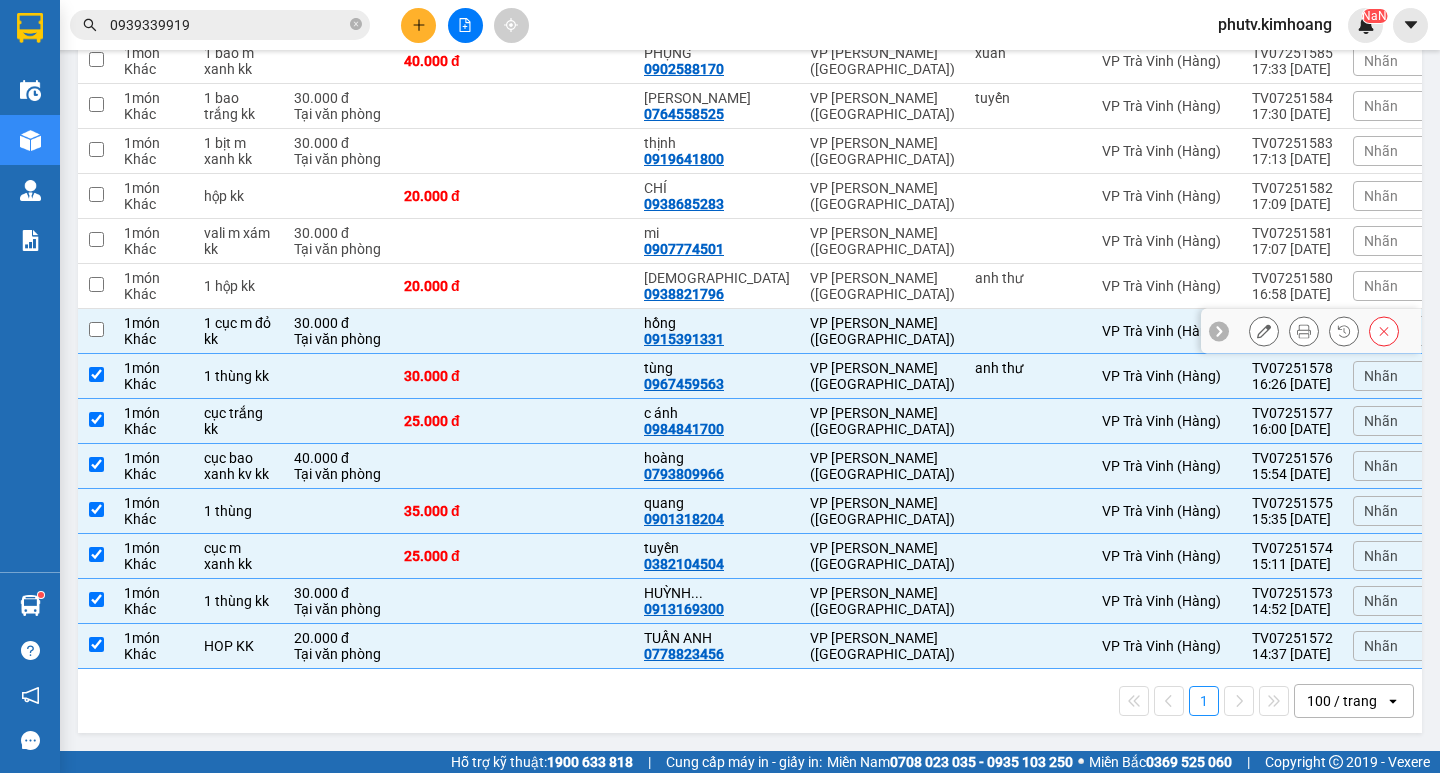 checkbox on "false" 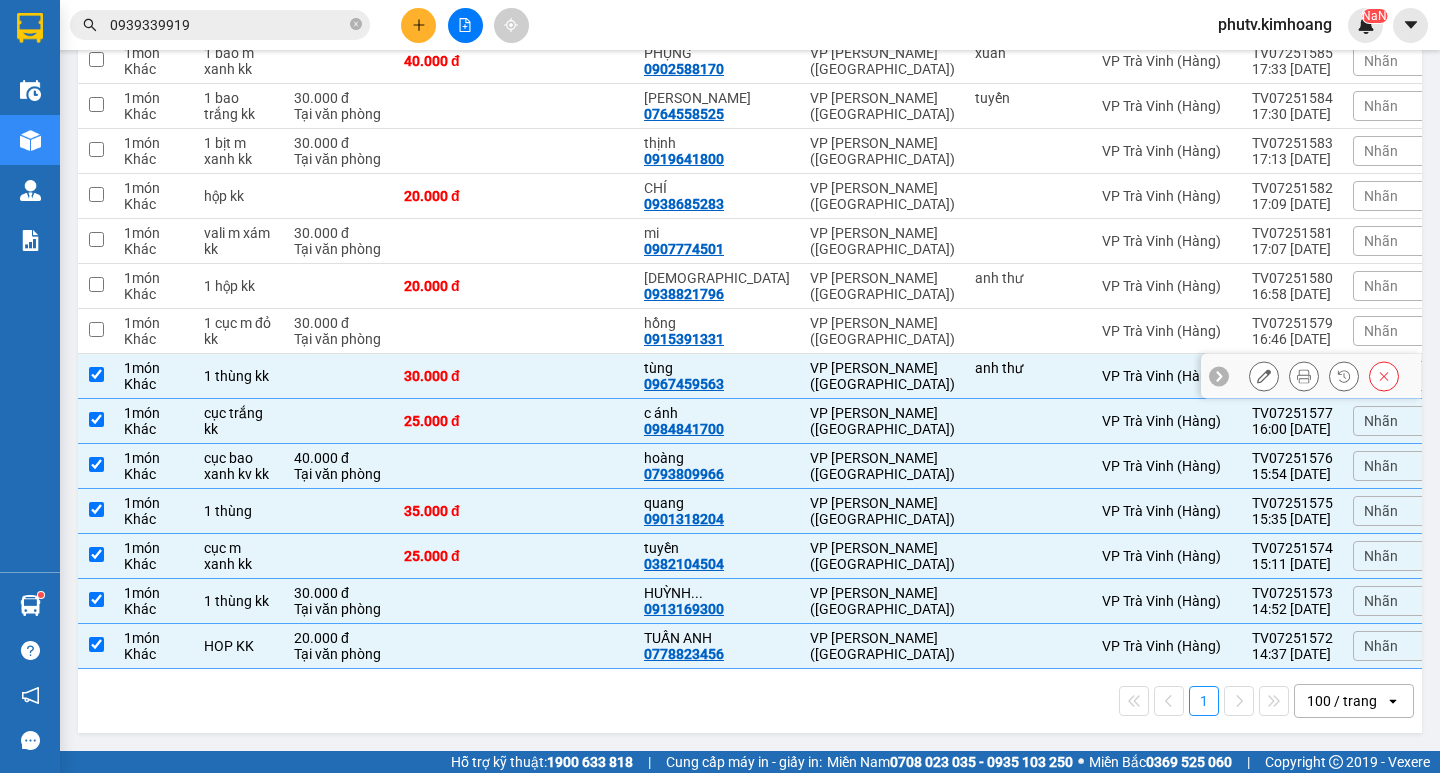 click on "30.000 đ" at bounding box center (454, 376) 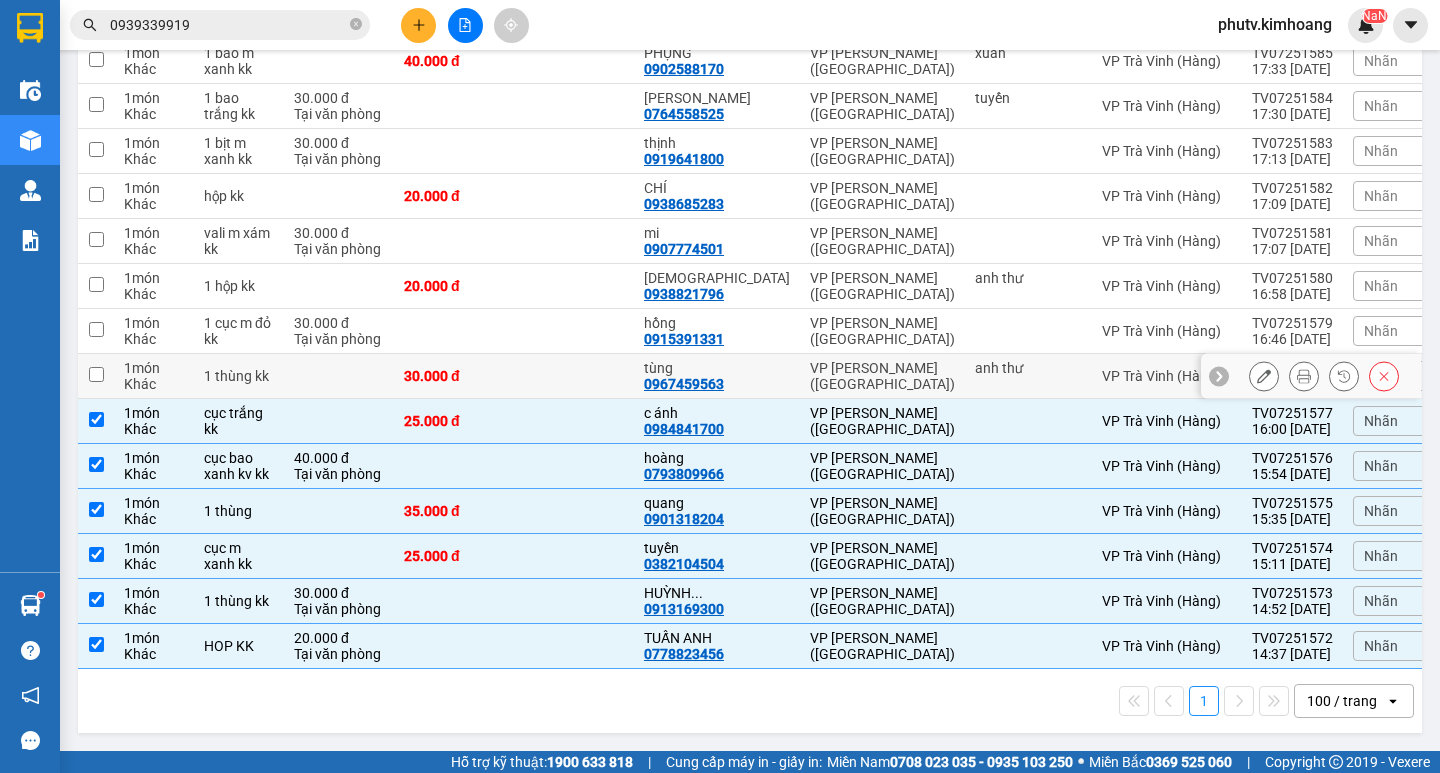 click at bounding box center (574, 376) 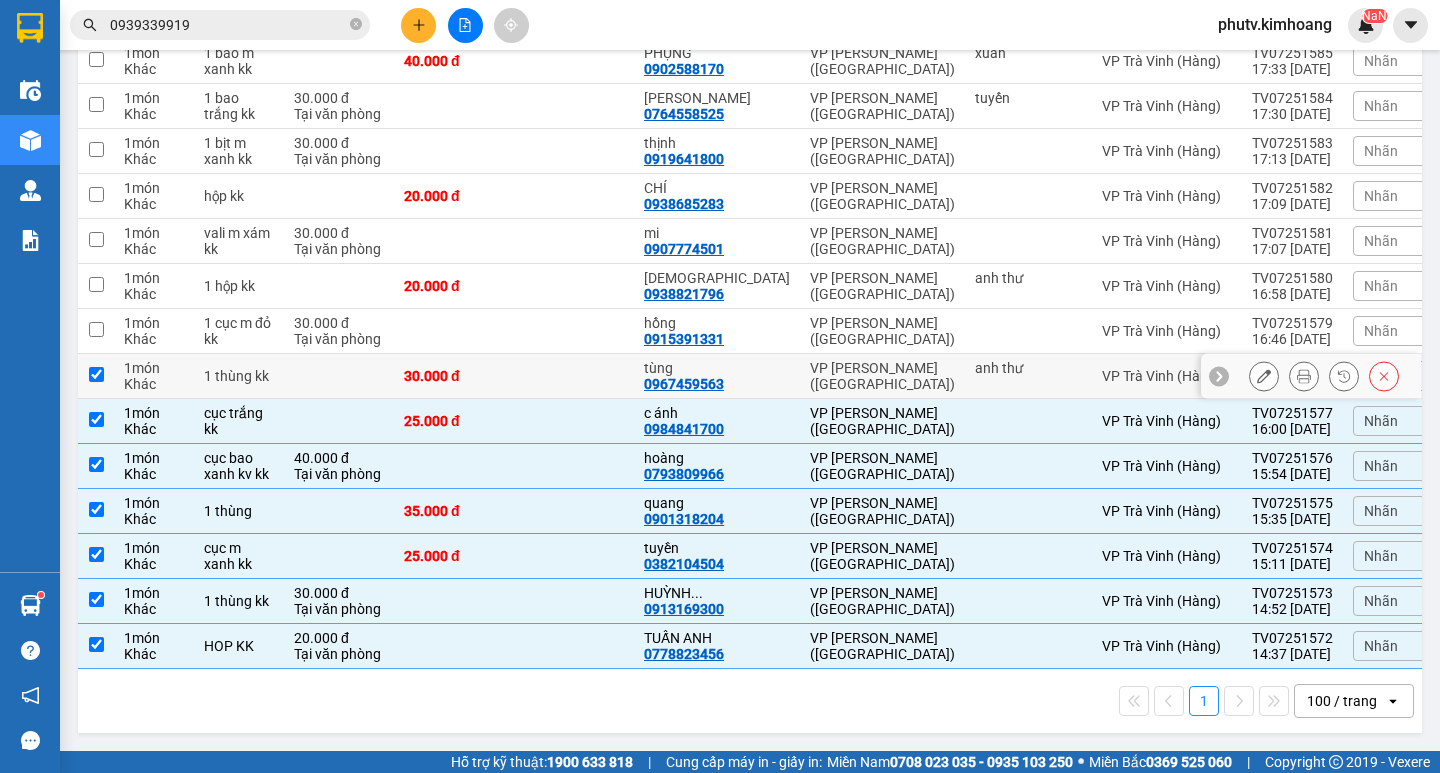 checkbox on "true" 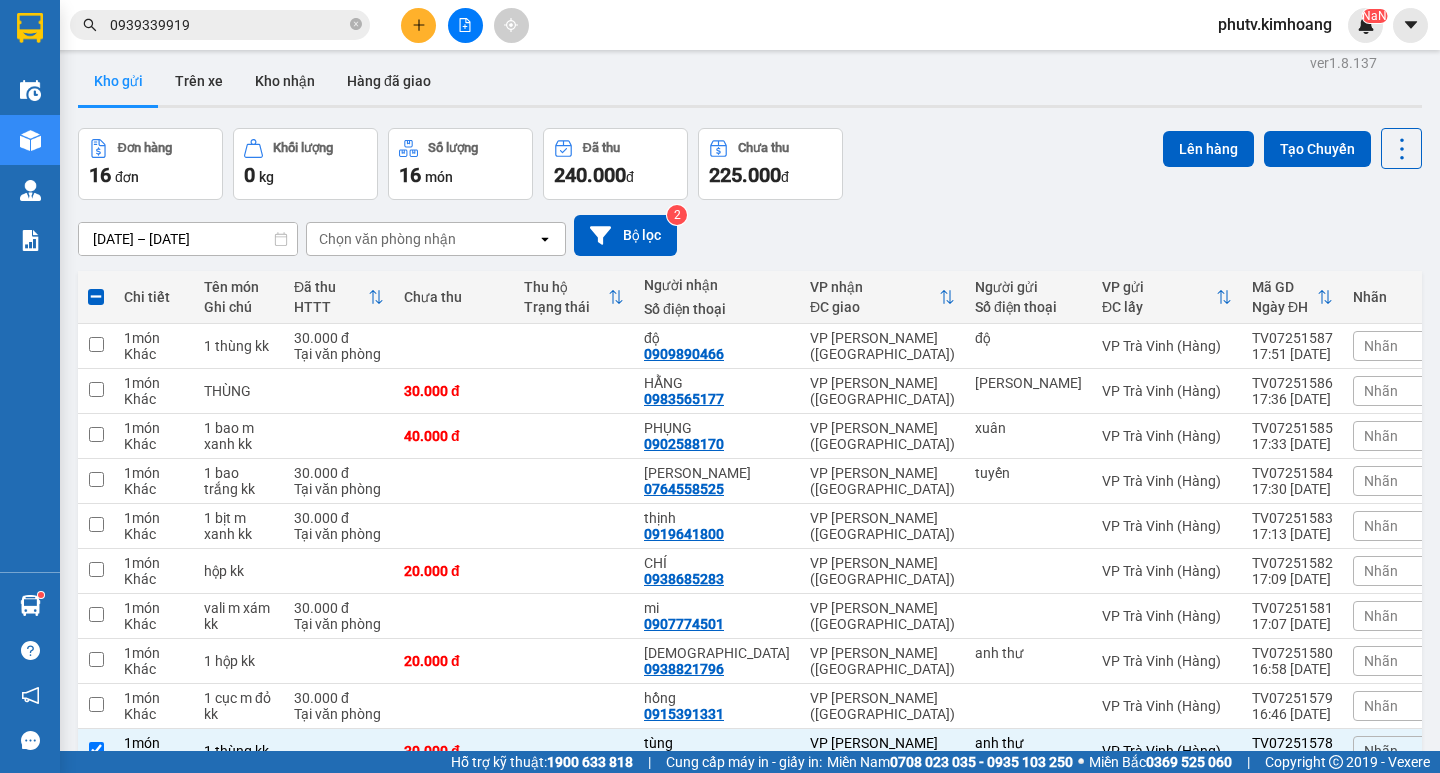 scroll, scrollTop: 0, scrollLeft: 0, axis: both 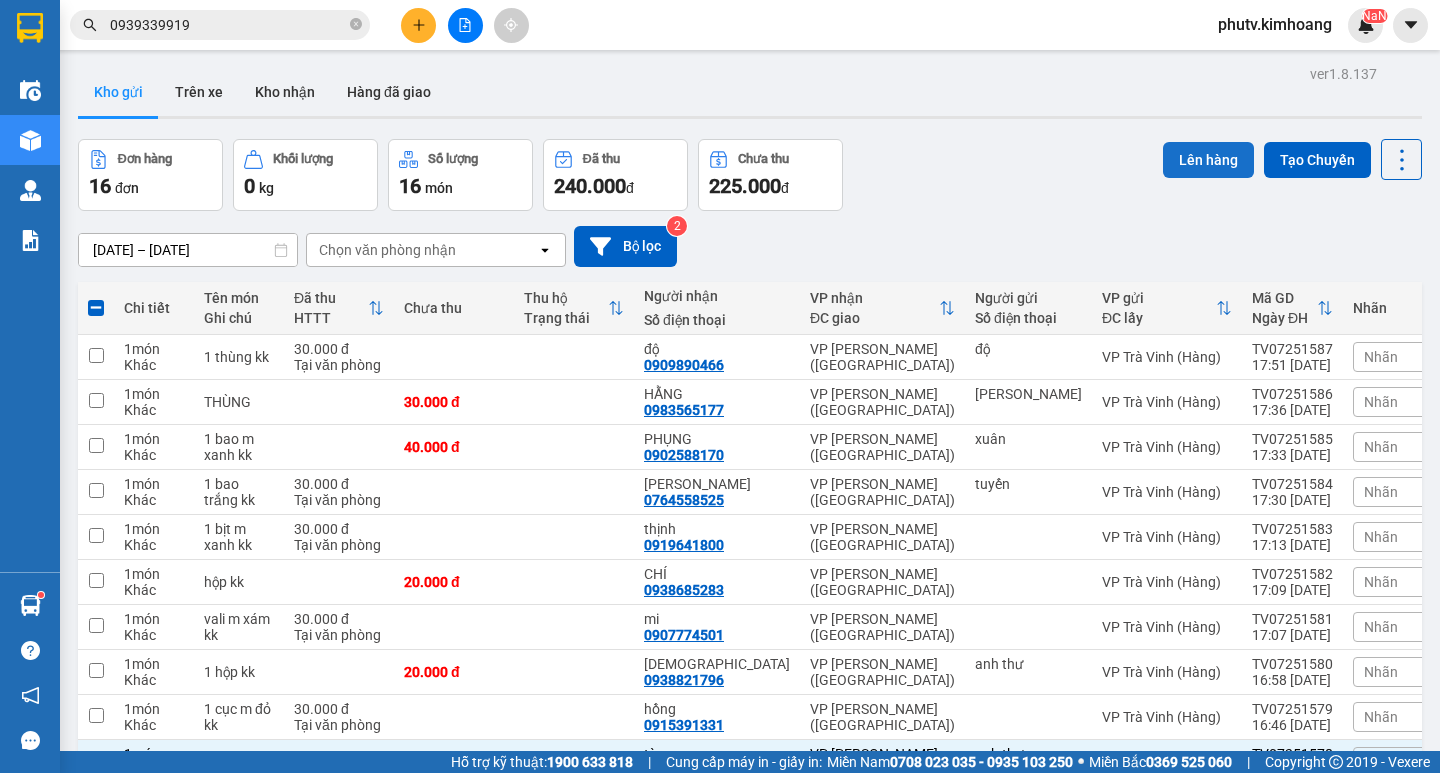 click on "Lên hàng" at bounding box center [1208, 160] 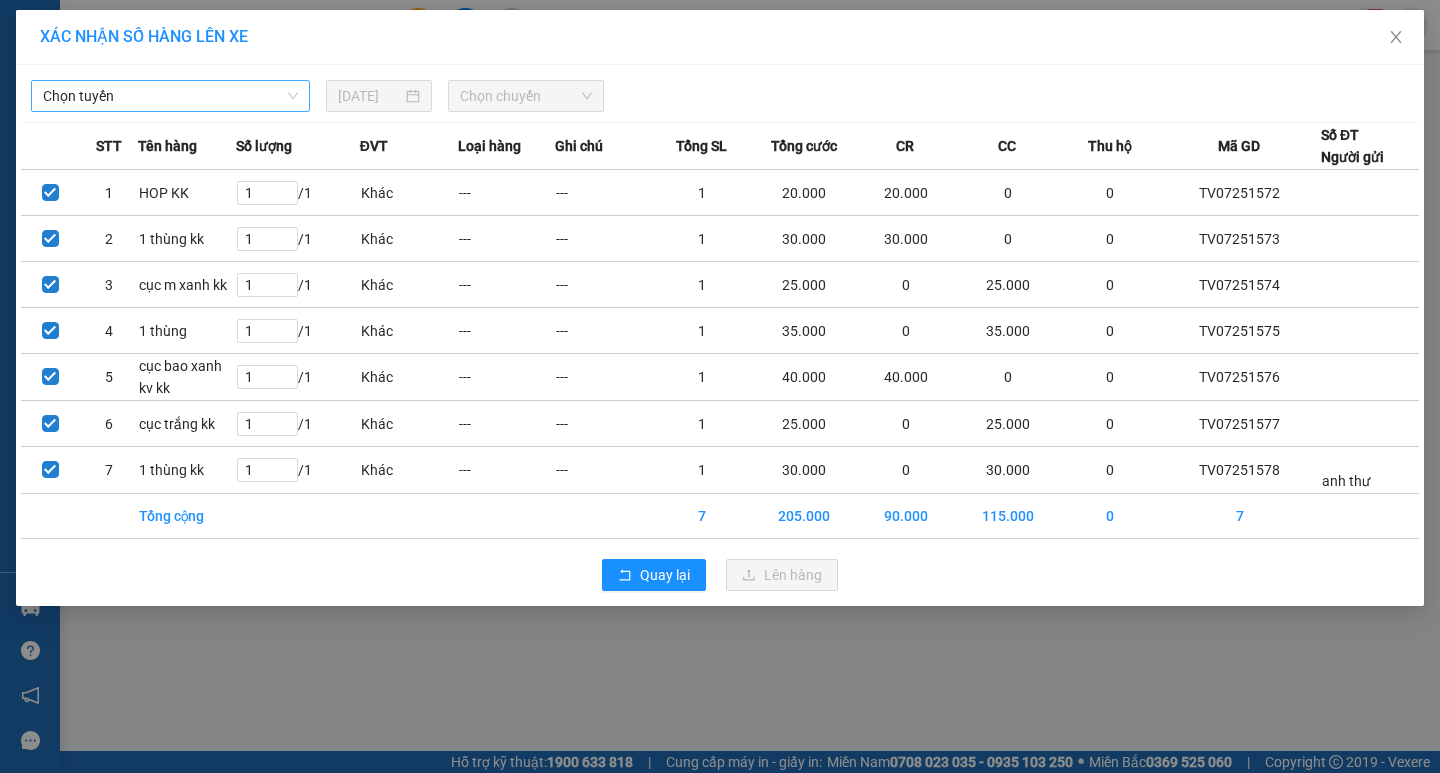 click on "Chọn tuyến" at bounding box center (170, 96) 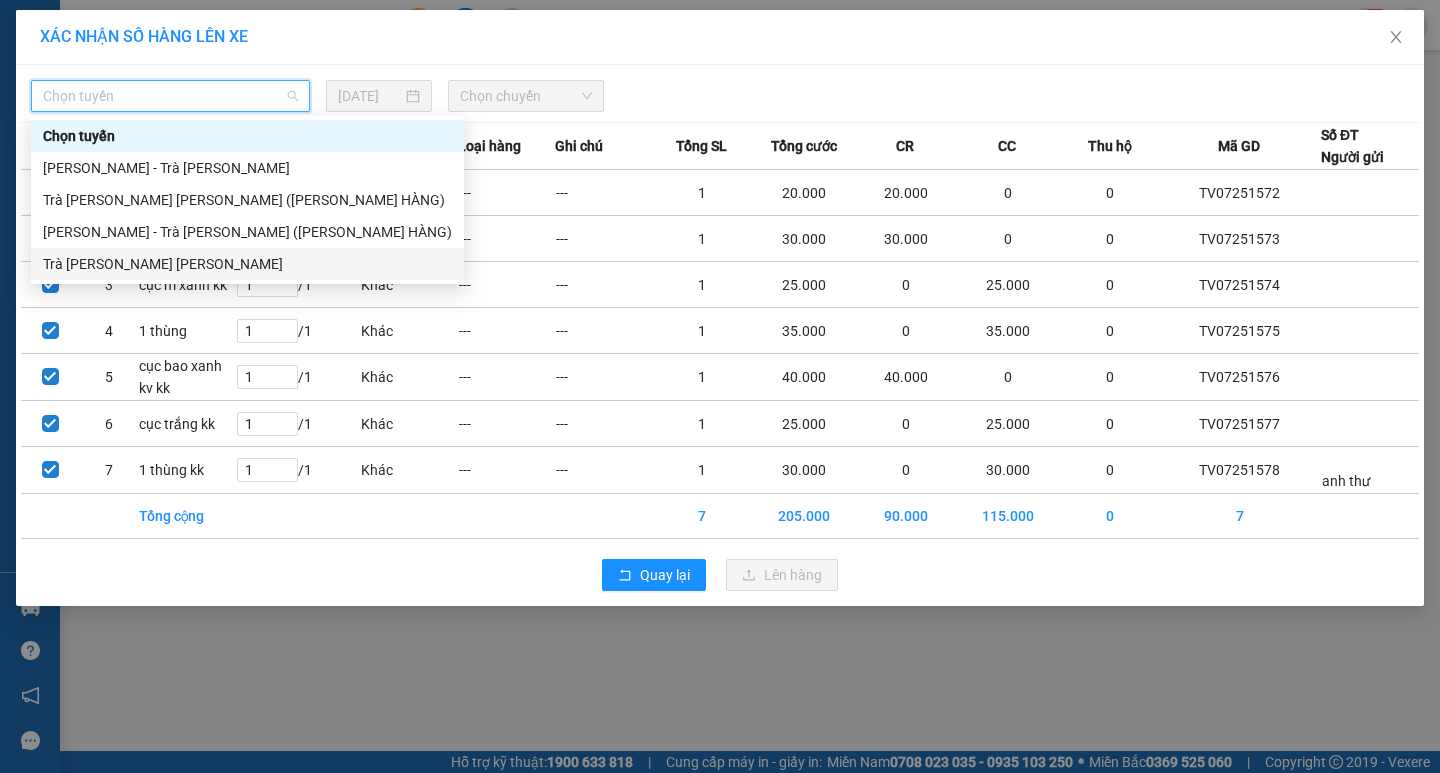 click on "Trà [PERSON_NAME] [PERSON_NAME]" at bounding box center (247, 264) 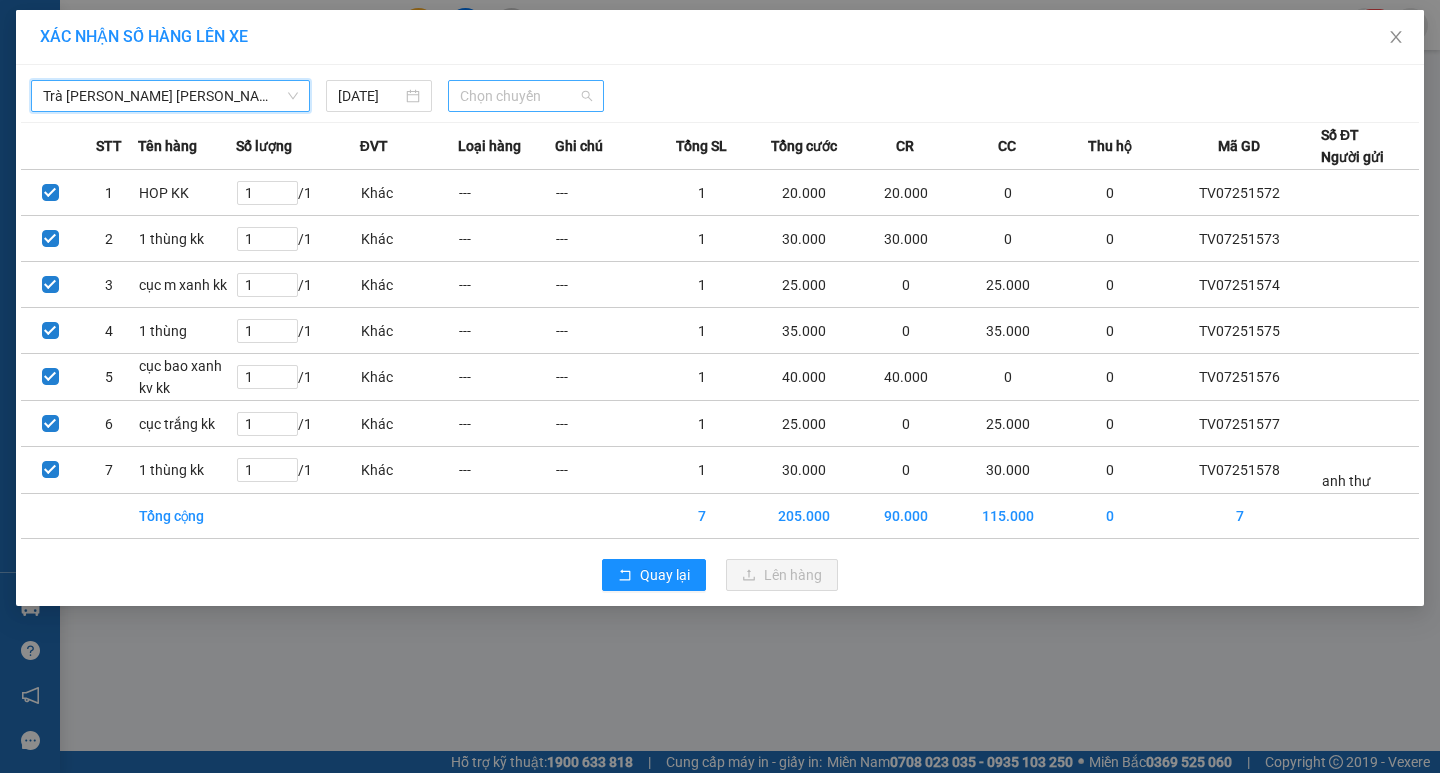 click on "Chọn chuyến" at bounding box center (526, 96) 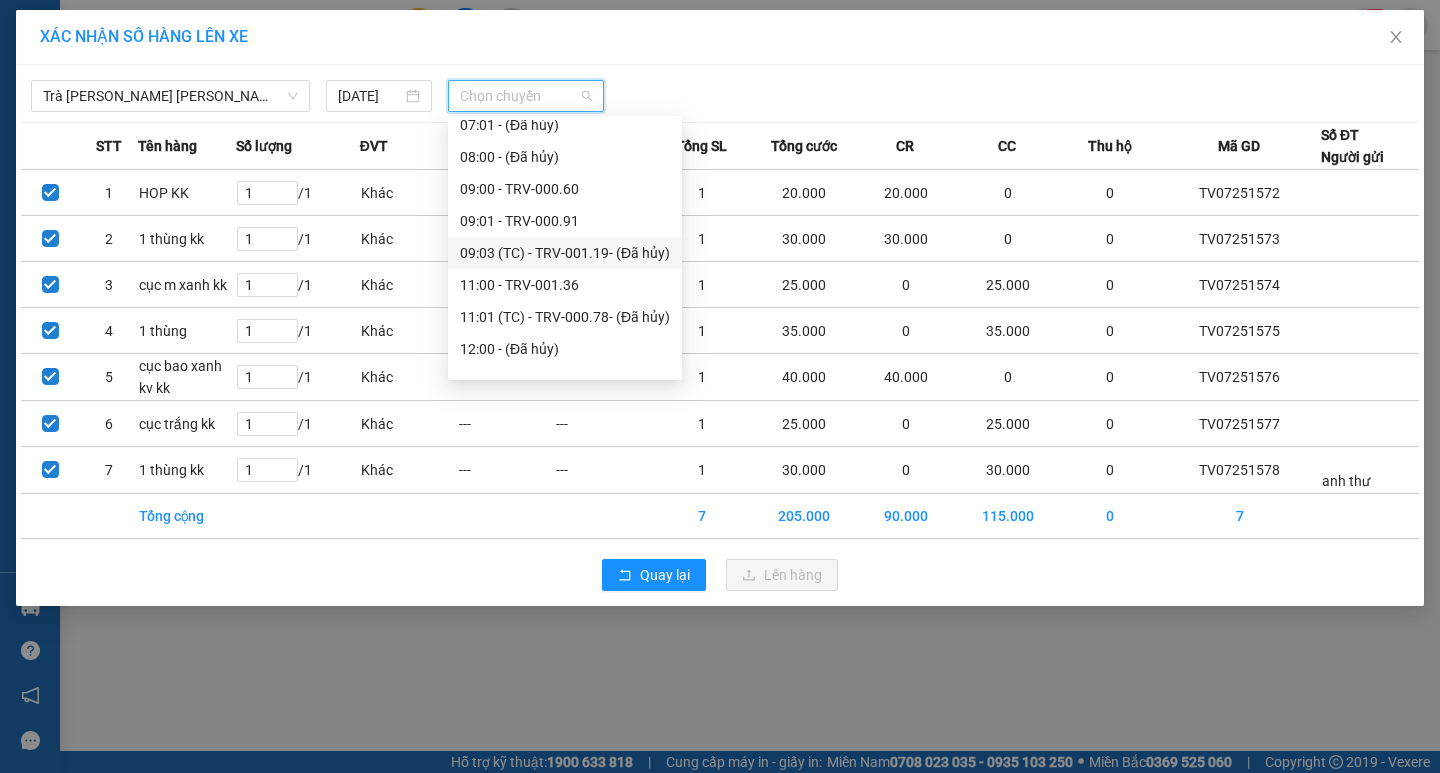scroll, scrollTop: 576, scrollLeft: 0, axis: vertical 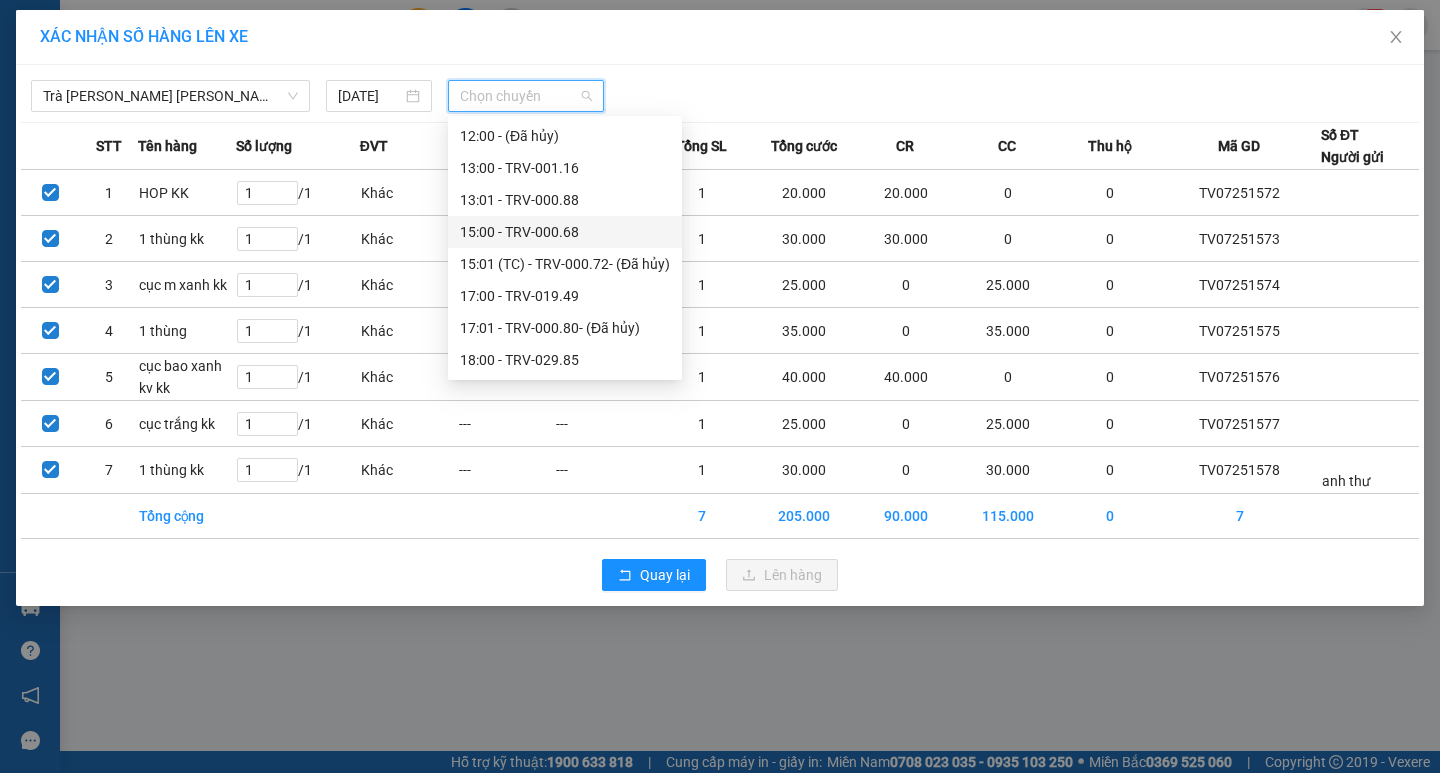 click on "17:00     - TRV-019.49" at bounding box center (565, 296) 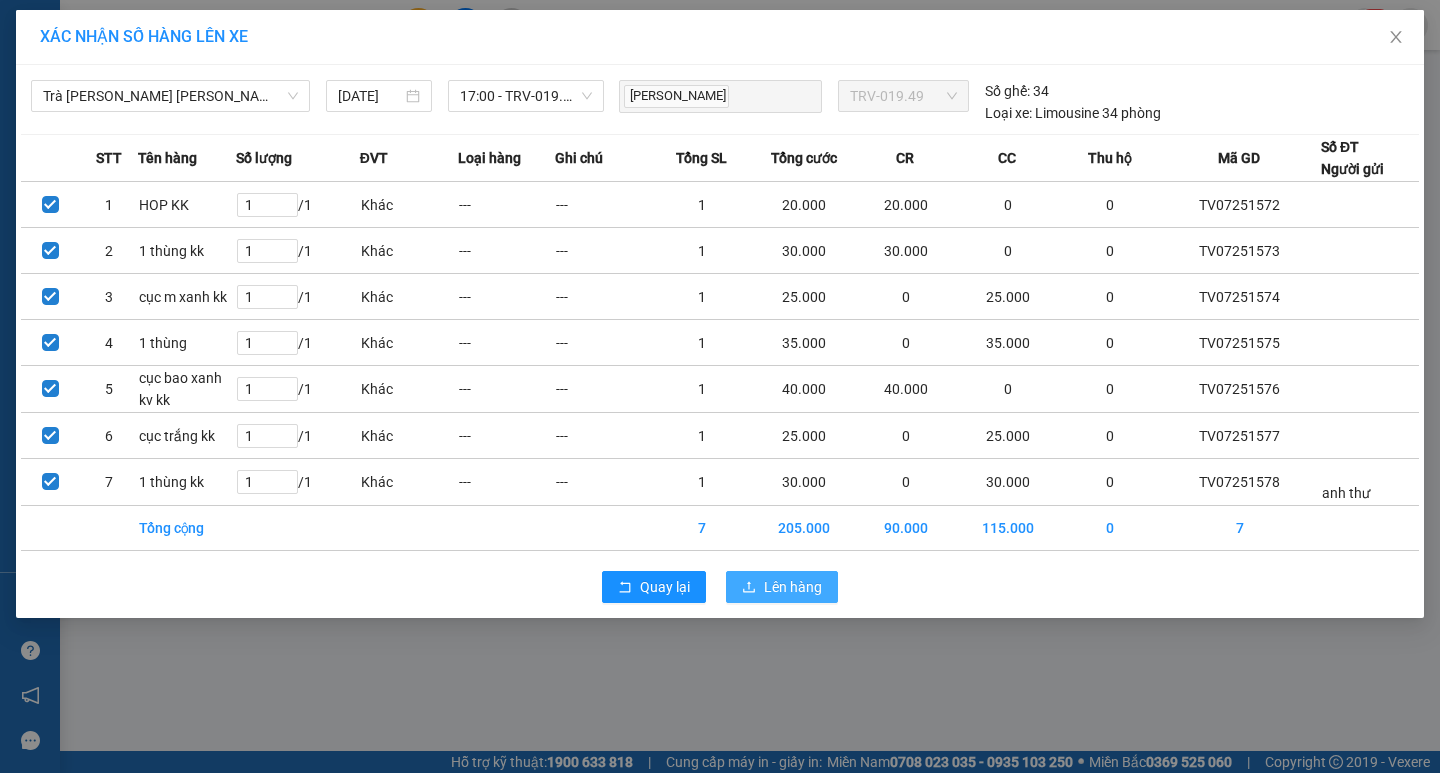 click on "Lên hàng" at bounding box center (793, 587) 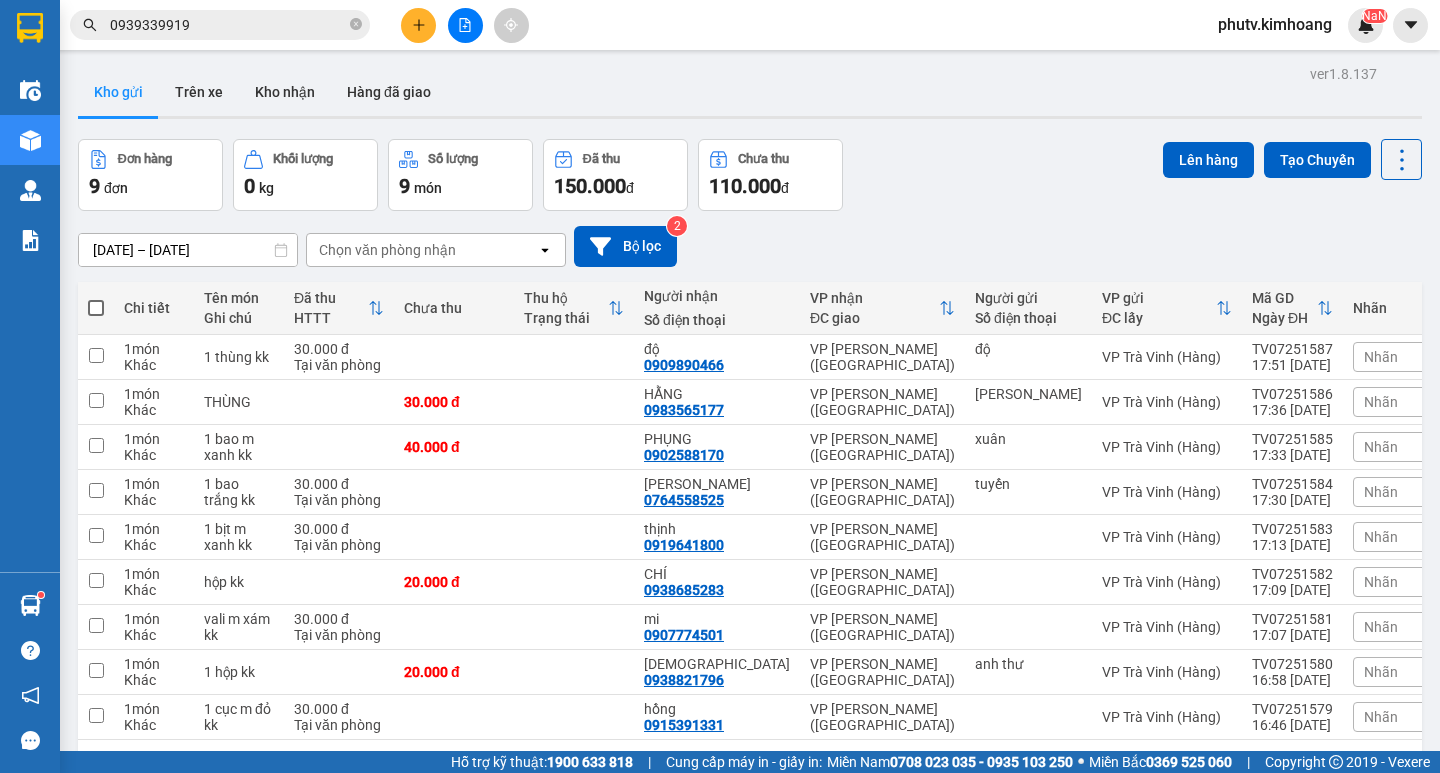 scroll, scrollTop: 92, scrollLeft: 0, axis: vertical 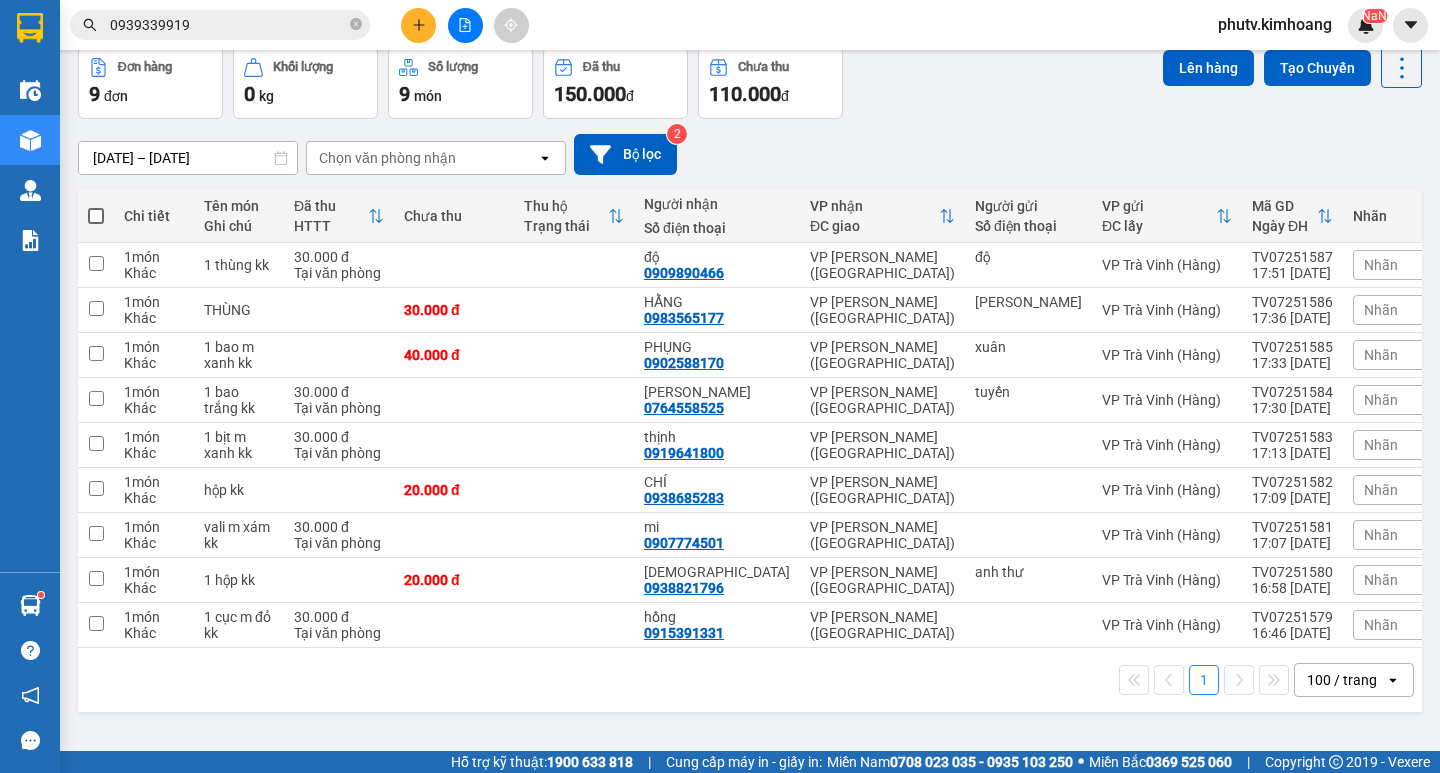 click on "1  món Khác 1 bịt m xanh kk 30.000 [PERSON_NAME] văn [PERSON_NAME] 0919641800 VP [PERSON_NAME] (Hàng) VP Trà [PERSON_NAME] (Hàng) TV07251583 17:13 [DATE] [PERSON_NAME]" at bounding box center [771, 445] 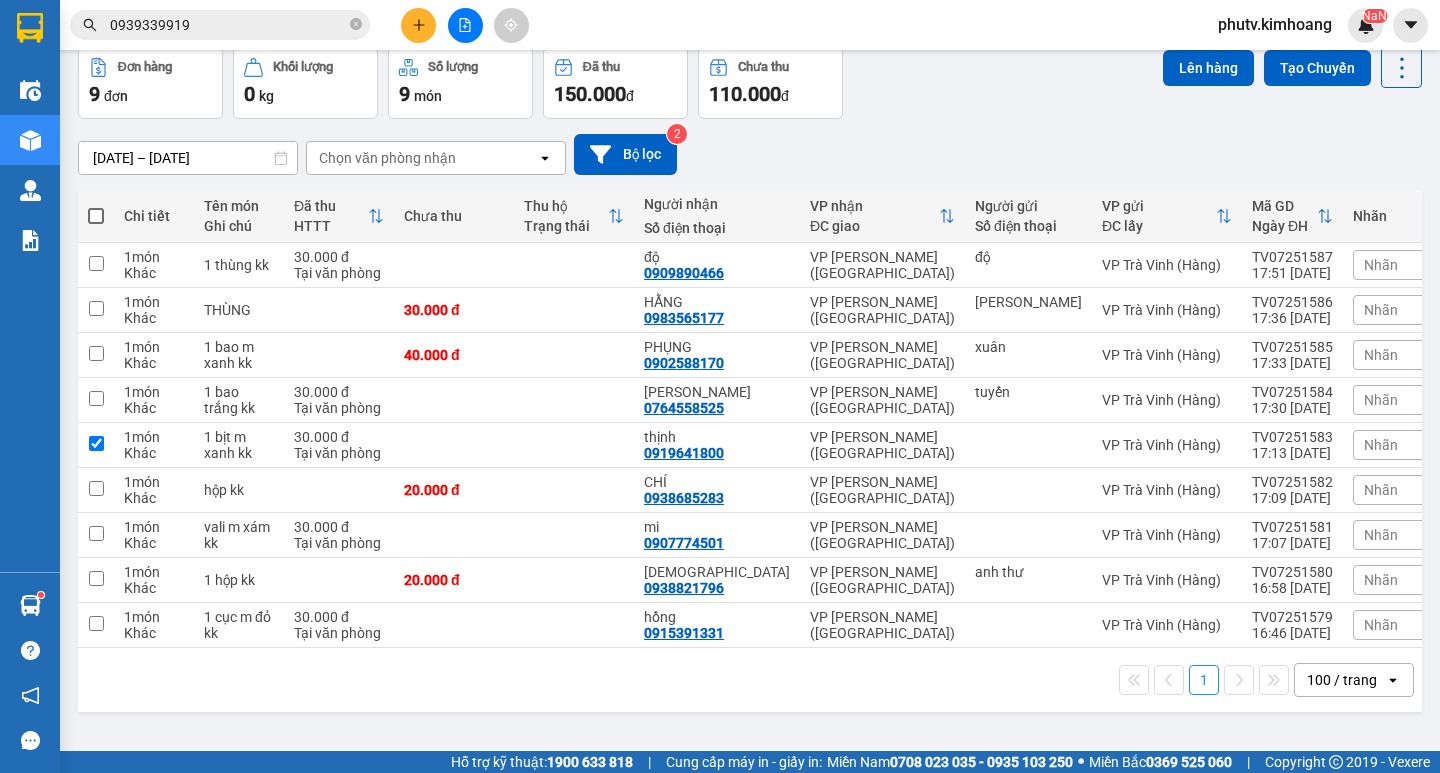 checkbox on "true" 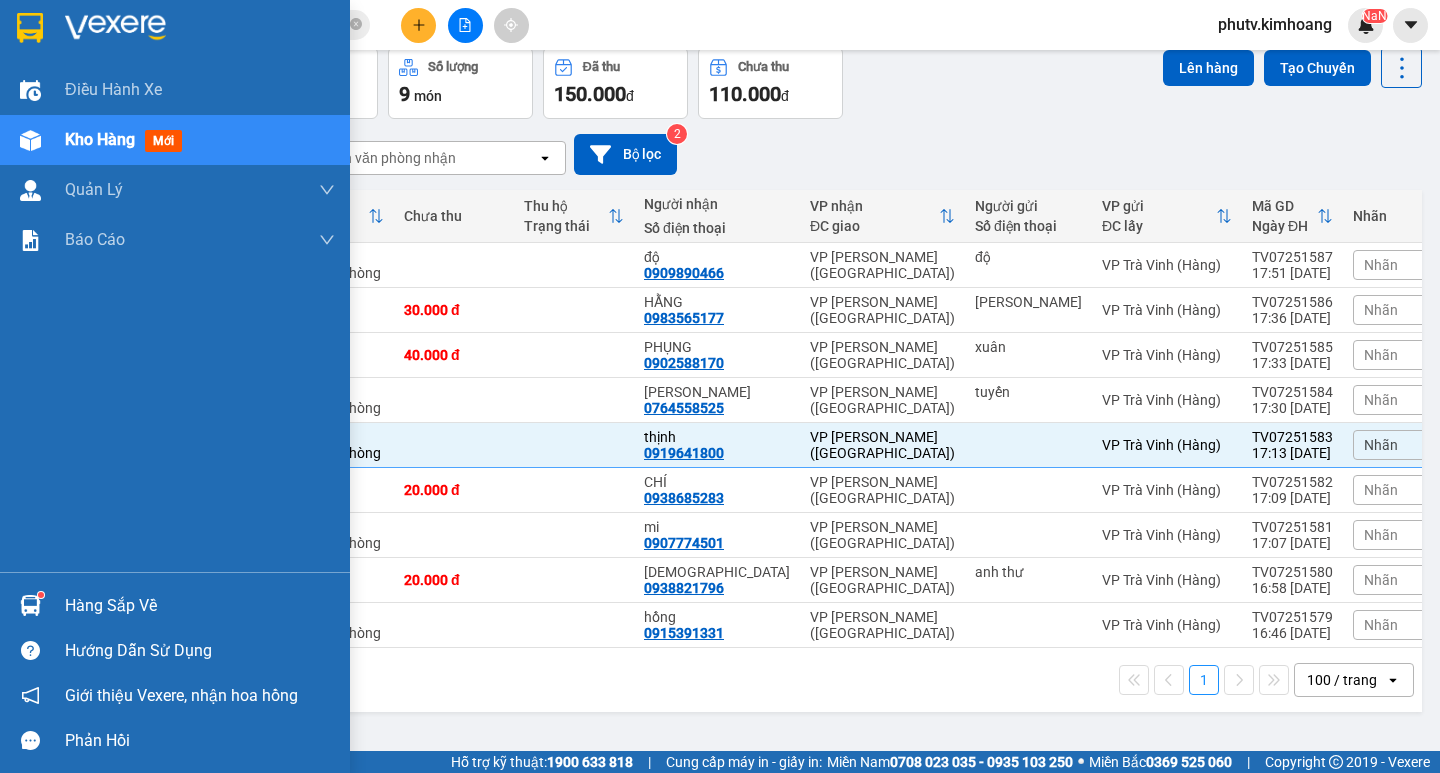 drag, startPoint x: 210, startPoint y: 407, endPoint x: 211, endPoint y: 469, distance: 62.008064 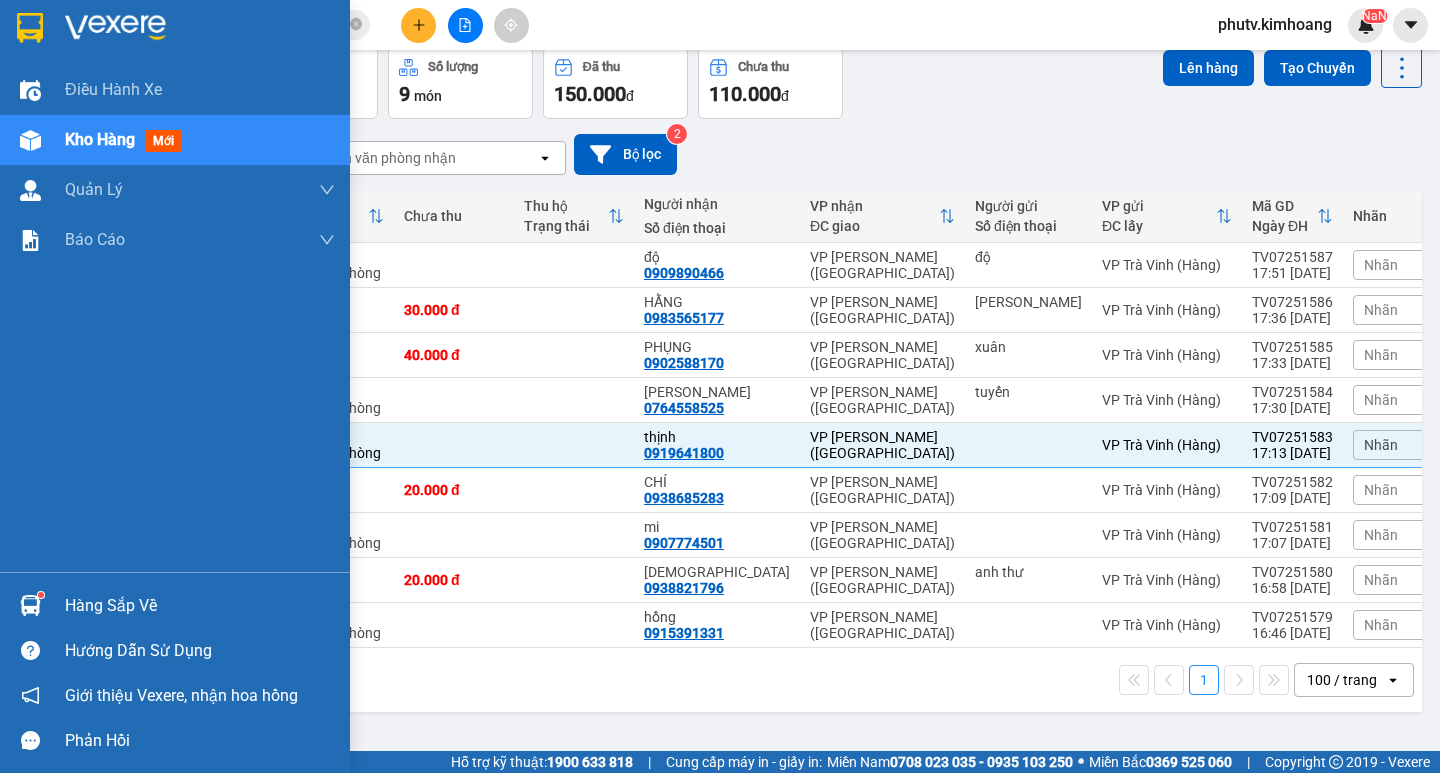 click on "Hàng sắp về" at bounding box center (200, 606) 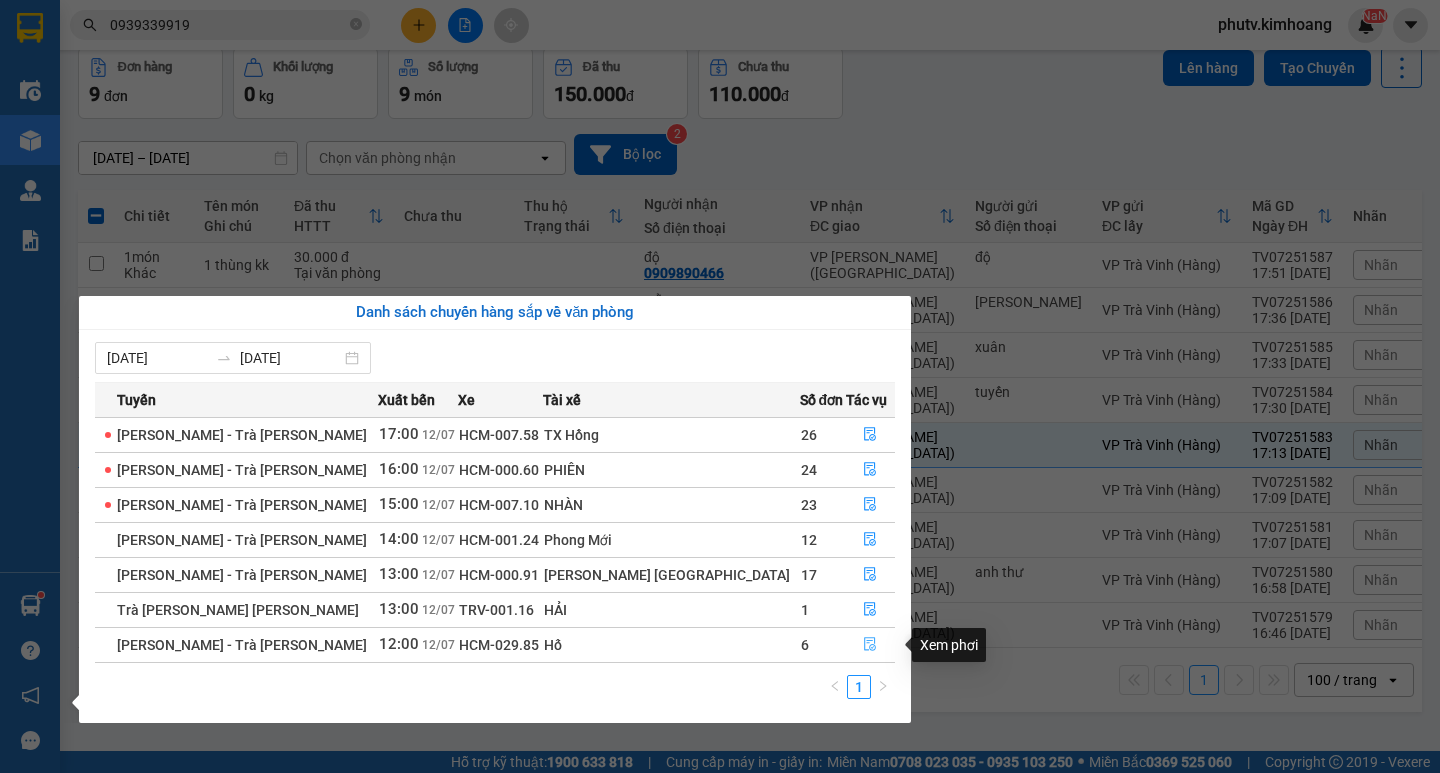 click at bounding box center (871, 645) 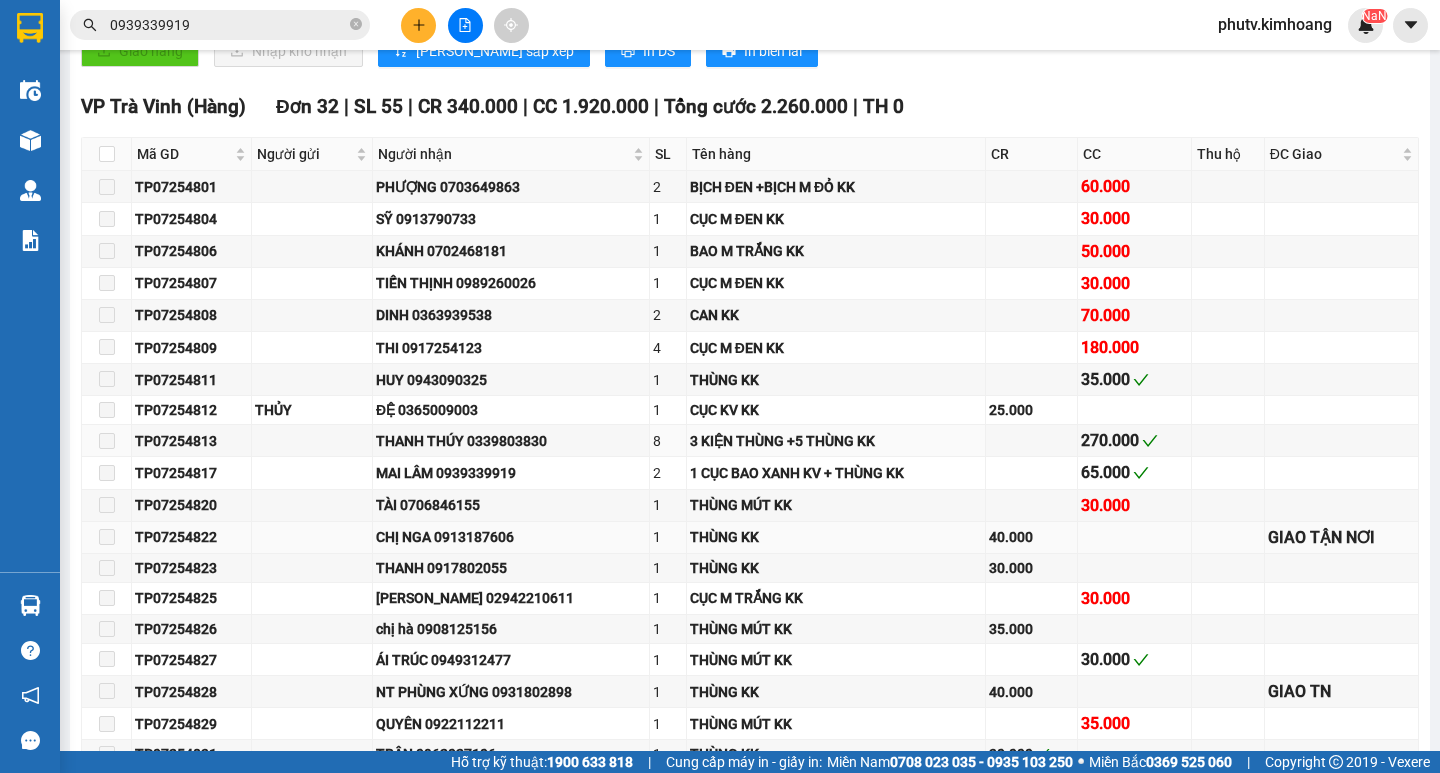 scroll, scrollTop: 500, scrollLeft: 0, axis: vertical 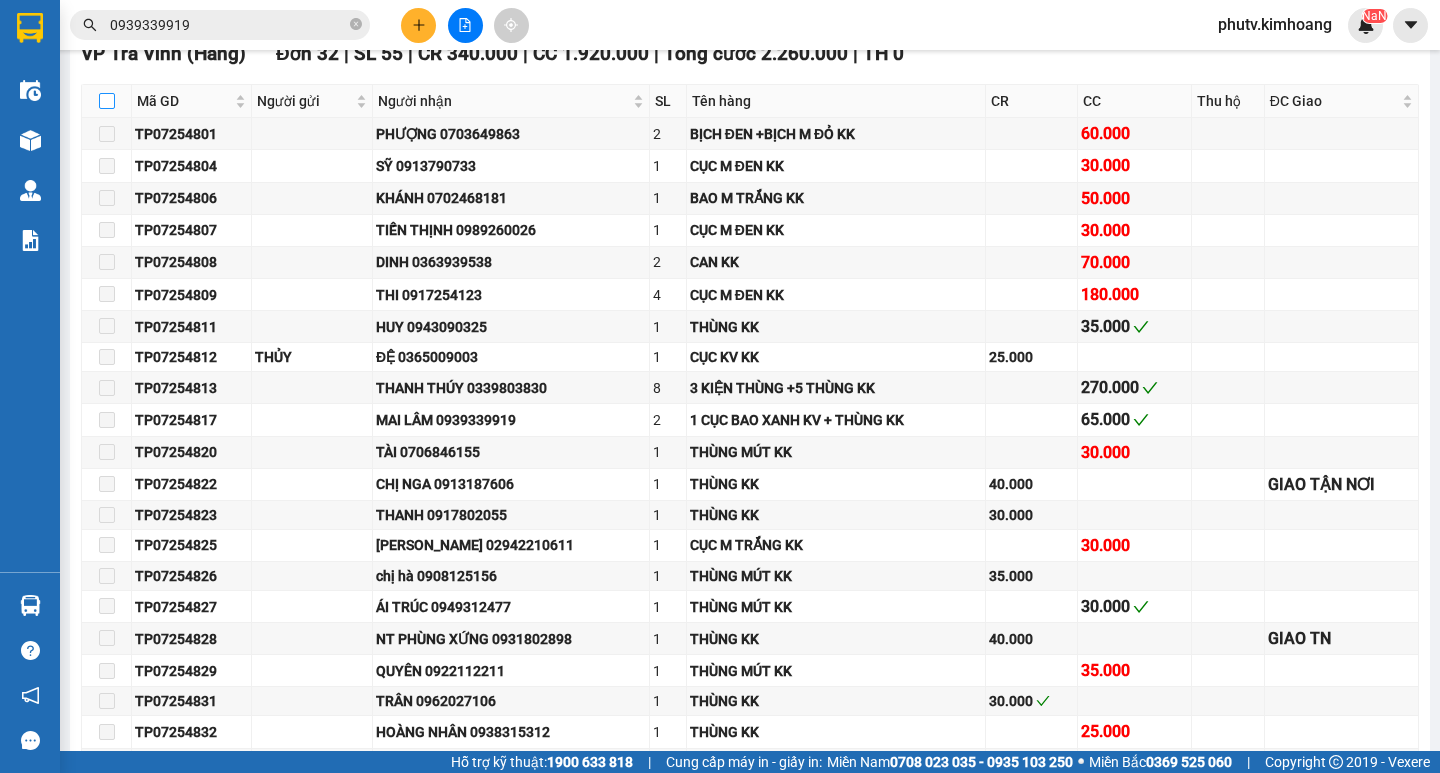 click at bounding box center [107, 101] 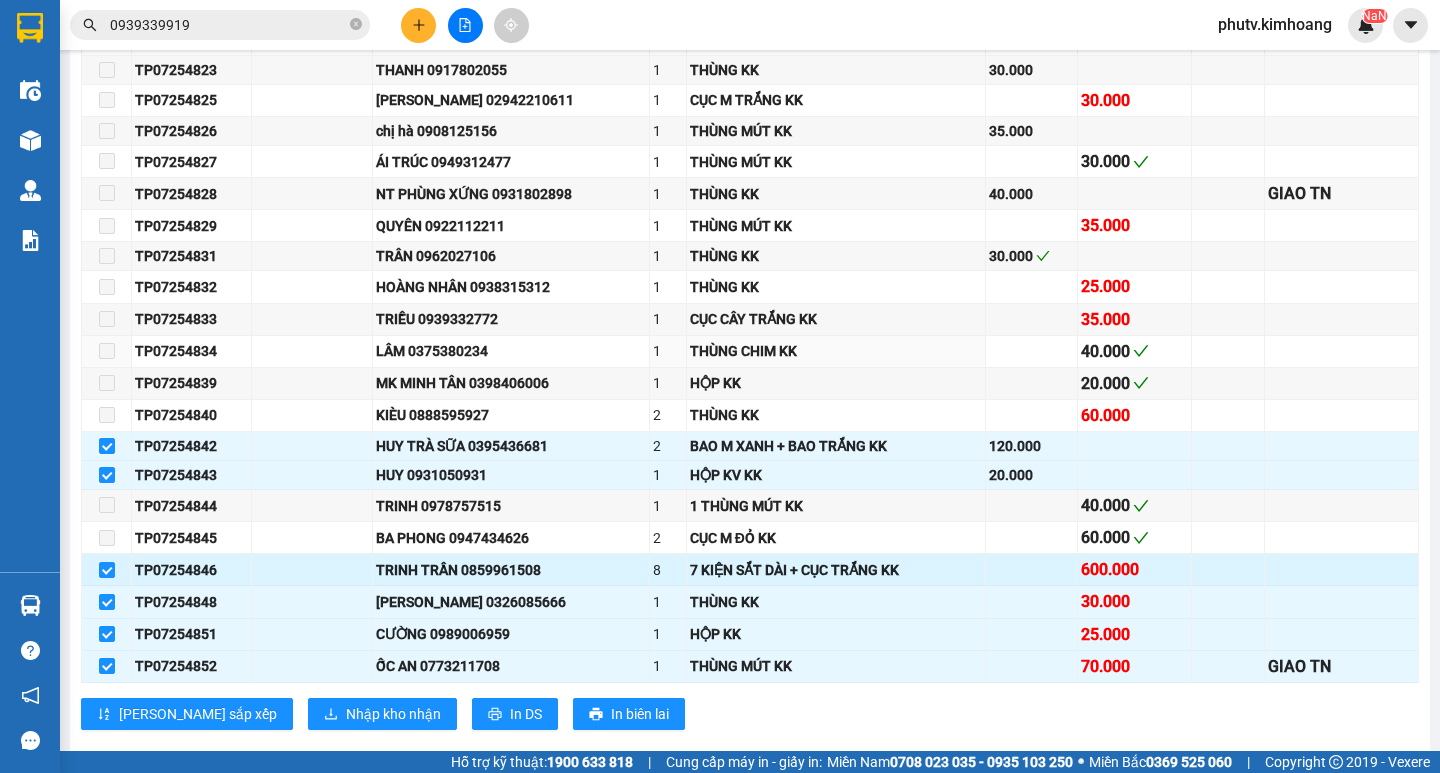 scroll, scrollTop: 1000, scrollLeft: 0, axis: vertical 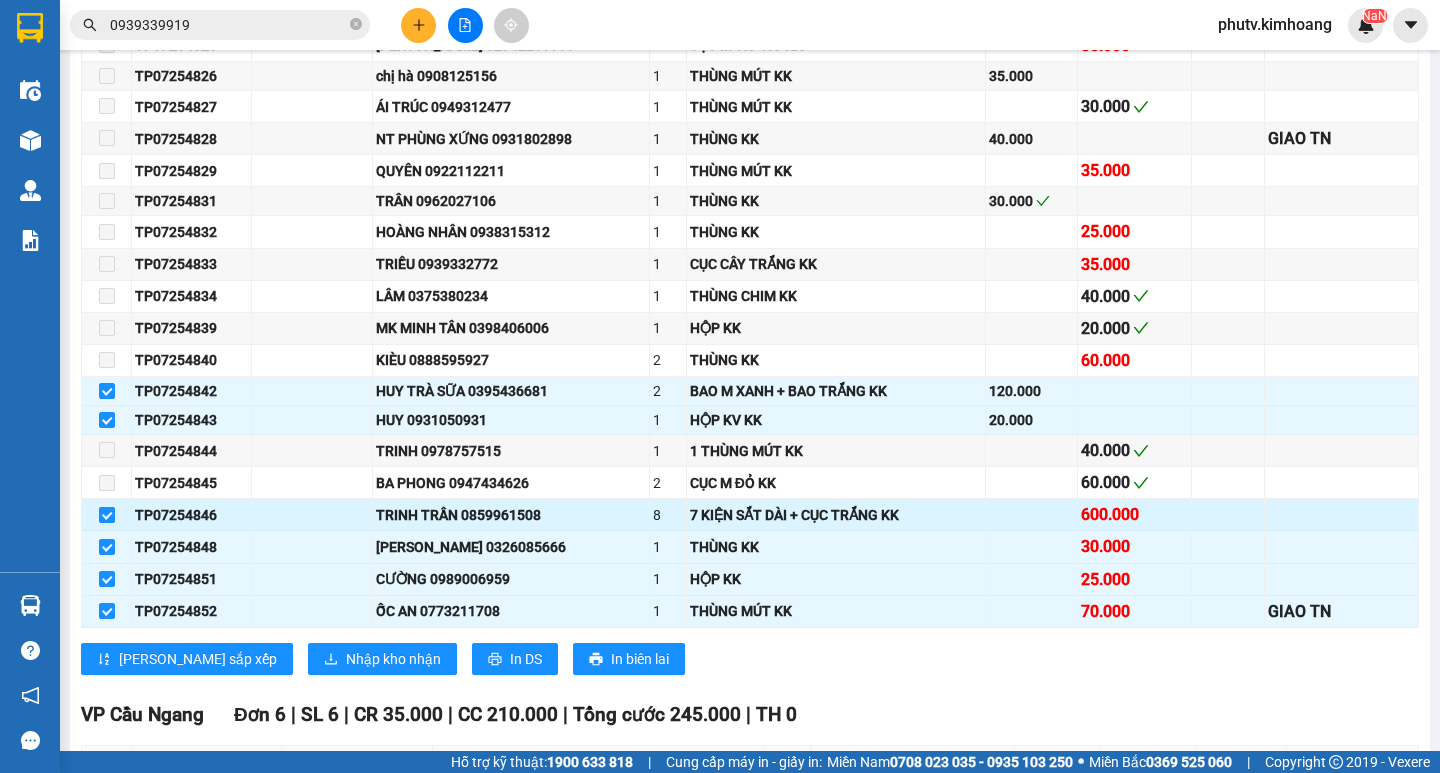 click at bounding box center [107, 515] 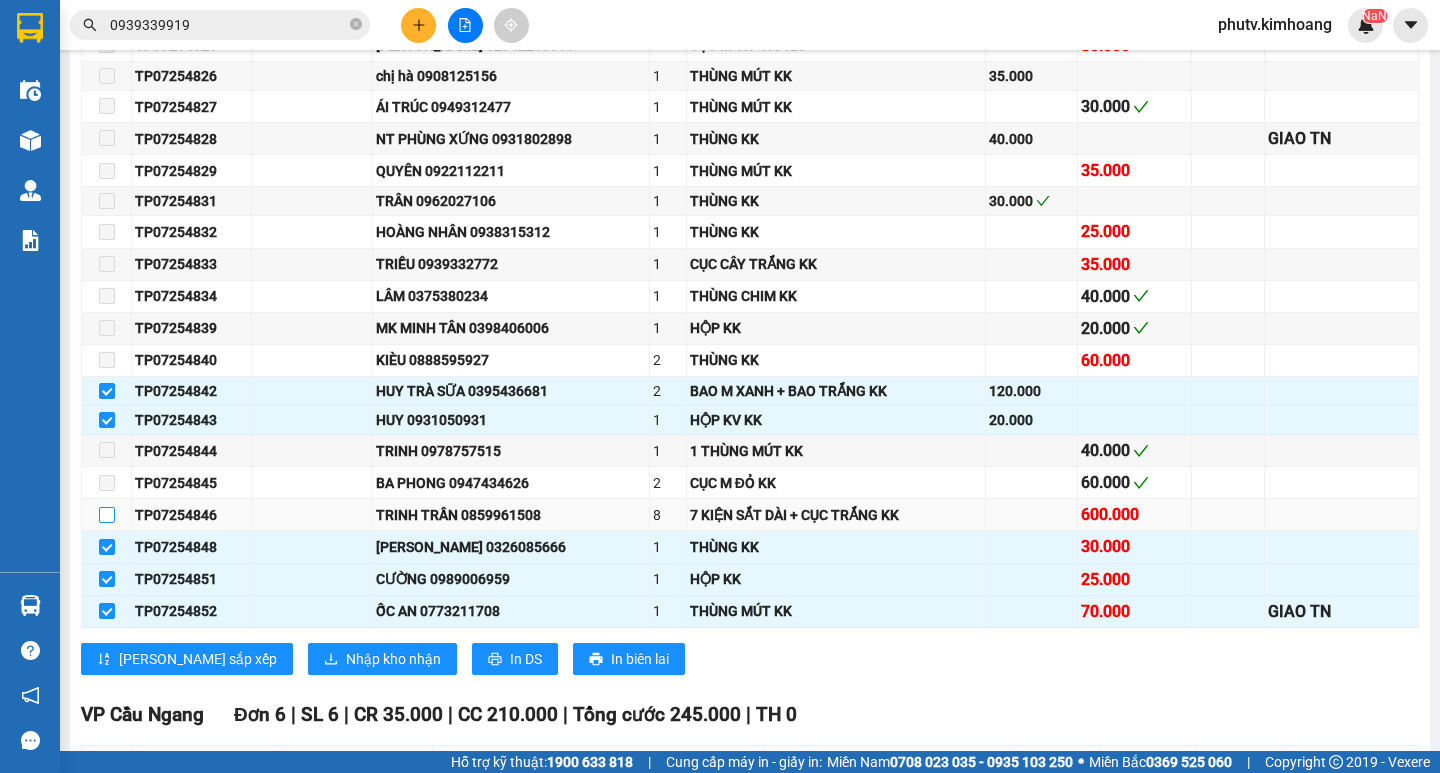 click at bounding box center [107, 515] 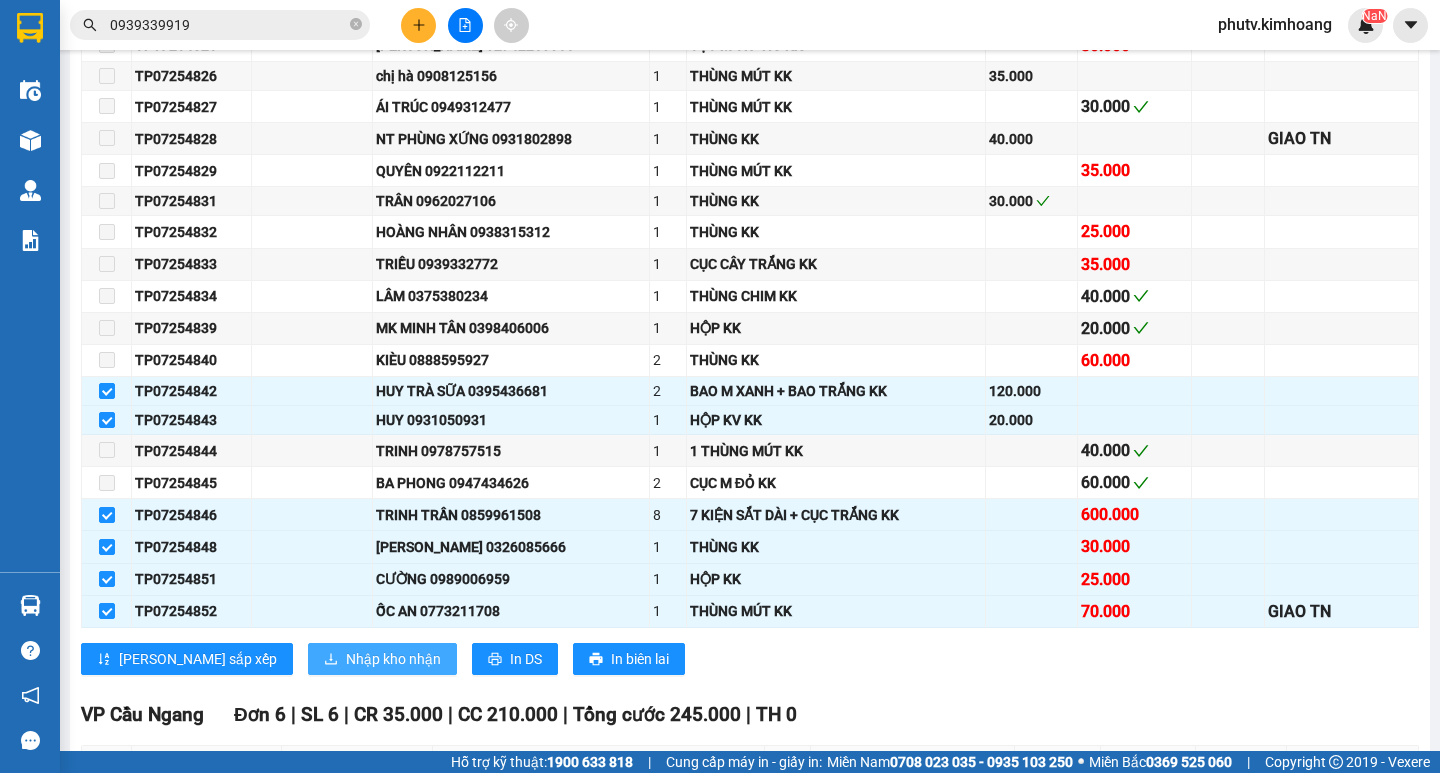 click on "Nhập kho nhận" at bounding box center [393, 659] 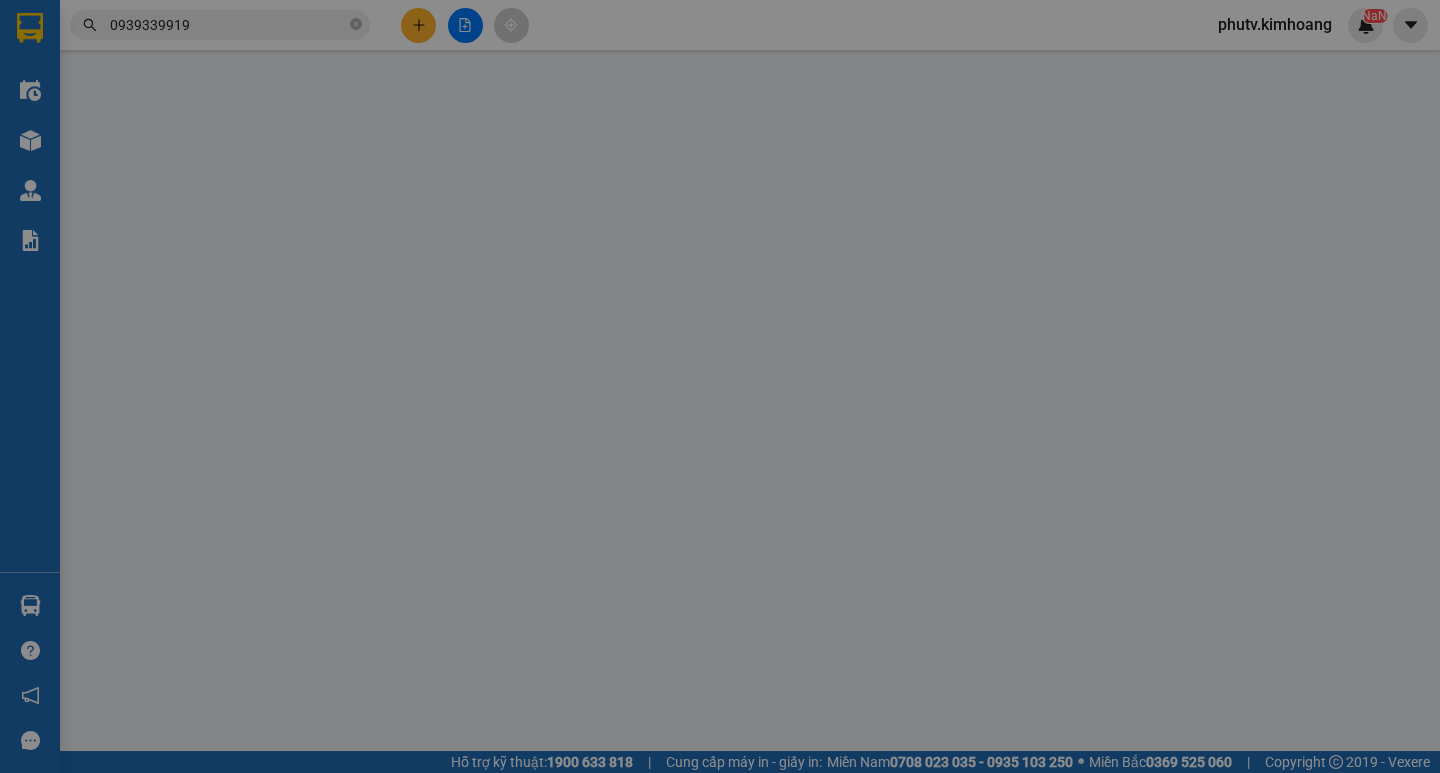 scroll, scrollTop: 0, scrollLeft: 0, axis: both 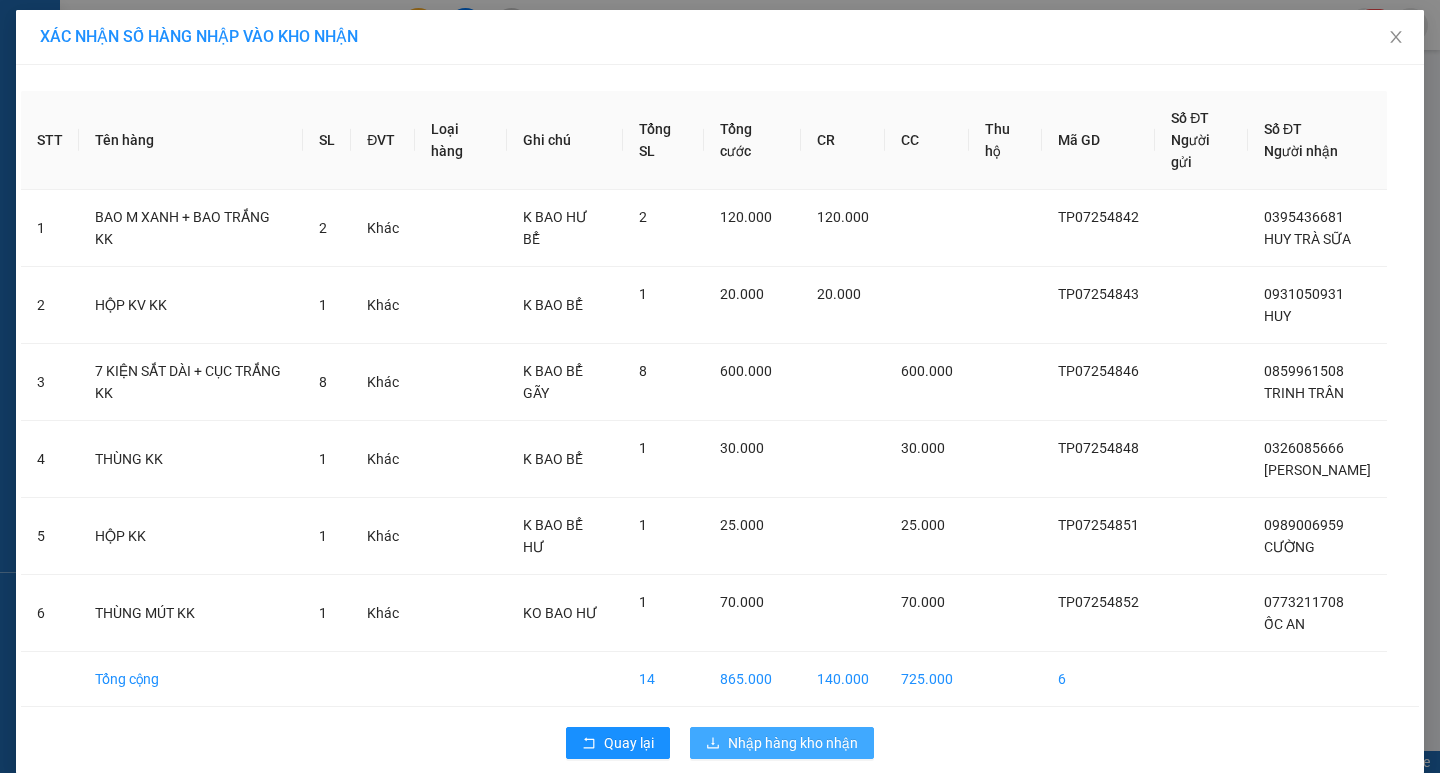 click on "Nhập hàng kho nhận" at bounding box center (793, 743) 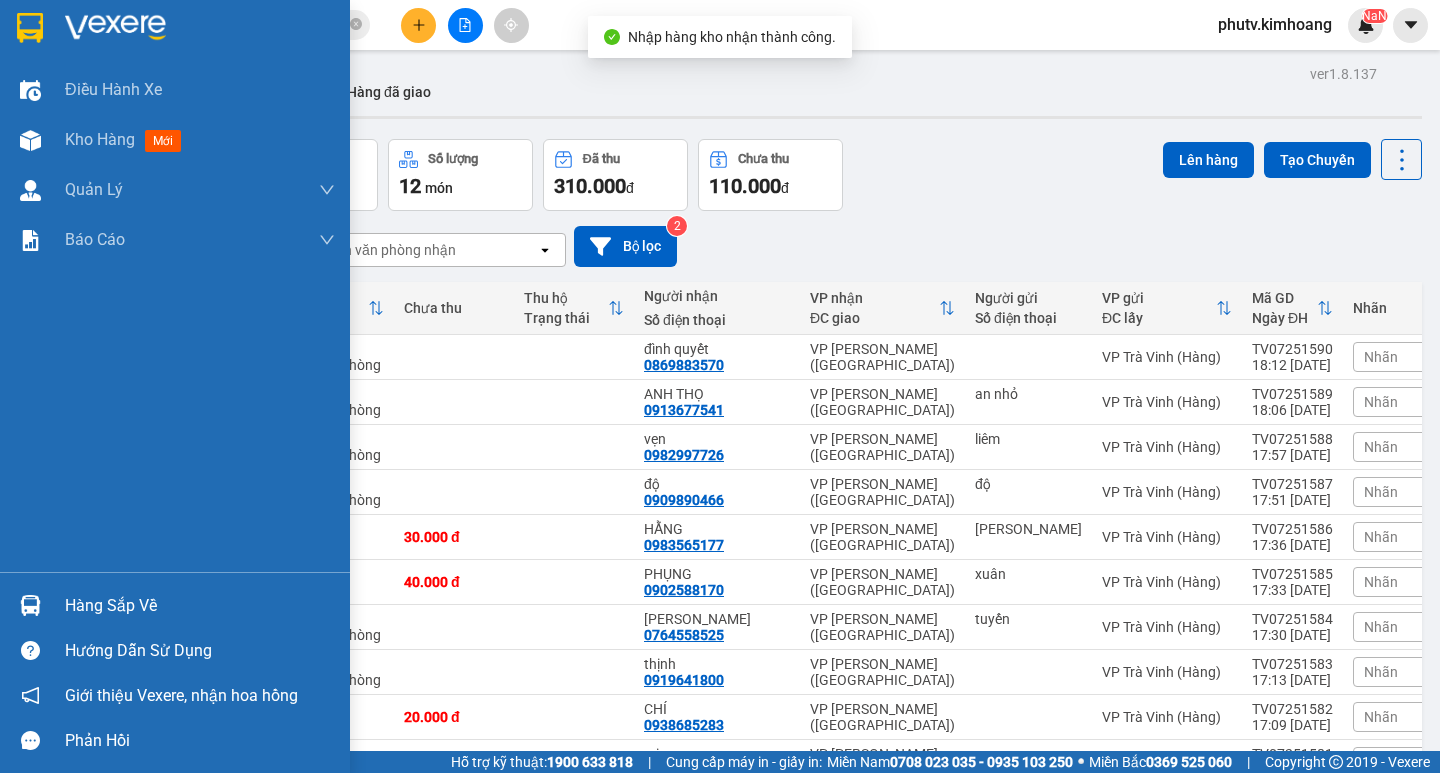 click on "Hàng sắp về" at bounding box center (200, 606) 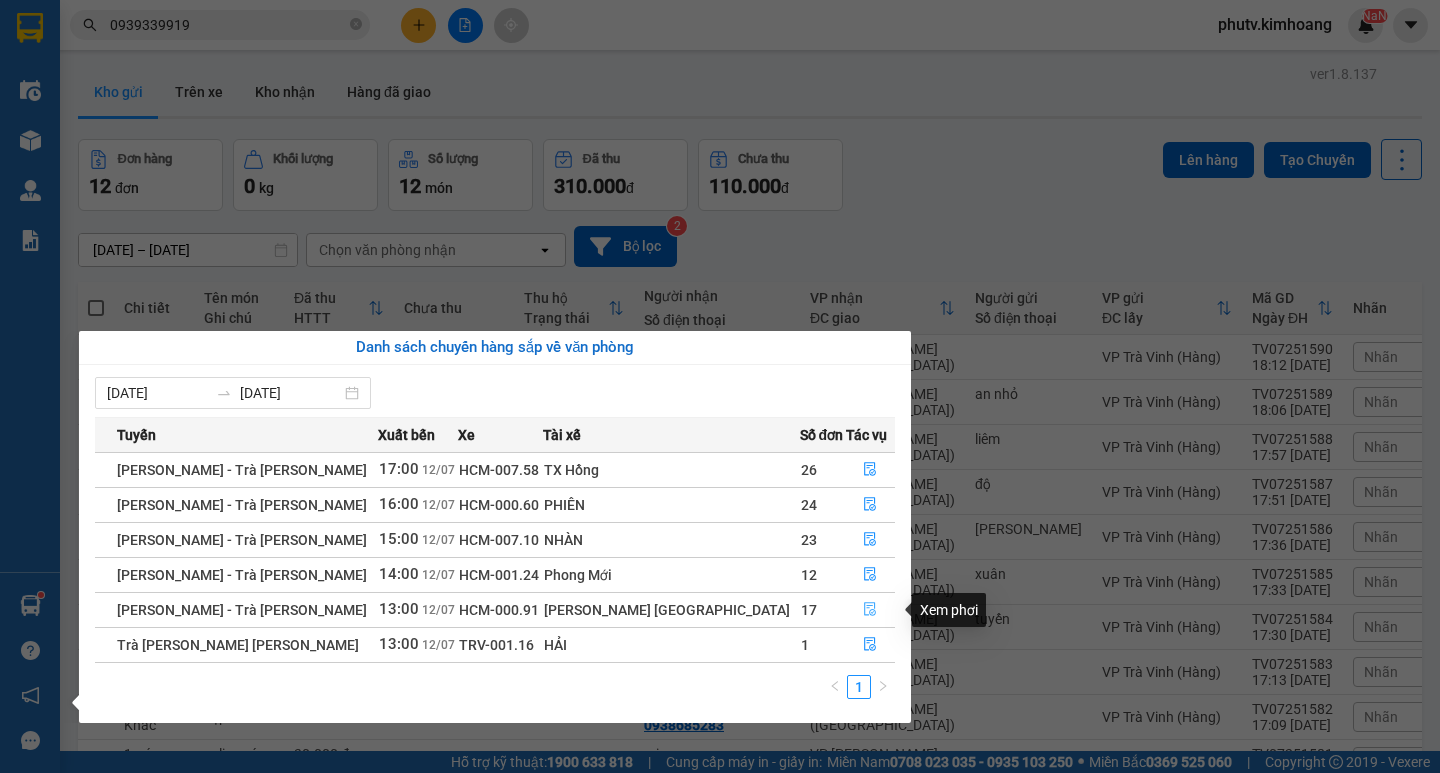 click 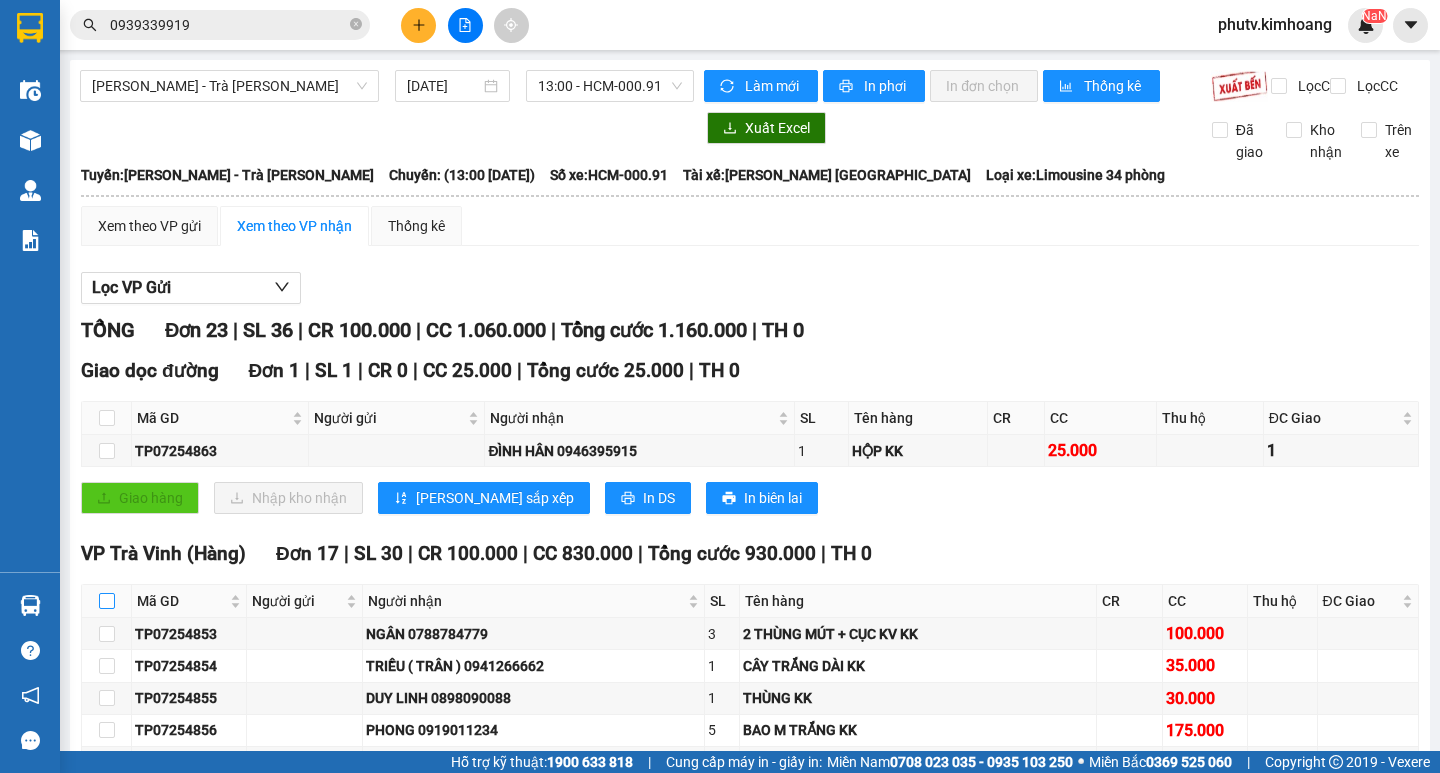 click at bounding box center (107, 601) 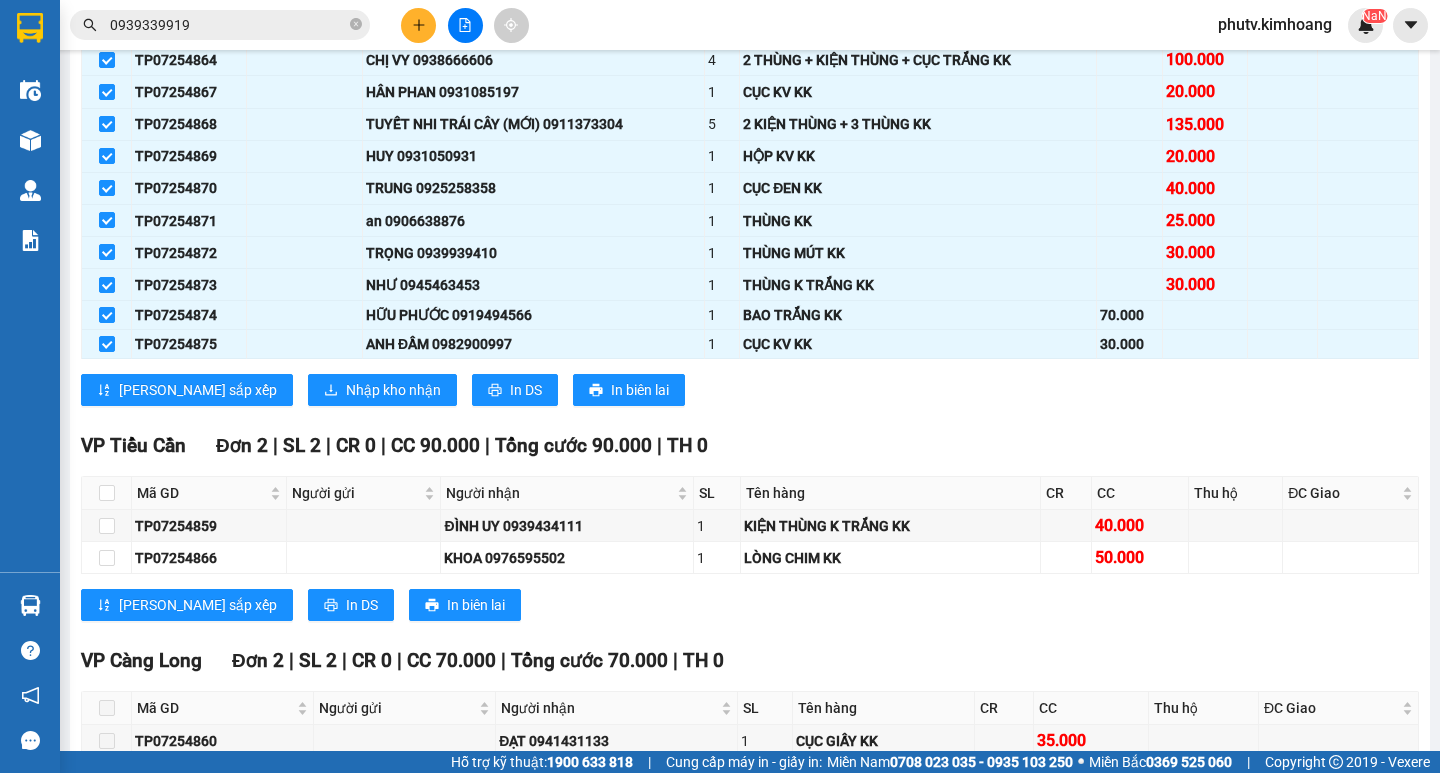 scroll, scrollTop: 800, scrollLeft: 0, axis: vertical 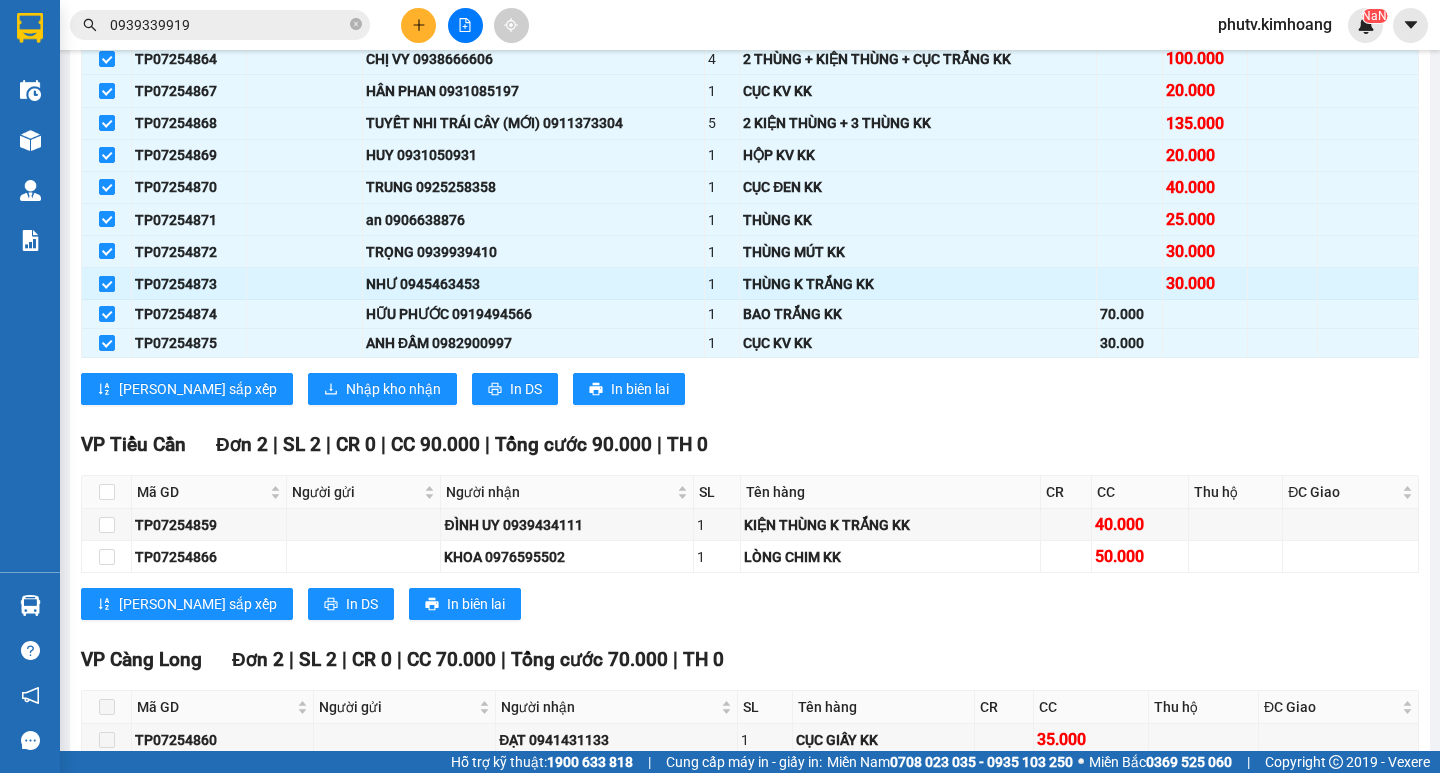 click at bounding box center [107, 284] 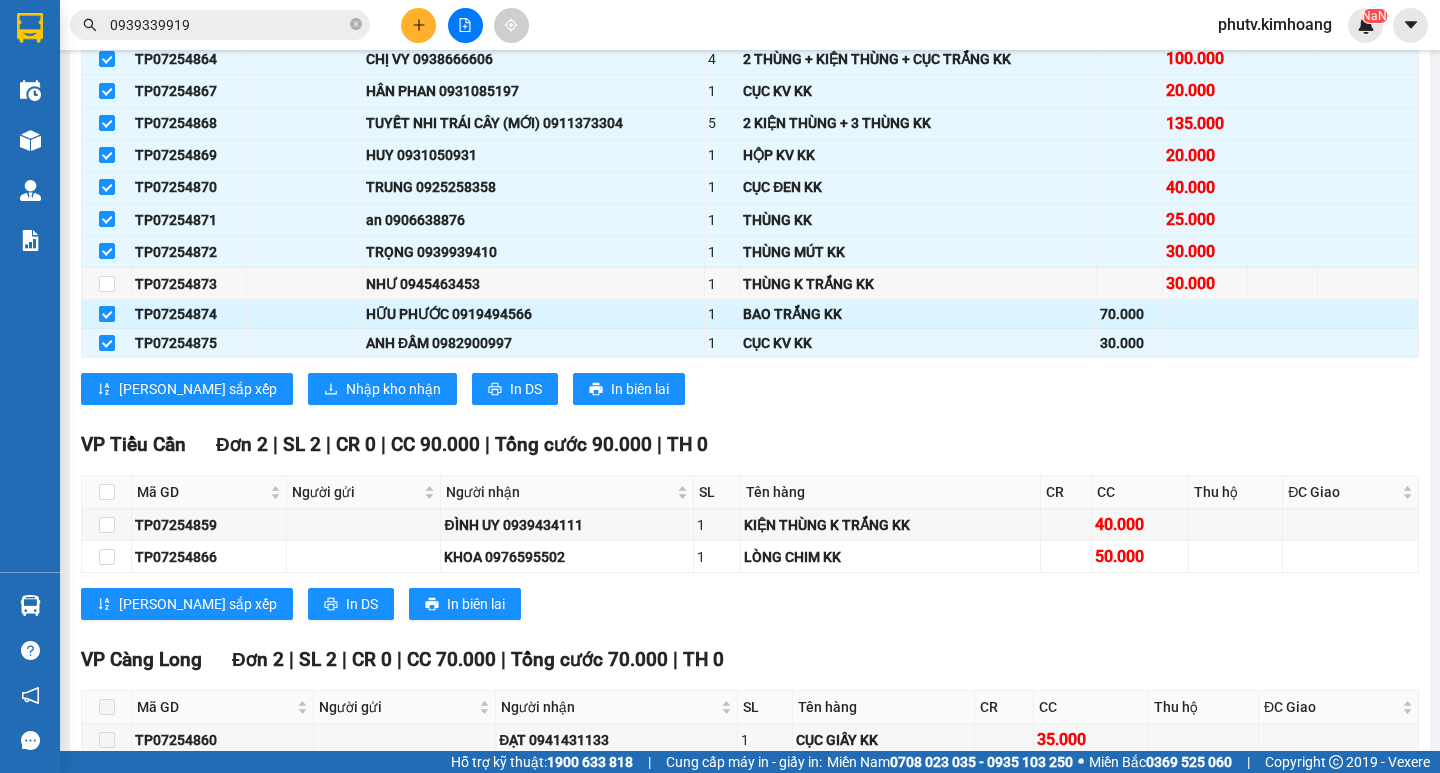 click at bounding box center (107, 314) 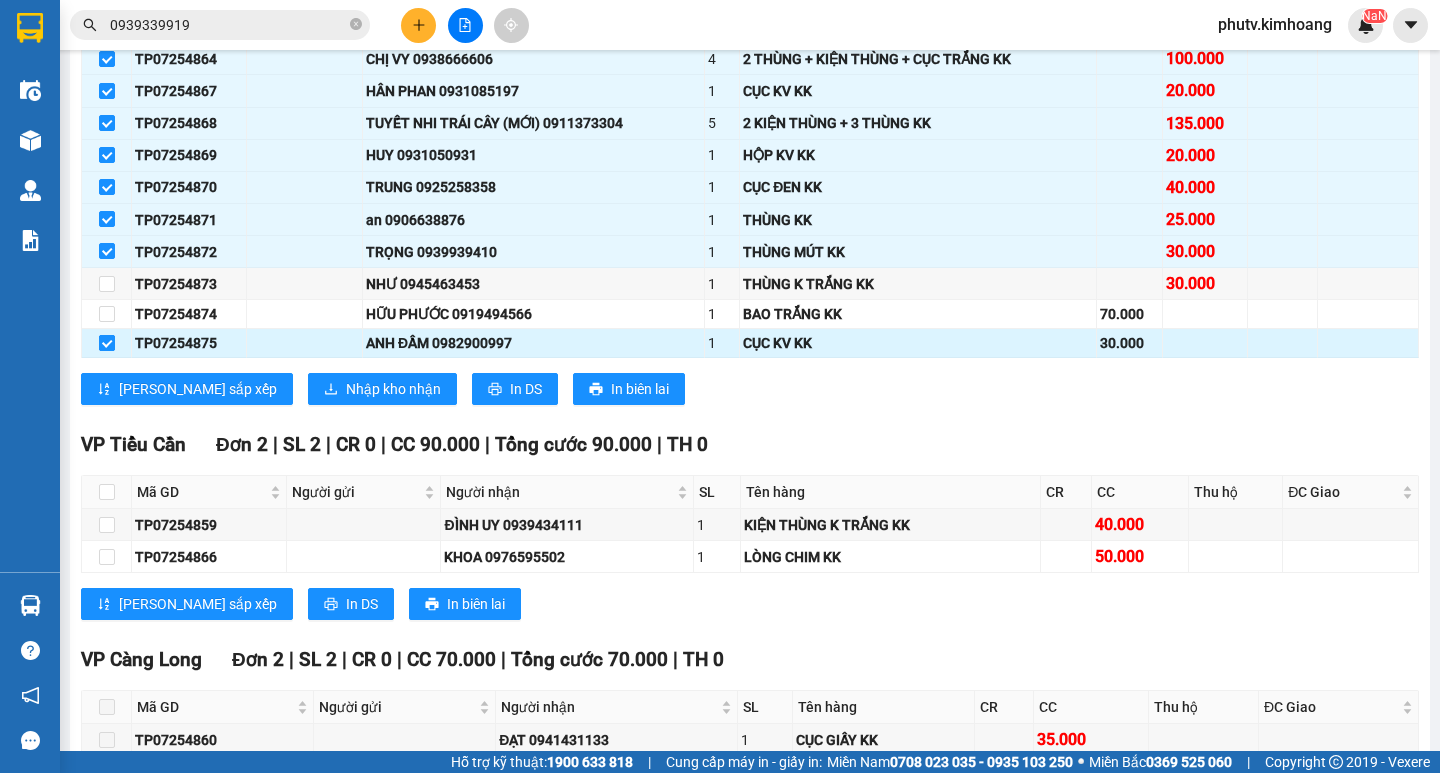 click at bounding box center [107, 343] 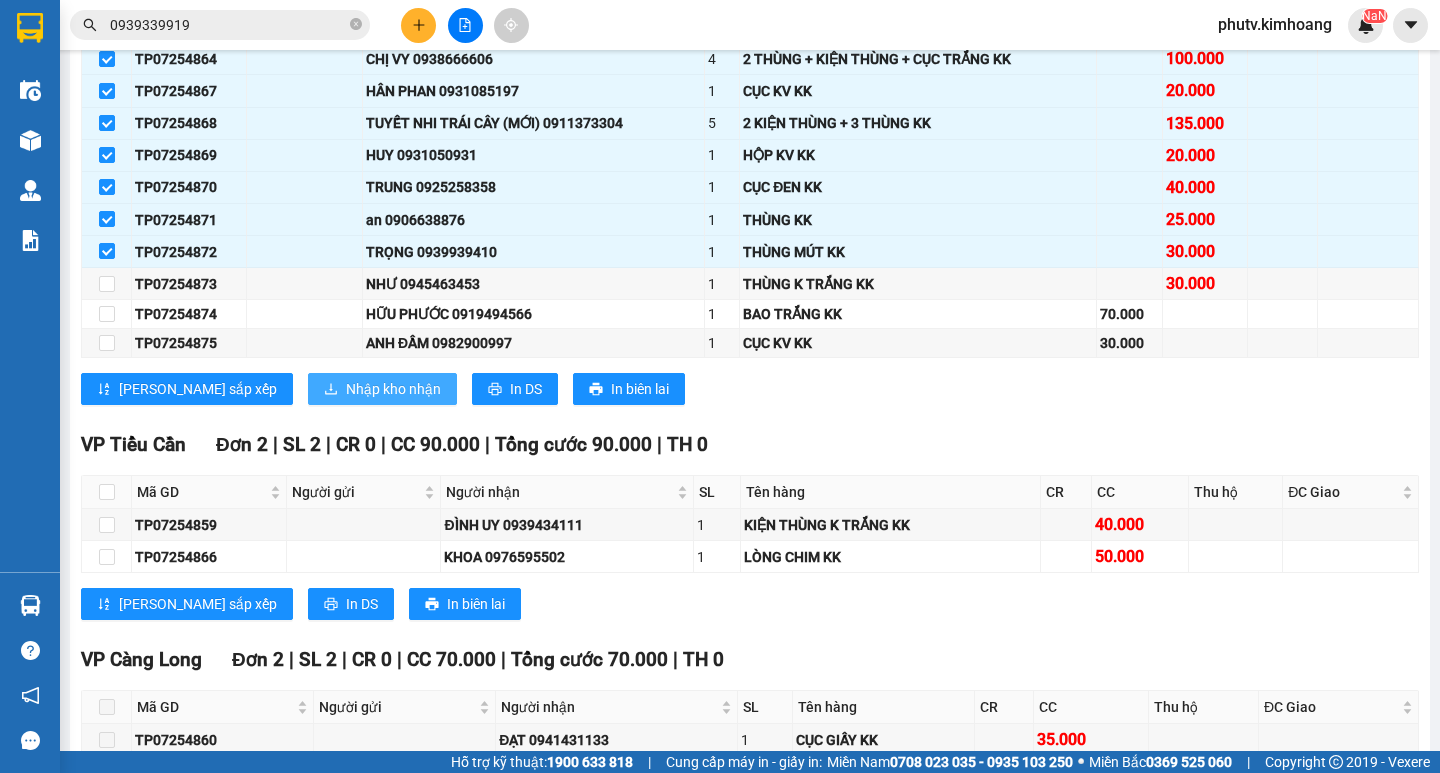 click on "Nhập kho nhận" at bounding box center (393, 389) 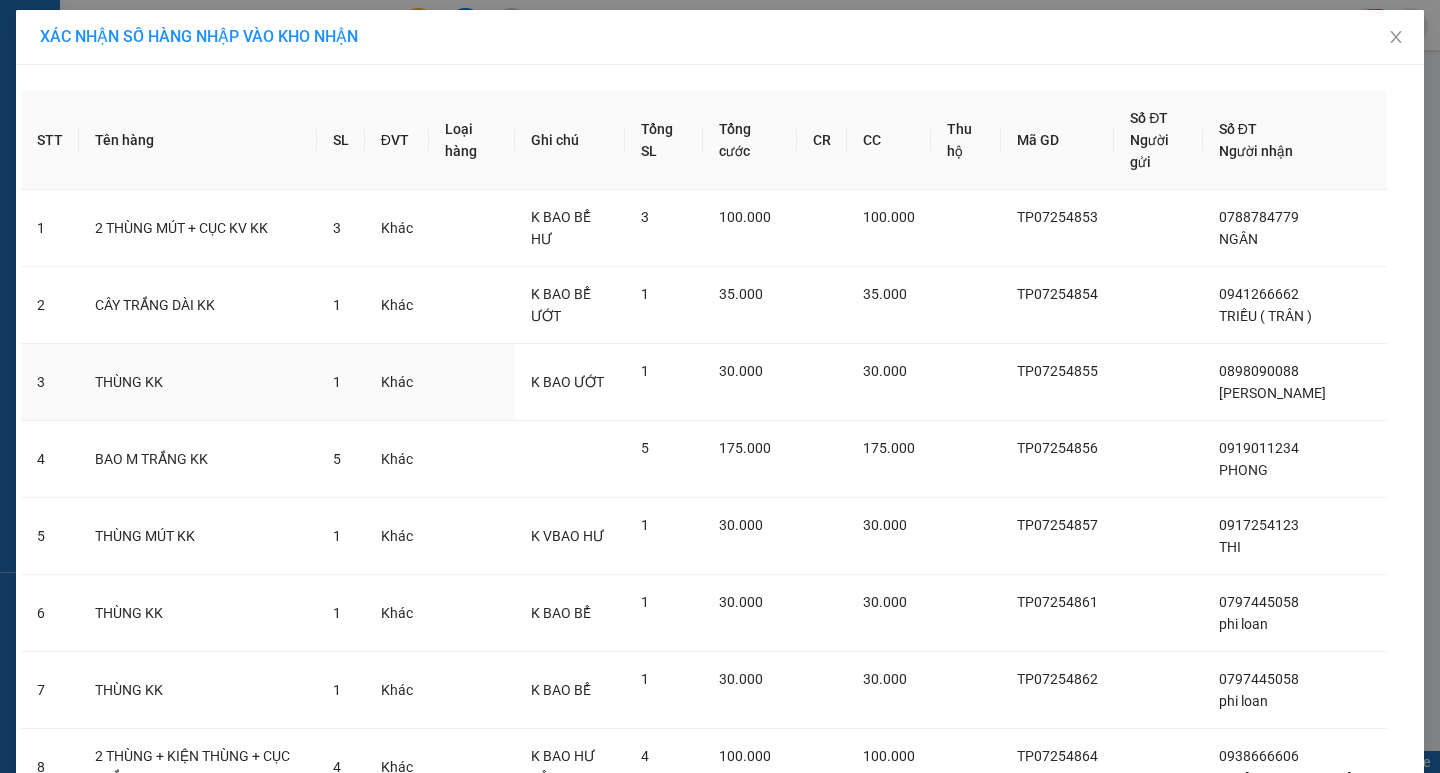 scroll, scrollTop: 0, scrollLeft: 0, axis: both 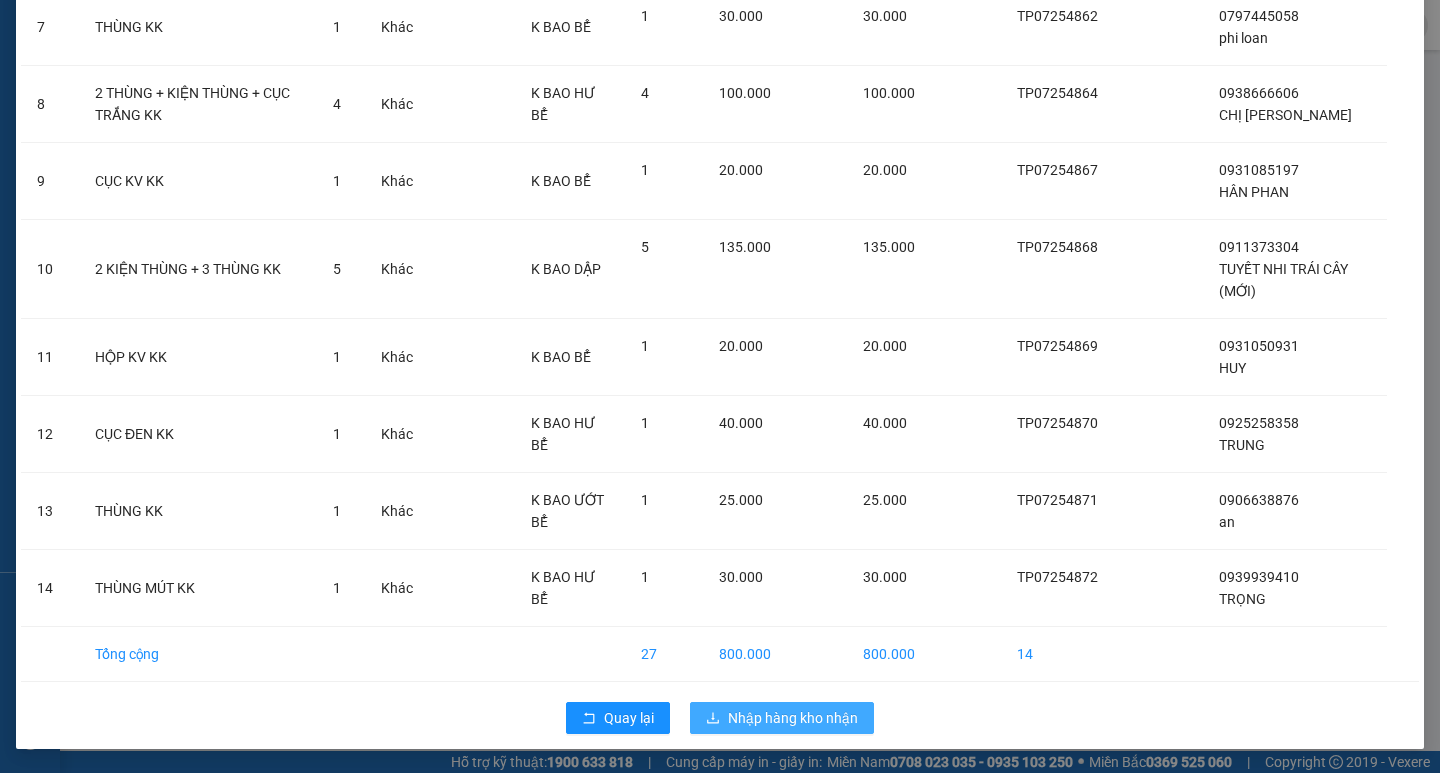 click on "Nhập hàng kho nhận" at bounding box center (793, 718) 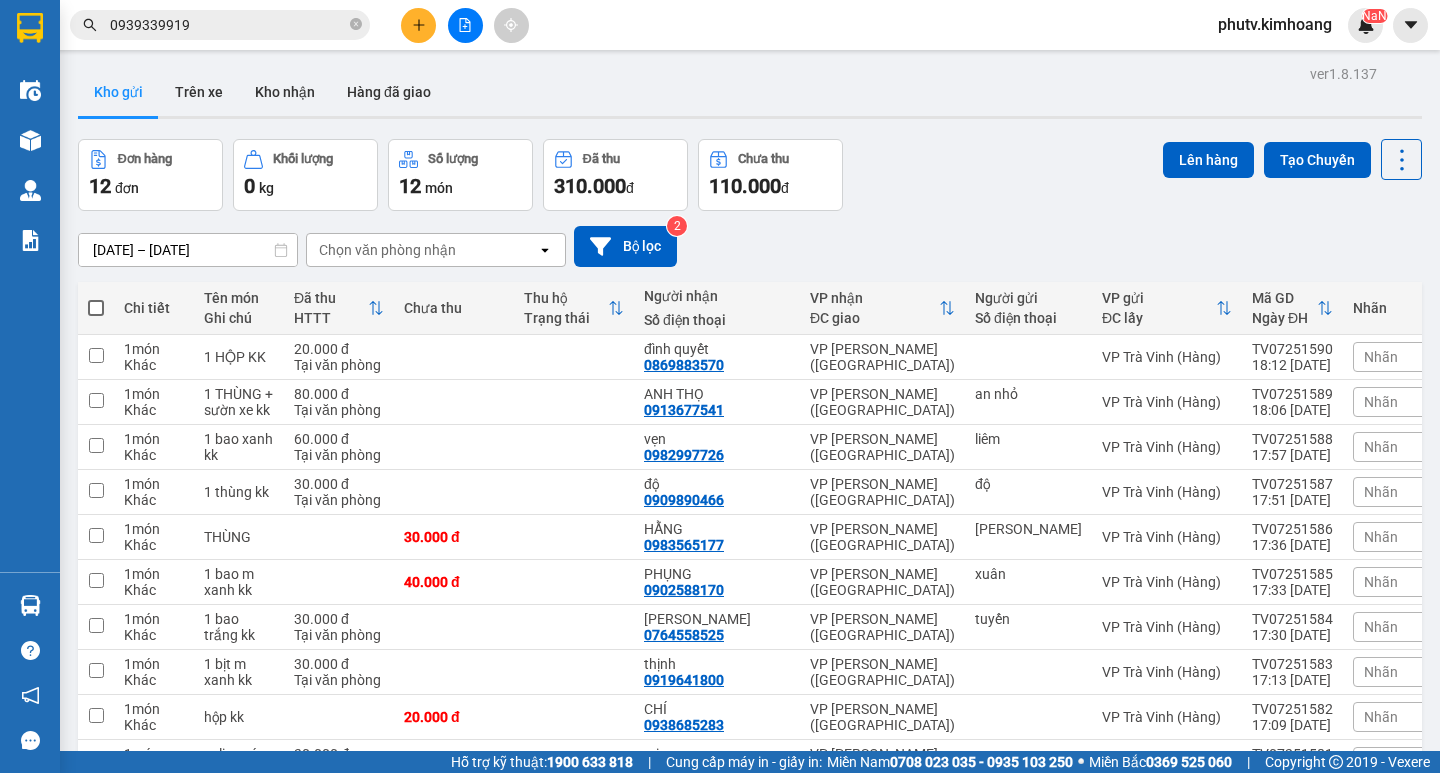 scroll, scrollTop: 0, scrollLeft: 0, axis: both 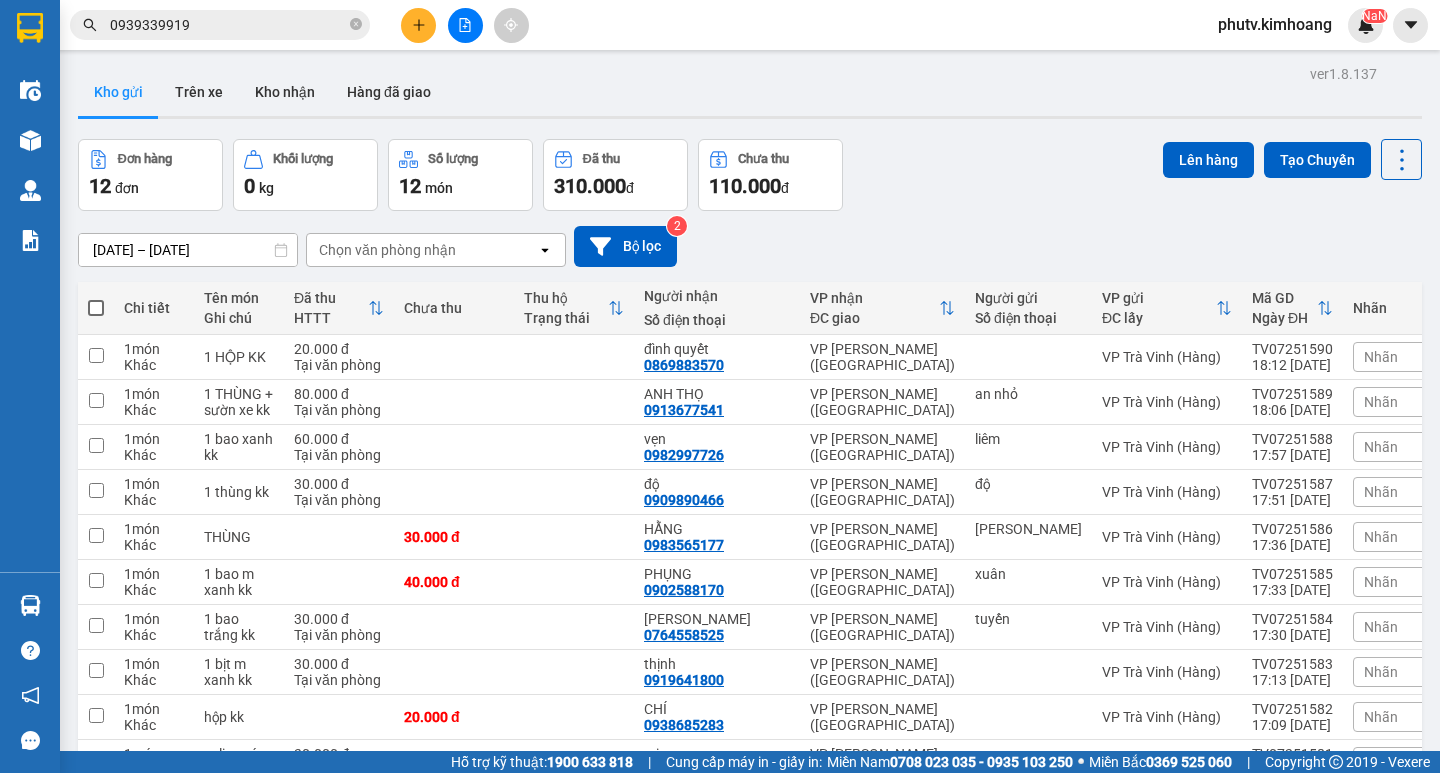 drag, startPoint x: 729, startPoint y: 77, endPoint x: 908, endPoint y: 0, distance: 194.85892 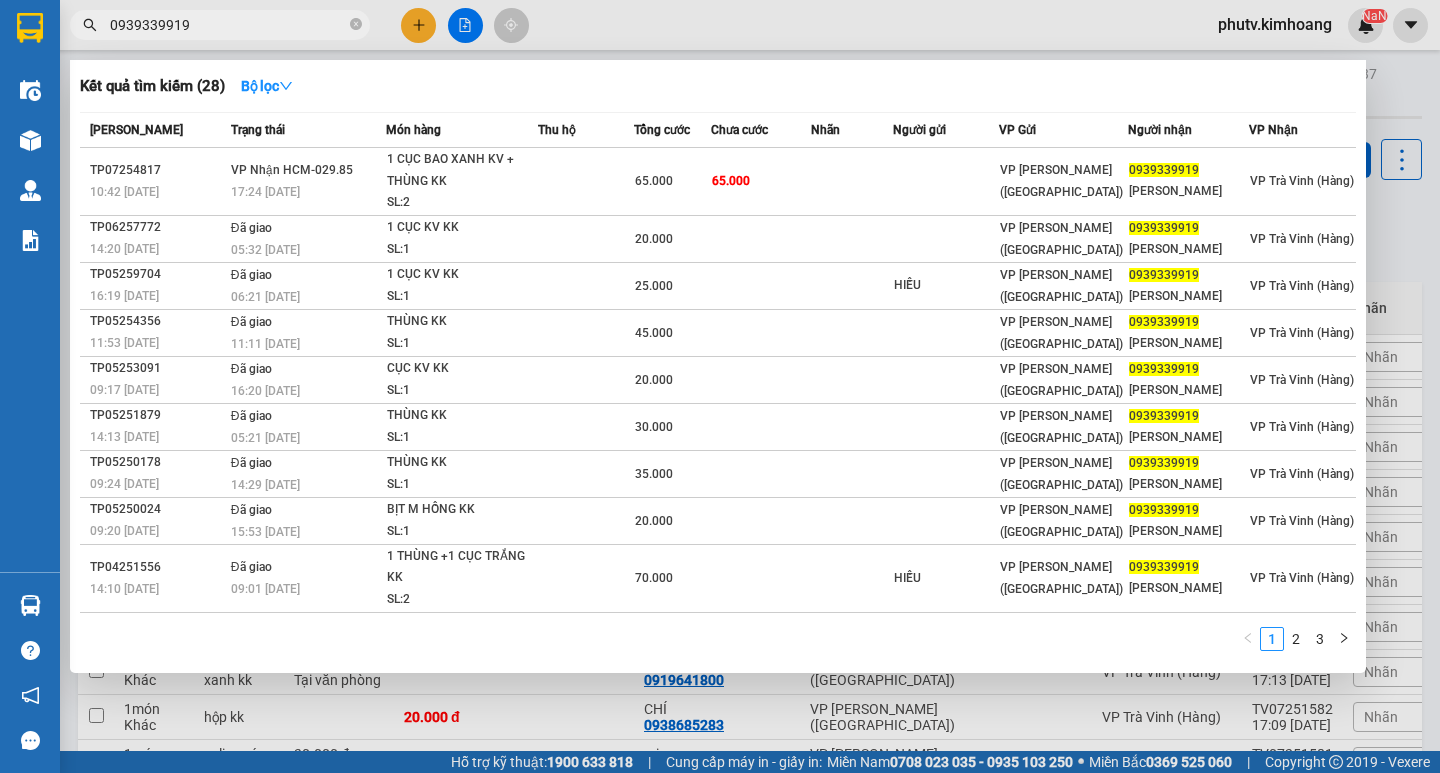 click on "0939339919" at bounding box center (228, 25) 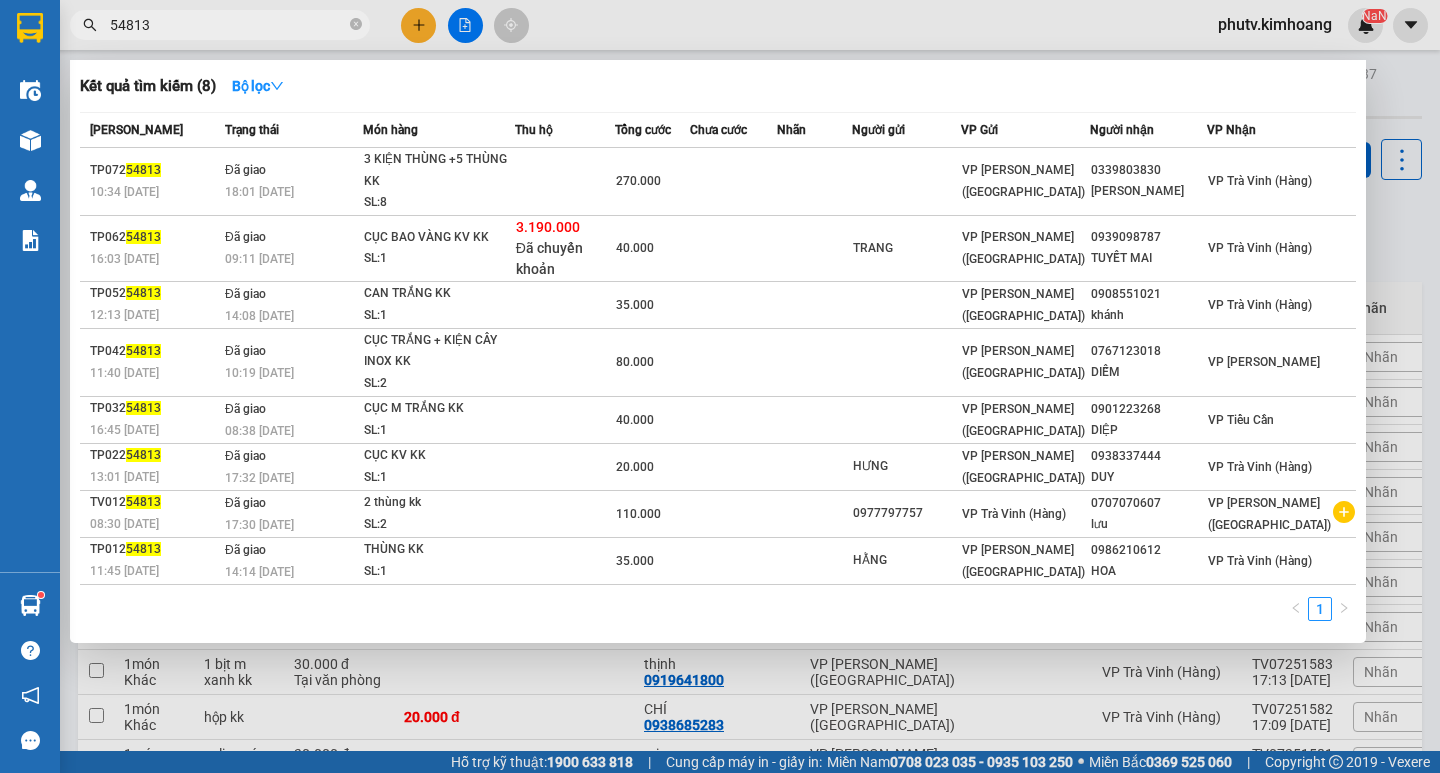 click on "54813" at bounding box center (228, 25) 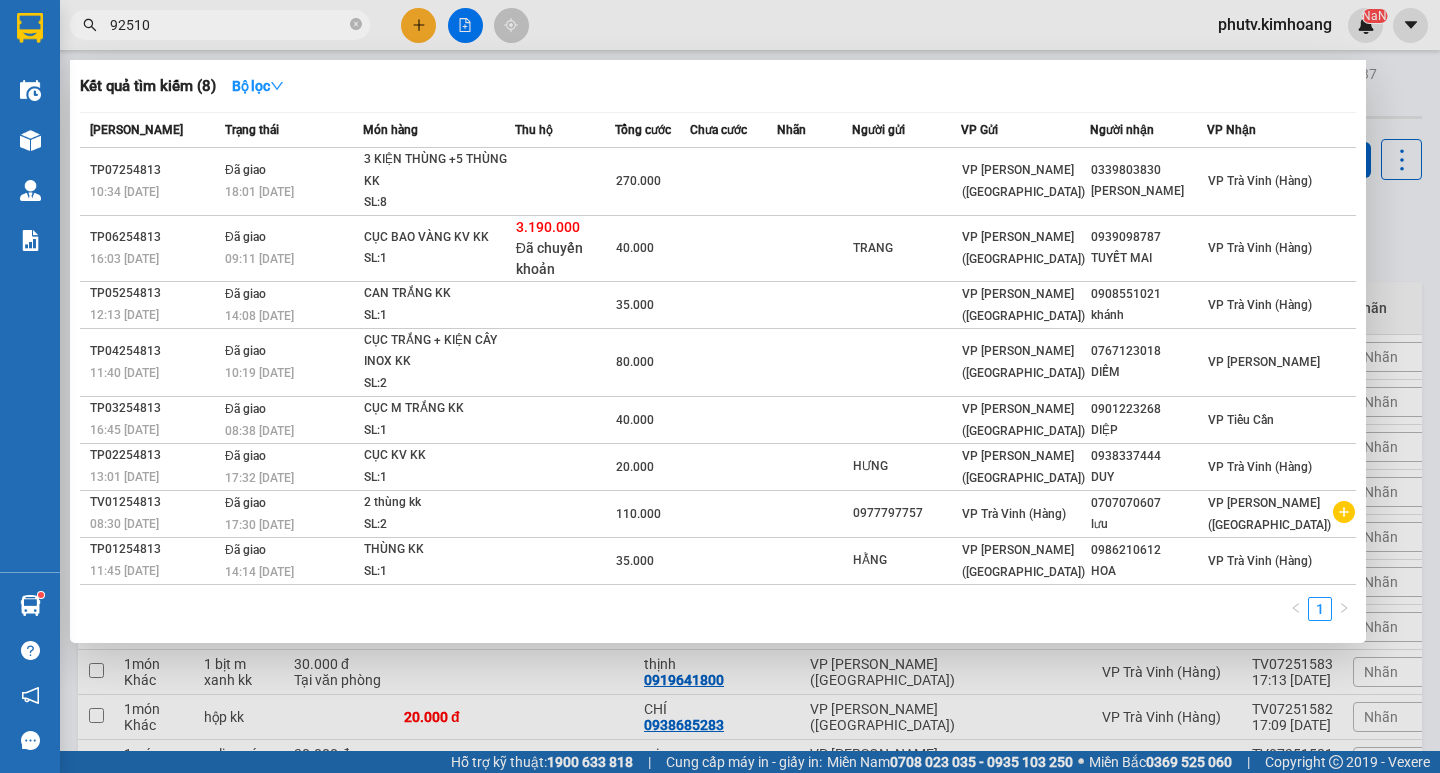 type on "925109" 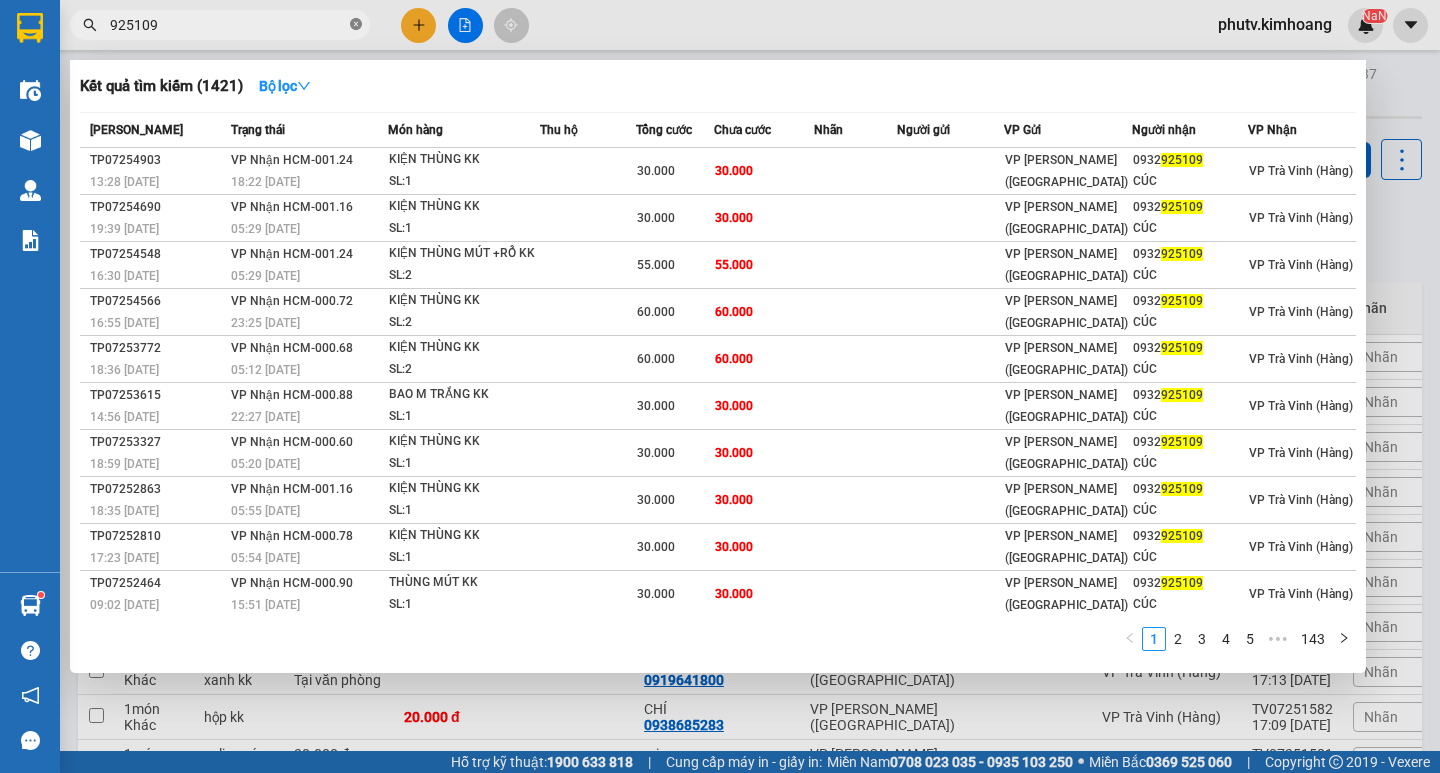 click 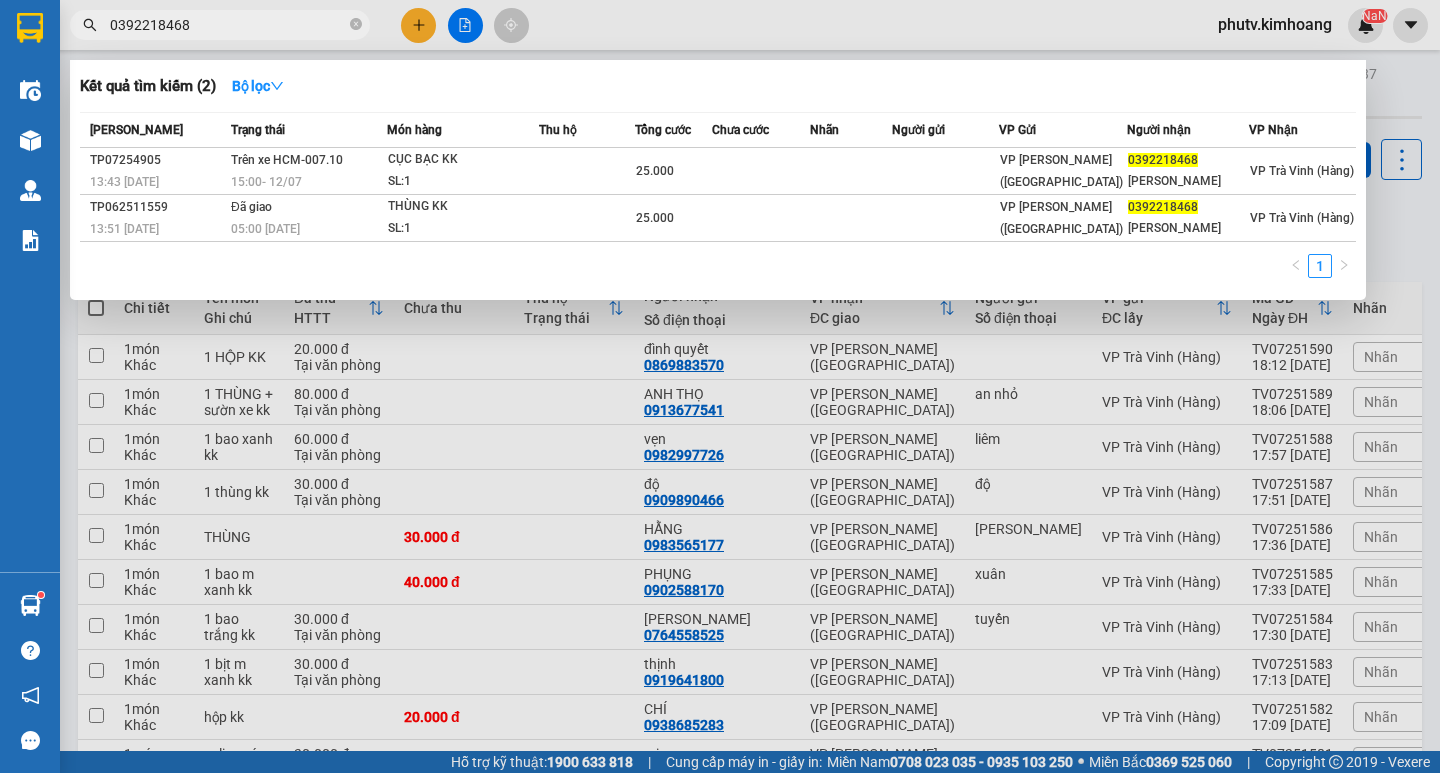 type on "0392218468" 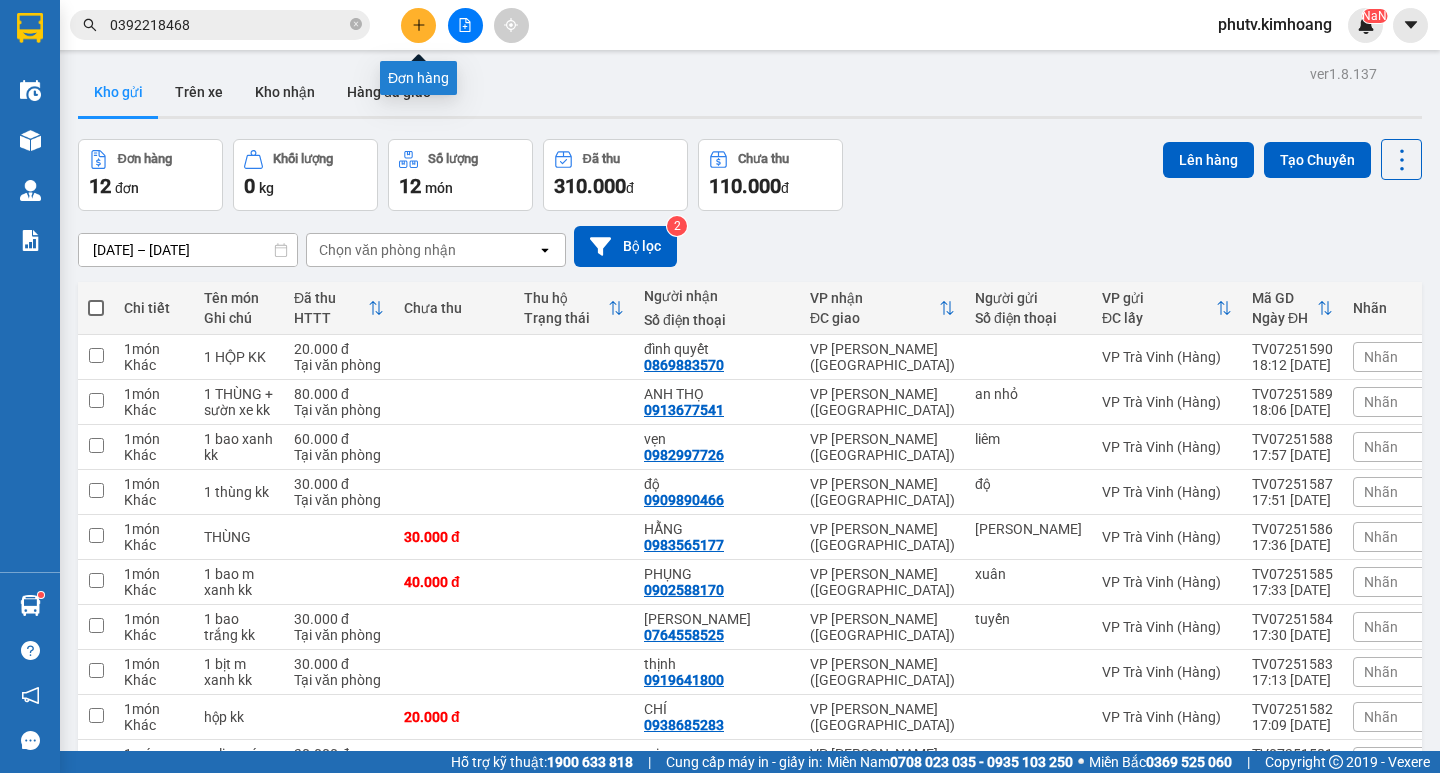 click 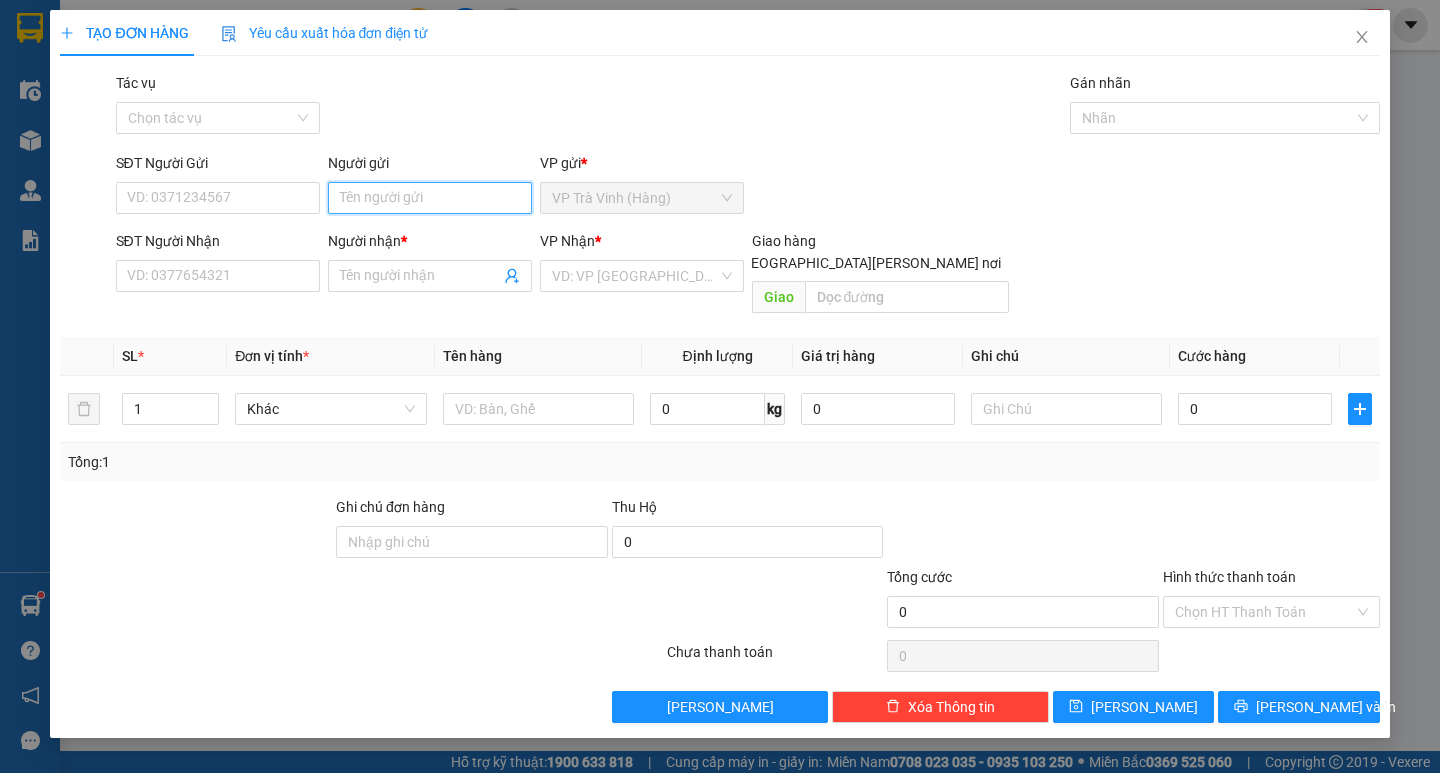 click on "Người gửi" at bounding box center [430, 198] 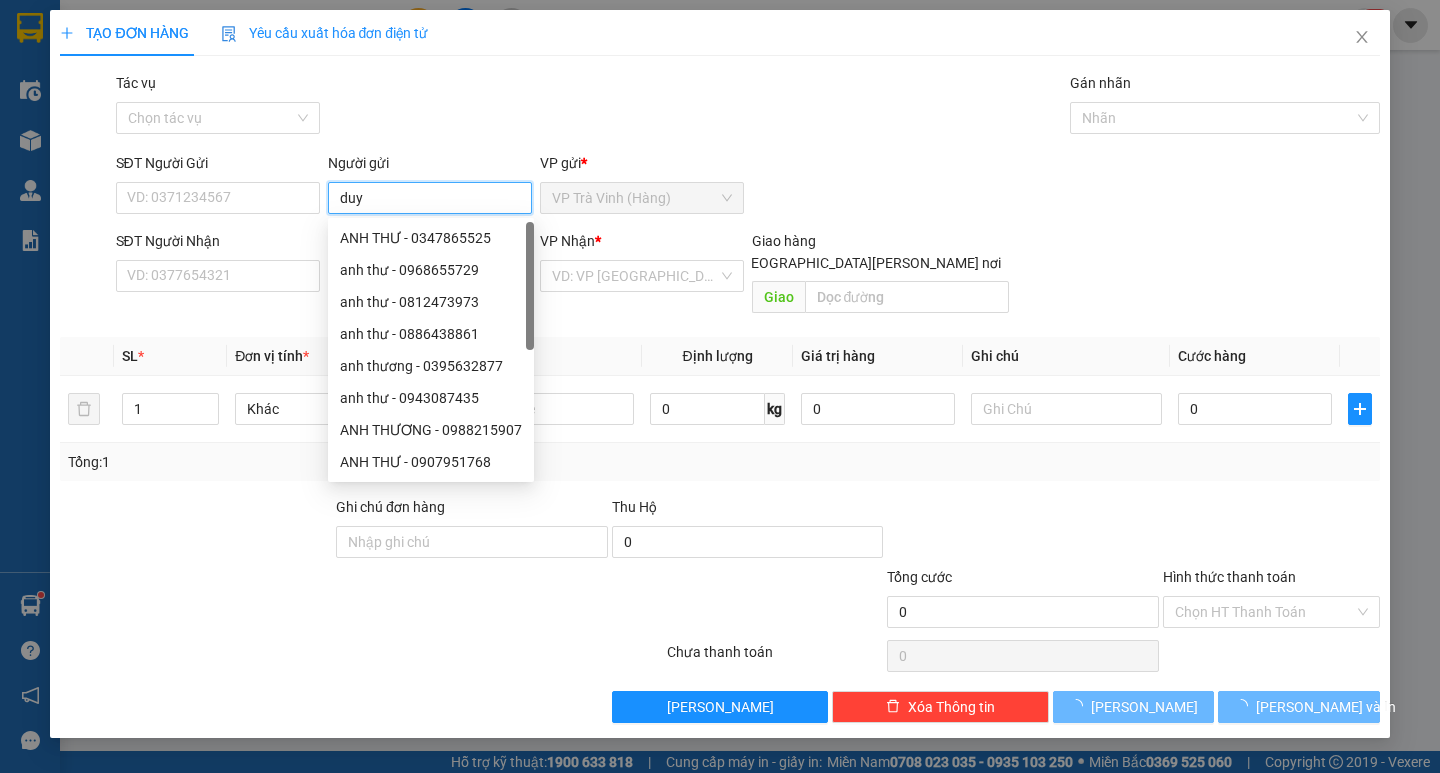 type on "duy" 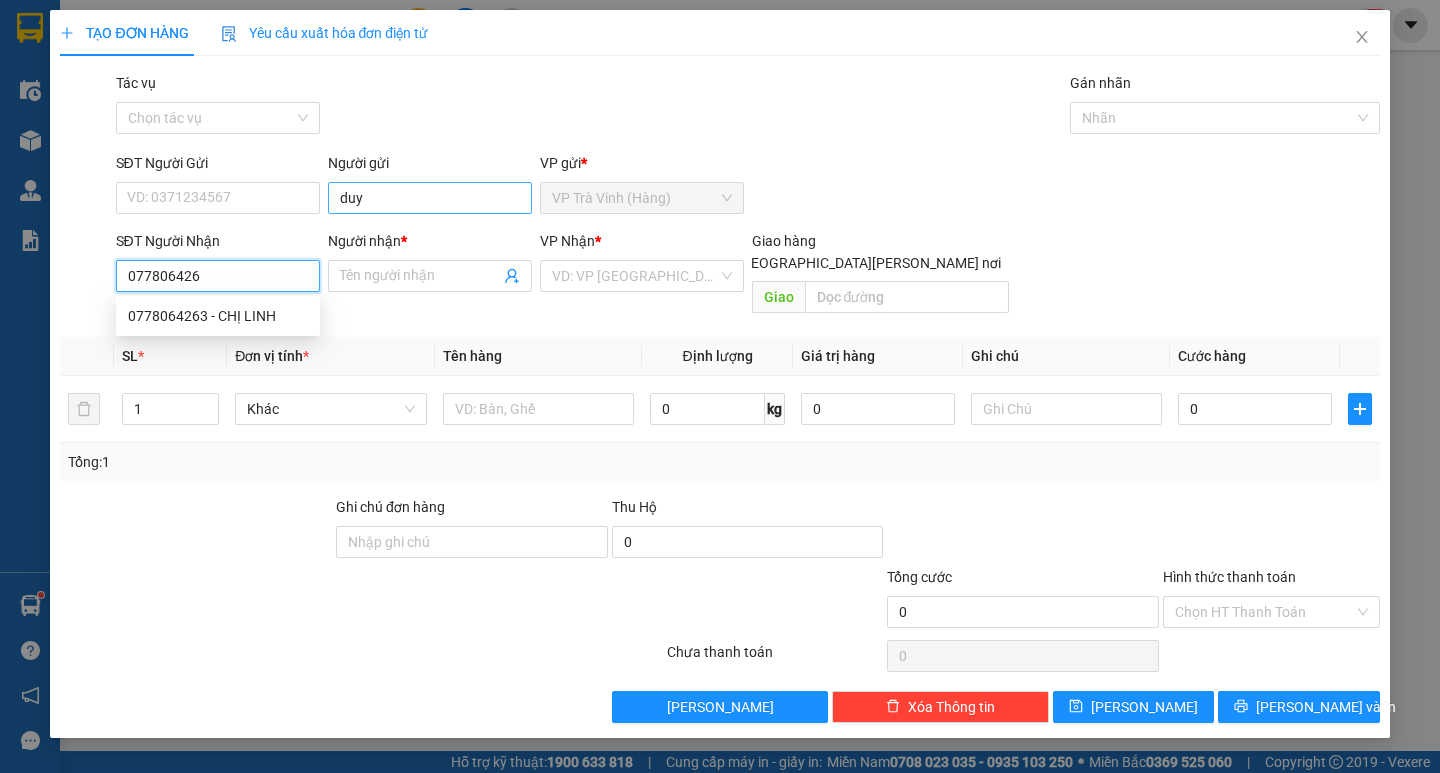 type on "0778064263" 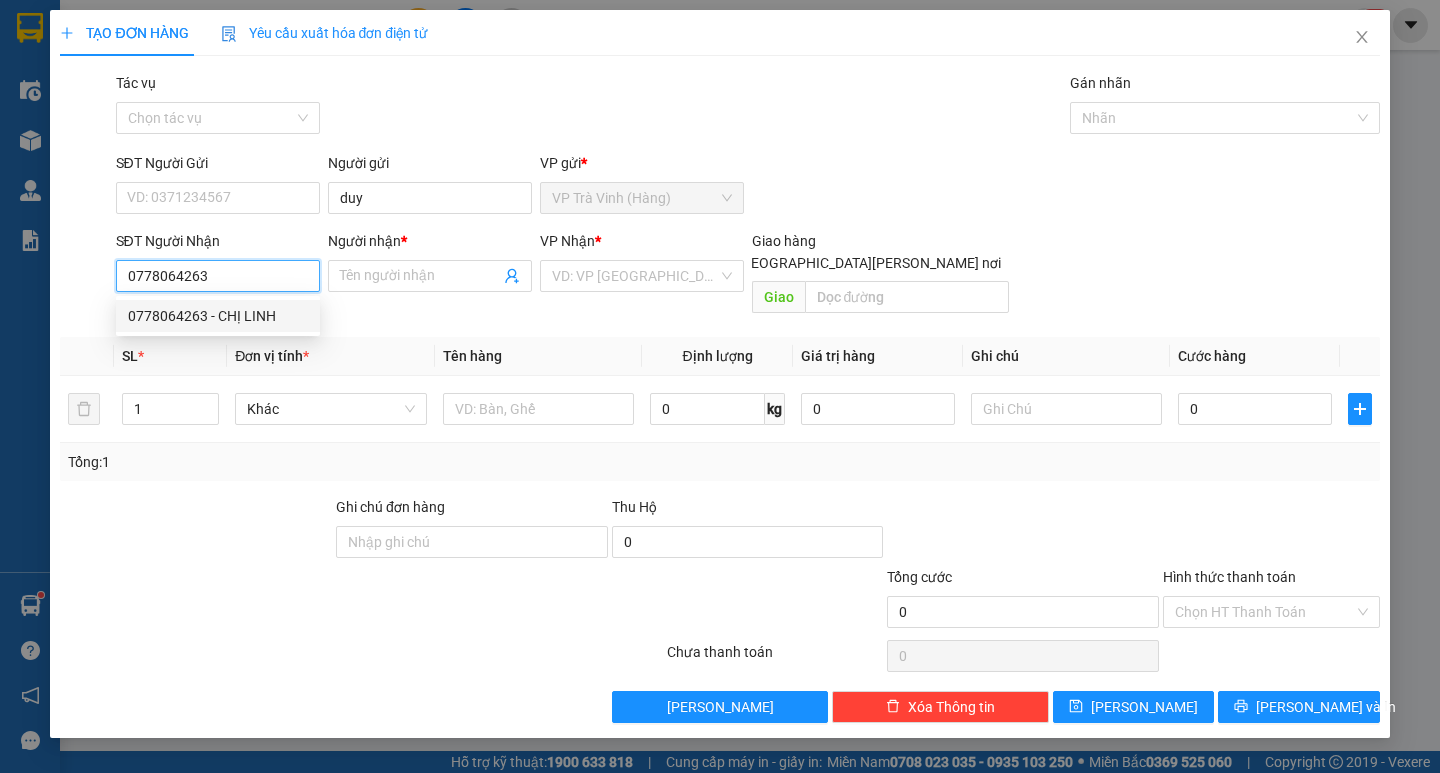 click on "0778064263 - CHỊ LINH" at bounding box center [218, 316] 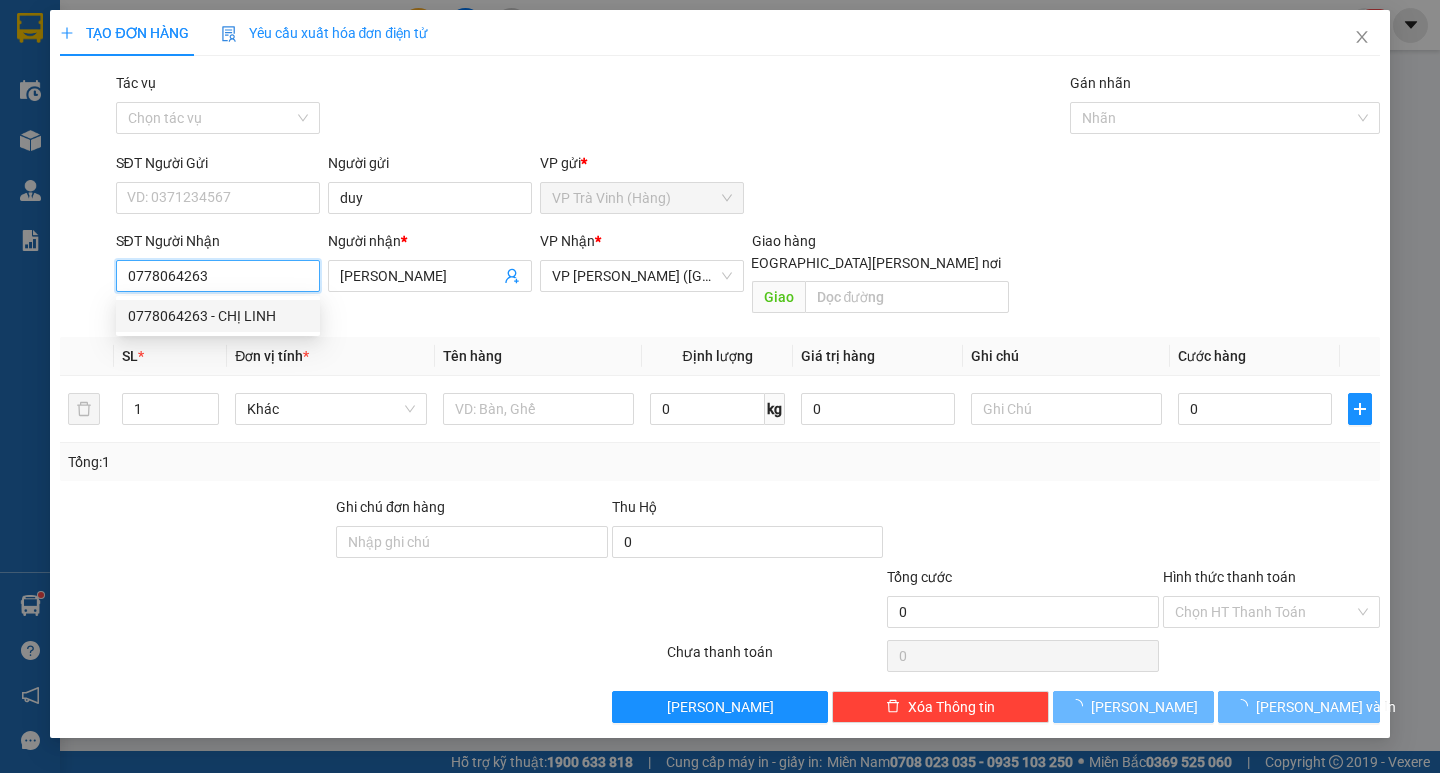 type on "25.000" 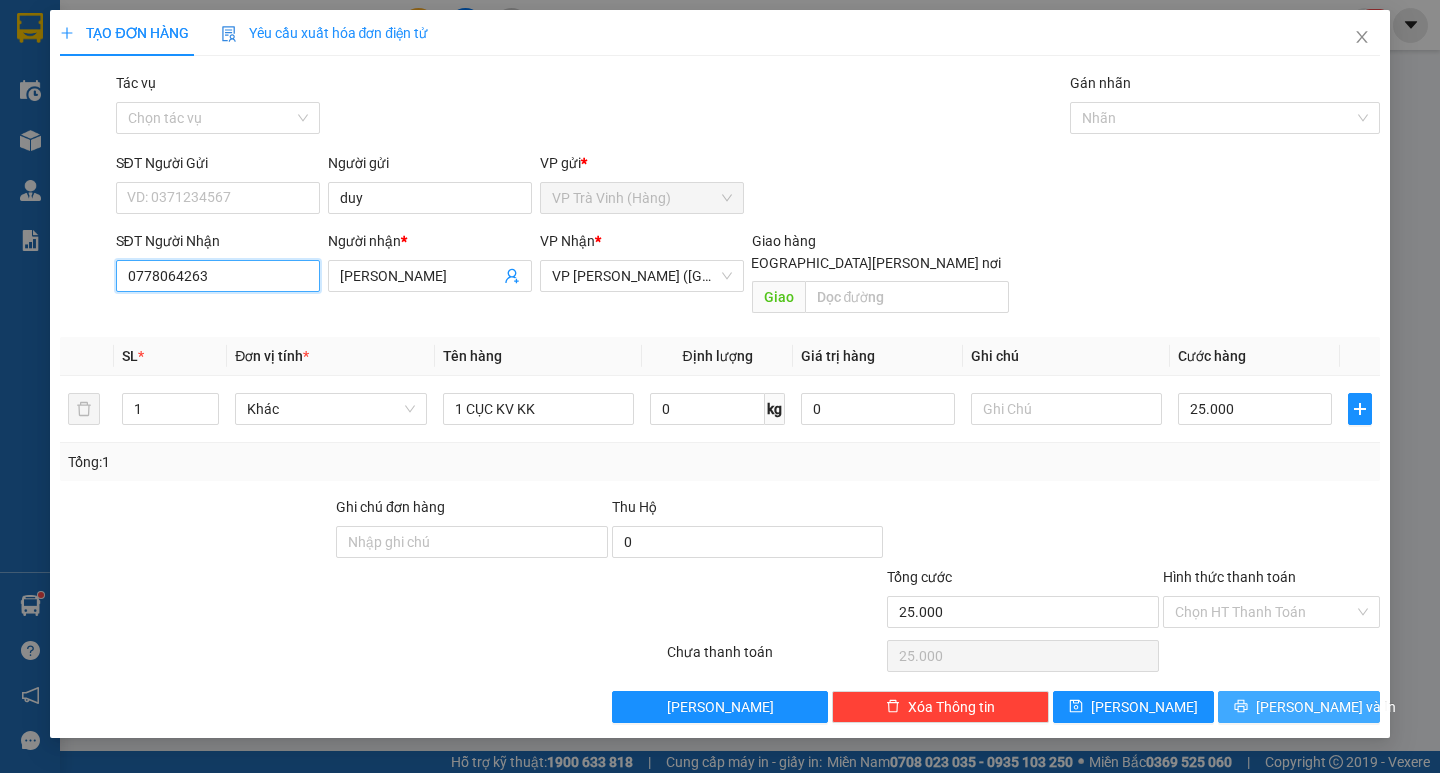 type on "0778064263" 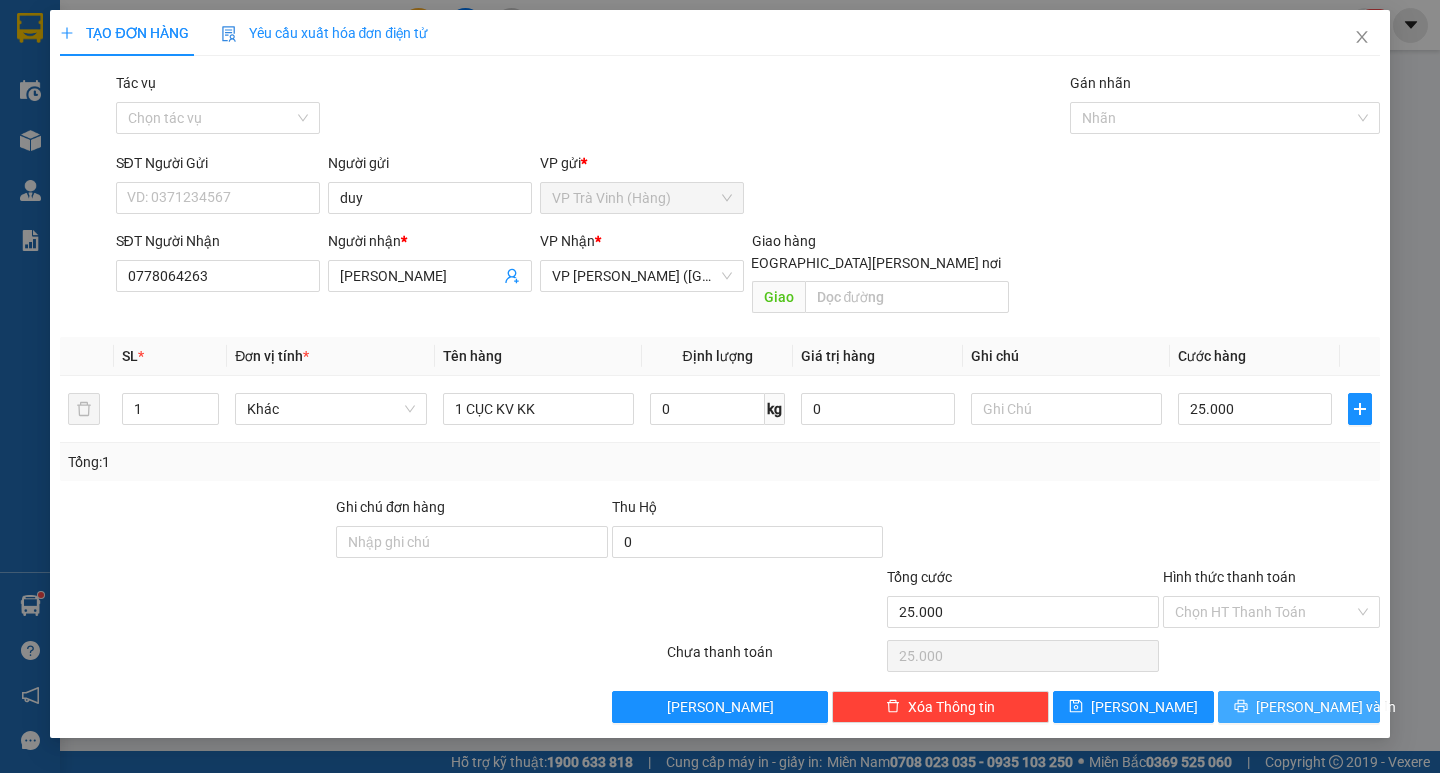 drag, startPoint x: 1270, startPoint y: 677, endPoint x: 1259, endPoint y: 662, distance: 18.601076 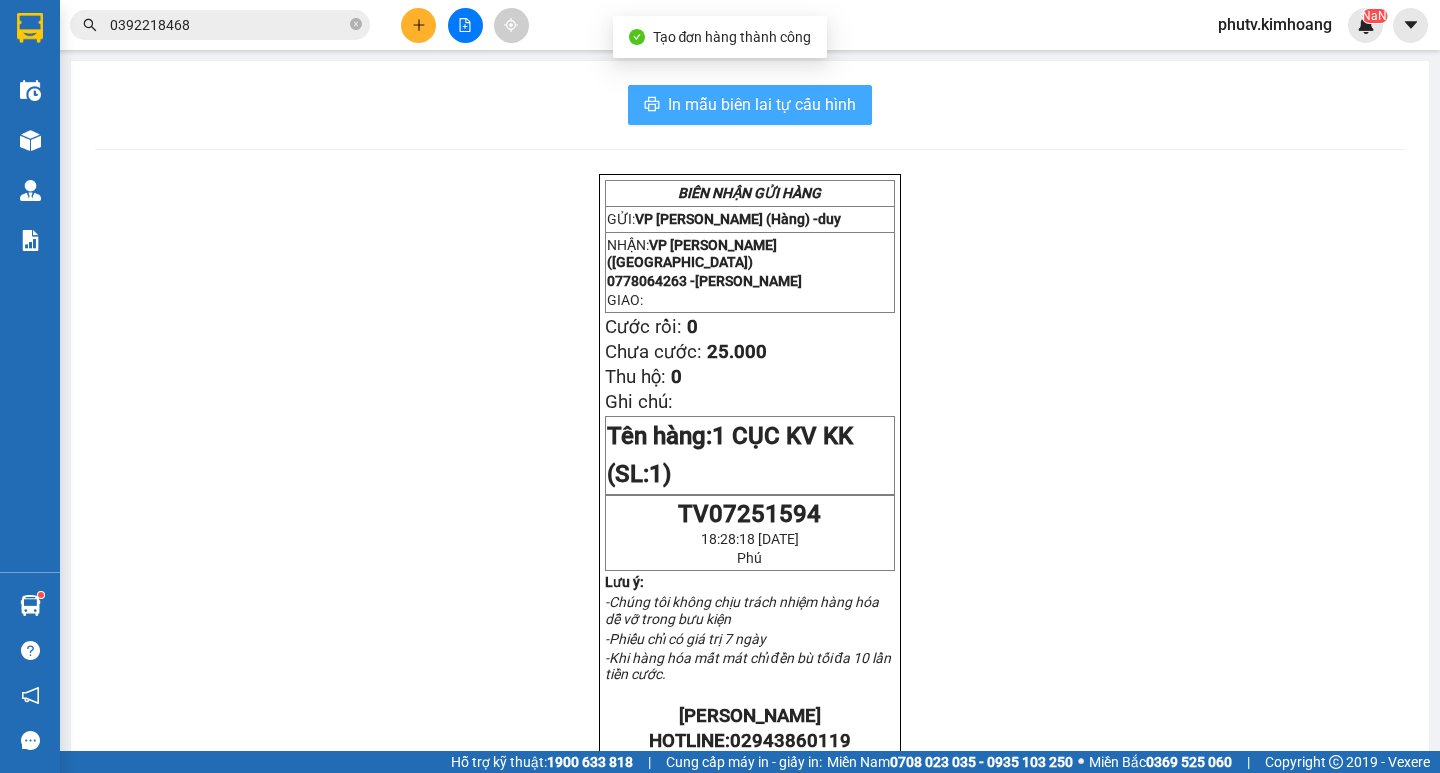 click on "In mẫu biên lai tự cấu hình" at bounding box center (750, 105) 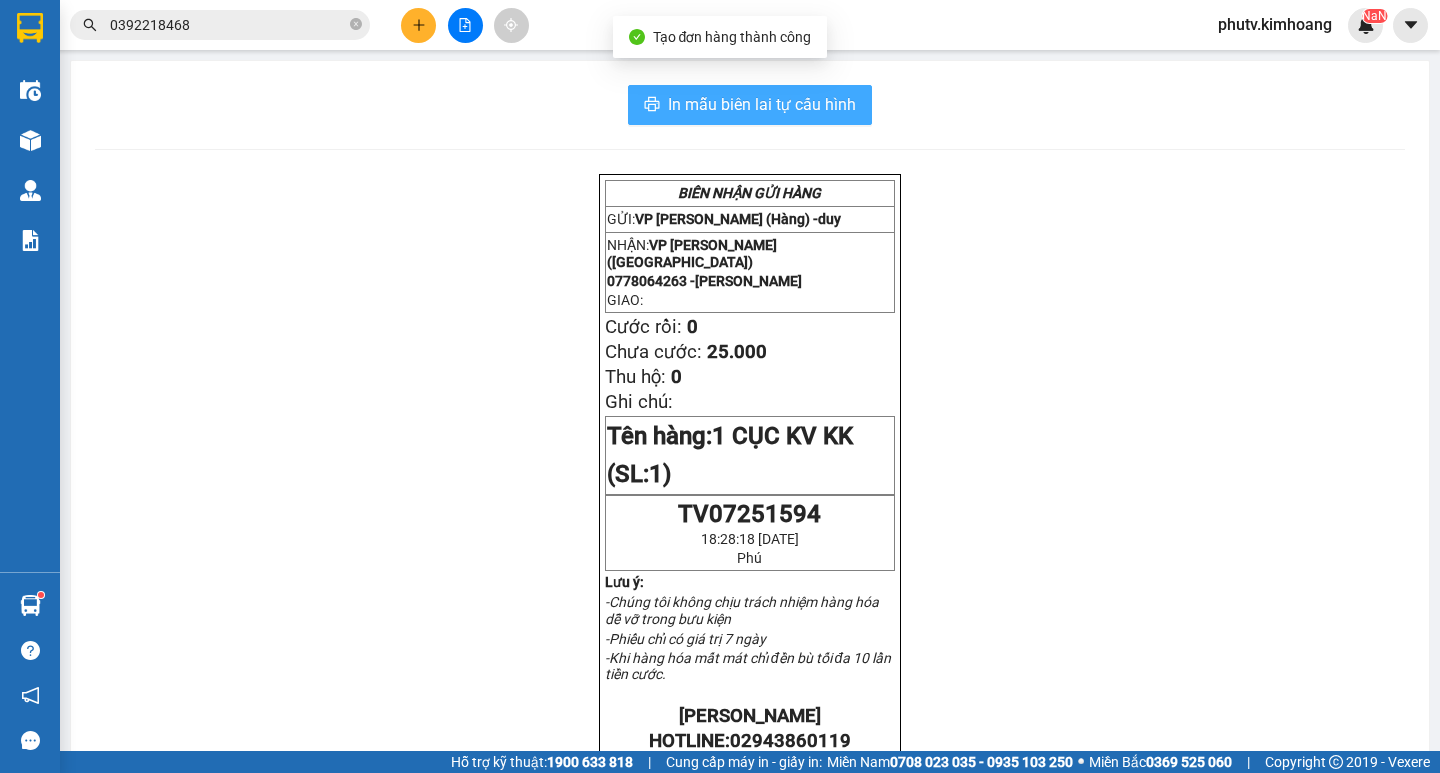 scroll, scrollTop: 0, scrollLeft: 0, axis: both 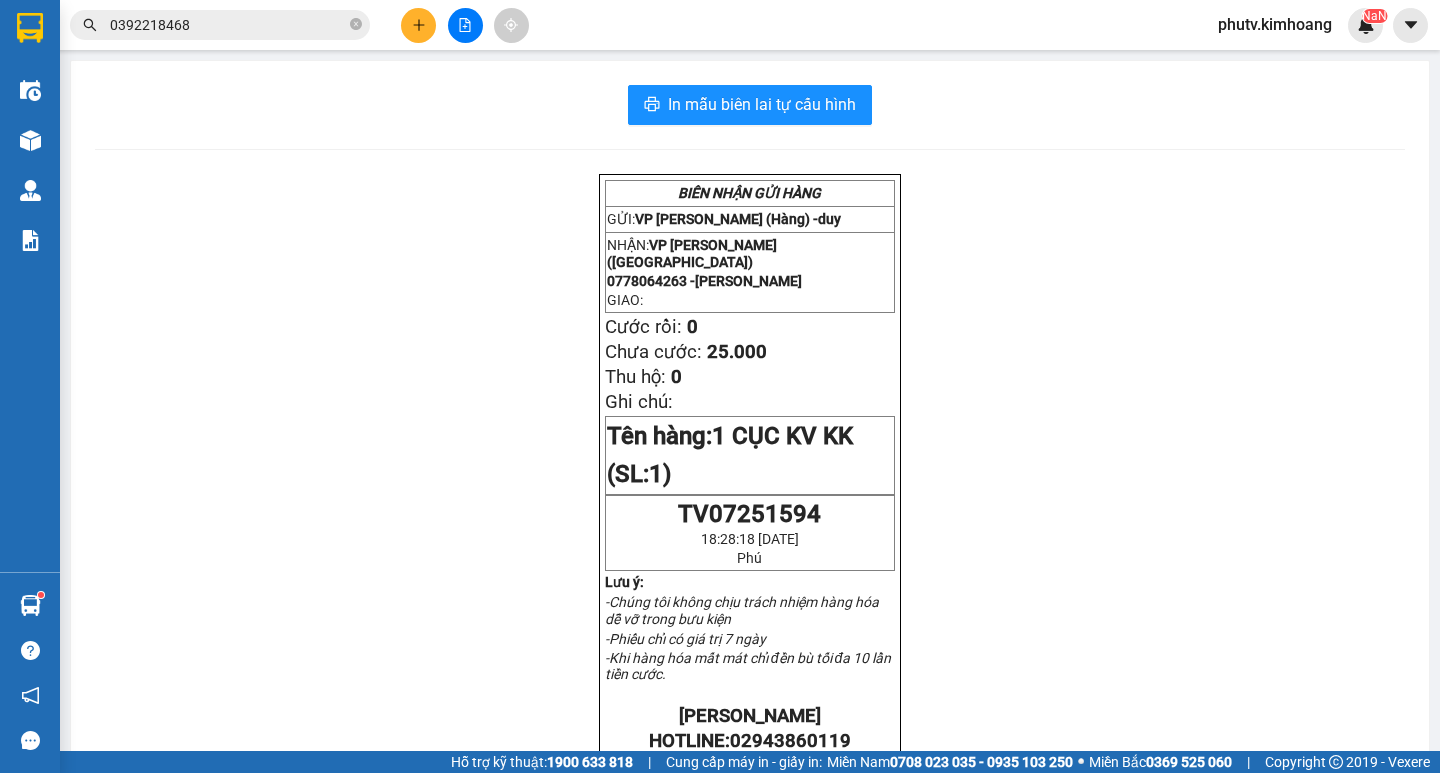 click on "0392218468" at bounding box center (228, 25) 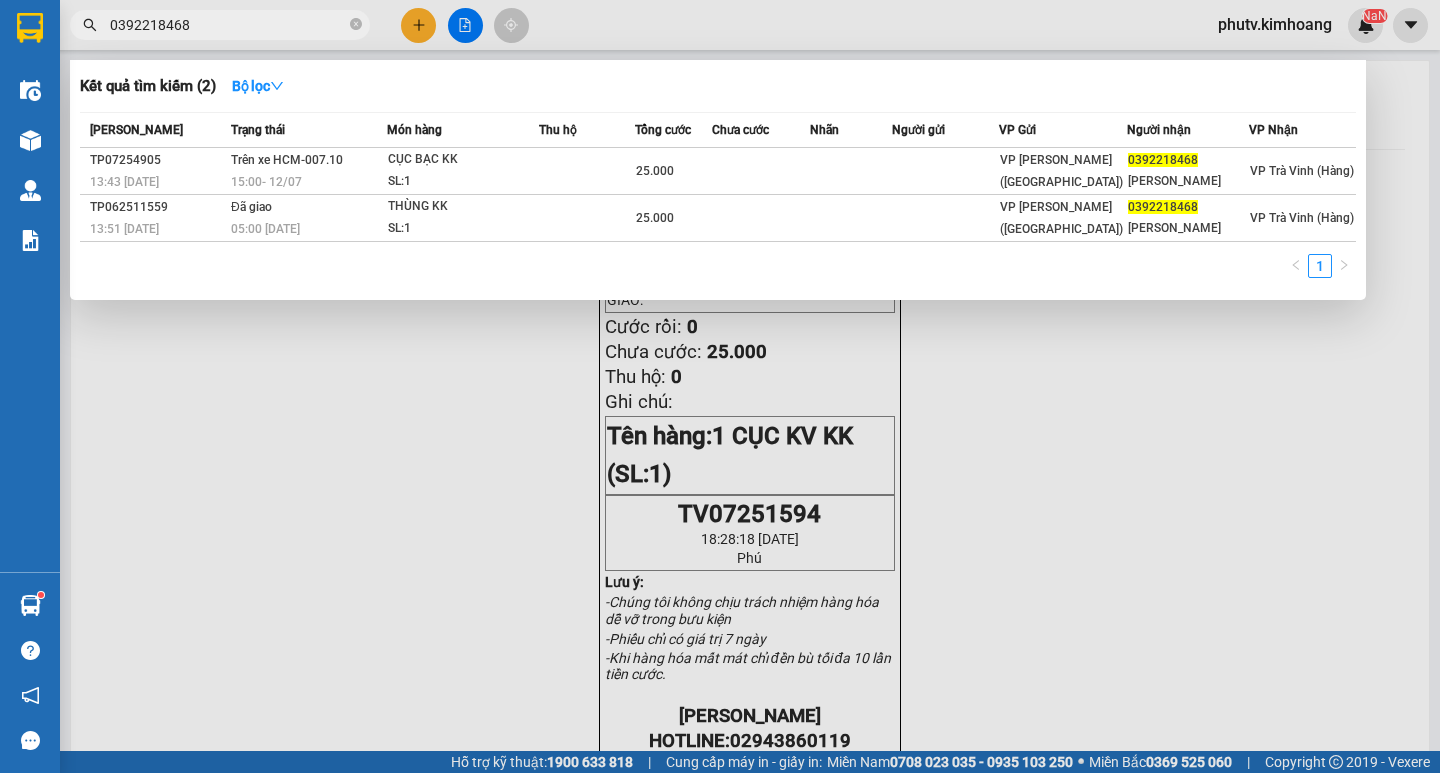 click on "0392218468" at bounding box center (228, 25) 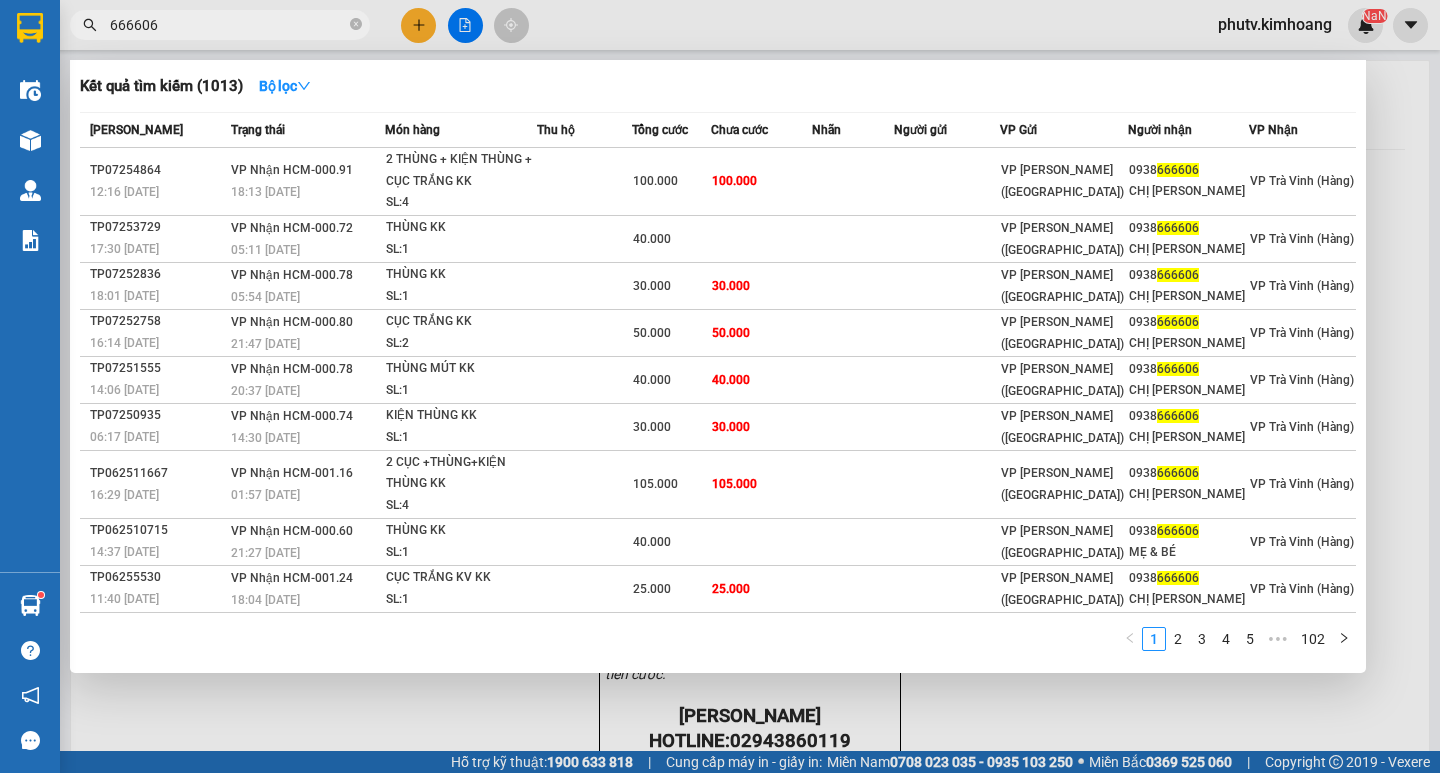 click on "666606" at bounding box center [228, 25] 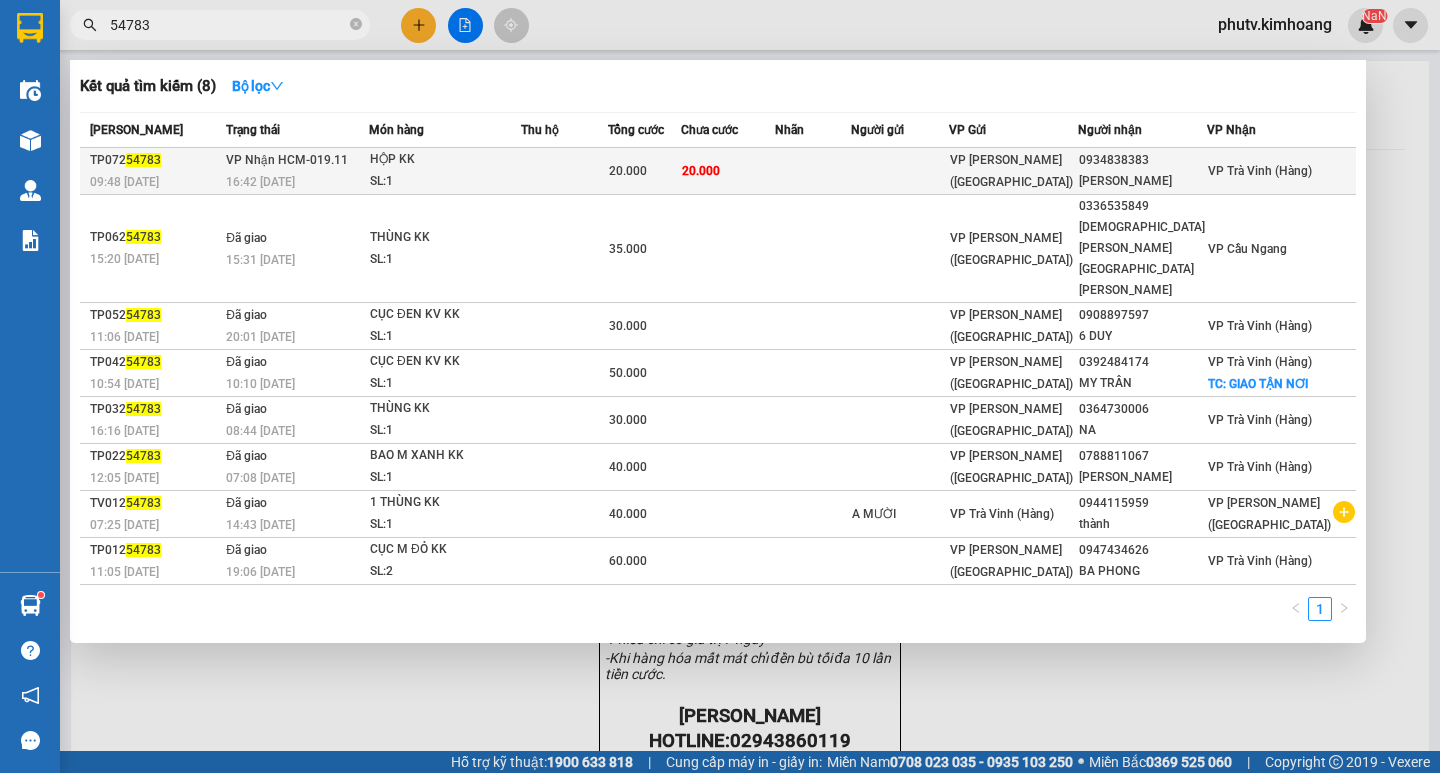 type on "54783" 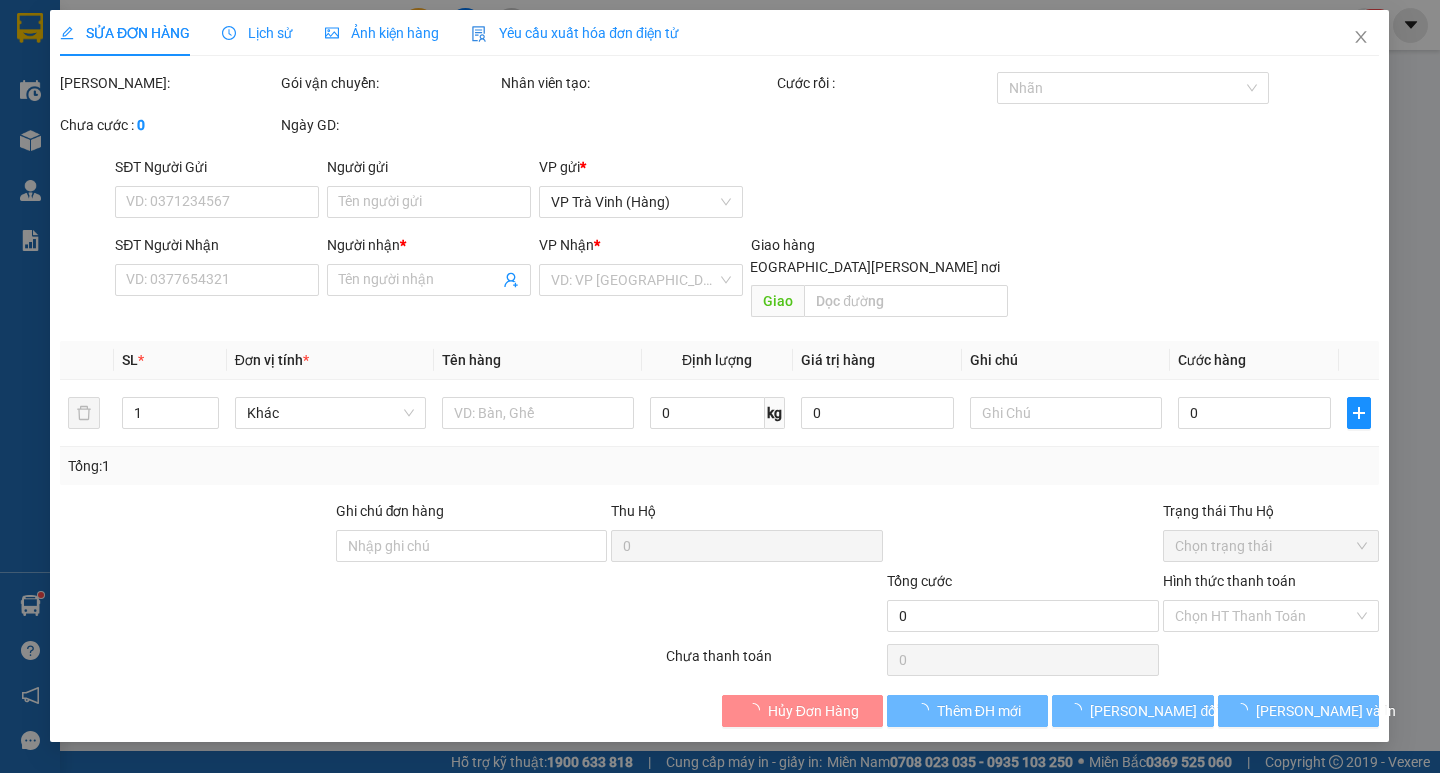 type on "0934838383" 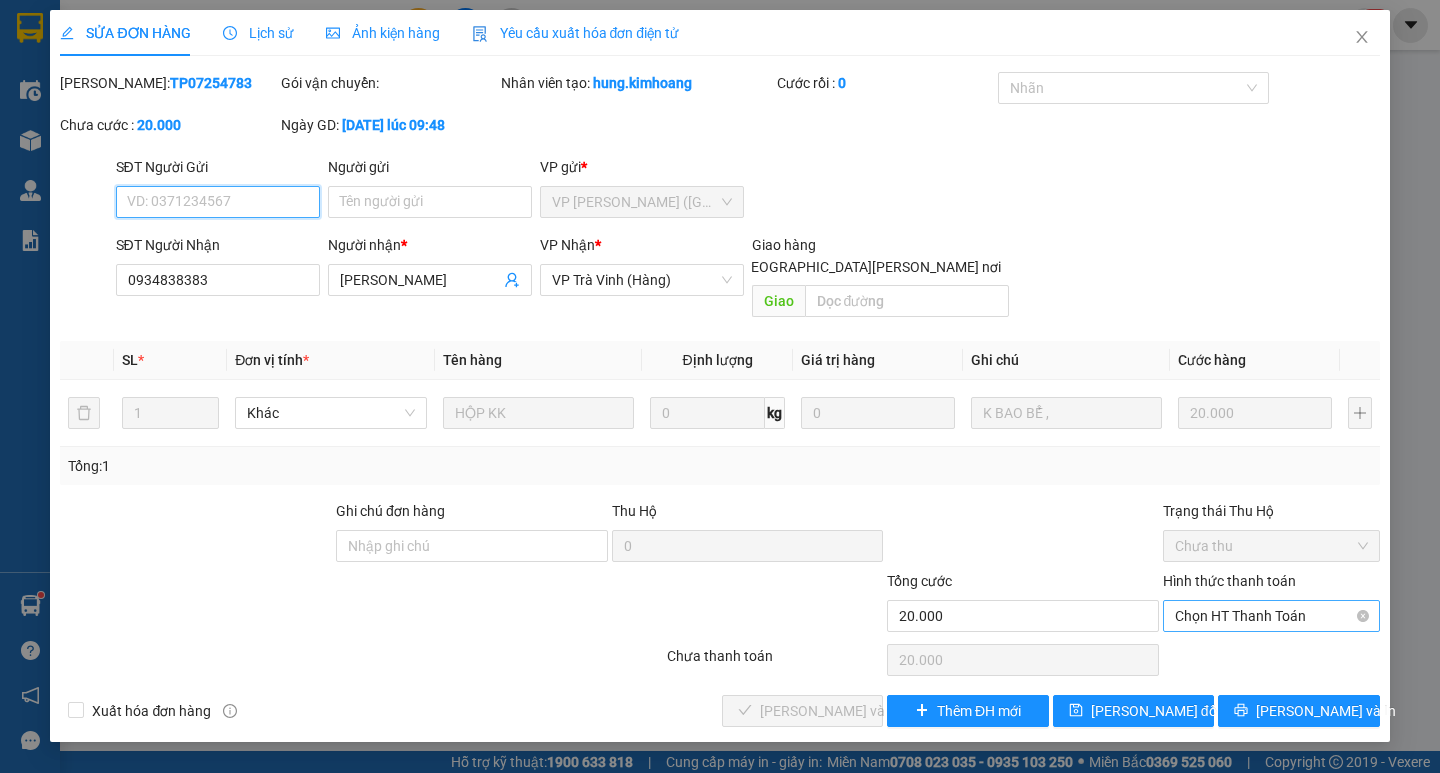 click on "Chọn HT Thanh Toán" at bounding box center [1271, 616] 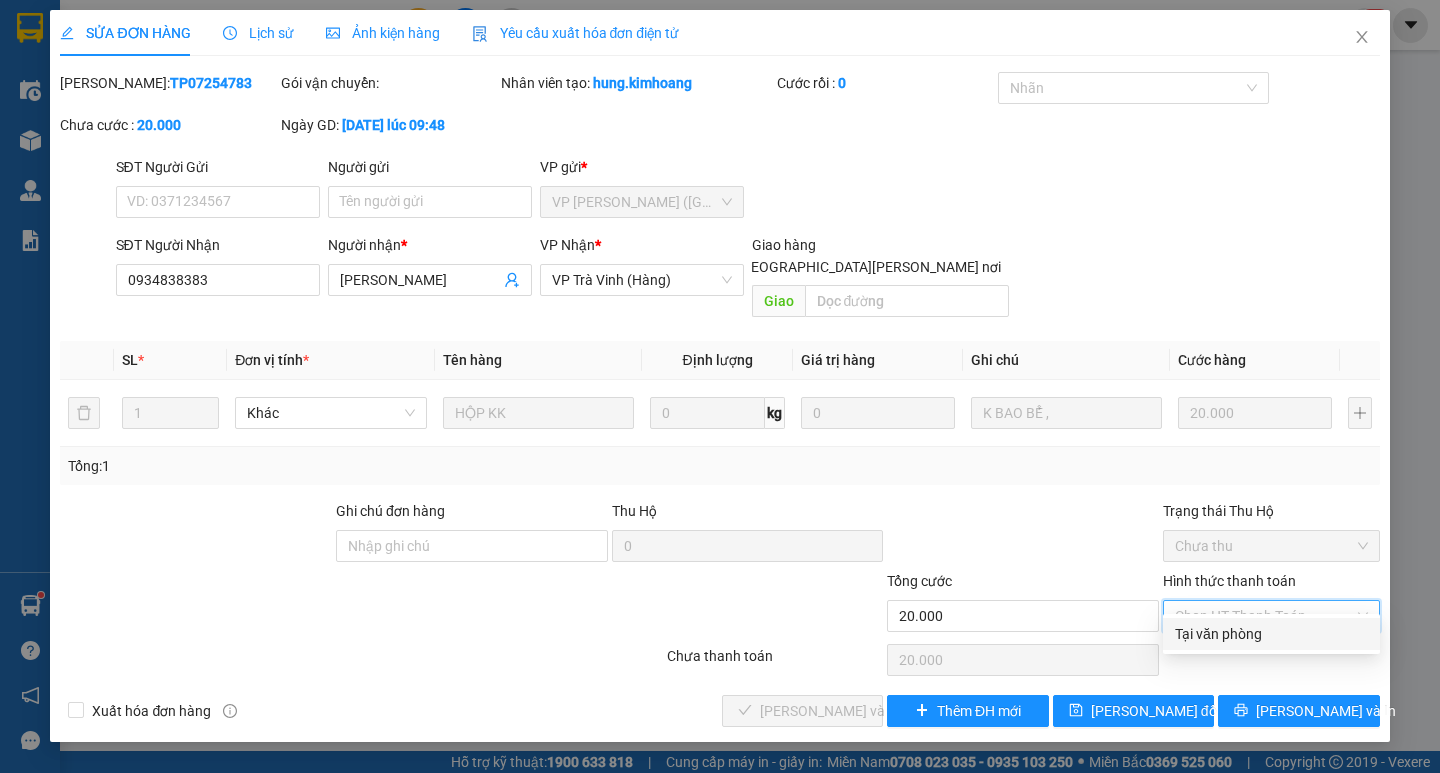 click on "Tại văn phòng" at bounding box center (1271, 634) 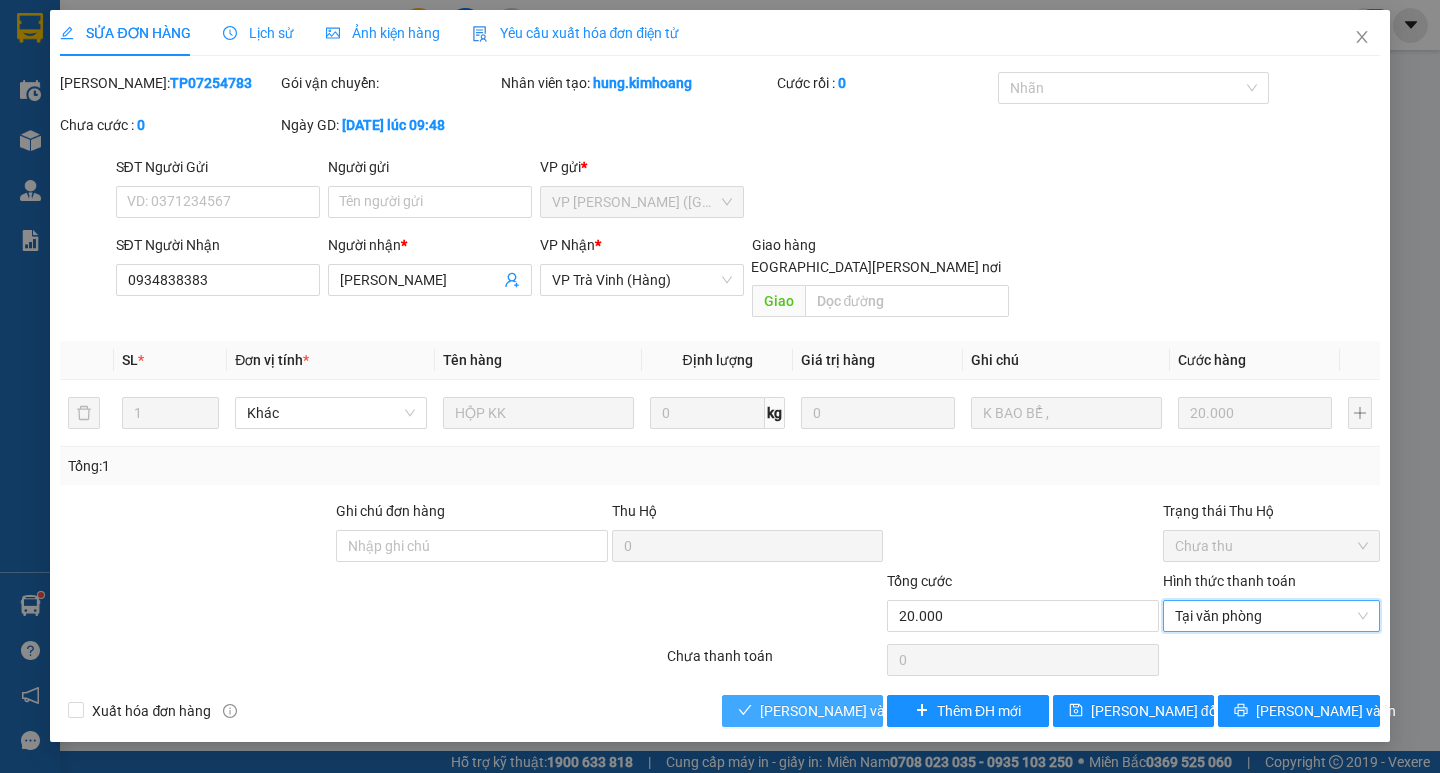 click on "[PERSON_NAME] và [PERSON_NAME] hàng" at bounding box center (895, 711) 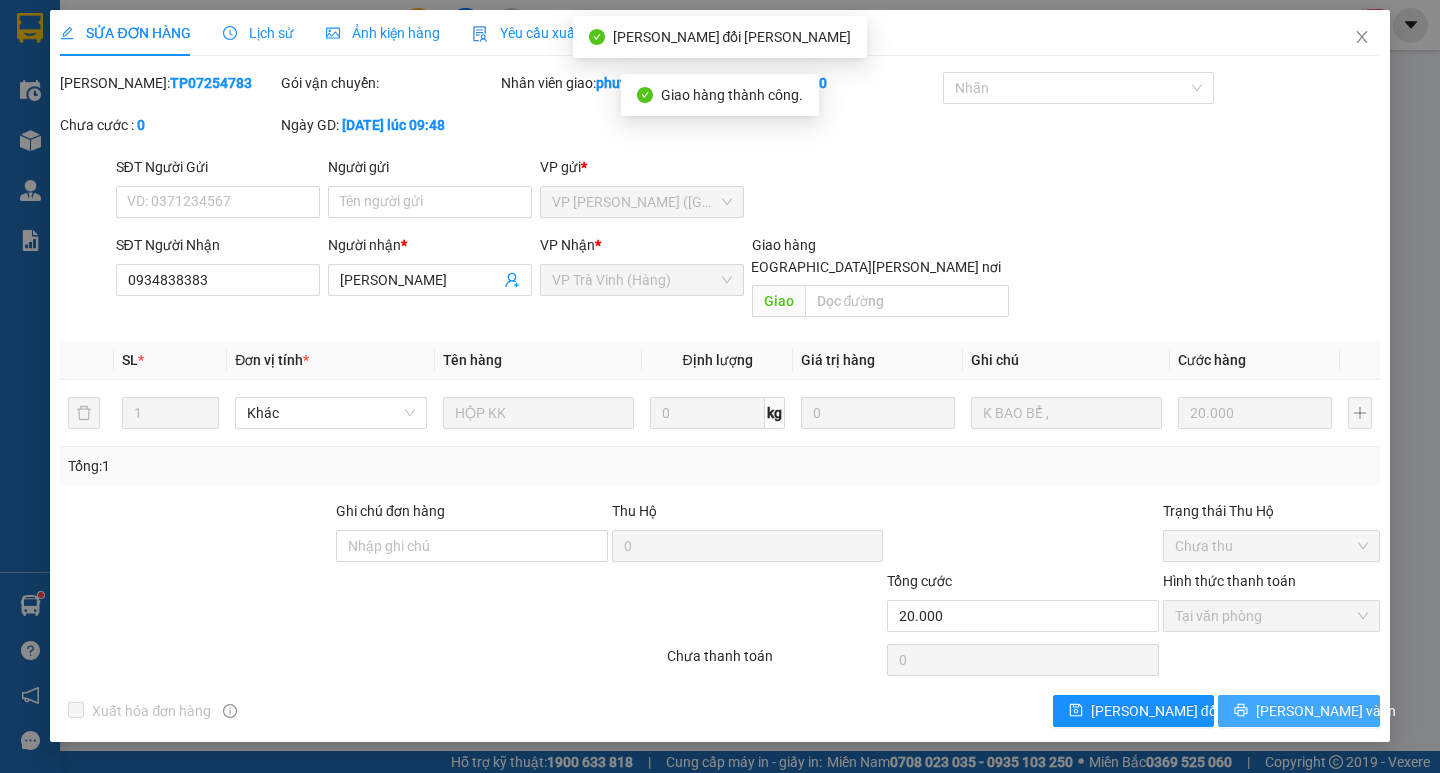 drag, startPoint x: 1337, startPoint y: 673, endPoint x: 1324, endPoint y: 689, distance: 20.615528 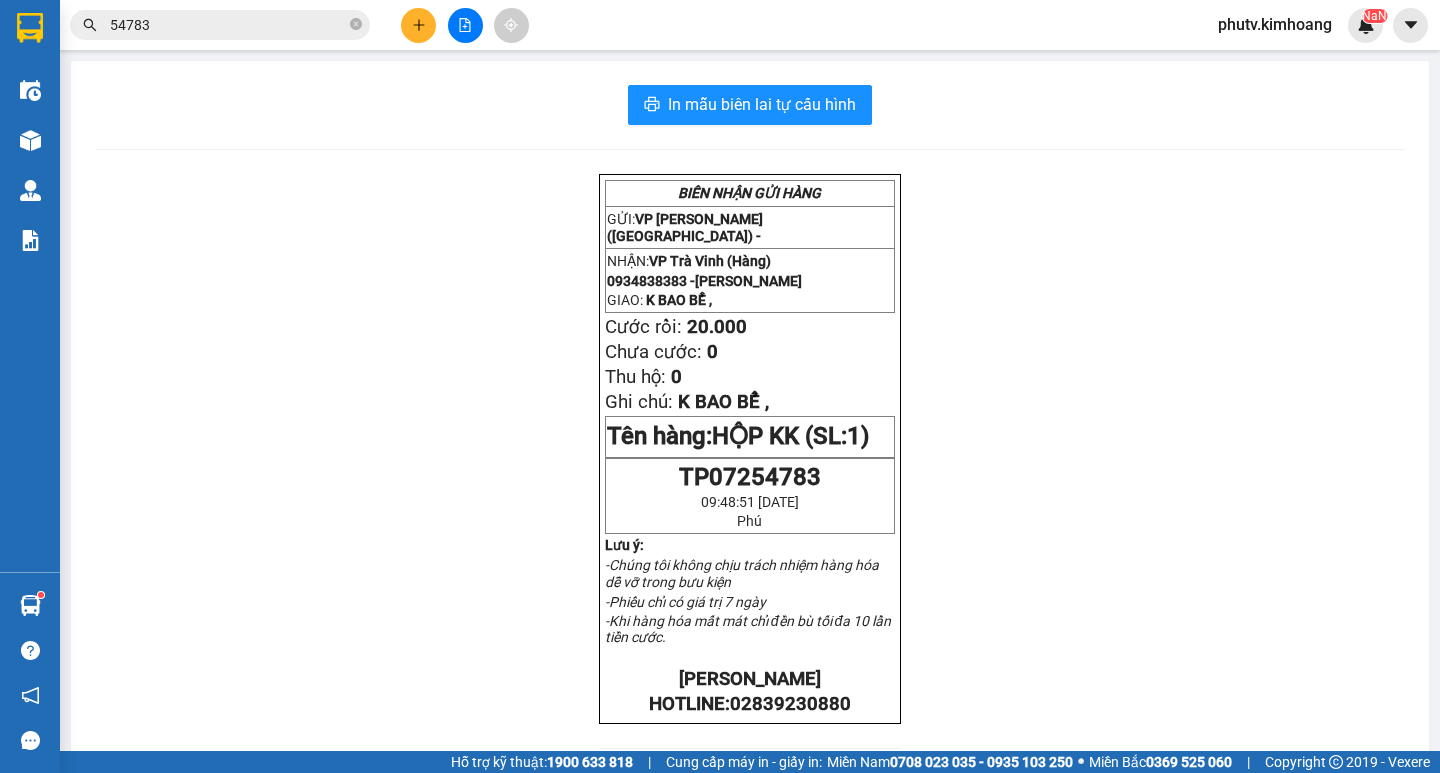 drag, startPoint x: 76, startPoint y: 407, endPoint x: 83, endPoint y: 376, distance: 31.780497 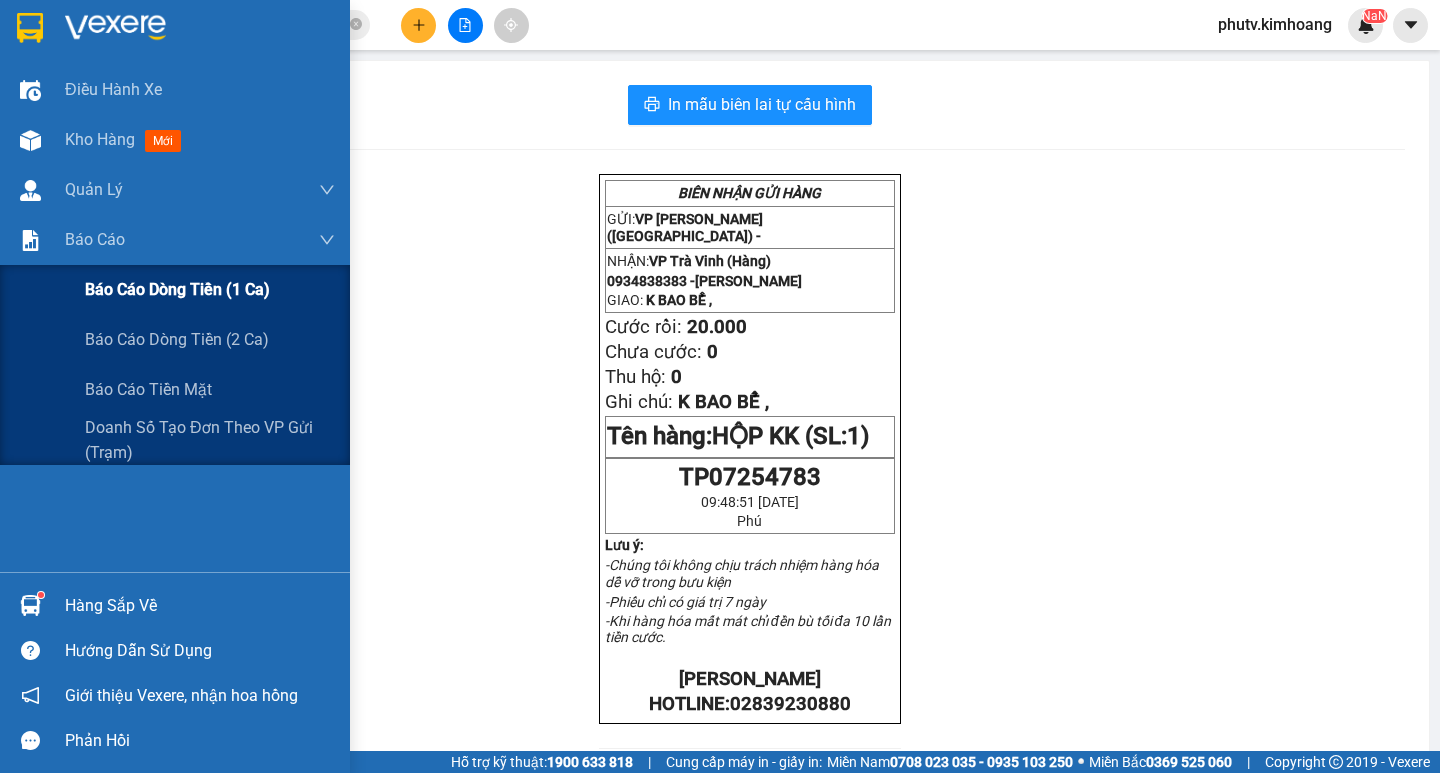 click on "Báo cáo dòng tiền (1 ca)" at bounding box center (177, 289) 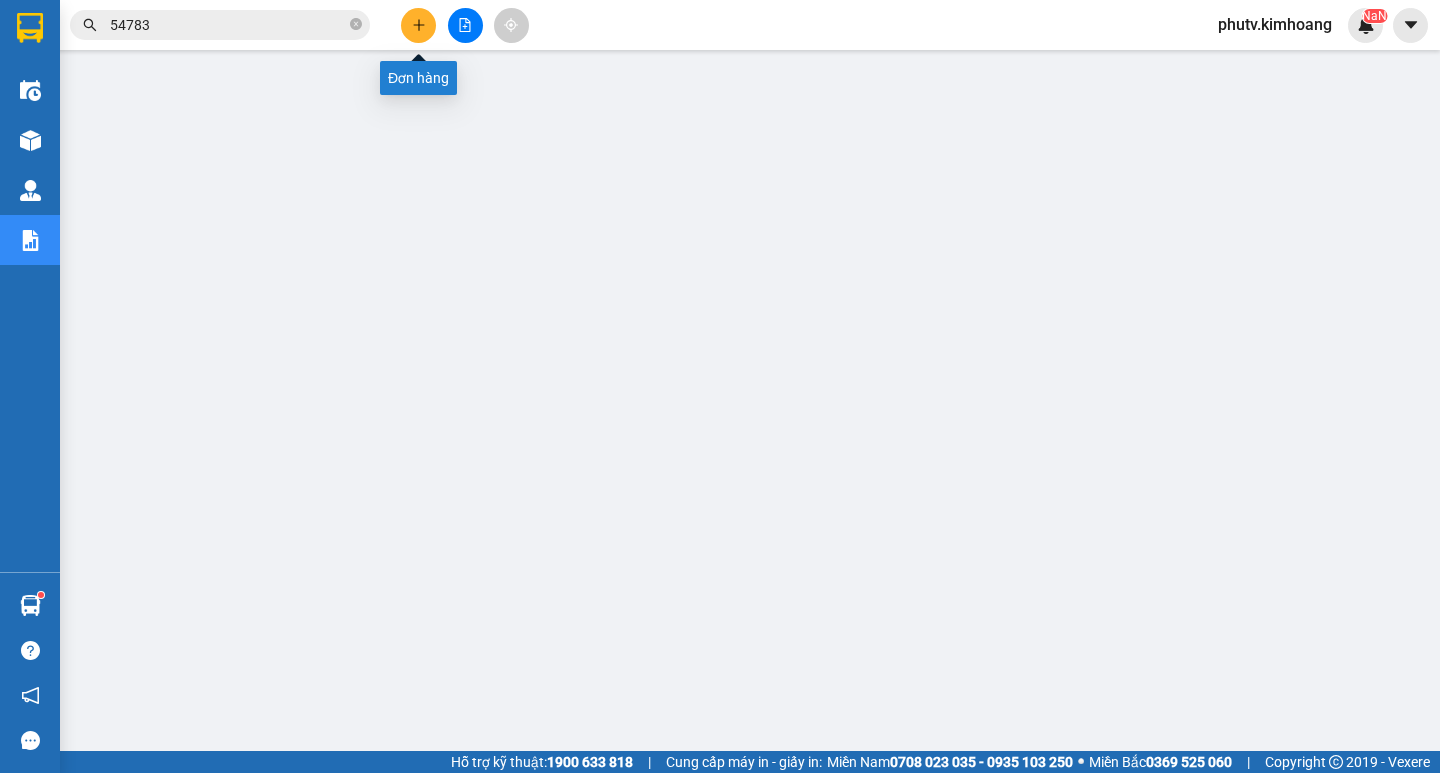 click at bounding box center (418, 25) 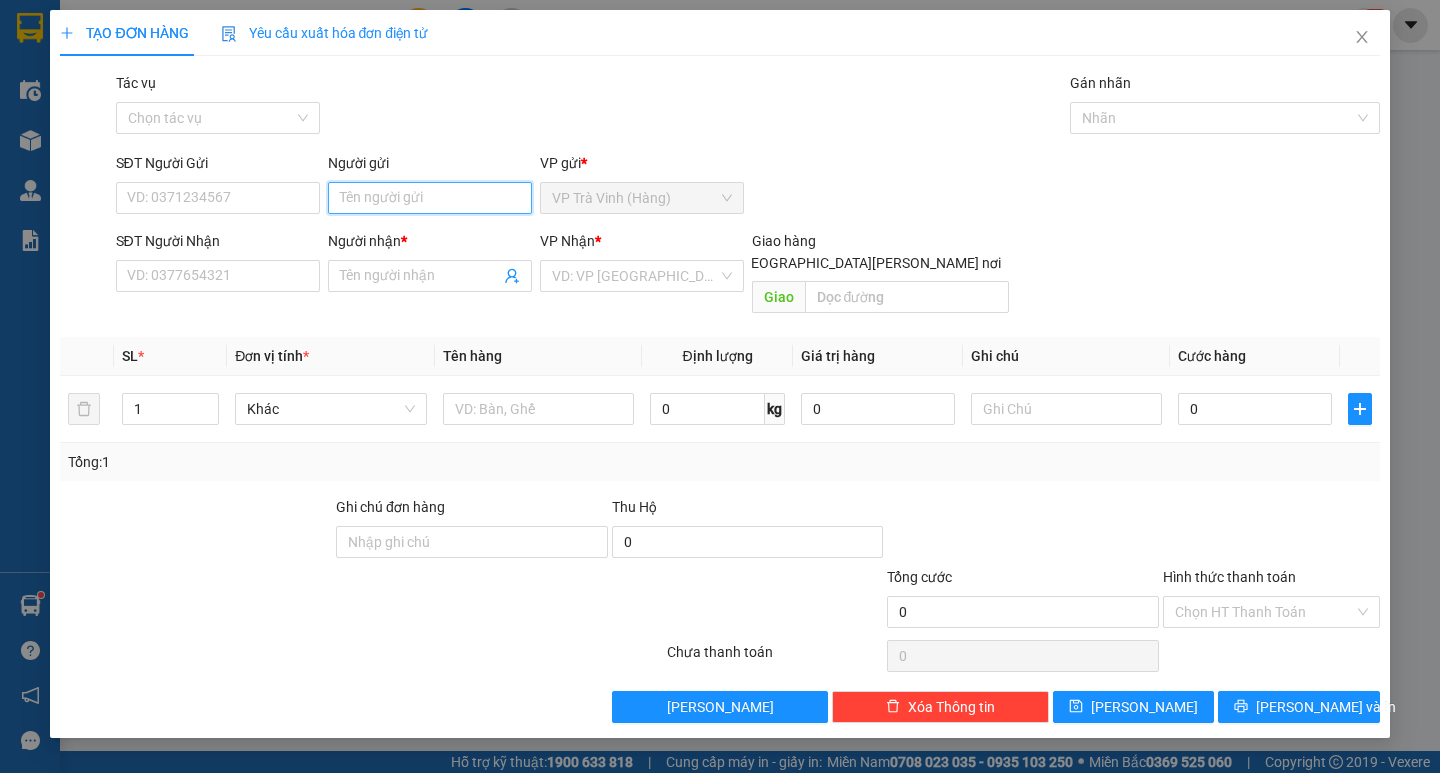 click on "Người gửi" at bounding box center [430, 198] 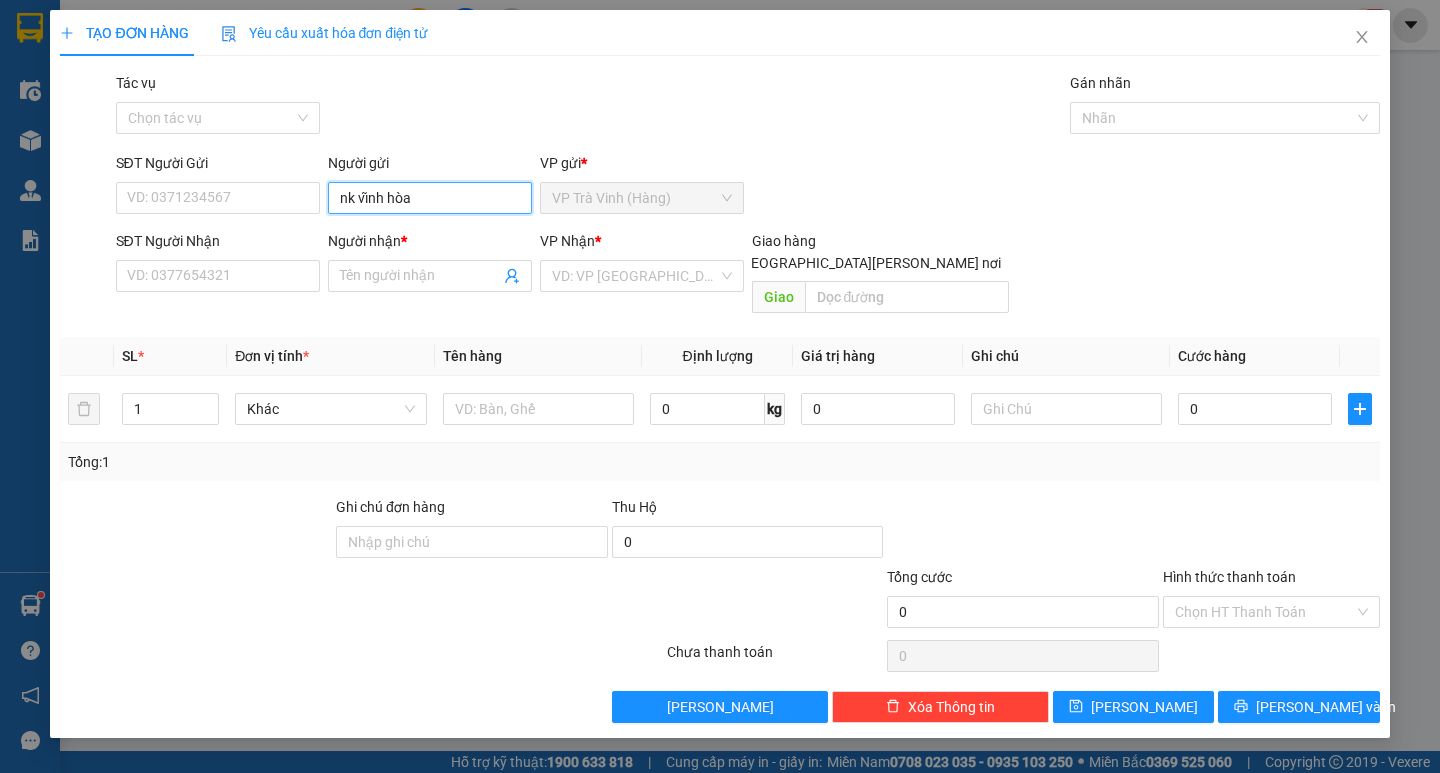 type on "nk vĩnh hòa" 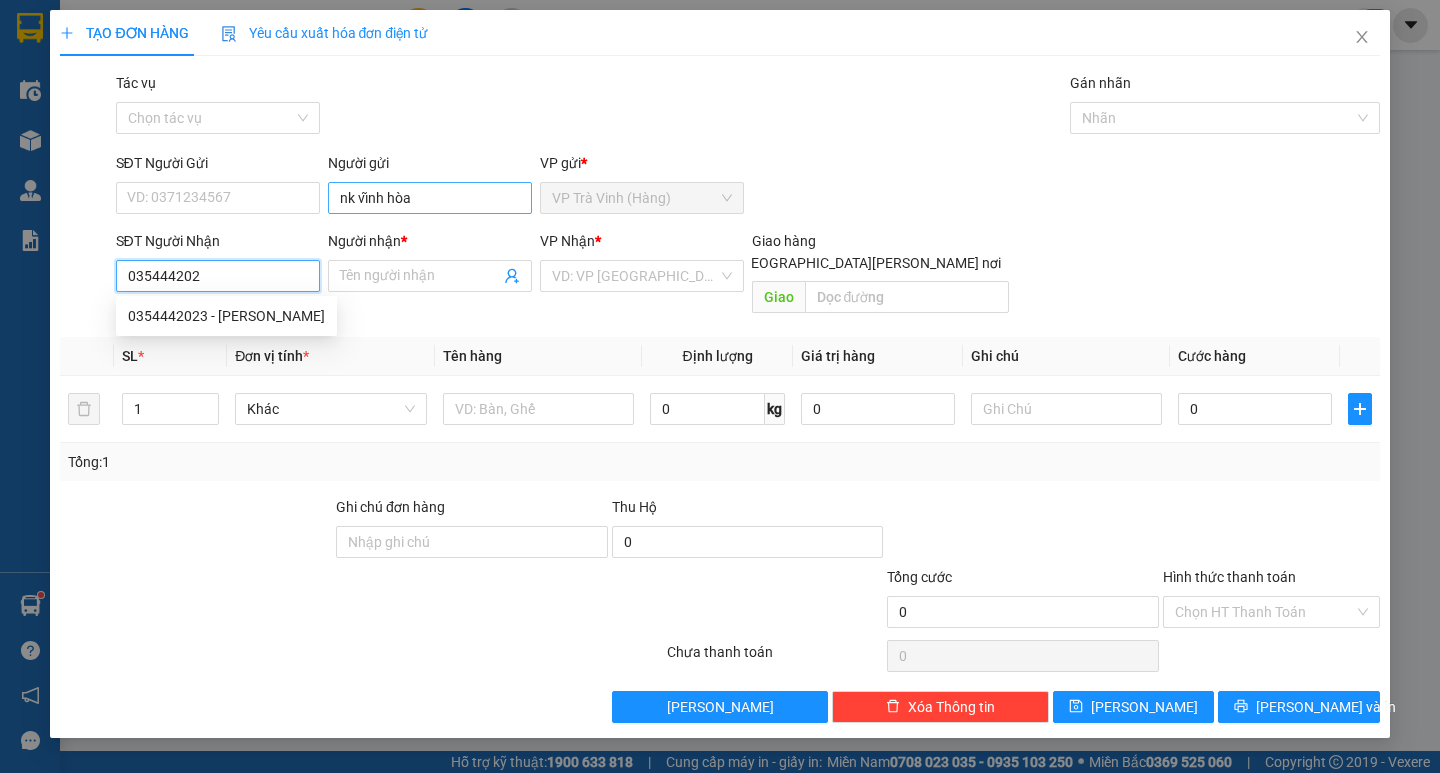type on "0354442023" 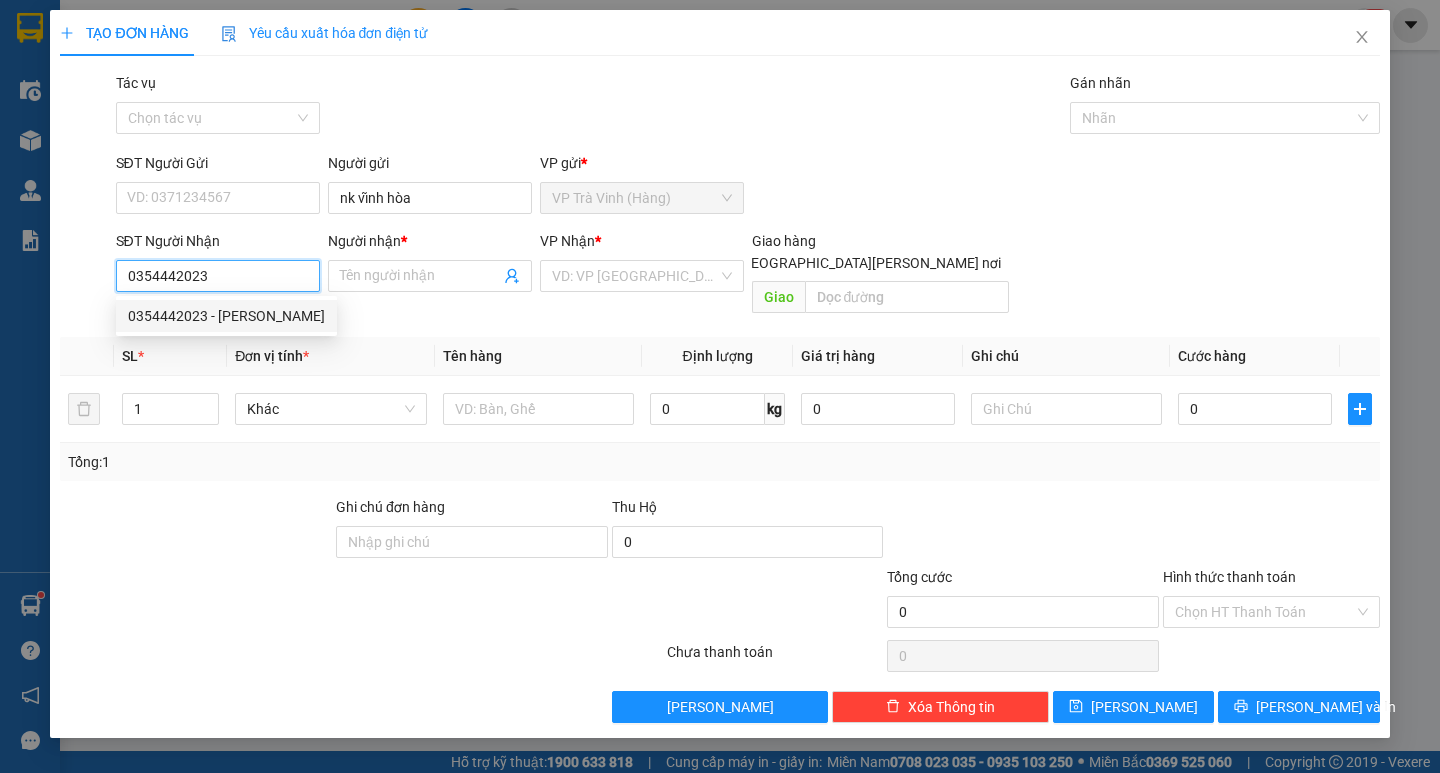 click on "0354442023 - lbo hồng thái" at bounding box center [226, 316] 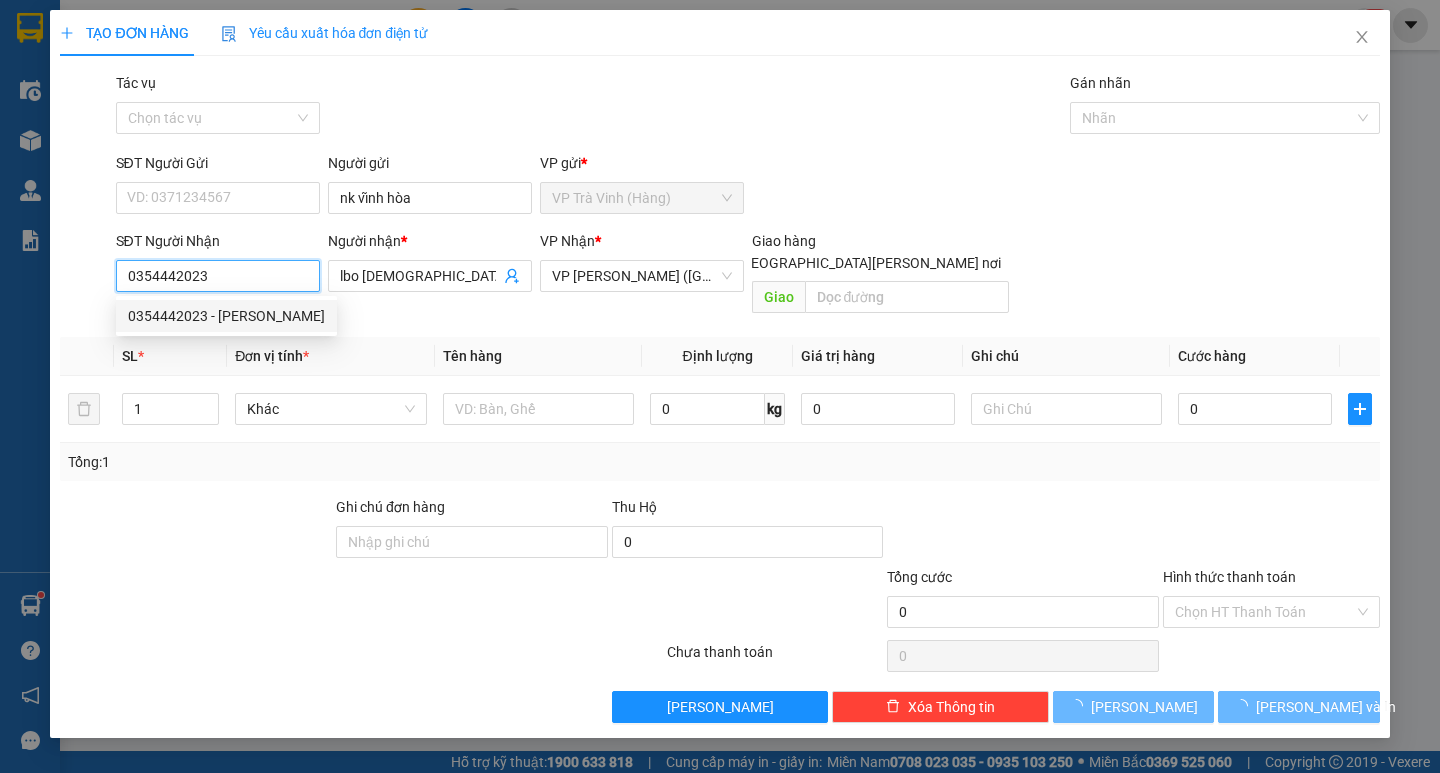 type on "20.000" 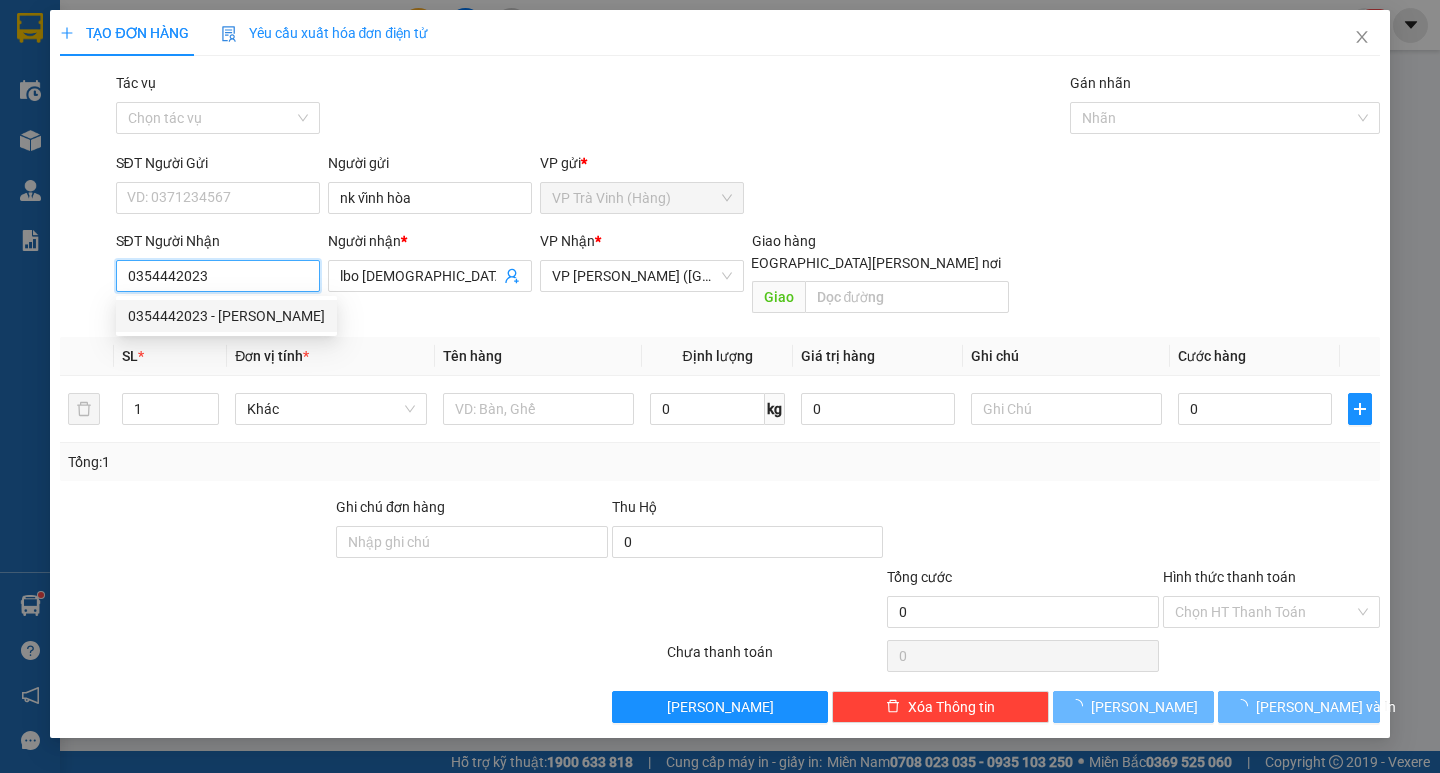 type on "20.000" 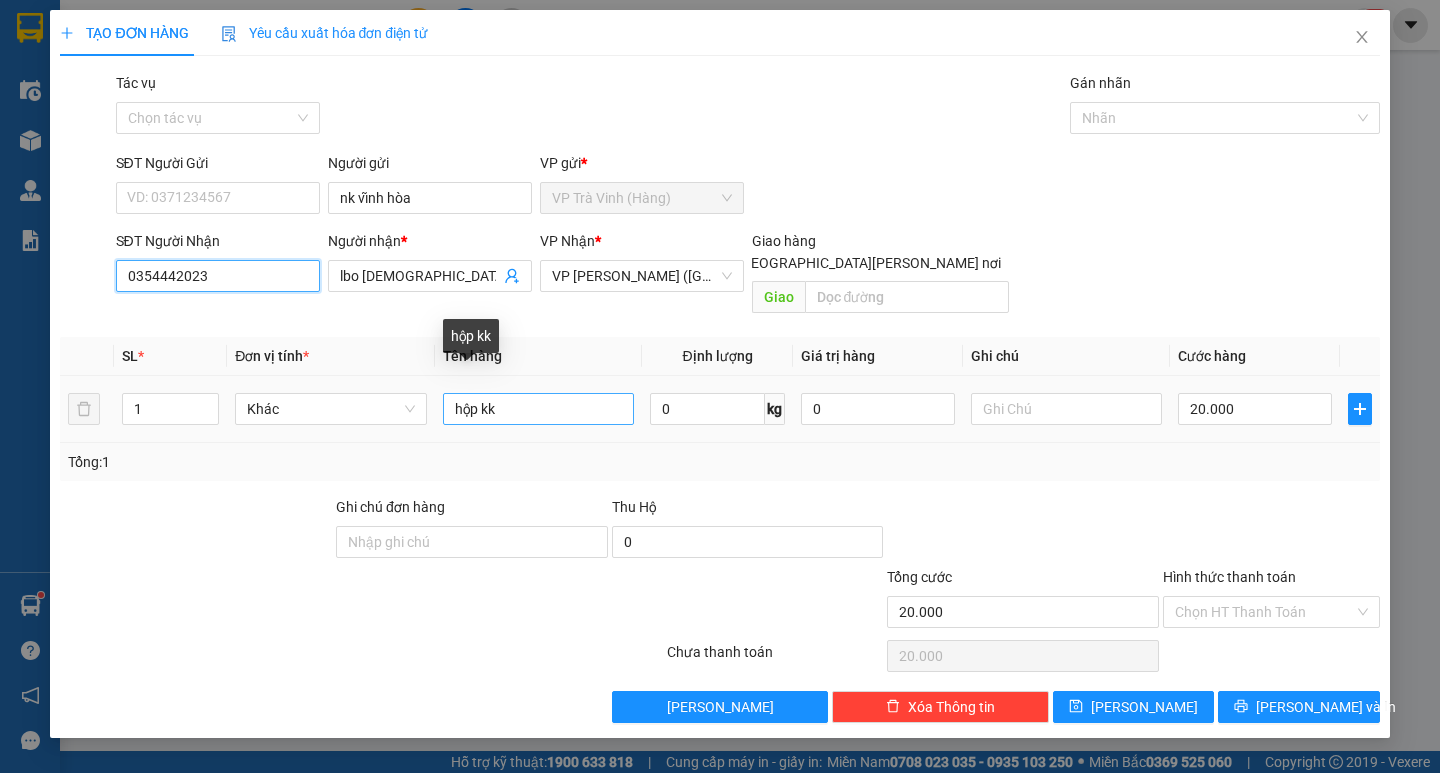 type on "0354442023" 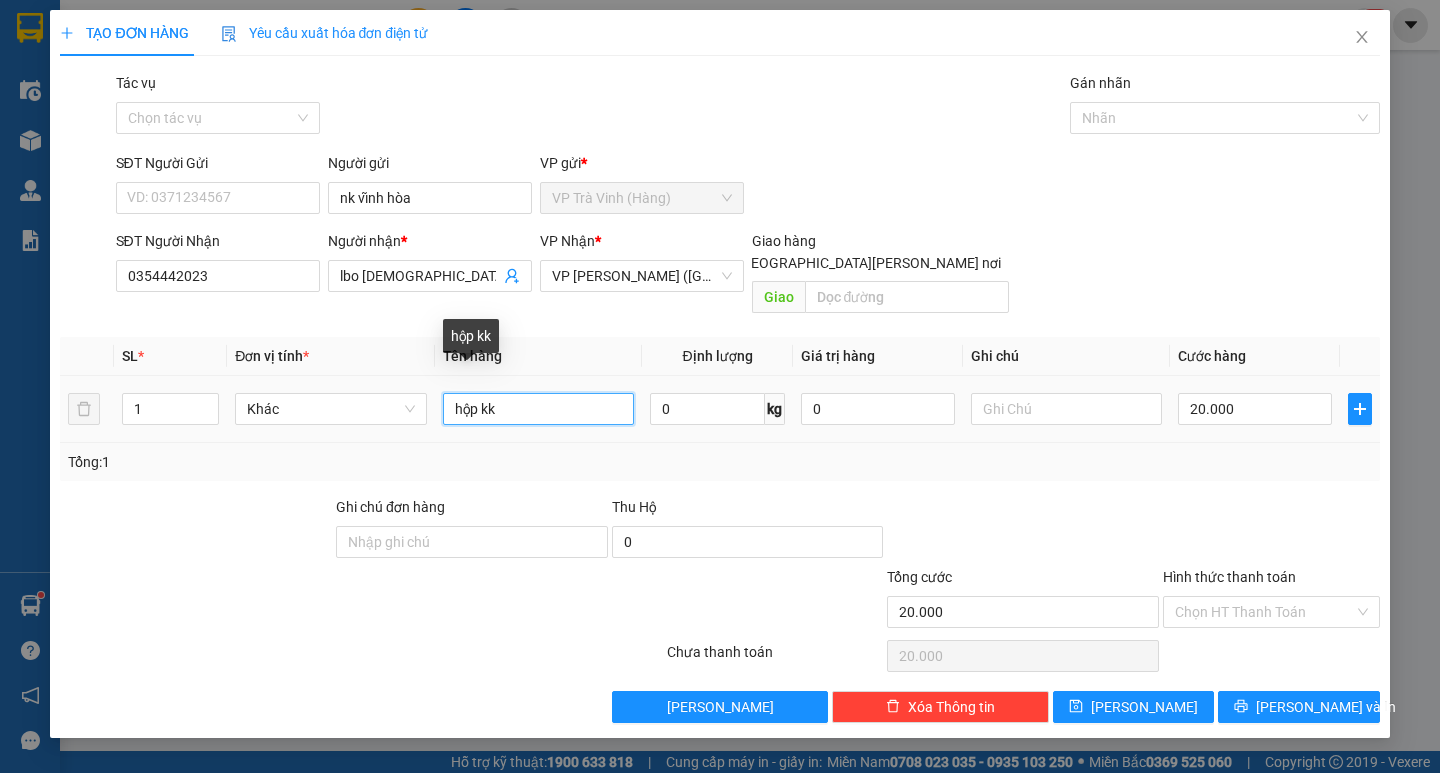 click on "hộp kk" at bounding box center [538, 409] 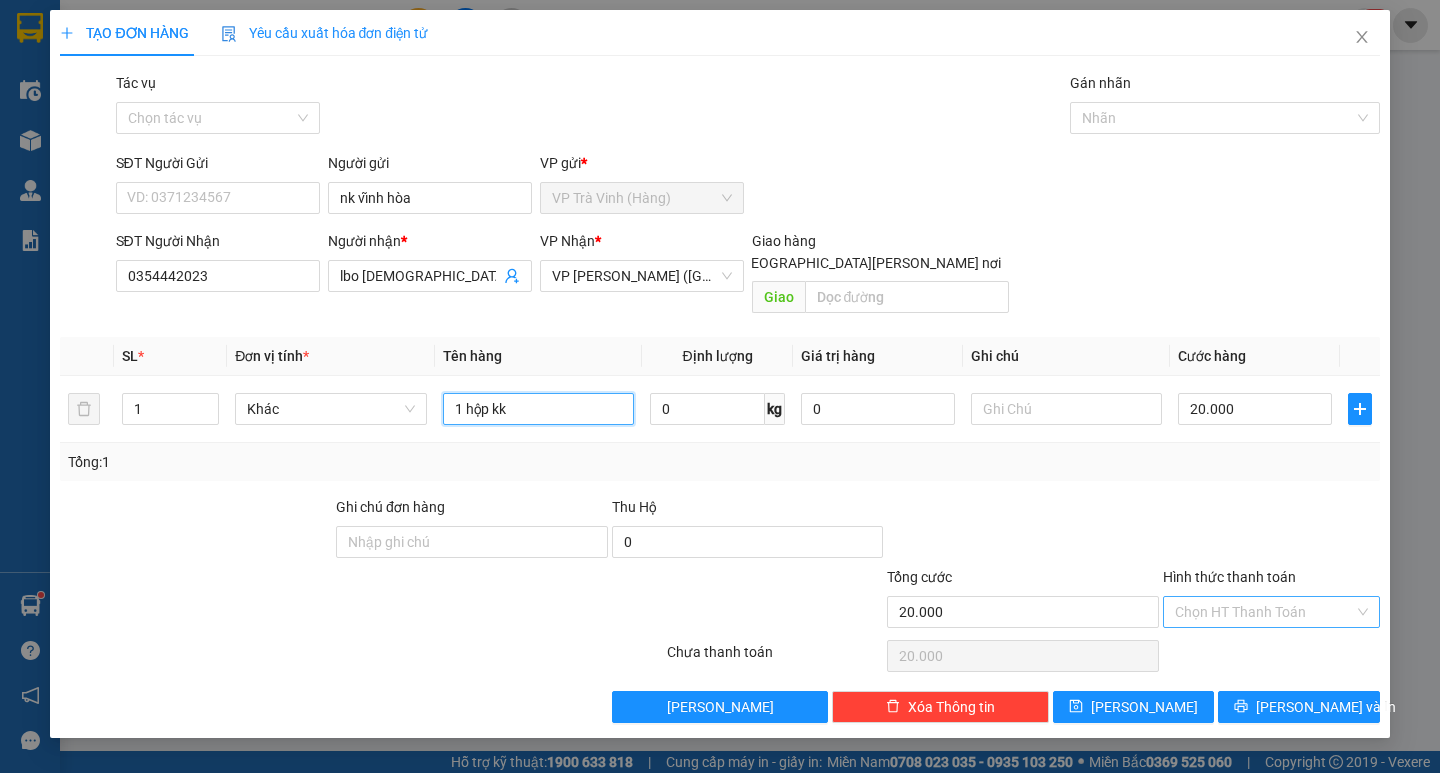 type on "1 hộp kk" 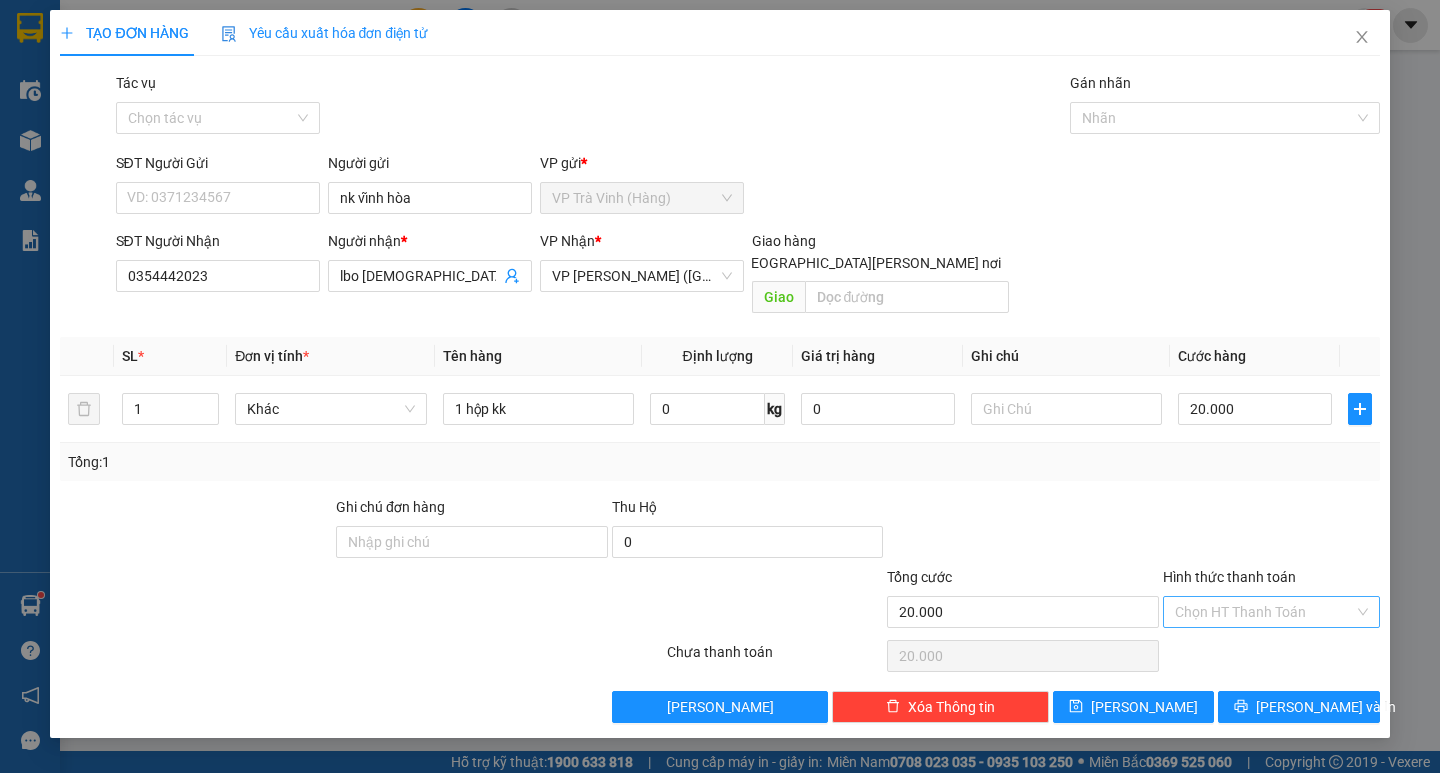 click on "Hình thức thanh toán" at bounding box center (1264, 612) 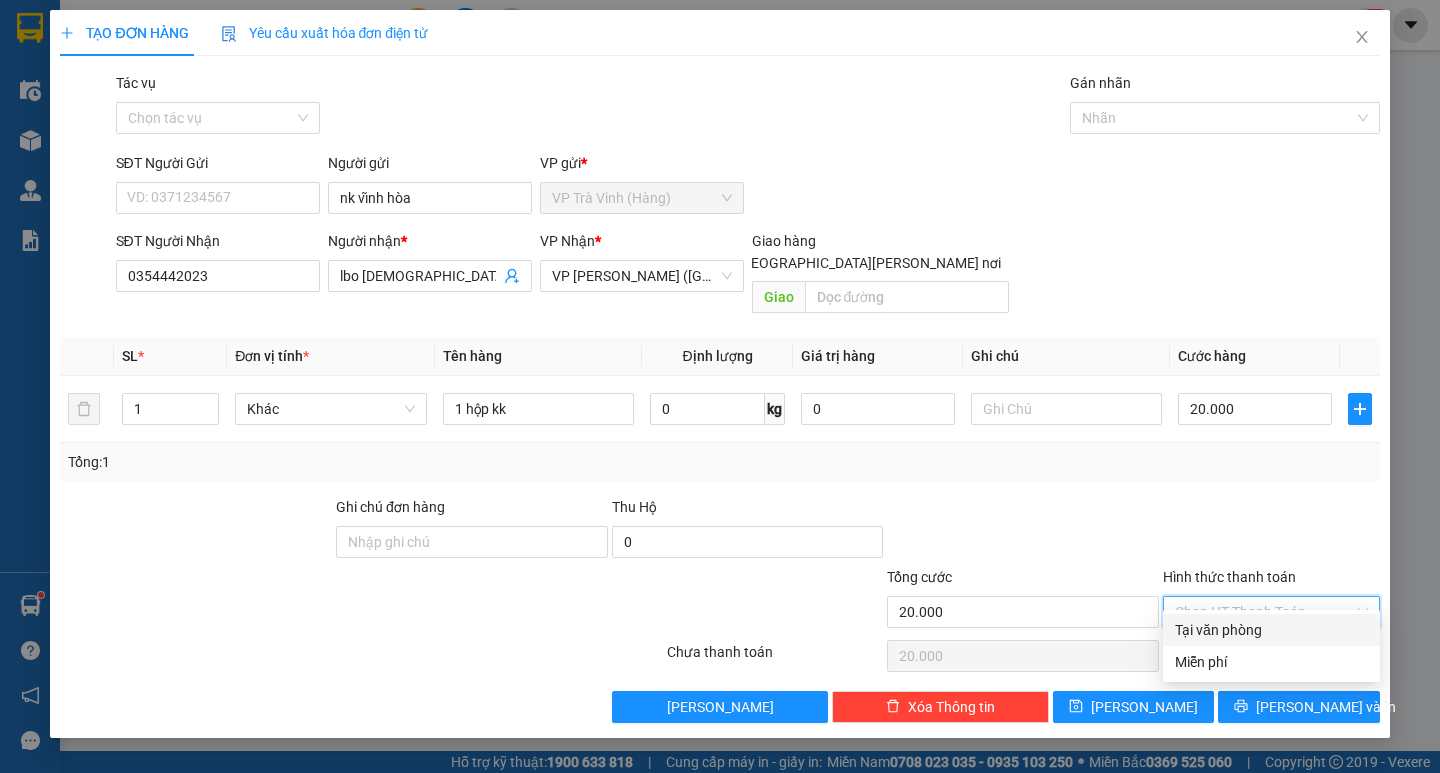 click on "Tại văn phòng" at bounding box center [1271, 630] 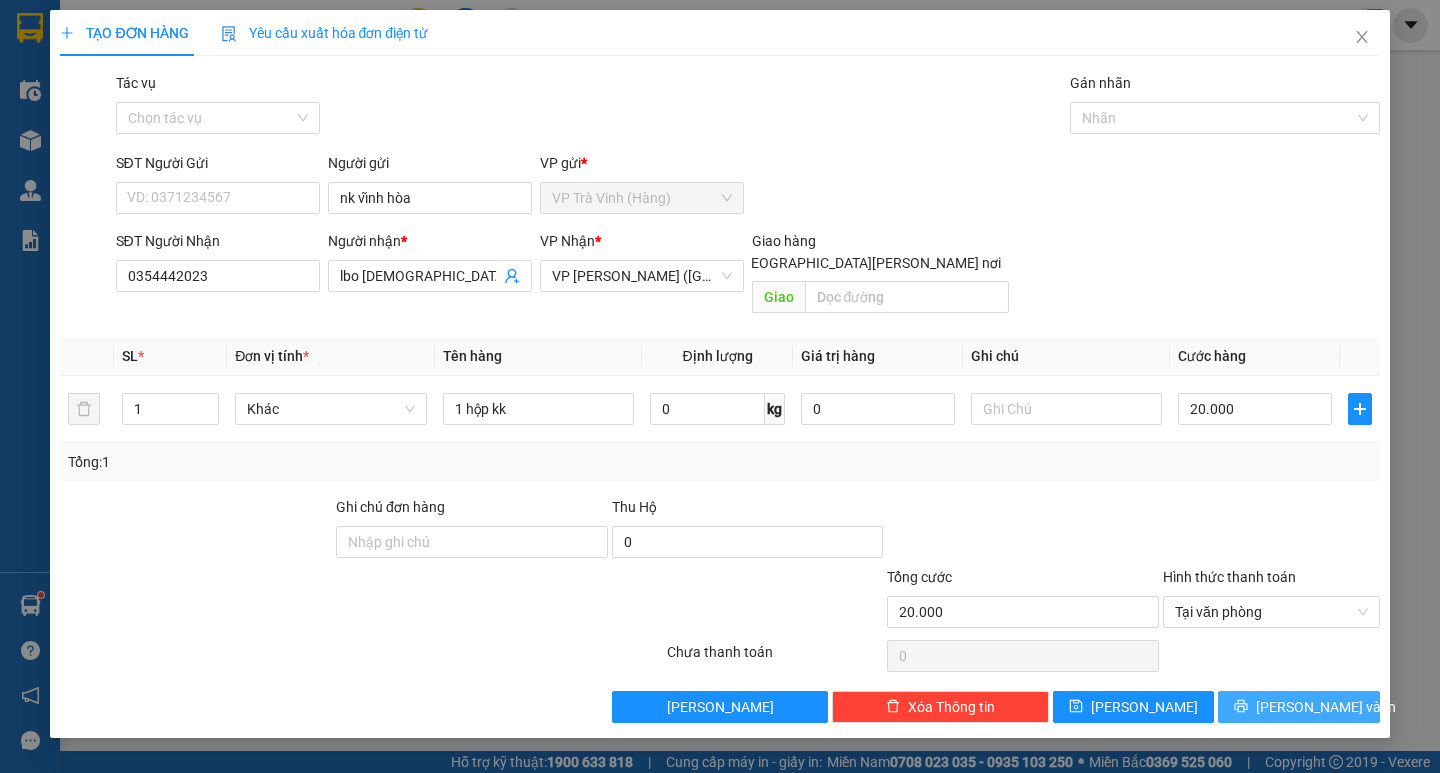 click 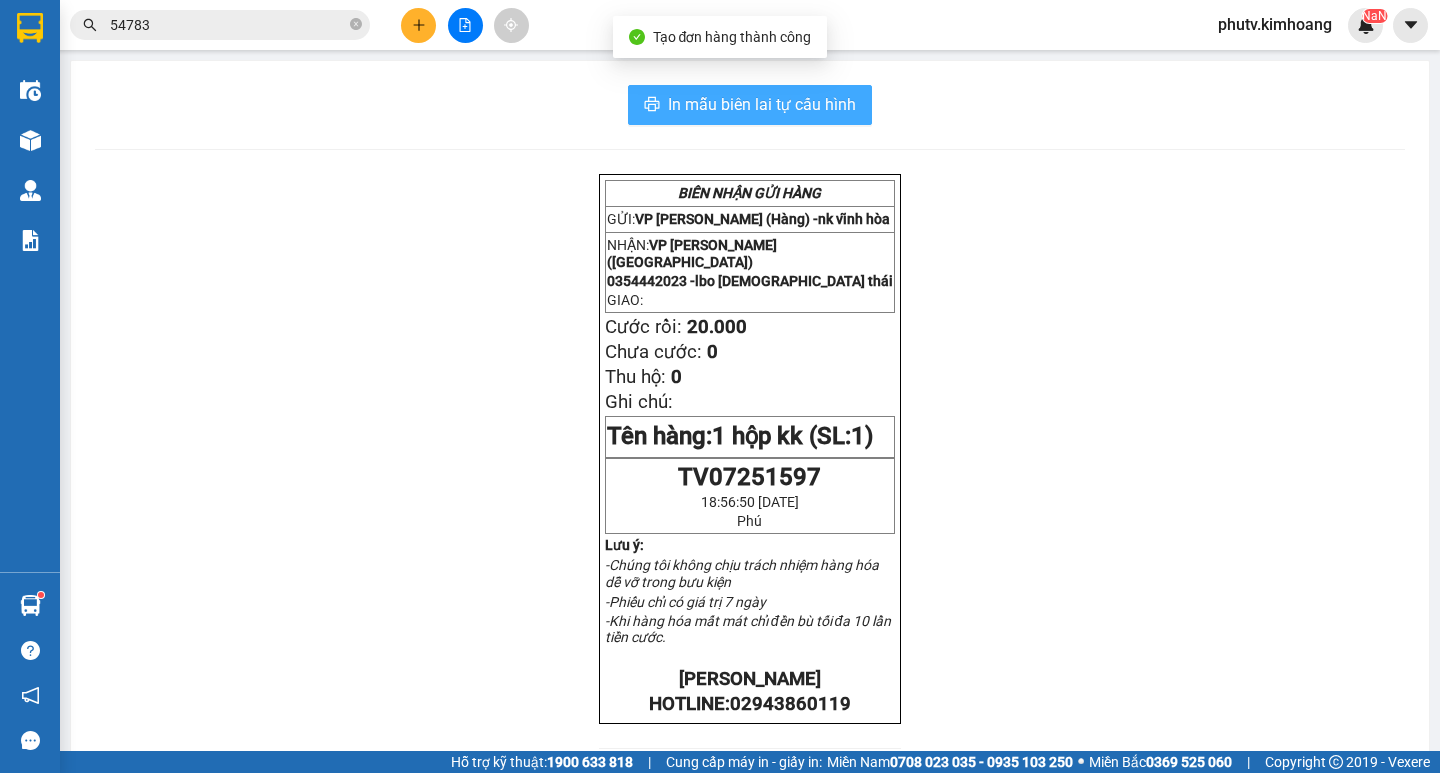 click on "In mẫu biên lai tự cấu hình" at bounding box center (762, 104) 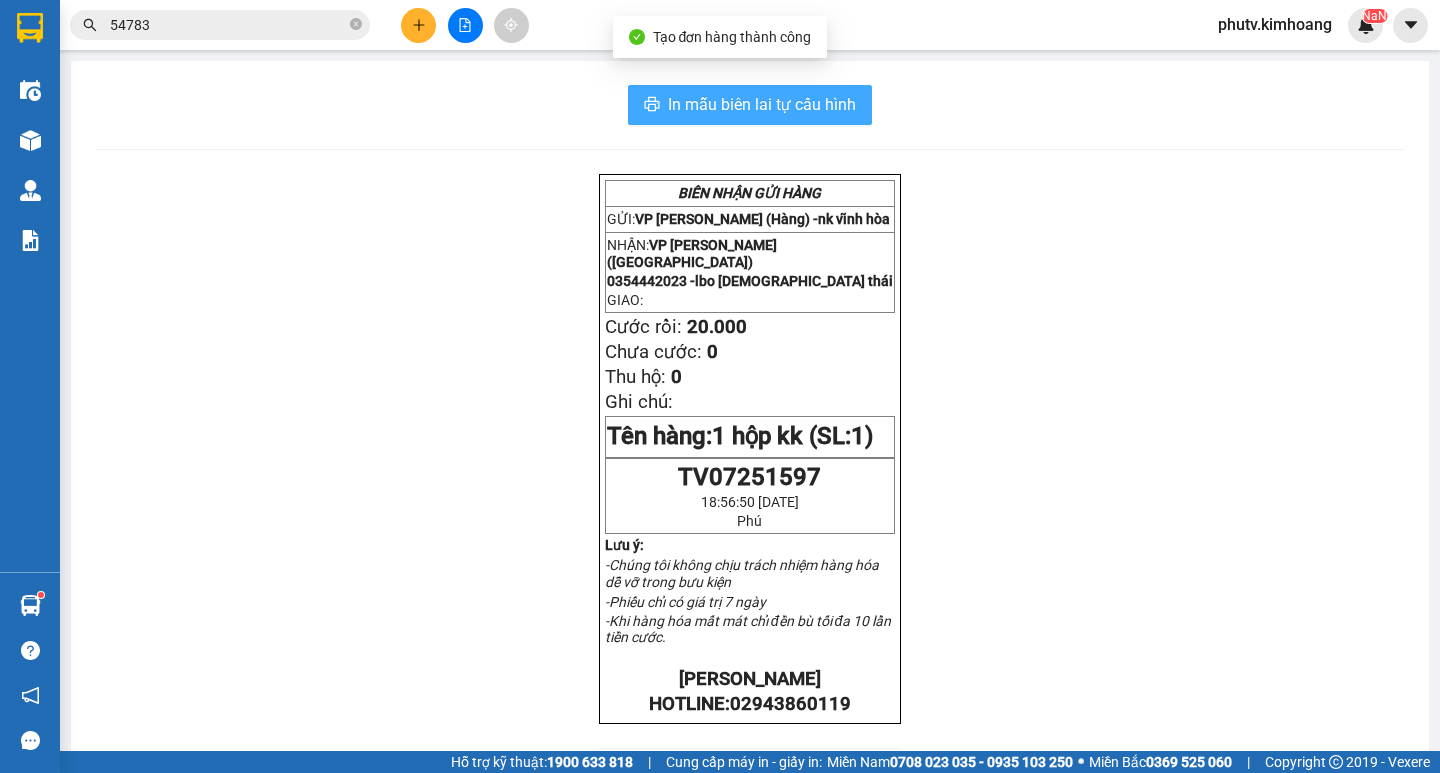 scroll, scrollTop: 0, scrollLeft: 0, axis: both 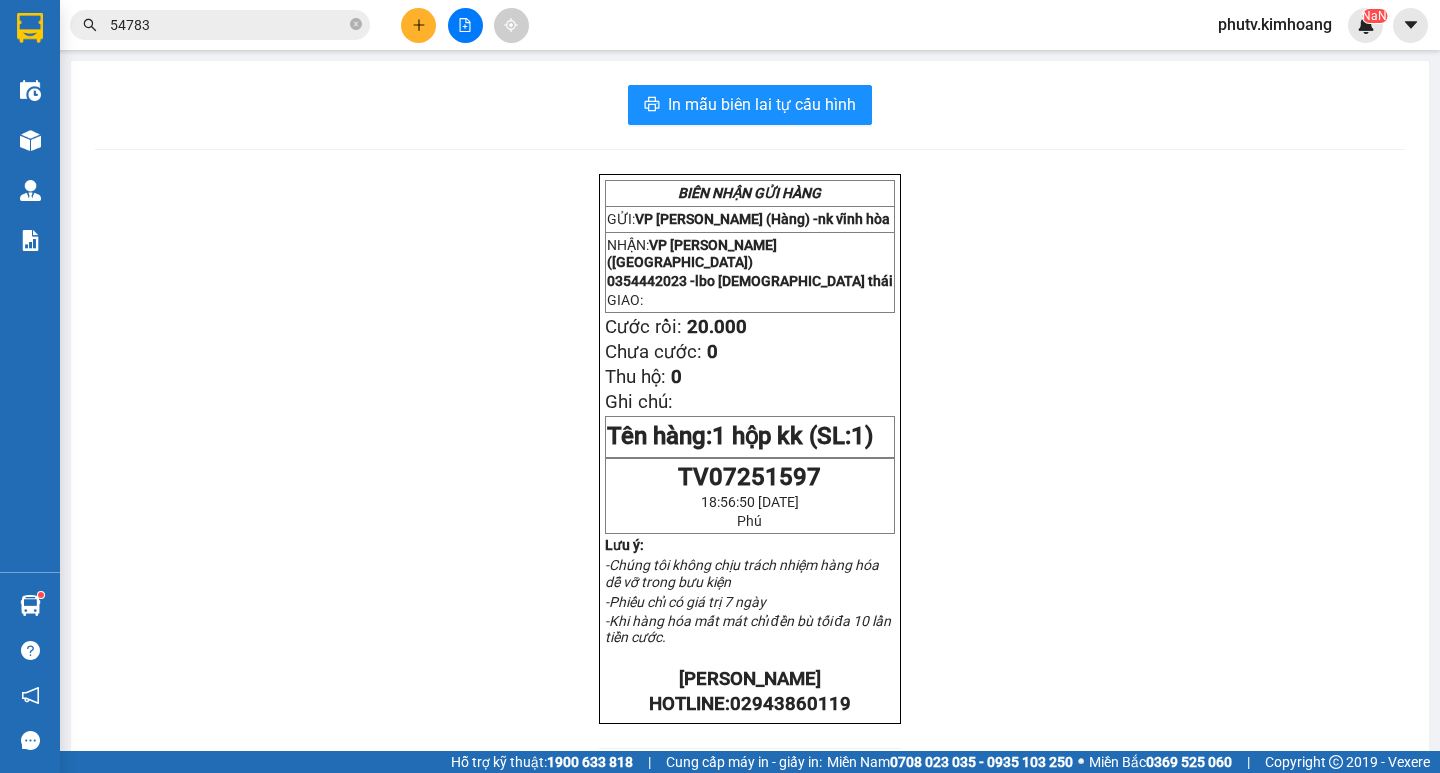 click on "54783" at bounding box center [228, 25] 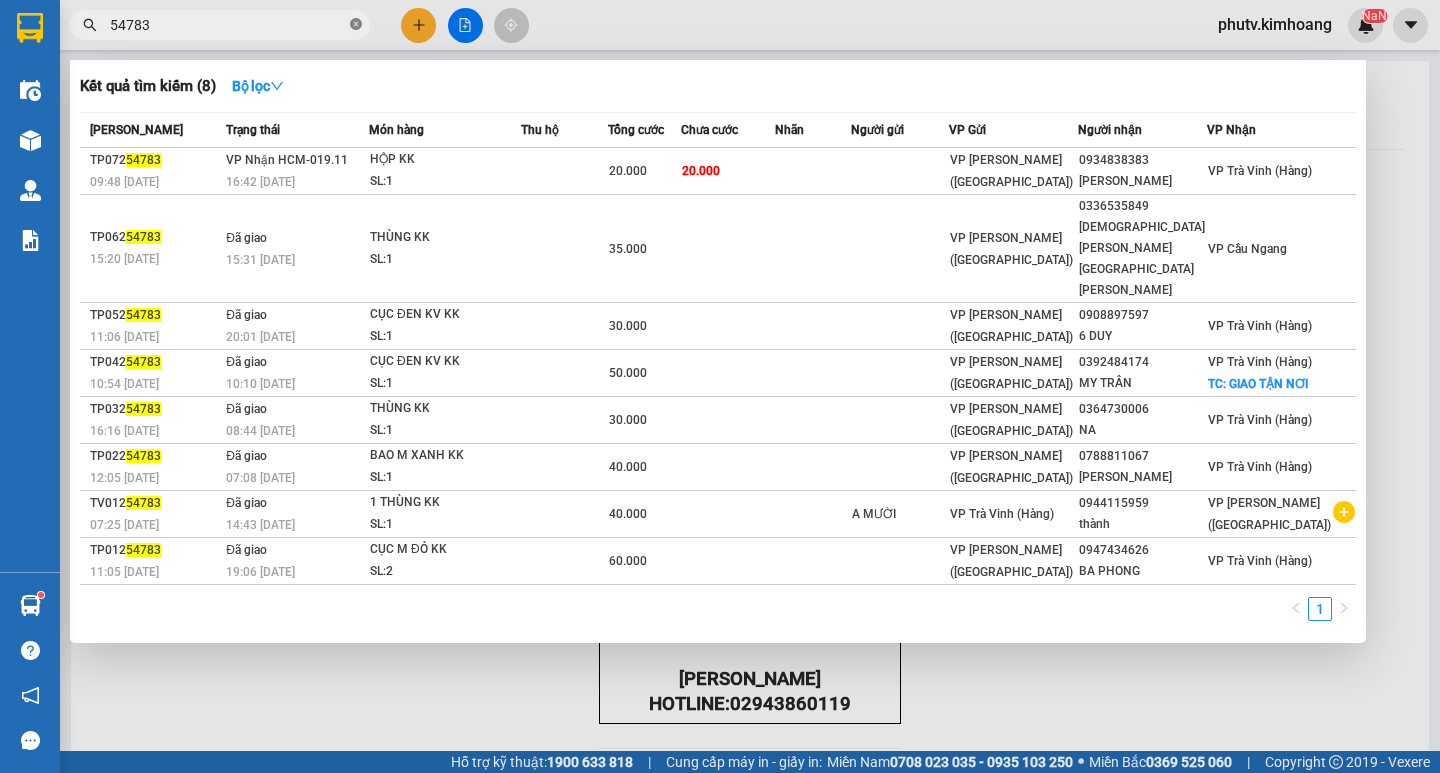click 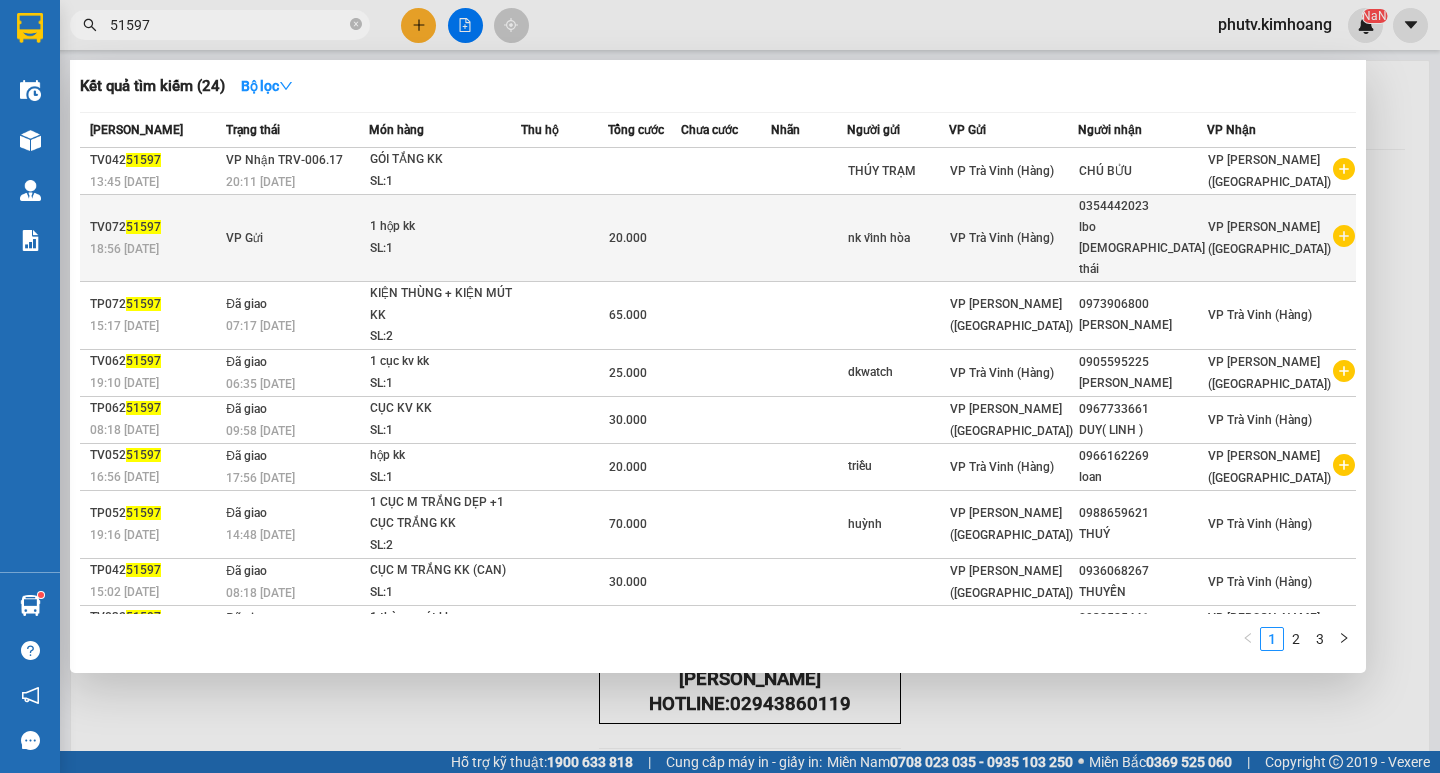 type on "51597" 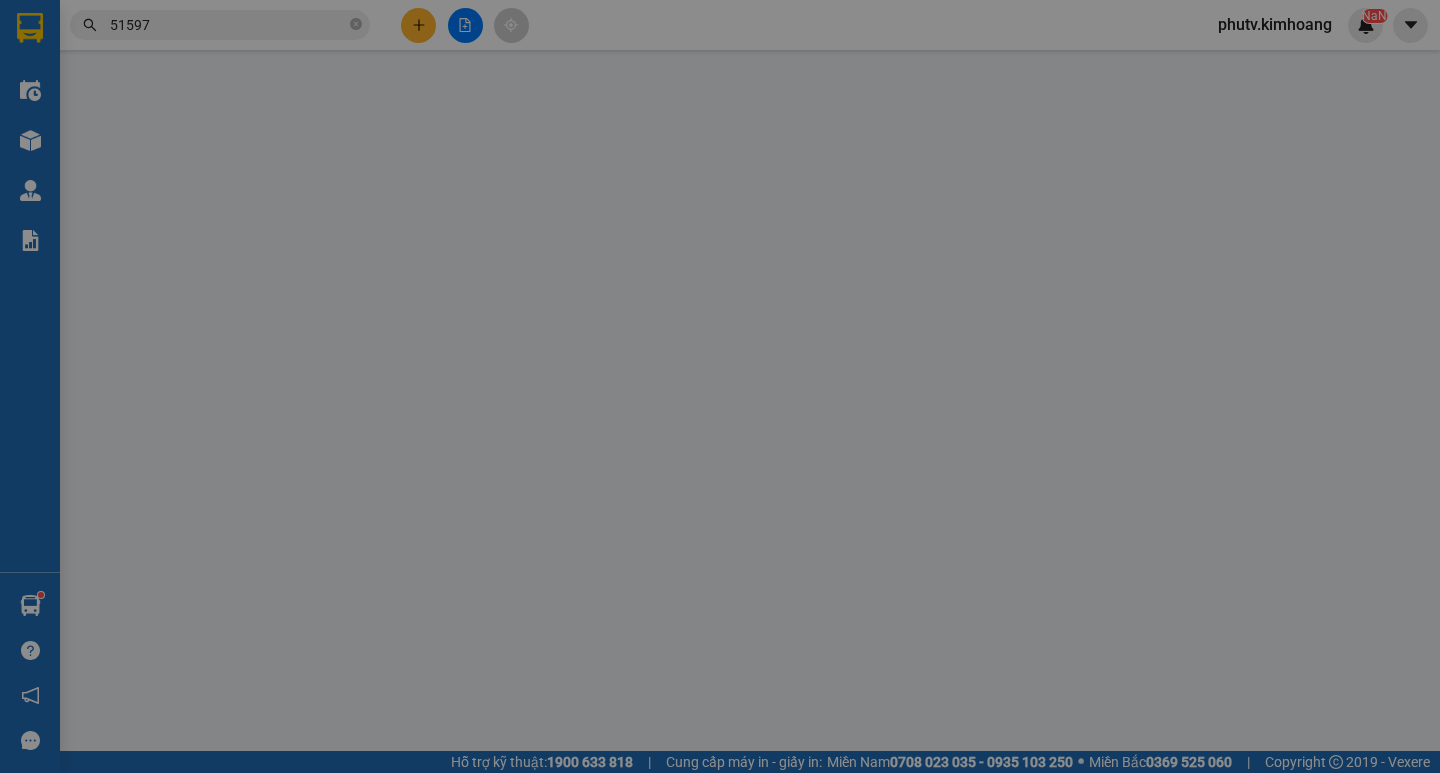 type on "nk vĩnh hòa" 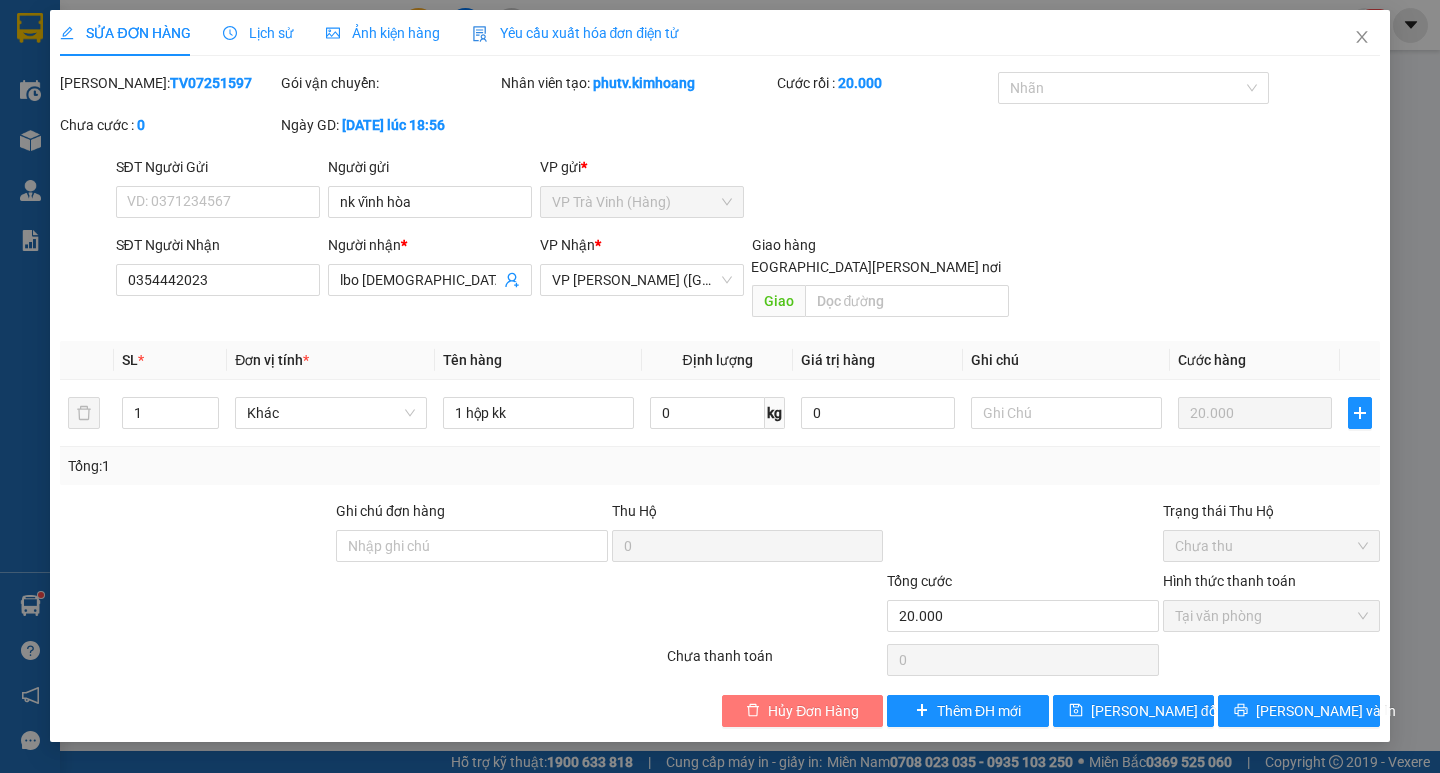 click on "Hủy Đơn Hàng" at bounding box center [813, 711] 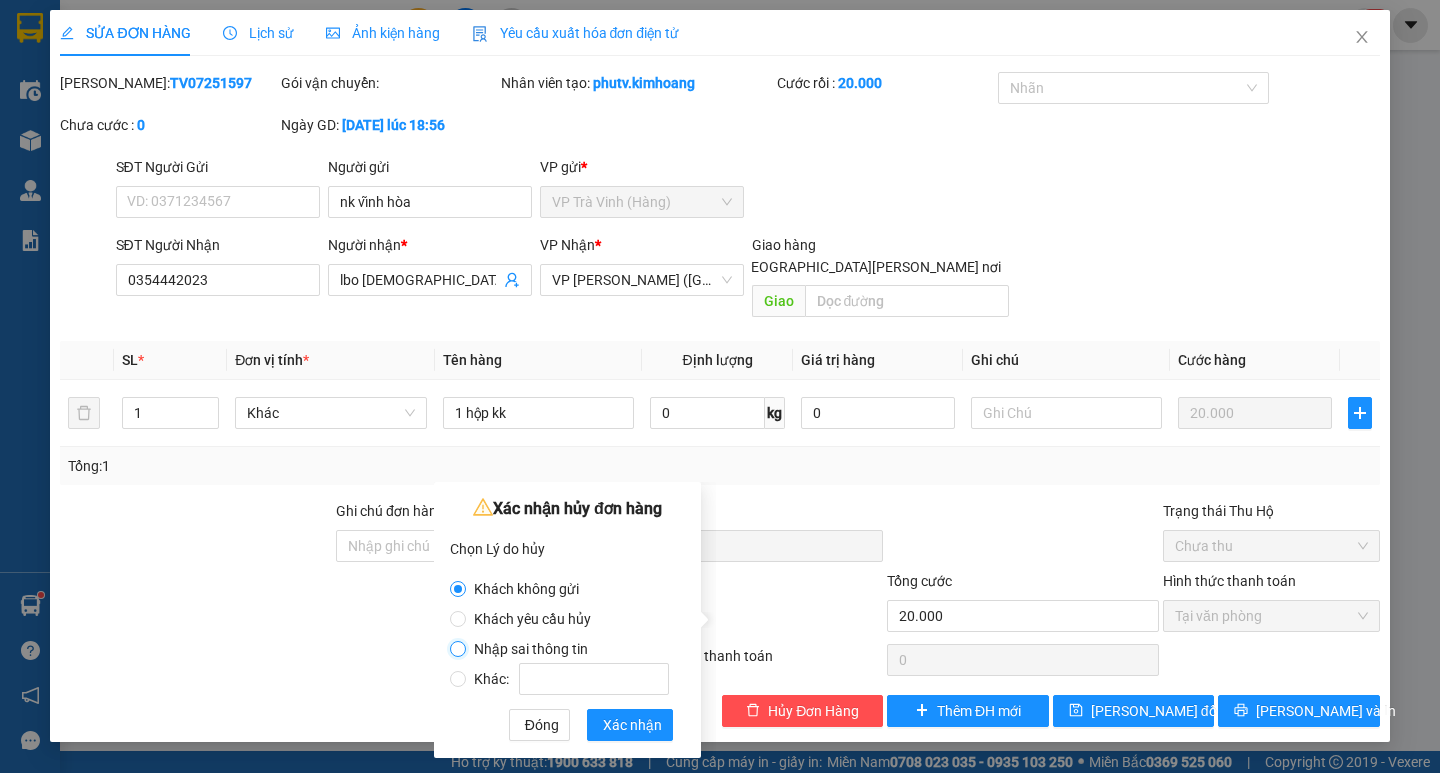 click on "Nhập sai thông tin" at bounding box center [458, 649] 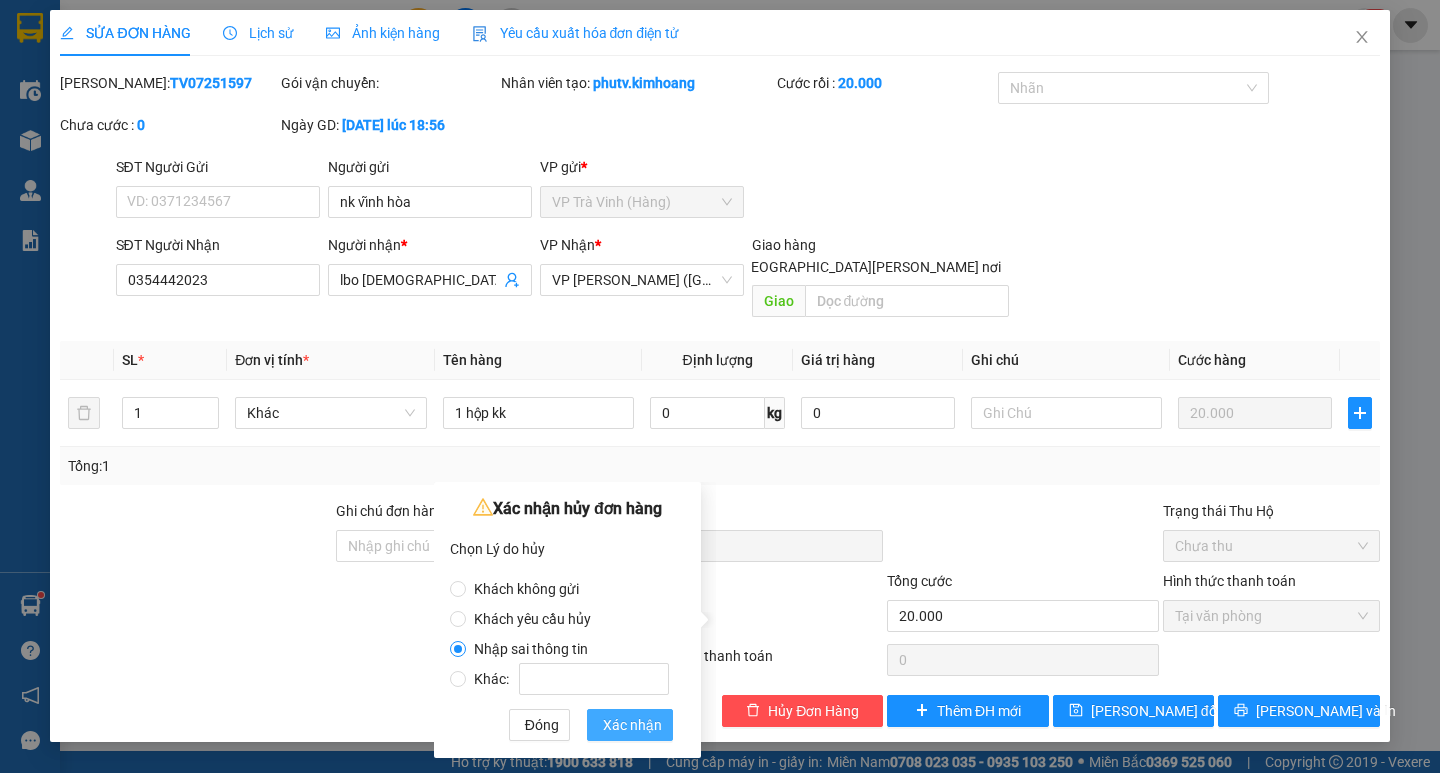 click on "Xác nhận" at bounding box center [630, 725] 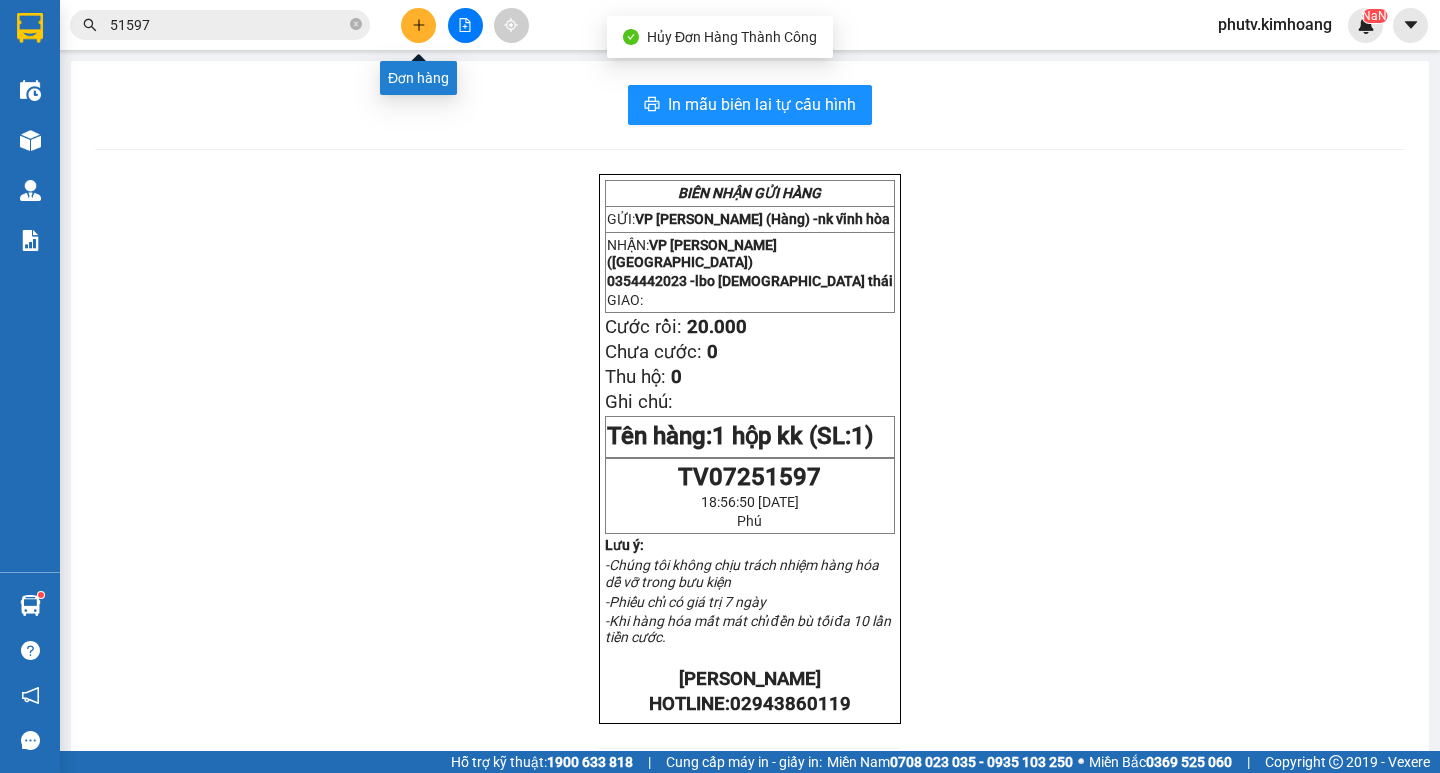click 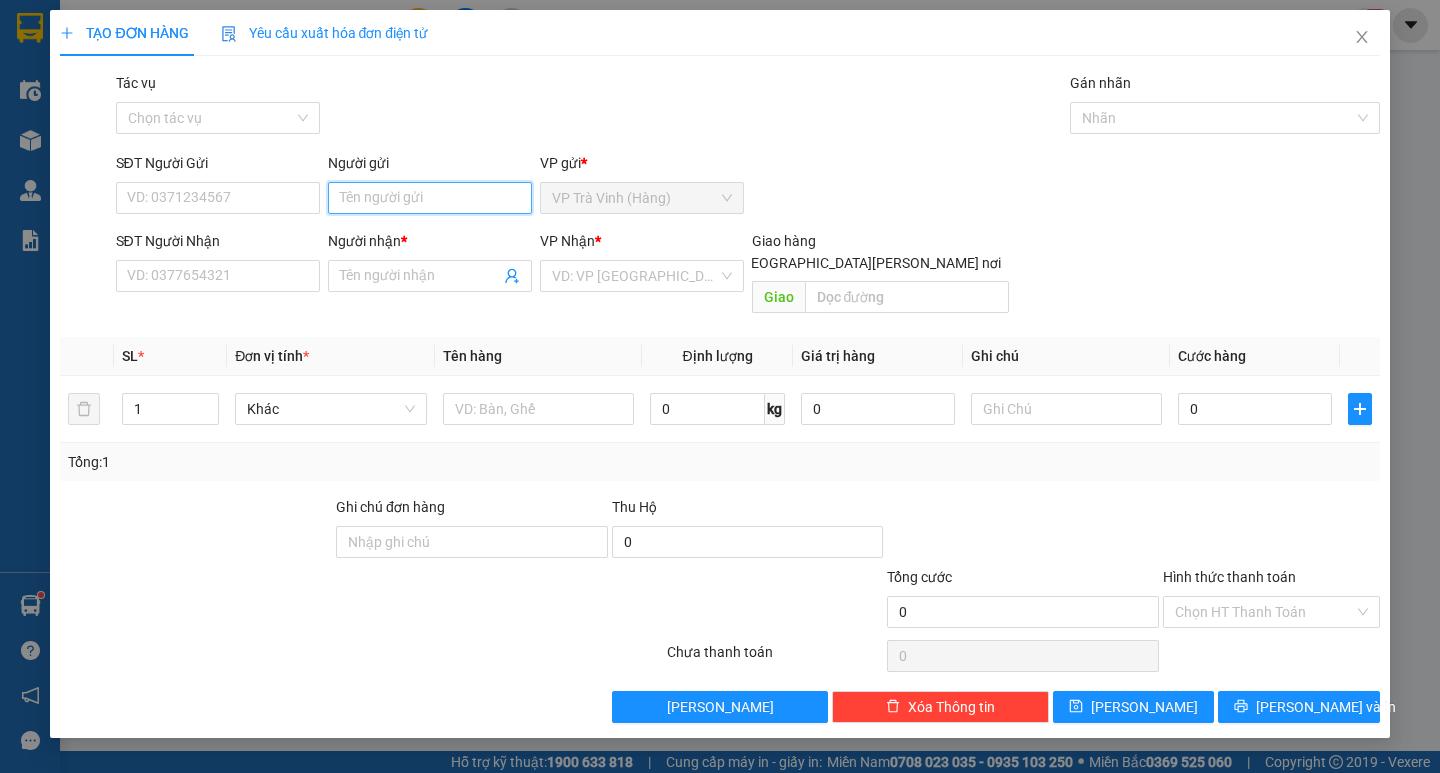 click on "Người gửi" at bounding box center [430, 198] 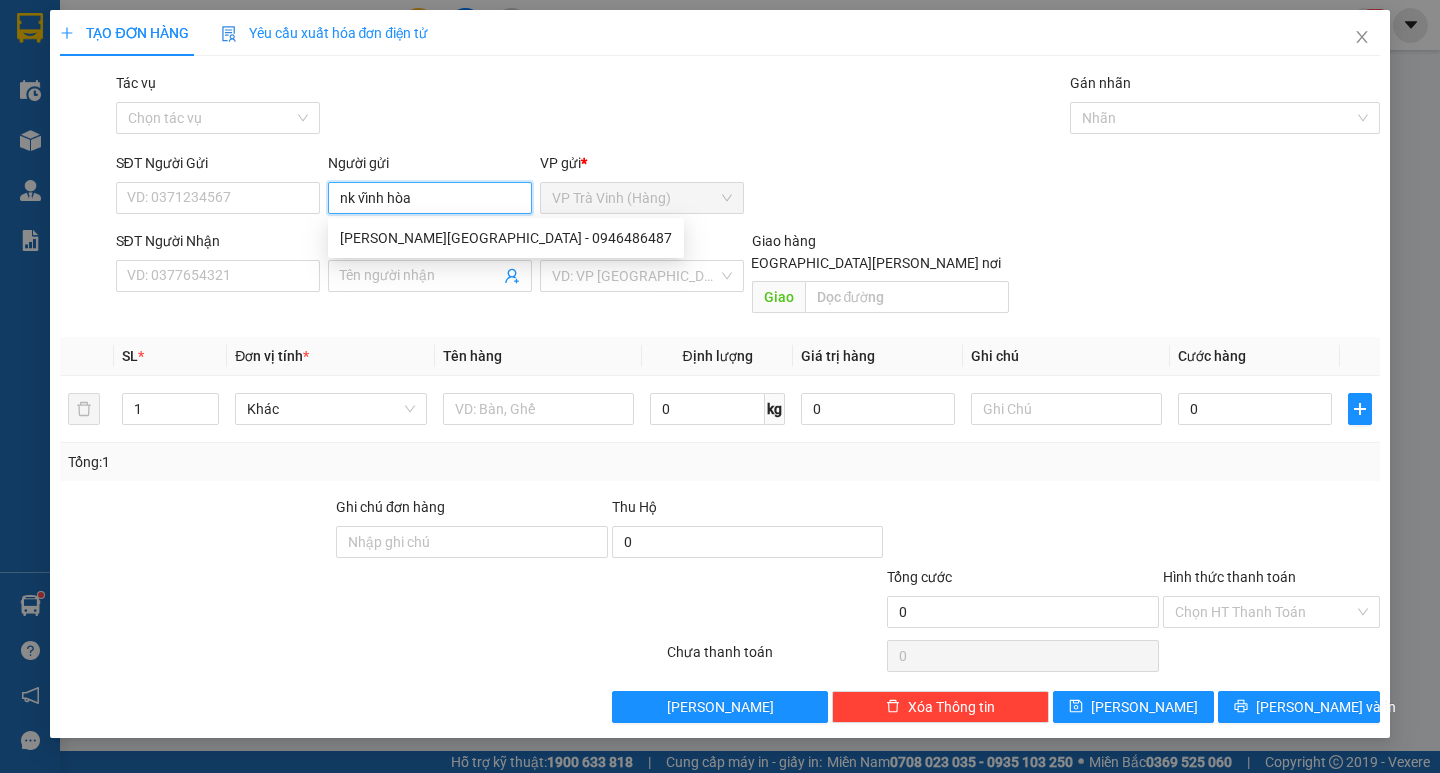 type on "nk vĩnh hòa" 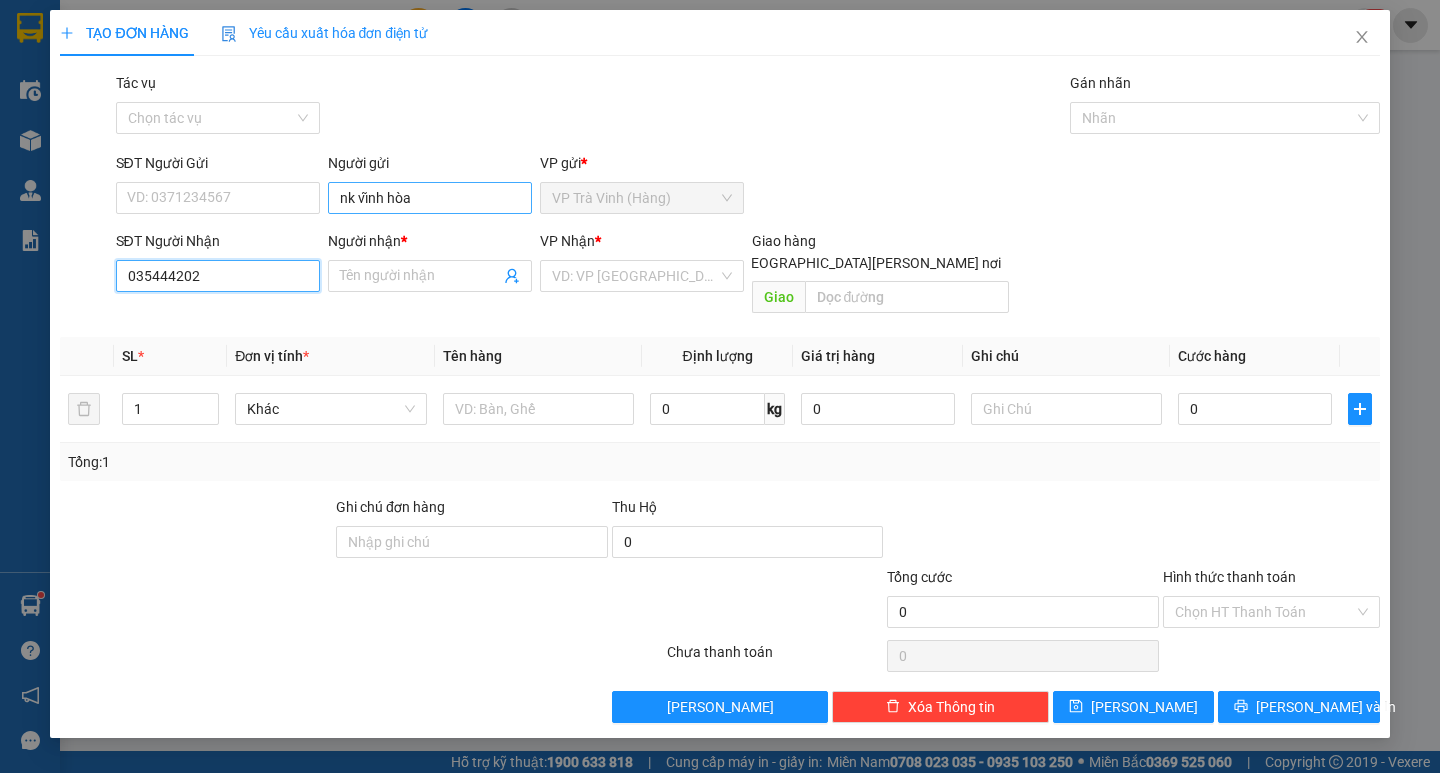 type on "0354442023" 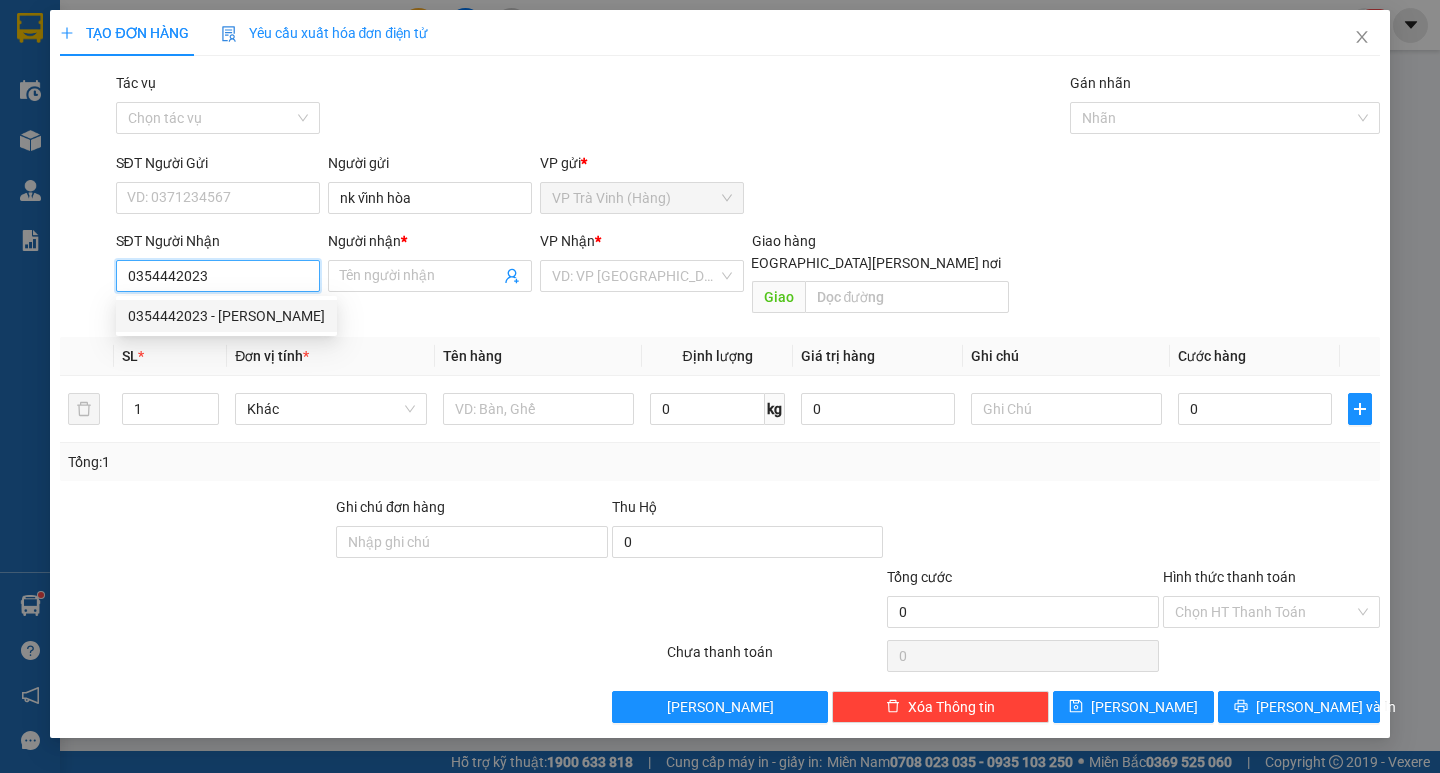 click on "0354442023 - lbo hồng thái" at bounding box center [226, 316] 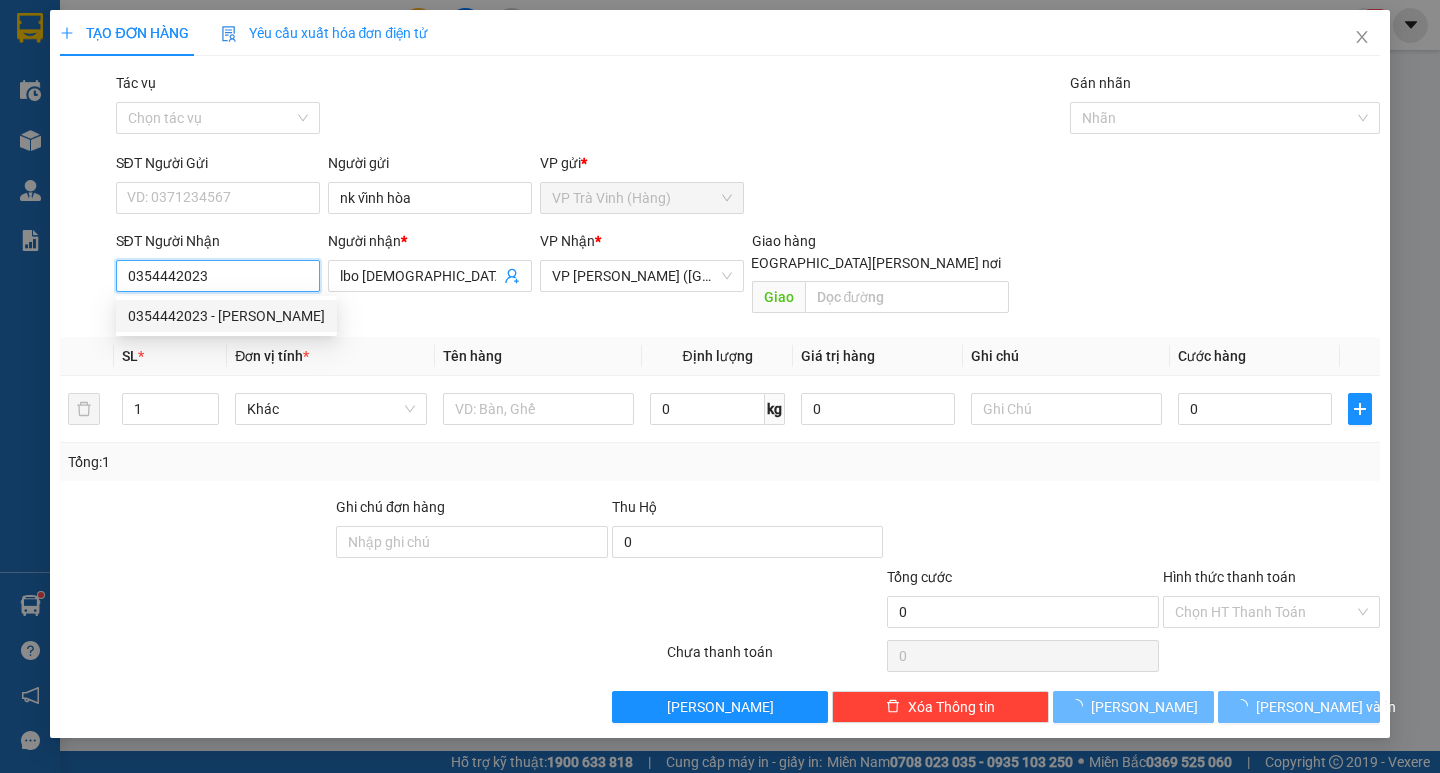 type on "20.000" 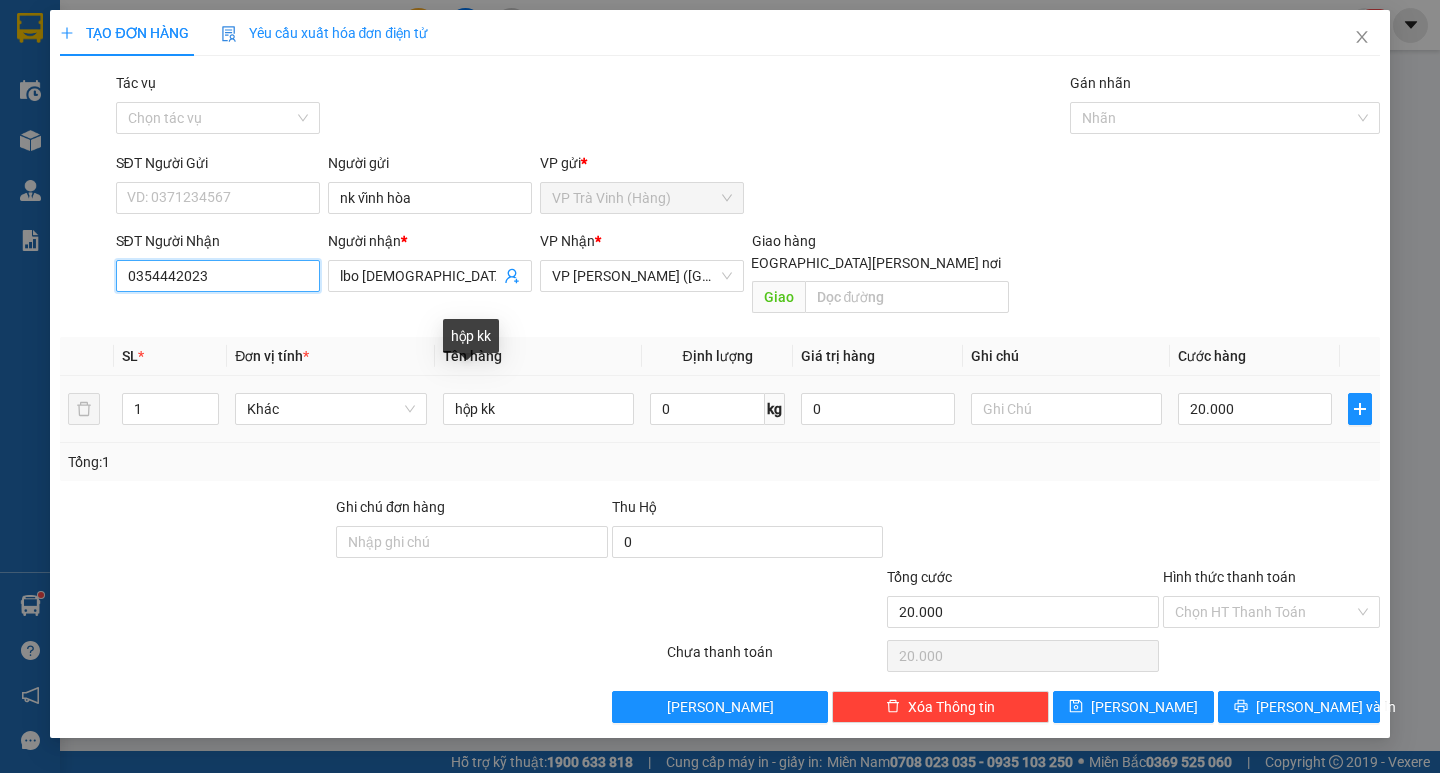 type on "0354442023" 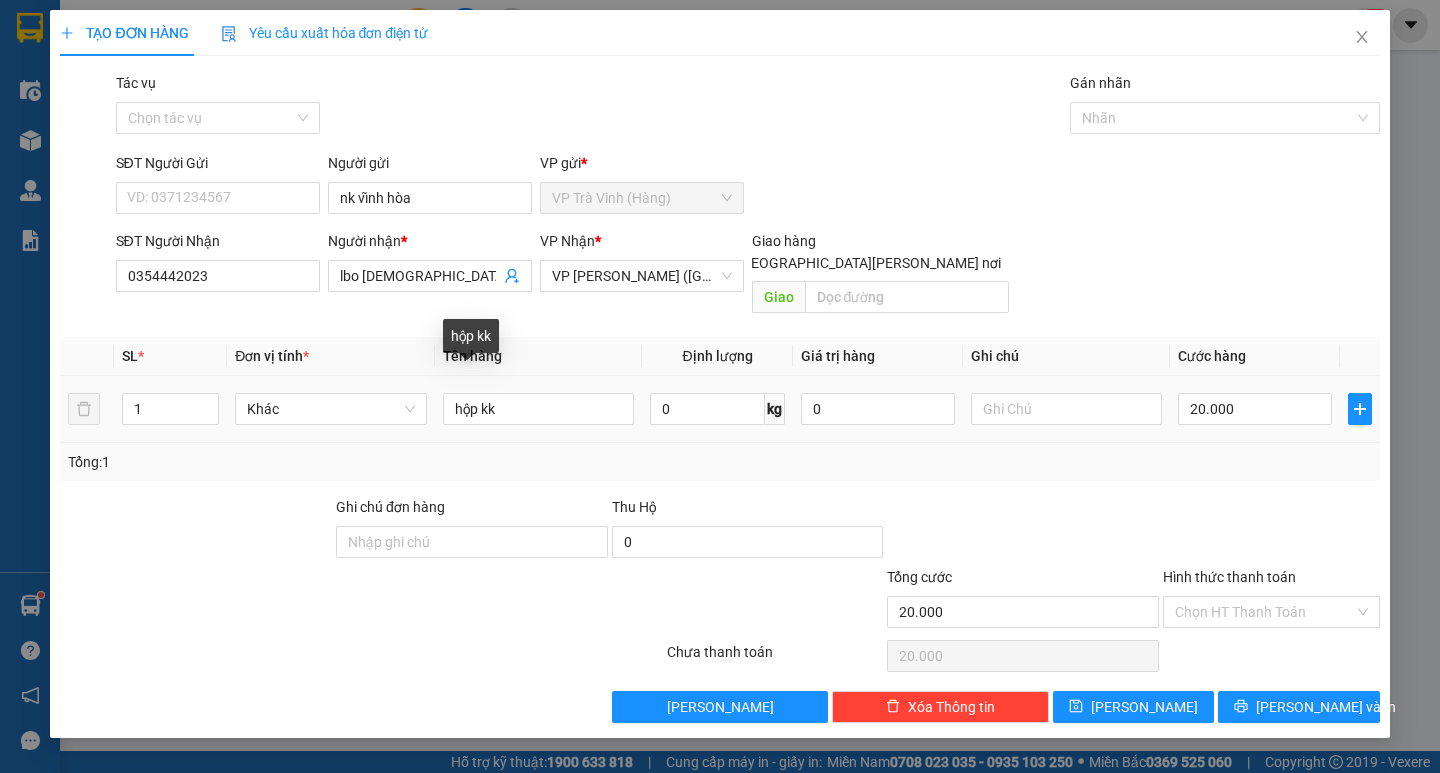 click on "hộp kk" at bounding box center [538, 409] 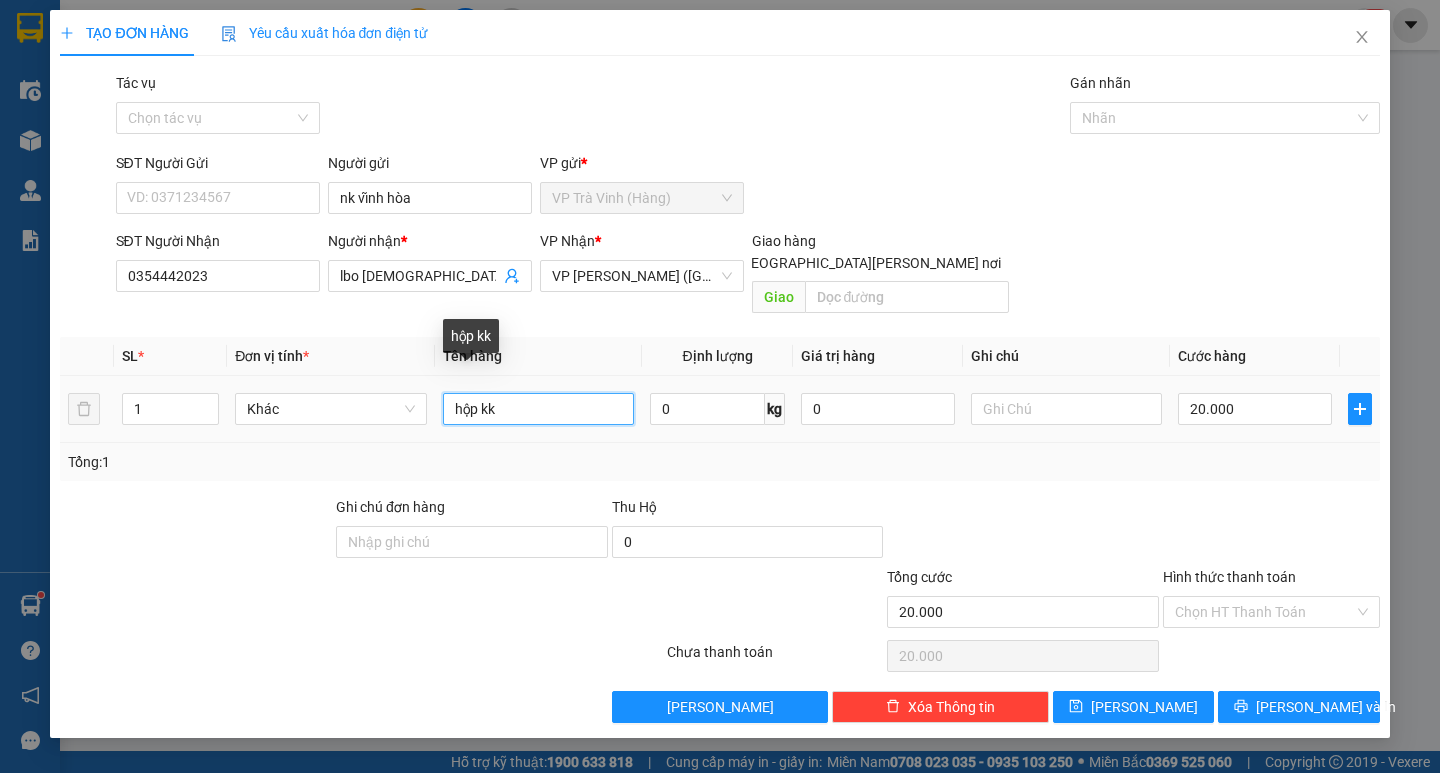 click on "hộp kk" at bounding box center (538, 409) 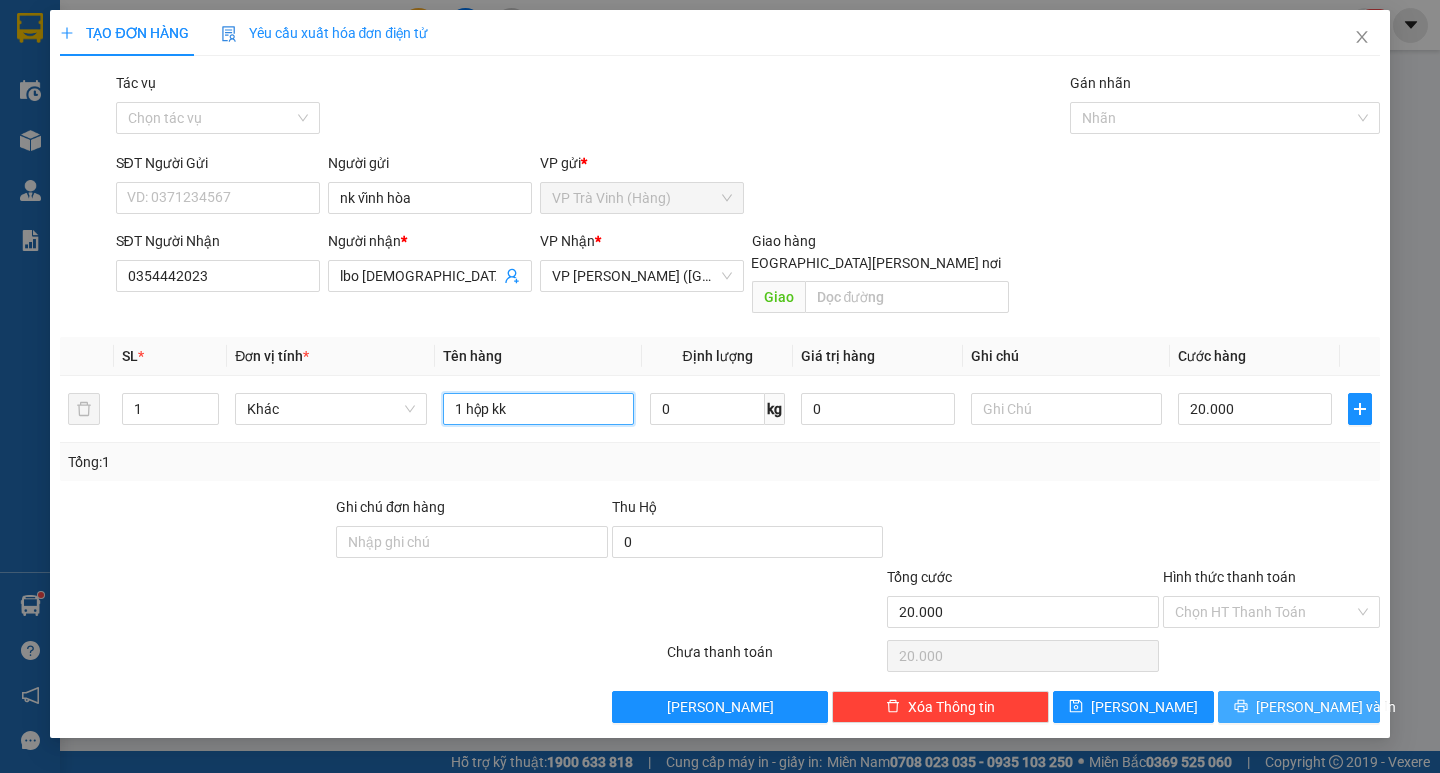 type on "1 hộp kk" 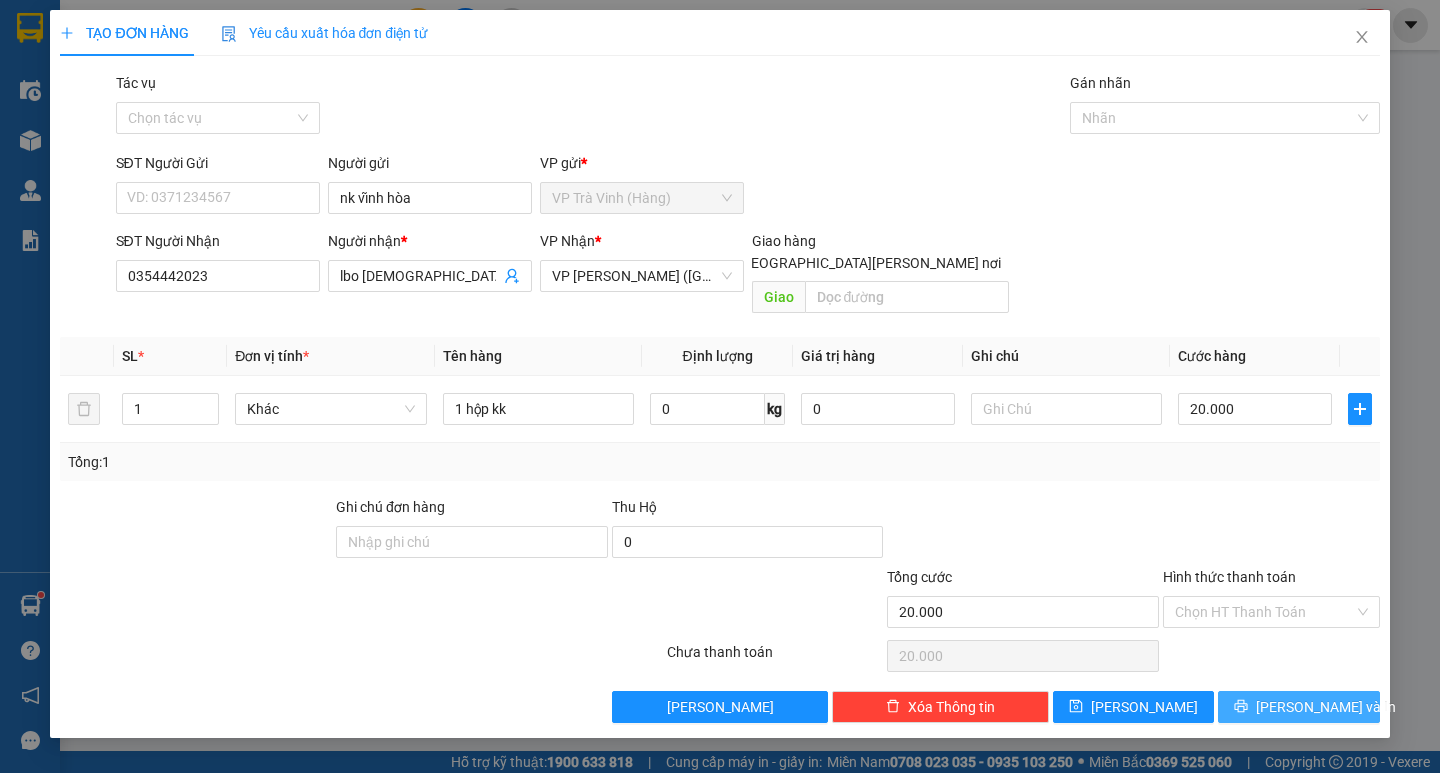click 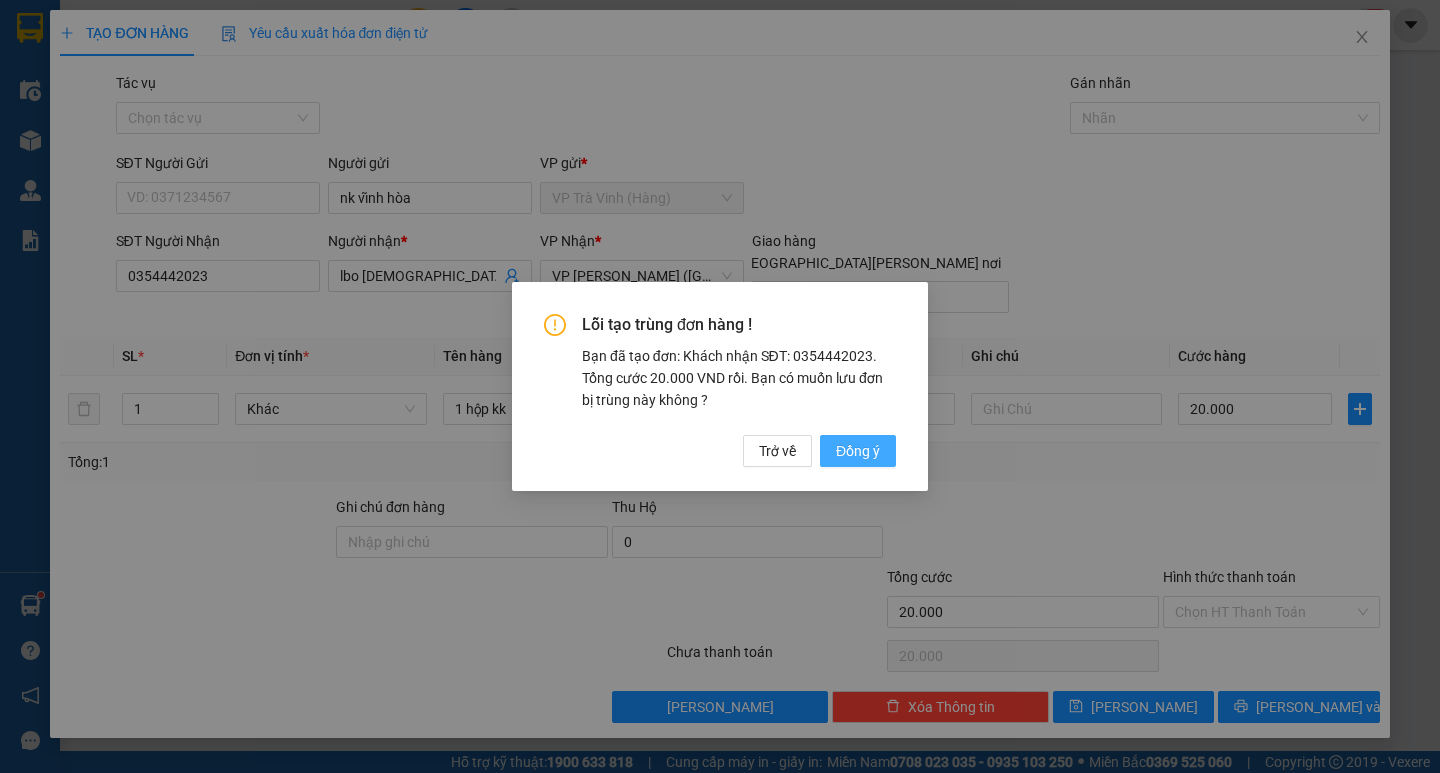 drag, startPoint x: 831, startPoint y: 448, endPoint x: 823, endPoint y: 433, distance: 17 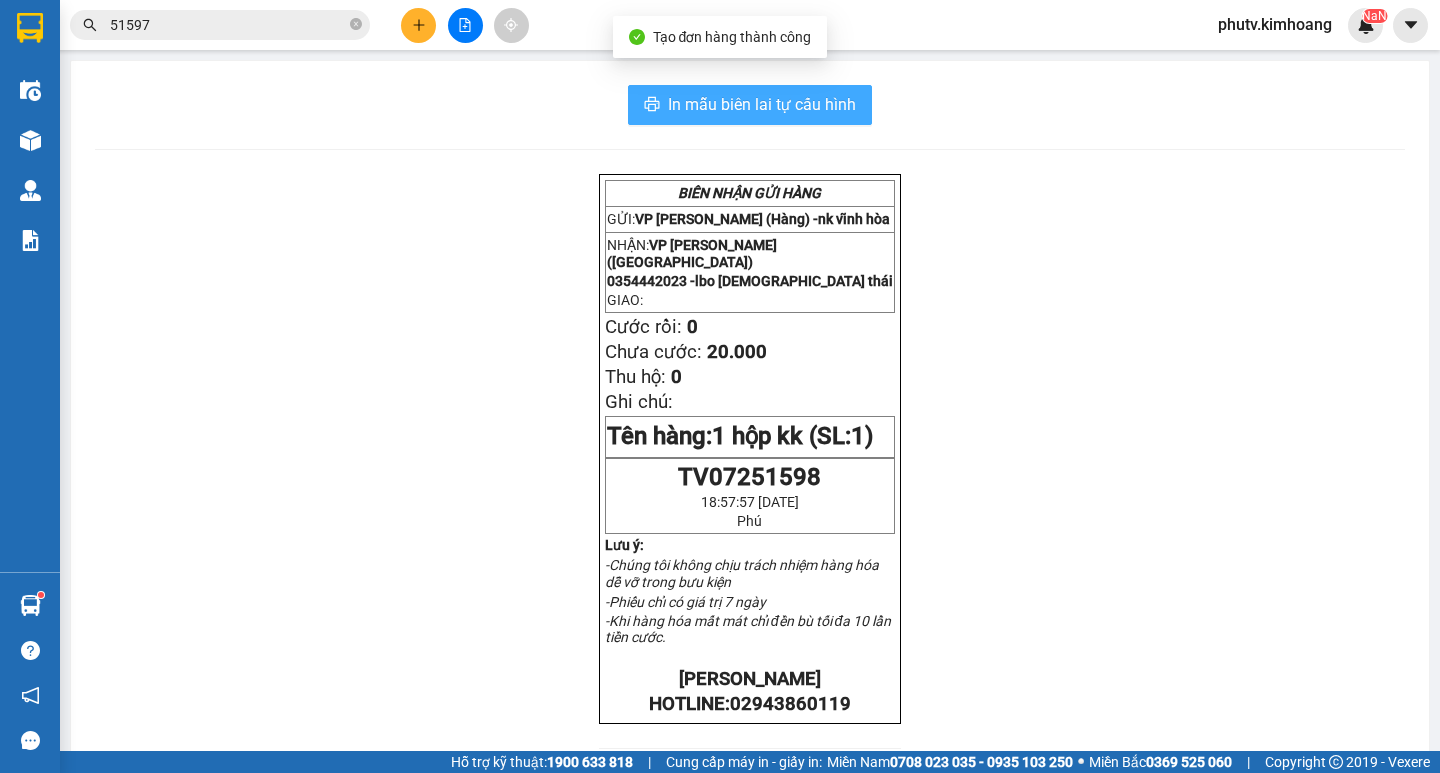 click on "In mẫu biên lai tự cấu hình" at bounding box center [762, 104] 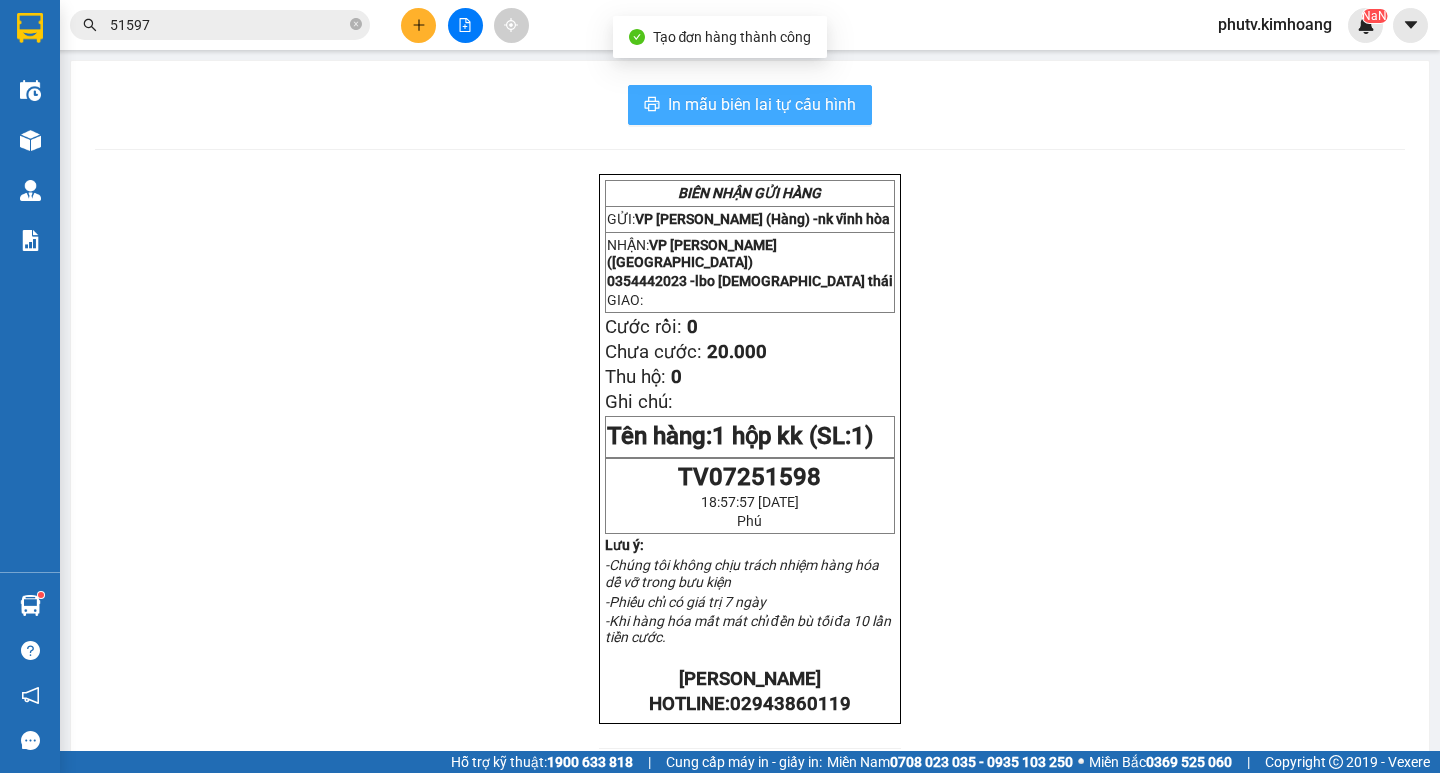 scroll, scrollTop: 0, scrollLeft: 0, axis: both 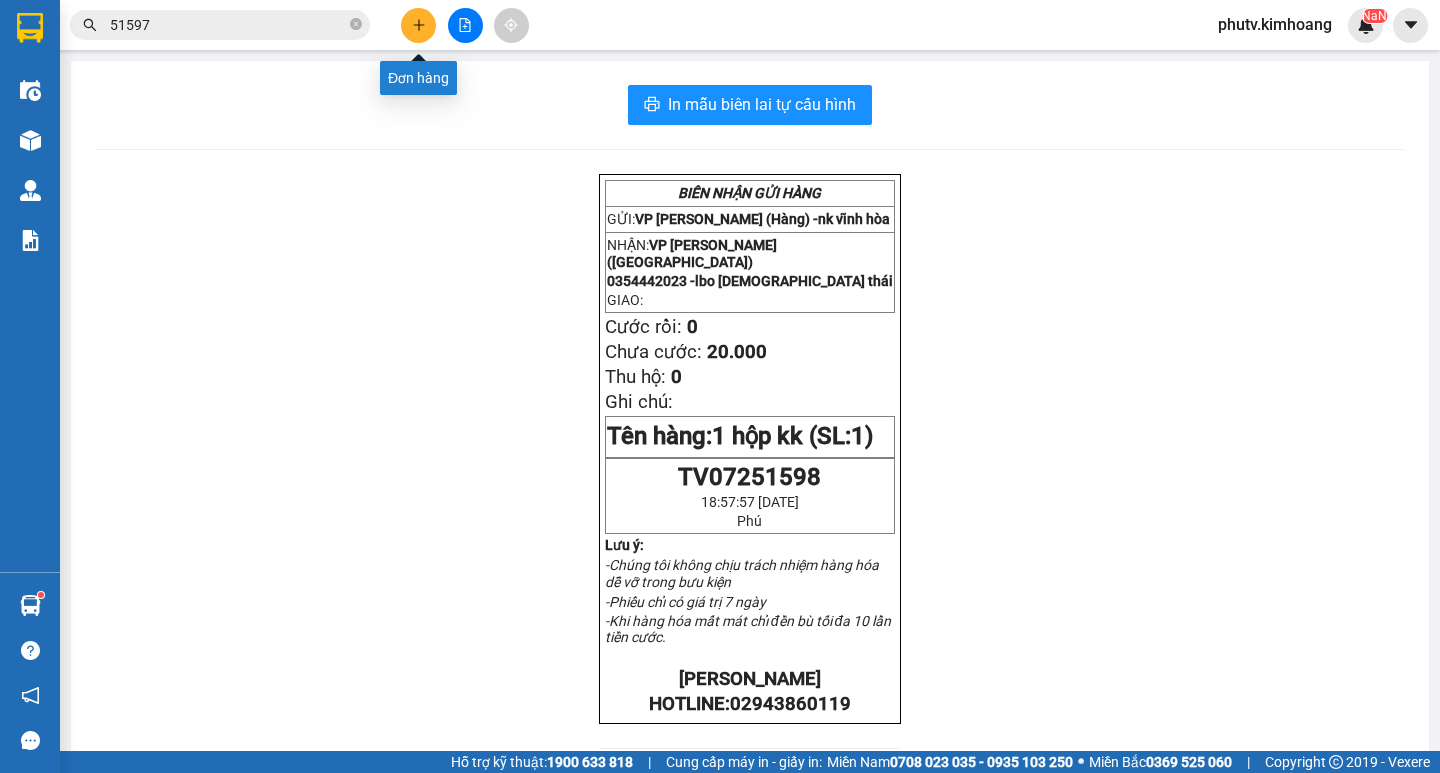 click 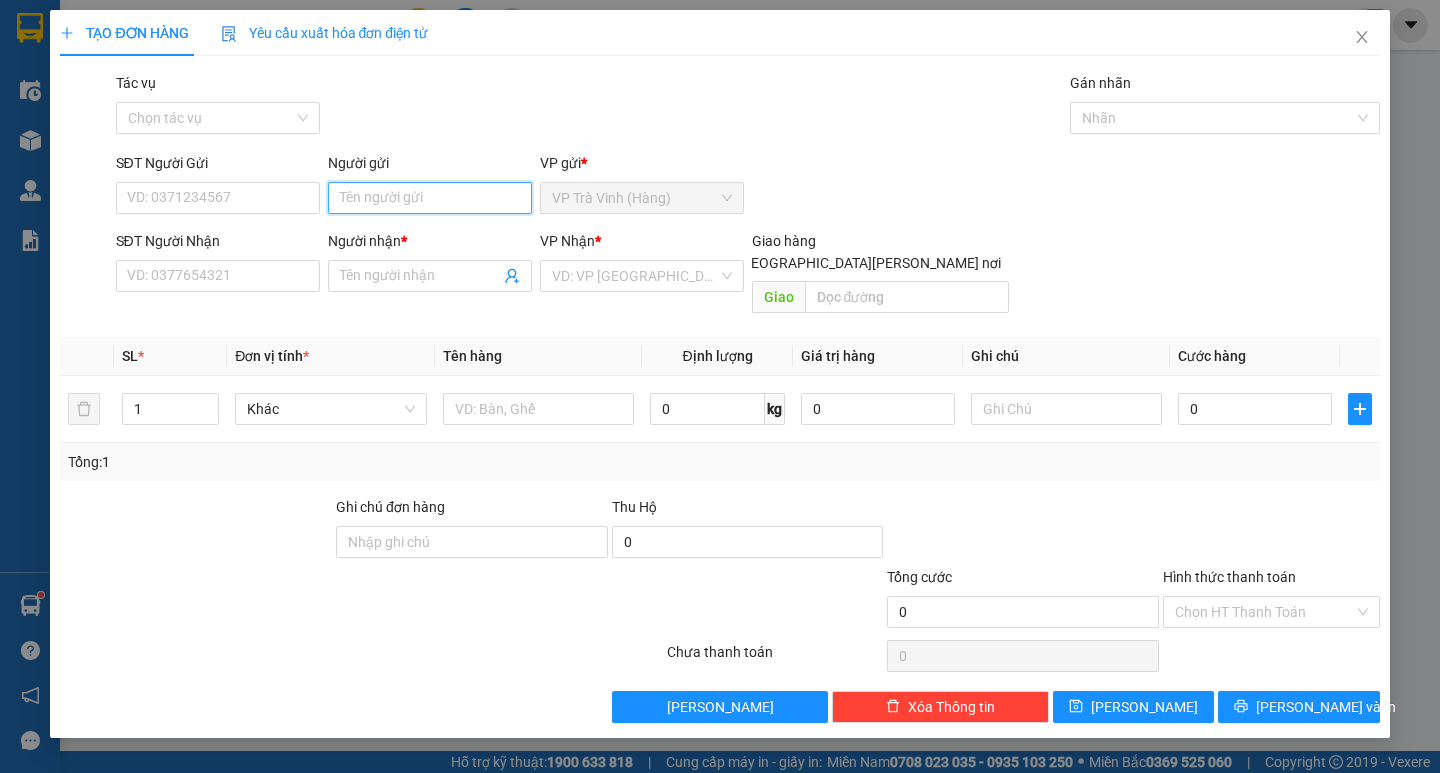 click on "Người gửi" at bounding box center (430, 198) 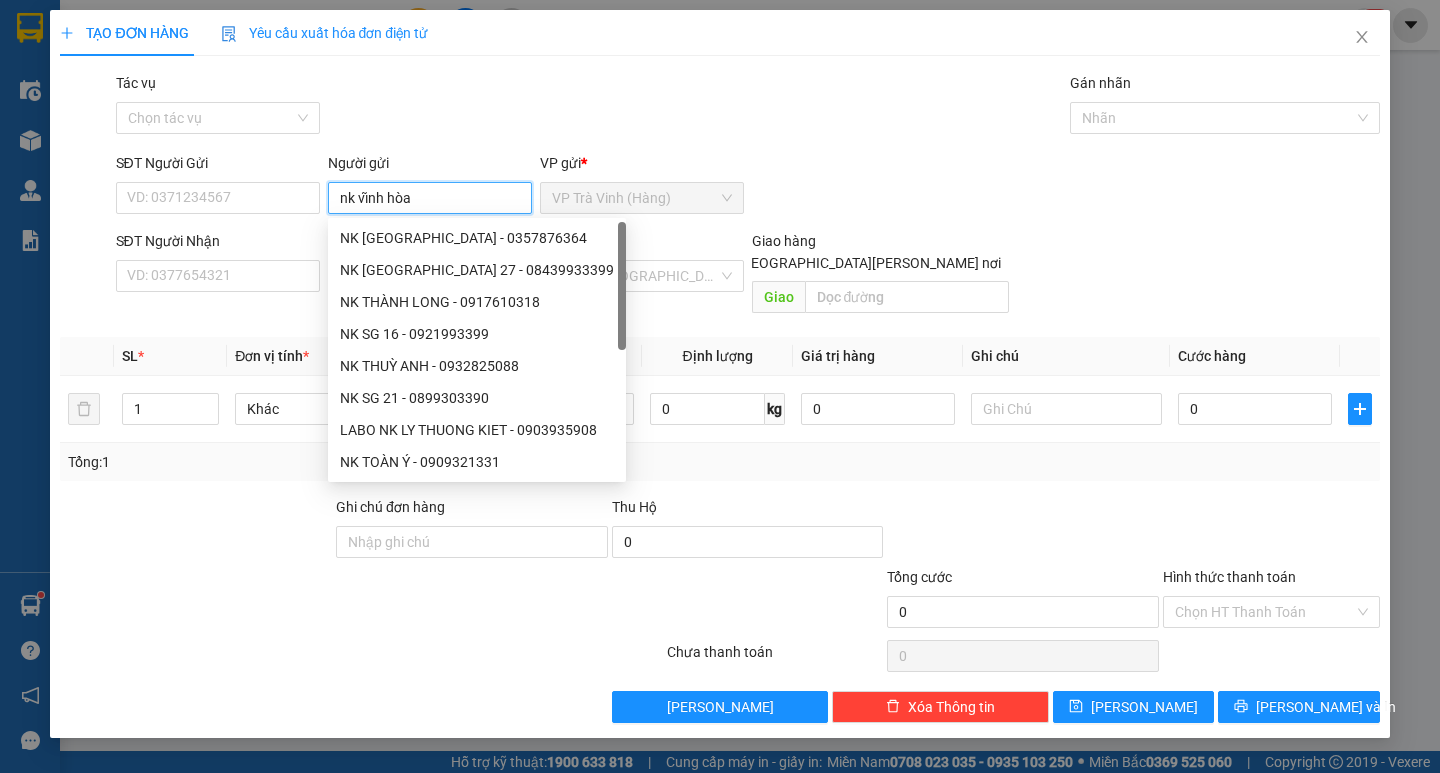 type on "nk vĩnh hòa" 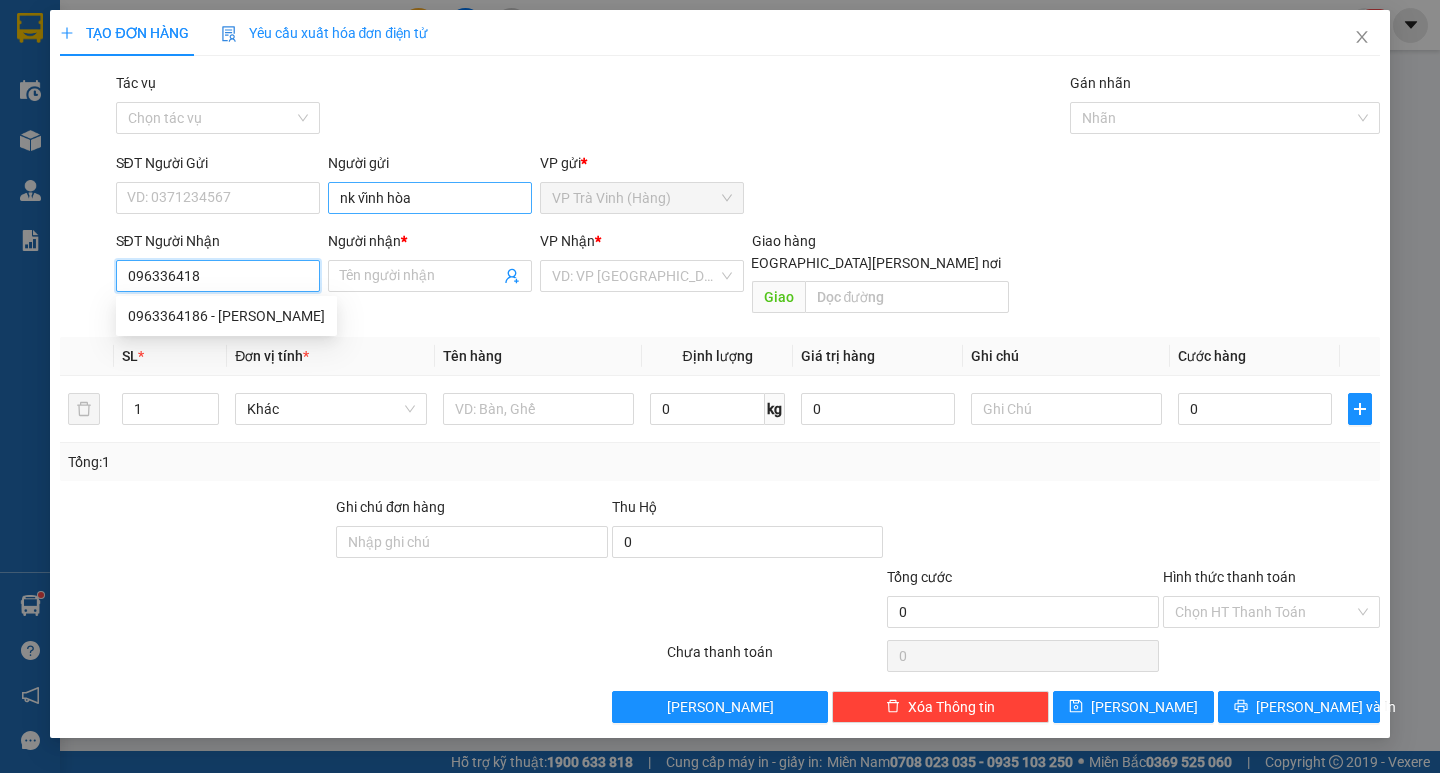 type on "0963364186" 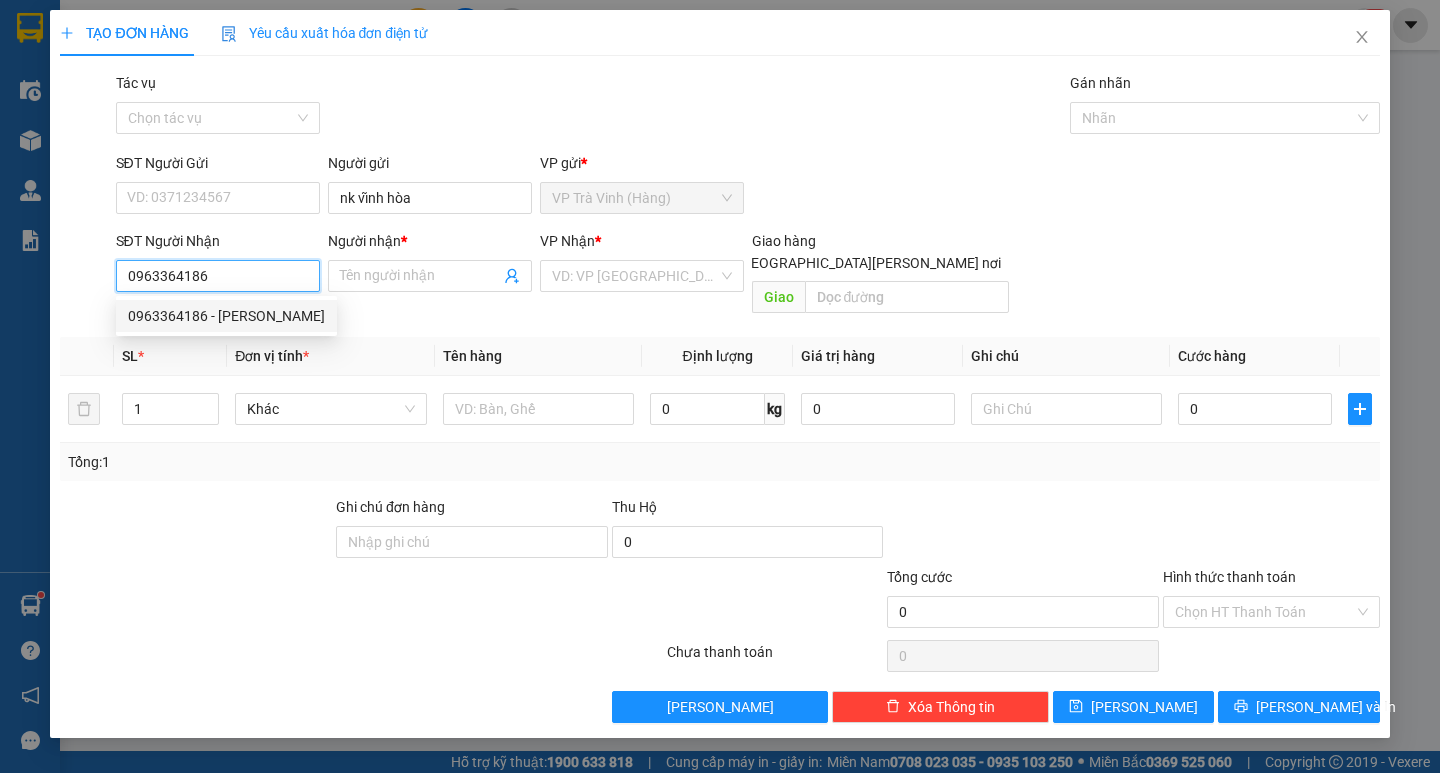 click on "0963364186 - THIÊN PHÚC" at bounding box center (226, 316) 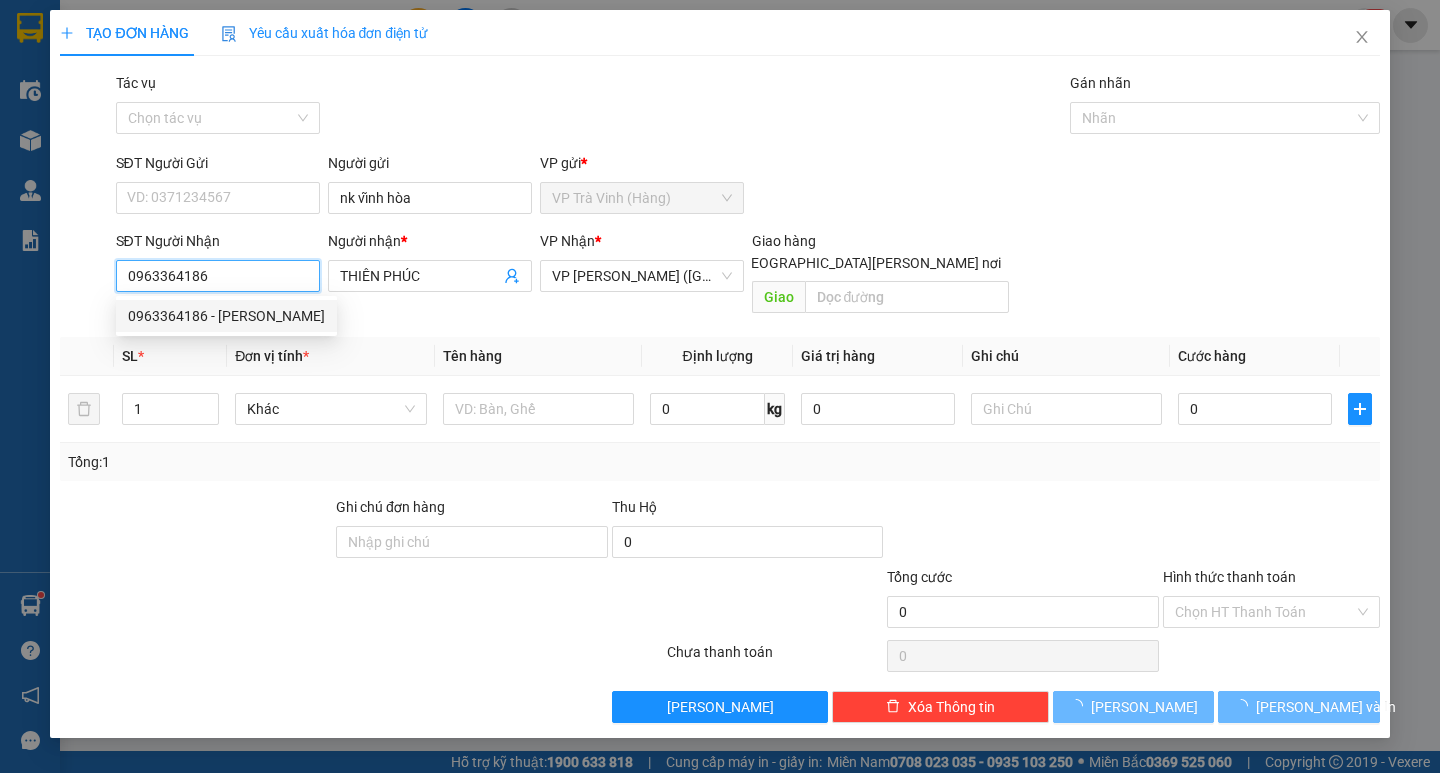type on "20.000" 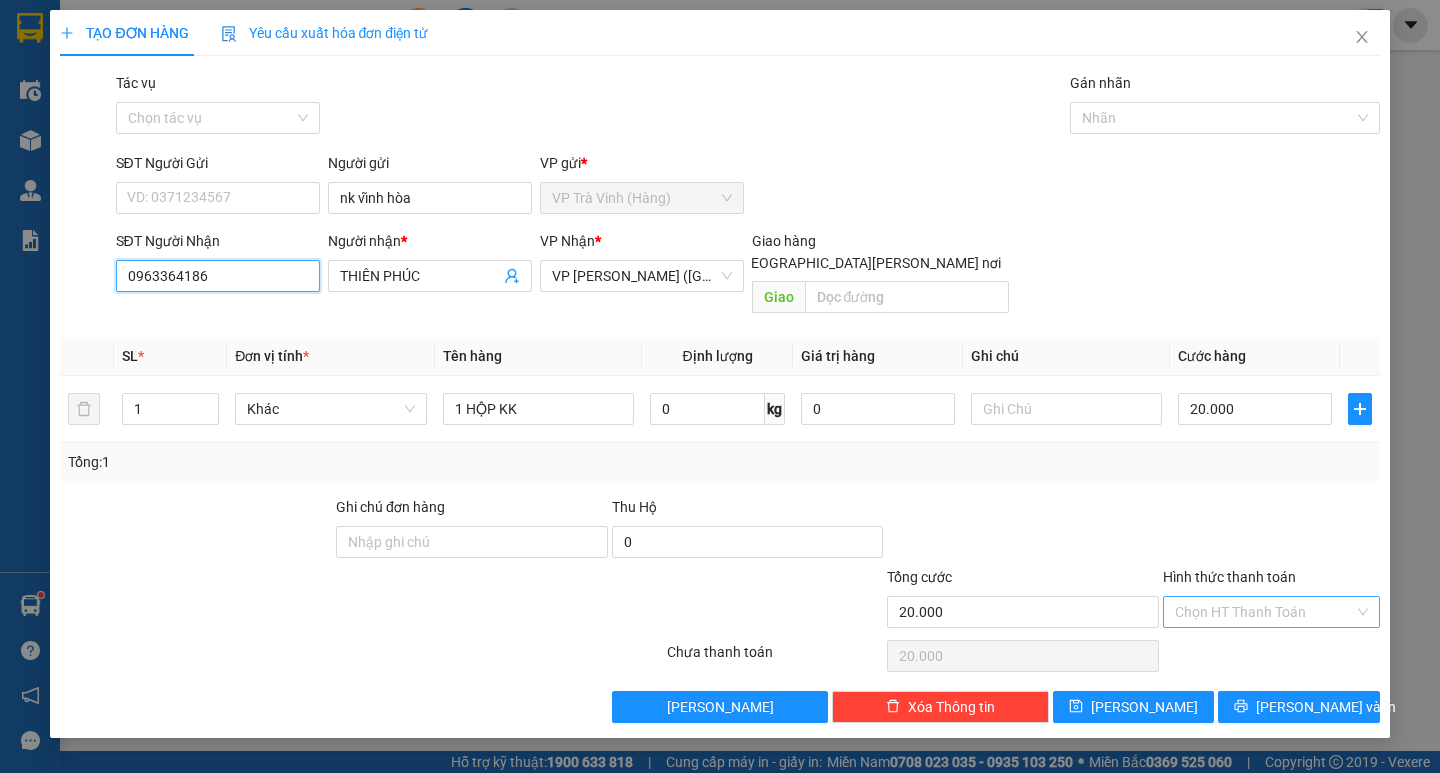 type on "0963364186" 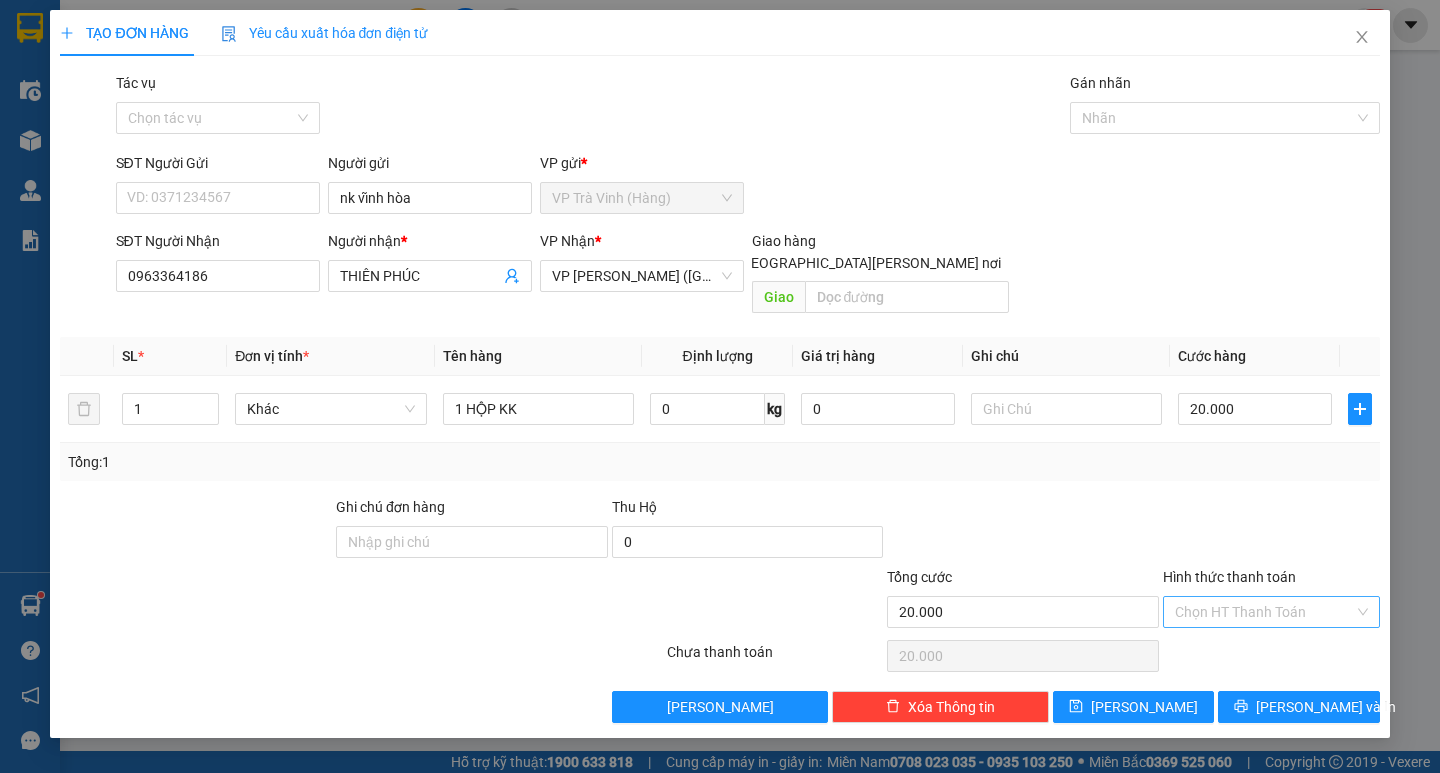 click on "Hình thức thanh toán" at bounding box center (1264, 612) 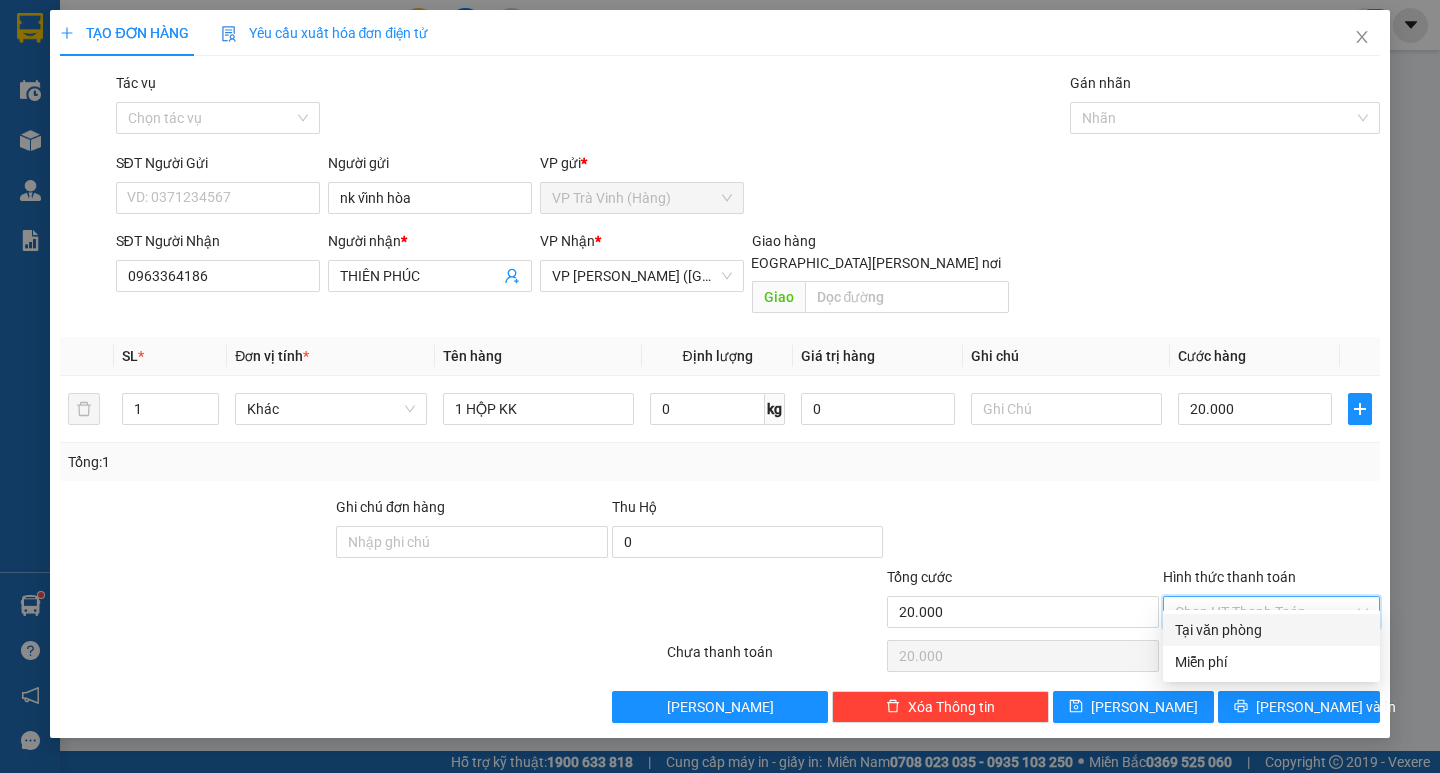 click on "Tại văn phòng" at bounding box center [1271, 630] 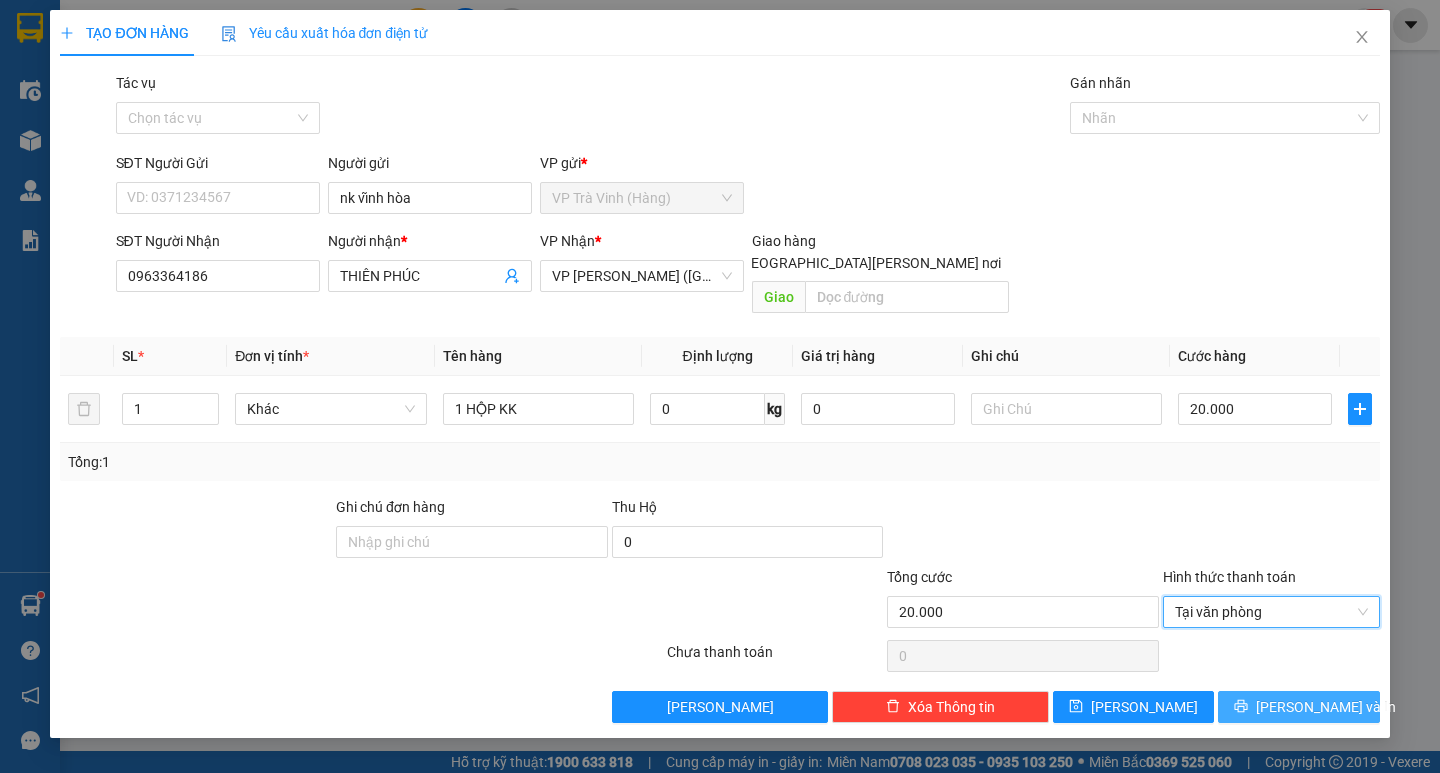 click 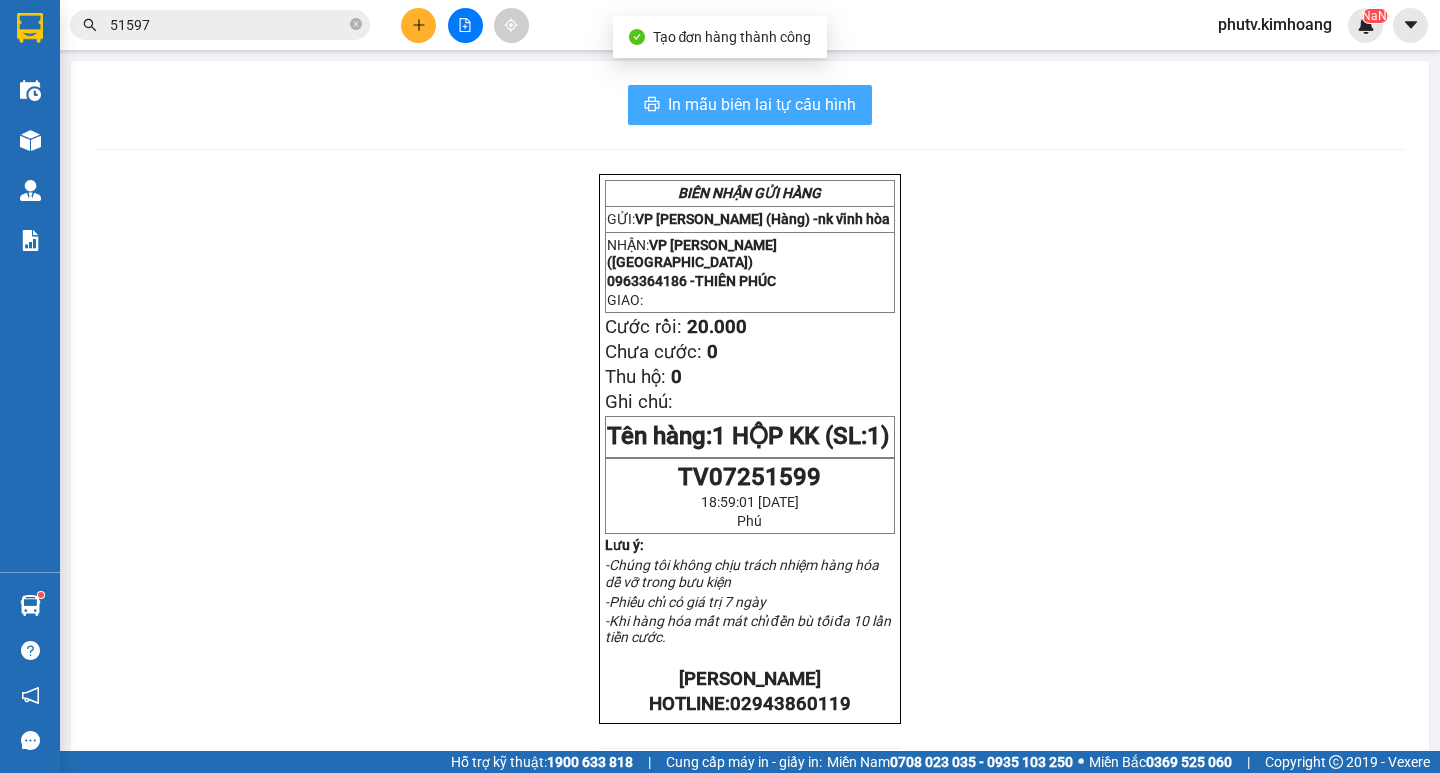 click on "In mẫu biên lai tự cấu hình" at bounding box center (762, 104) 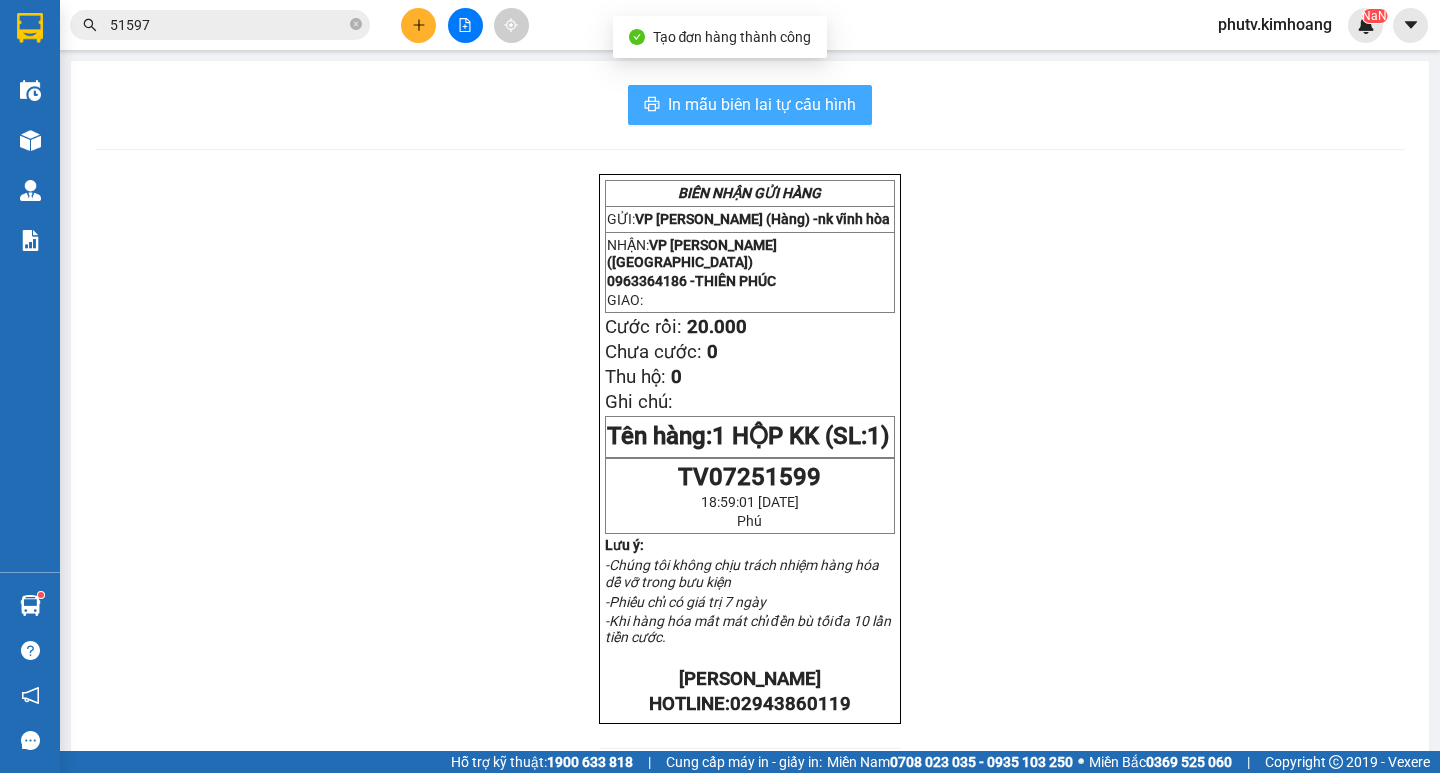 scroll, scrollTop: 0, scrollLeft: 0, axis: both 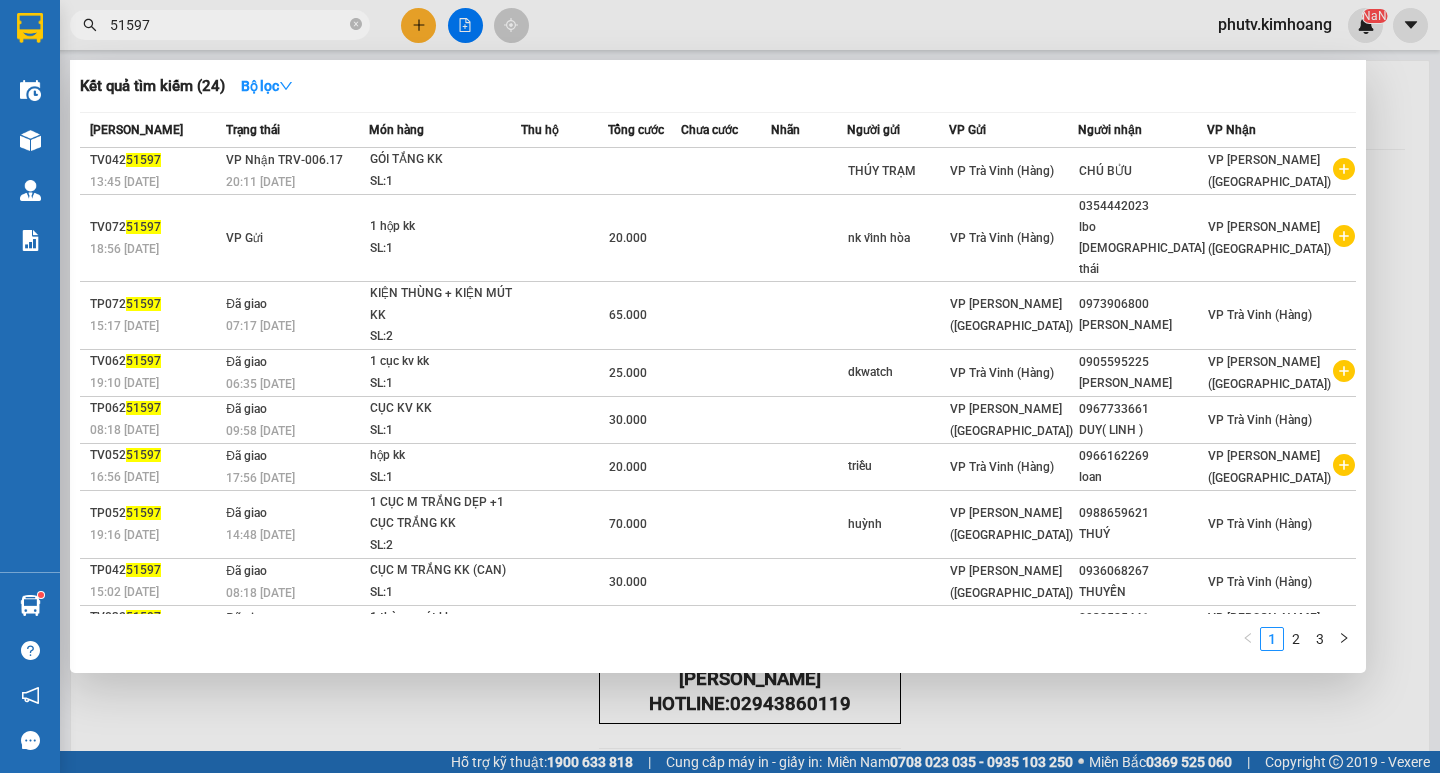 click on "51597" at bounding box center [228, 25] 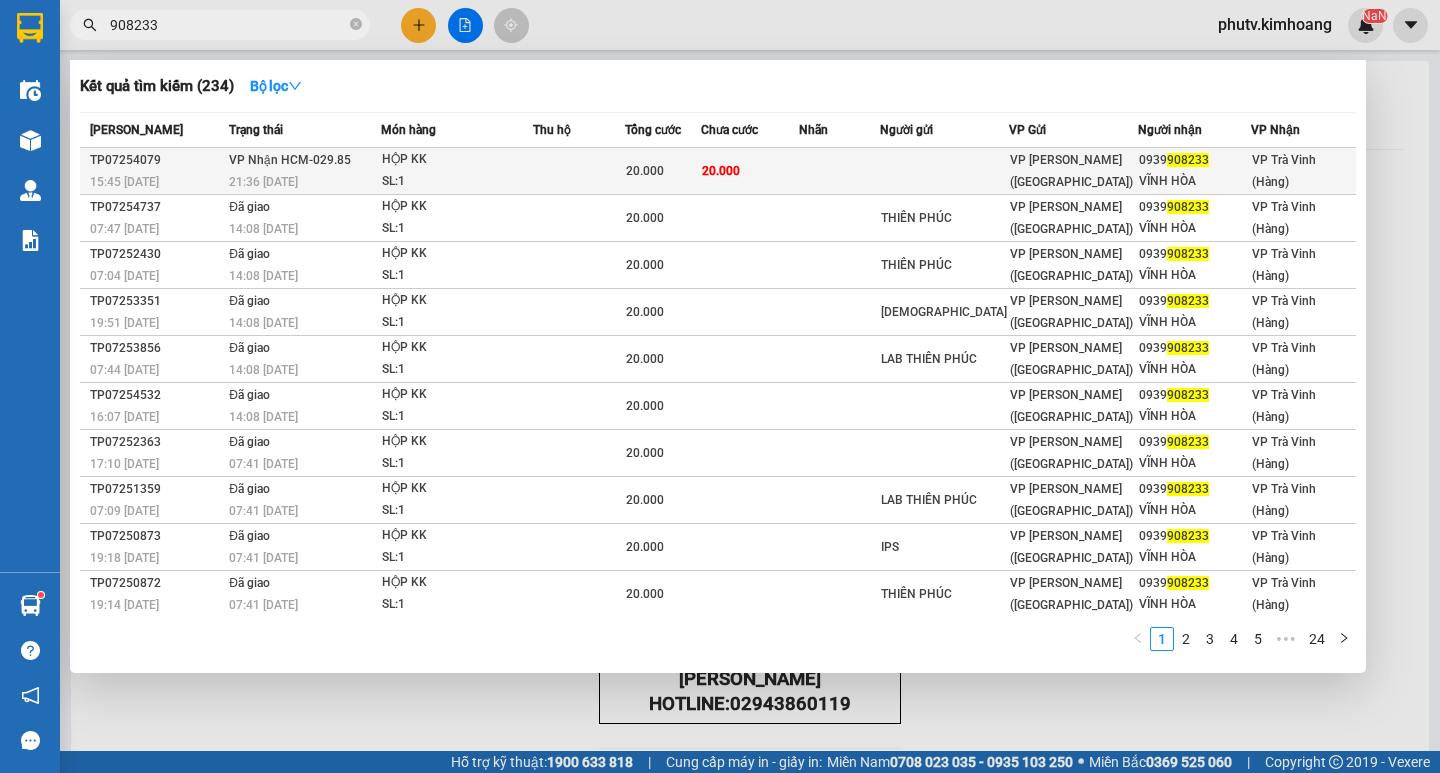 type on "908233" 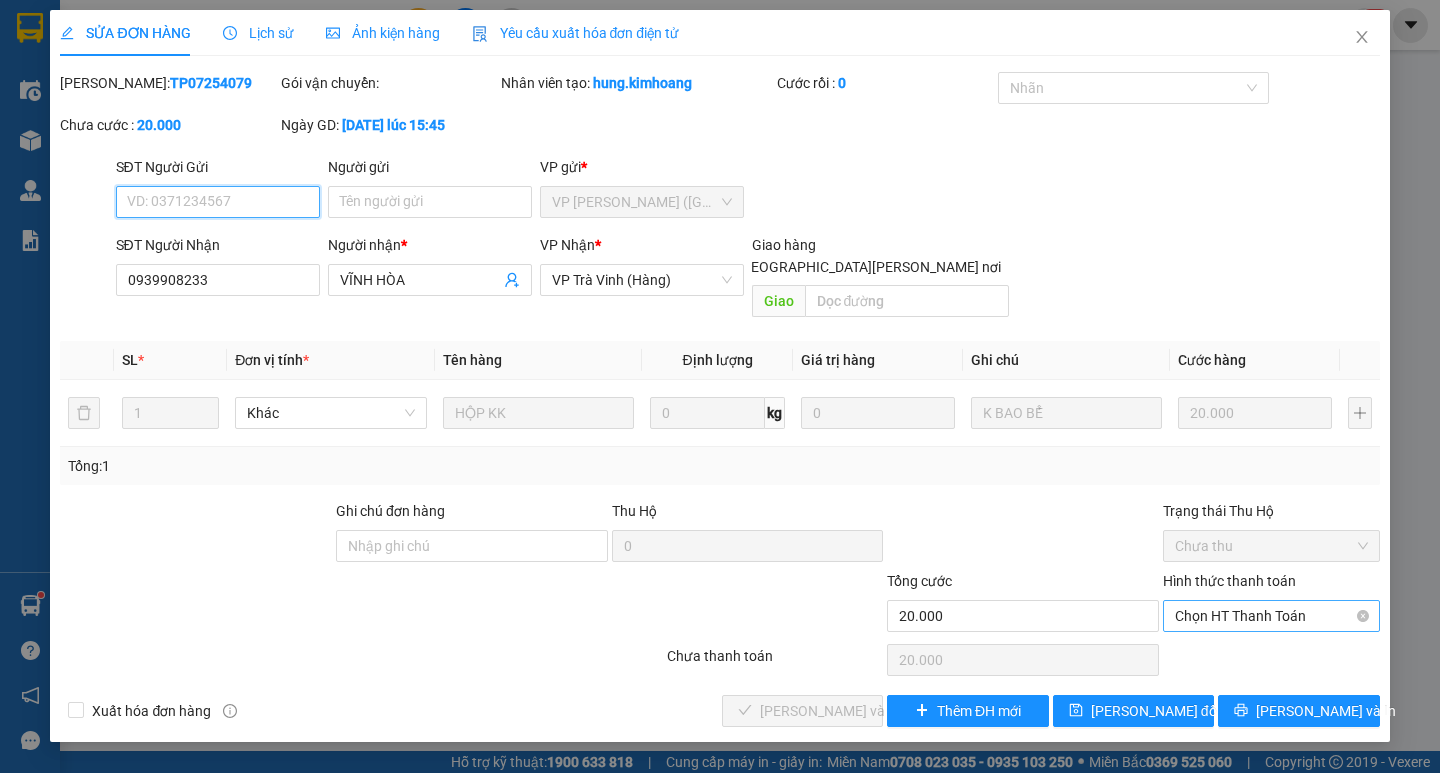 click on "Chọn HT Thanh Toán" at bounding box center [1271, 616] 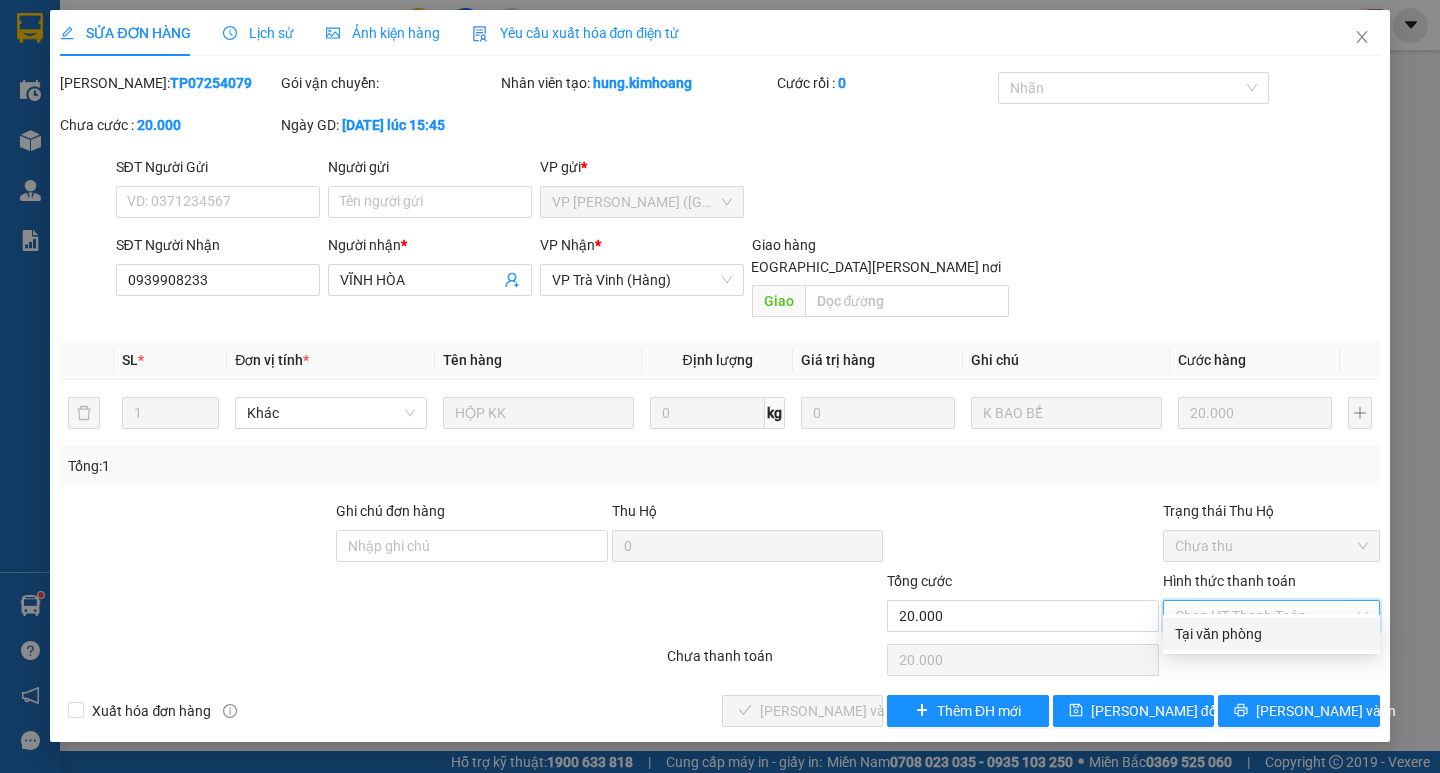 click on "Tại văn phòng" at bounding box center (1271, 634) 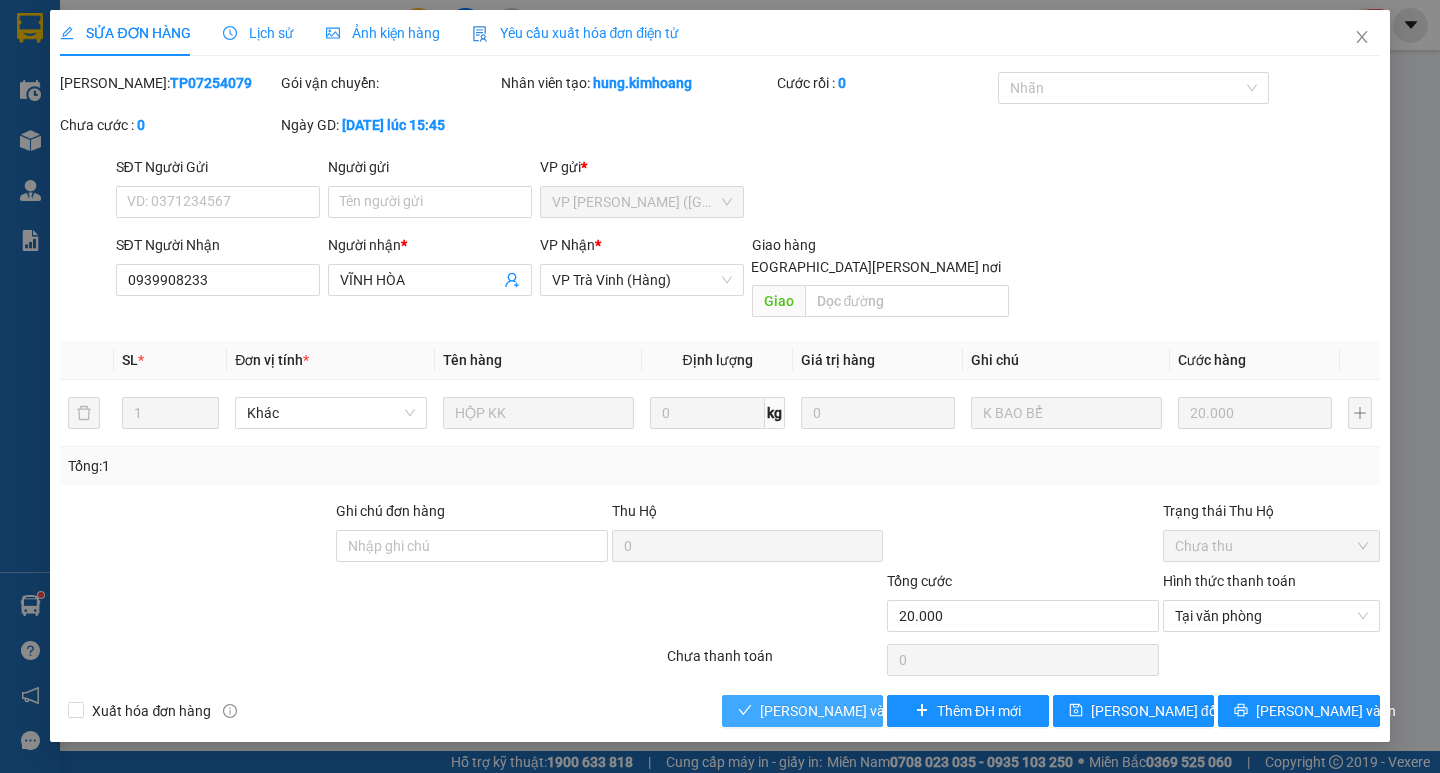 click on "[PERSON_NAME] và [PERSON_NAME] hàng" at bounding box center [802, 711] 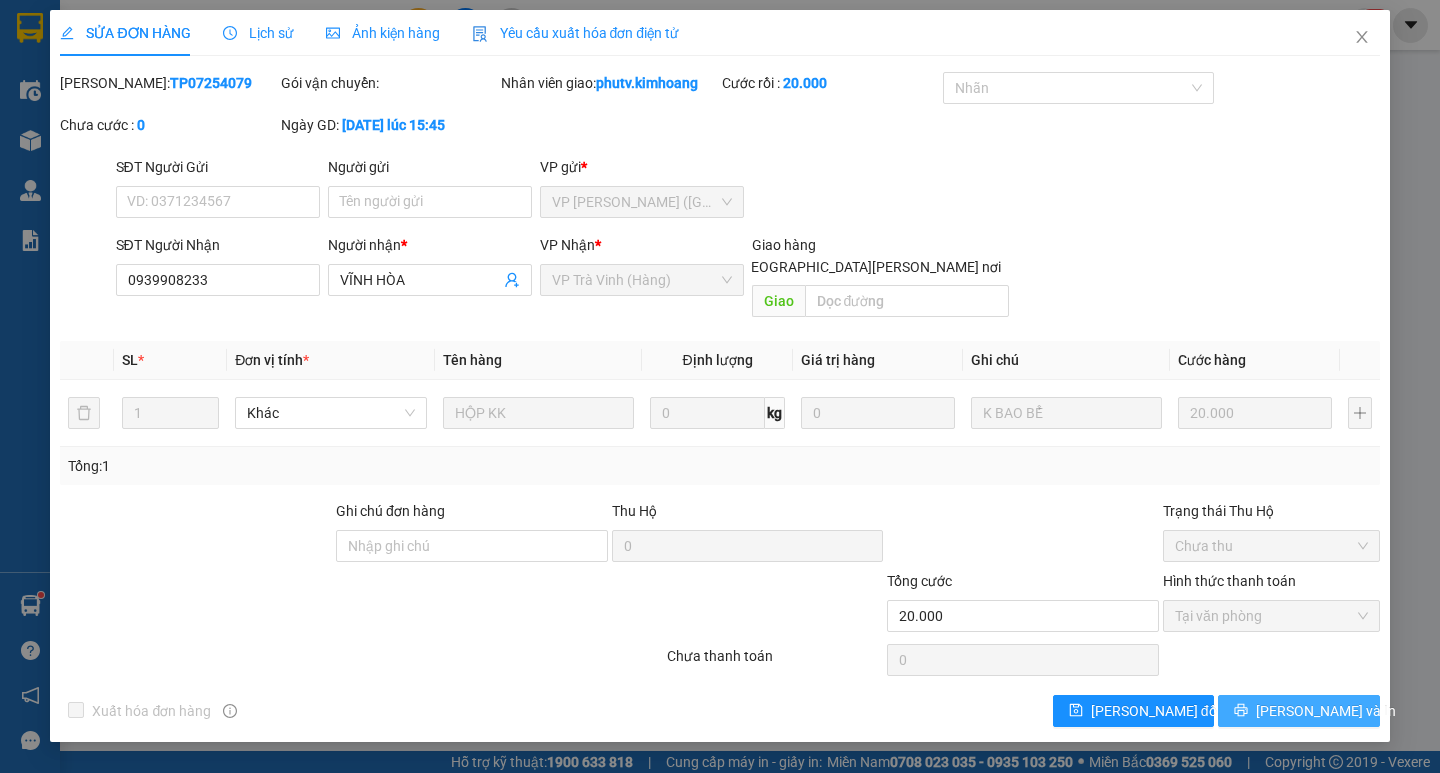 click on "[PERSON_NAME] và In" at bounding box center [1298, 711] 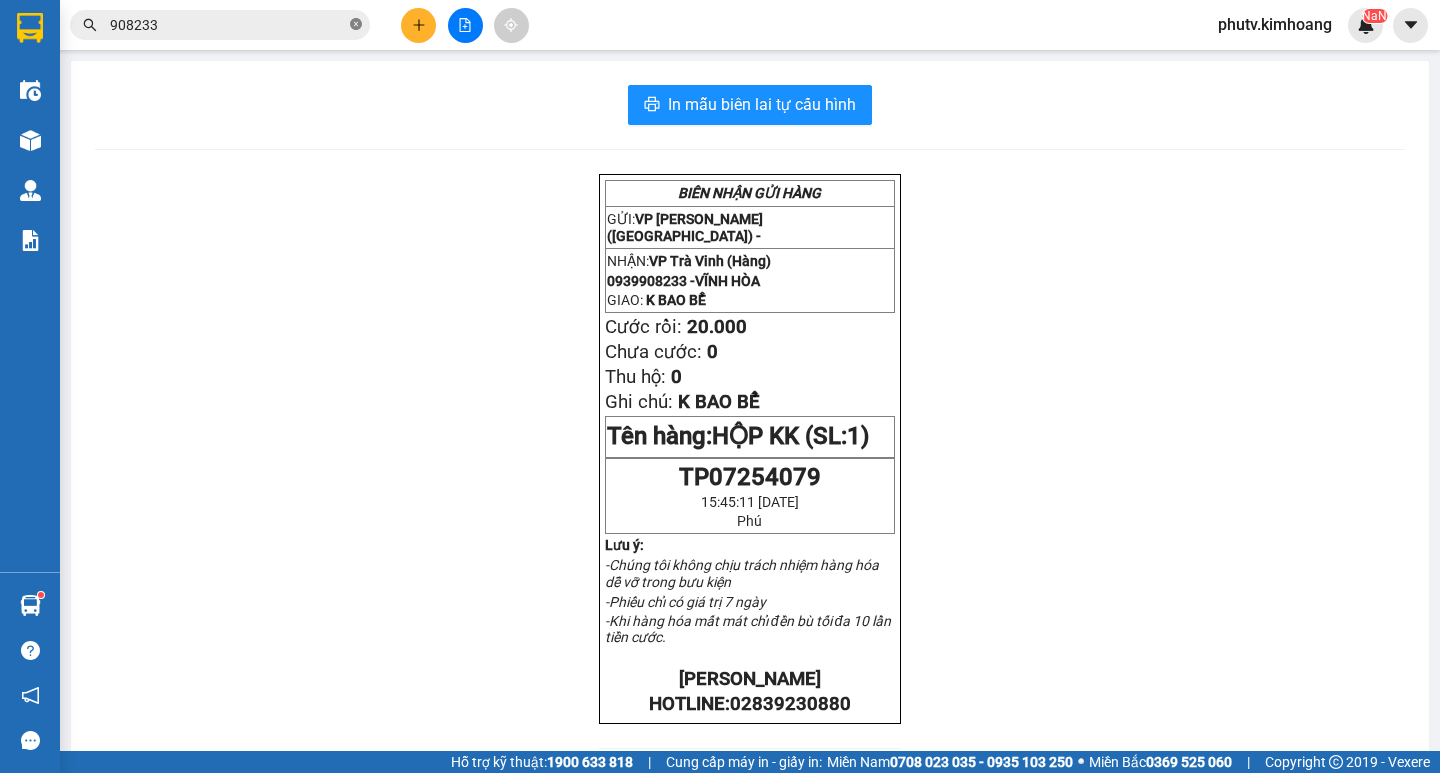 click 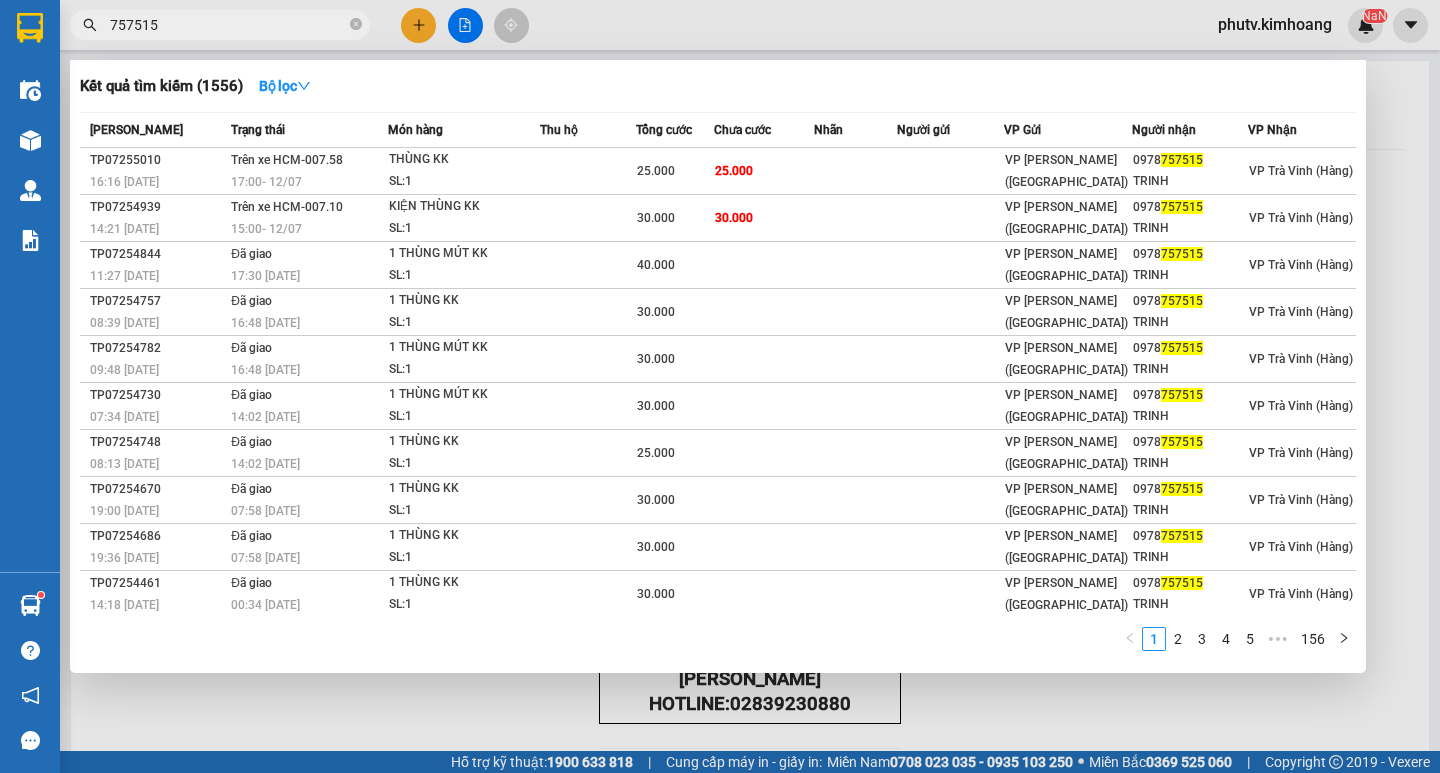 type on "757515" 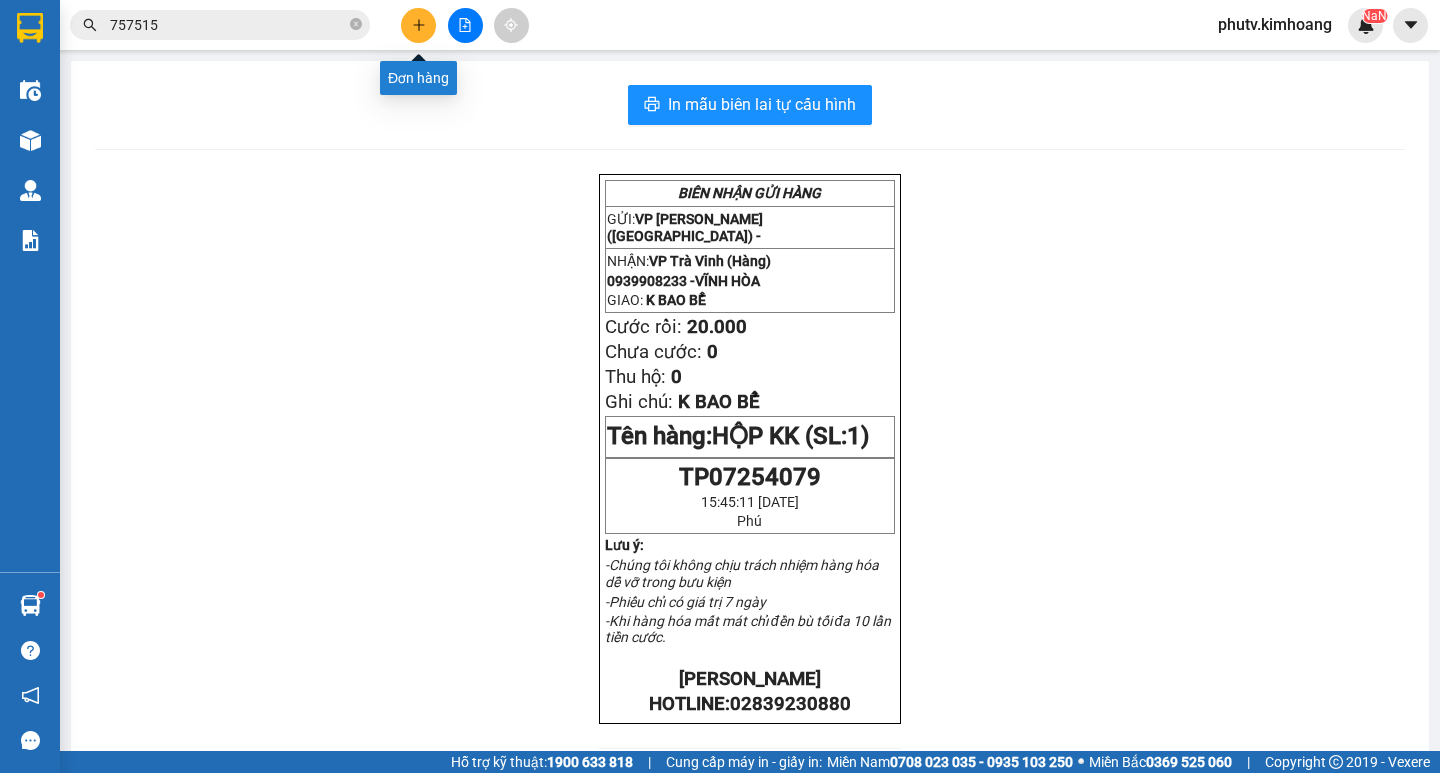 click at bounding box center [418, 25] 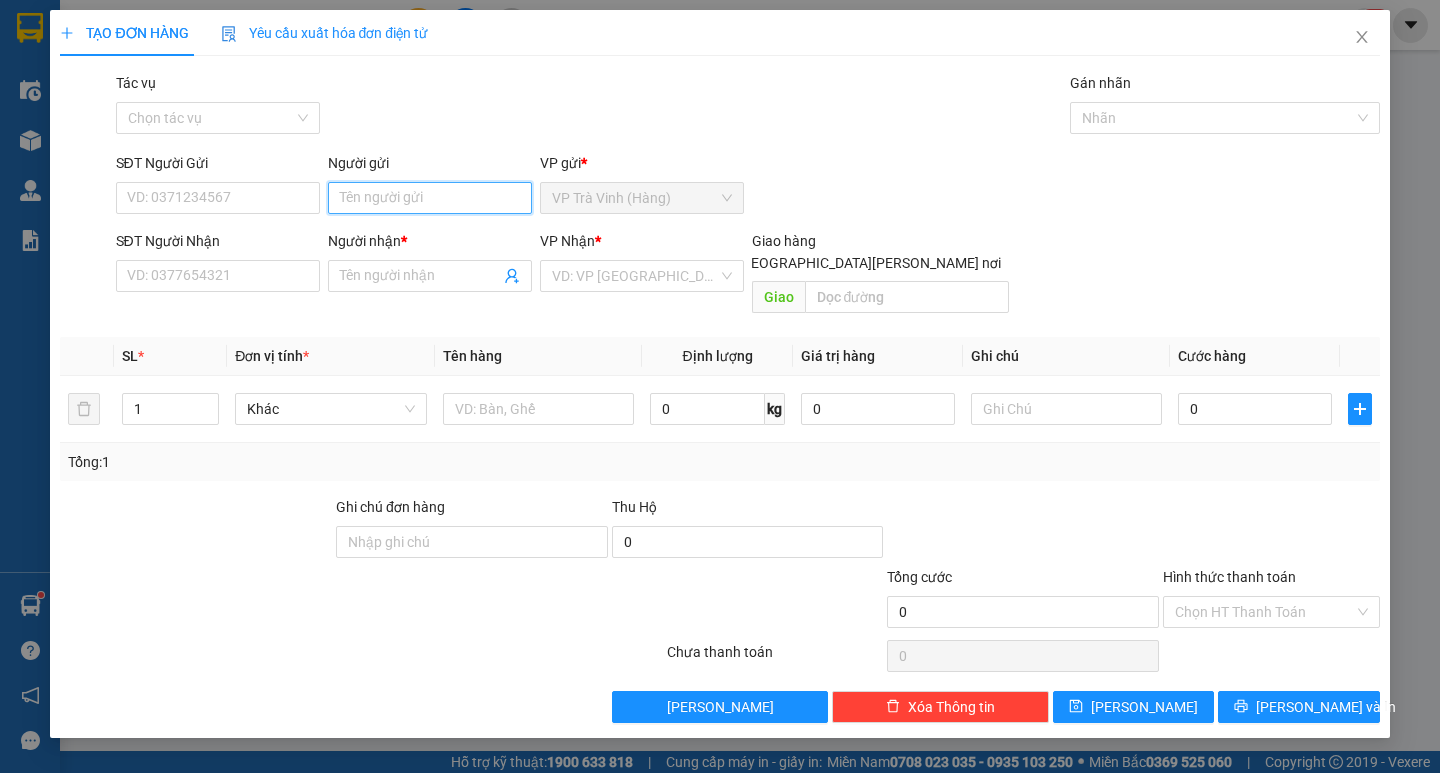 click on "Người gửi" at bounding box center [430, 198] 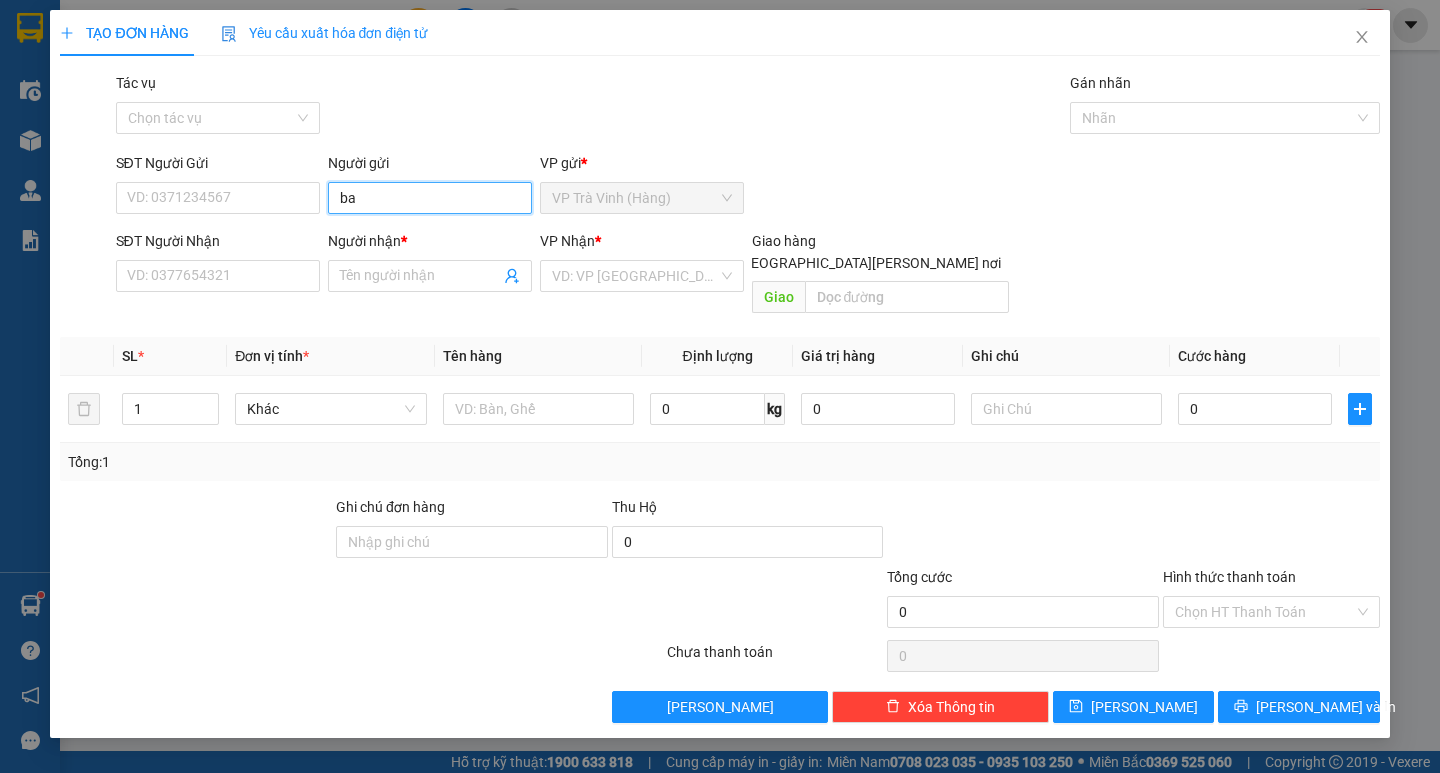 type on "ba" 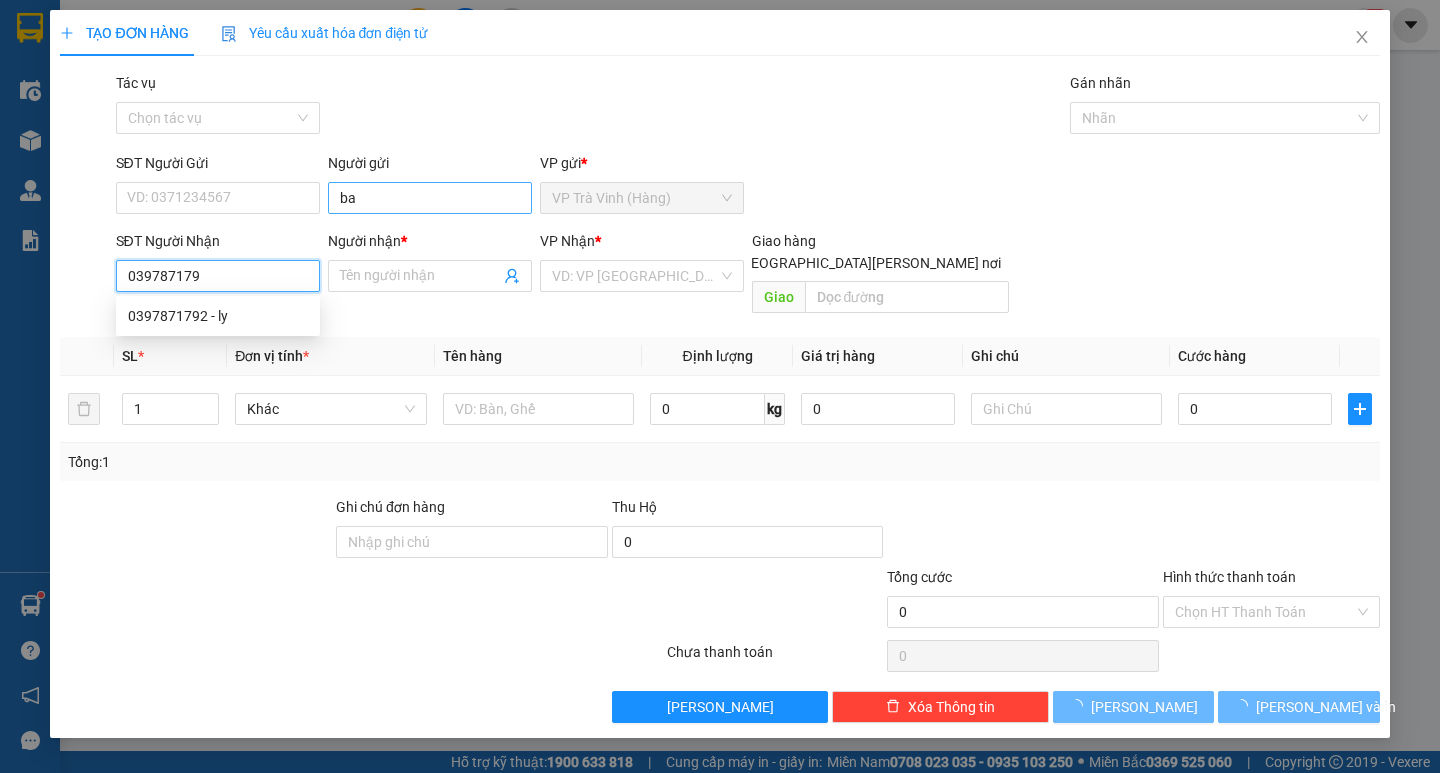 type on "0397871792" 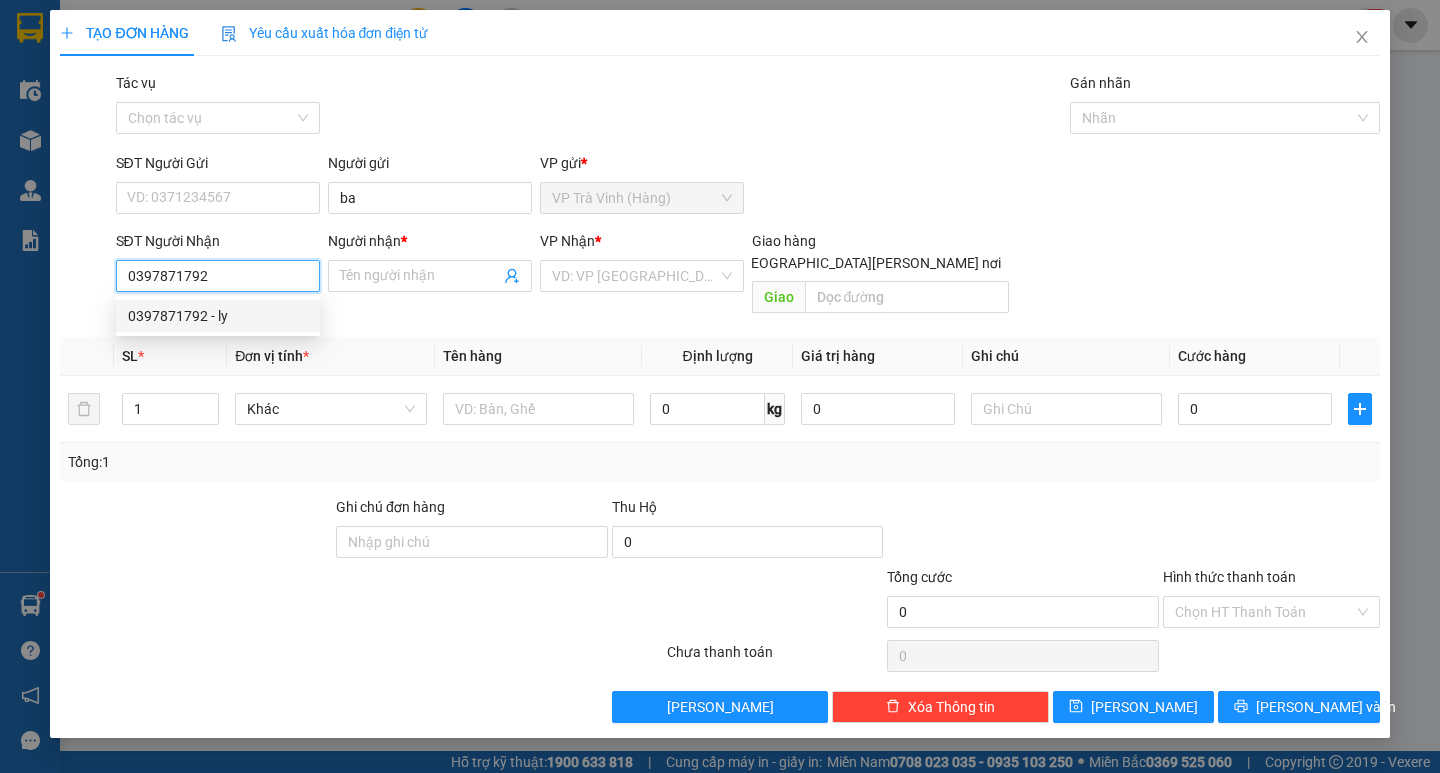 click on "0397871792 - ly" at bounding box center (218, 316) 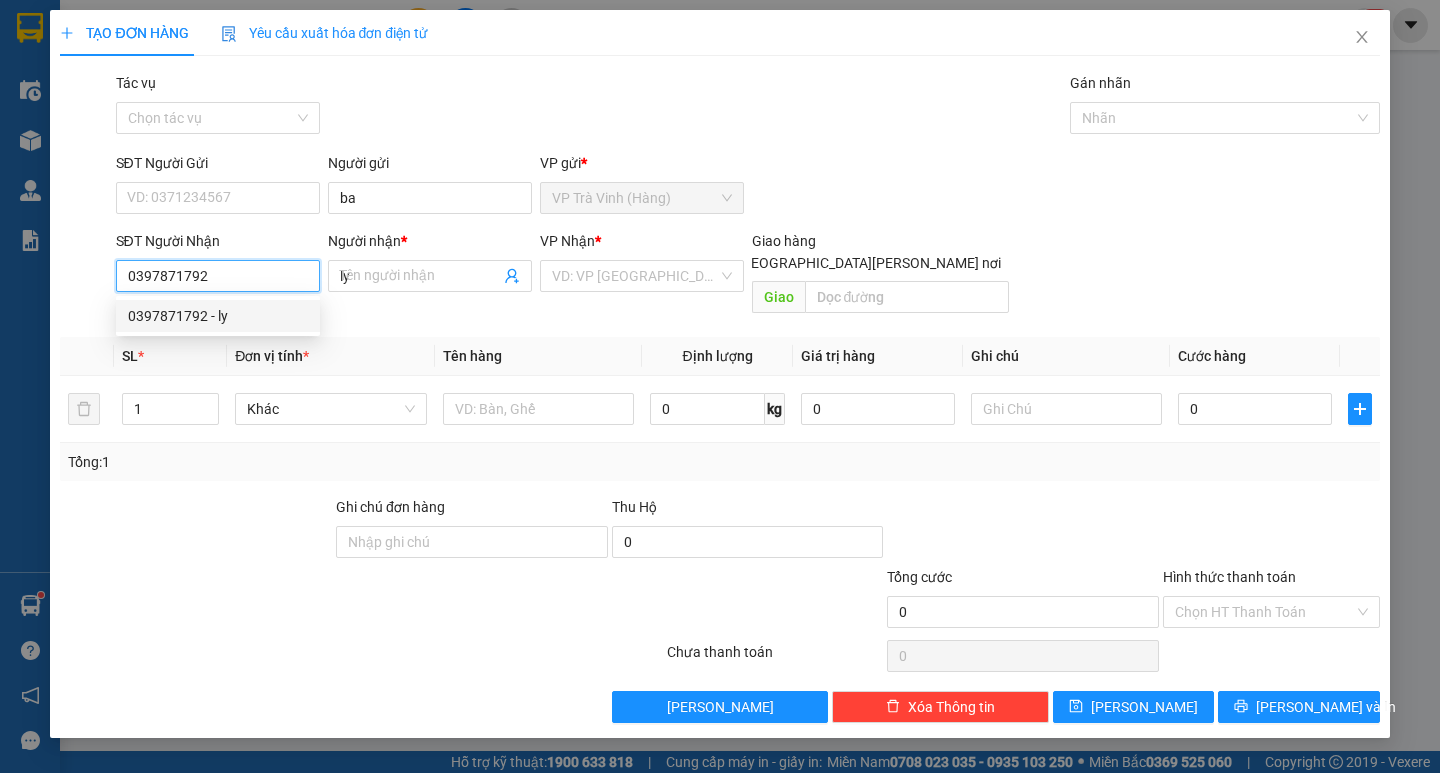 type on "30.000" 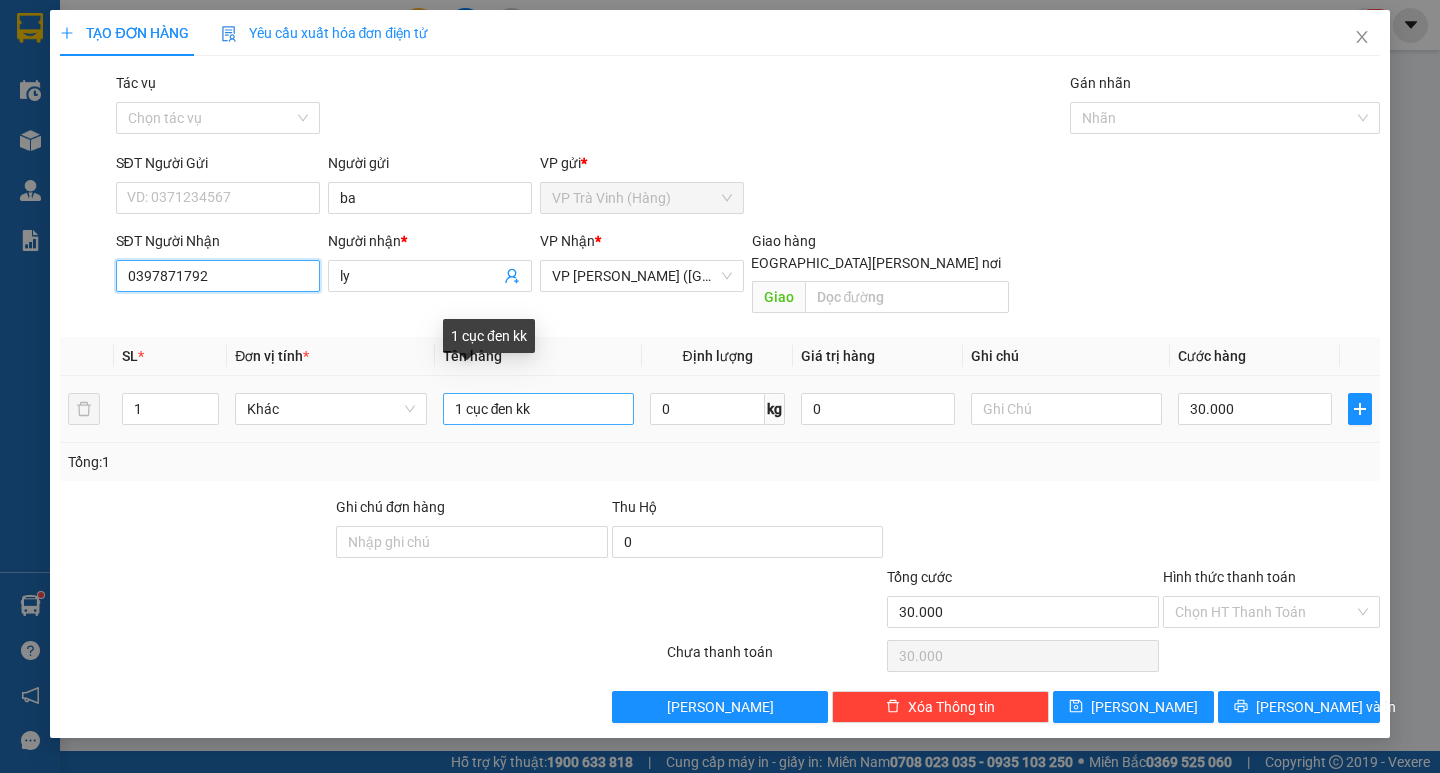 type on "0397871792" 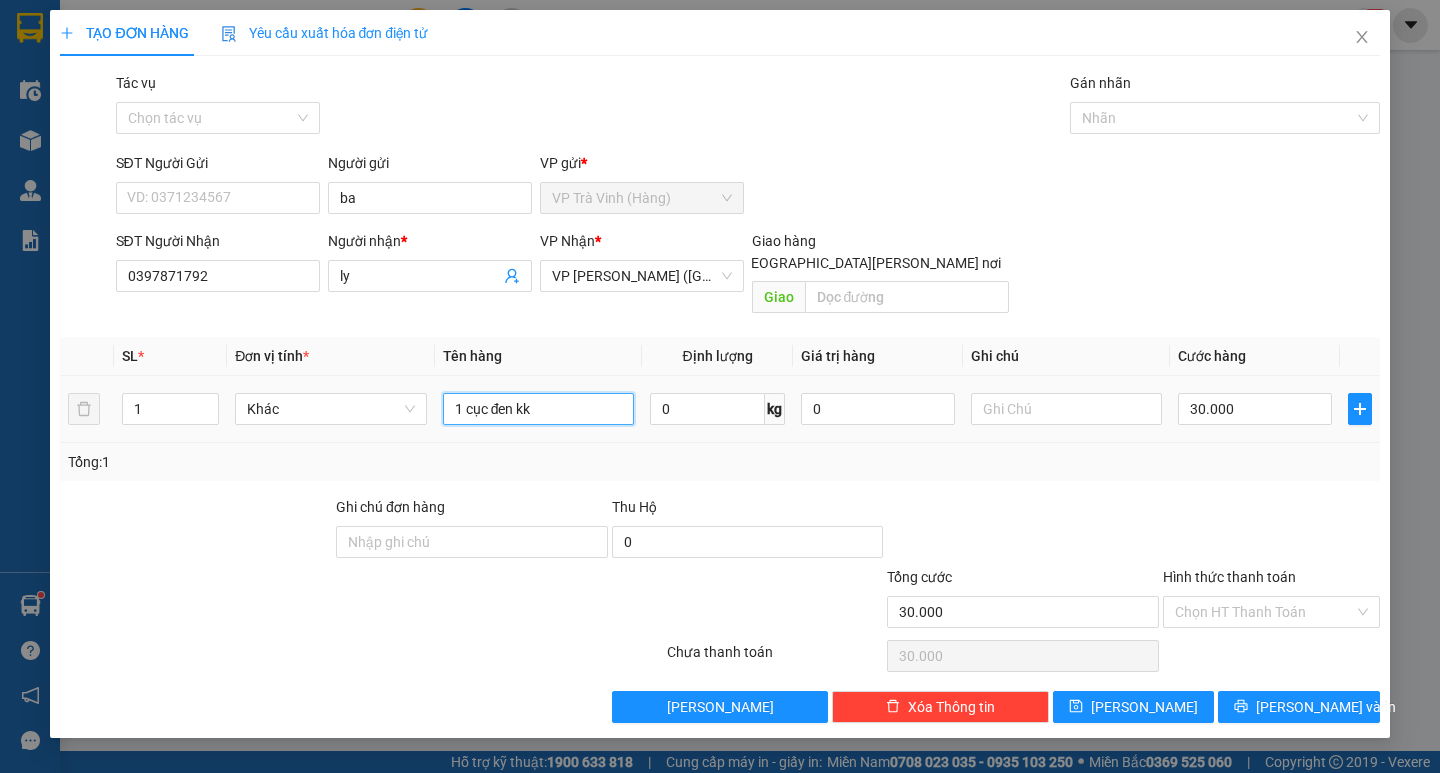 drag, startPoint x: 518, startPoint y: 388, endPoint x: 471, endPoint y: 410, distance: 51.894123 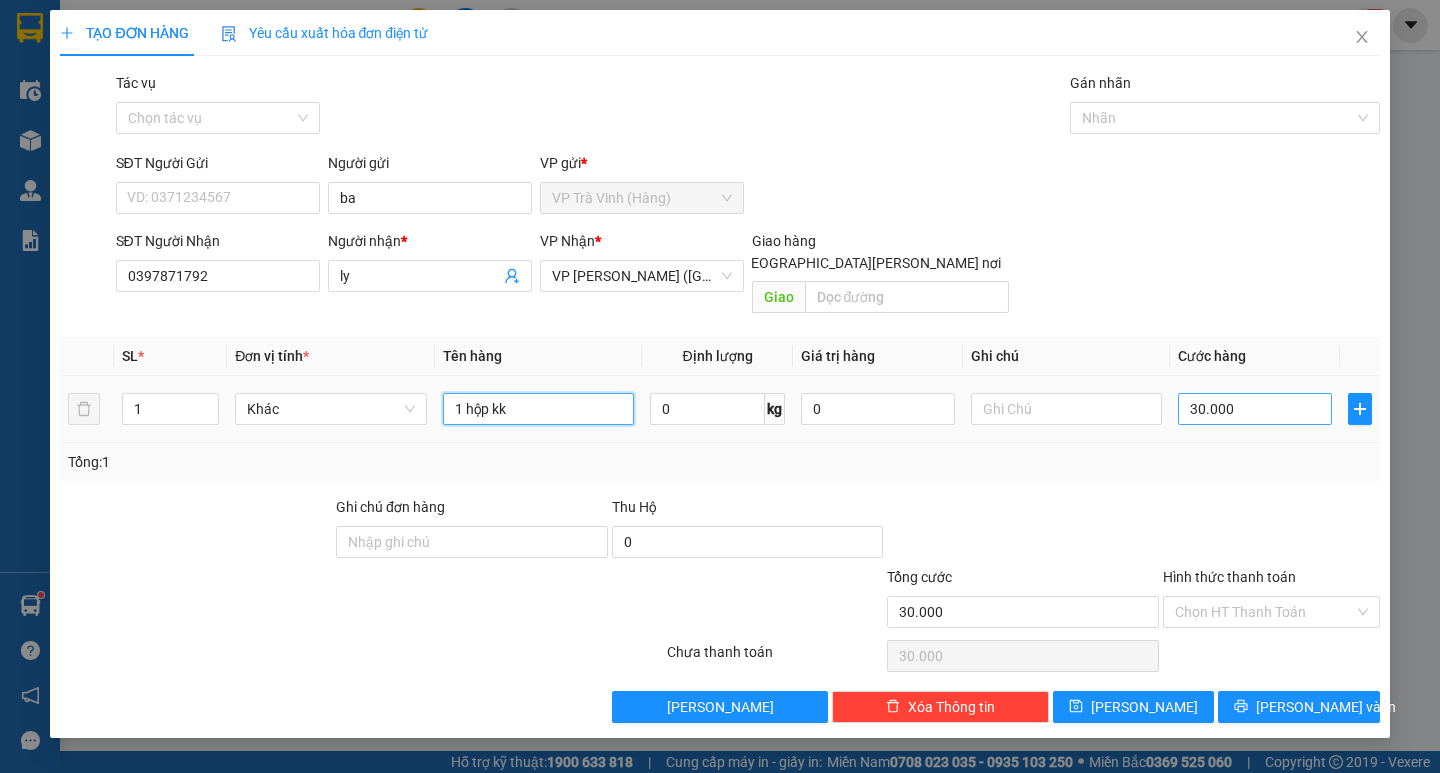 type on "1 hộp kk" 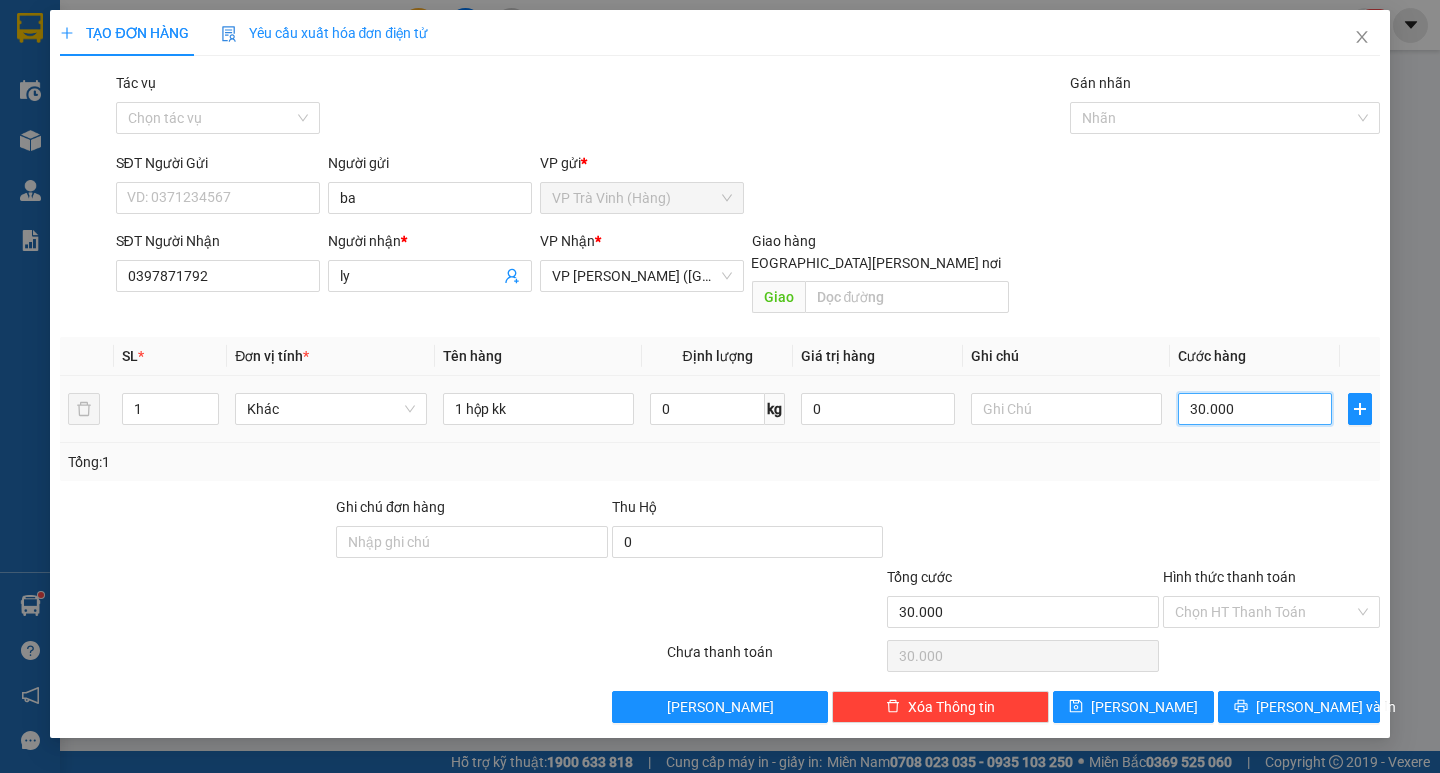 click on "30.000" at bounding box center [1255, 409] 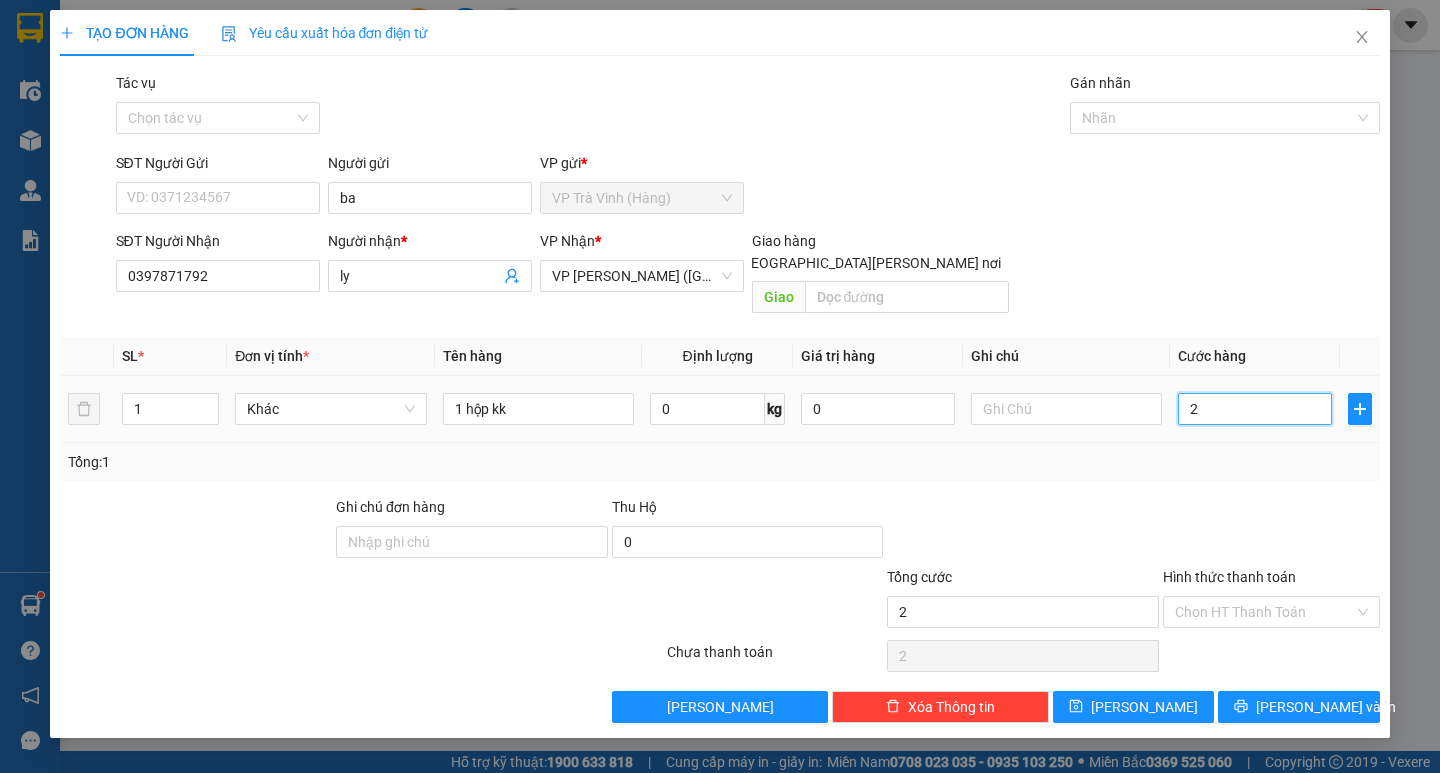 type on "20" 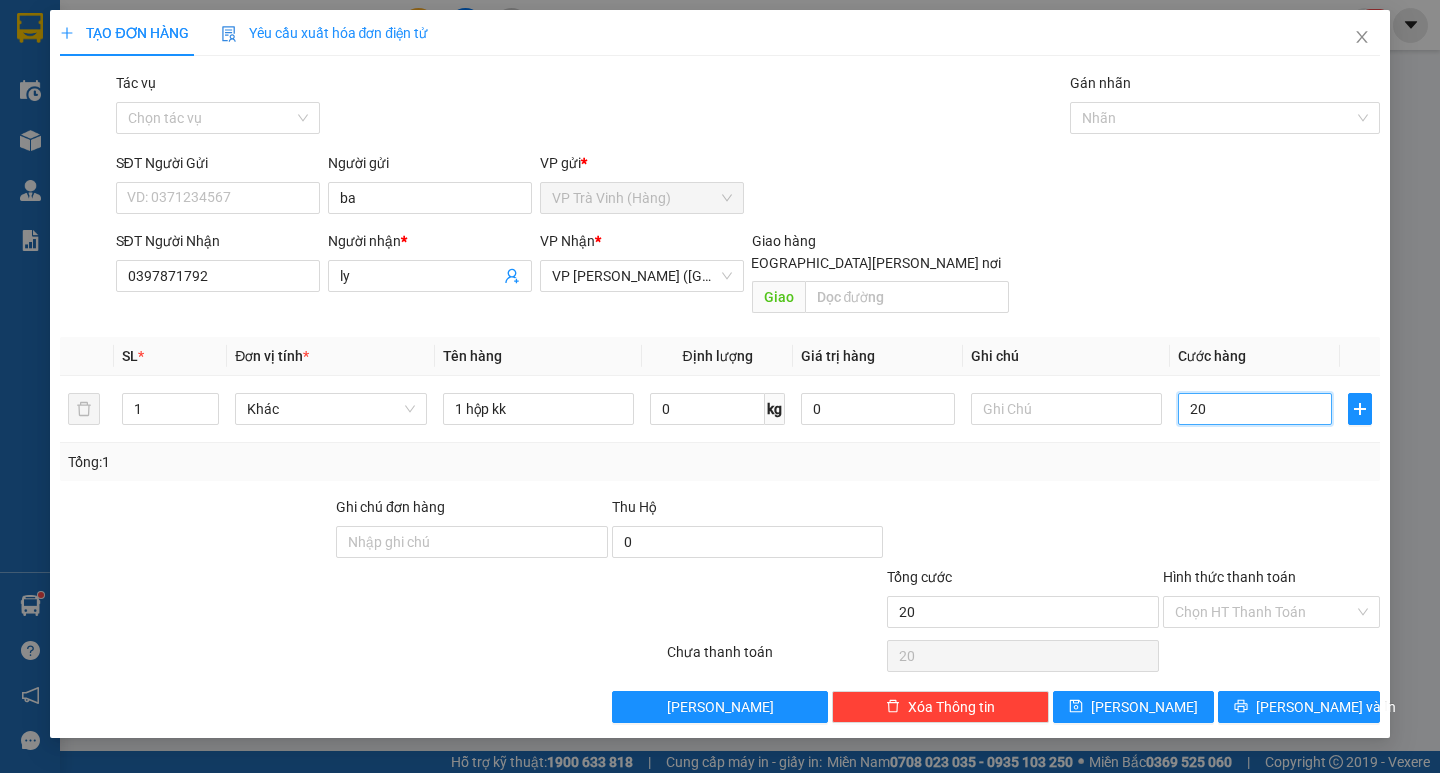 type on "20" 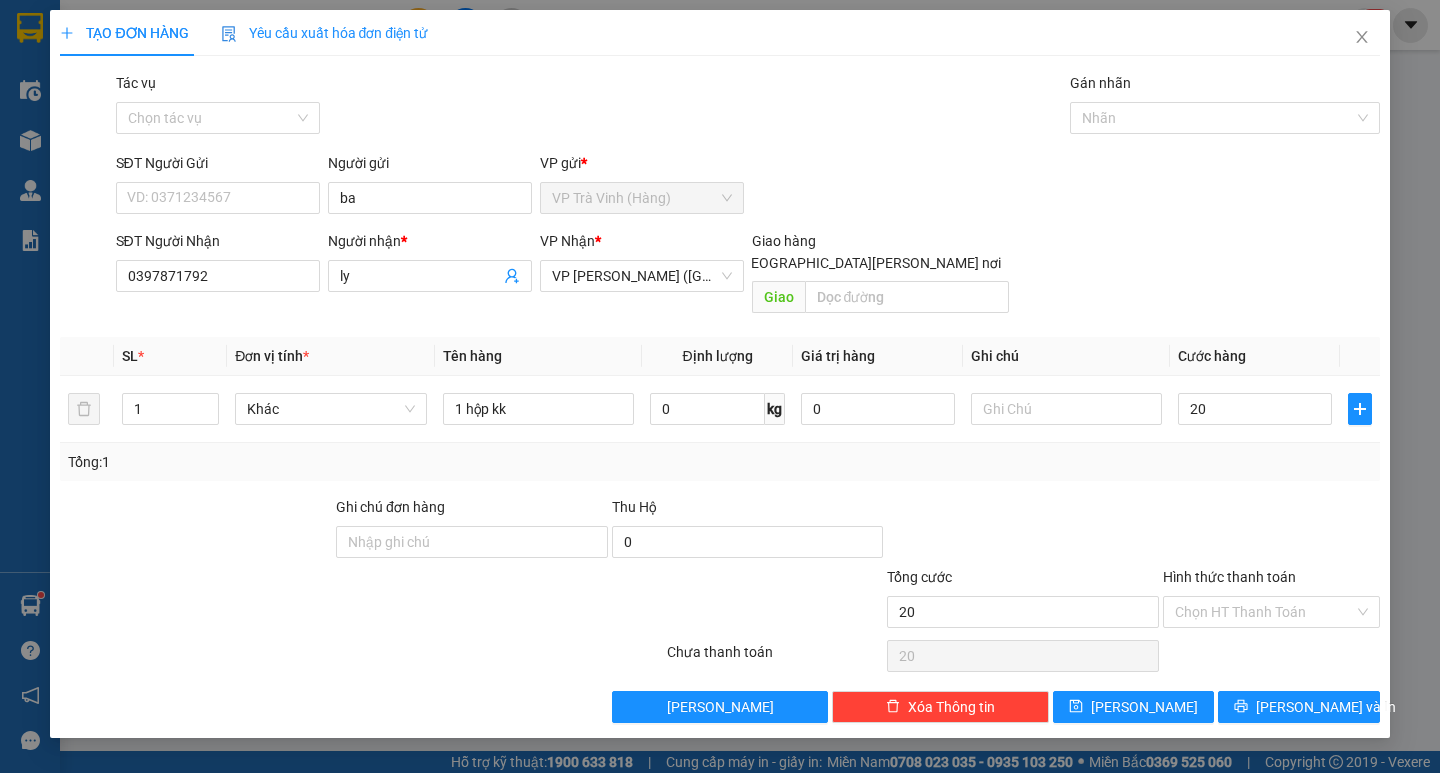 type on "20.000" 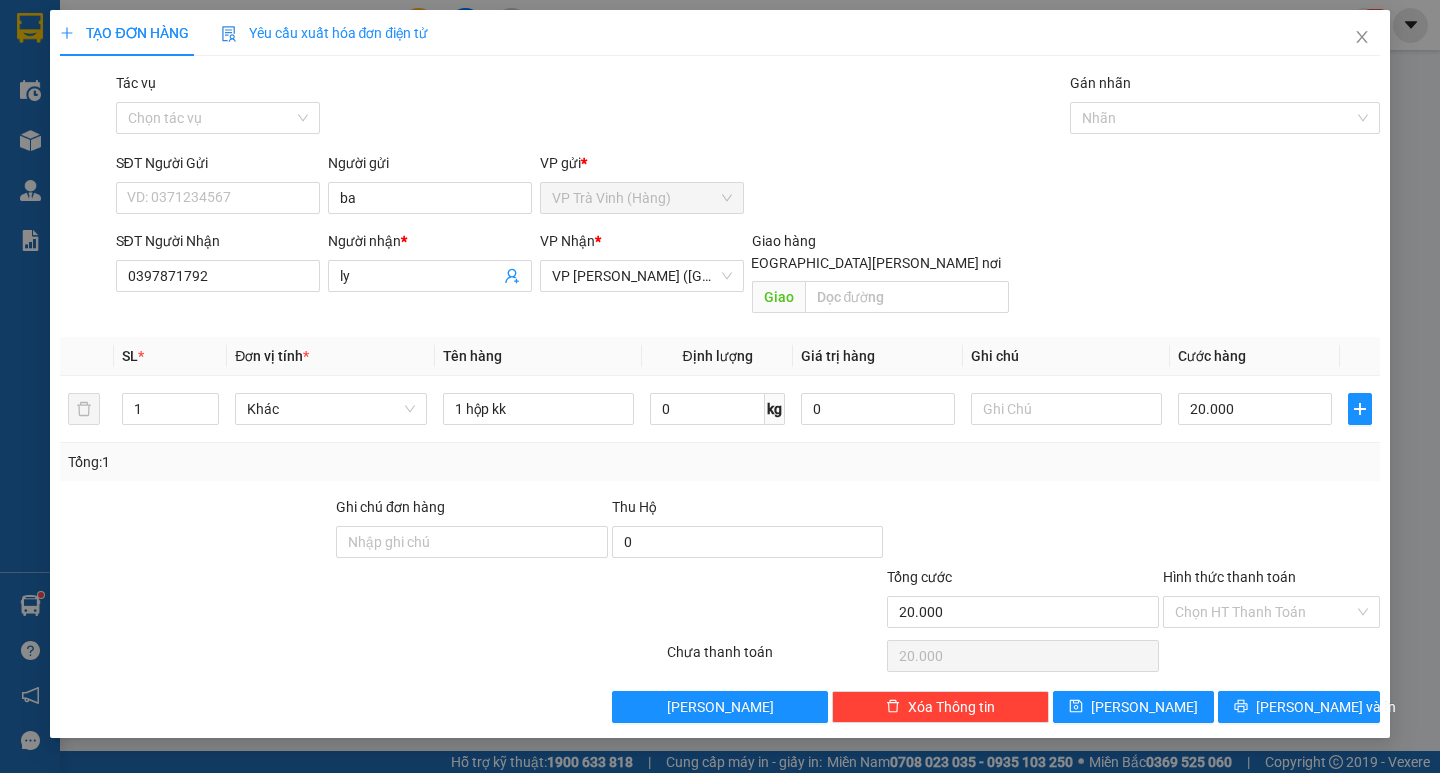 drag, startPoint x: 1251, startPoint y: 443, endPoint x: 1270, endPoint y: 506, distance: 65.802734 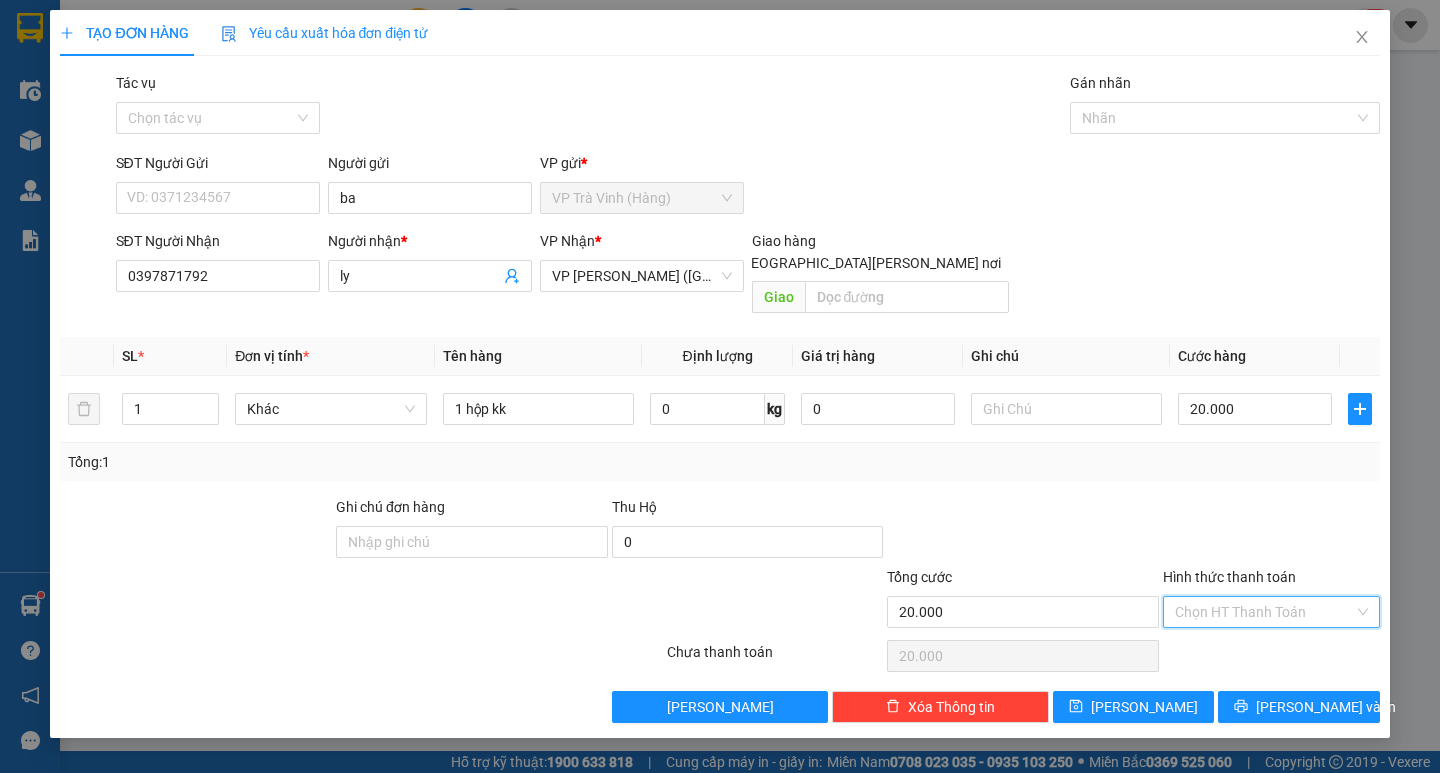 click on "Hình thức thanh toán" at bounding box center (1264, 612) 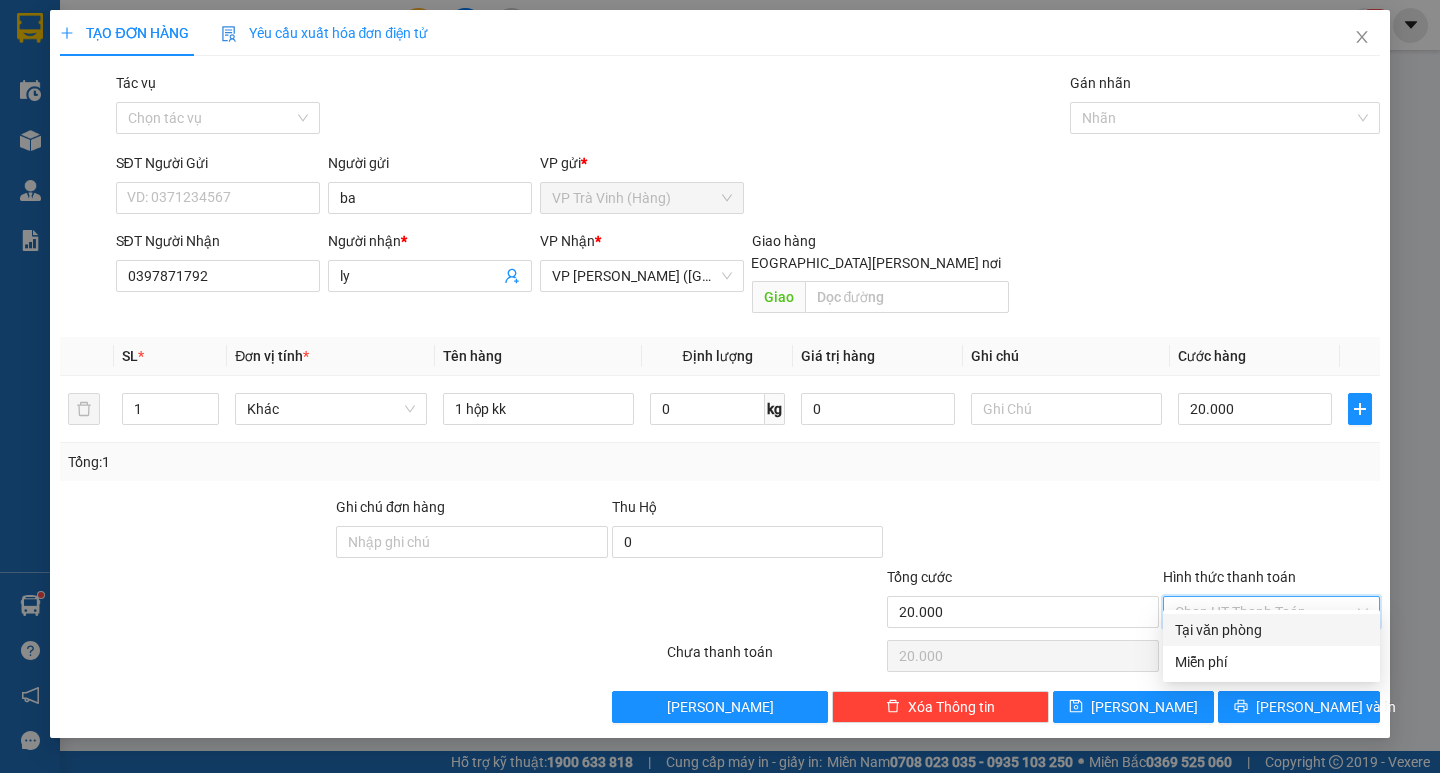 click on "Tại văn phòng" at bounding box center (1271, 630) 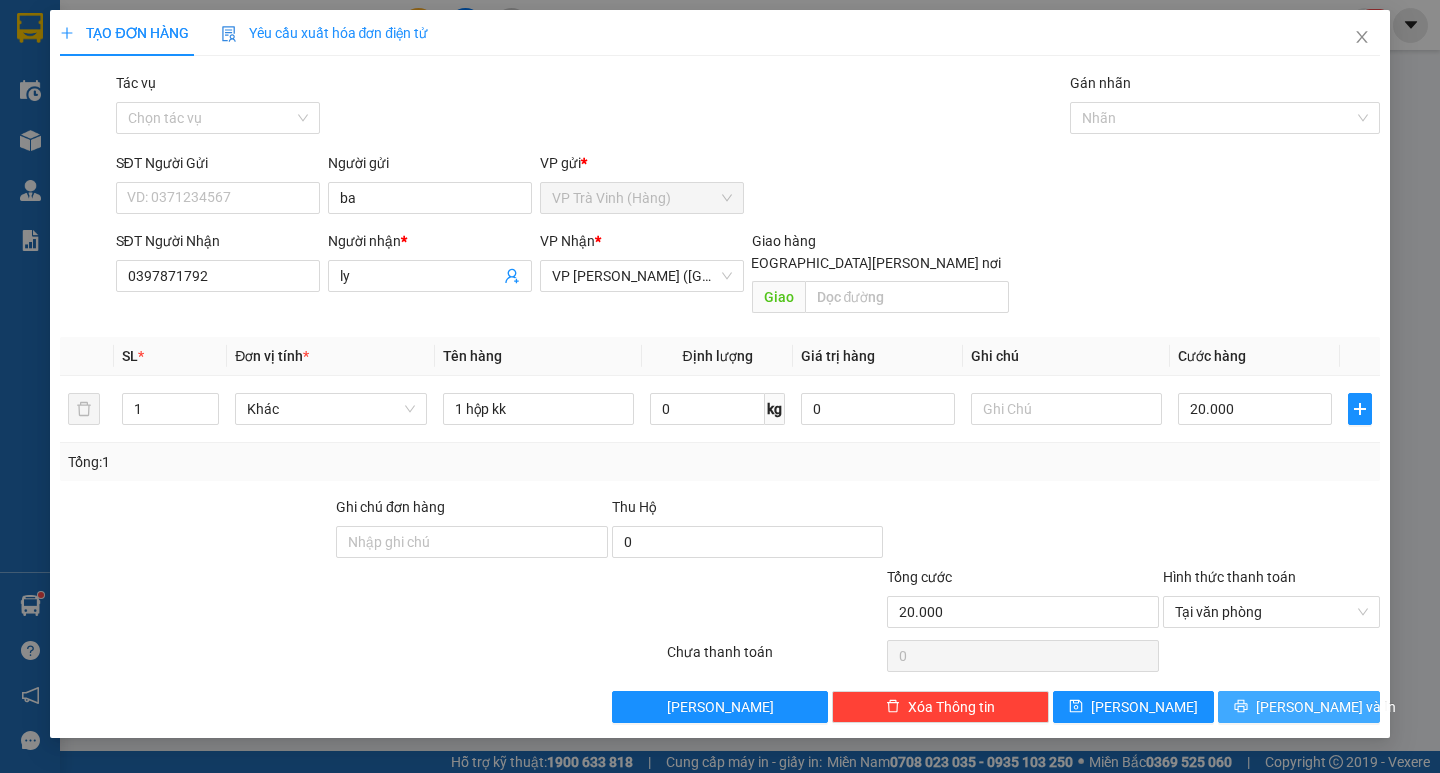 click on "[PERSON_NAME] và In" at bounding box center [1326, 707] 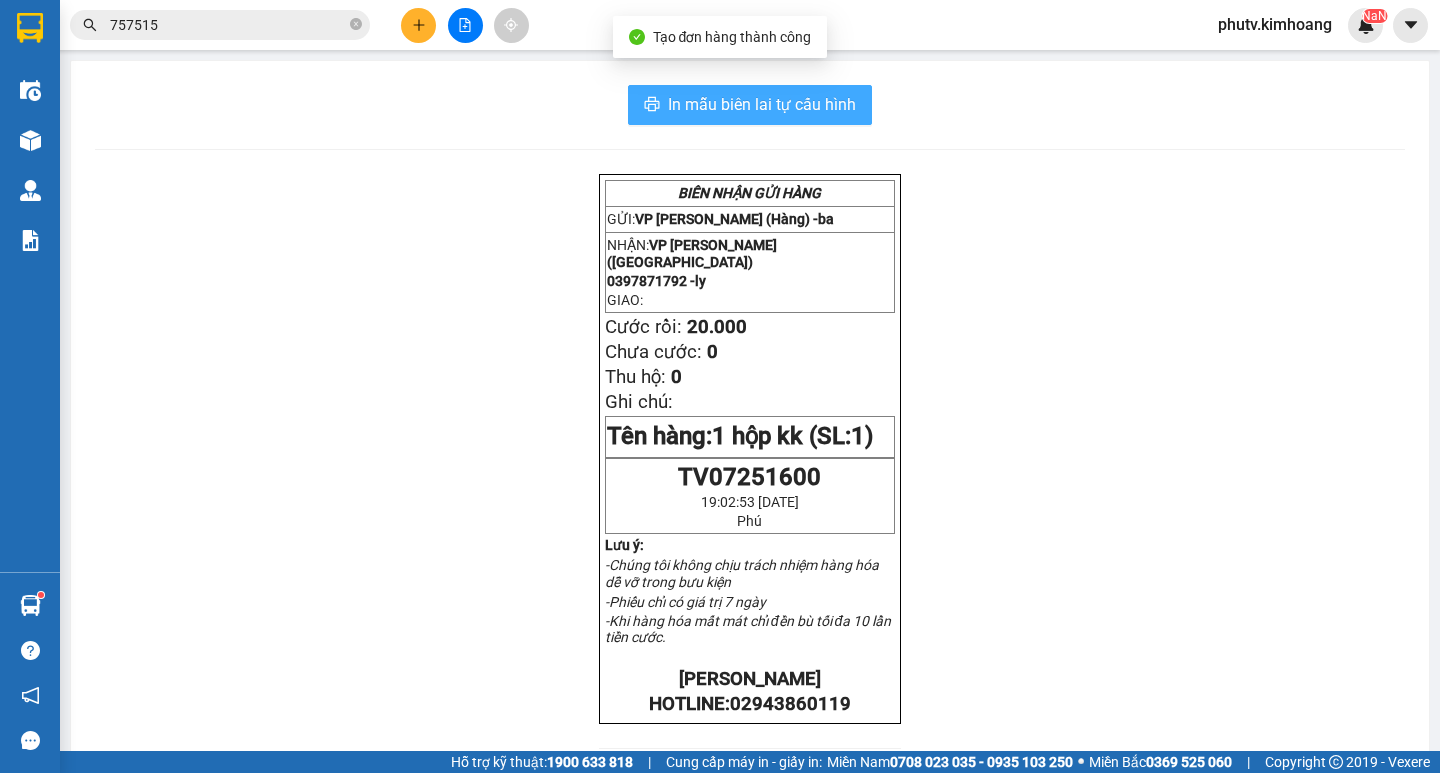 click on "In mẫu biên lai tự cấu hình" at bounding box center (762, 104) 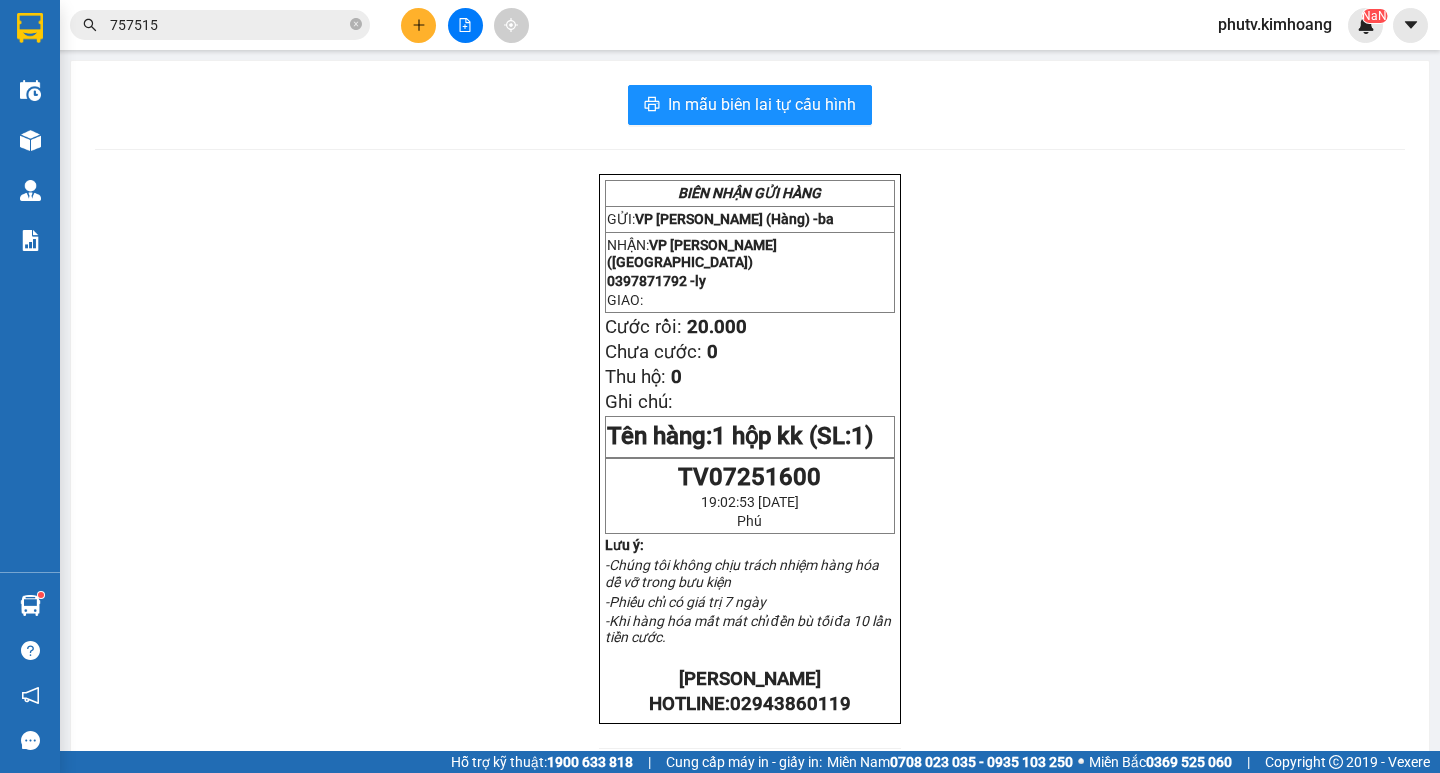 click on "757515" at bounding box center [220, 25] 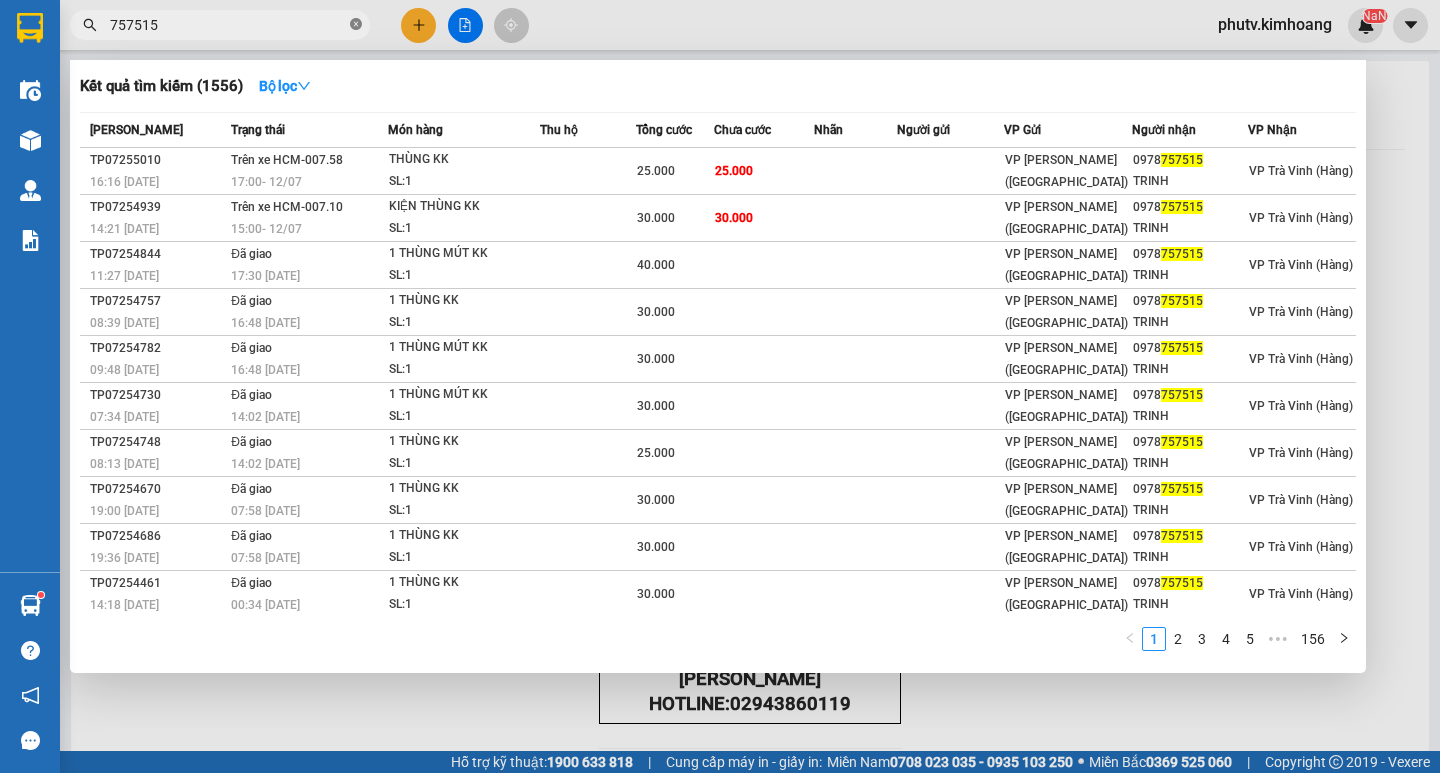 click 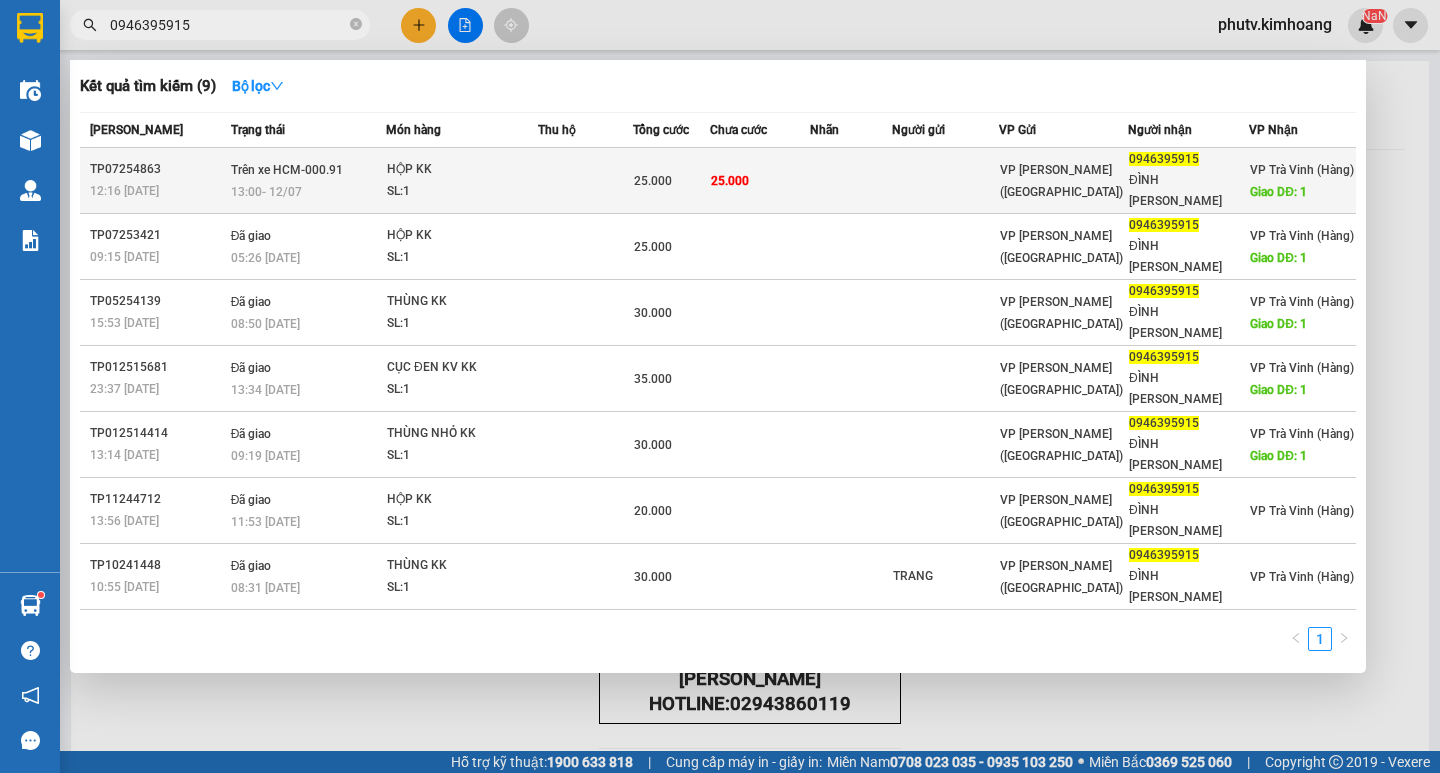 type on "0946395915" 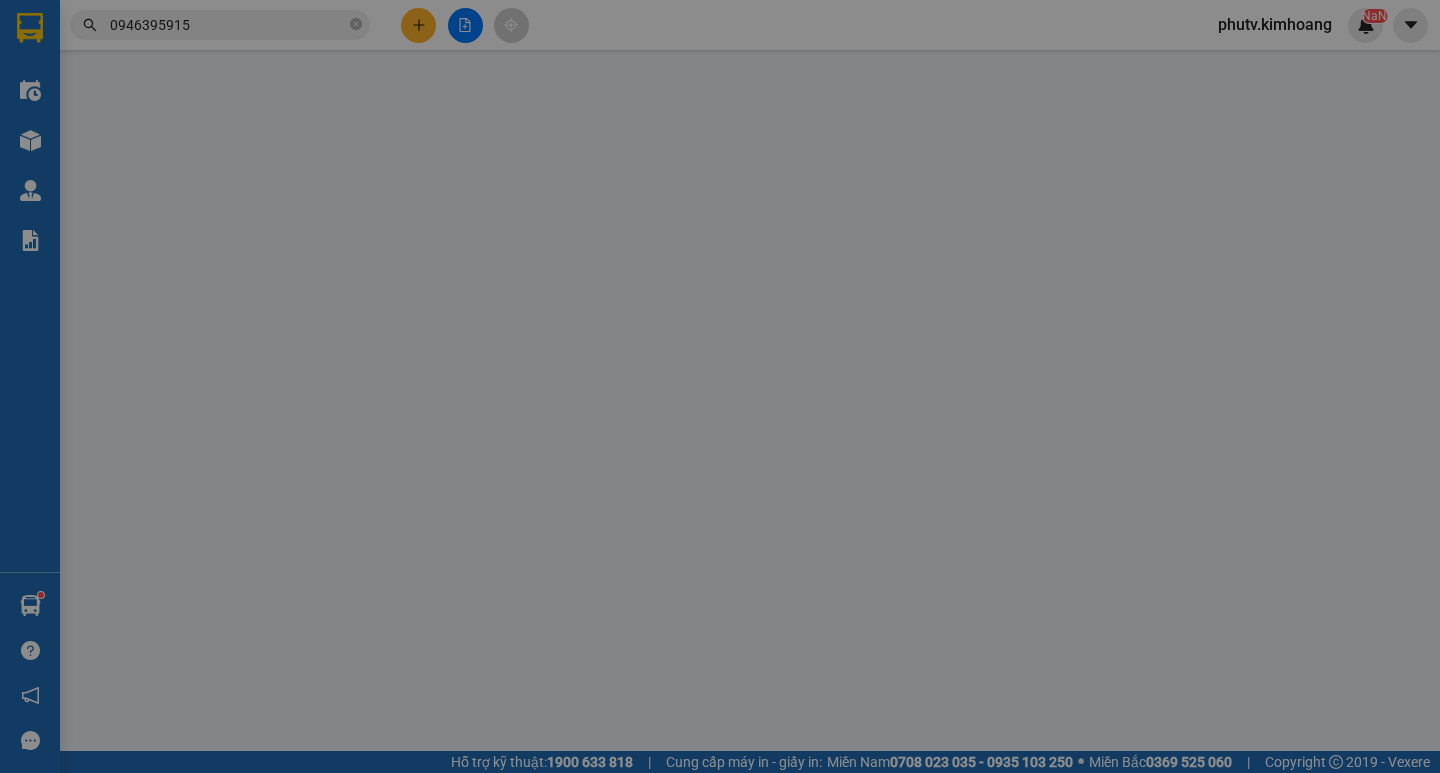 type on "0946395915" 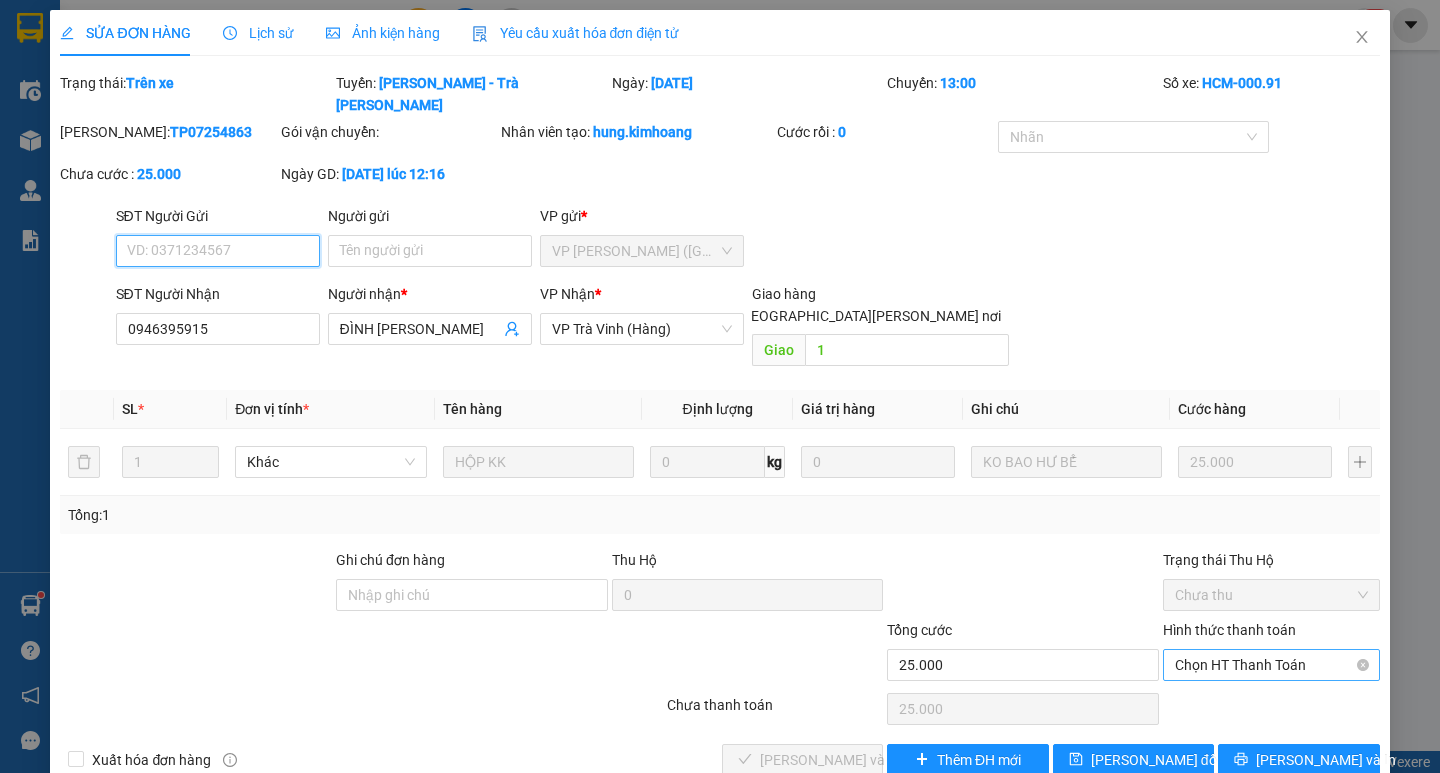 click on "Chọn HT Thanh Toán" at bounding box center [1271, 665] 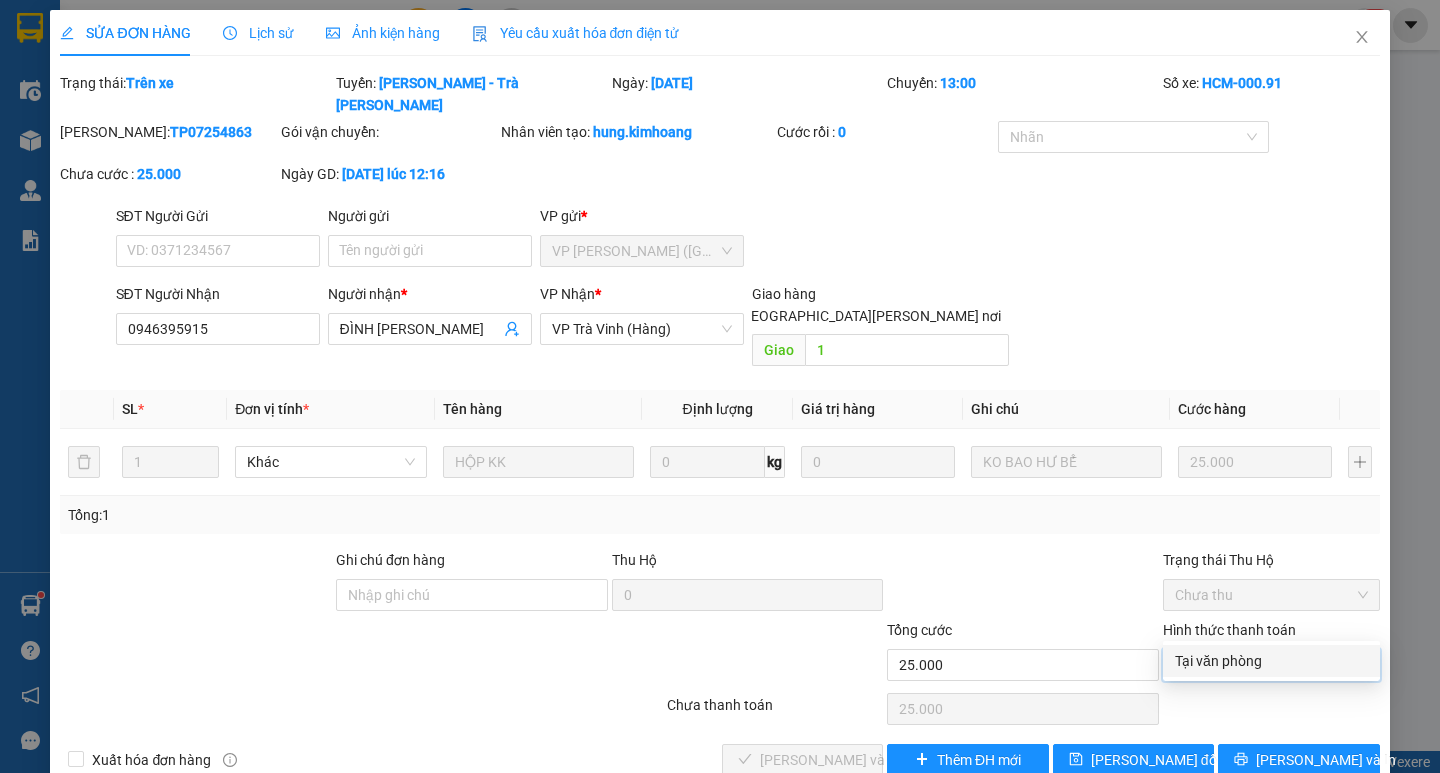 click on "Tại văn phòng" at bounding box center [1271, 661] 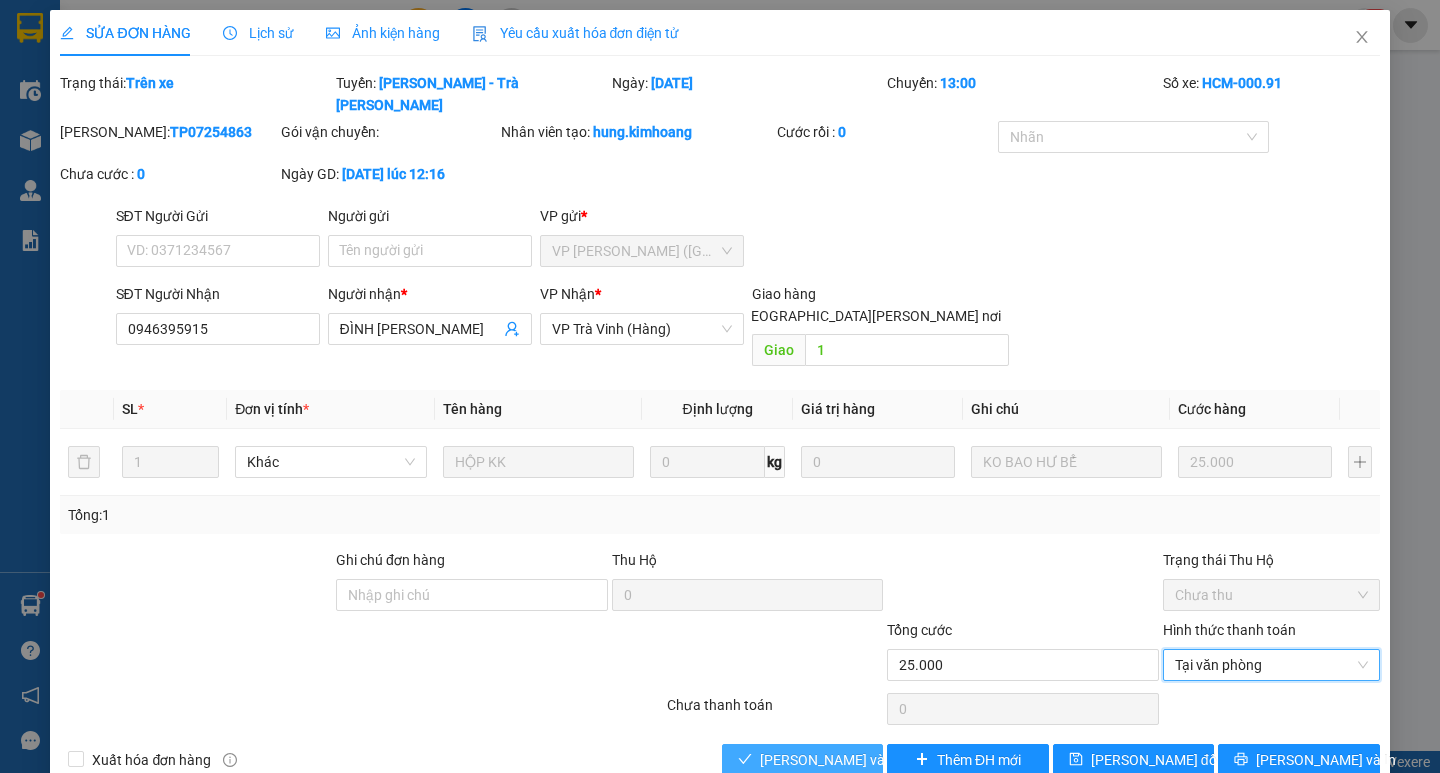 drag, startPoint x: 770, startPoint y: 724, endPoint x: 780, endPoint y: 723, distance: 10.049875 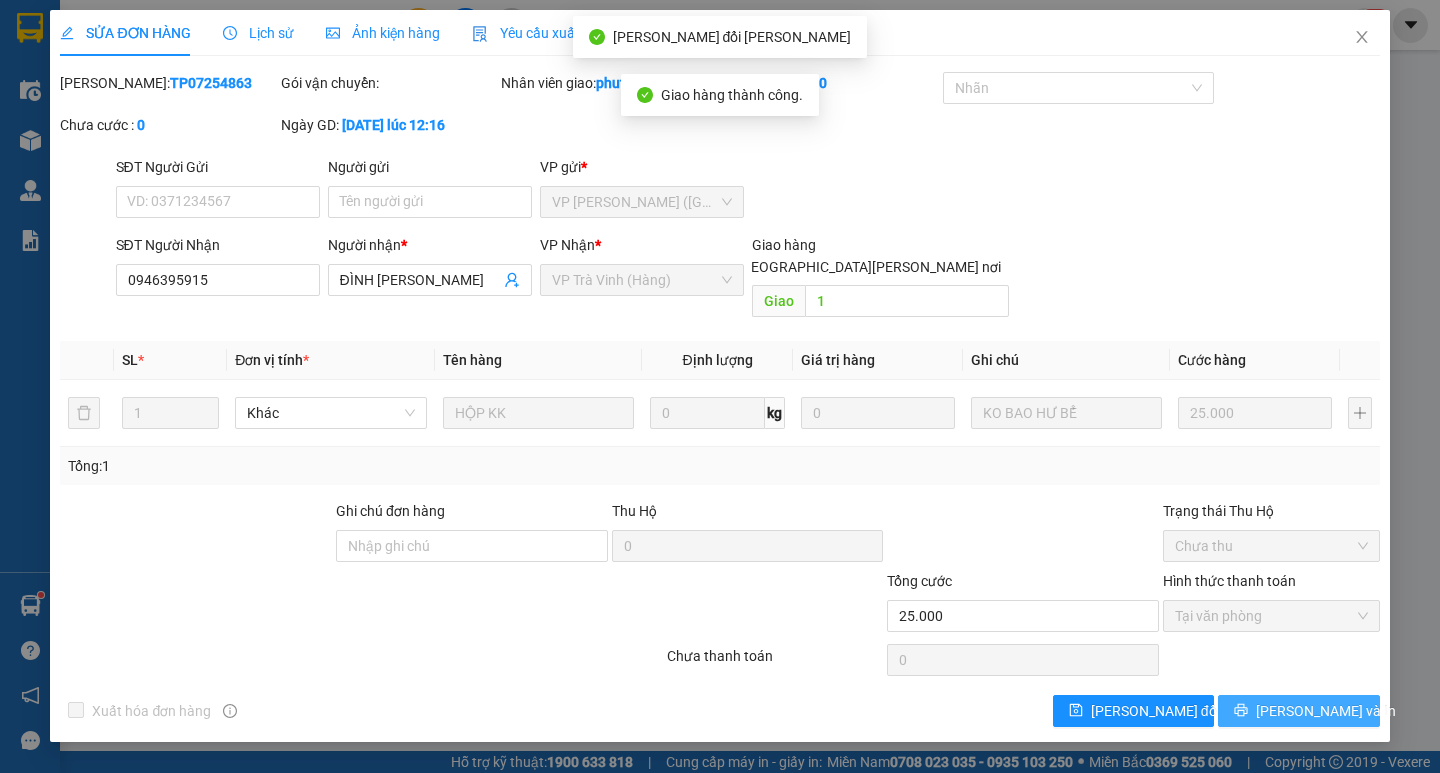 click on "[PERSON_NAME] và In" at bounding box center [1326, 711] 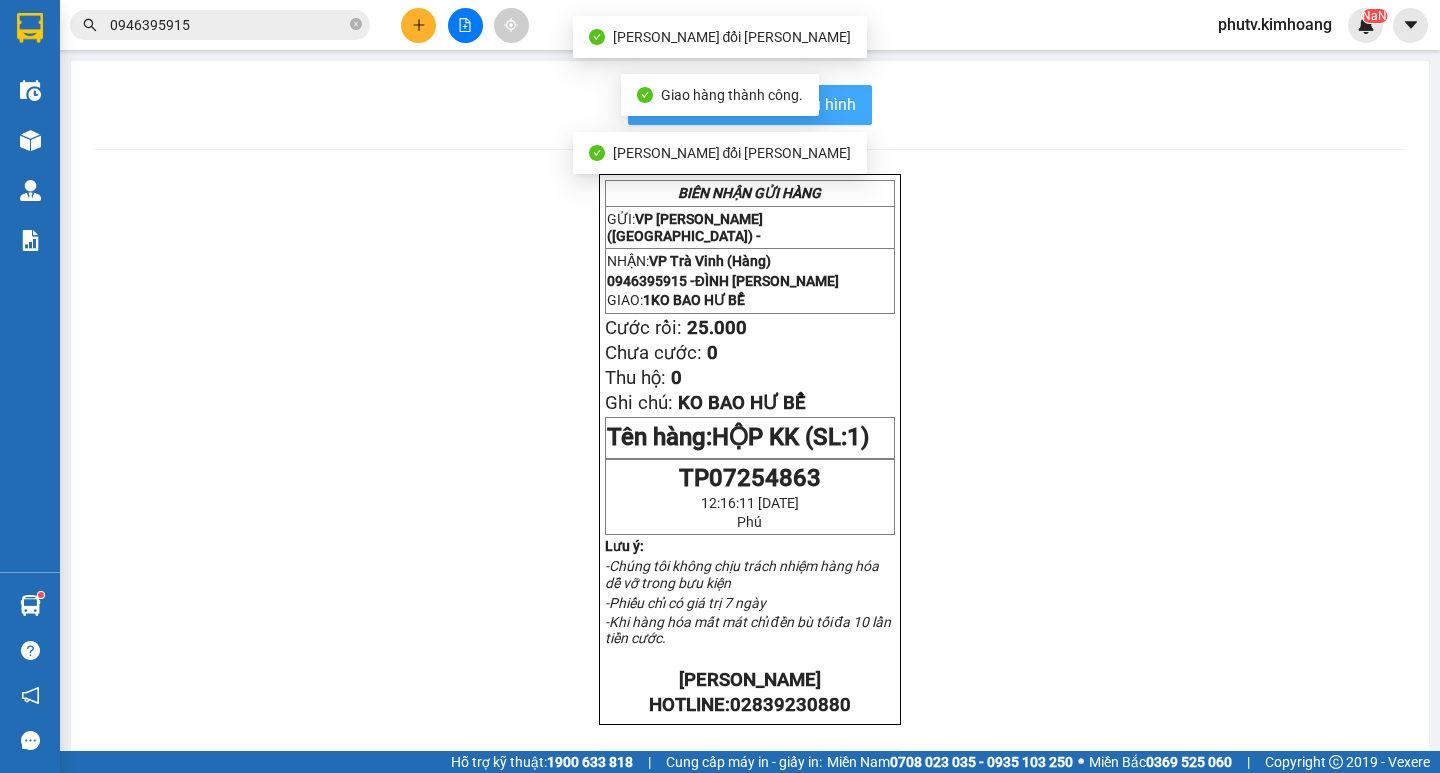 click on "In mẫu biên lai tự cấu hình" at bounding box center [762, 104] 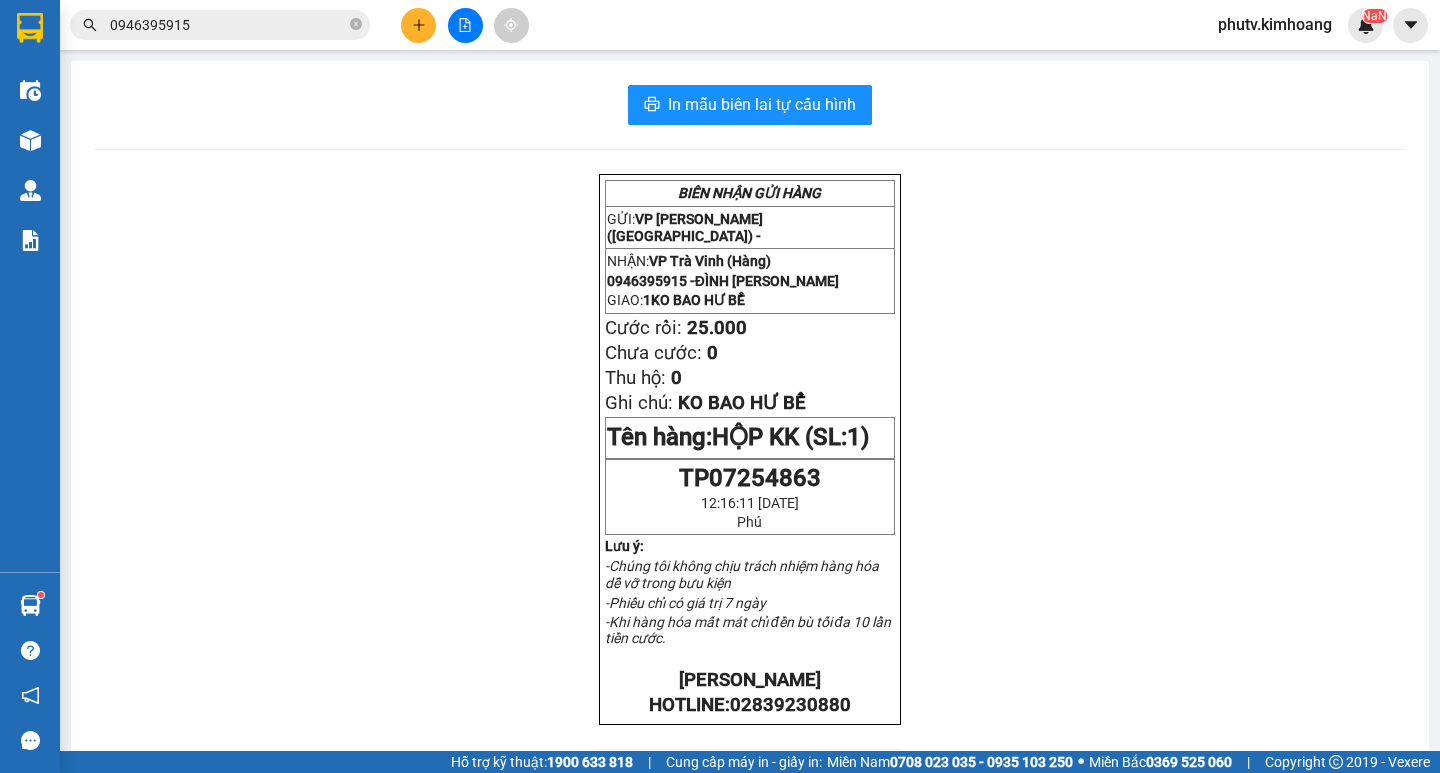 click on "0946395915" at bounding box center [228, 25] 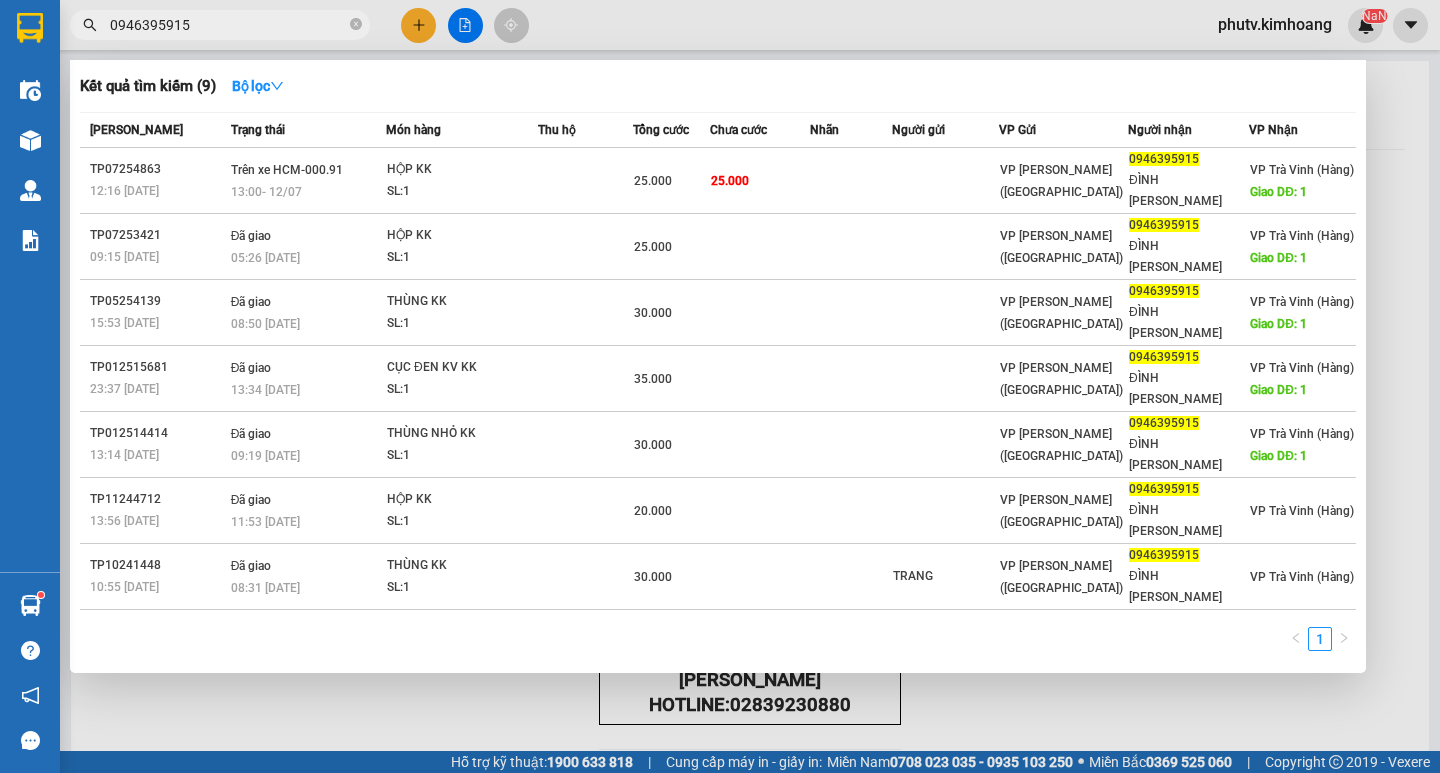 click on "0946395915" at bounding box center (228, 25) 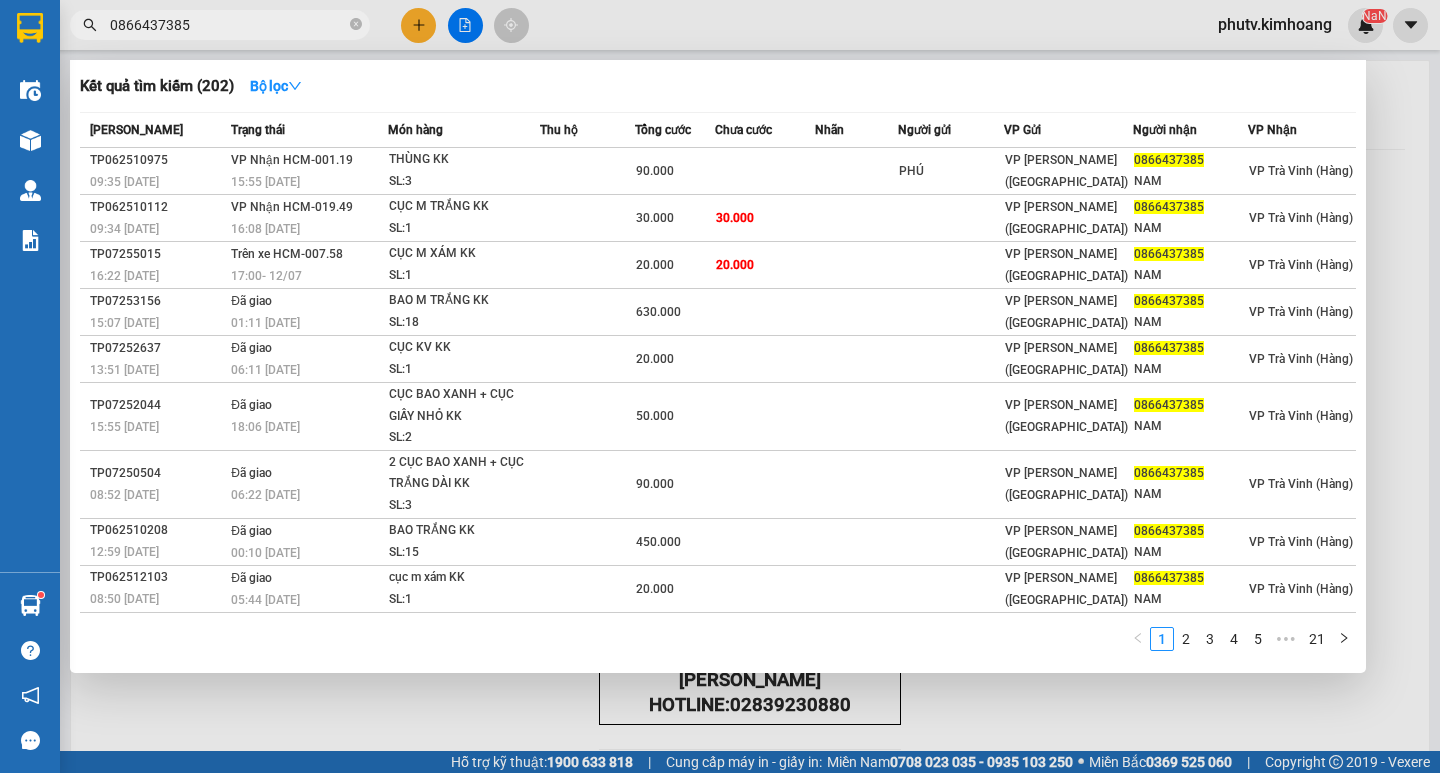 click on "0866437385" at bounding box center [228, 25] 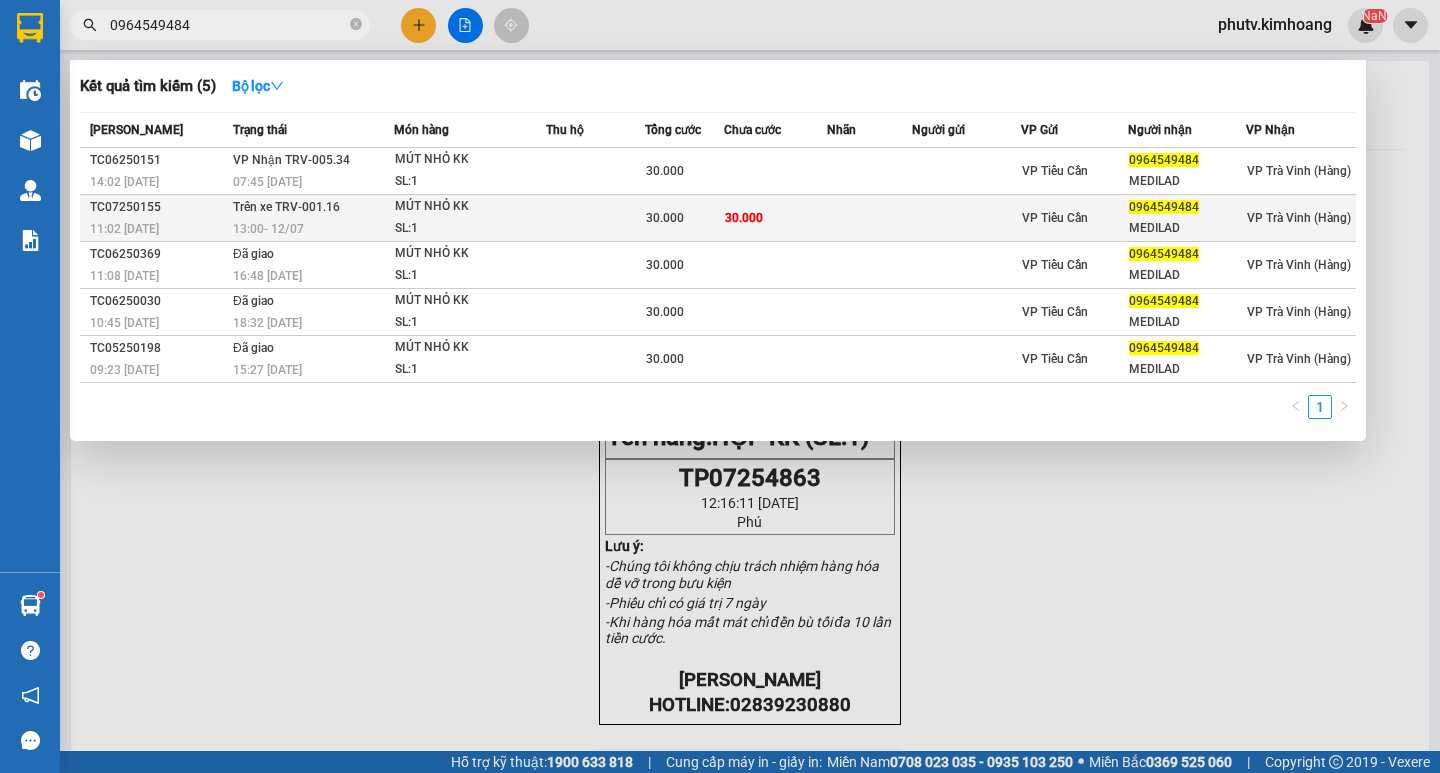 type on "0964549484" 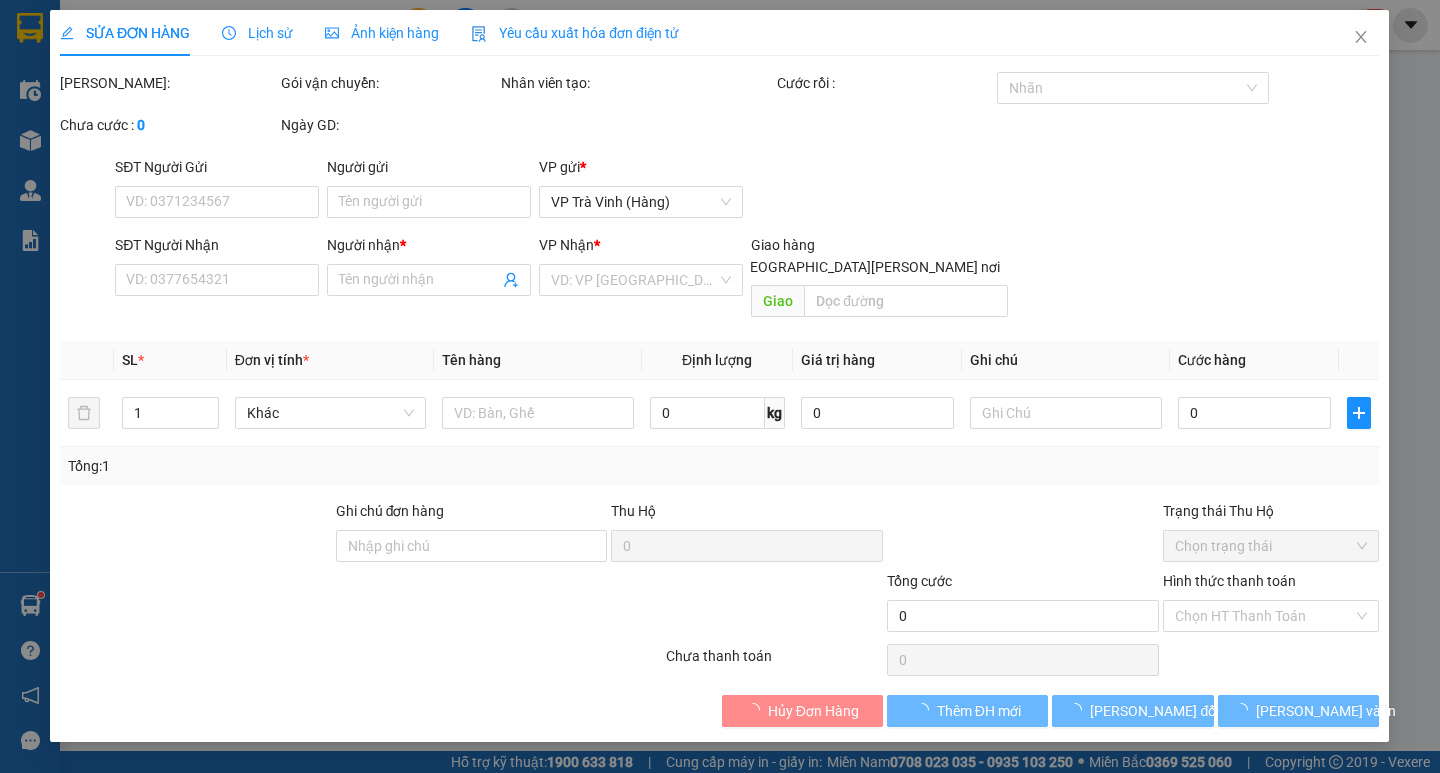 type on "0964549484" 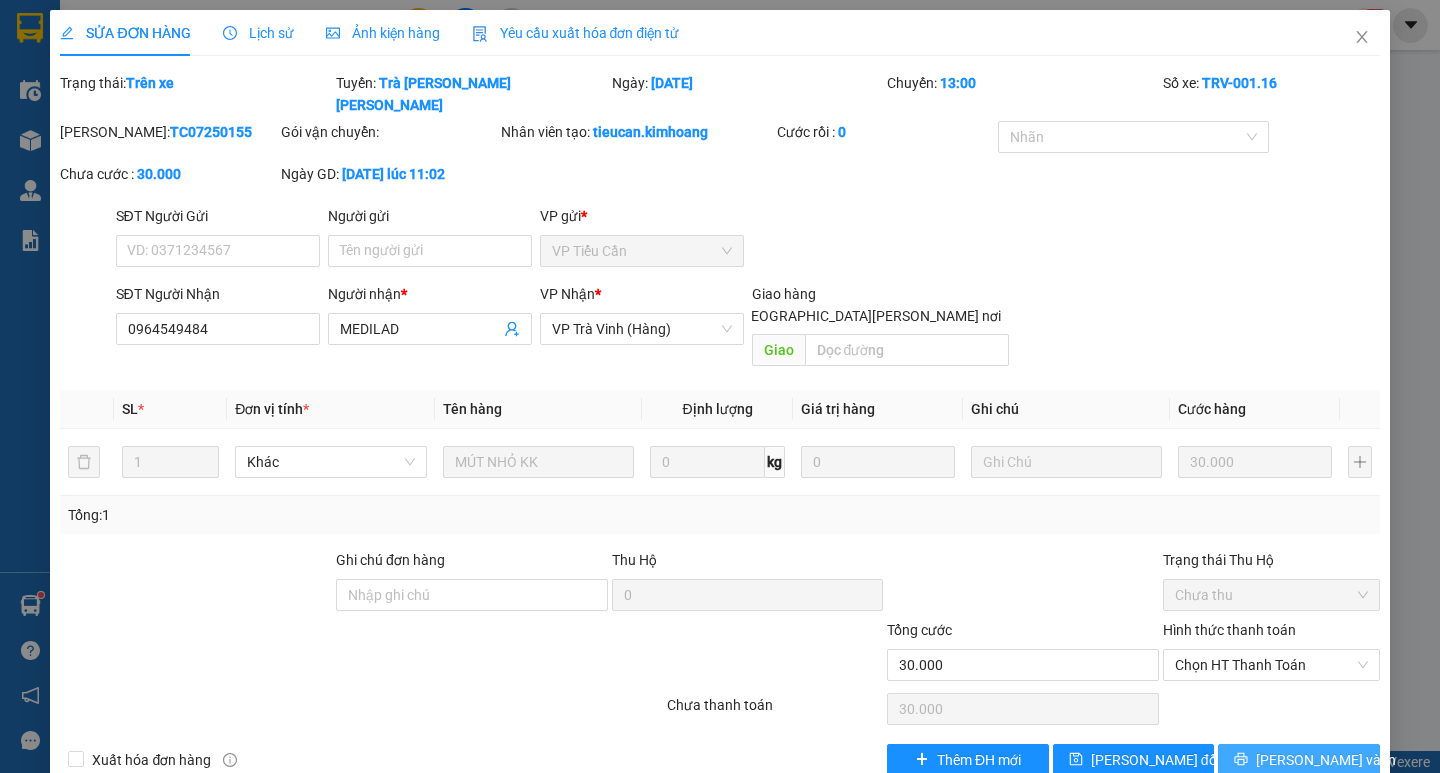 click on "[PERSON_NAME] và In" at bounding box center (1298, 760) 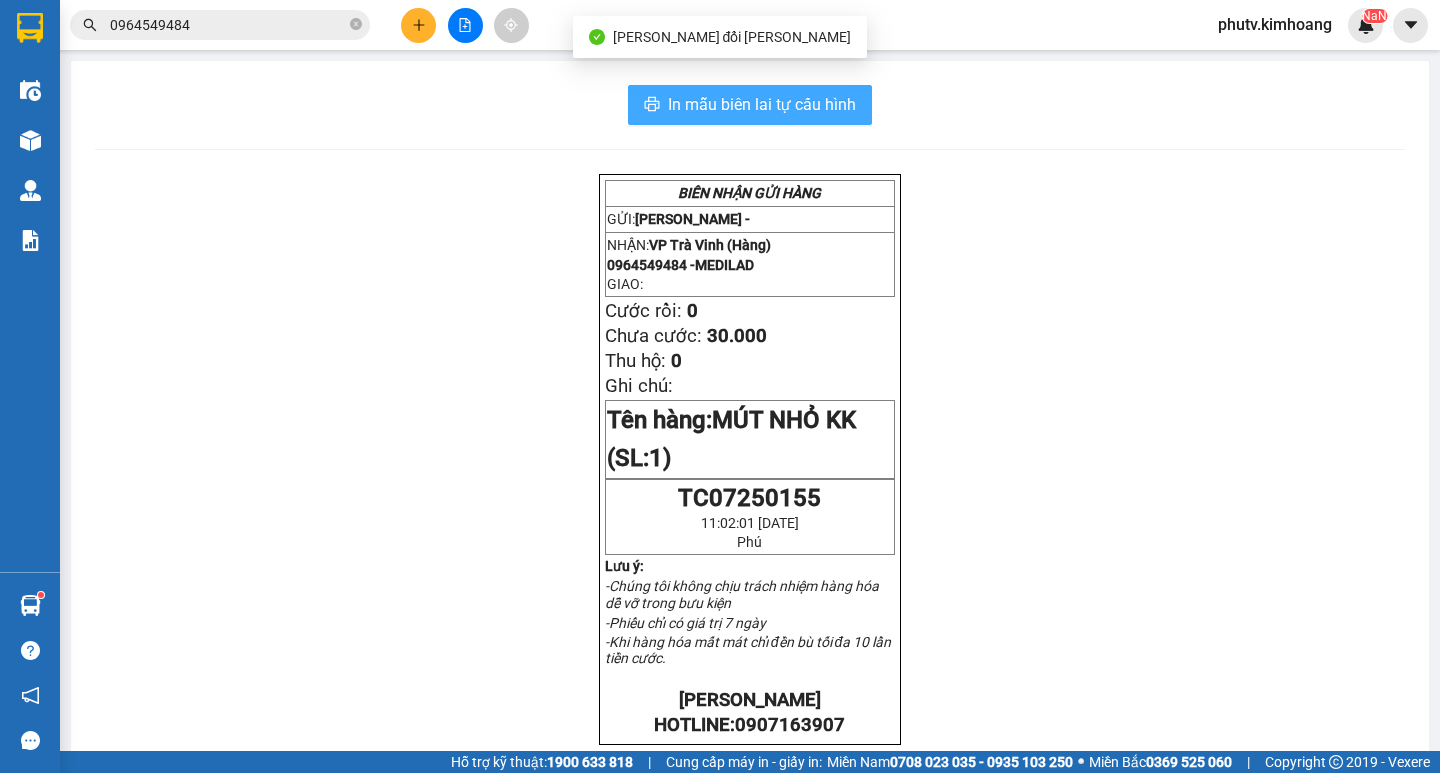 click on "In mẫu biên lai tự cấu hình" at bounding box center (762, 104) 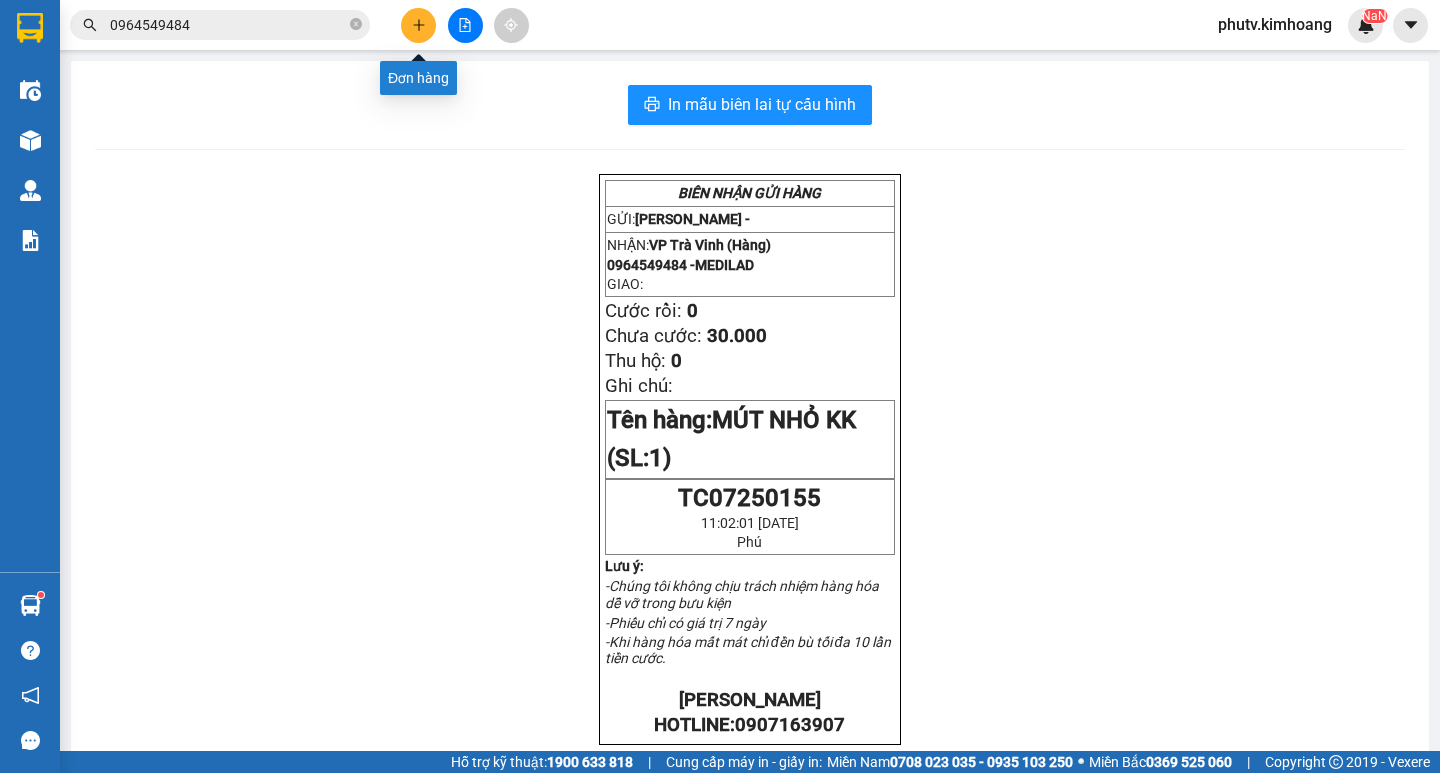 click at bounding box center (418, 25) 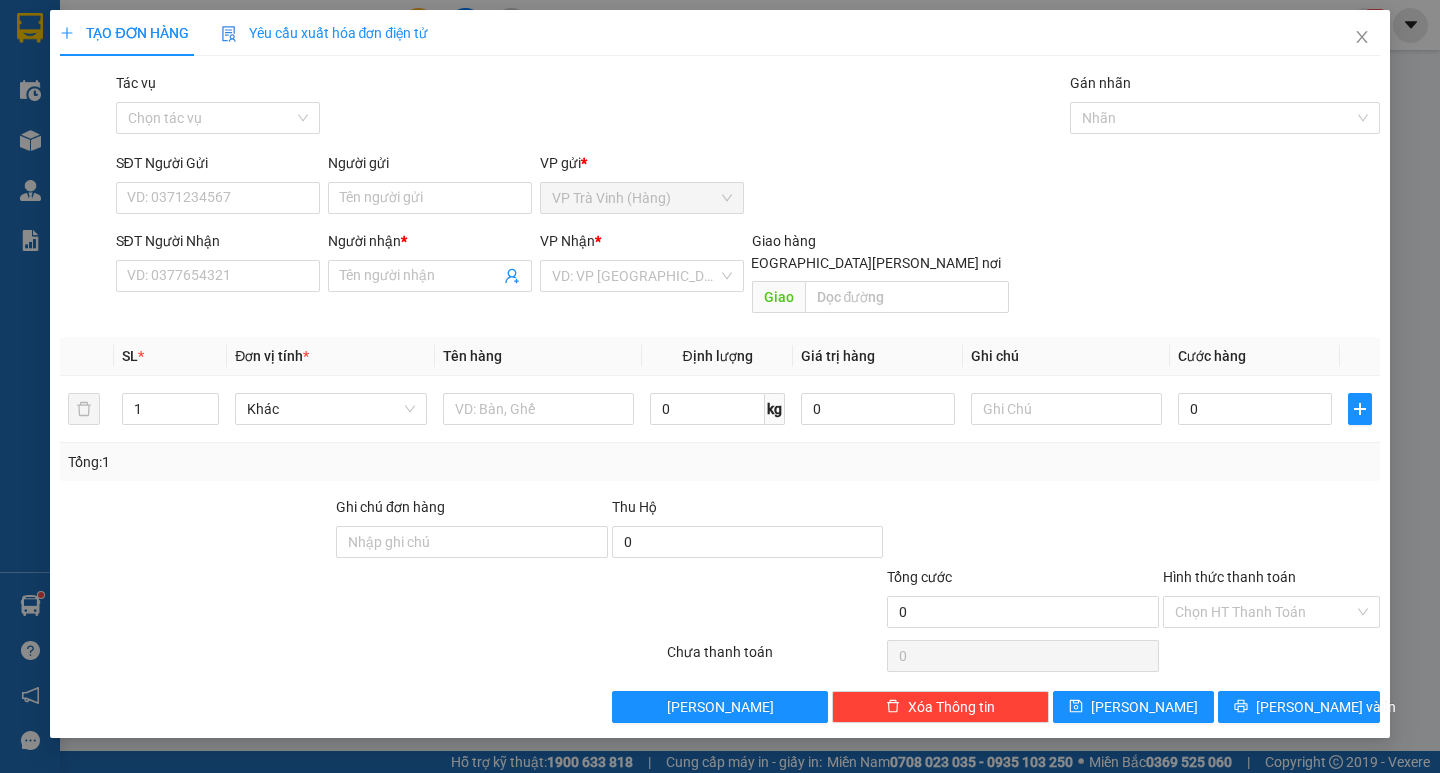click on "SĐT Người Nhận" at bounding box center (218, 241) 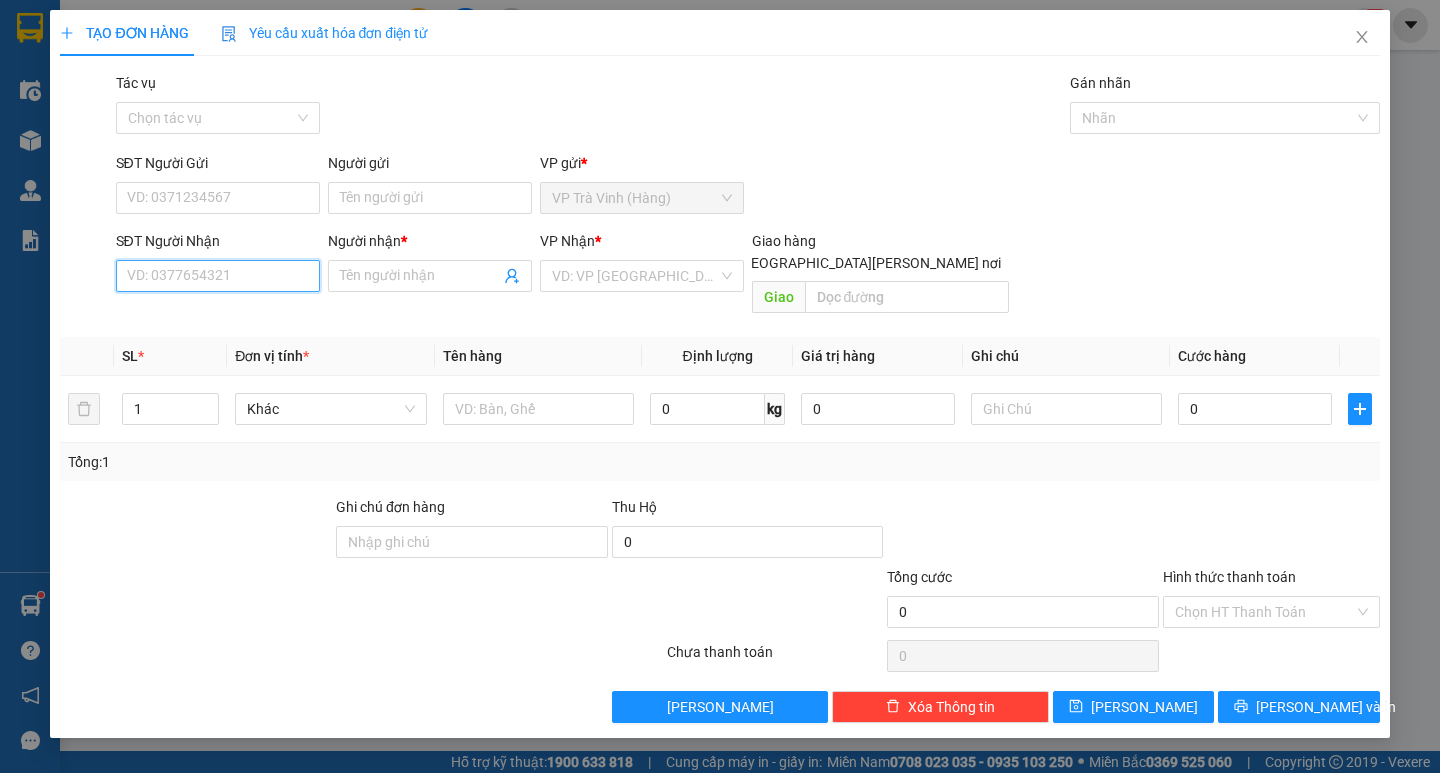 click on "SĐT Người Nhận" at bounding box center [218, 276] 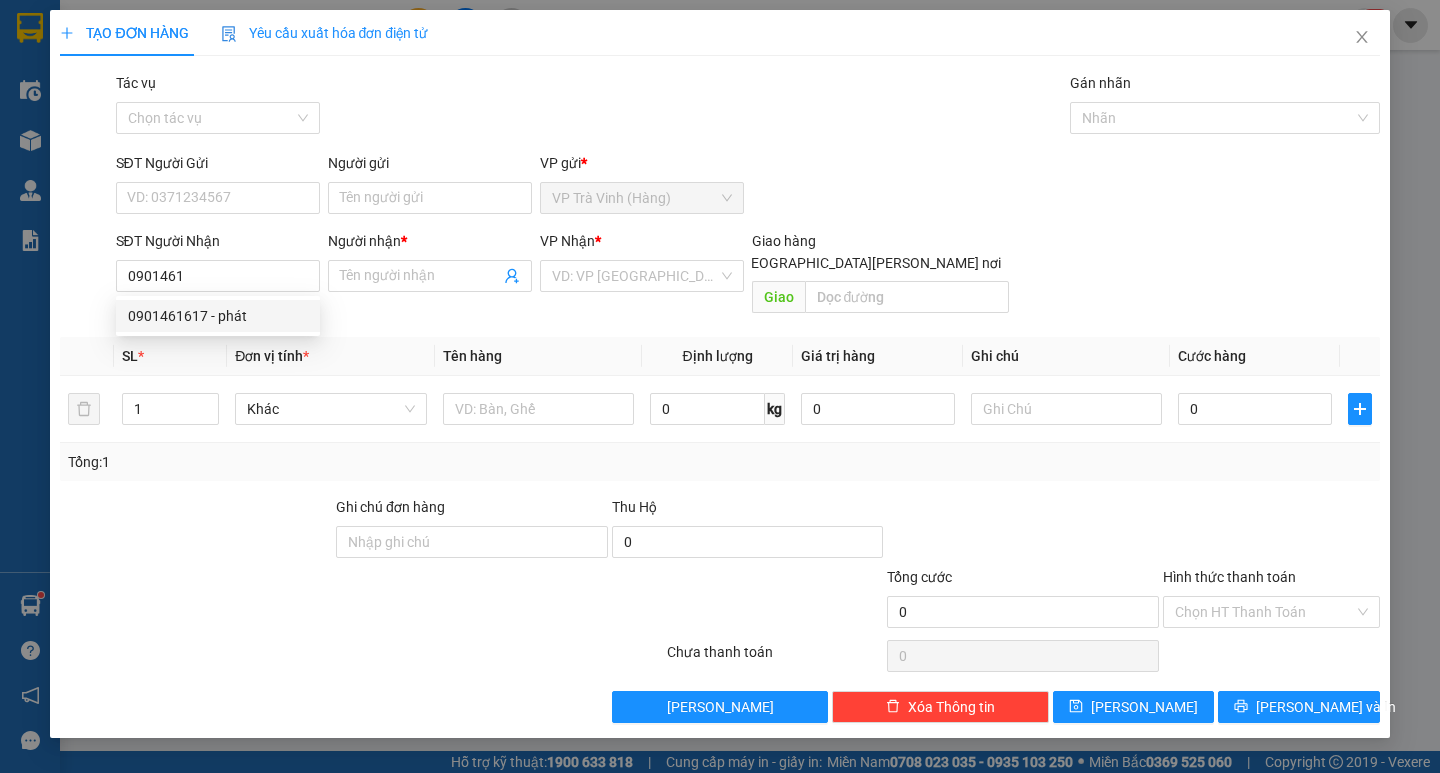 click on "0901461617 0901461617 - phát" at bounding box center [218, 316] 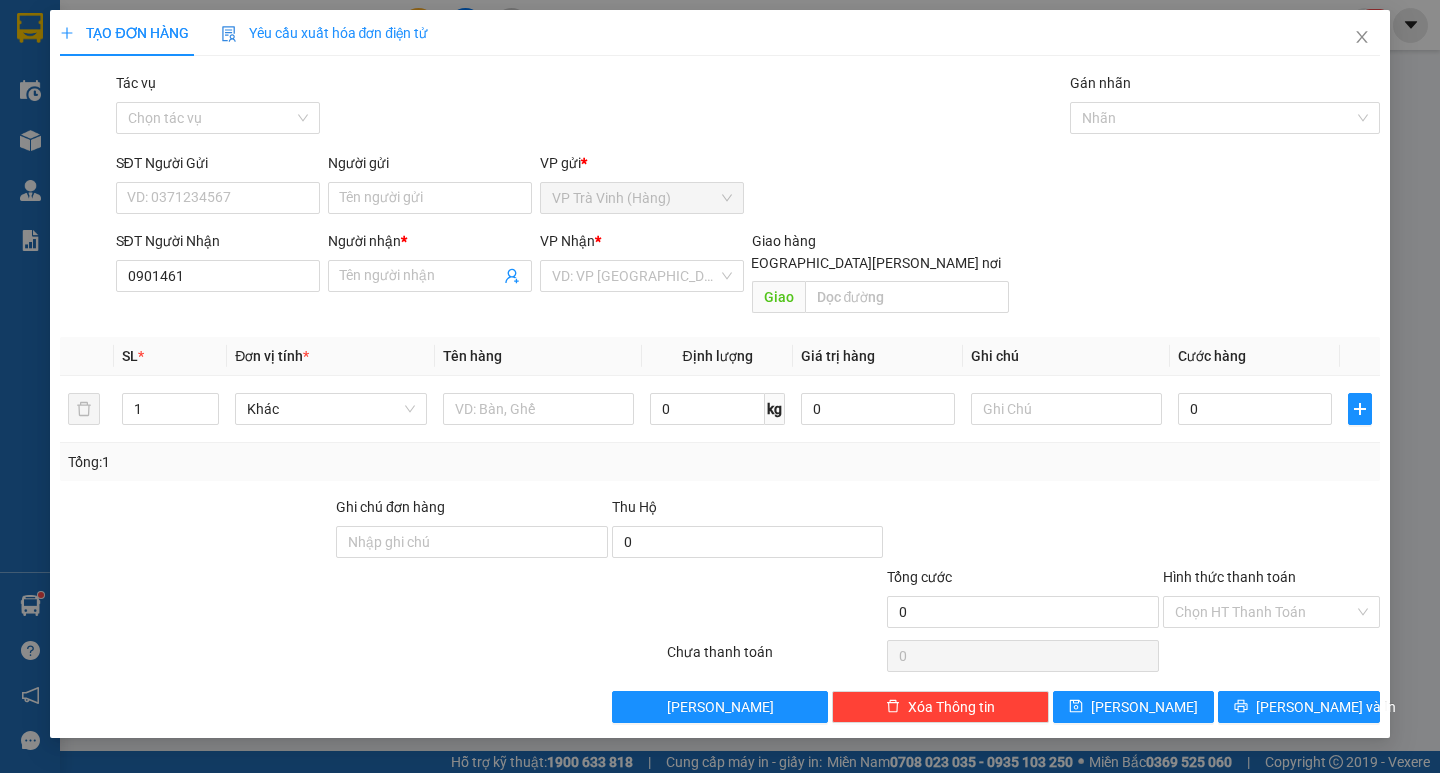 click on "SL  *" at bounding box center [170, 356] 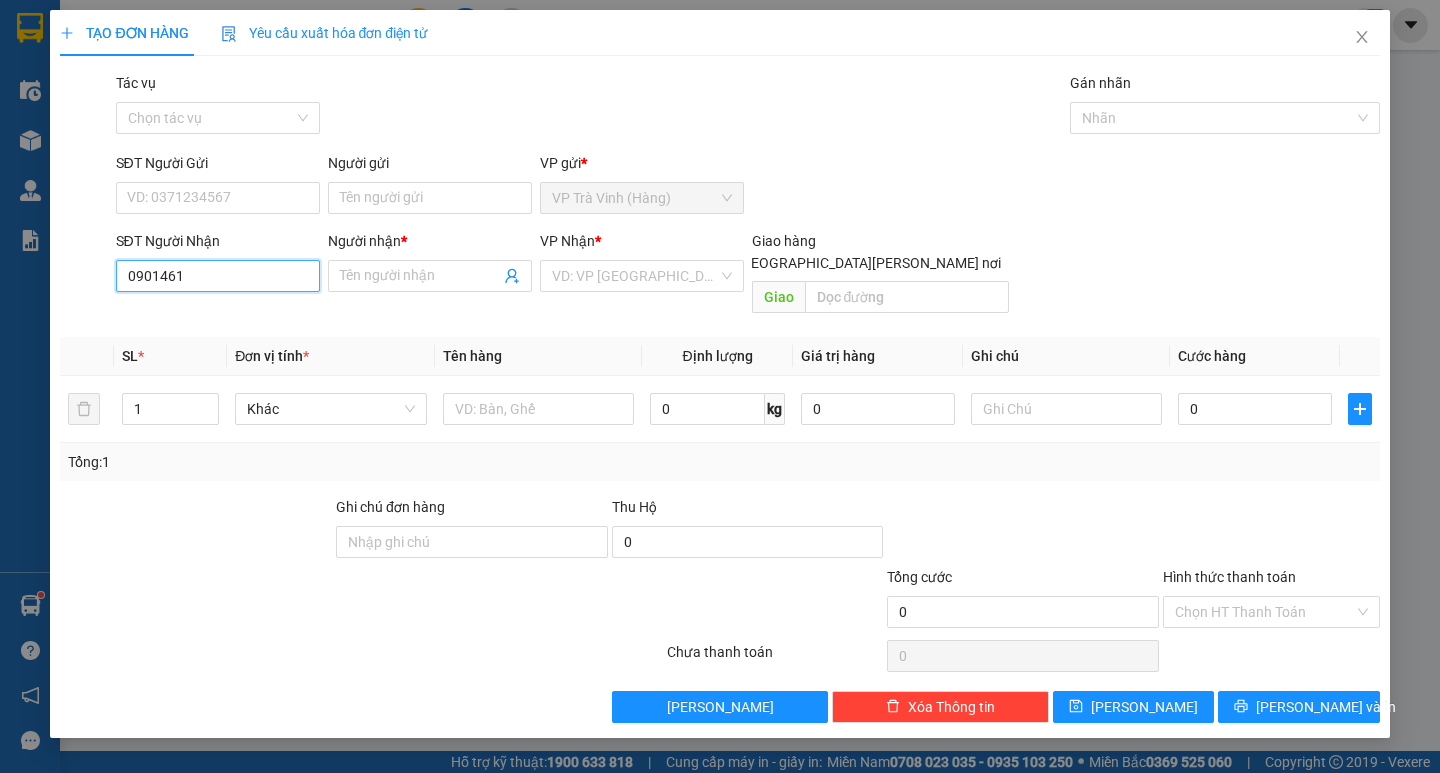 click on "0901461" at bounding box center [218, 276] 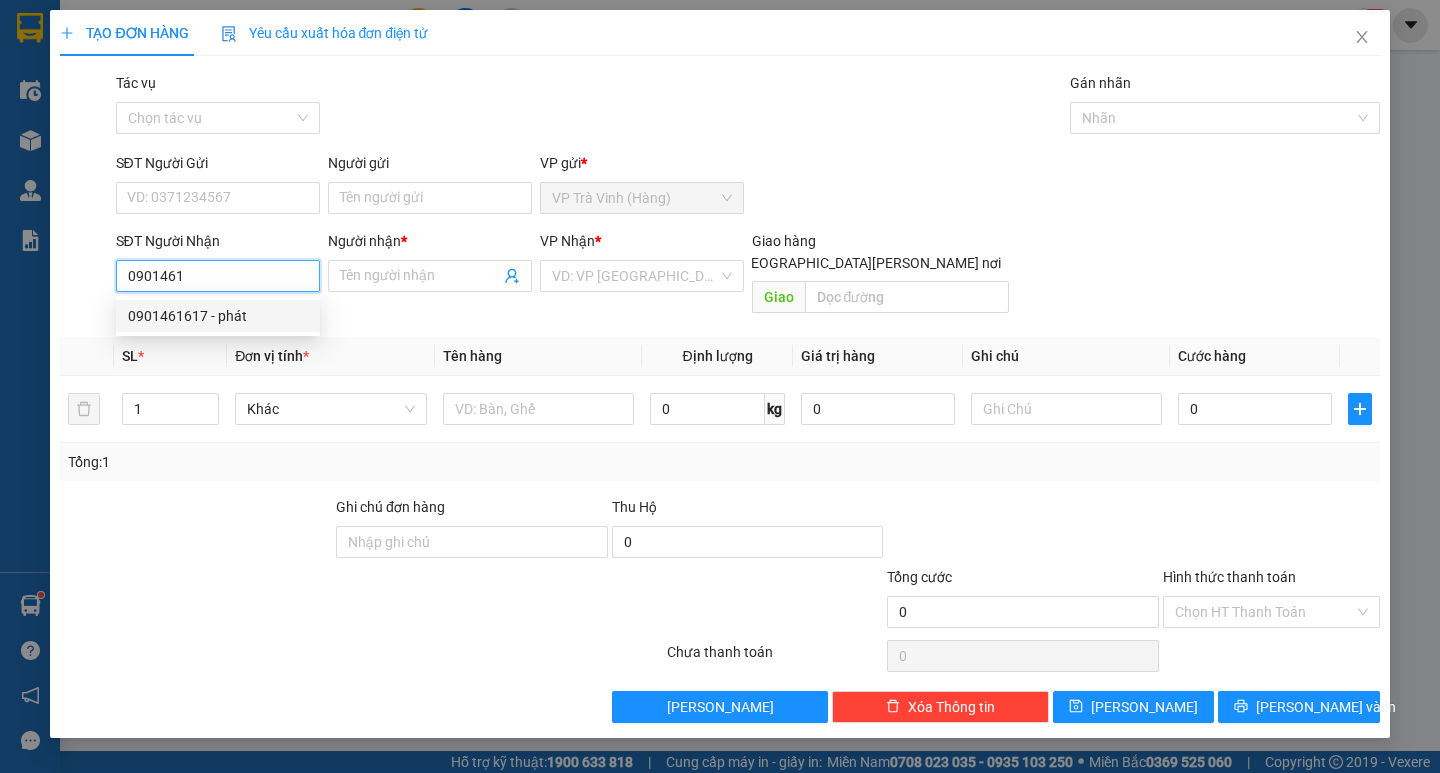 click on "0901461617 - phát" at bounding box center (218, 316) 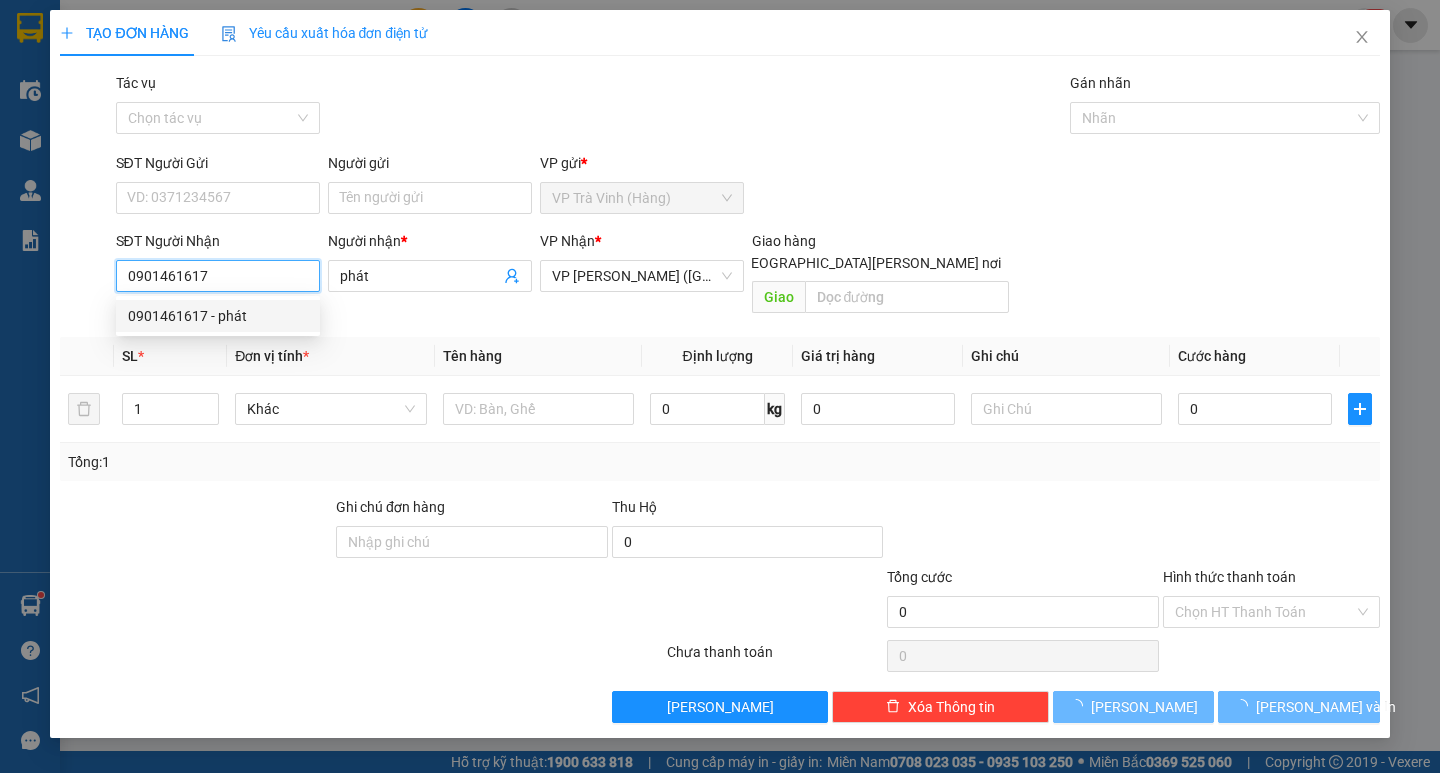 type on "20.000" 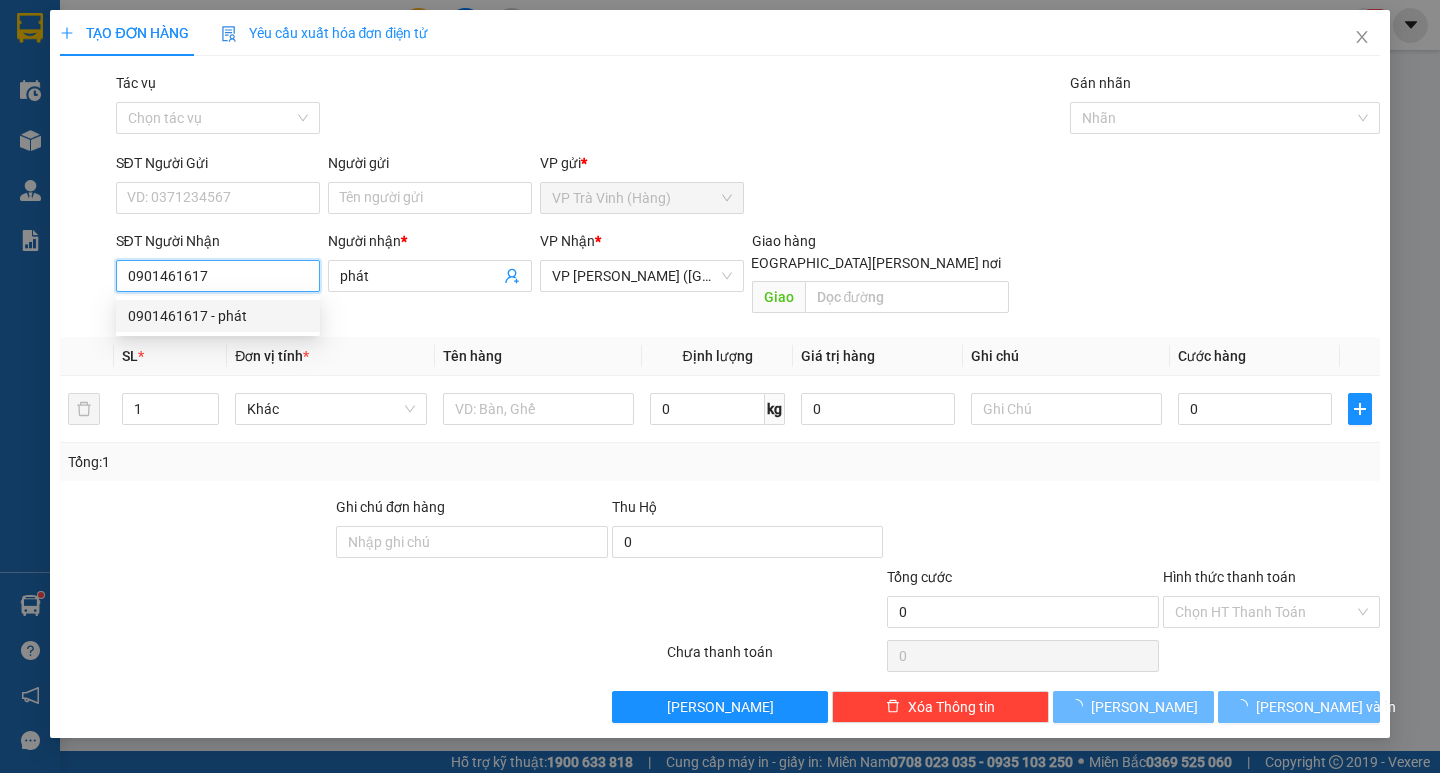 type on "20.000" 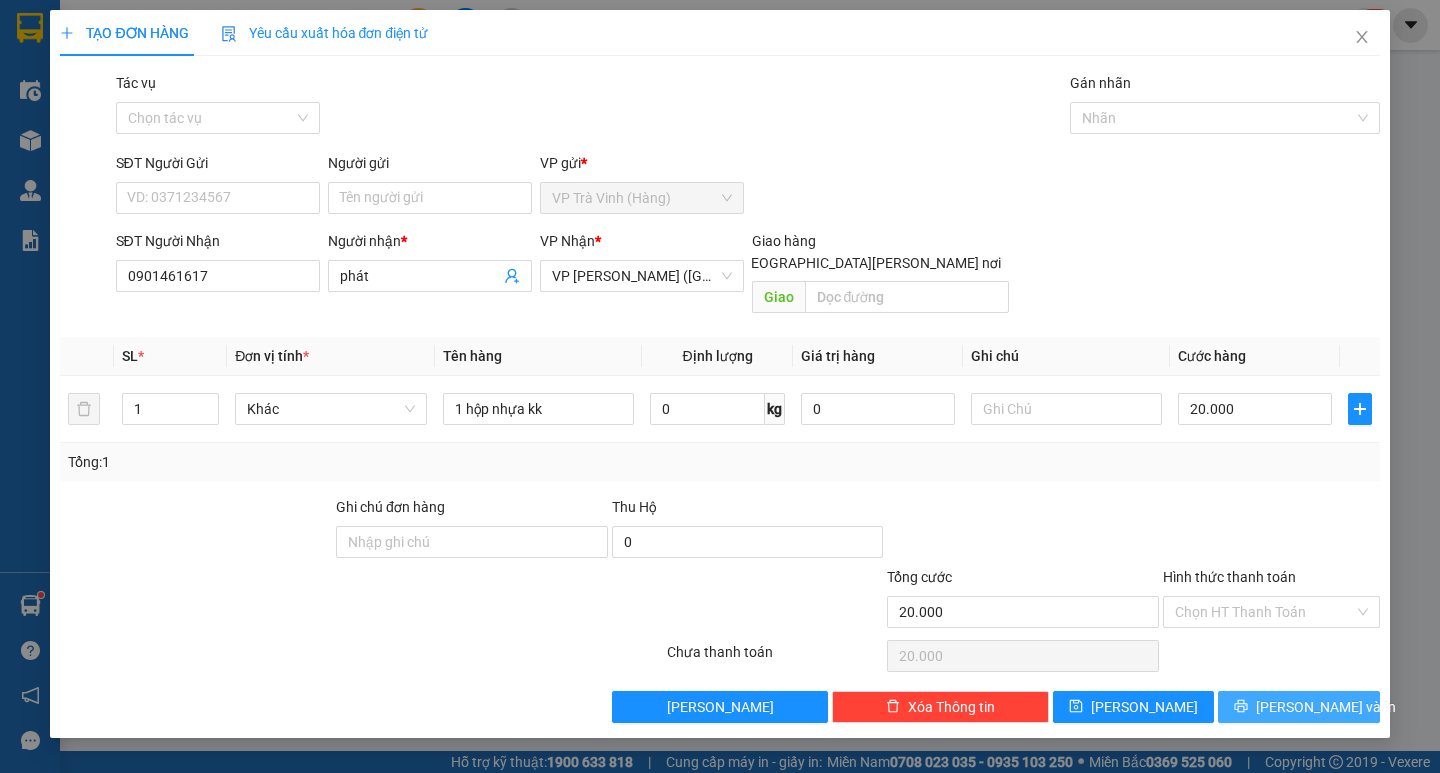 click on "[PERSON_NAME] và In" at bounding box center [1326, 707] 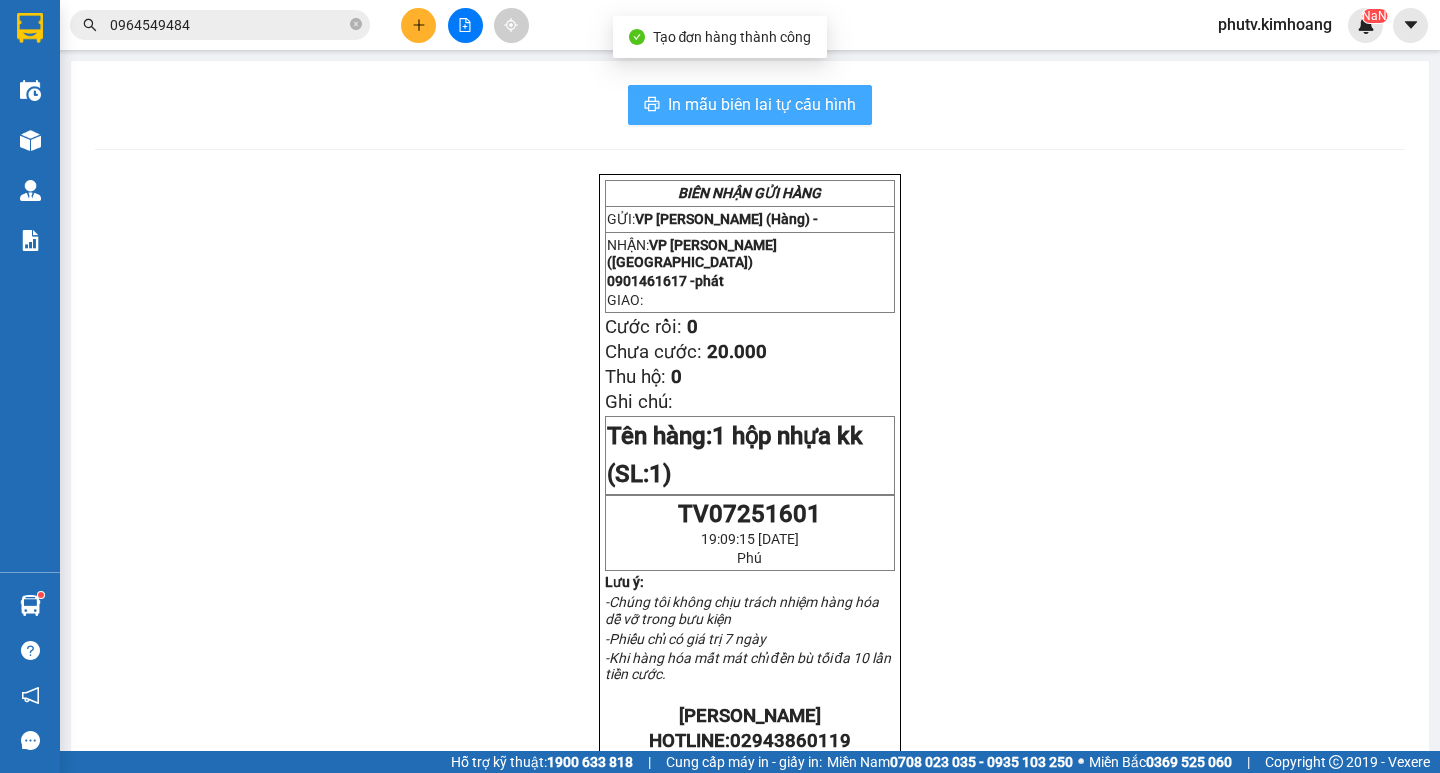 click on "In mẫu biên lai tự cấu hình" at bounding box center (762, 104) 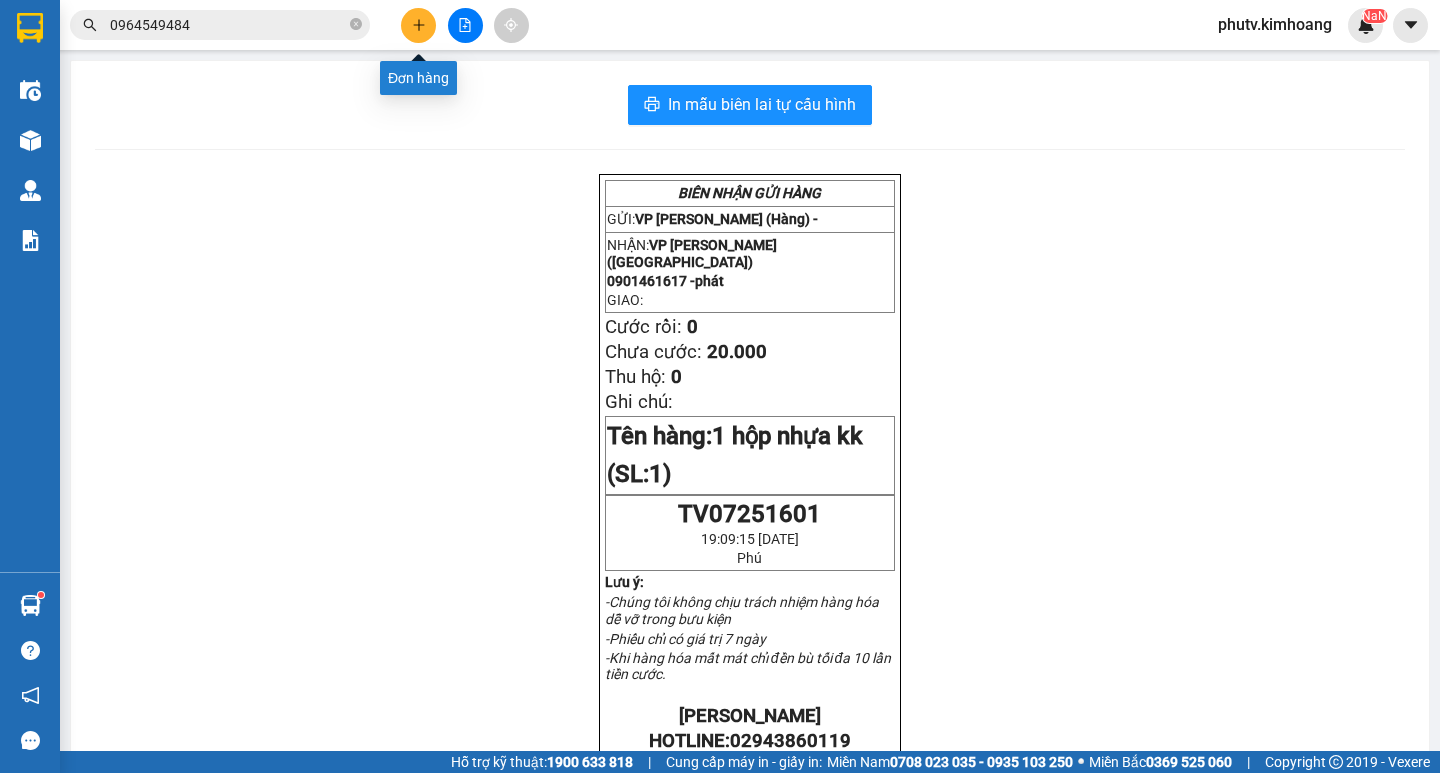 click at bounding box center [418, 25] 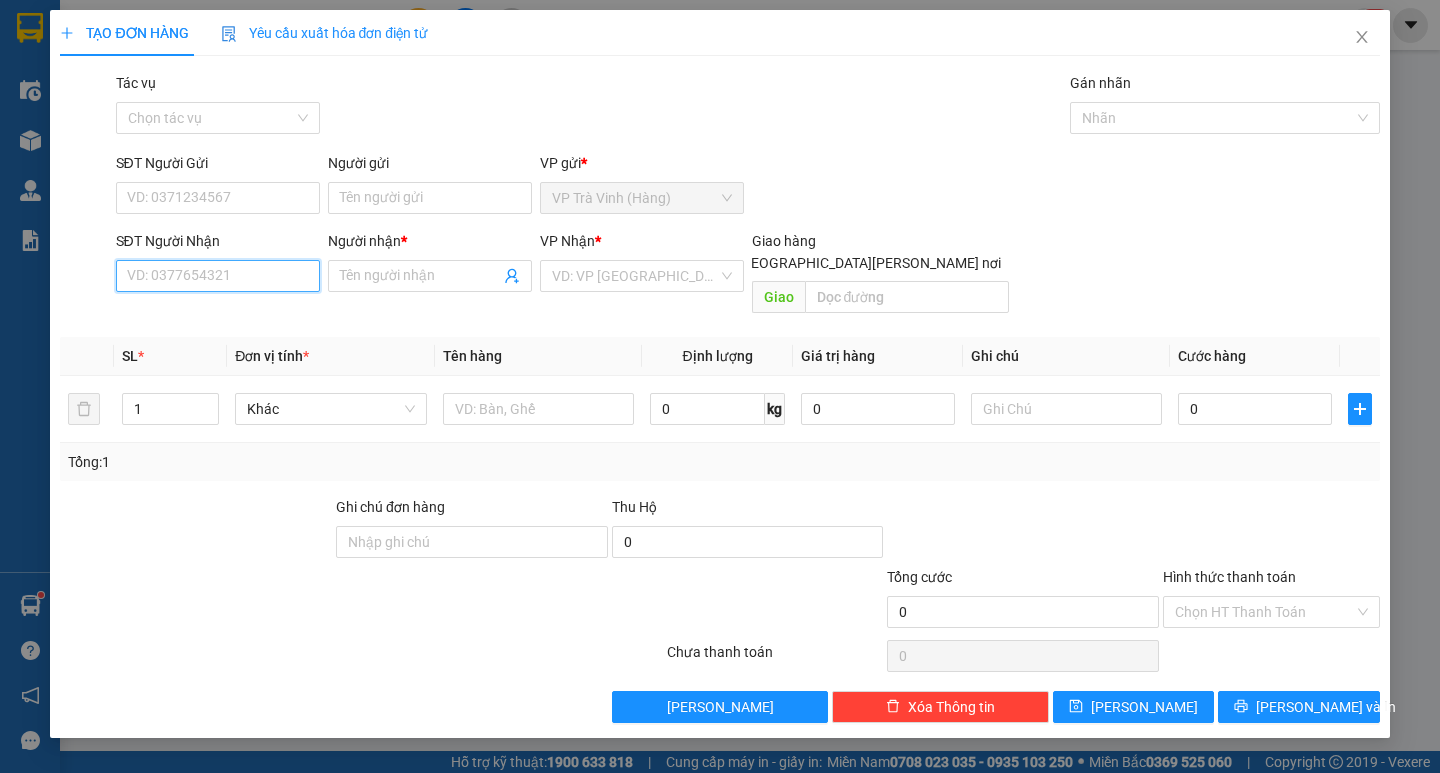 click on "SĐT Người Nhận" at bounding box center [218, 276] 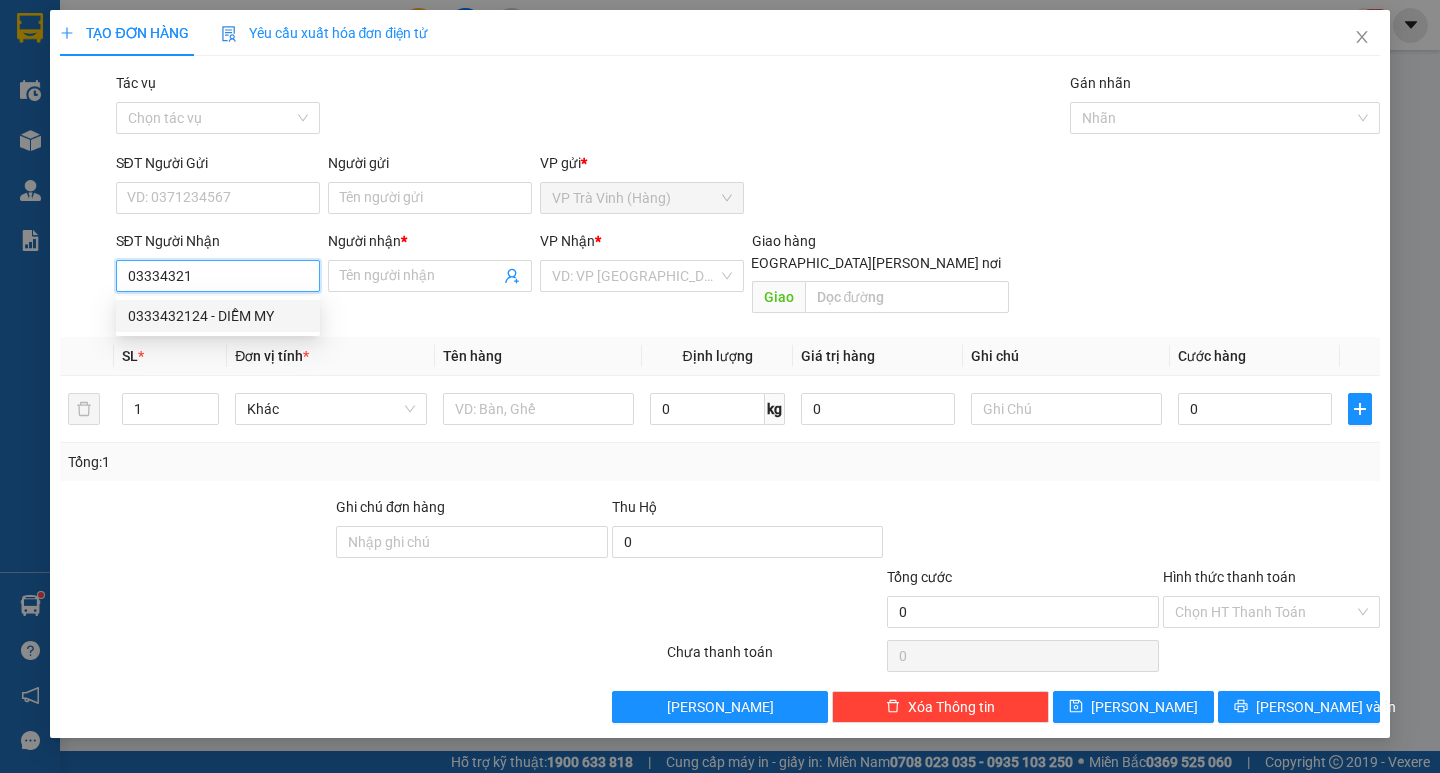 click on "0333432124 - DIỄM MY" at bounding box center [218, 316] 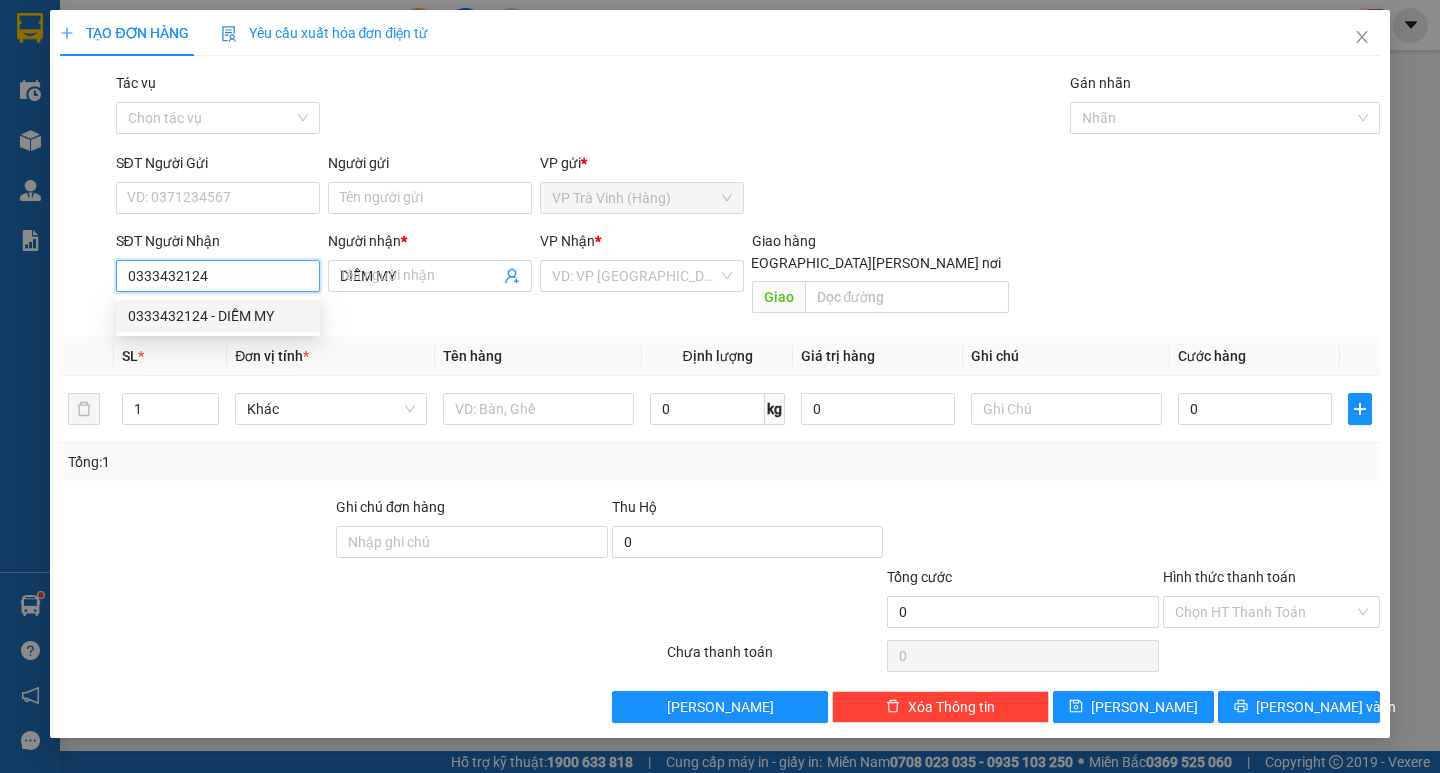 type on "30.000" 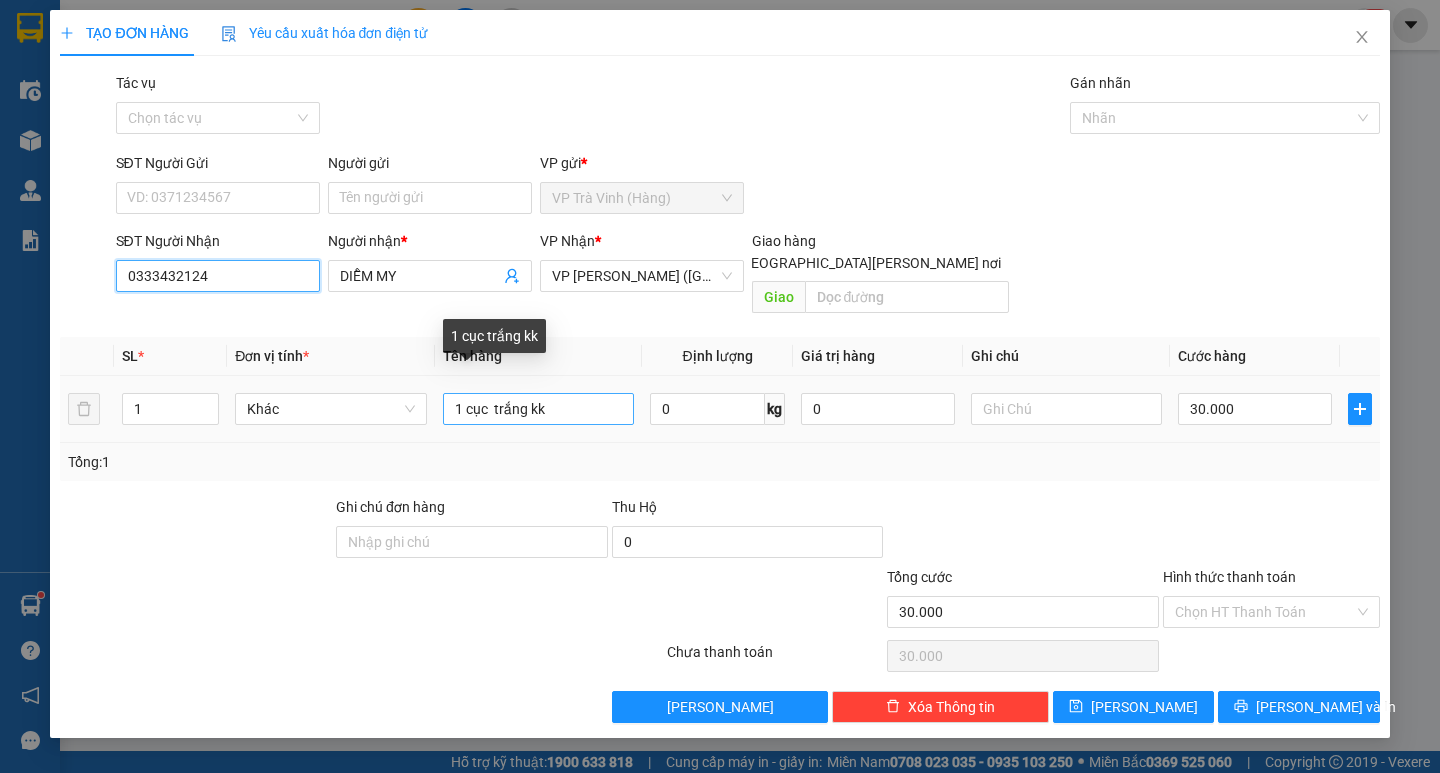 type on "0333432124" 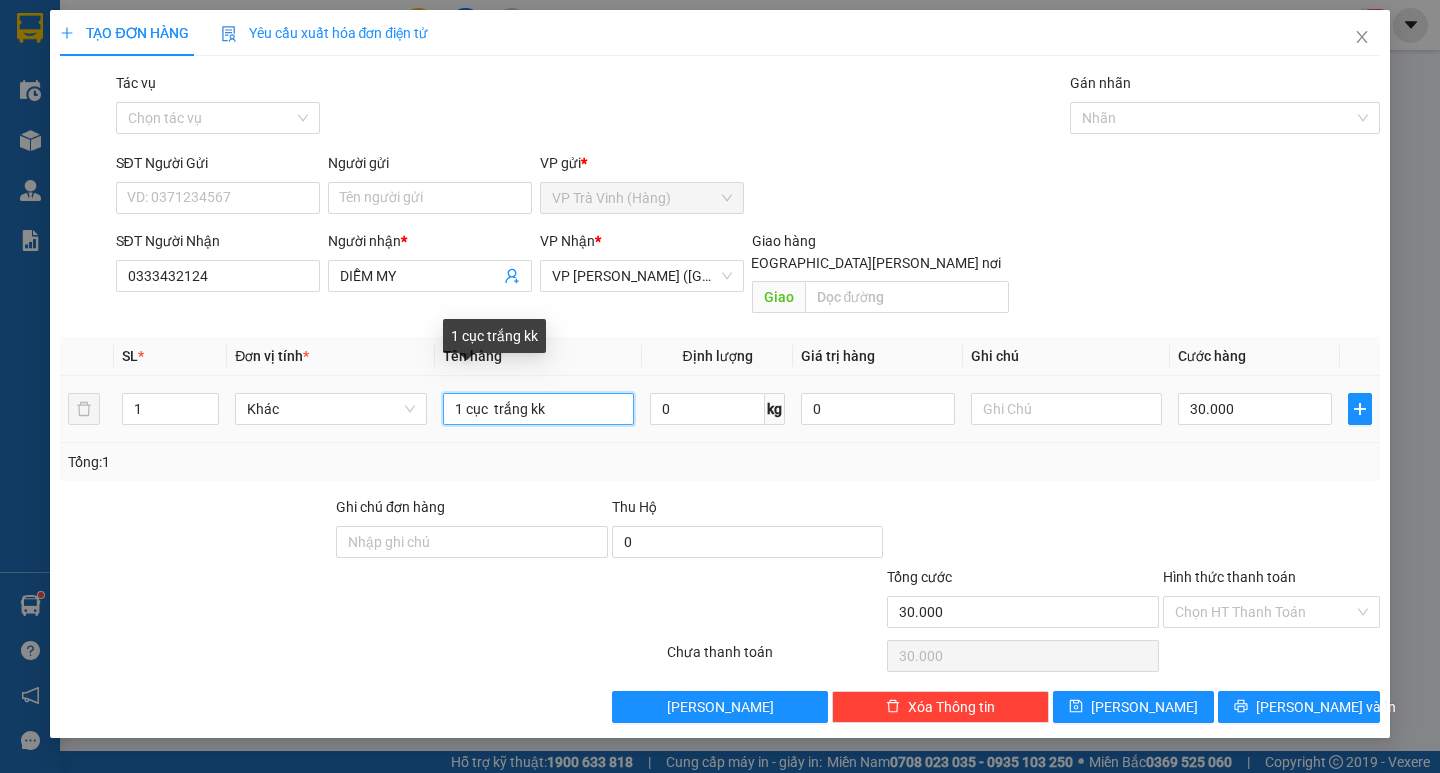 click on "1 cục  trắng kk" at bounding box center (538, 409) 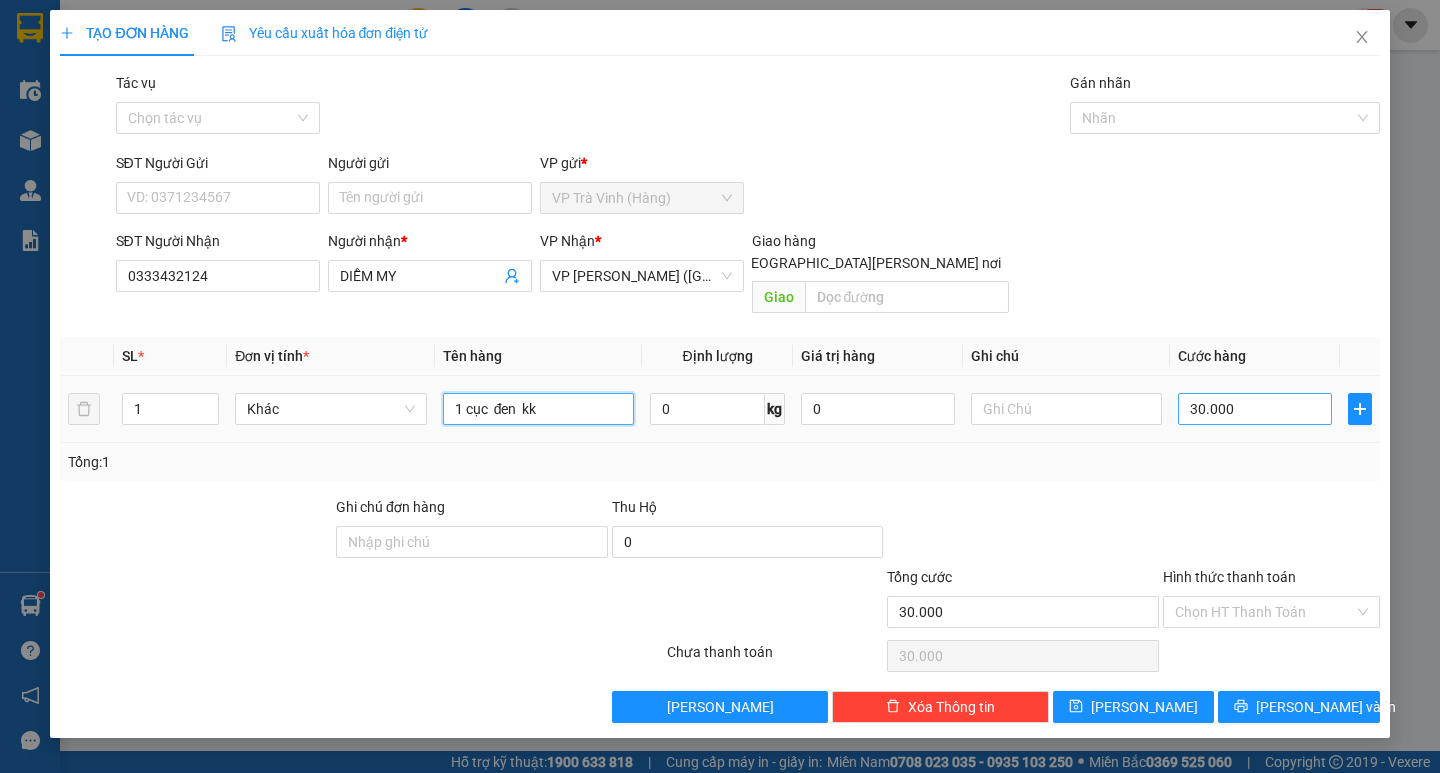 type on "1 cục  đen  kk" 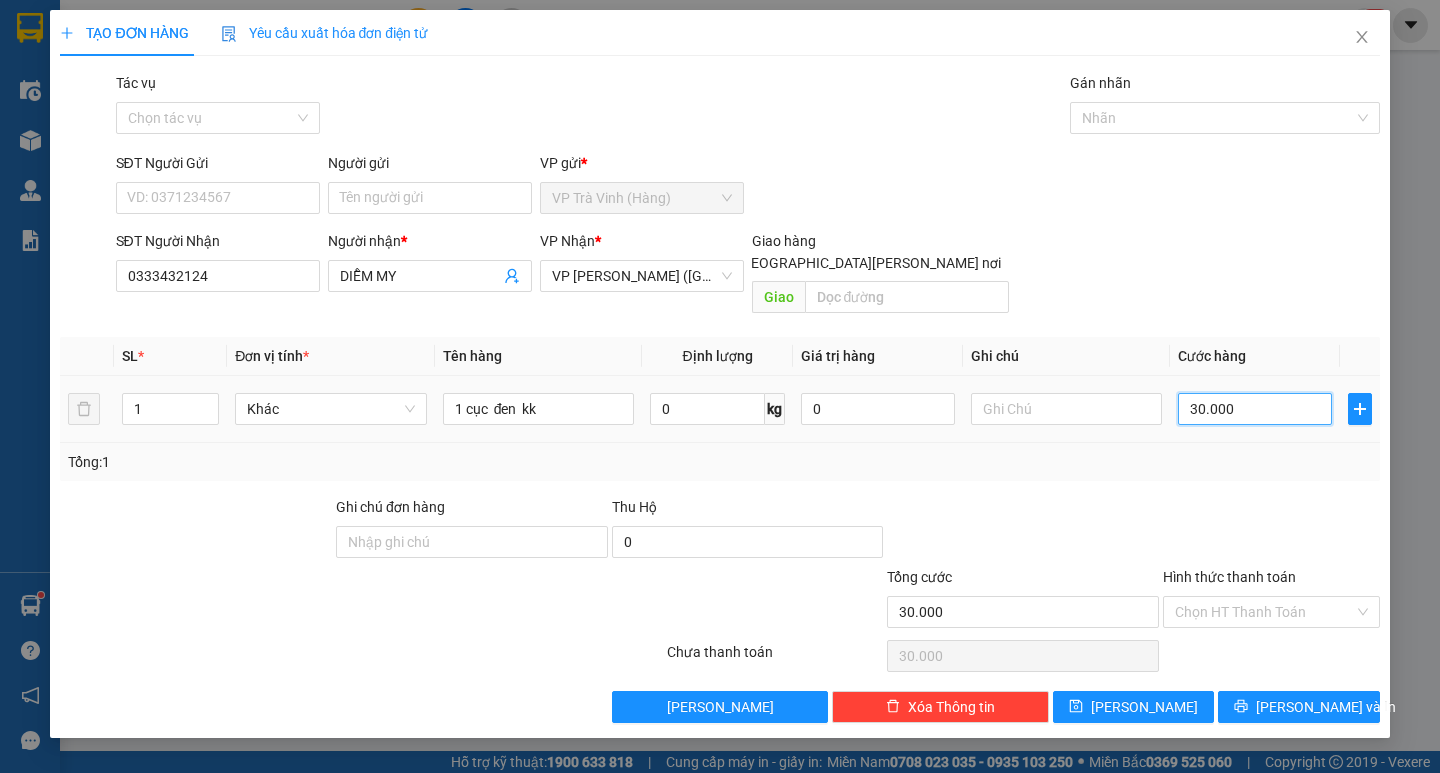 click on "30.000" at bounding box center (1255, 409) 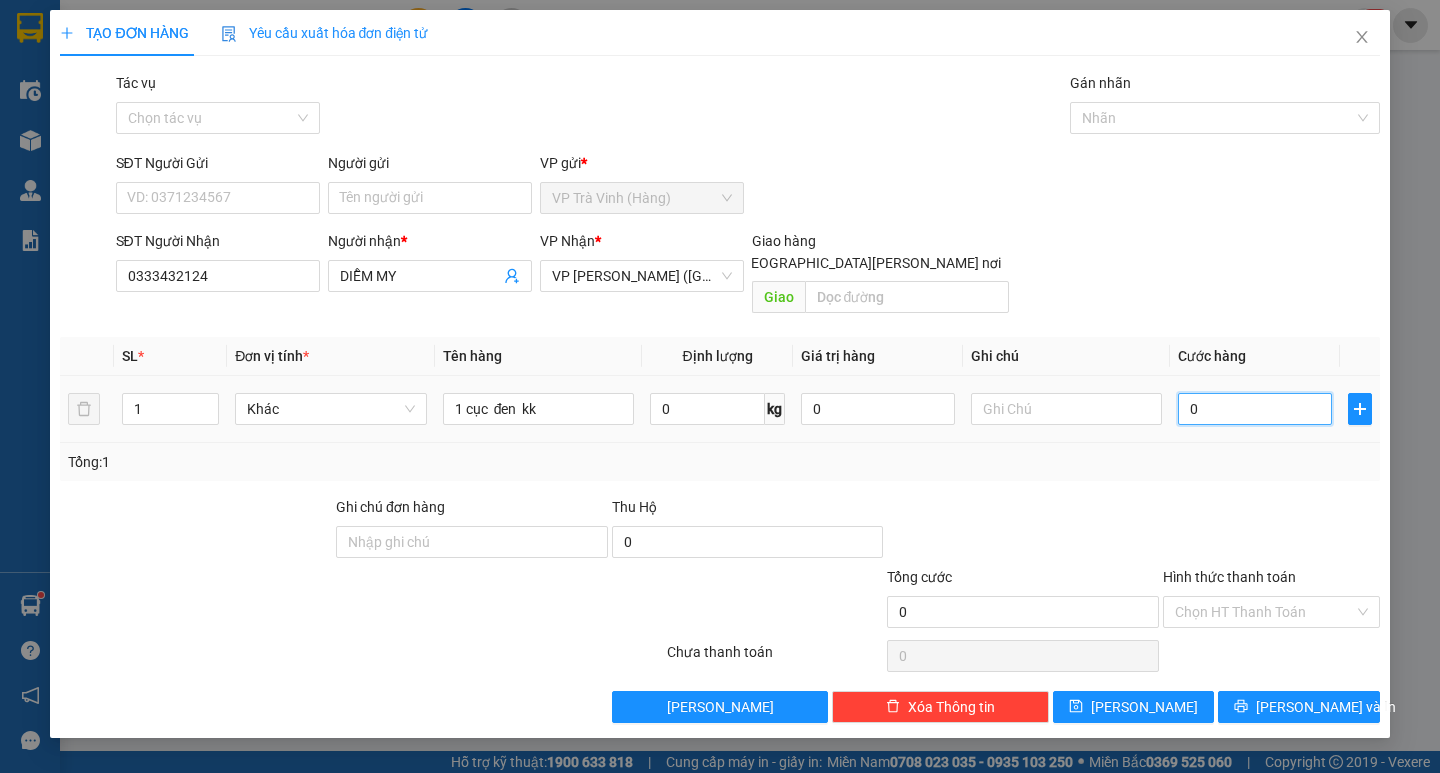 type on "0" 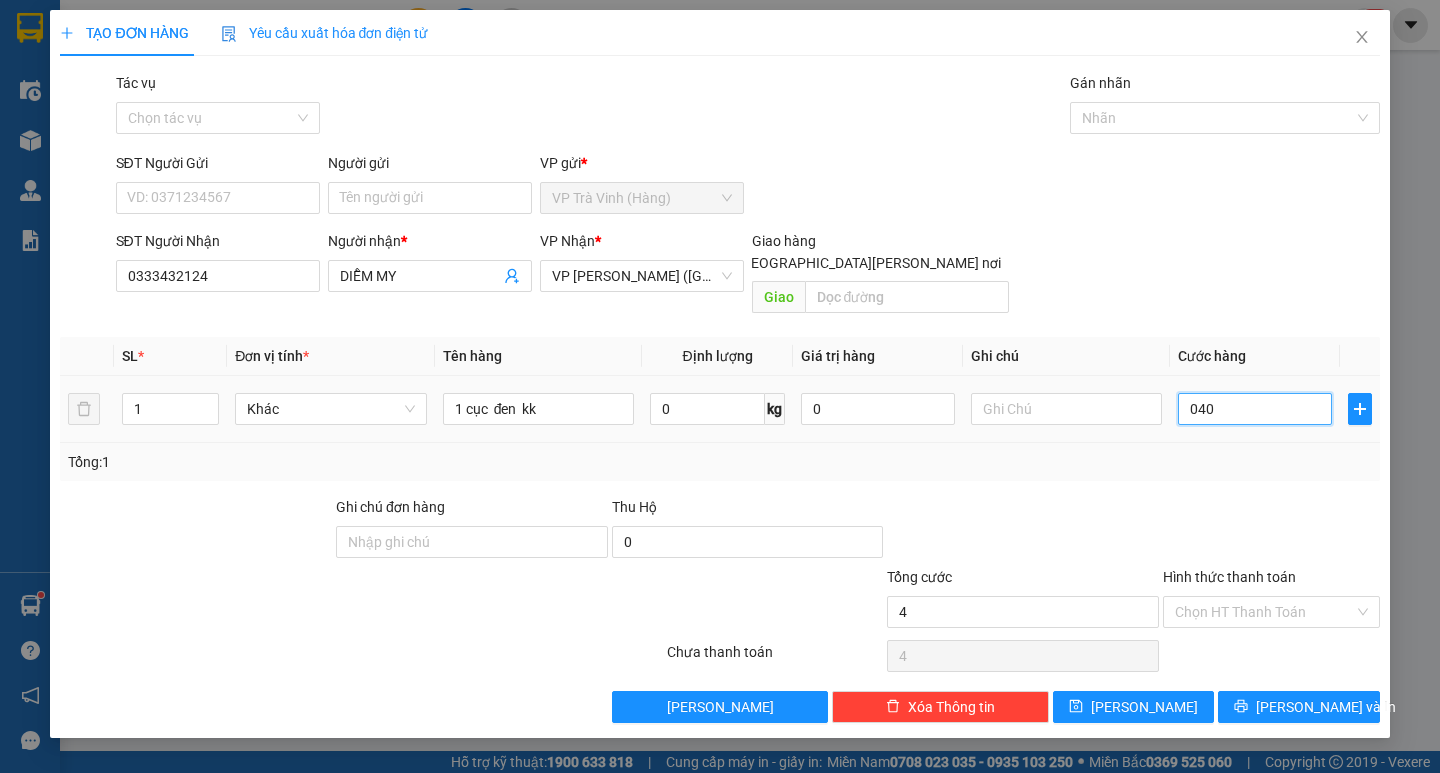 type on "0.400" 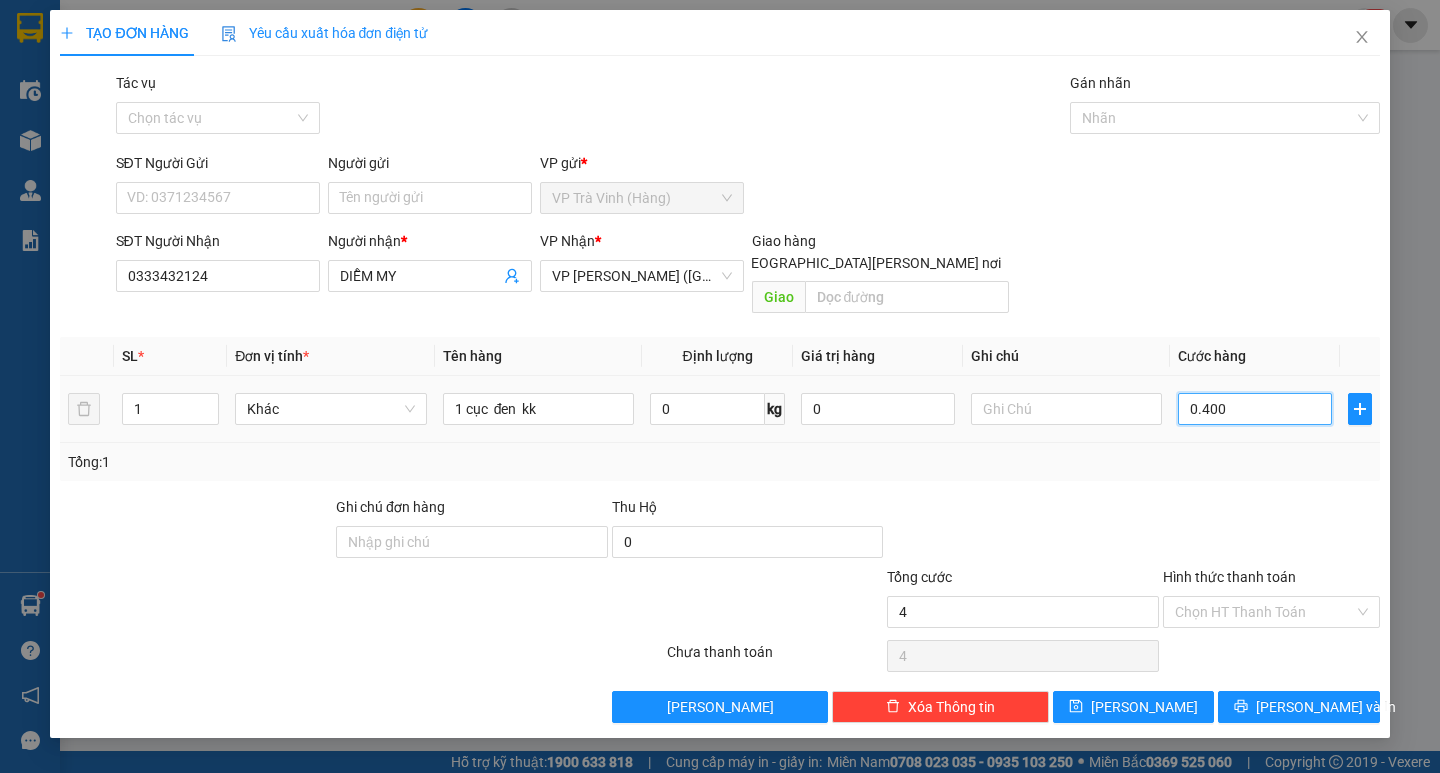 type on "400" 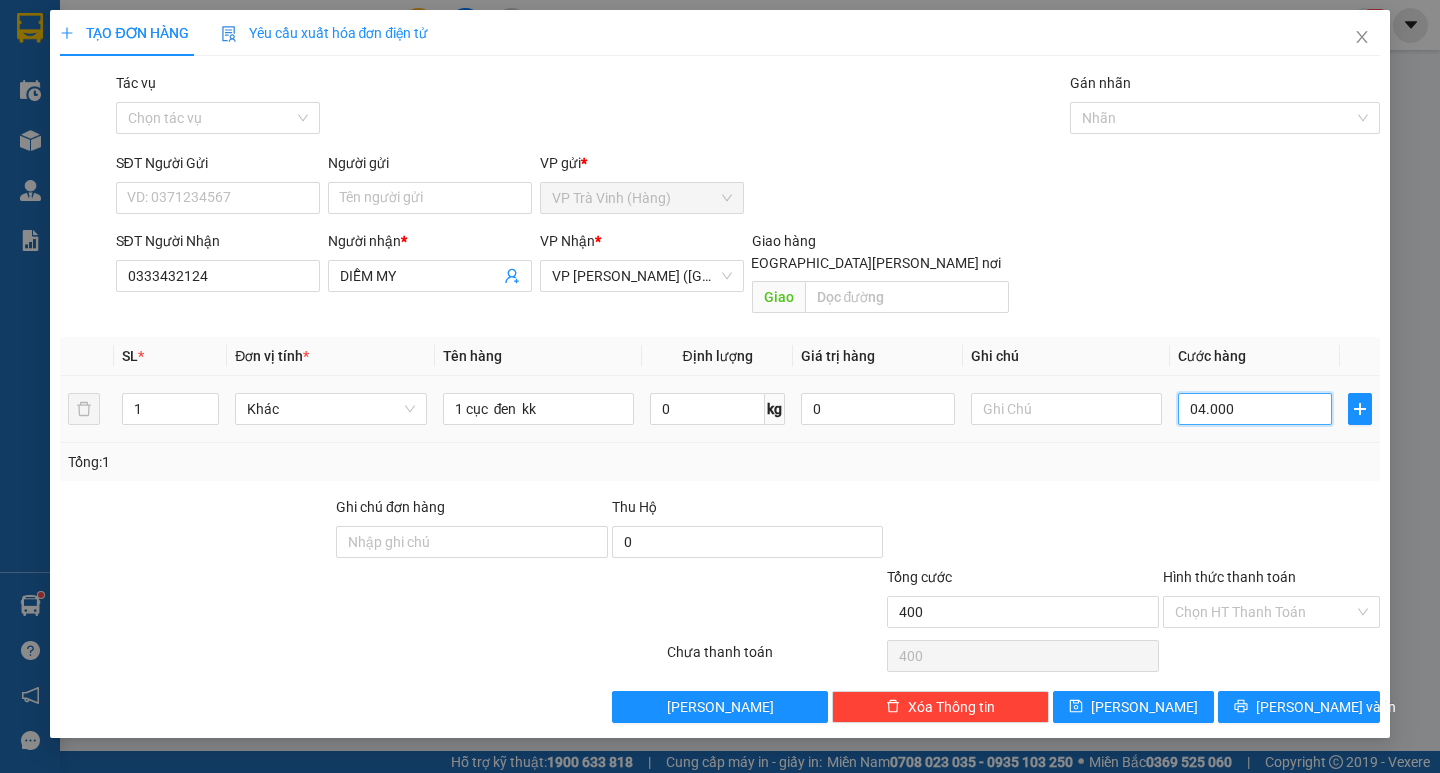 type on "040.000" 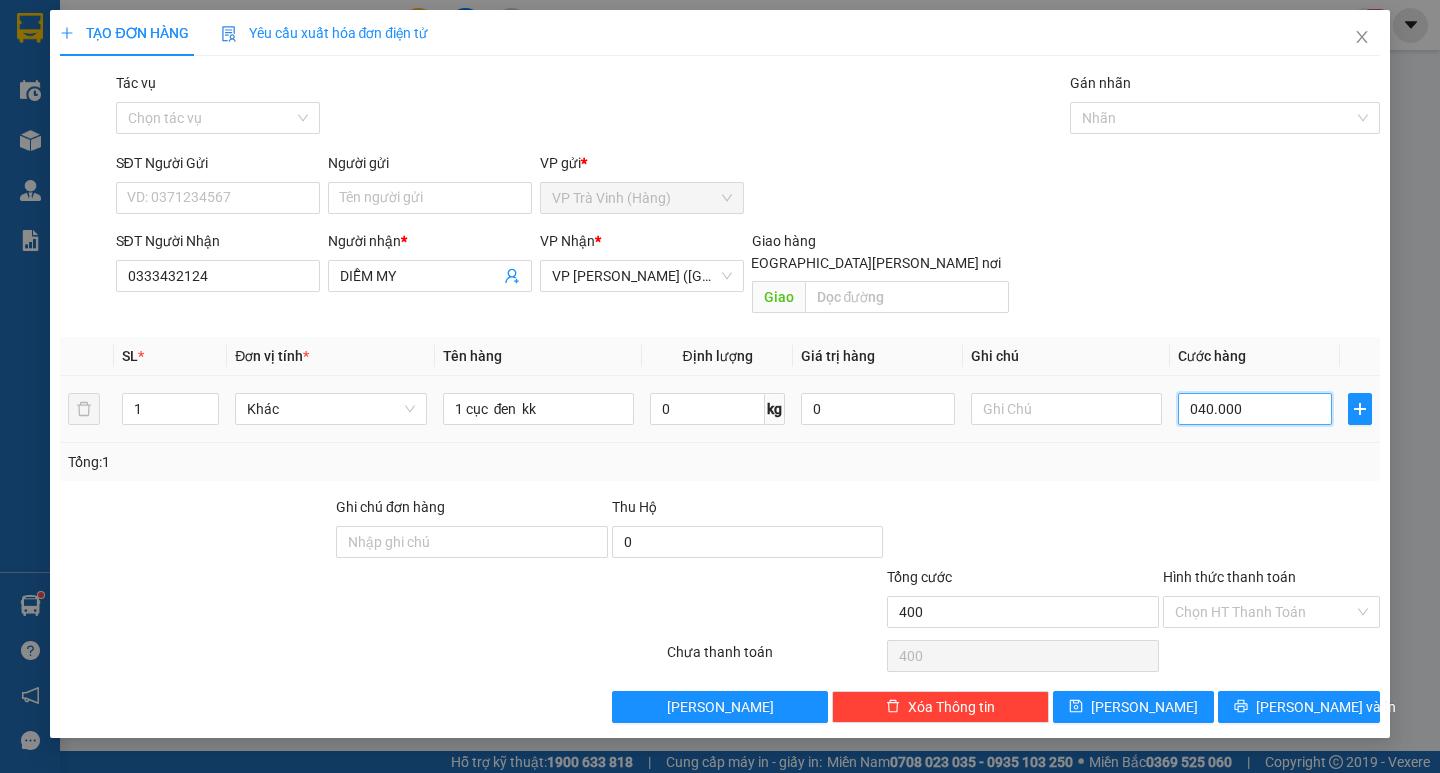 type on "40.000" 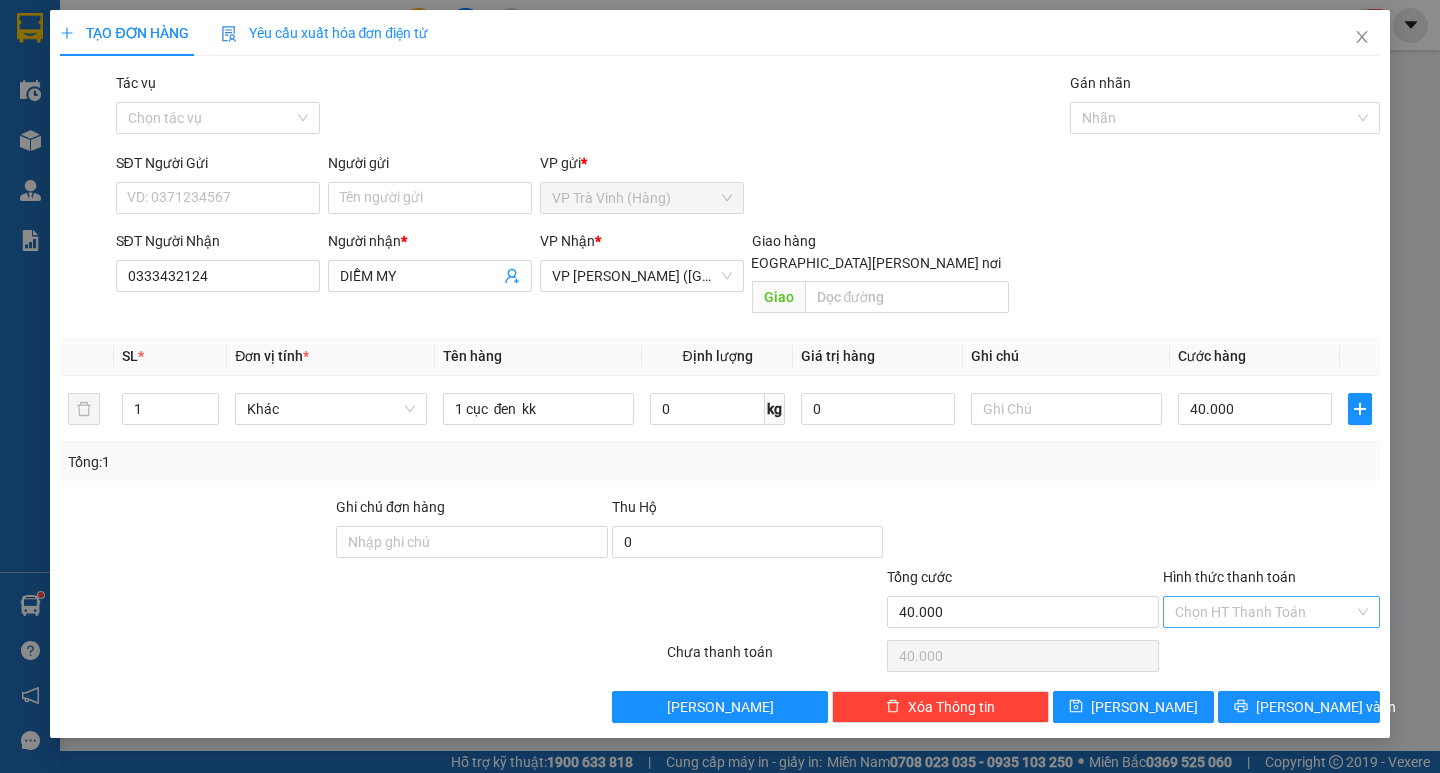 click on "Hình thức thanh toán" at bounding box center (1264, 612) 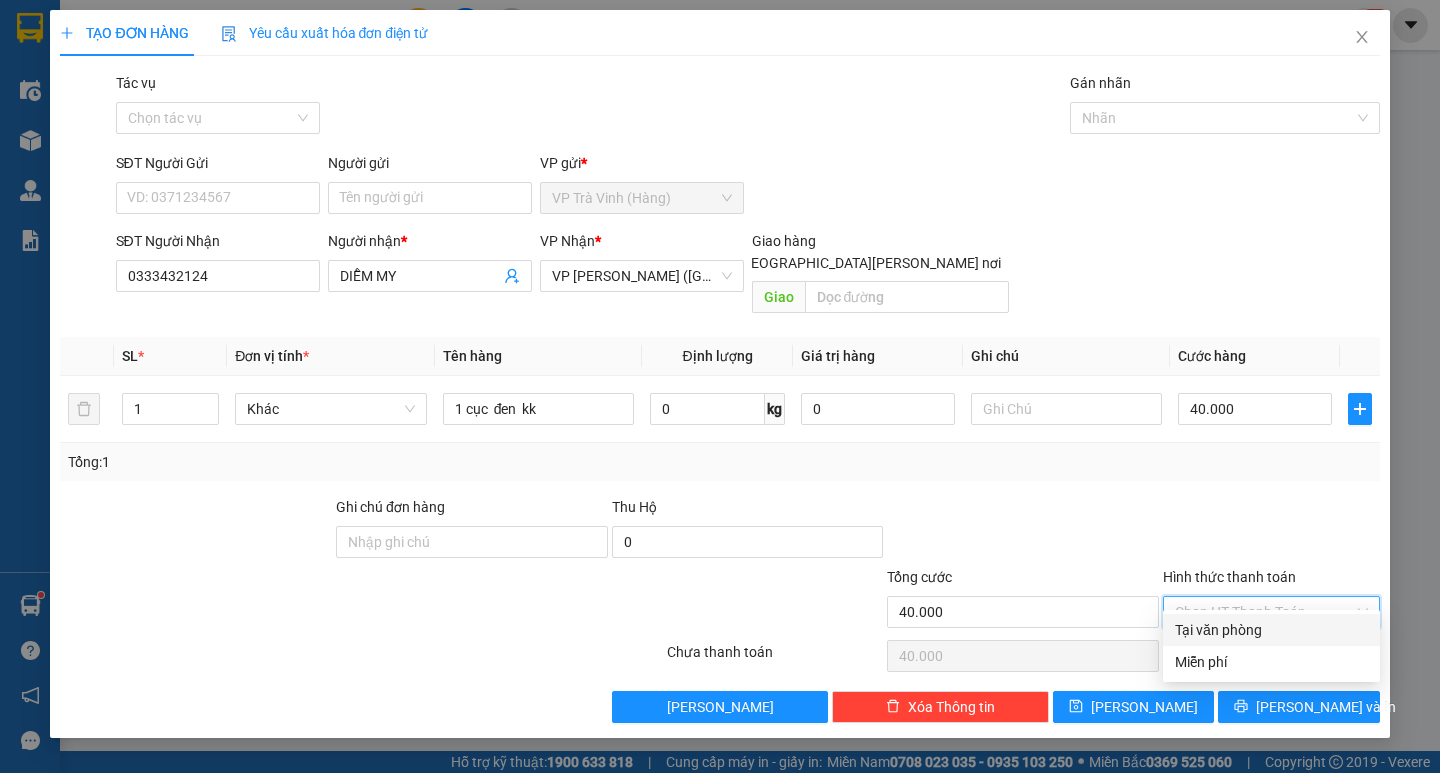 click on "Tại văn phòng" at bounding box center [1271, 630] 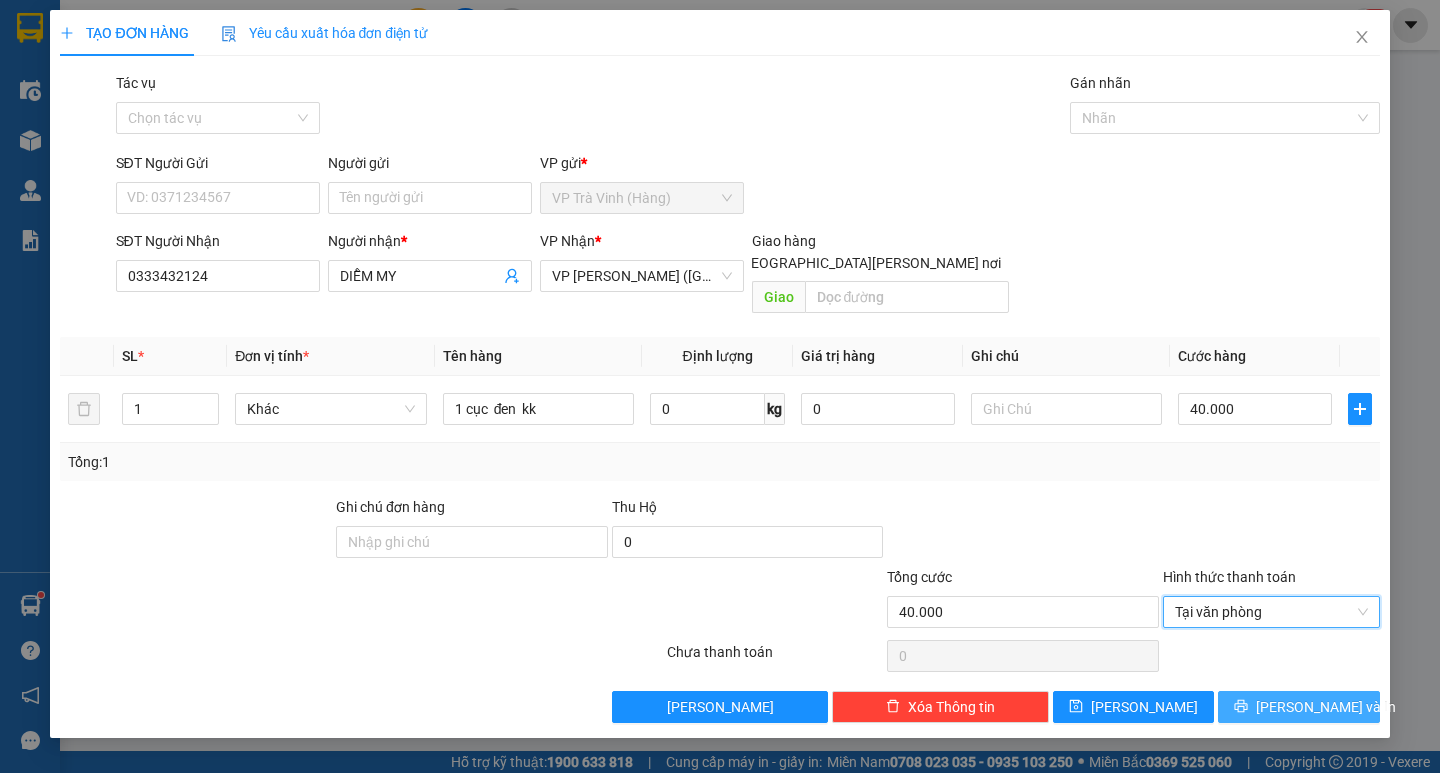 click on "[PERSON_NAME] và In" at bounding box center (1326, 707) 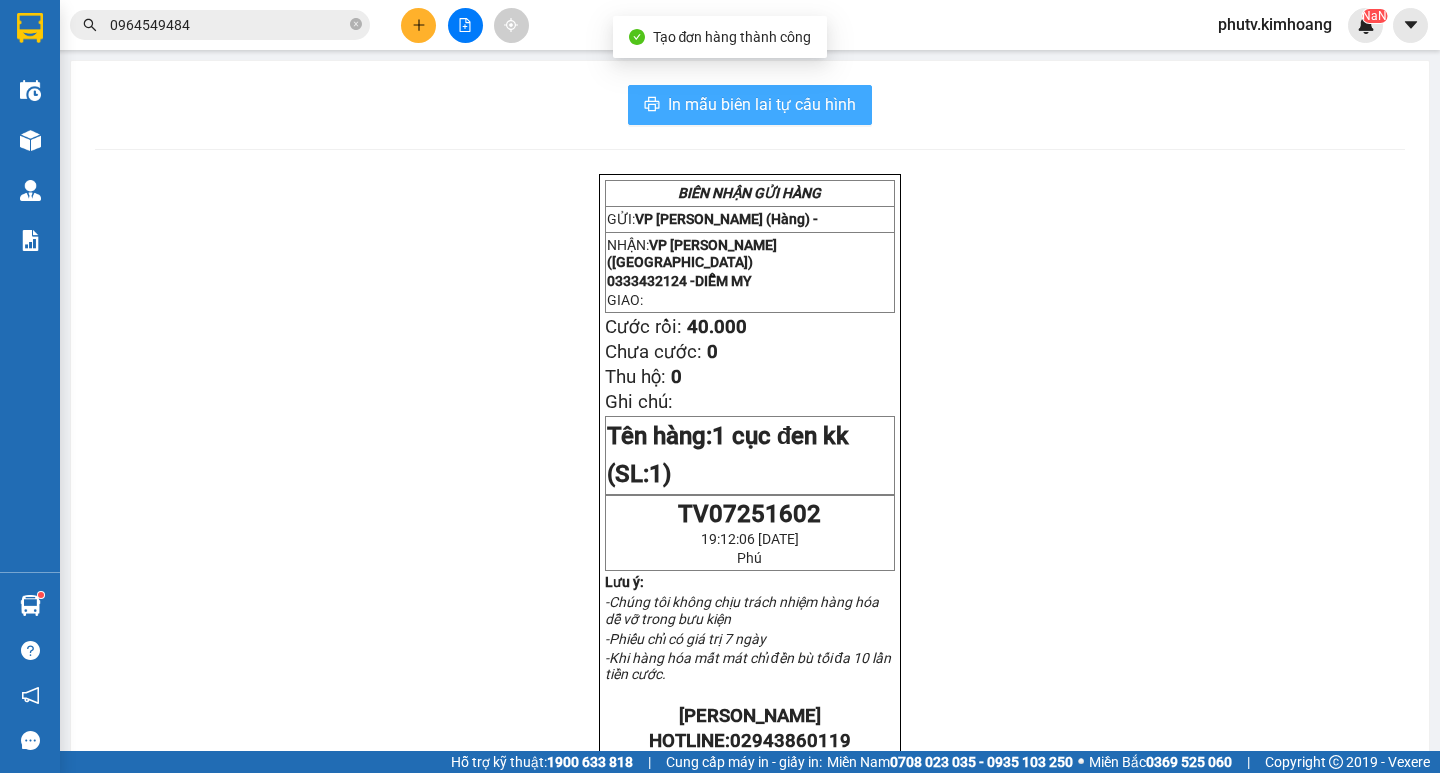 click on "In mẫu biên lai tự cấu hình" at bounding box center (750, 105) 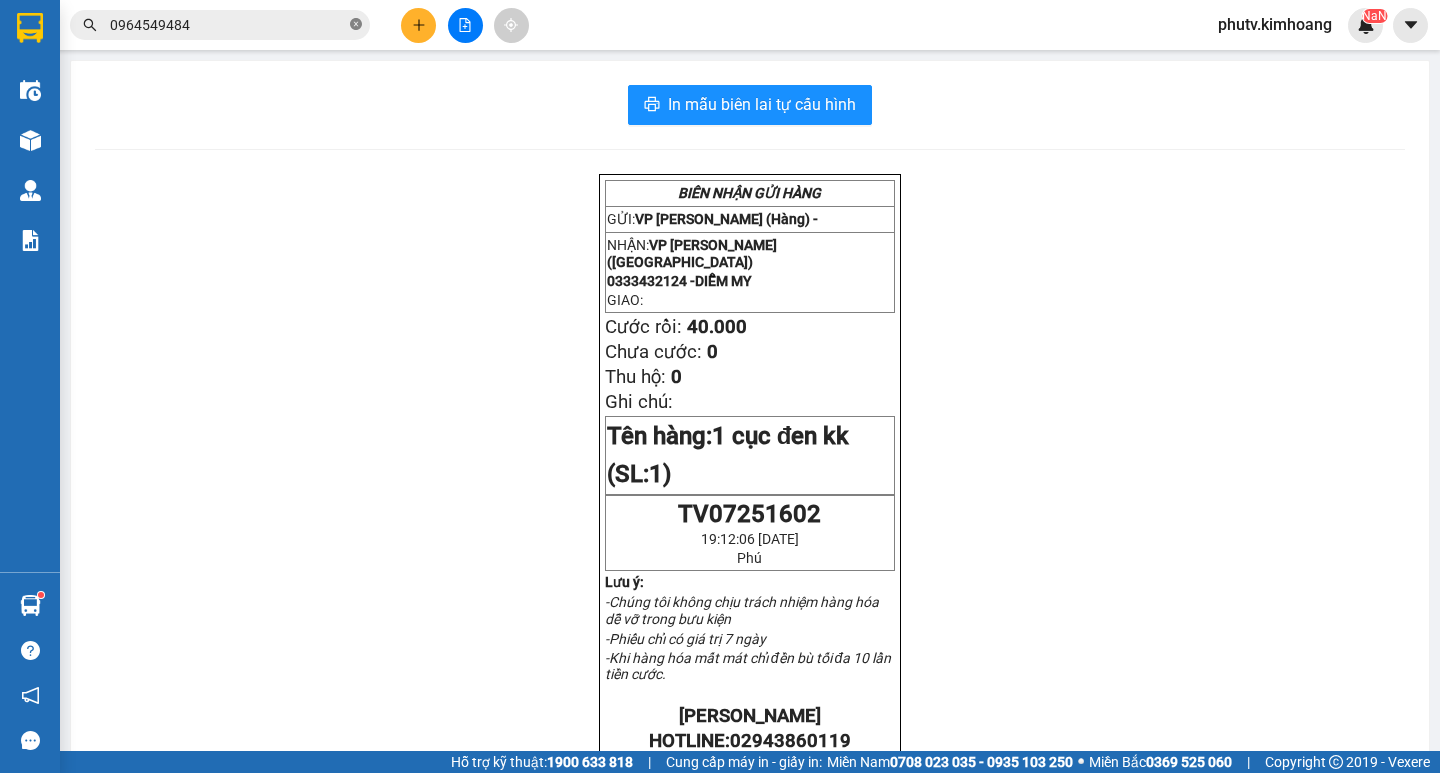click 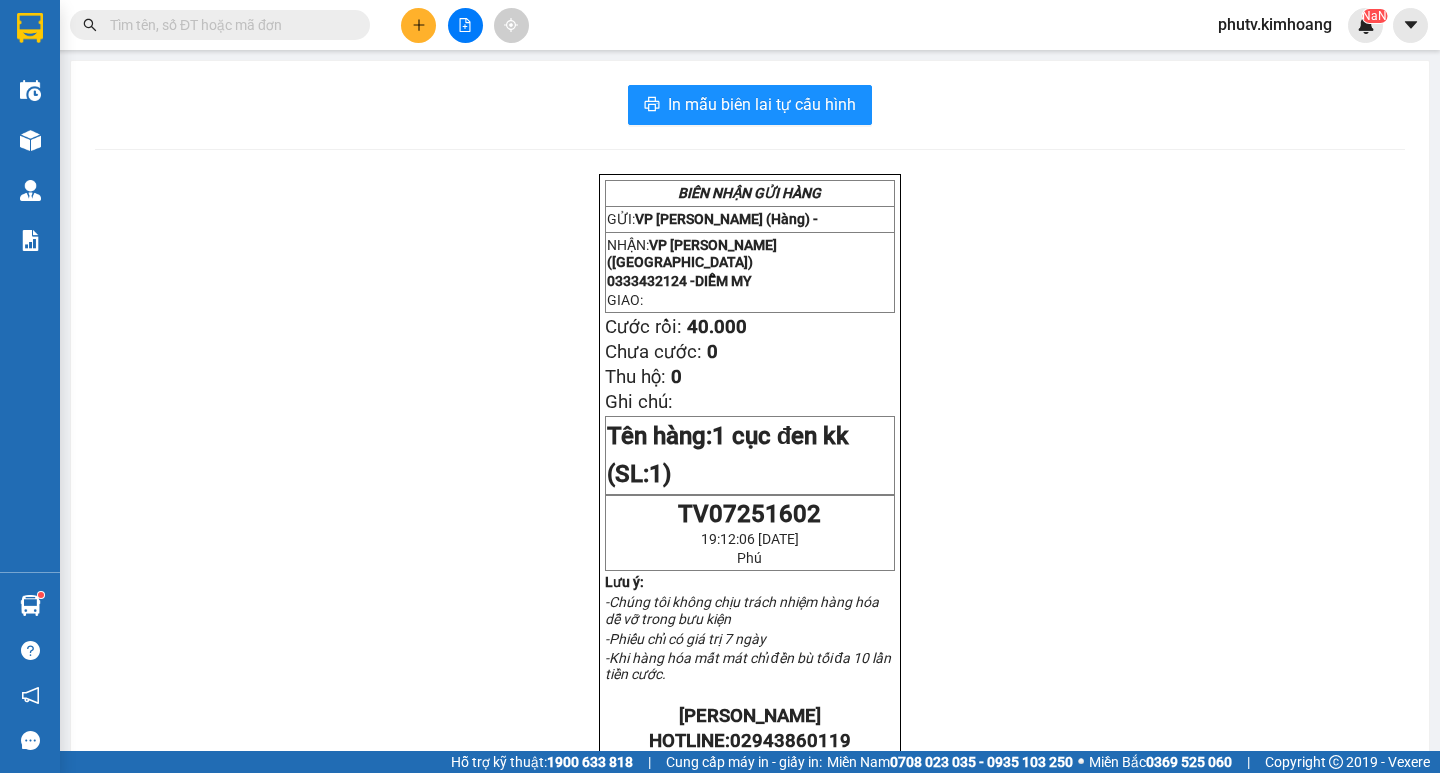 click at bounding box center [228, 25] 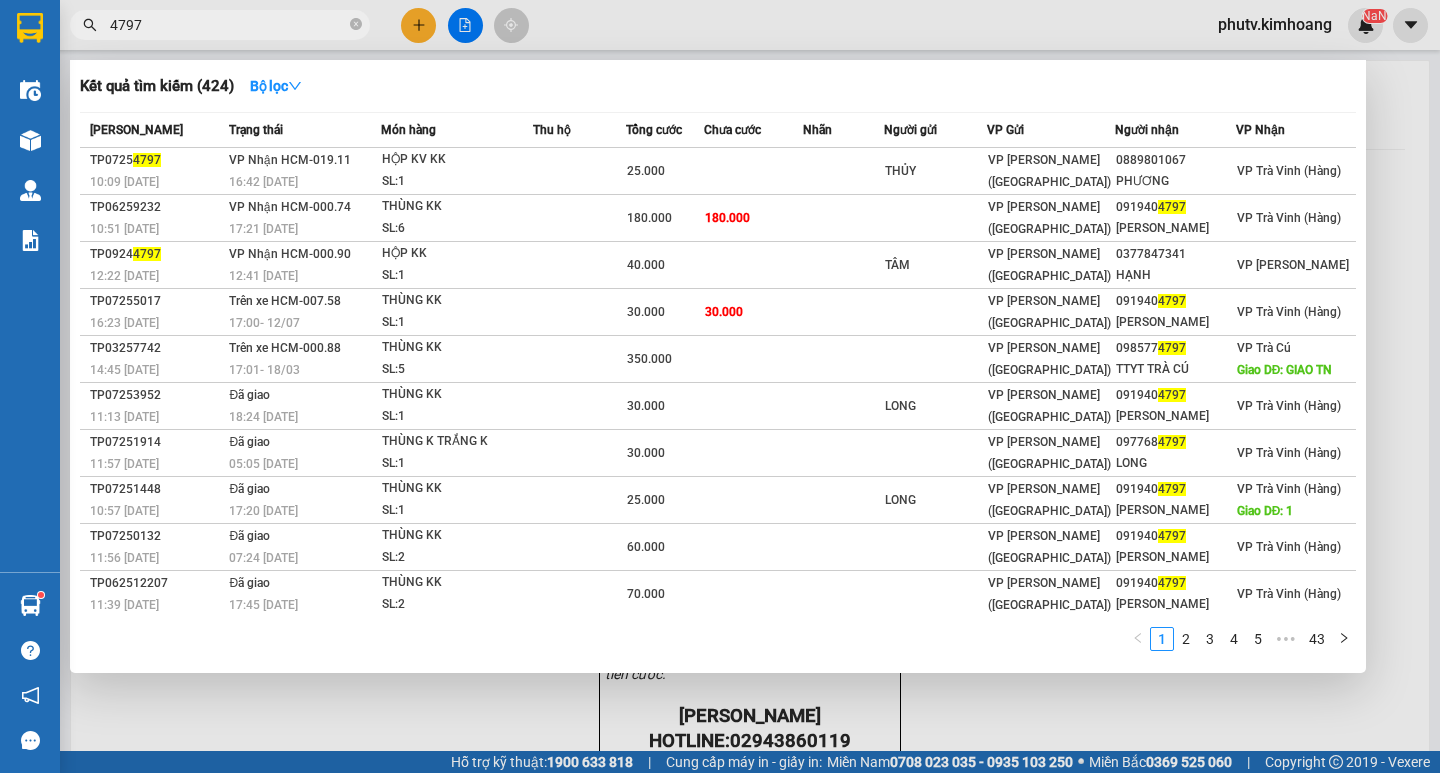 type on "4797" 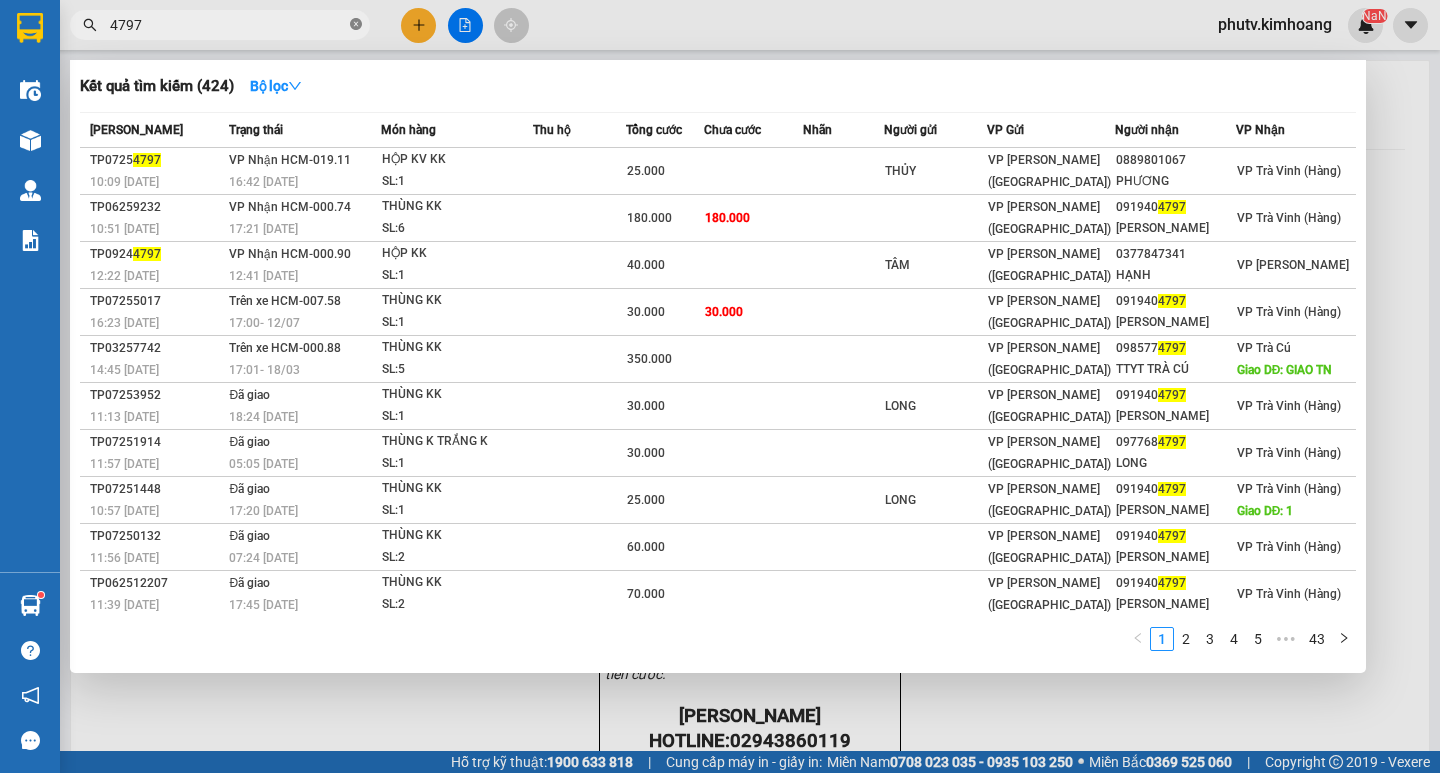click 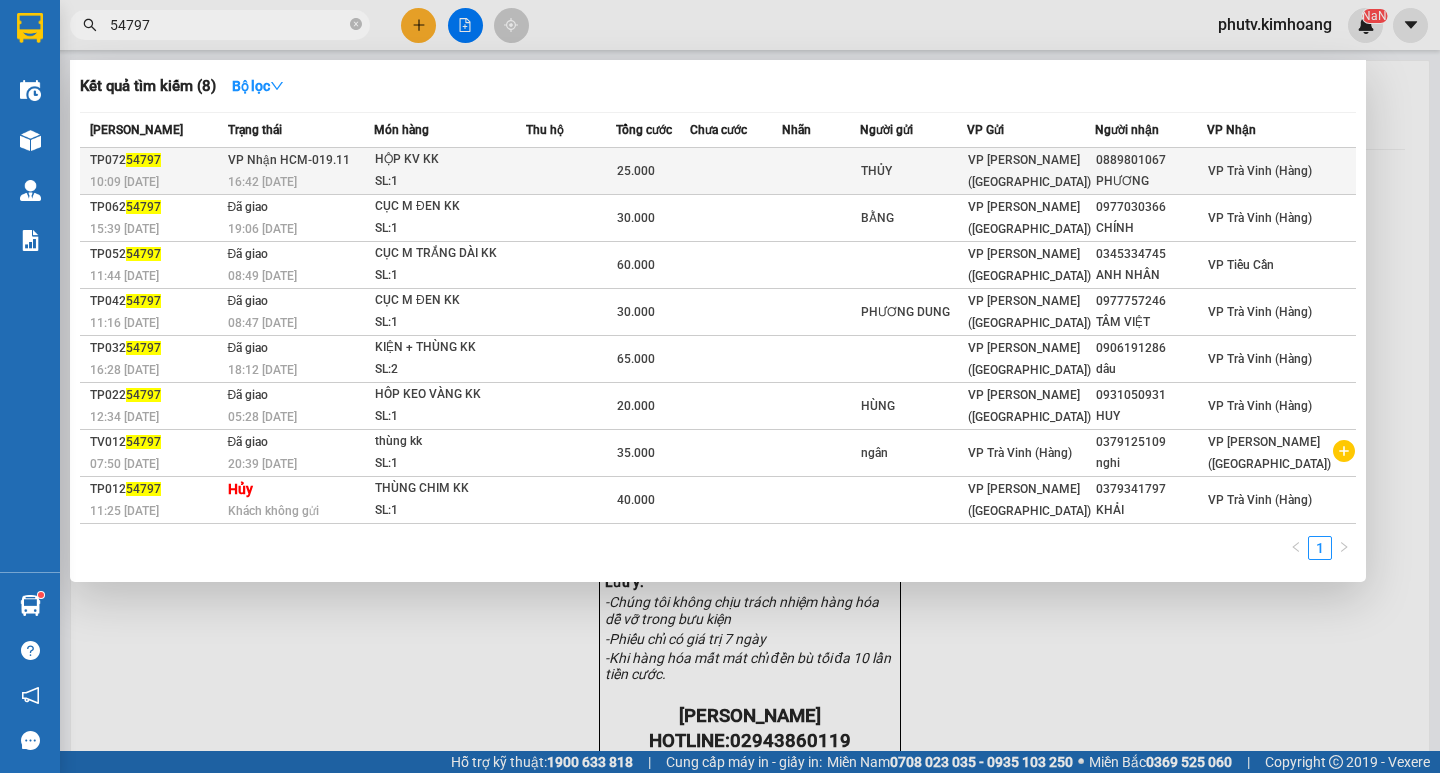 type on "54797" 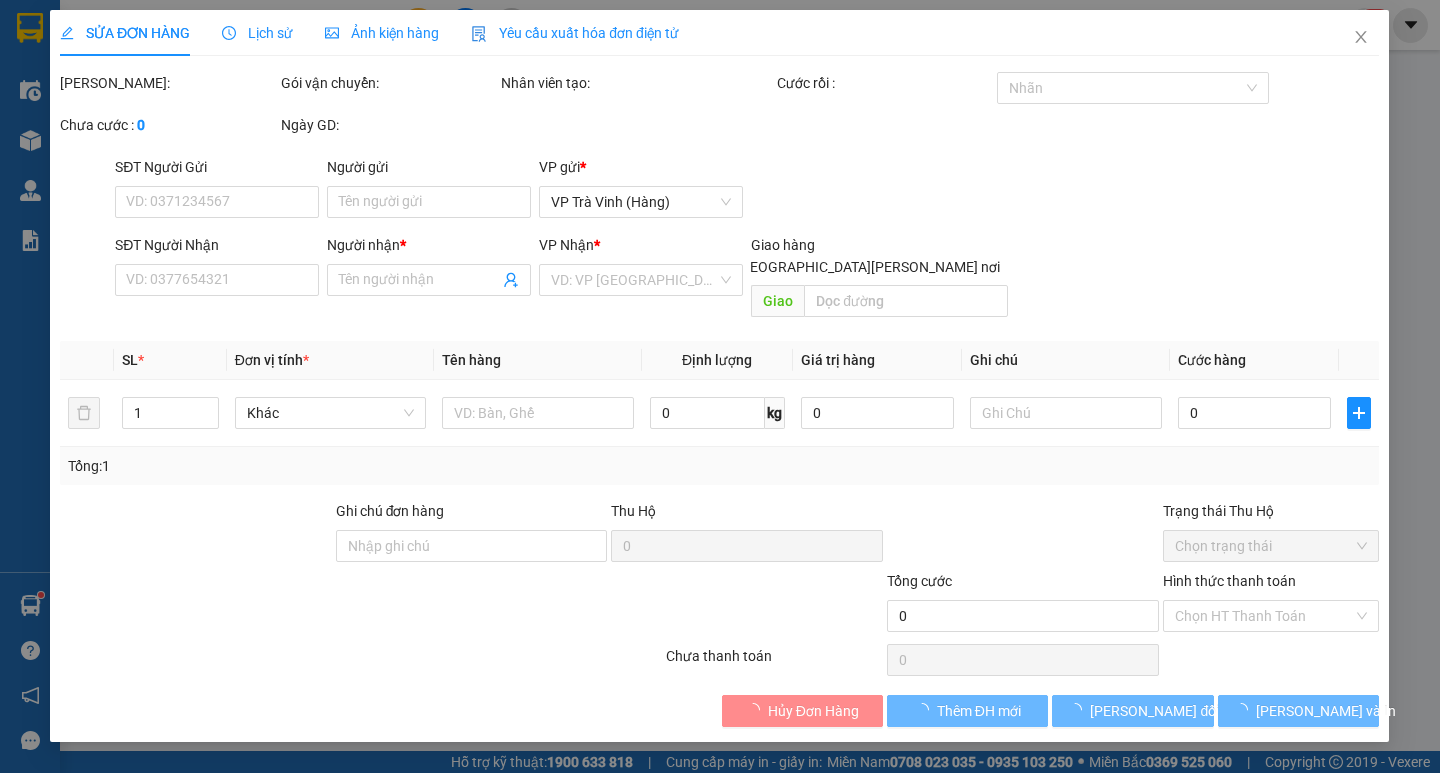 type on "THỦY" 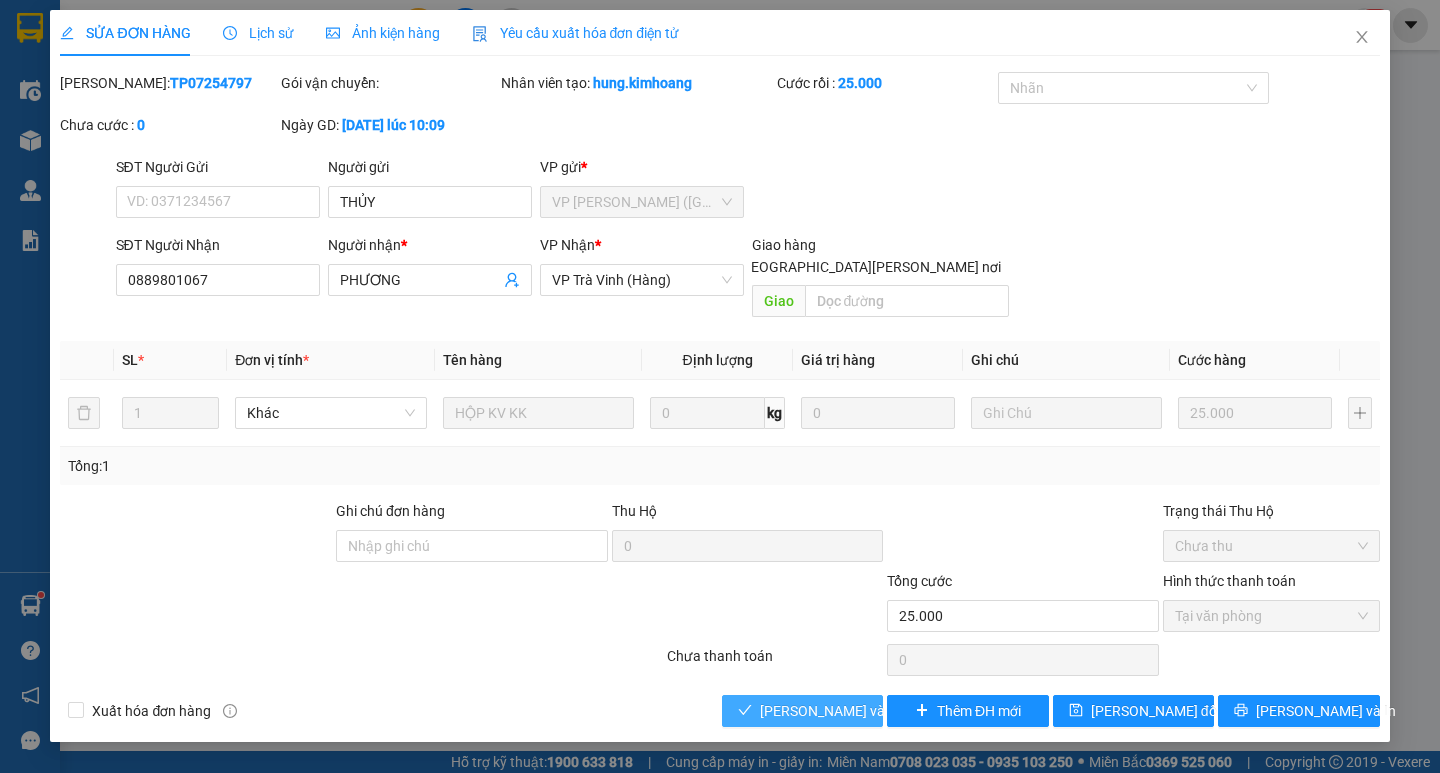 click on "[PERSON_NAME] và [PERSON_NAME] hàng" at bounding box center [895, 711] 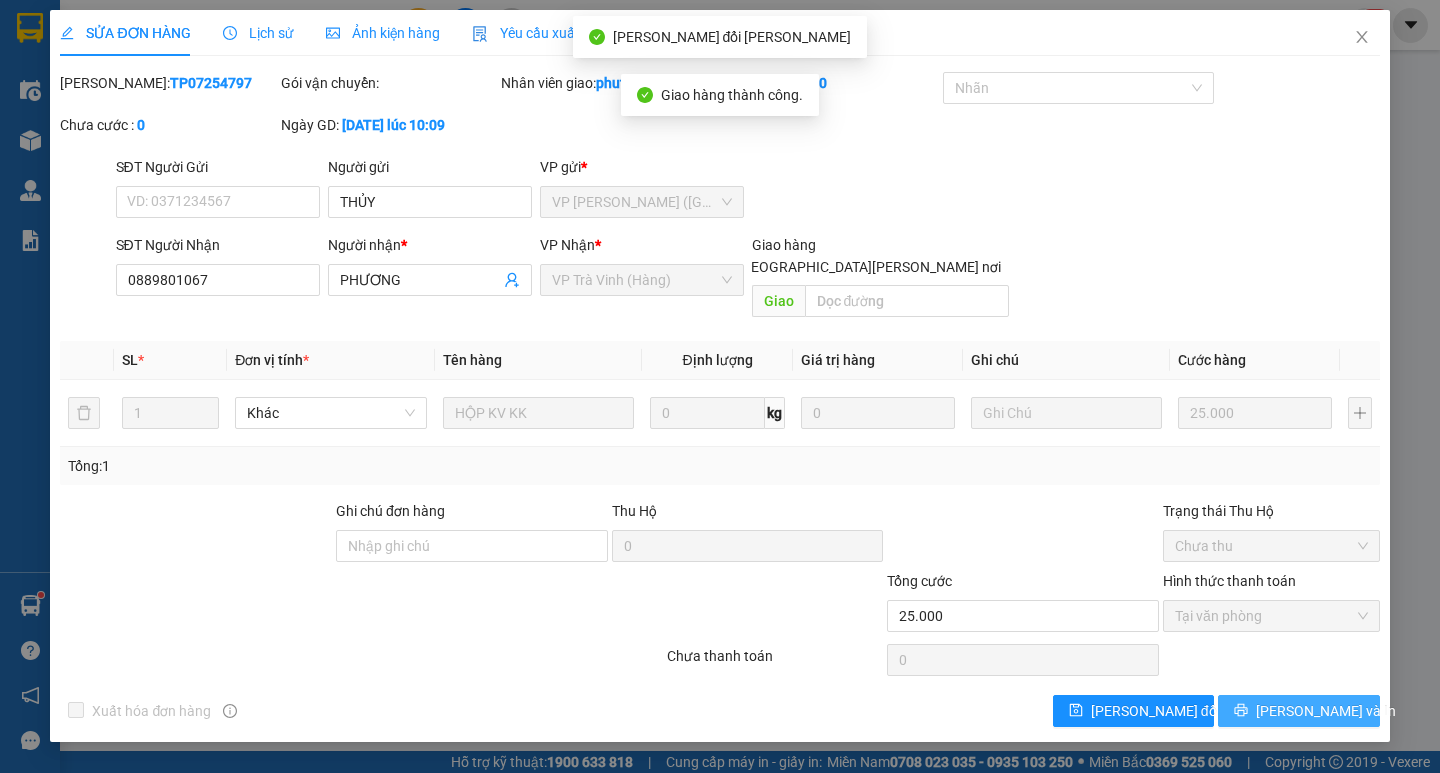 click on "[PERSON_NAME] và In" at bounding box center (1326, 711) 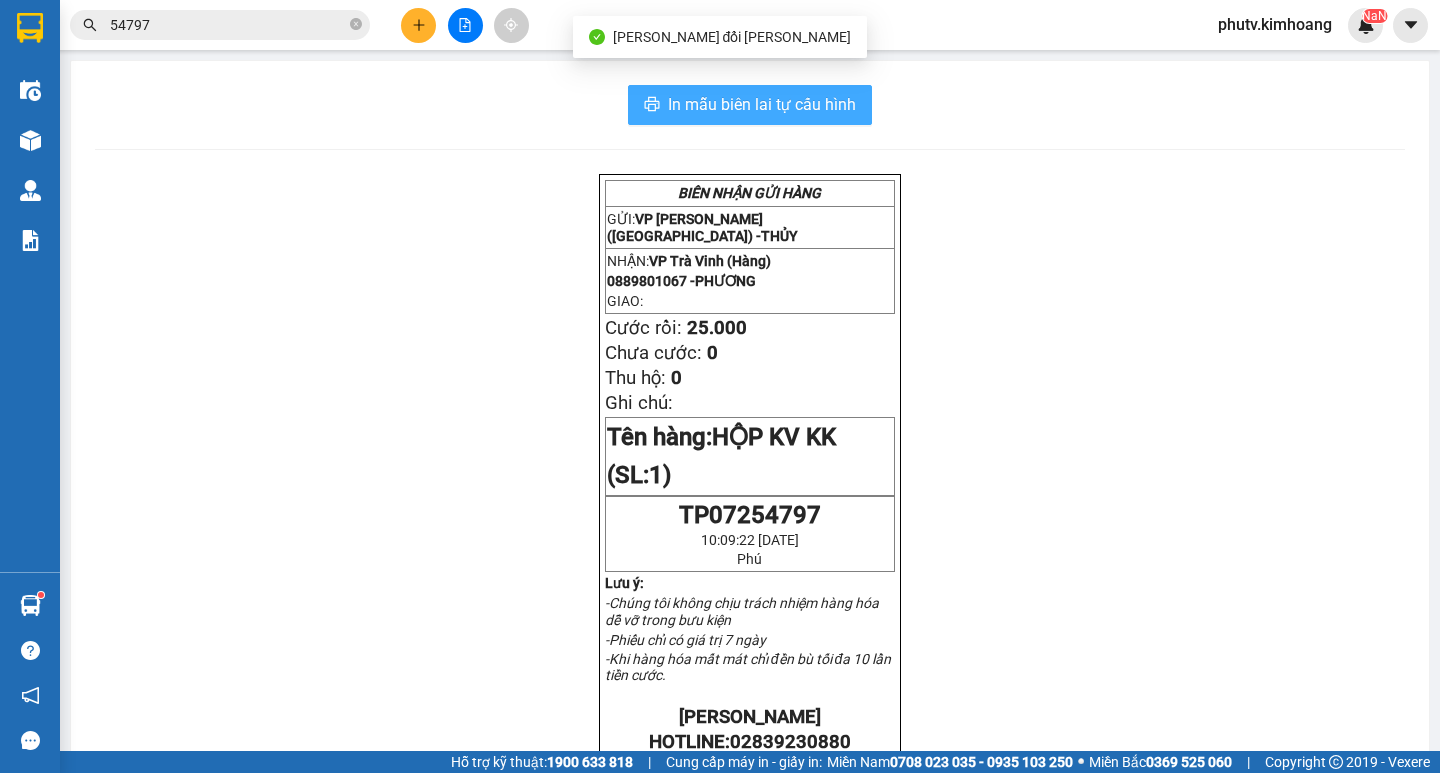 click on "In mẫu biên lai tự cấu hình" at bounding box center (762, 104) 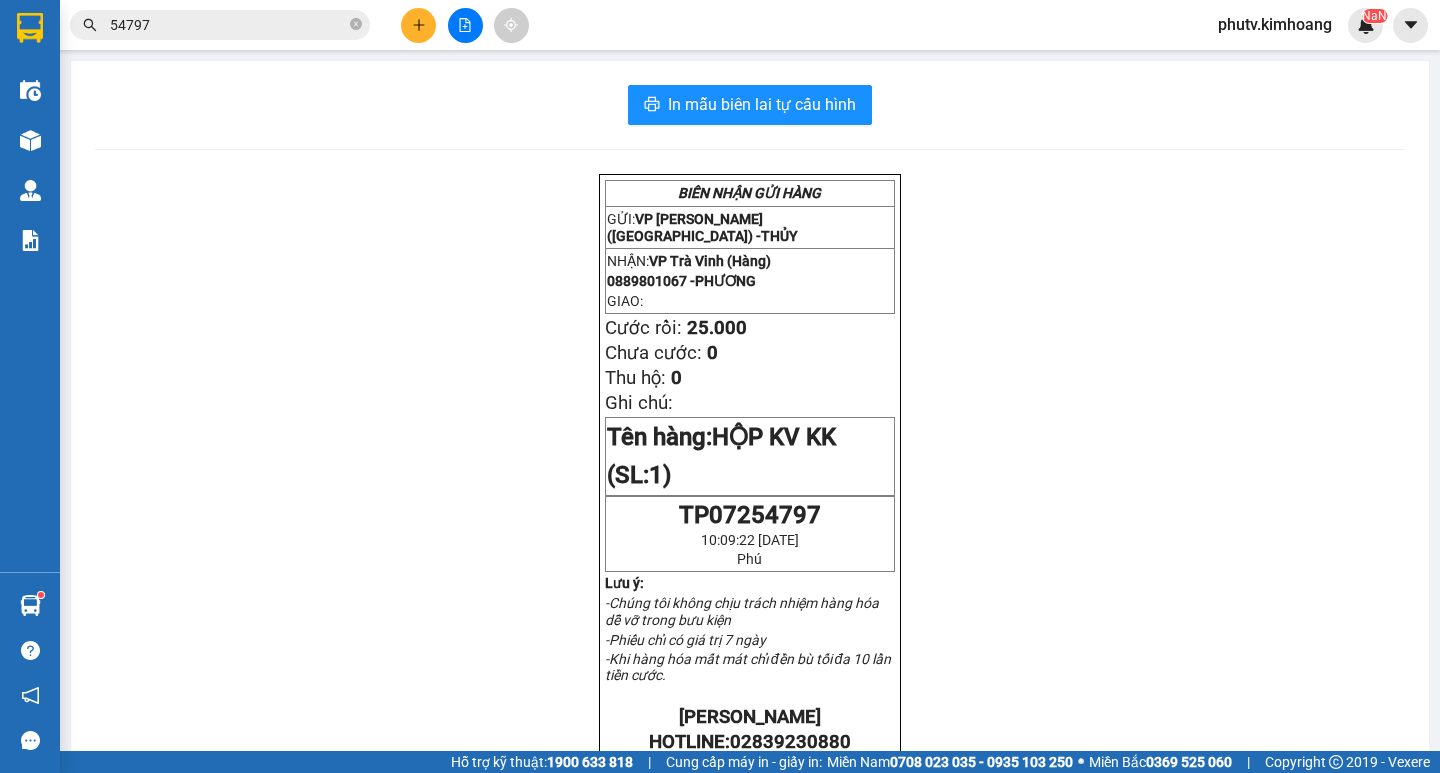 click on "phutv.kimhoang" at bounding box center [1275, 24] 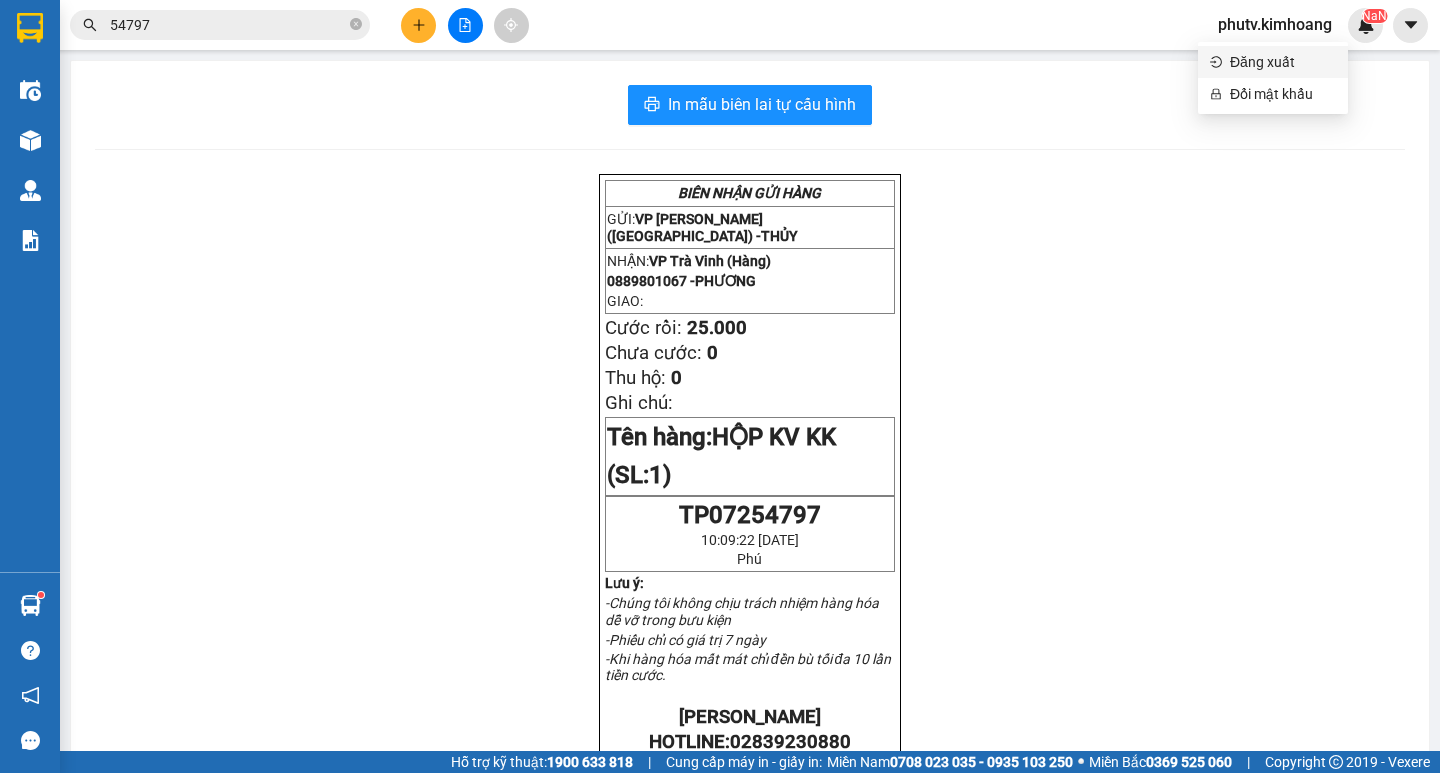 click on "Đăng xuất" at bounding box center (1283, 62) 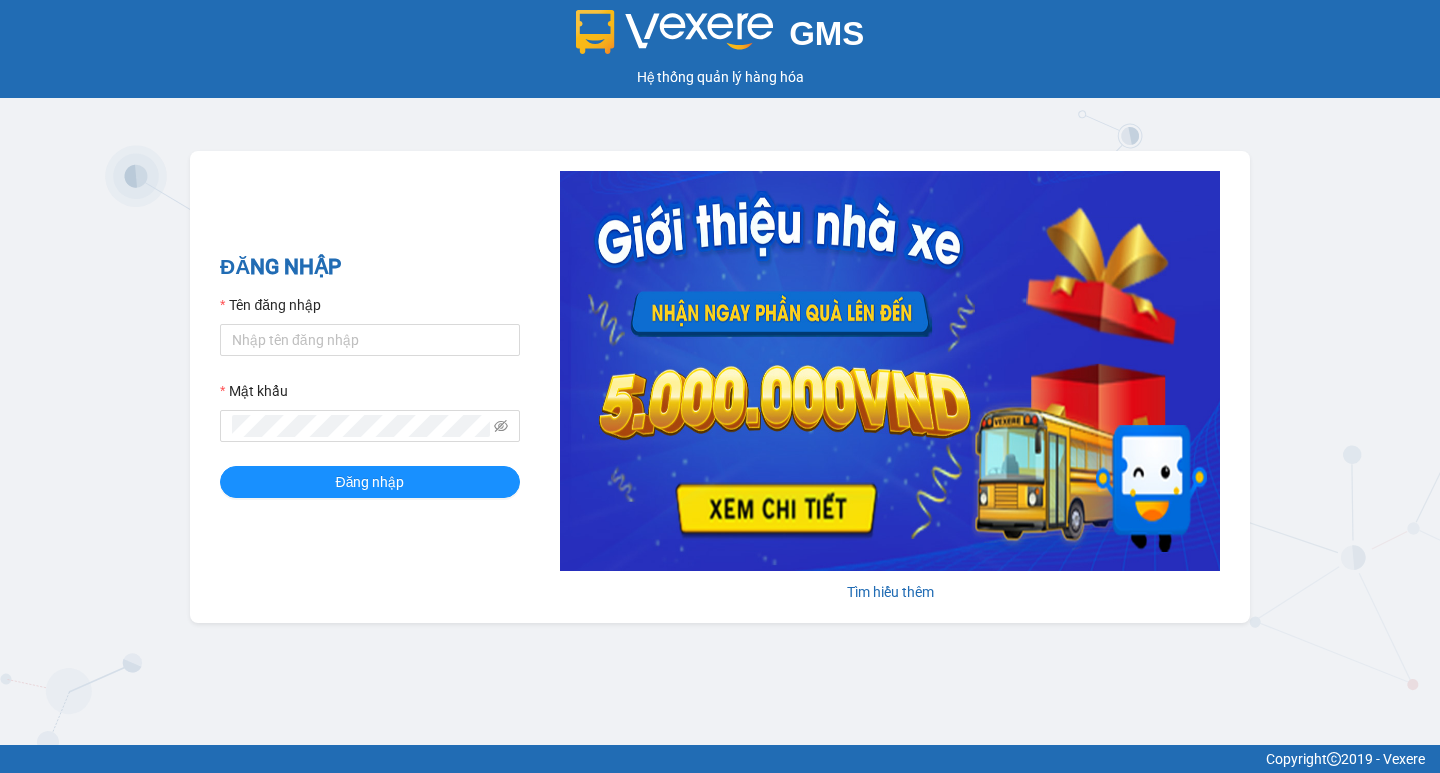 scroll, scrollTop: 0, scrollLeft: 0, axis: both 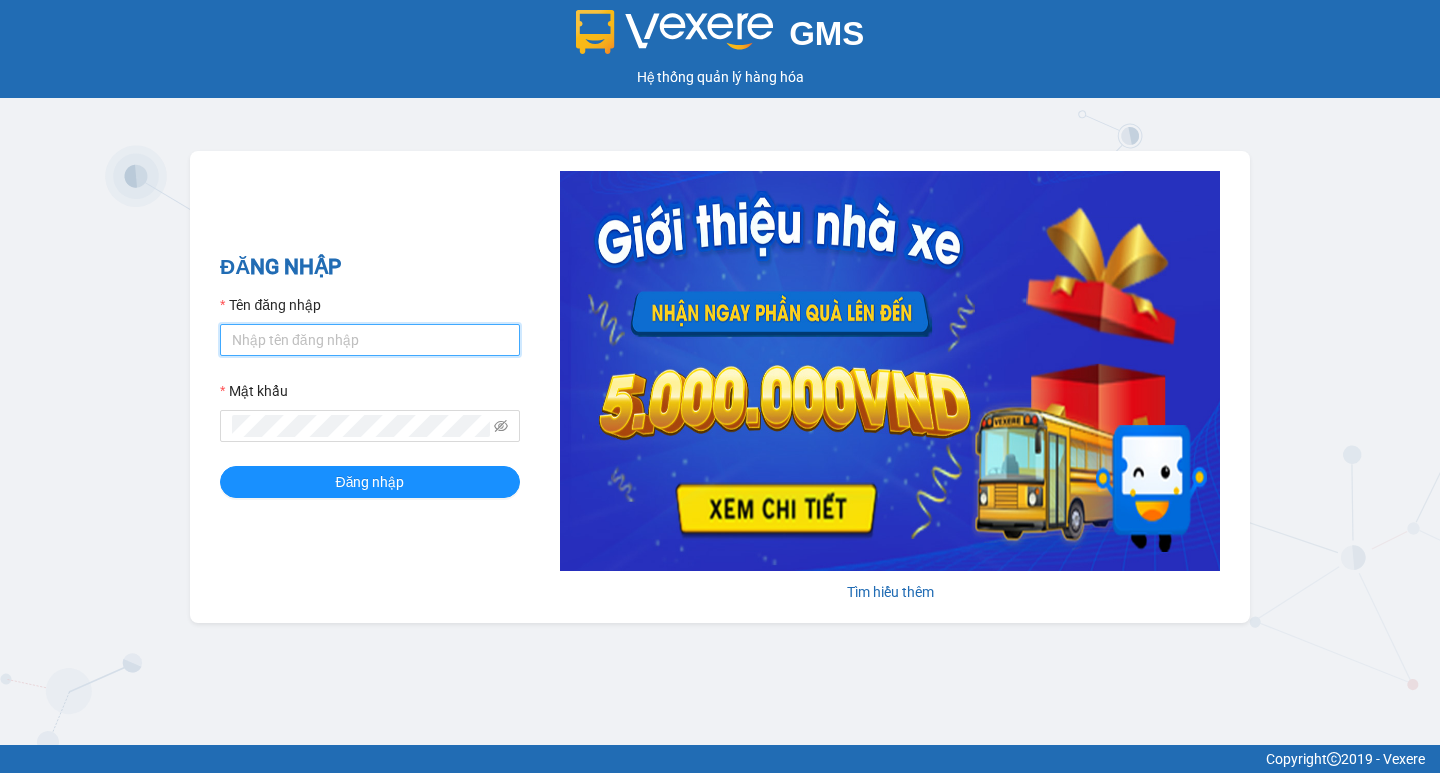 click on "Tên đăng nhập" at bounding box center [370, 340] 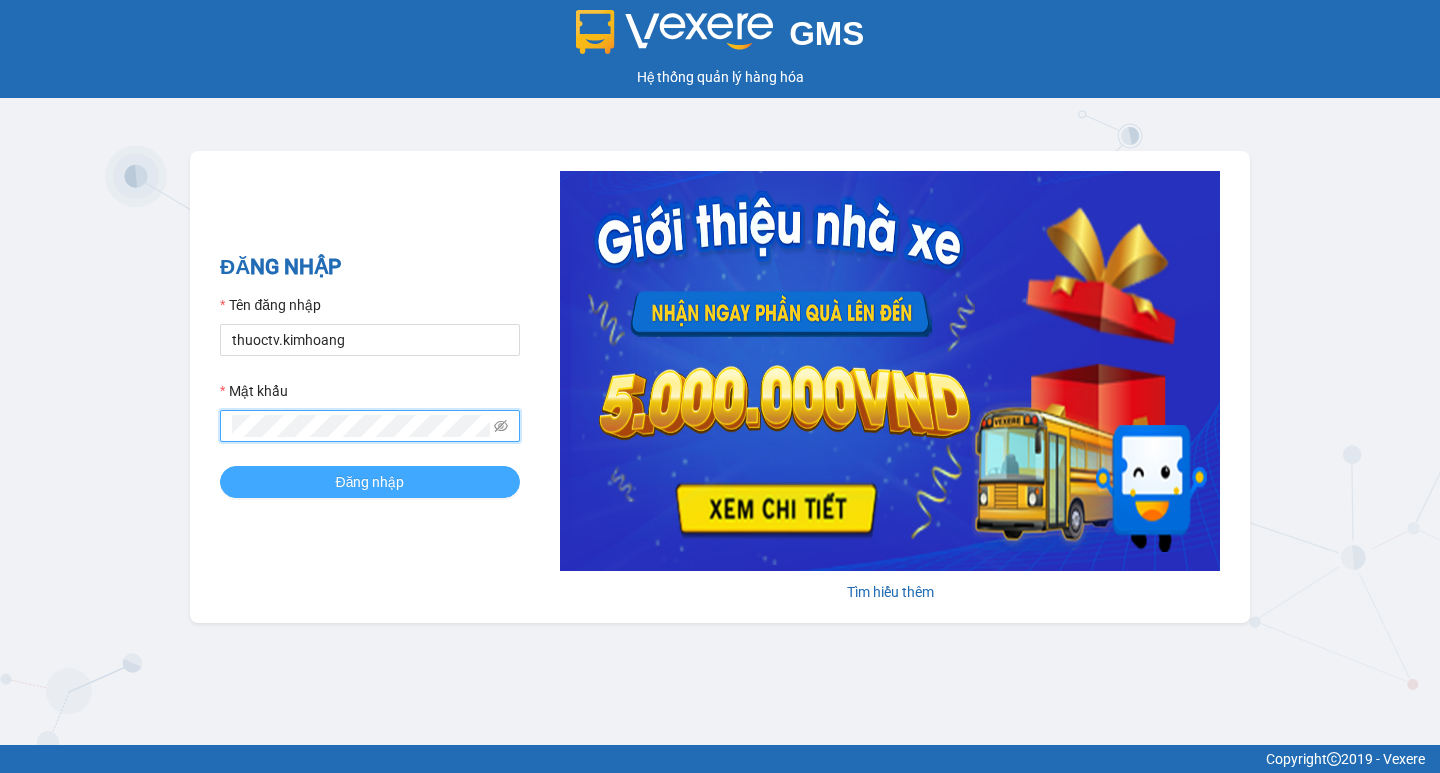 click on "Đăng nhập" at bounding box center [370, 482] 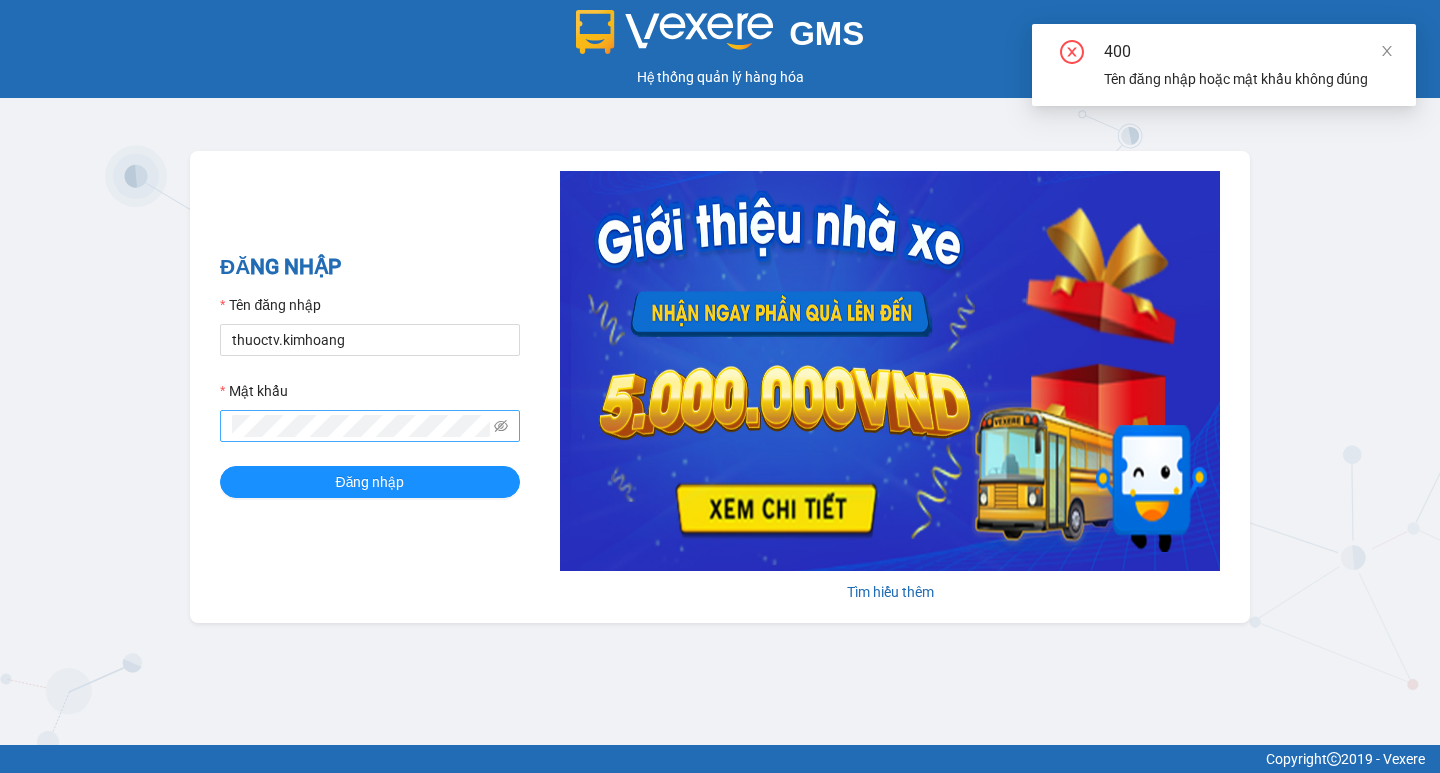 click at bounding box center (370, 426) 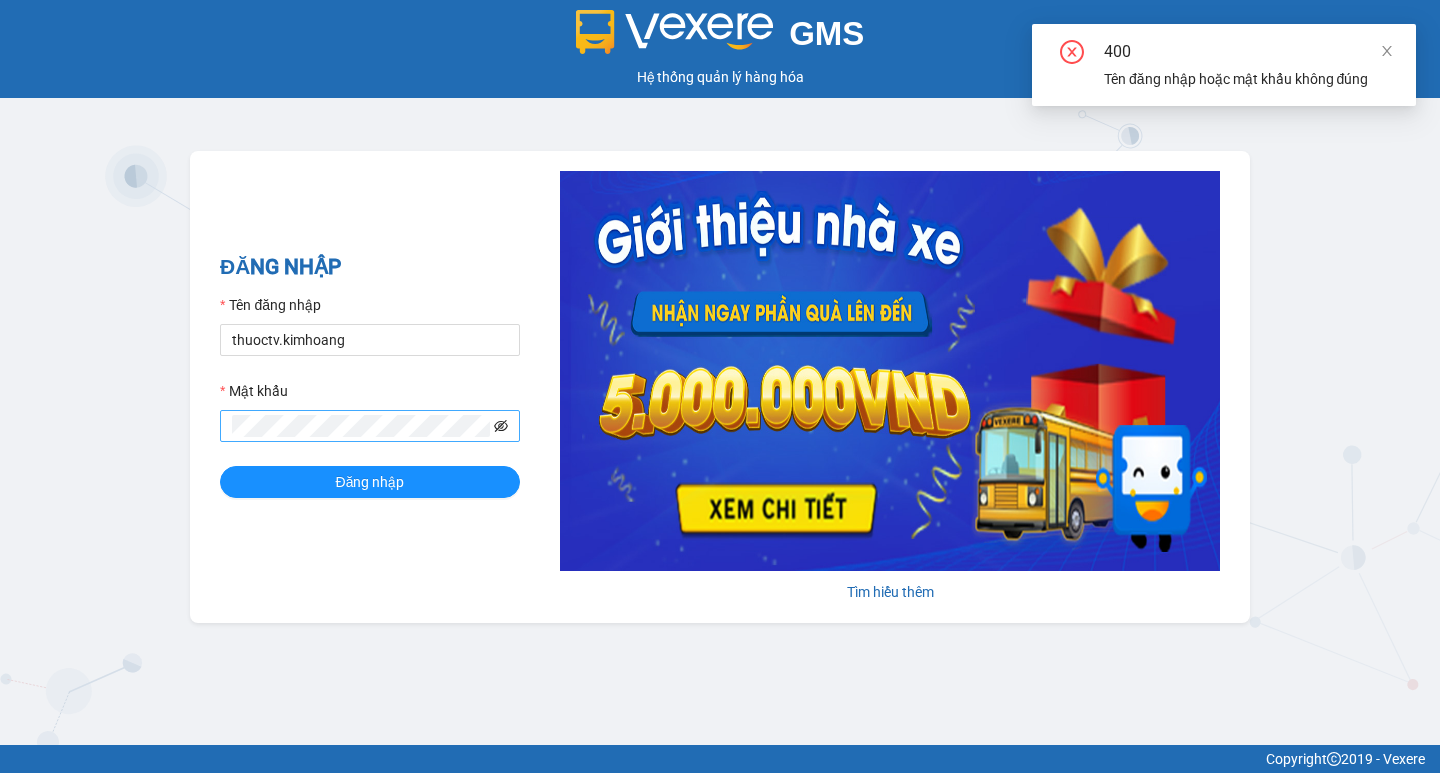 click 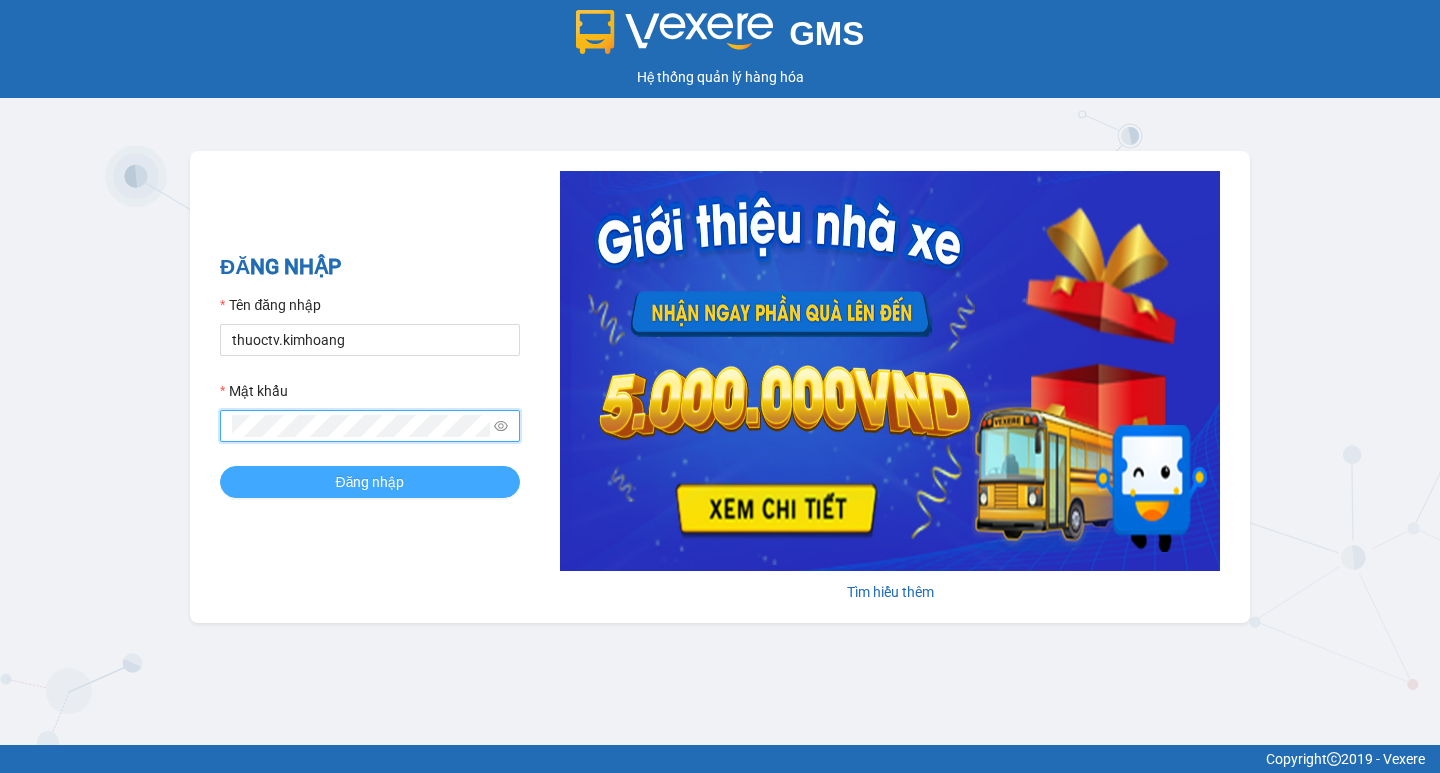 click on "Đăng nhập" at bounding box center (370, 482) 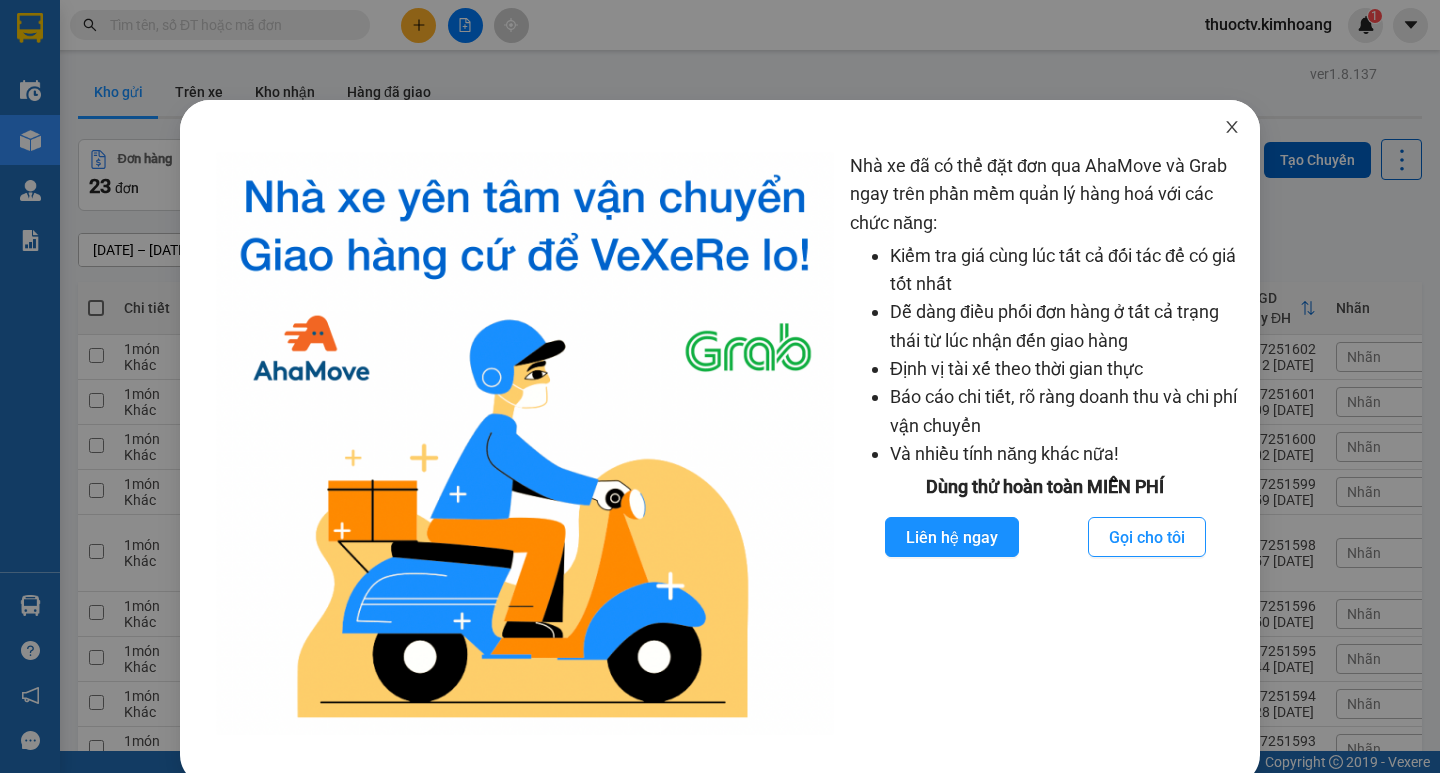 click 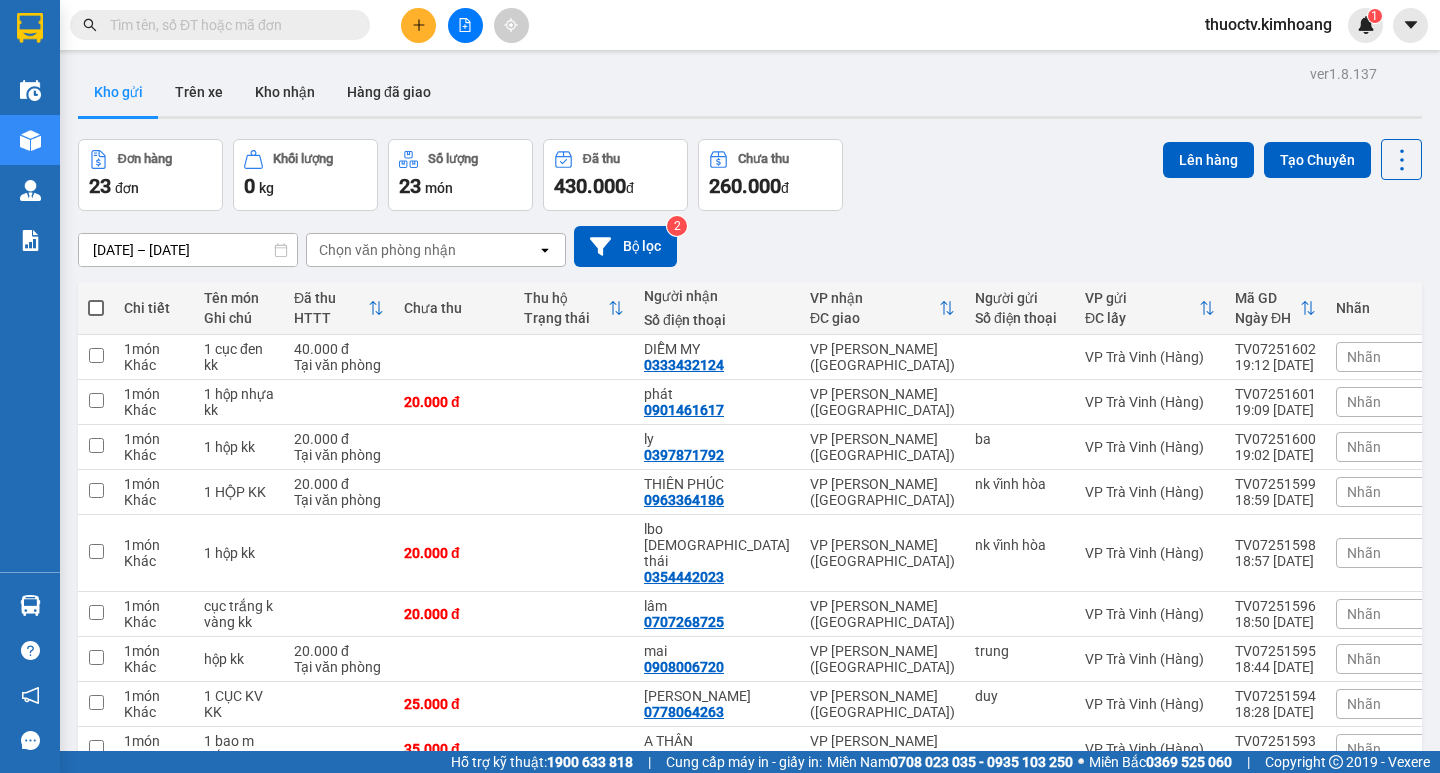 click at bounding box center (228, 25) 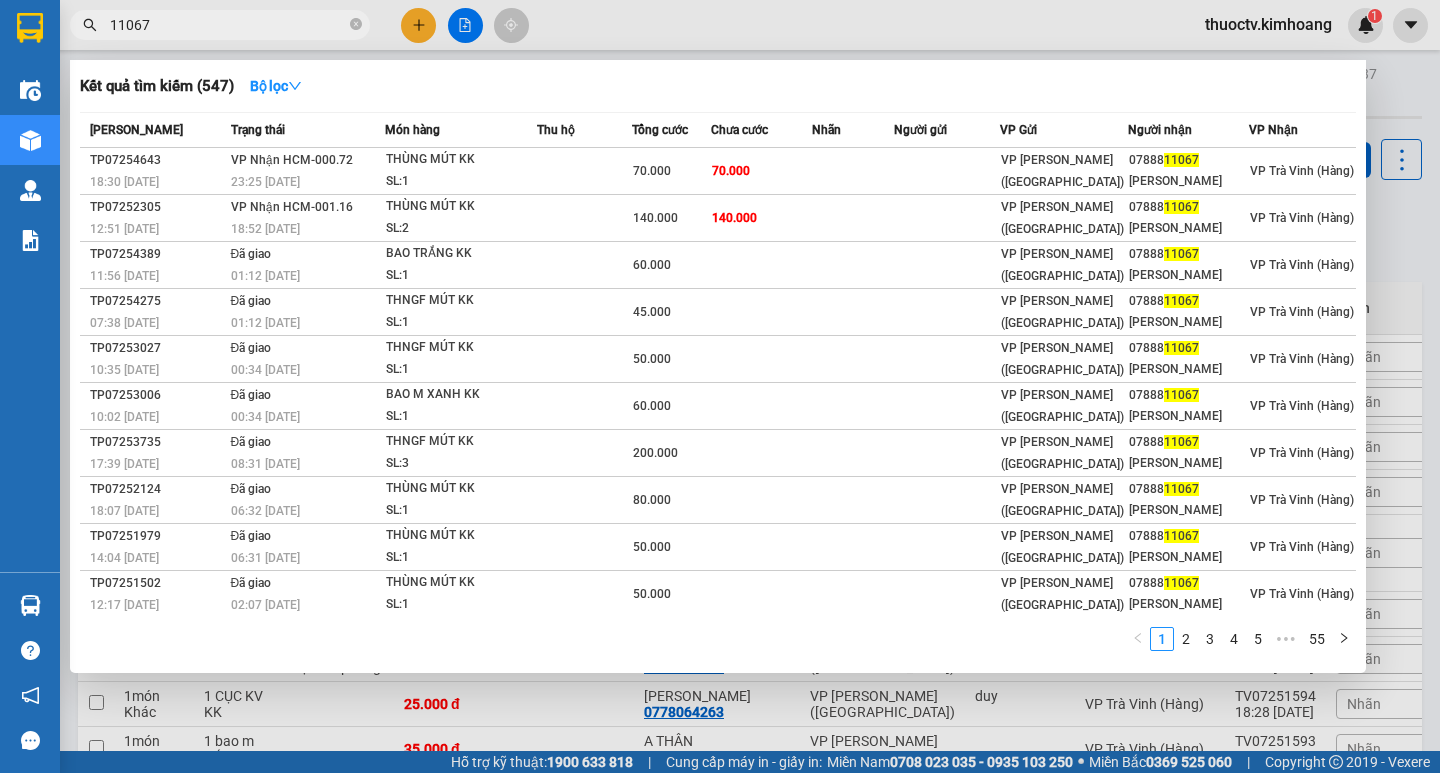 click on "11067" at bounding box center [228, 25] 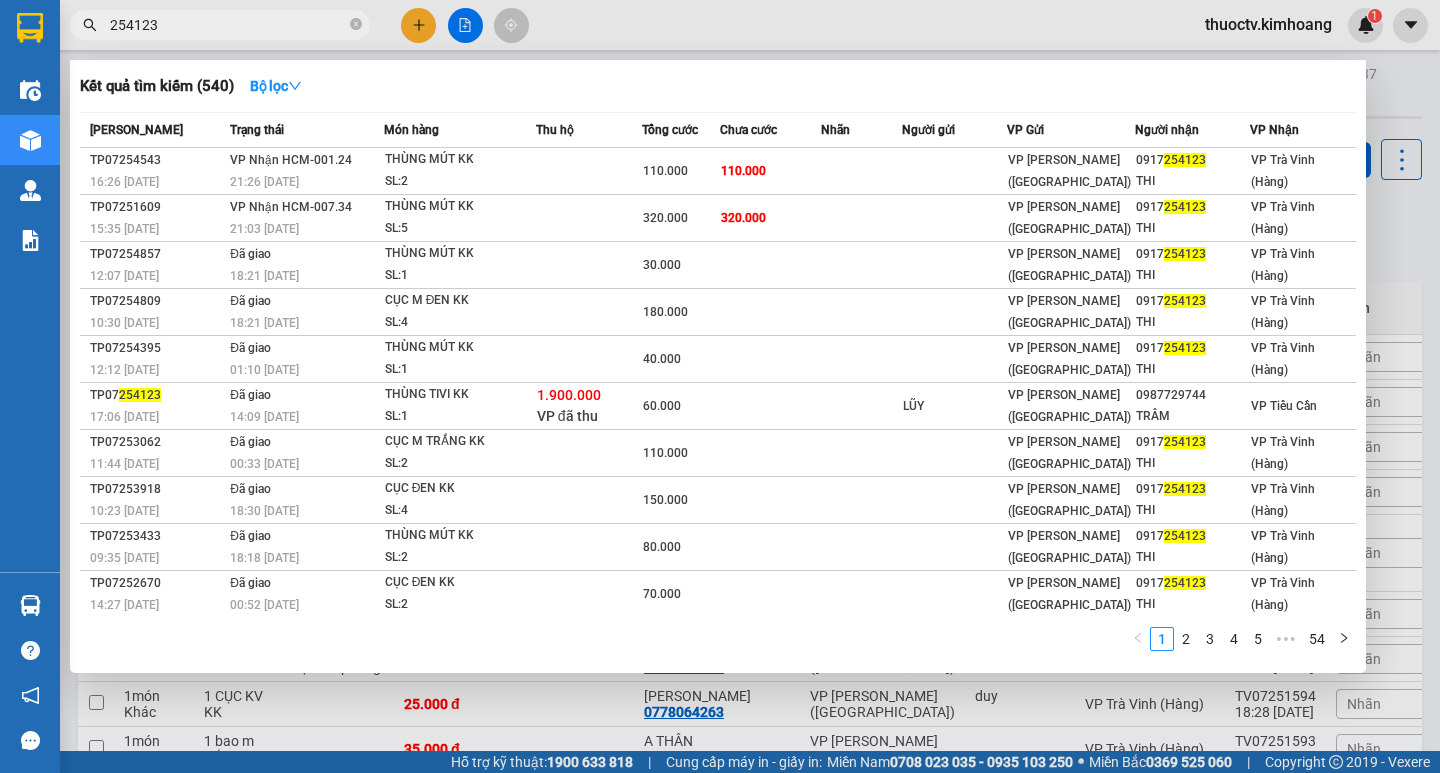 click on "254123" at bounding box center (228, 25) 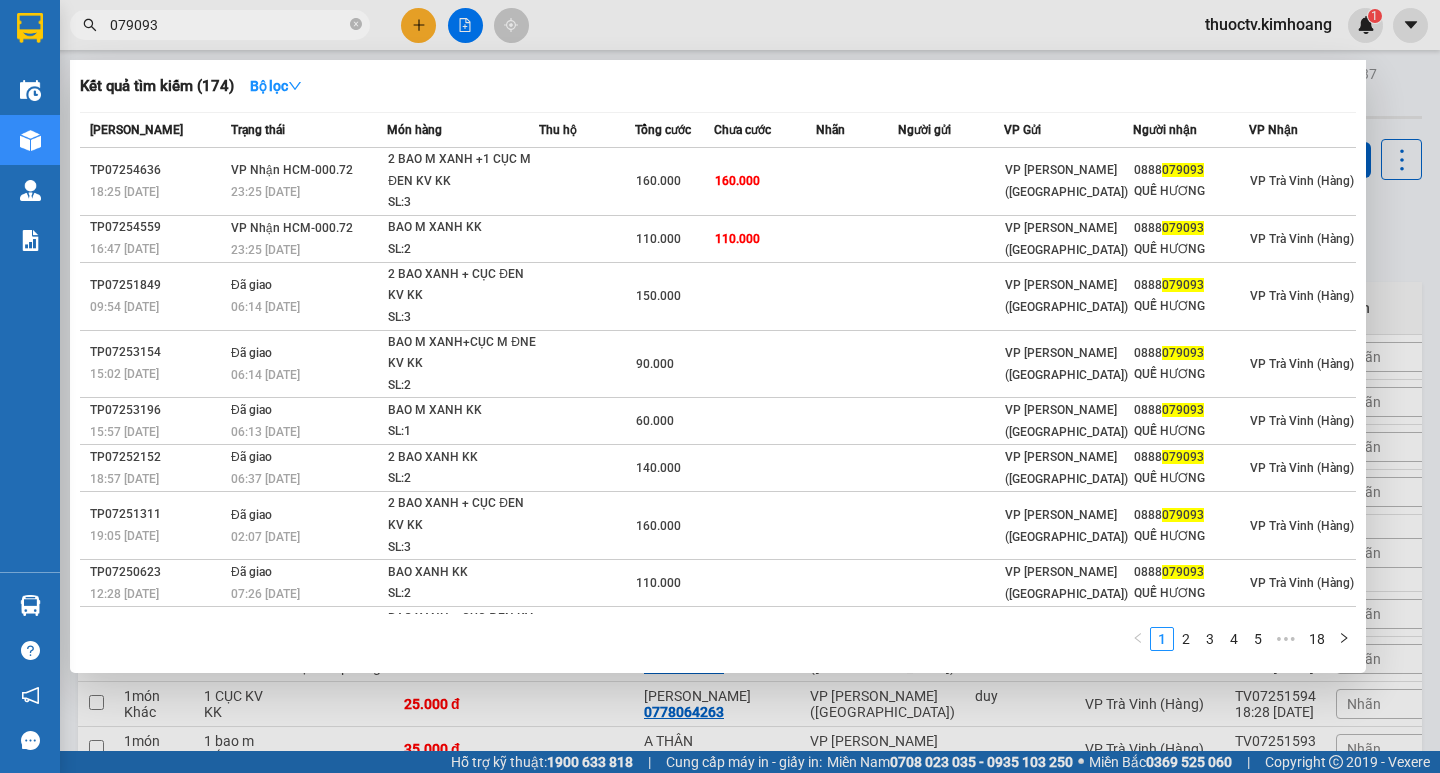 click on "079093" at bounding box center [228, 25] 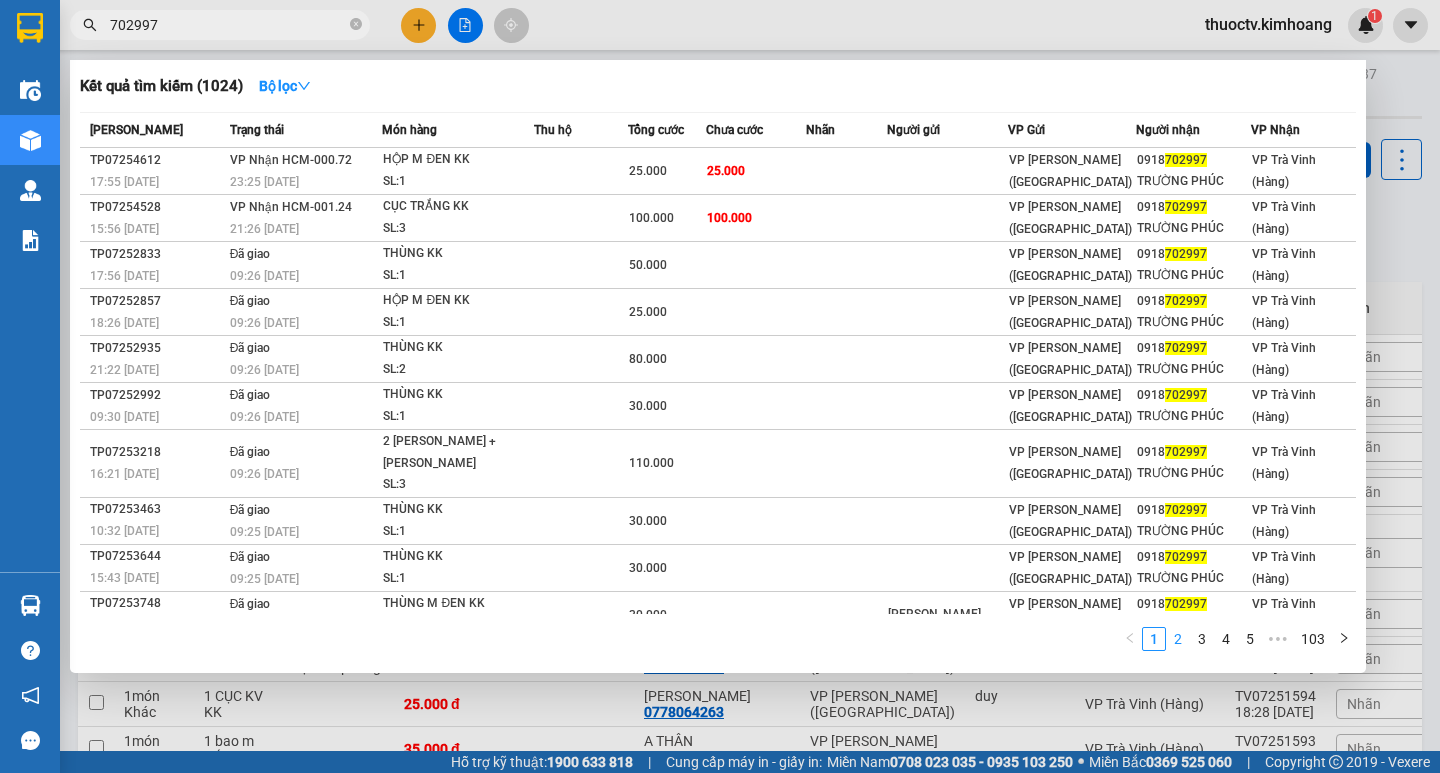 click on "2" at bounding box center (1178, 639) 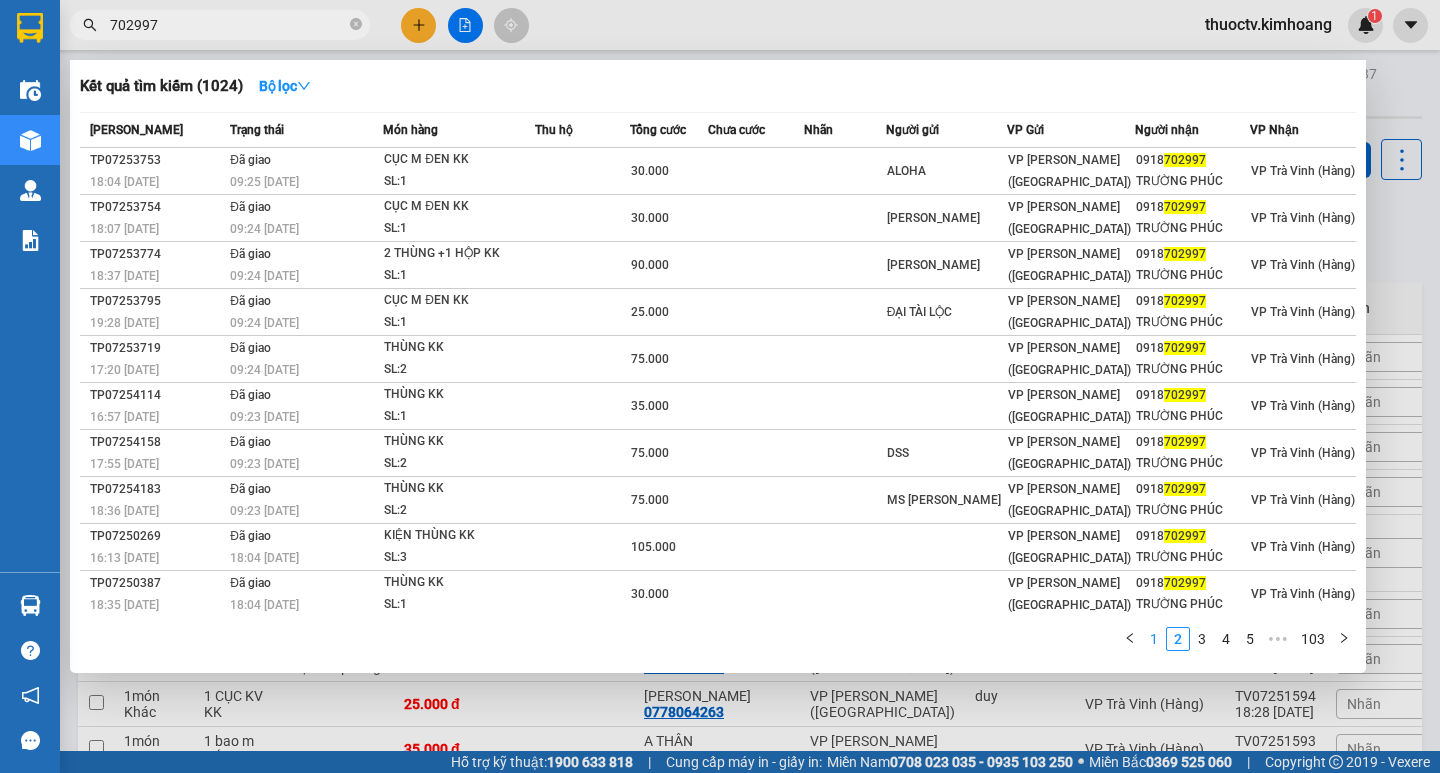 click on "1" at bounding box center (1154, 639) 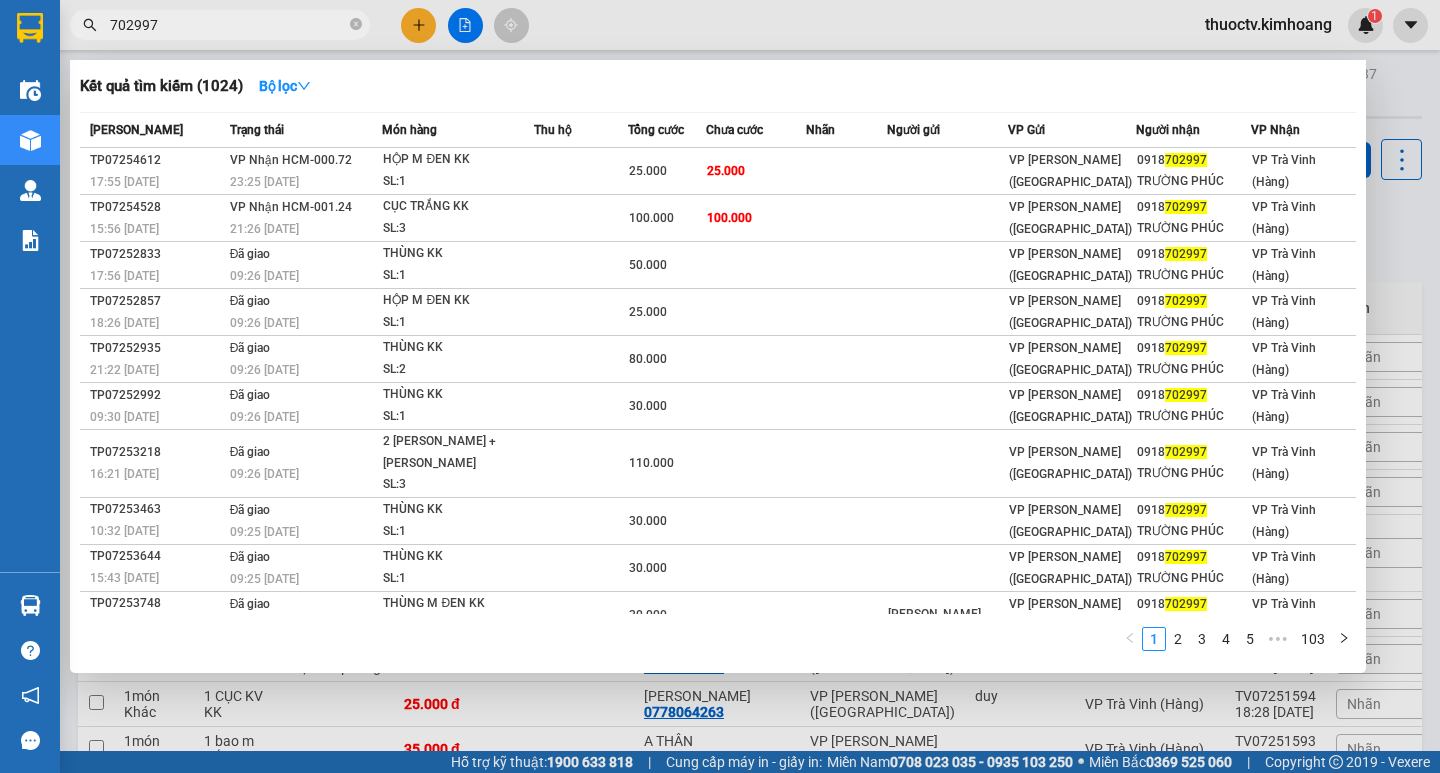 click on "702997" at bounding box center [228, 25] 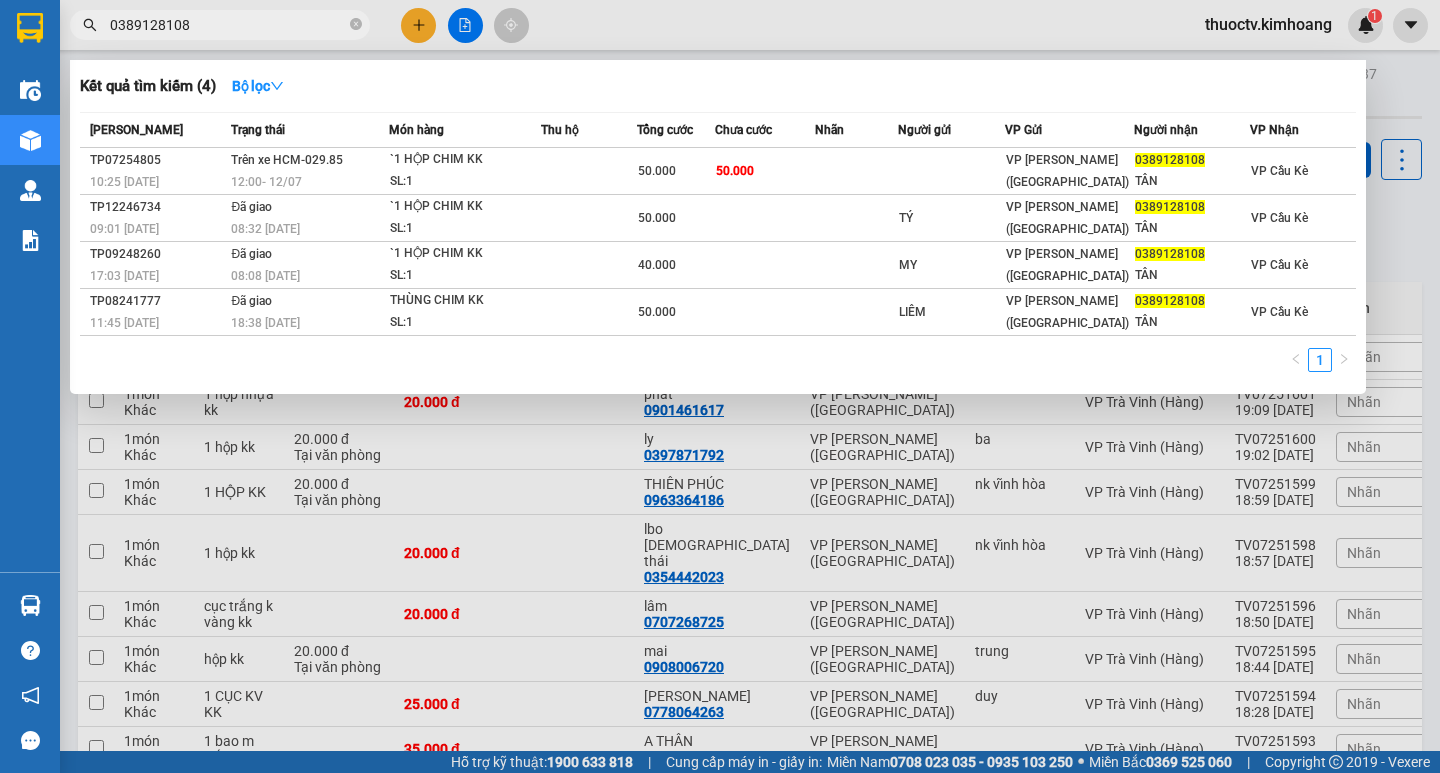 click on "0389128108" at bounding box center [228, 25] 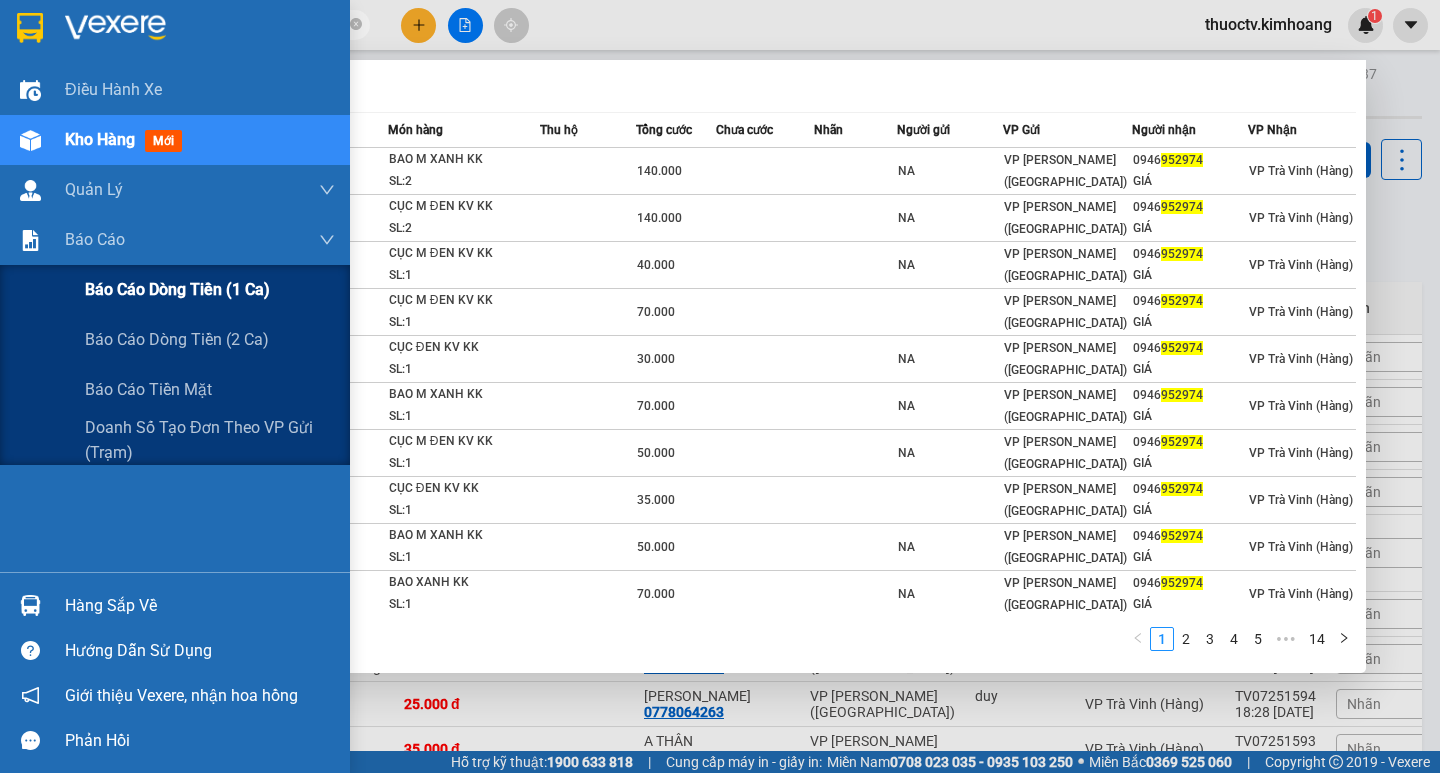 click on "Báo cáo dòng tiền (1 ca)" at bounding box center [177, 289] 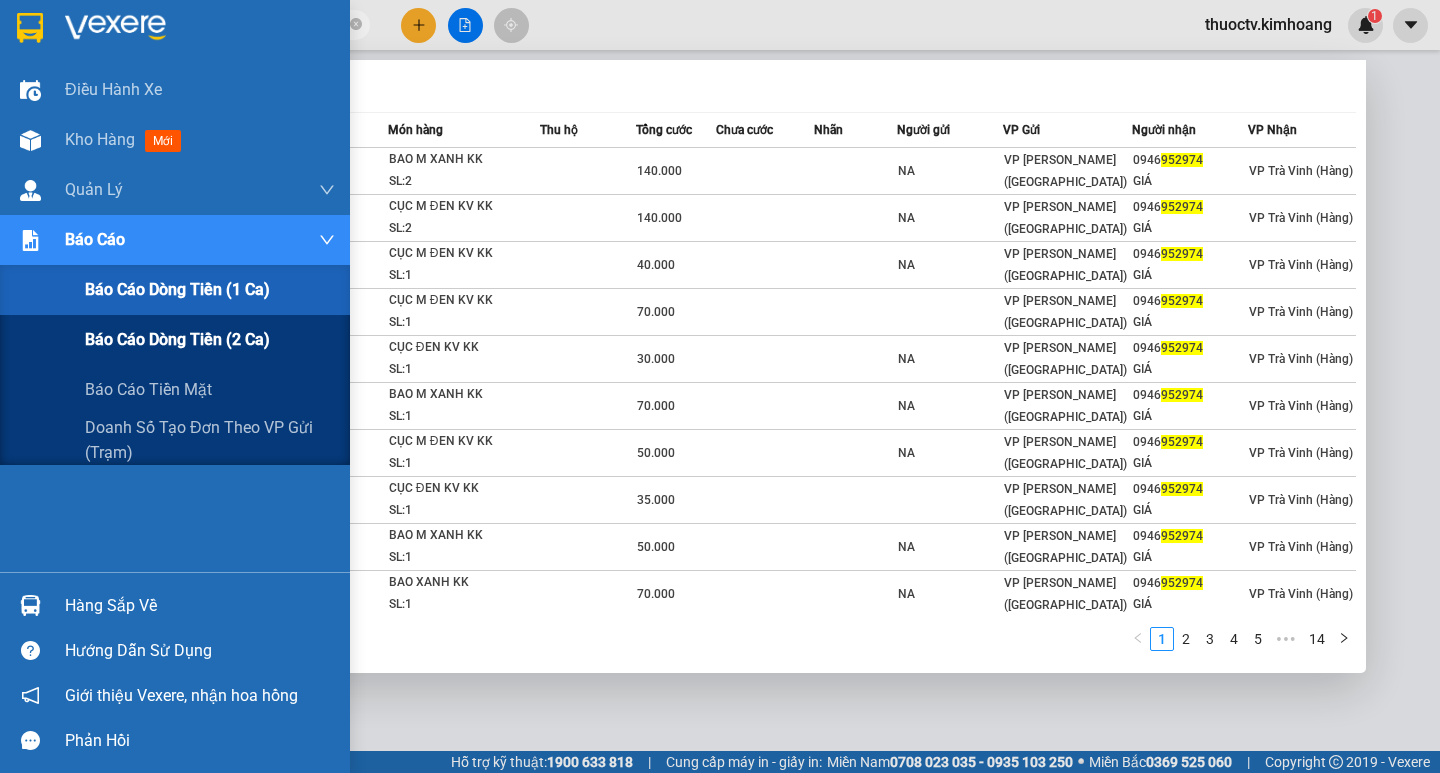 click on "Báo cáo dòng tiền (2 ca)" at bounding box center [177, 339] 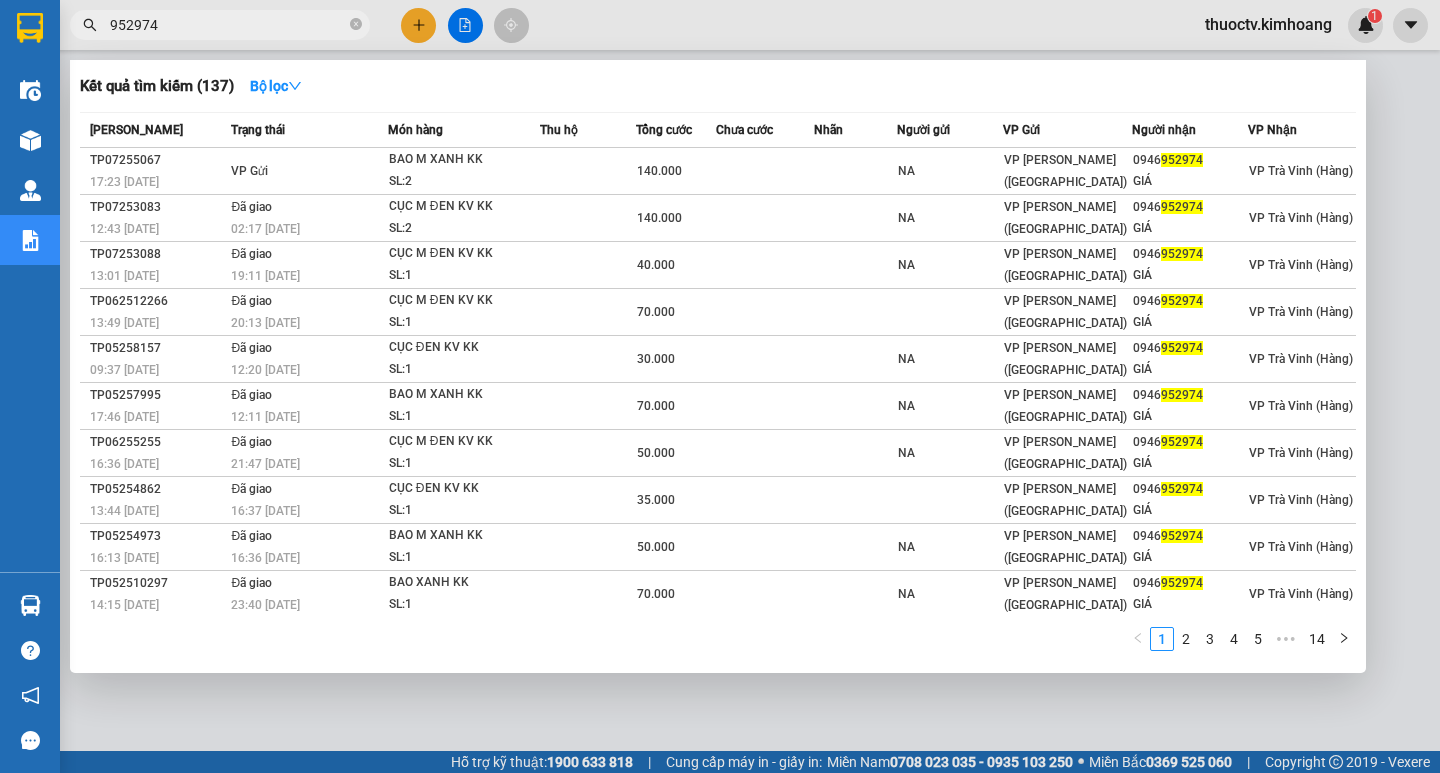 click at bounding box center [720, 386] 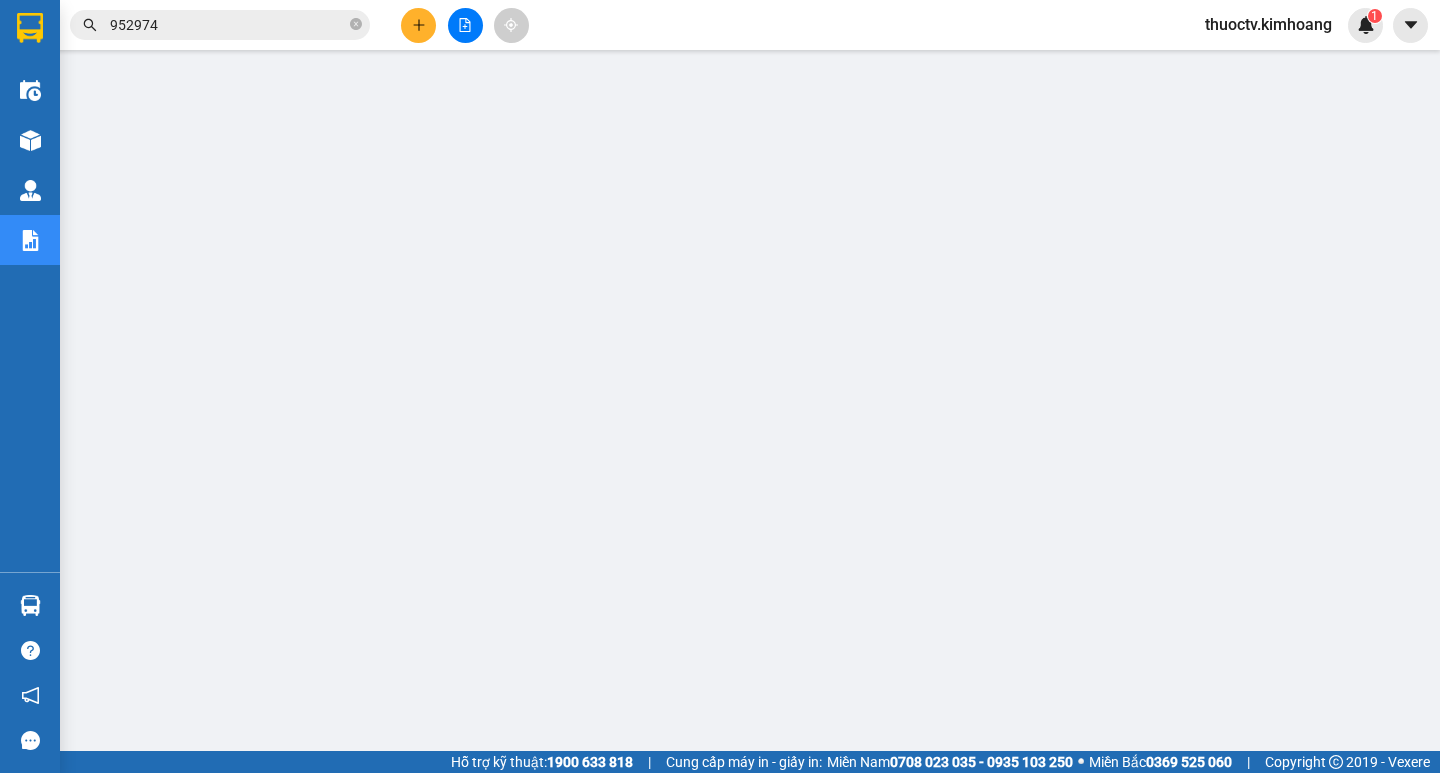 click on "952974" at bounding box center (228, 25) 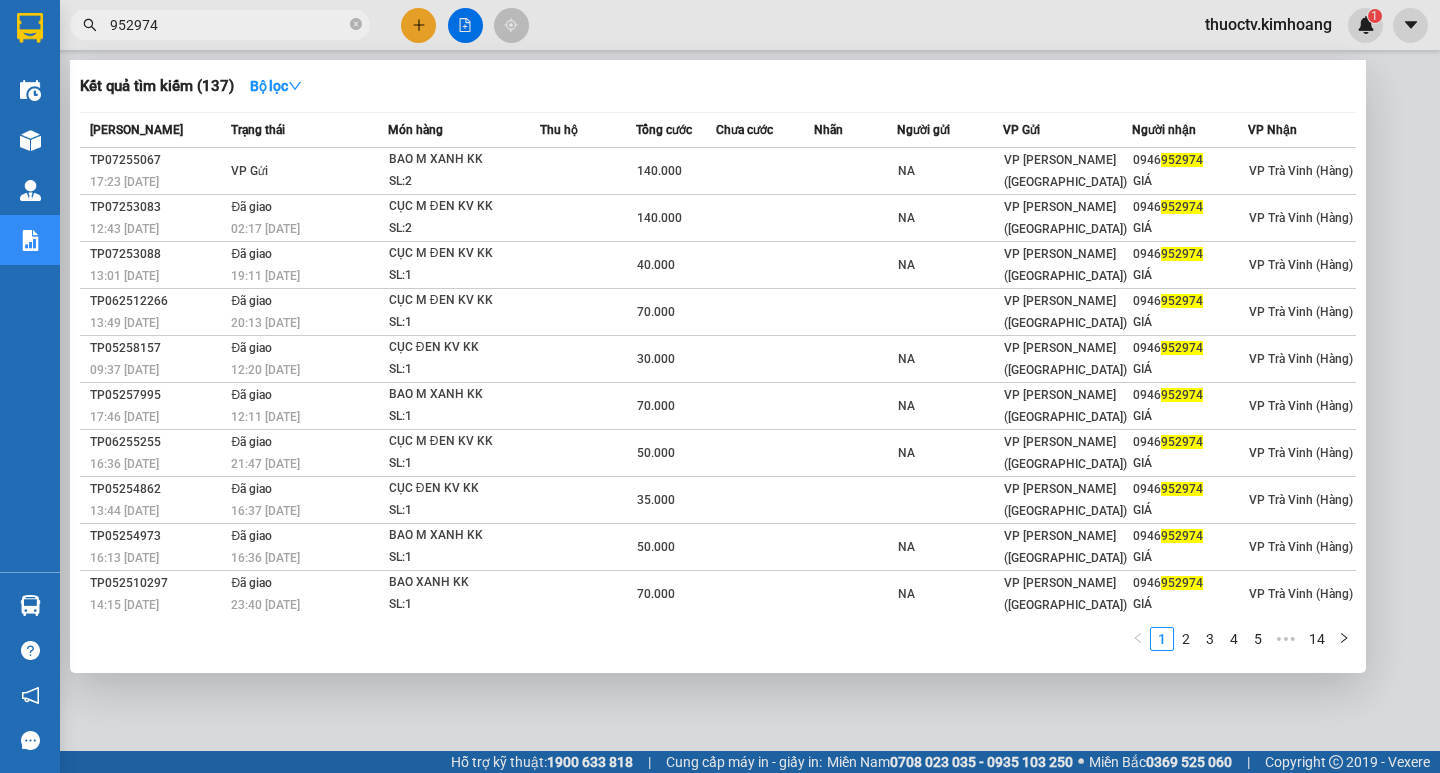 click on "952974" at bounding box center (228, 25) 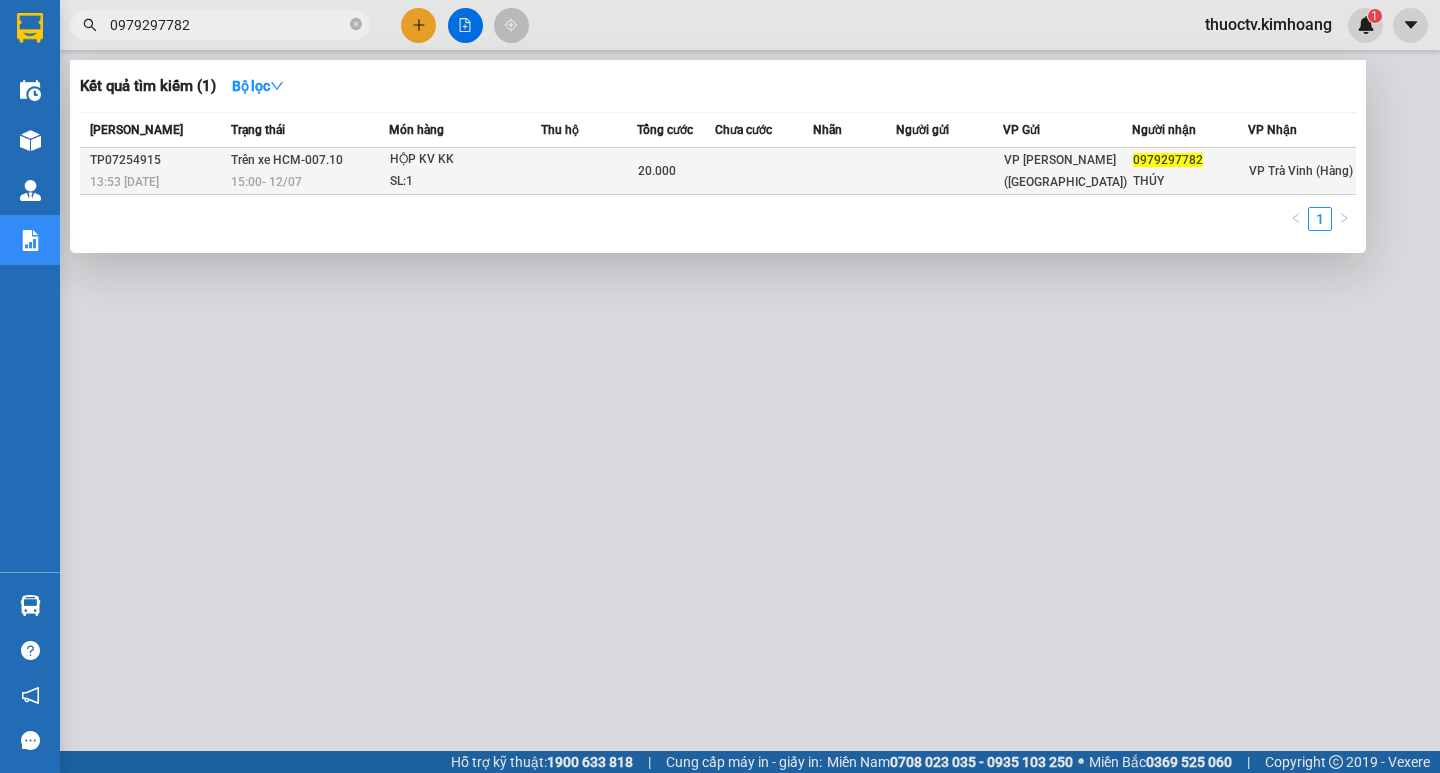 type on "0979297782" 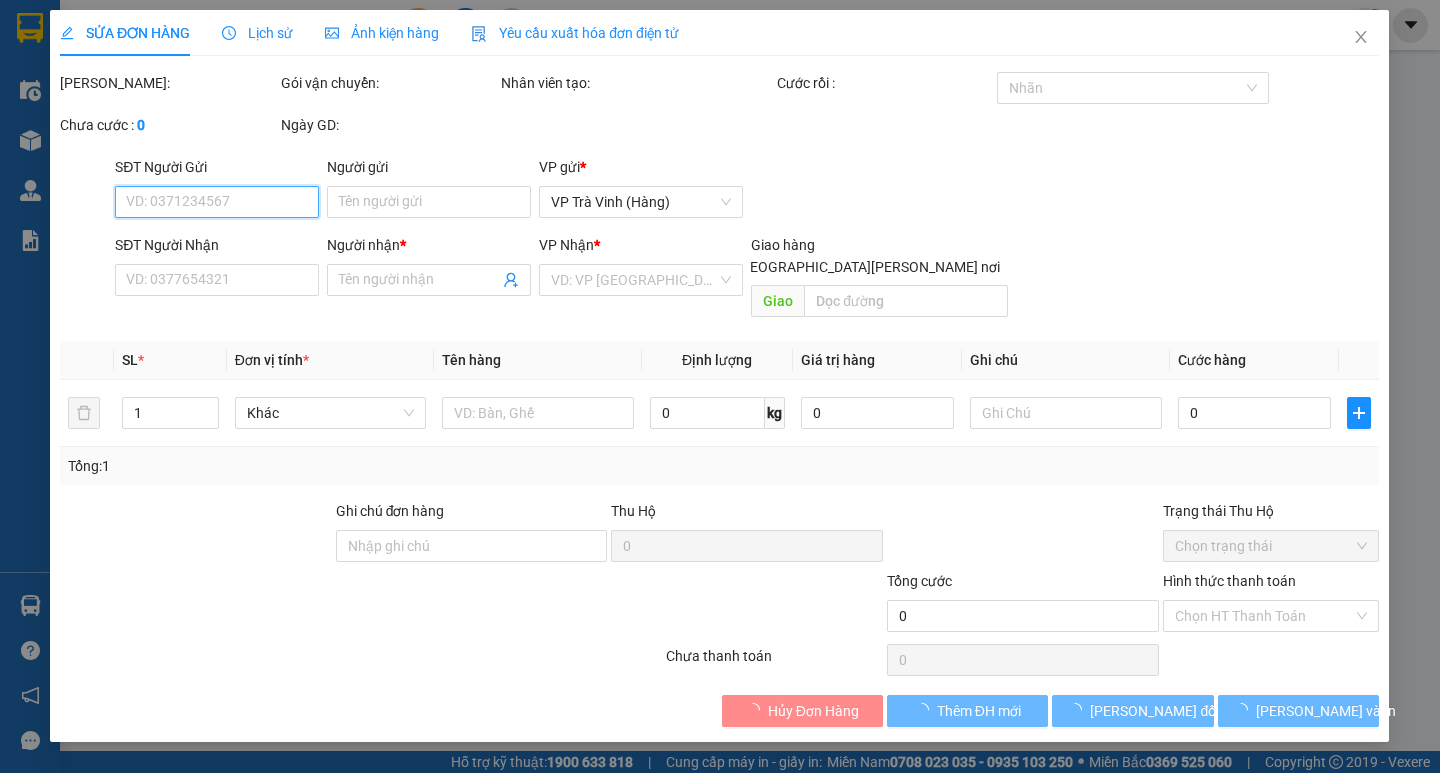 type on "0979297782" 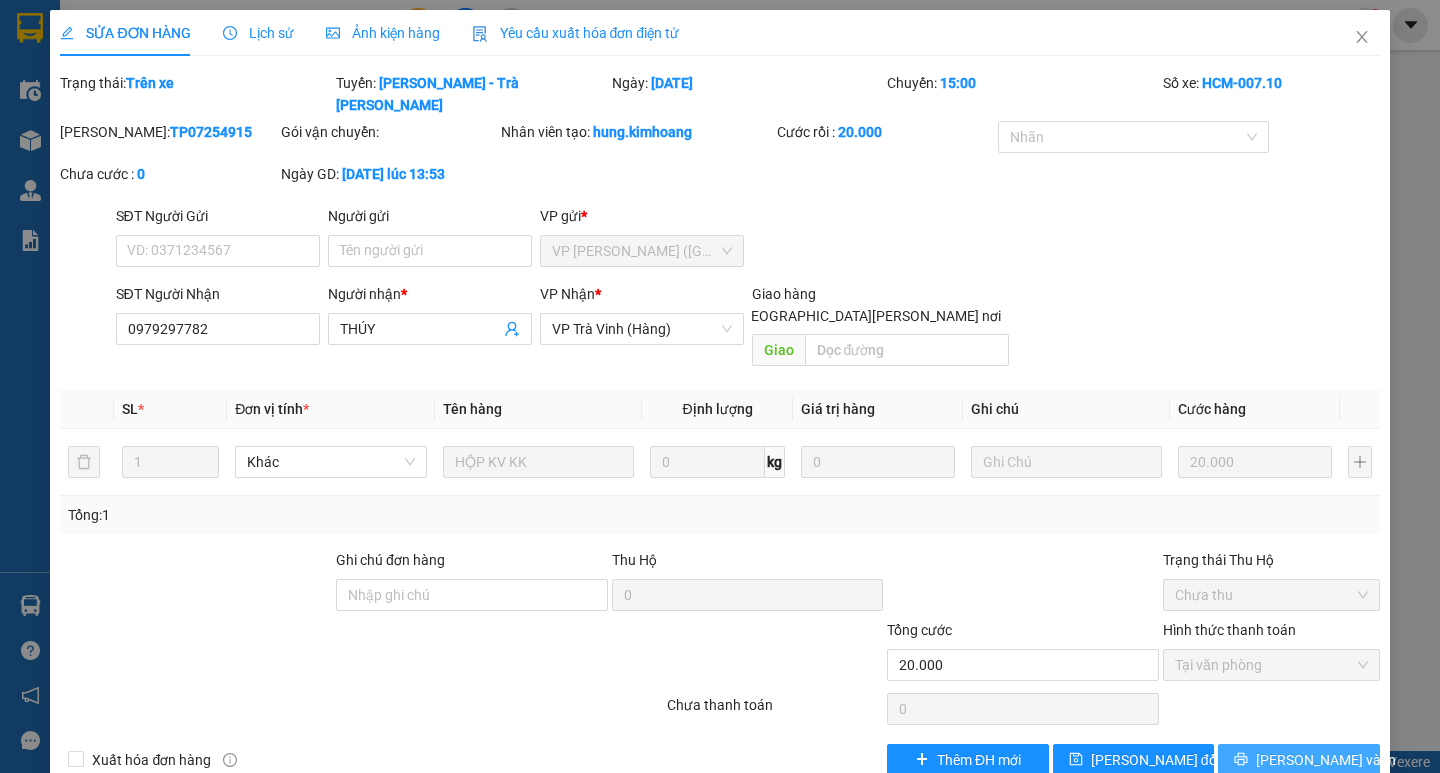 click on "[PERSON_NAME] và In" at bounding box center (1326, 760) 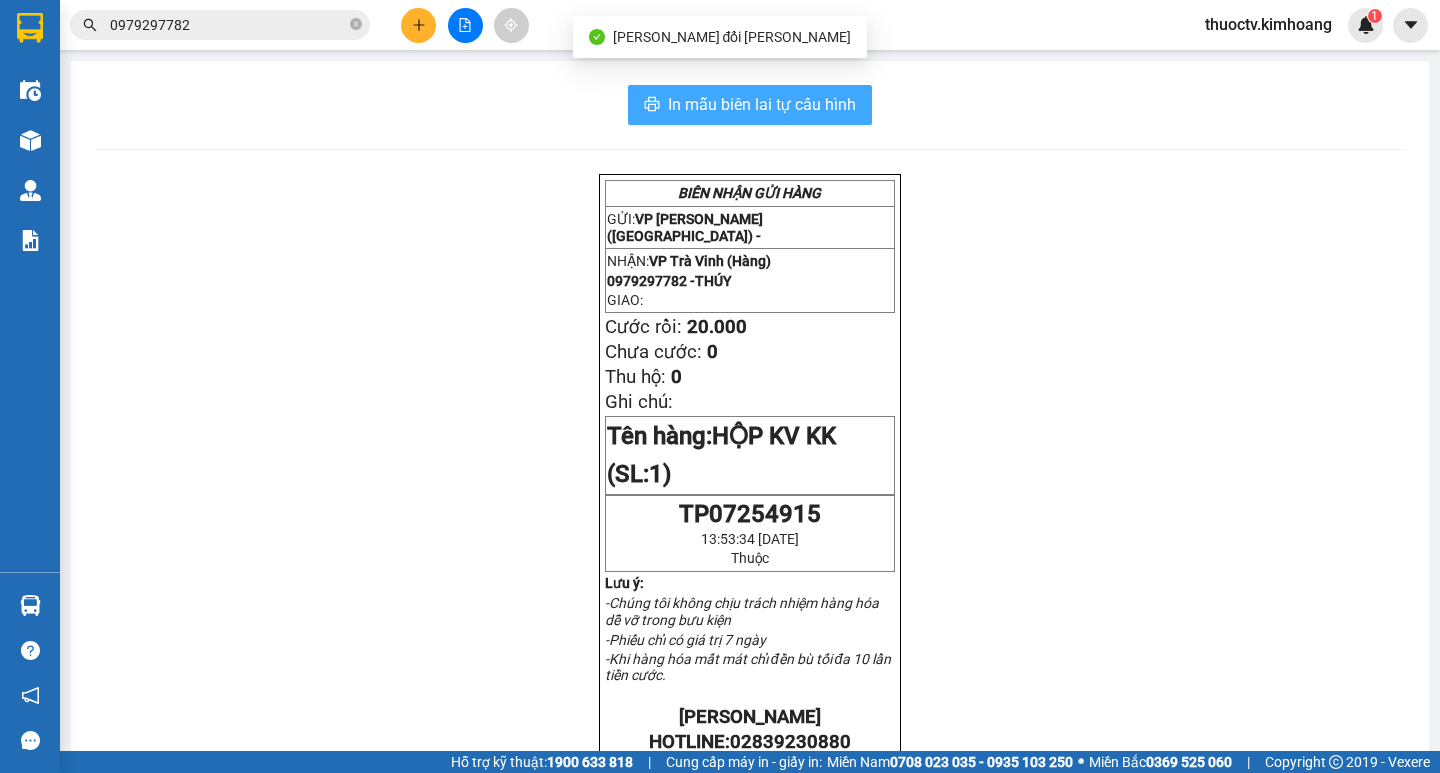 click on "In mẫu biên lai tự cấu hình" at bounding box center [762, 104] 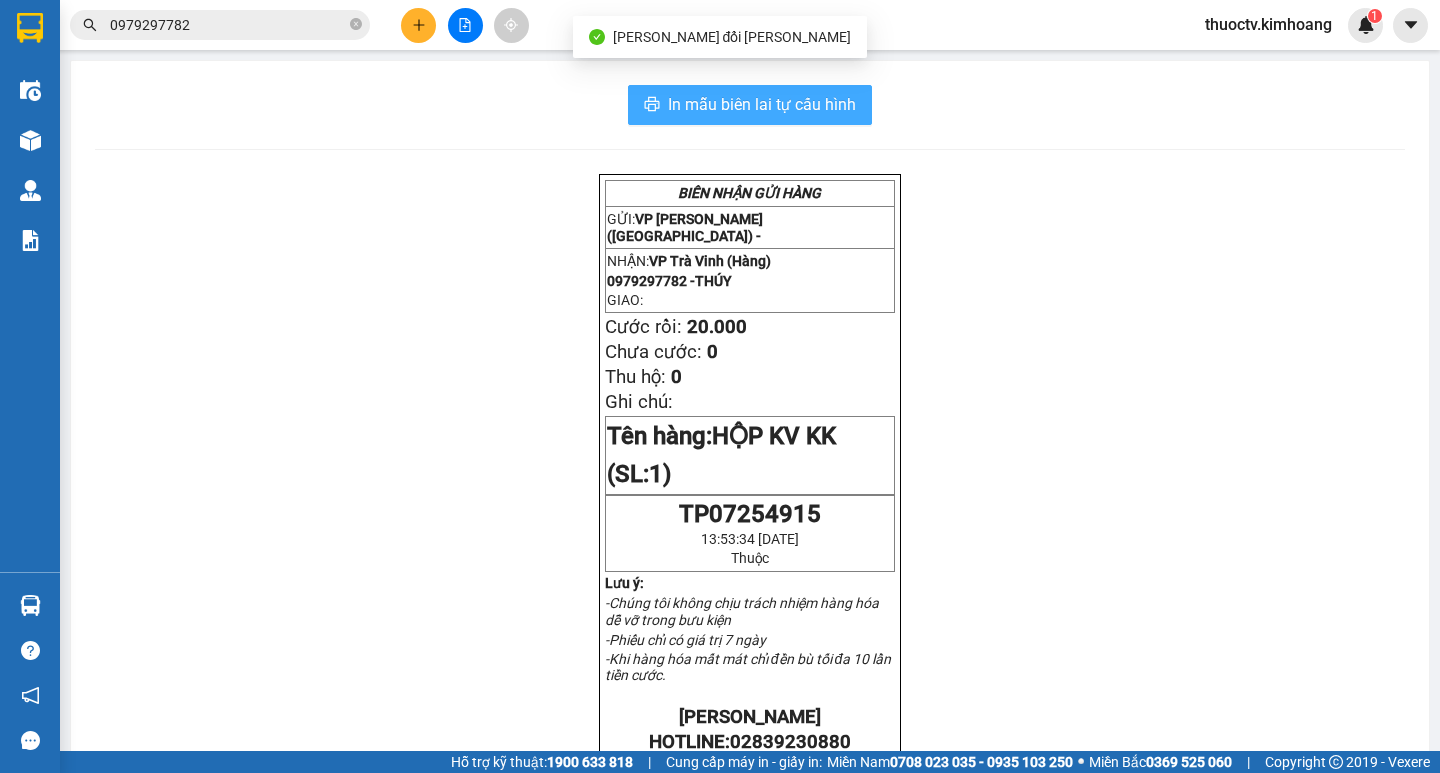 scroll, scrollTop: 0, scrollLeft: 0, axis: both 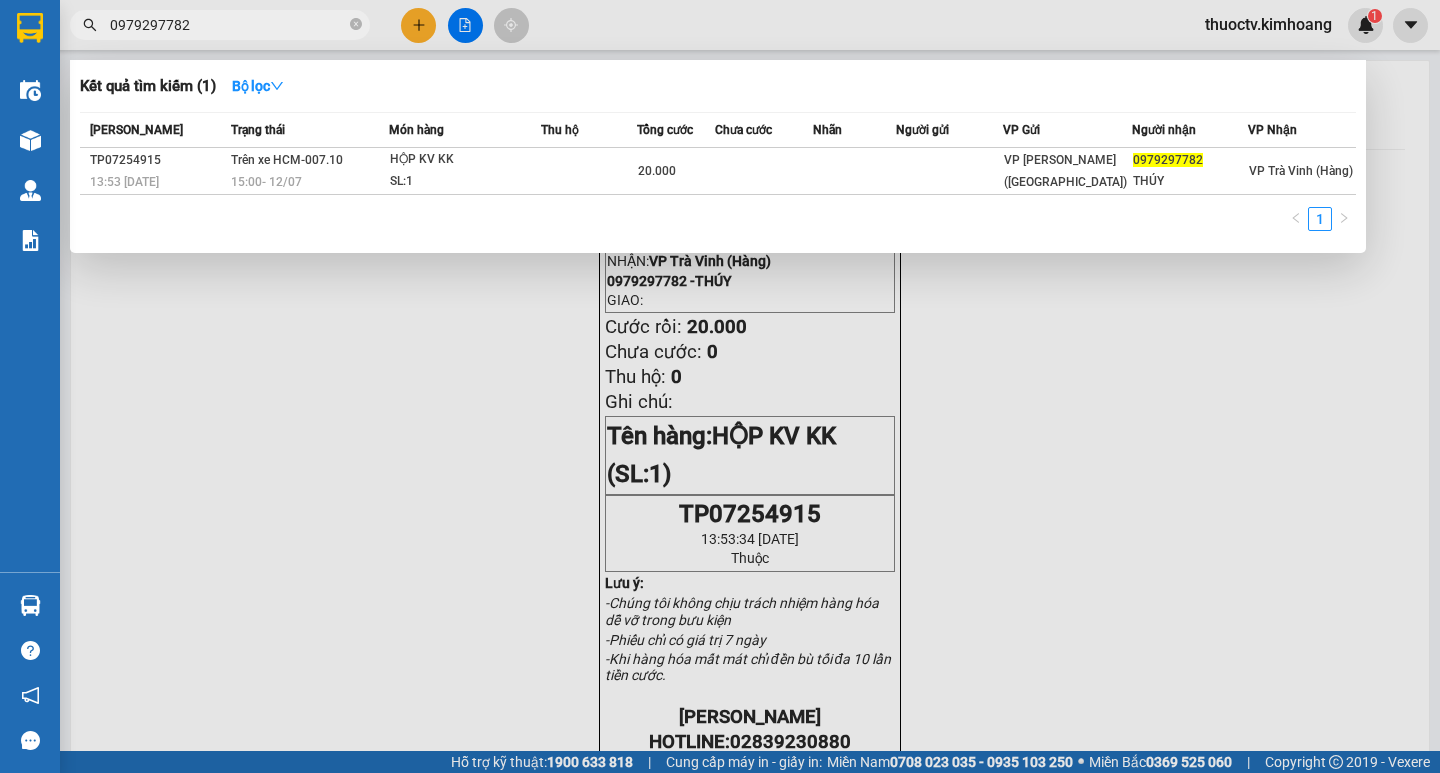 click on "0979297782" at bounding box center [228, 25] 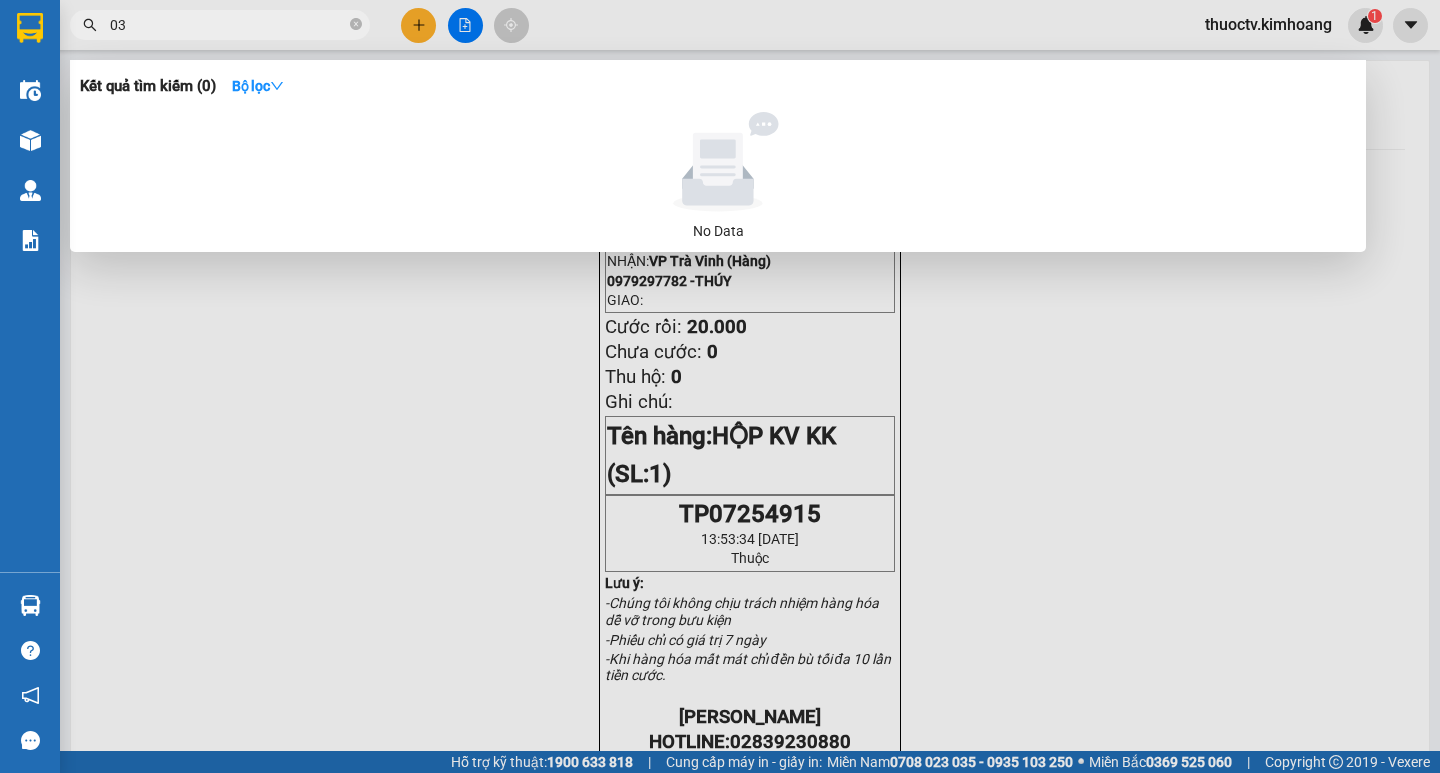 type on "0" 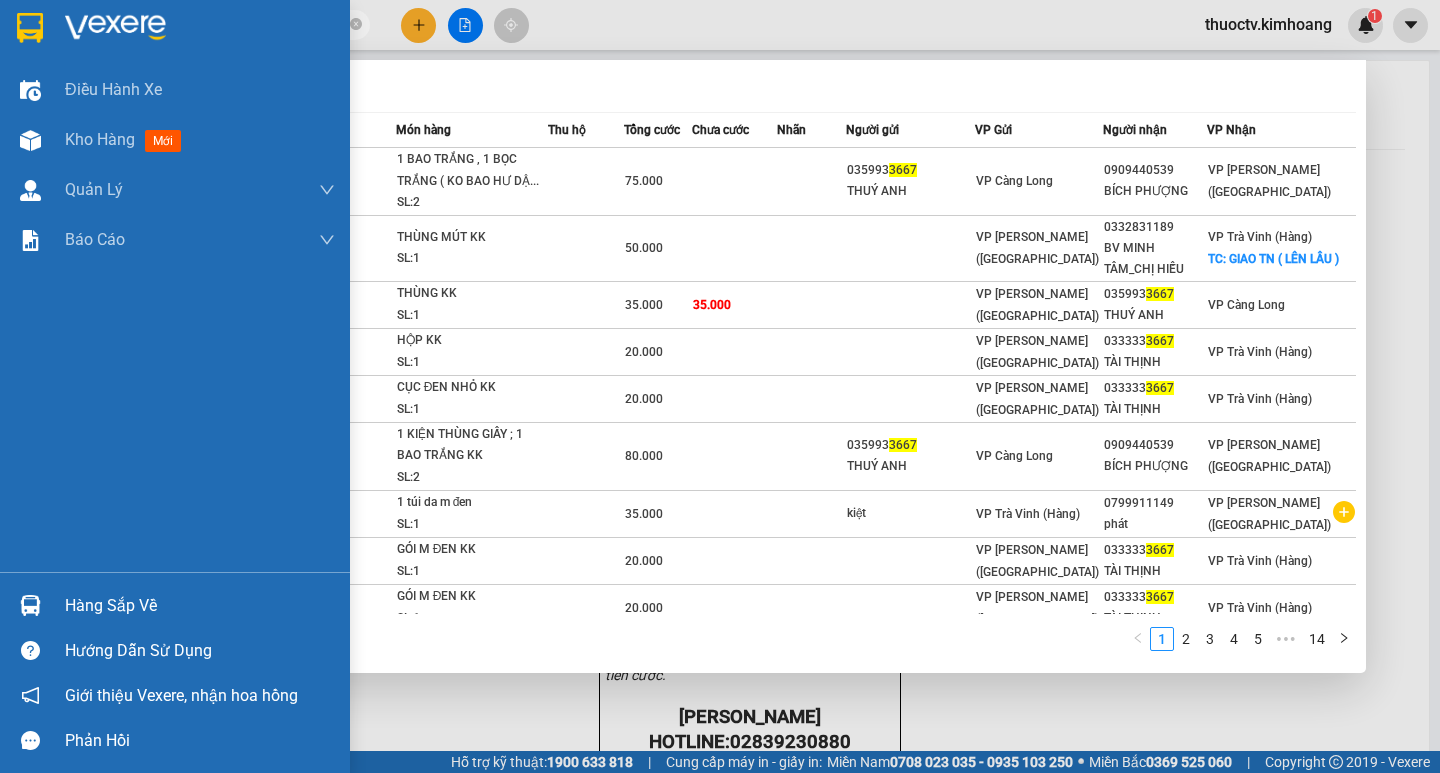 drag, startPoint x: 0, startPoint y: 414, endPoint x: 1, endPoint y: 439, distance: 25.019993 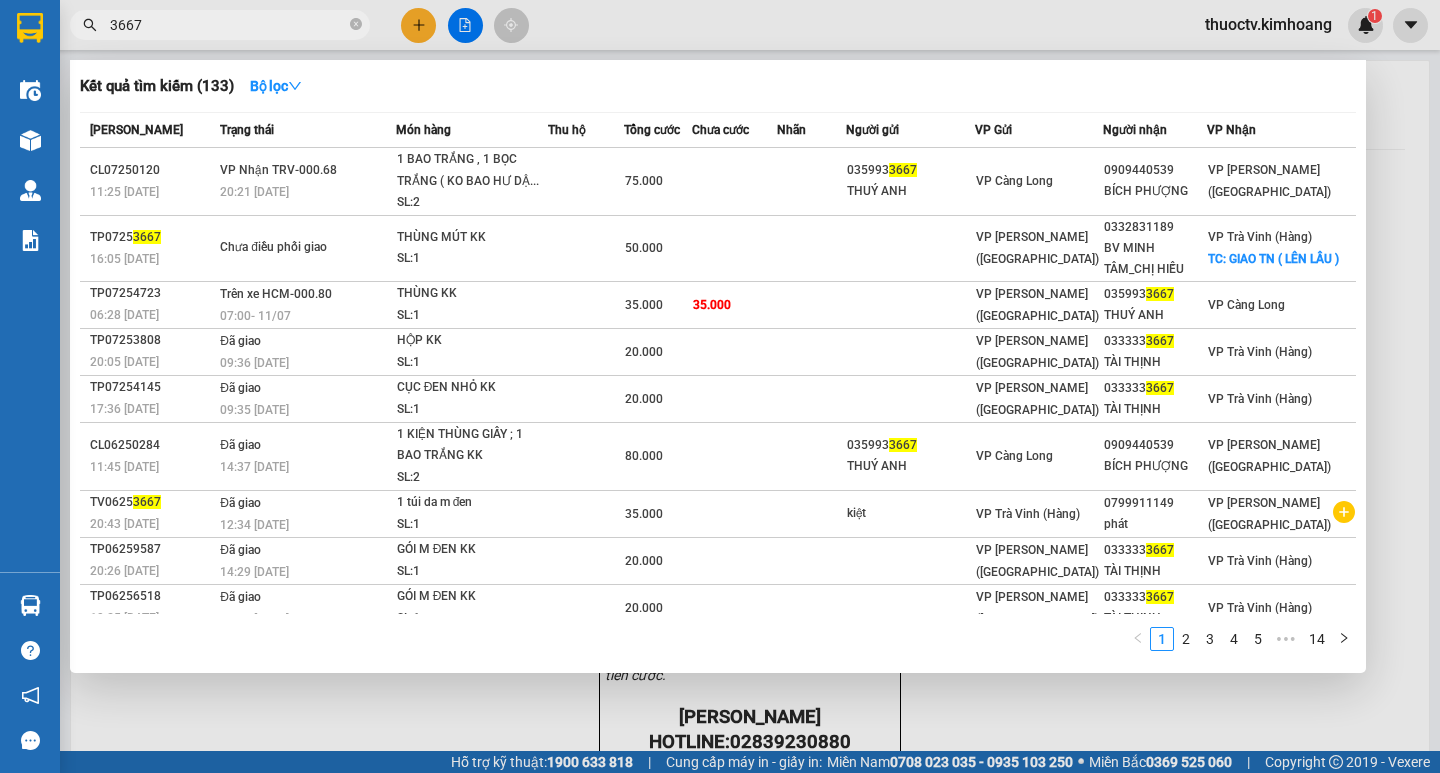 click on "3667" at bounding box center [228, 25] 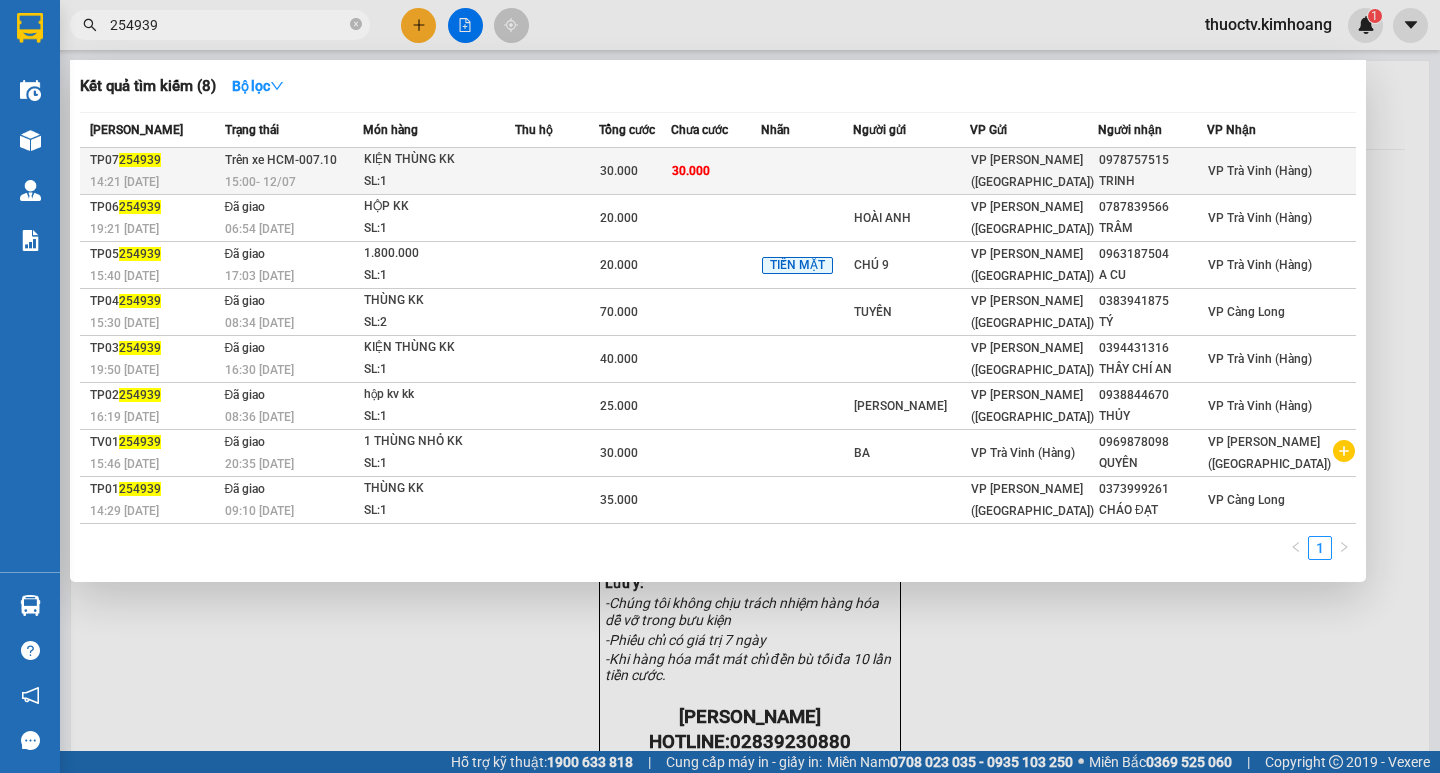 type on "254939" 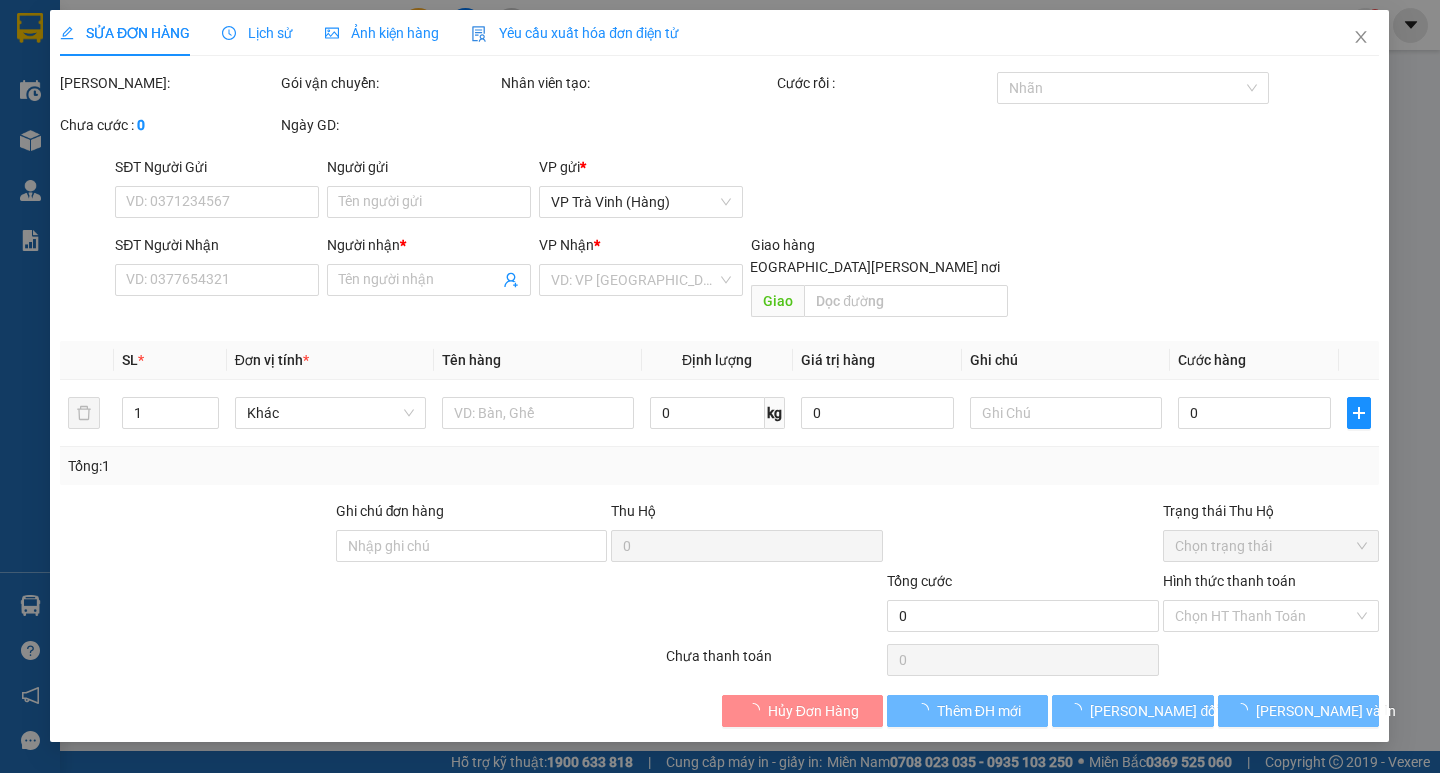 type on "0978757515" 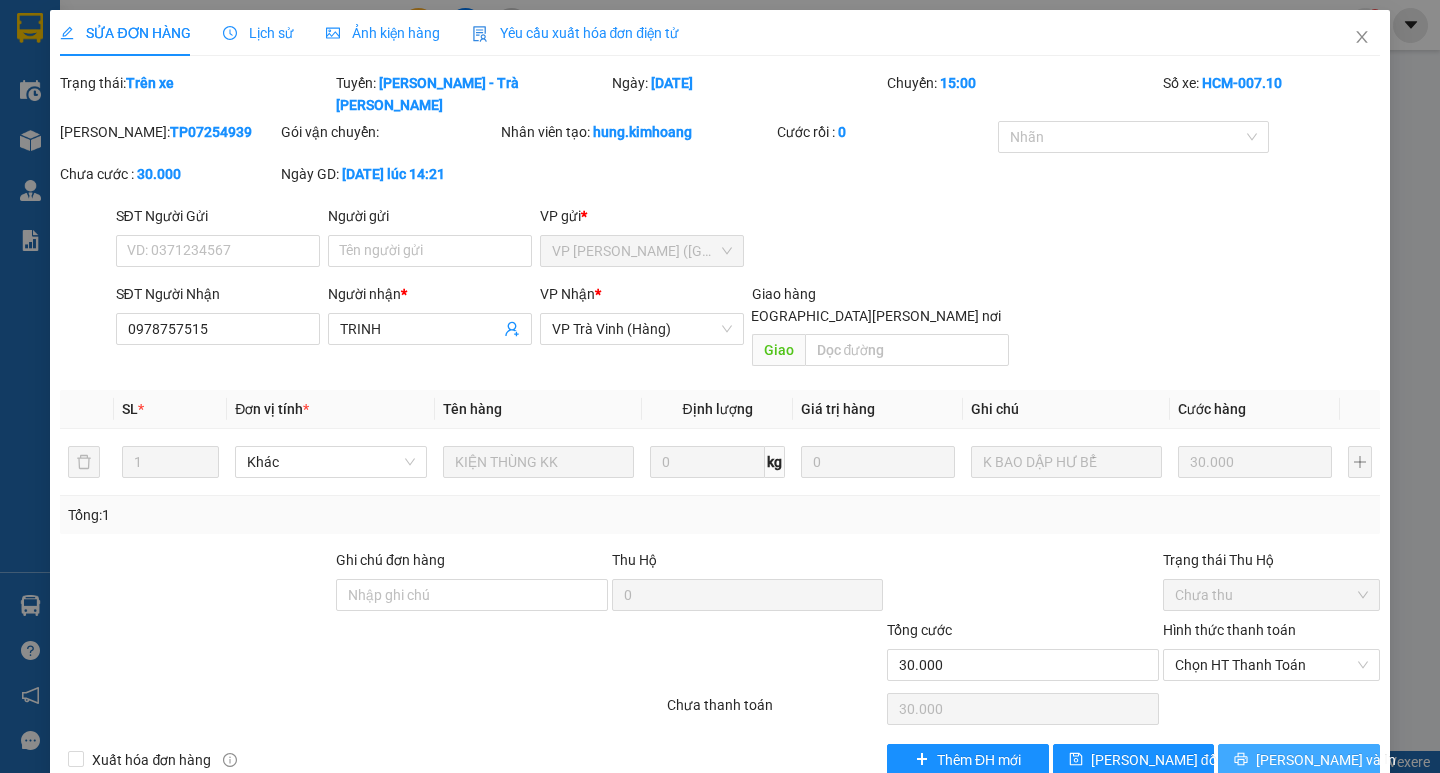 click on "[PERSON_NAME] và In" at bounding box center [1326, 760] 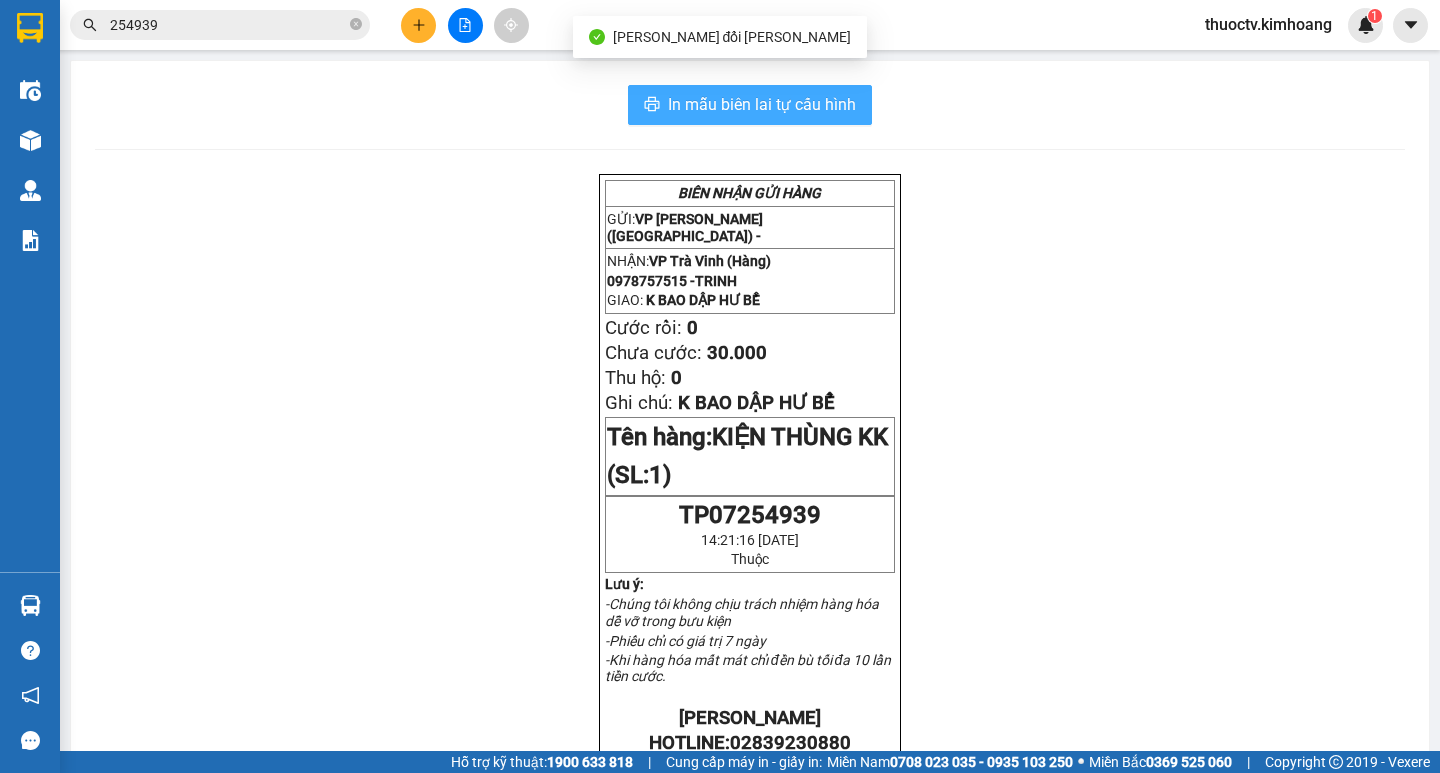 drag, startPoint x: 667, startPoint y: 108, endPoint x: 686, endPoint y: 110, distance: 19.104973 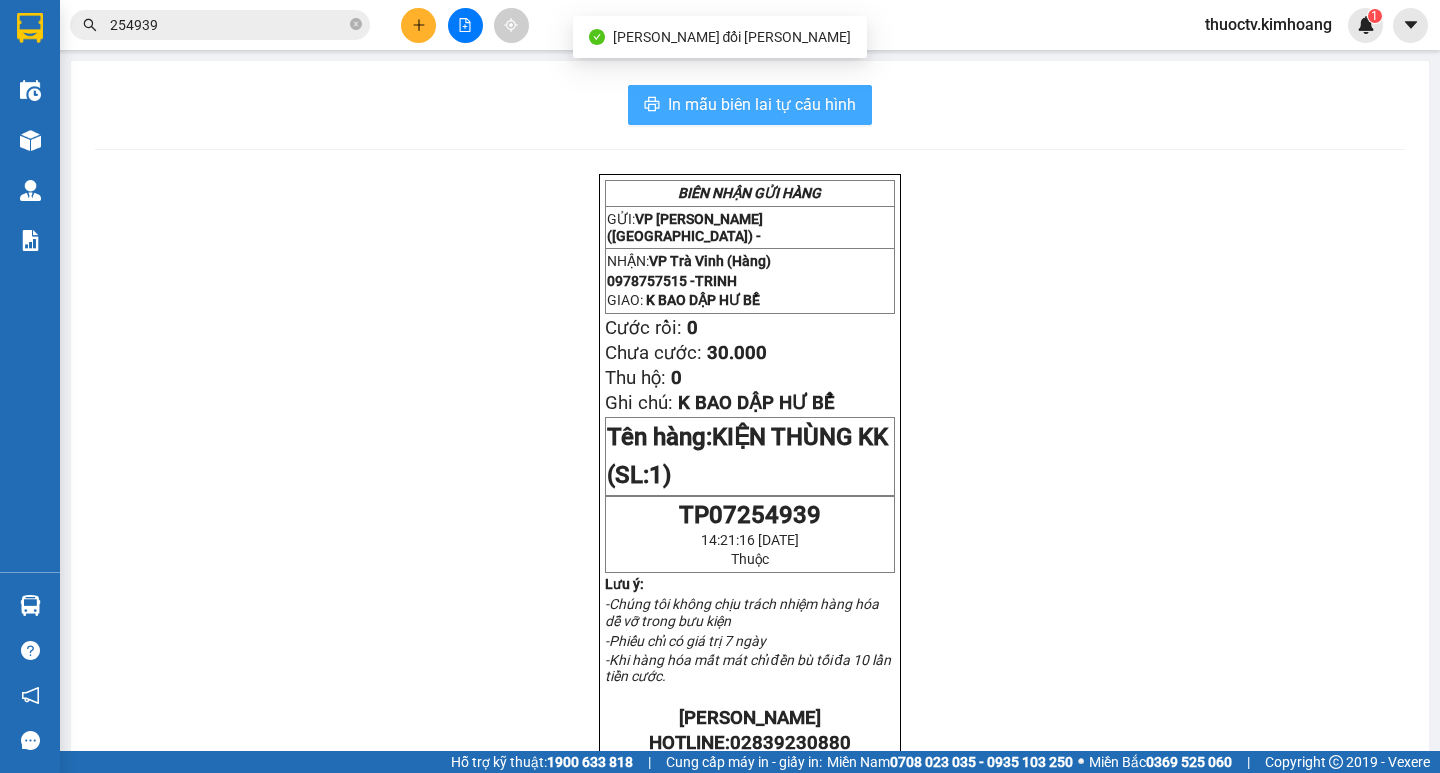 scroll, scrollTop: 0, scrollLeft: 0, axis: both 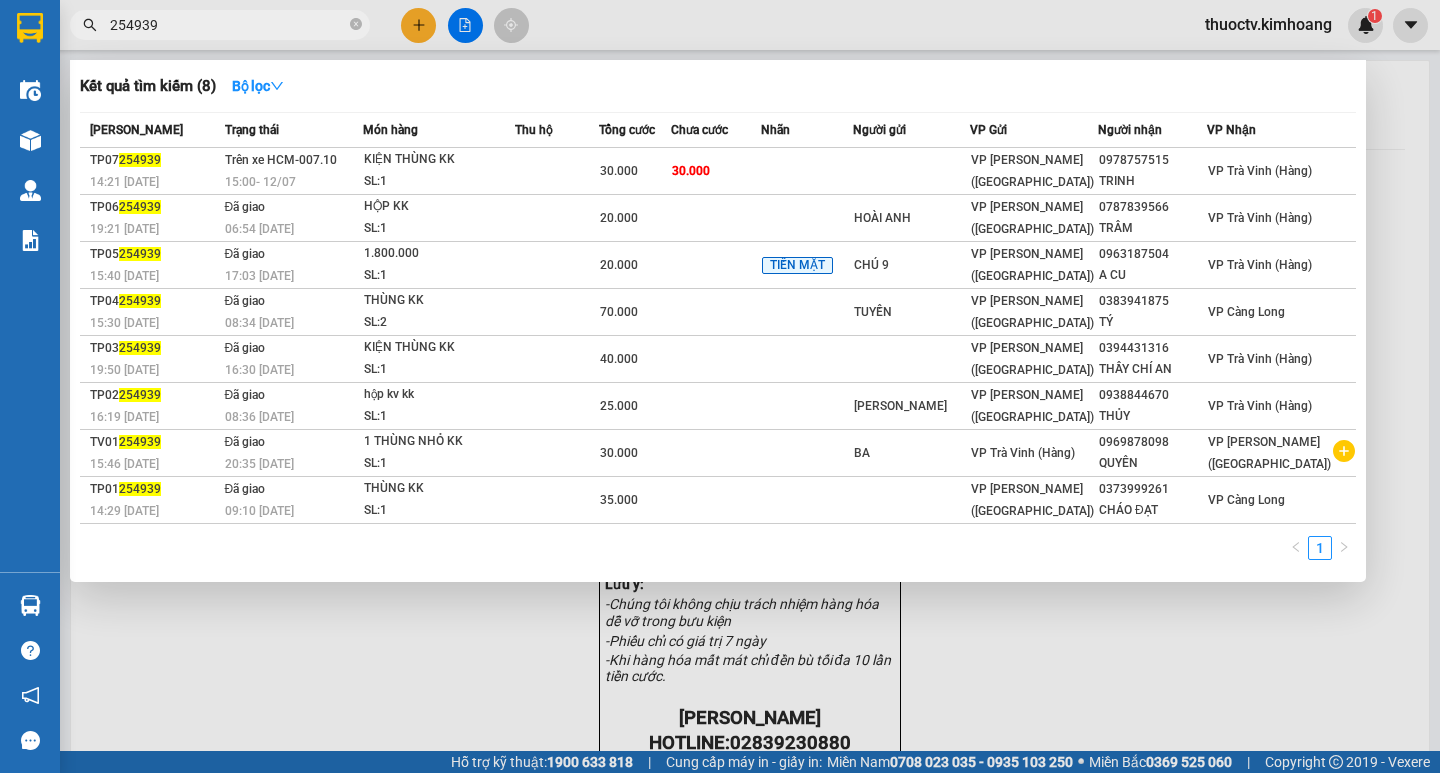 click on "254939" at bounding box center [228, 25] 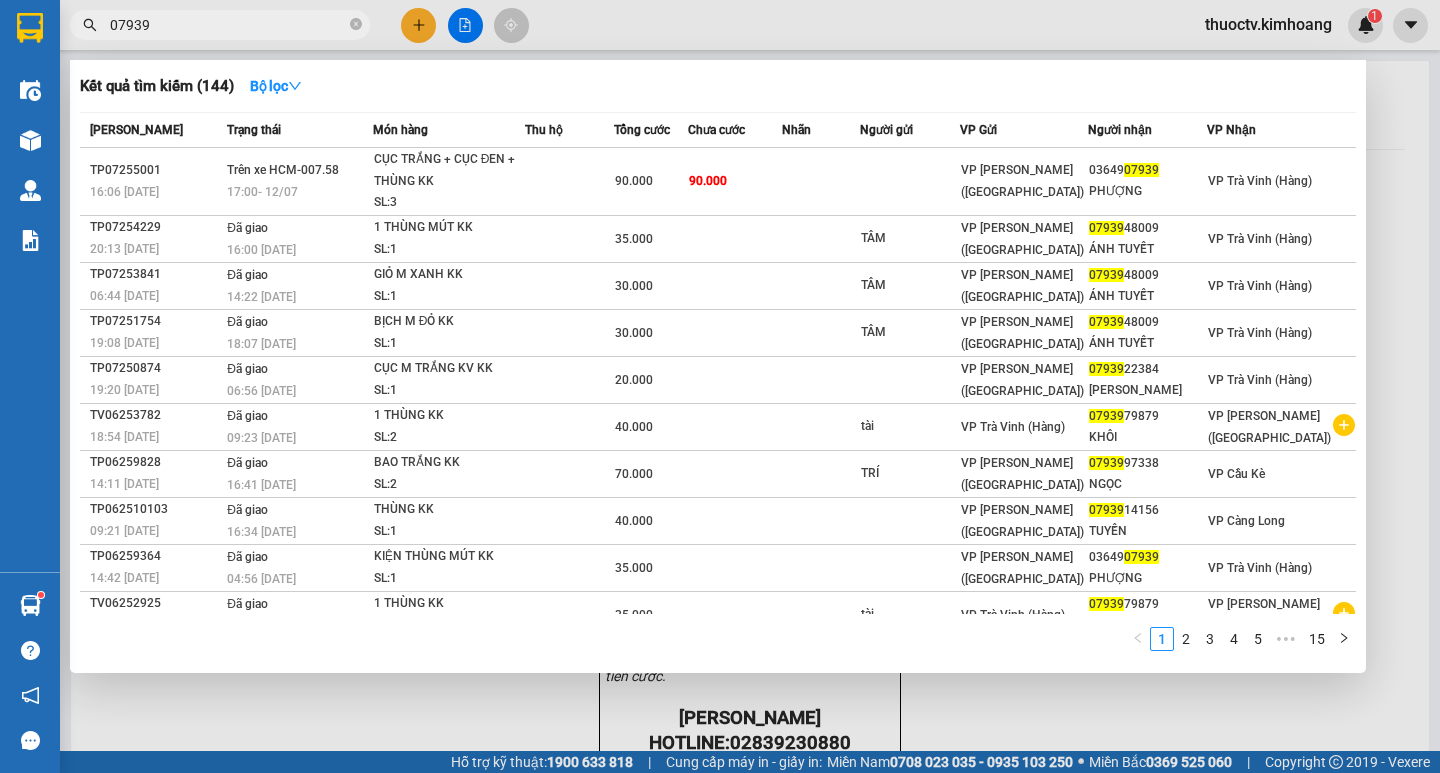 click at bounding box center [720, 386] 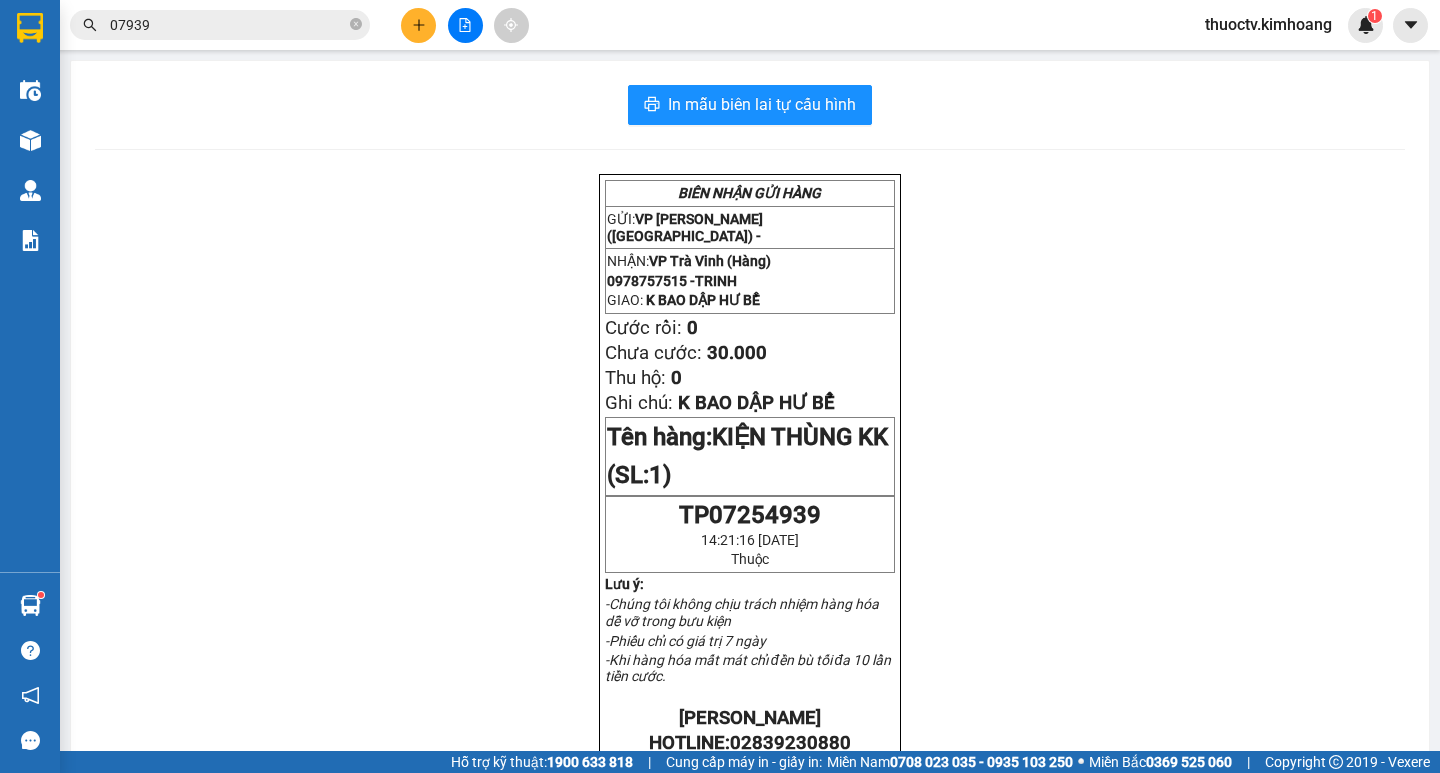 click on "Kết quả tìm kiếm ( 144 )  Bộ lọc  Mã ĐH Trạng thái Món hàng Thu hộ Tổng cước Chưa cước Nhãn Người gửi VP Gửi Người nhận VP Nhận TP07255001 16:06 - 12/07 Trên xe   HCM-007.58 17:00  -   12/07 CỤC TRẮNG + CỤC ĐEN + THÙNG KK SL:  3 90.000 90.000 VP Trần Phú (Hàng) 03649 07939 PHƯỢNG  VP Trà Vinh (Hàng) TP07254229 20:13 - 10/07 Đã giao   16:00 - 11/07 1 THÙNG MÚT KK SL:  1 35.000 TÂM  VP Trần Phú (Hàng) 07939 48009 ÁNH TUYẾT  VP Trà Vinh (Hàng) TP07253841 06:44 - 10/07 Đã giao   14:22 - 10/07 GIỎ M XANH KK SL:  1 30.000 TÂM  VP Trần Phú (Hàng) 07939 48009 ÁNH TUYẾT  VP Trà Vinh (Hàng) TP07251754 19:08 - 04/07 Đã giao   18:07 - 05/07 BỊCH M ĐỎ KK SL:  1 30.000 TÂM VP Trần Phú (Hàng) 07939 48009 ÁNH TUYẾT  VP Trà Vinh (Hàng) TP07250874 19:20 - 02/07 Đã giao   06:56 - 03/07 CỤC M TRẮNG KV KK SL:  1 20.000 VP Trần Phú (Hàng) 07939 22384 sang râu VP Trà Vinh (Hàng) TV06253782 18:54 - 28/06 Đã giao" at bounding box center [720, 25] 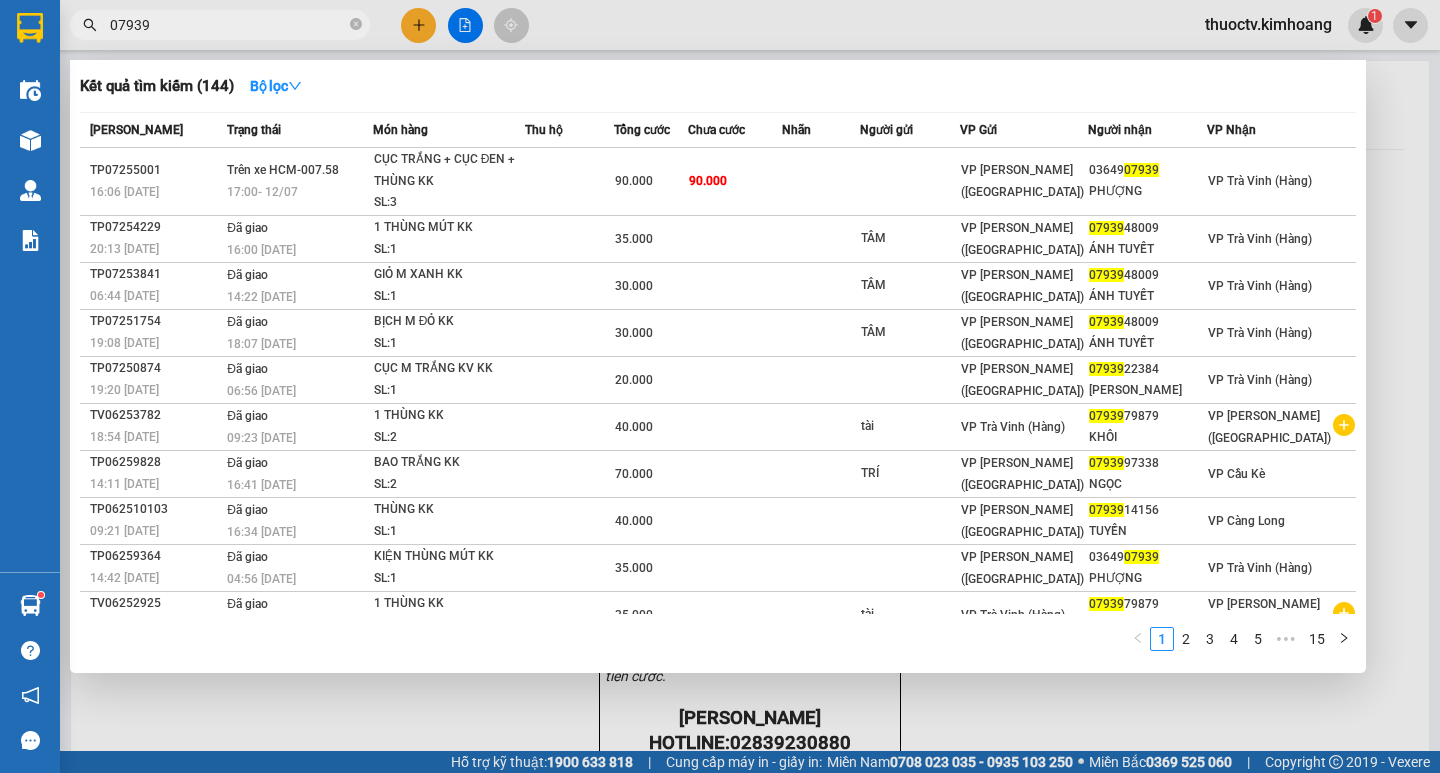 click on "07939" at bounding box center (228, 25) 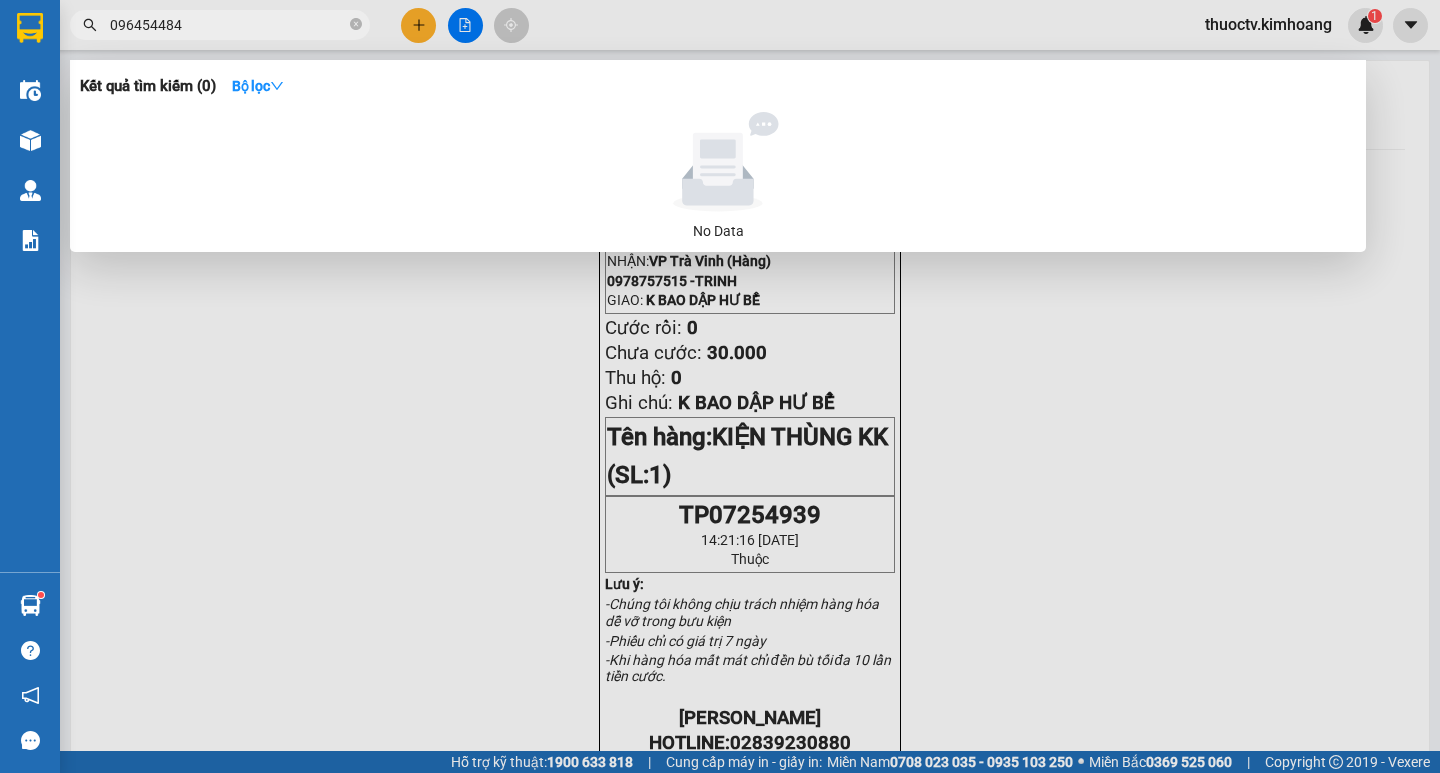 click on "096454484" at bounding box center [228, 25] 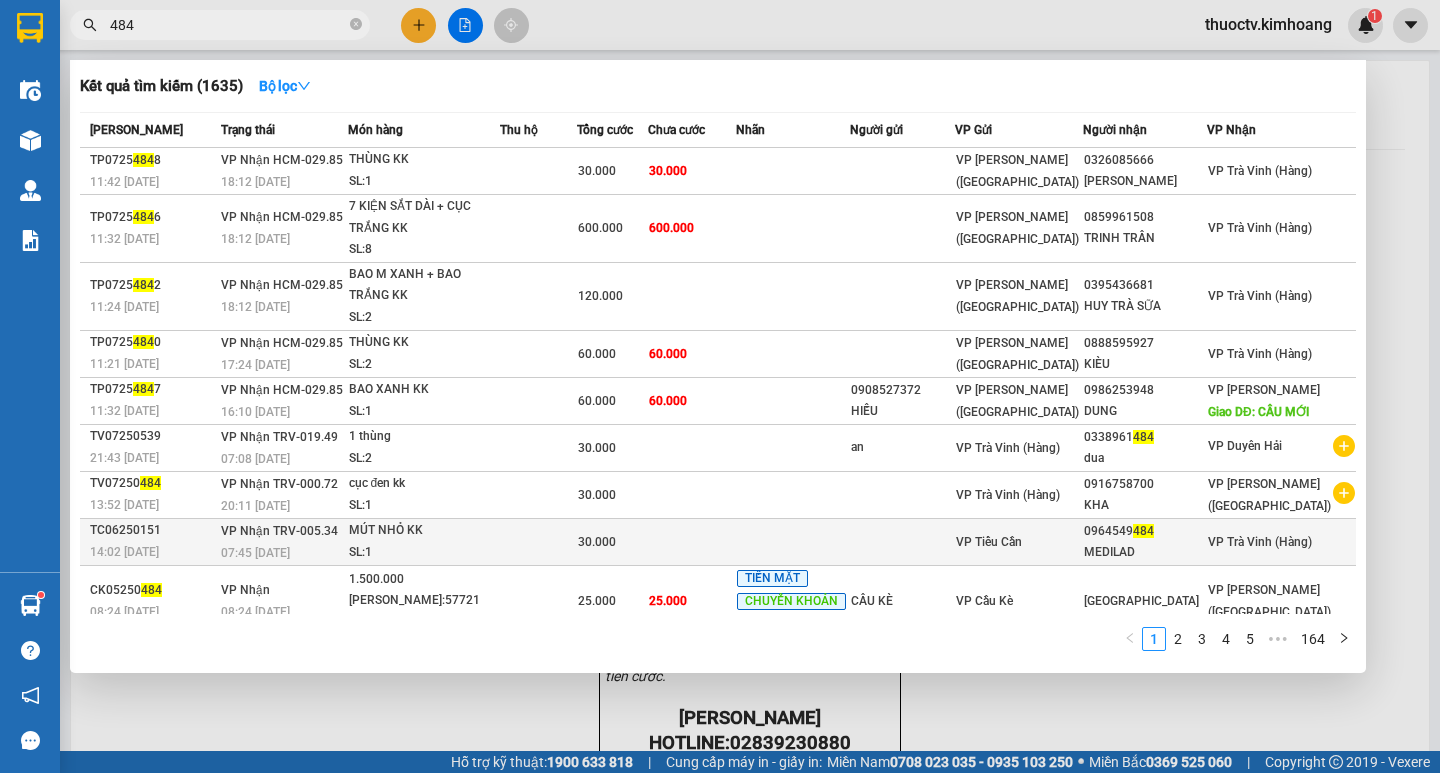 type on "484" 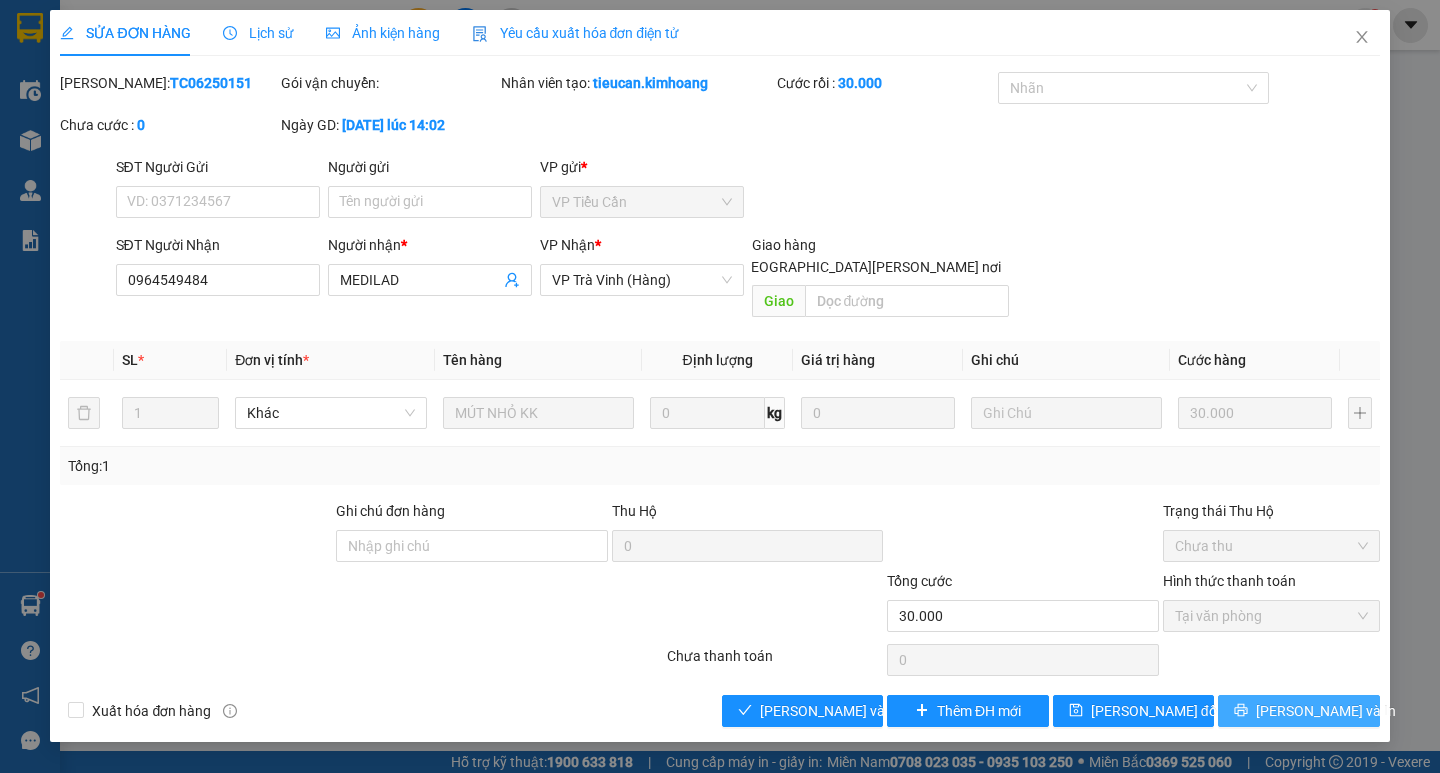 click on "[PERSON_NAME] và In" at bounding box center (1326, 711) 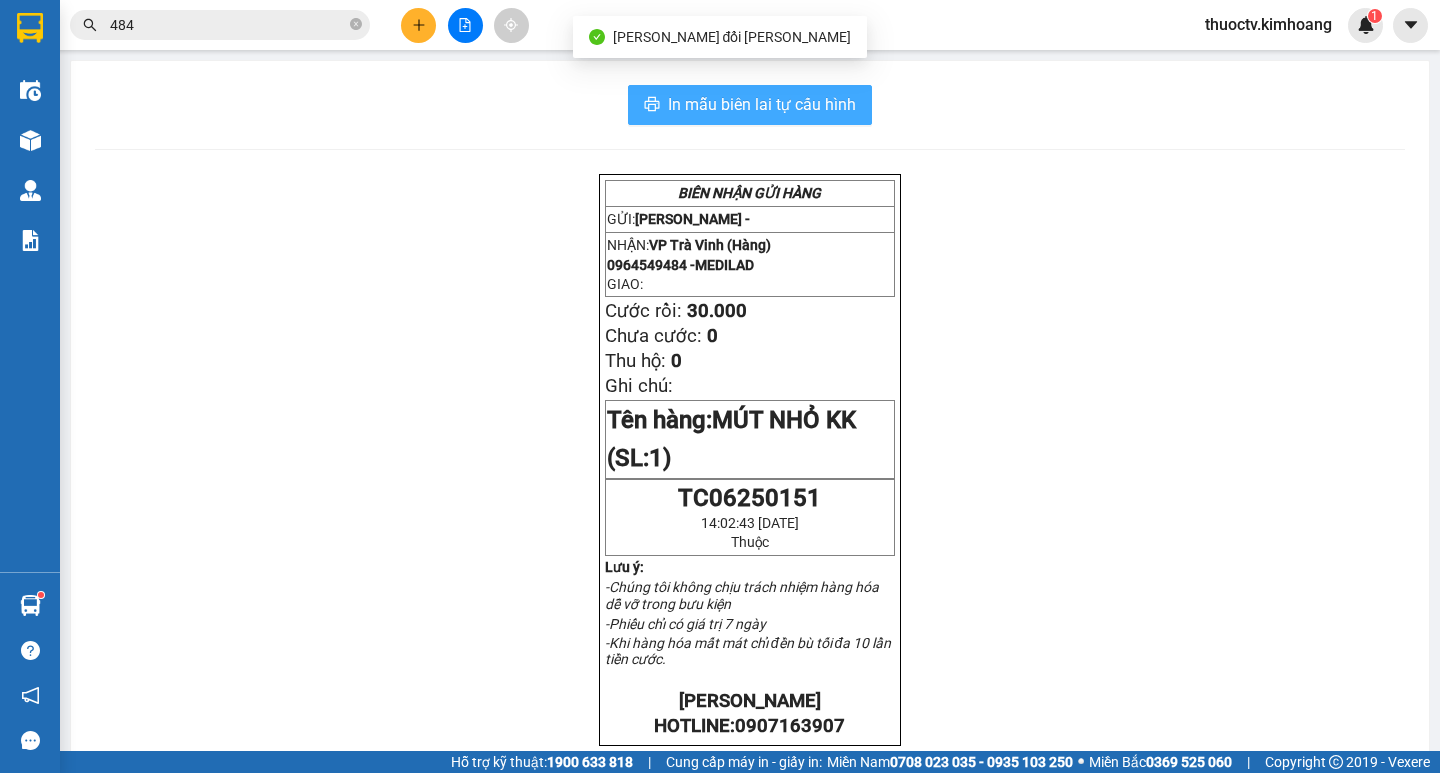 click on "In mẫu biên lai tự cấu hình" at bounding box center (762, 104) 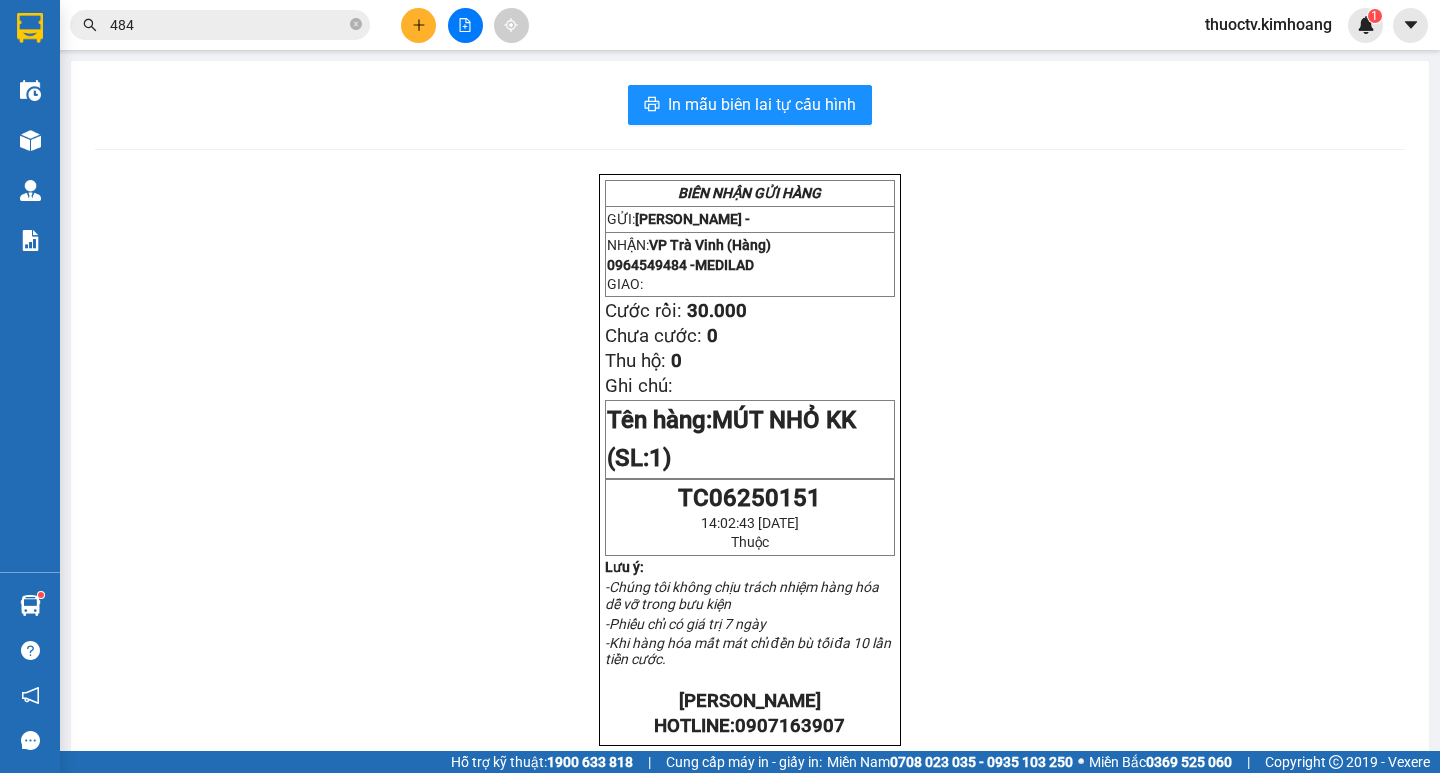 click on "BIÊN NHẬN GỬI HÀNG
GỬI:  VP Tiểu Cần -
NHẬN:  VP Trà Vinh (Hàng)
0964549484 -  MEDILAD
GIAO:
Cước rồi:   30.000
Chưa cước:   0
Thu hộ:   0
Ghi chú:
Tên hàng:  MÚT NHỎ KK (SL:  1)
TC06250151
14:02:43 - 11/06/2025
Thuộc
Lưu ý:
-Chúng tôi không chịu trách nhiệm hàng hóa dễ vỡ trong bưu kiện
-Phiếu chỉ có giá trị 7 ngày
-Khi hàng hóa mất mát chỉ đền bù tối đa 10 lần tiền cước.
KIM HOÀNG
HOTLINE:  0907163907
GỬI:  VP Tiểu Cần -
NHẬN:  VP Trà Vinh (Hàng)
0964549484 -  MEDILAD
GIAO :
Cước rồi:   30.000
Chưa cước:   0
Thu hộ:   0
Ghi chú:
Tên hàng:  MÚT NHỎ KK (SL:  1)
TC06250151
14:02:43 - 11/06/2025
Thuộc" at bounding box center [750, 728] 